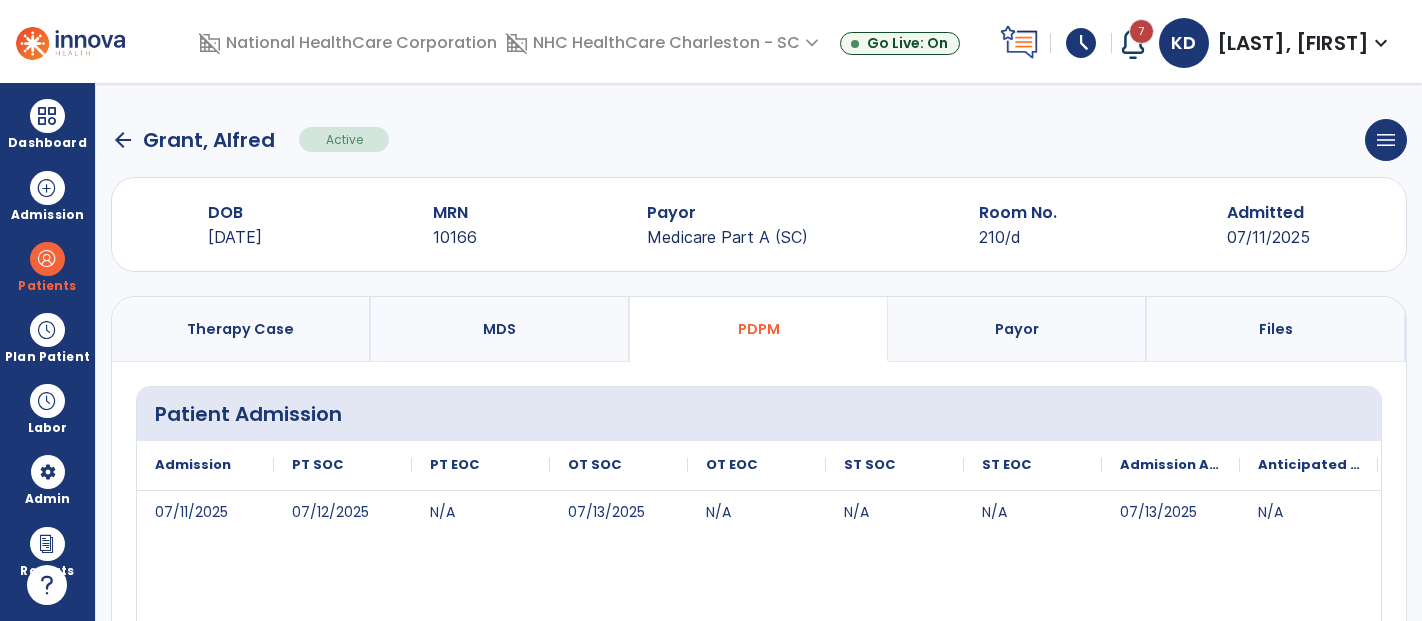 select on "***" 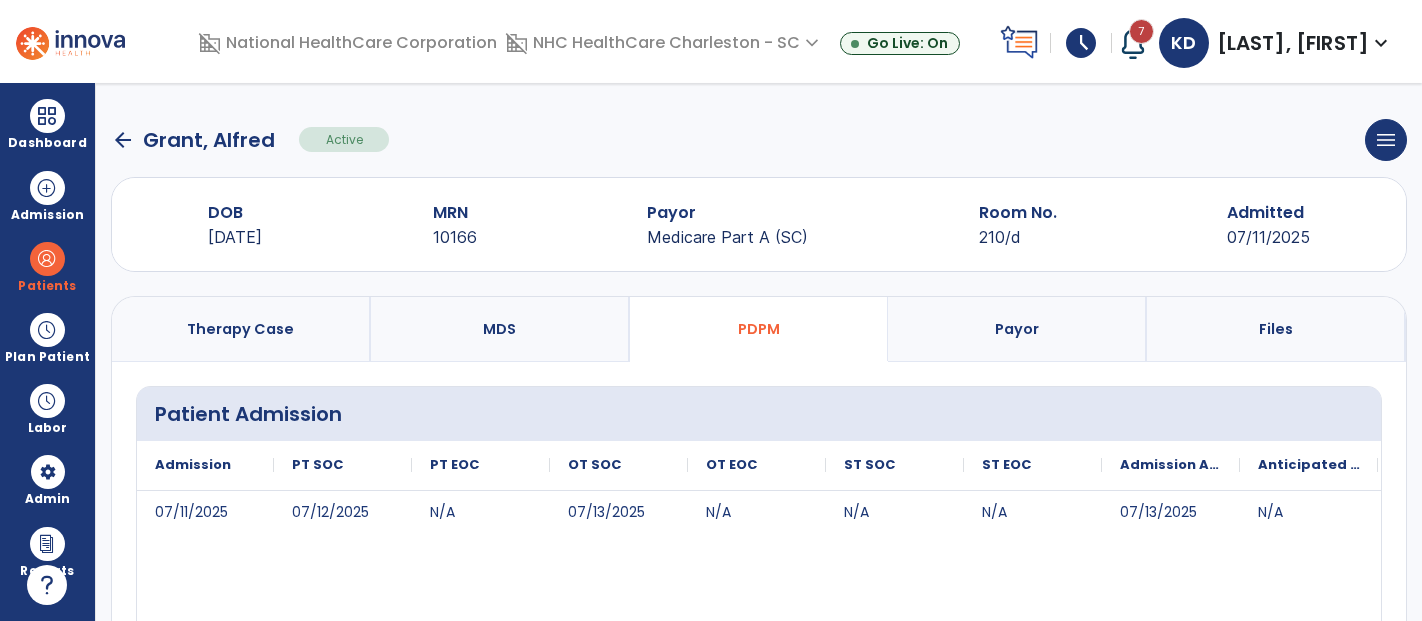 select on "**********" 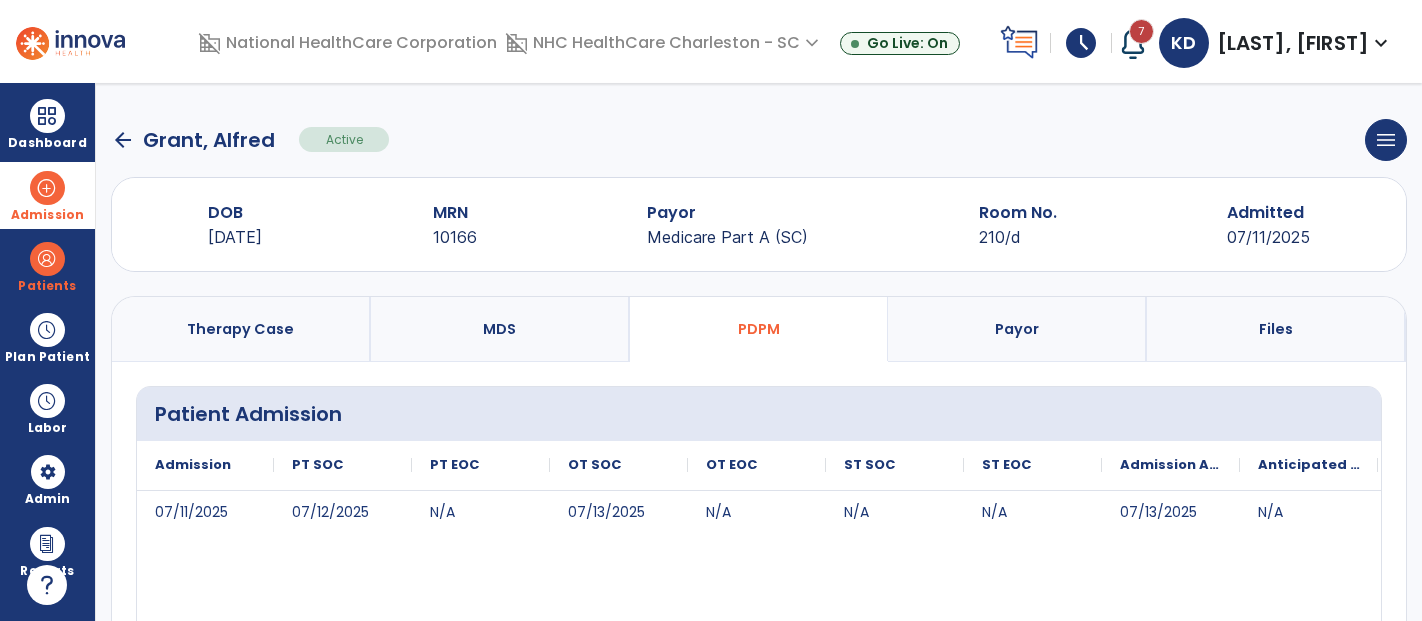 scroll, scrollTop: 0, scrollLeft: 0, axis: both 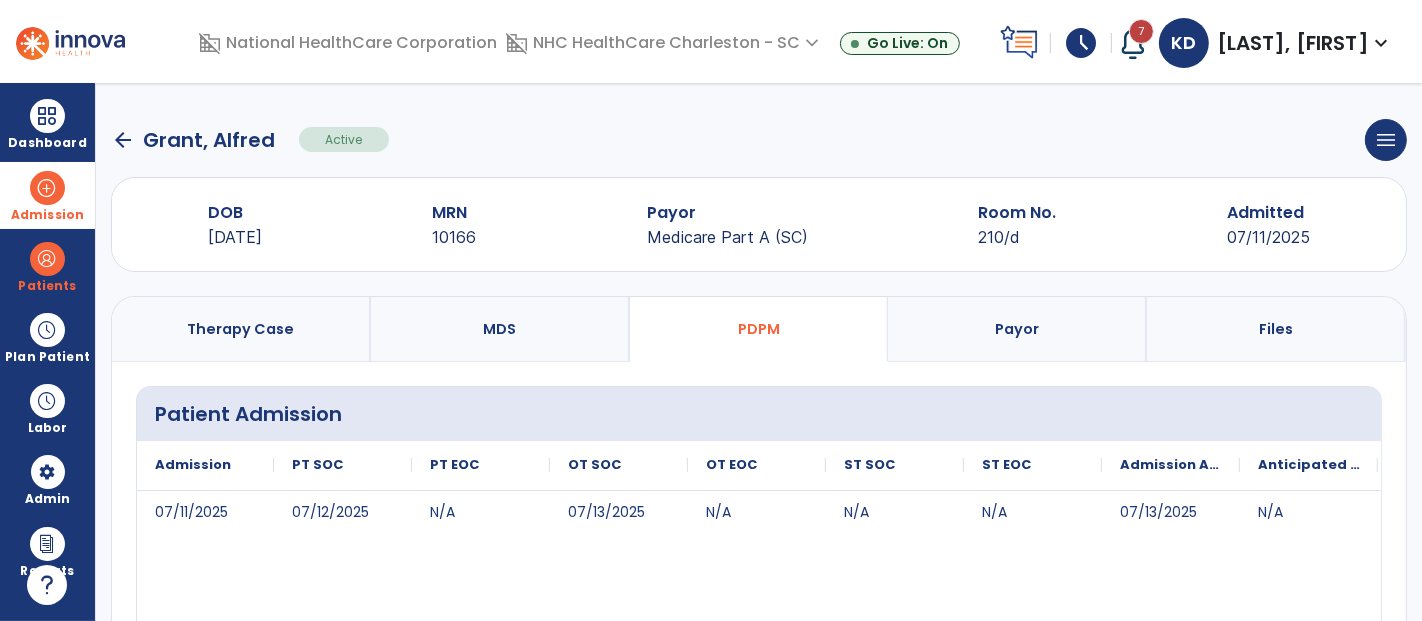 click at bounding box center [47, 188] 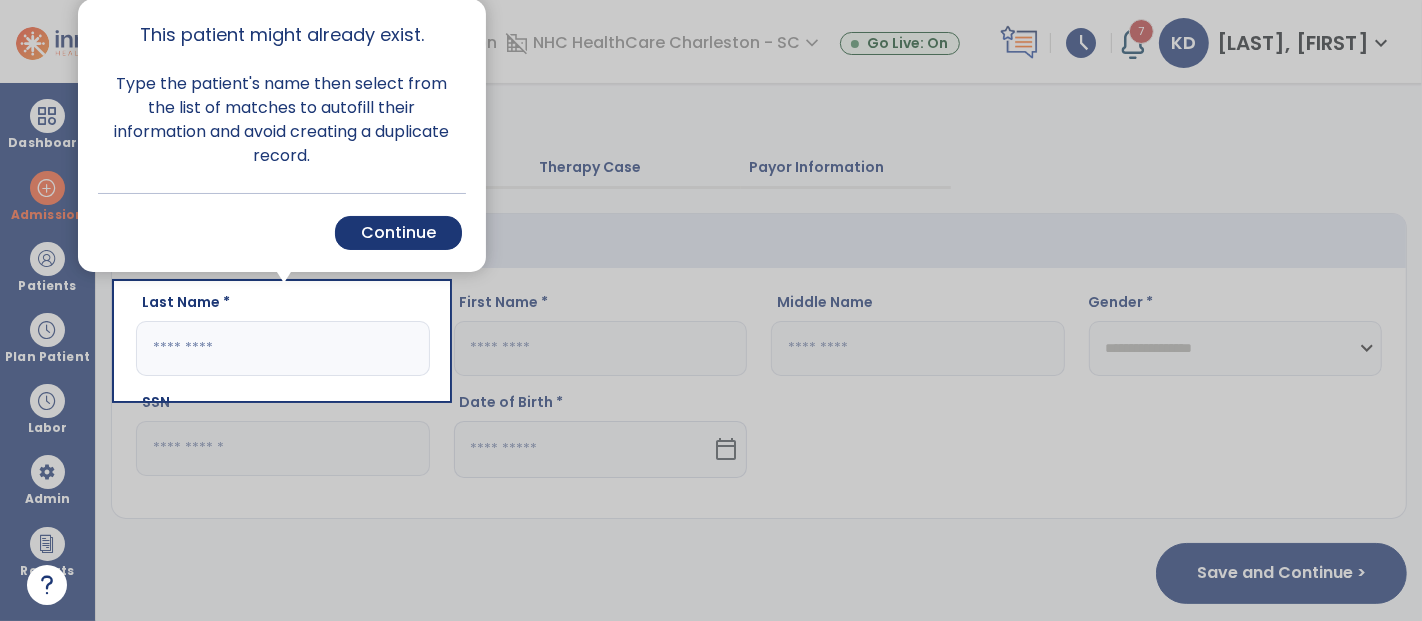 click at bounding box center (58, 310) 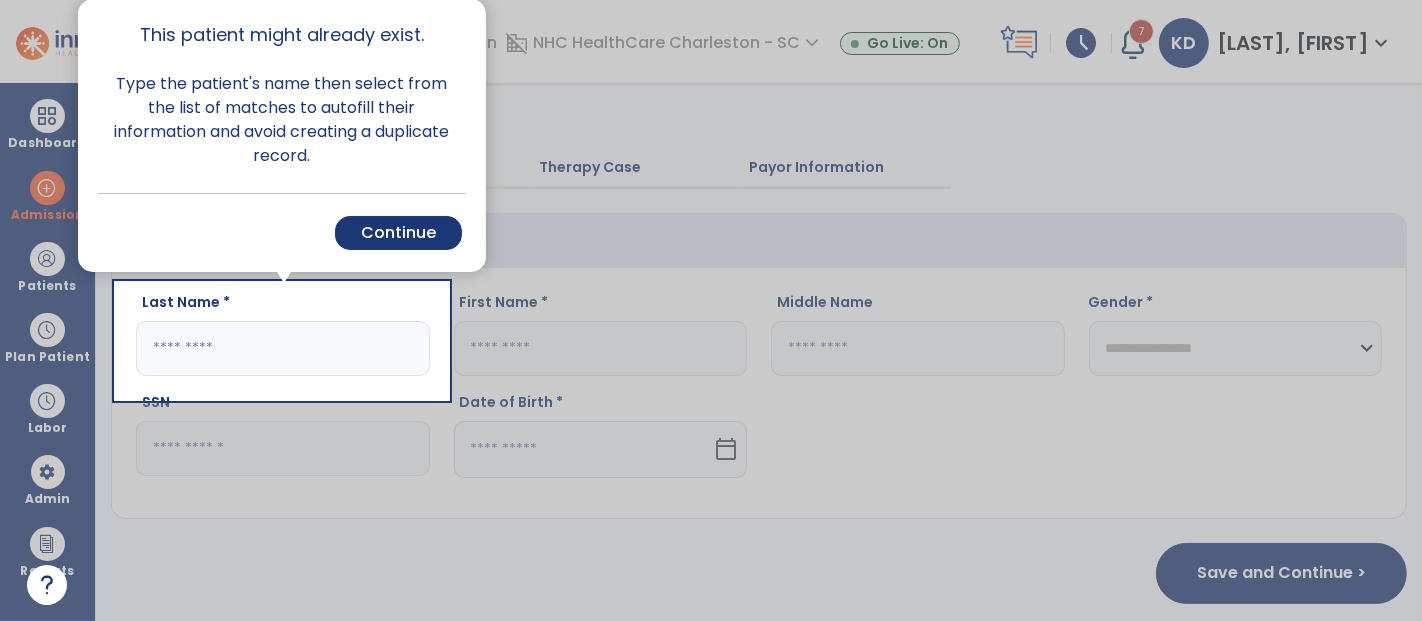 click at bounding box center [58, 310] 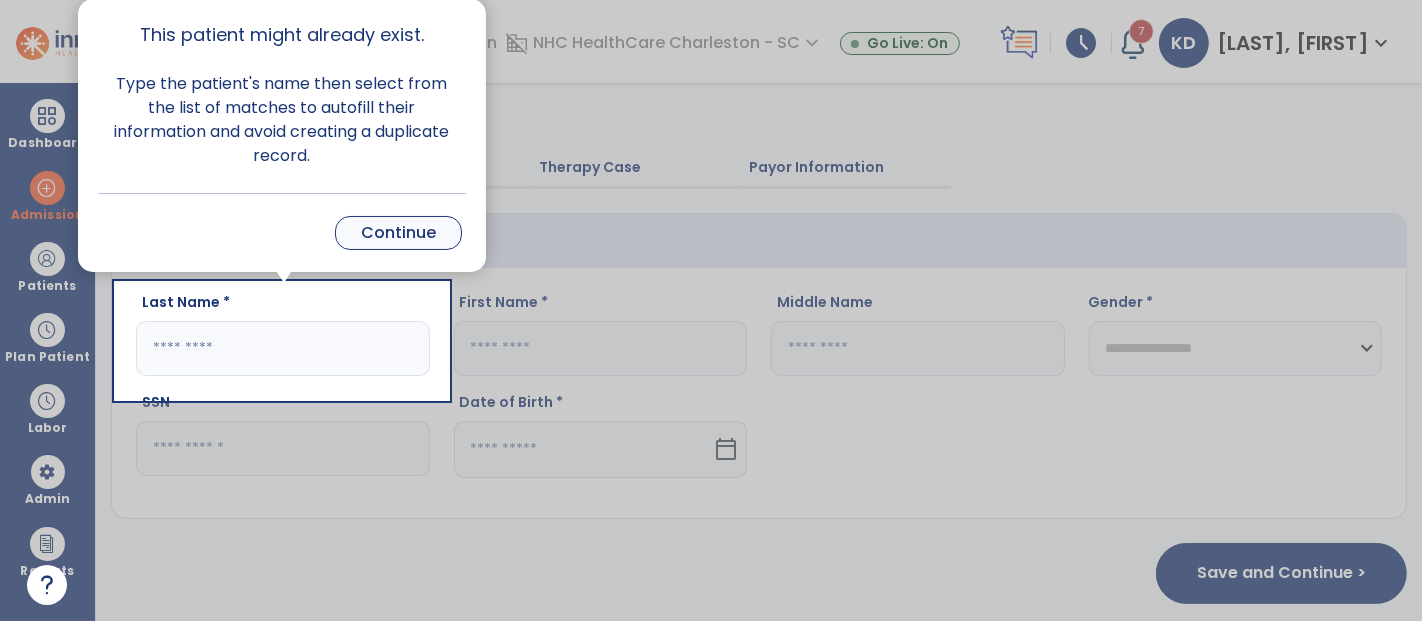 click on "Continue" at bounding box center [398, 233] 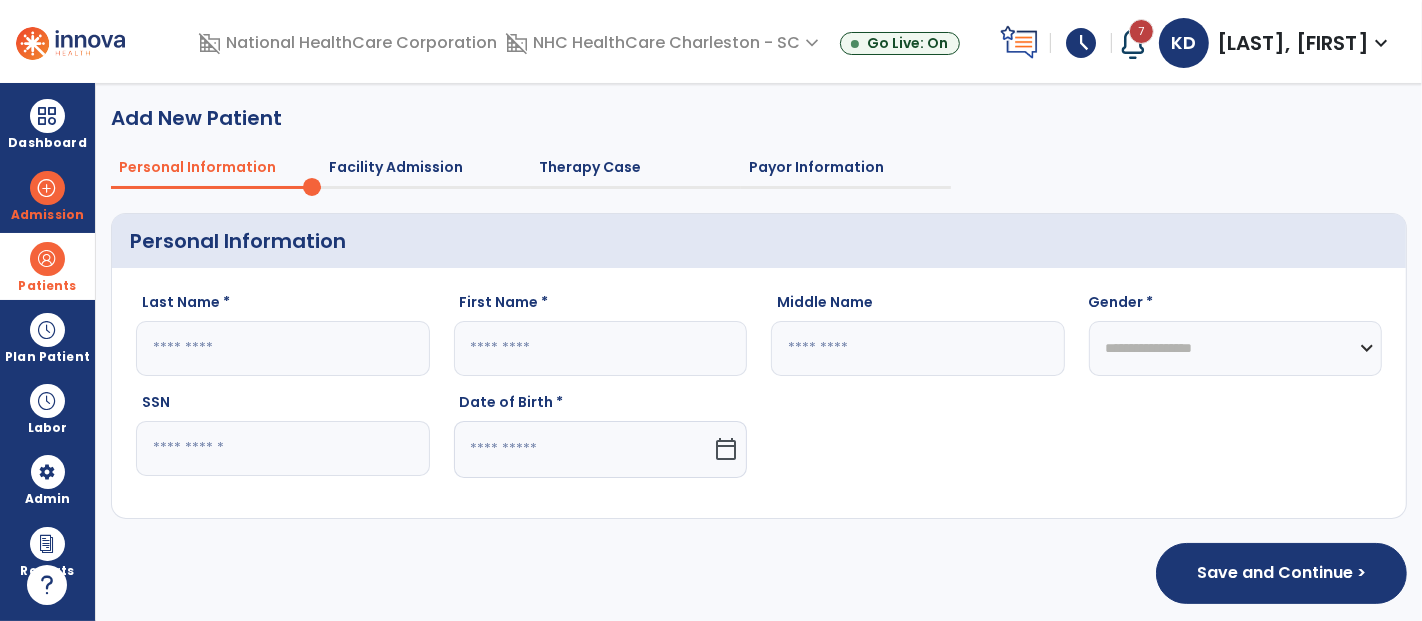 click at bounding box center [47, 259] 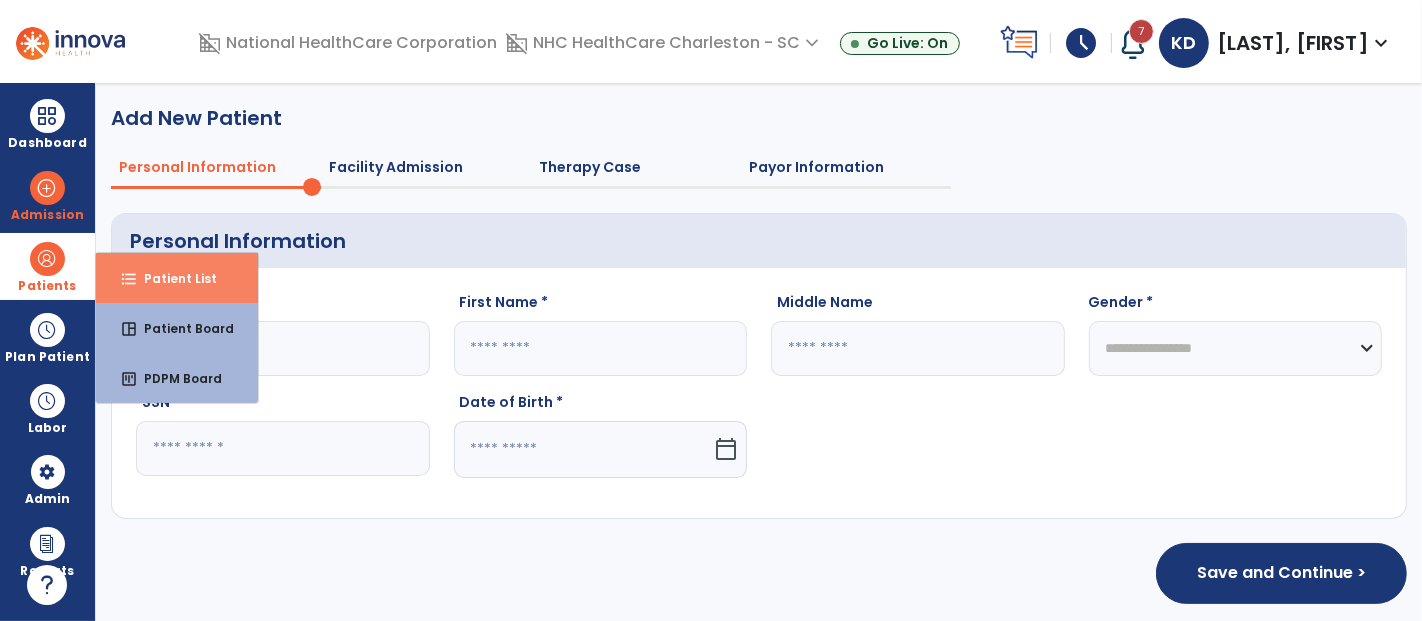 click on "Patient List" at bounding box center (172, 278) 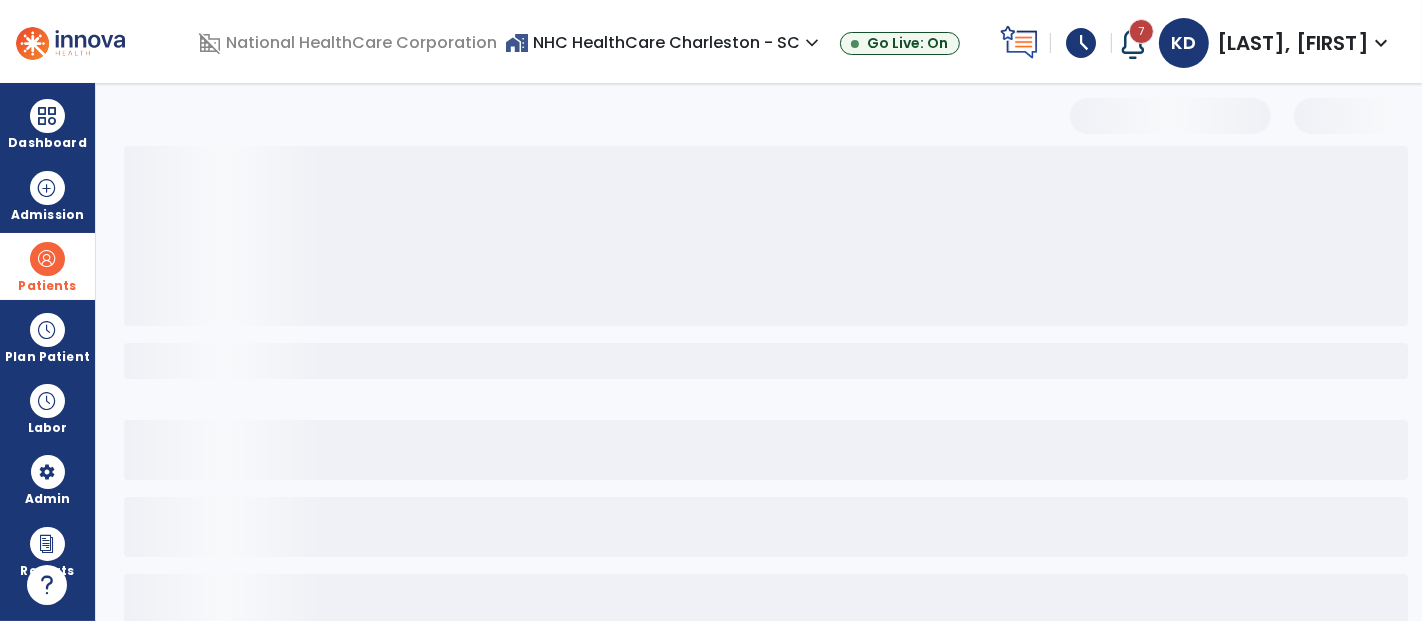 select on "***" 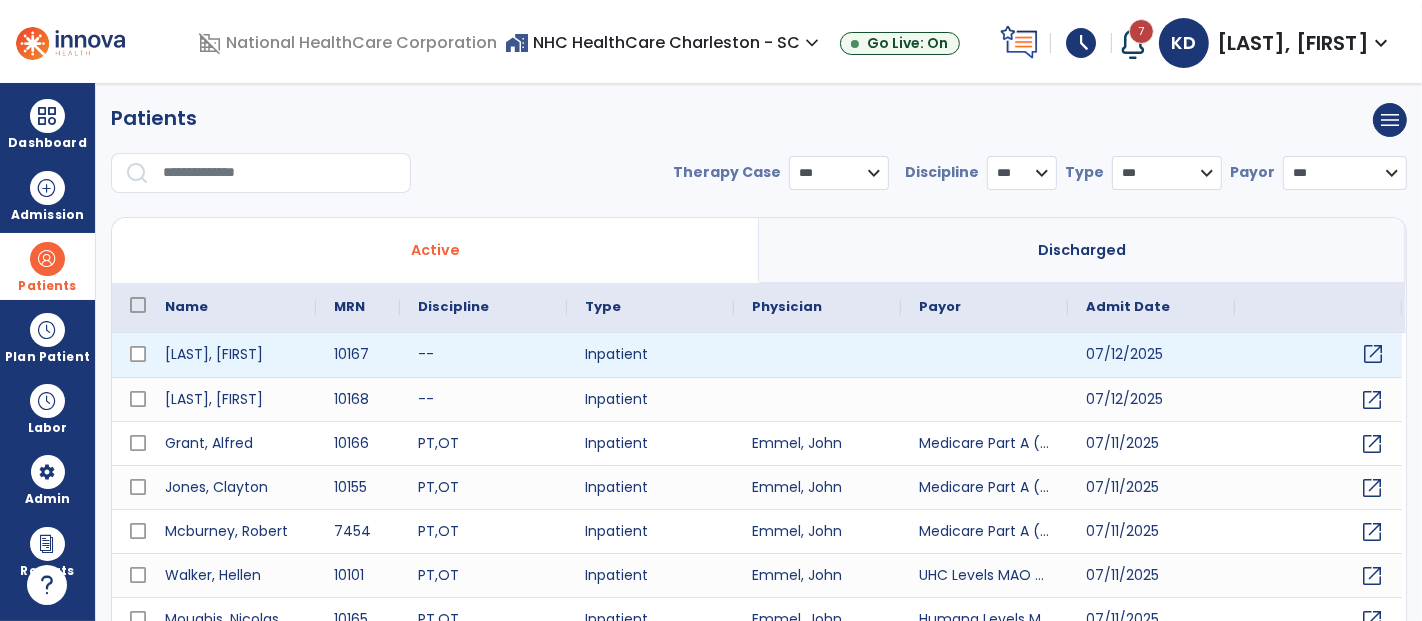 click on "open_in_new" at bounding box center [1373, 354] 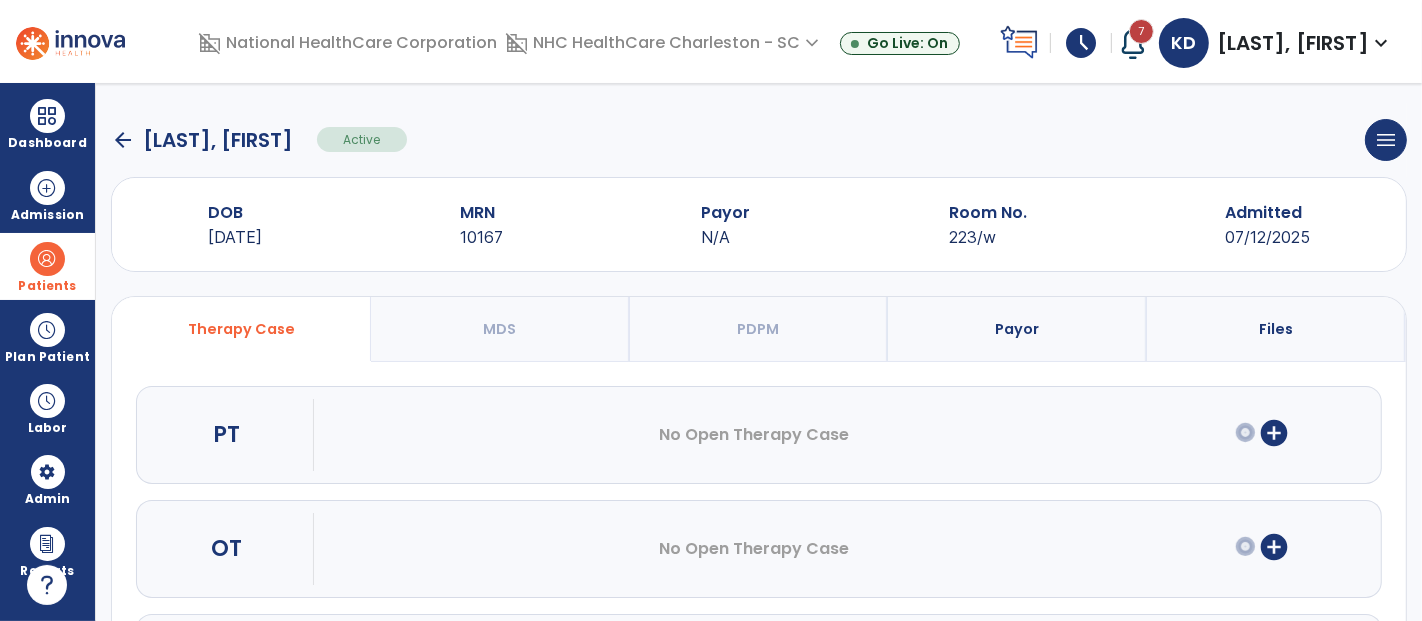 click on "add_circle" at bounding box center [1274, 547] 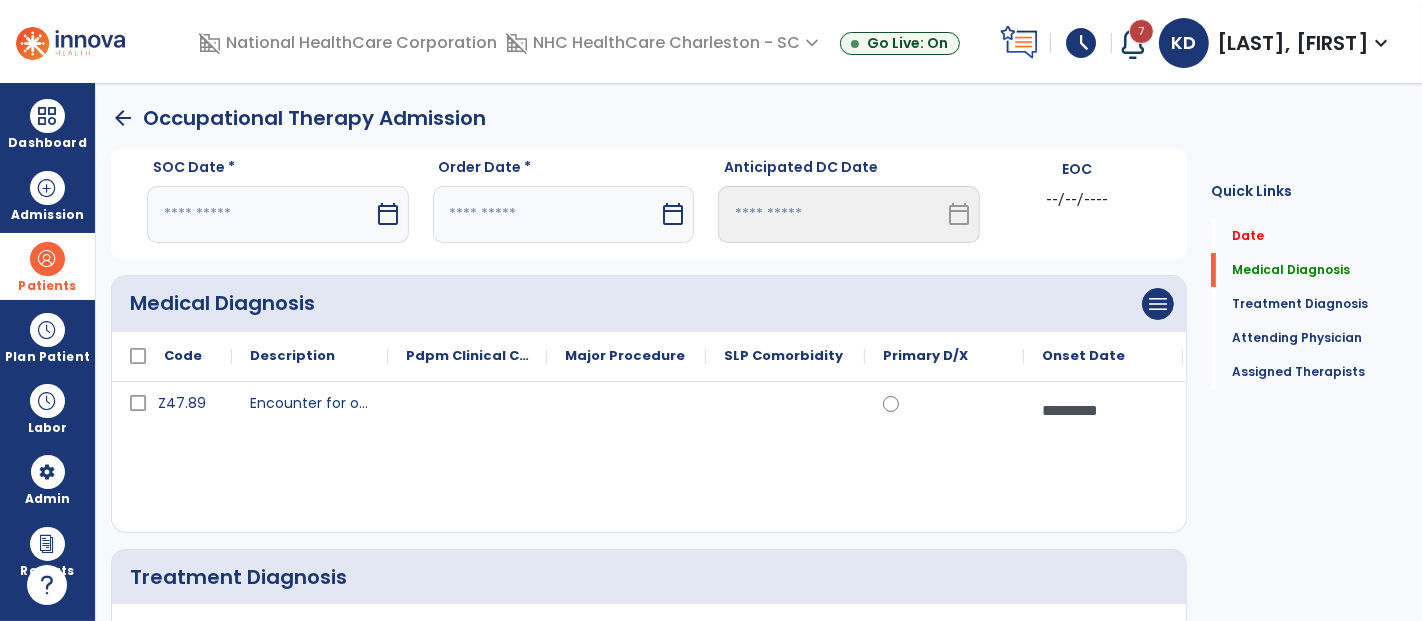 click at bounding box center (260, 214) 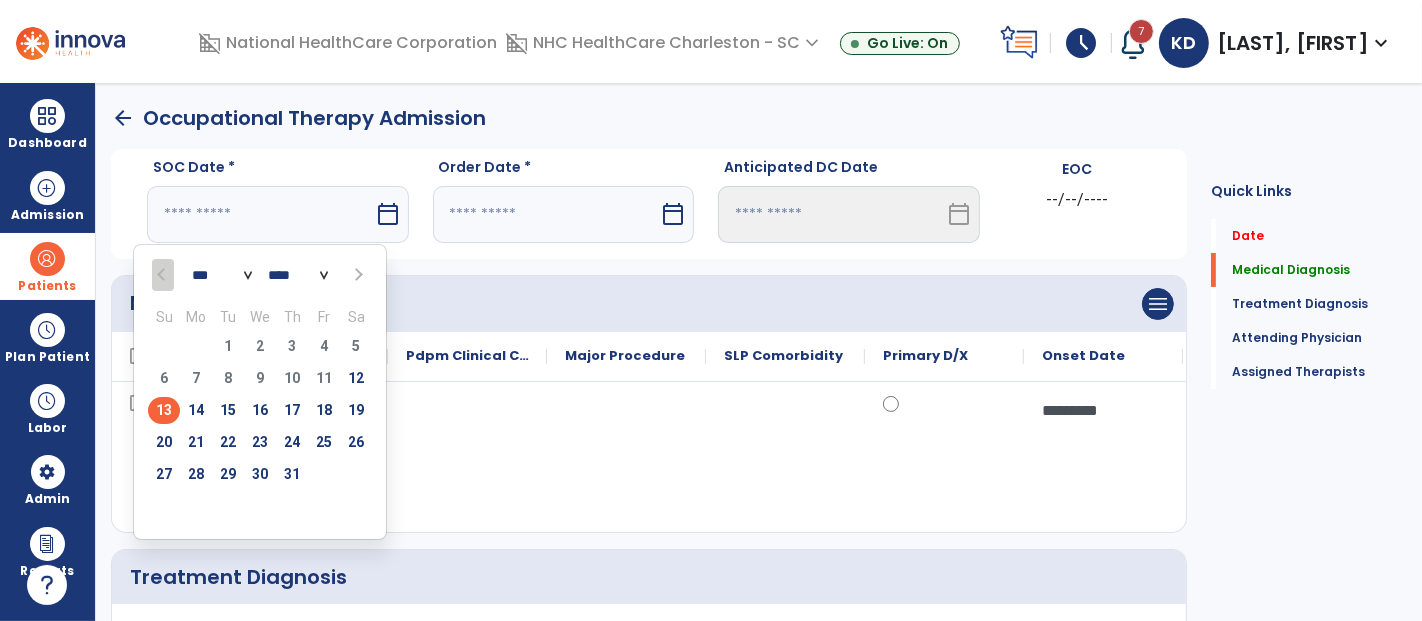 click on "13" at bounding box center [164, 410] 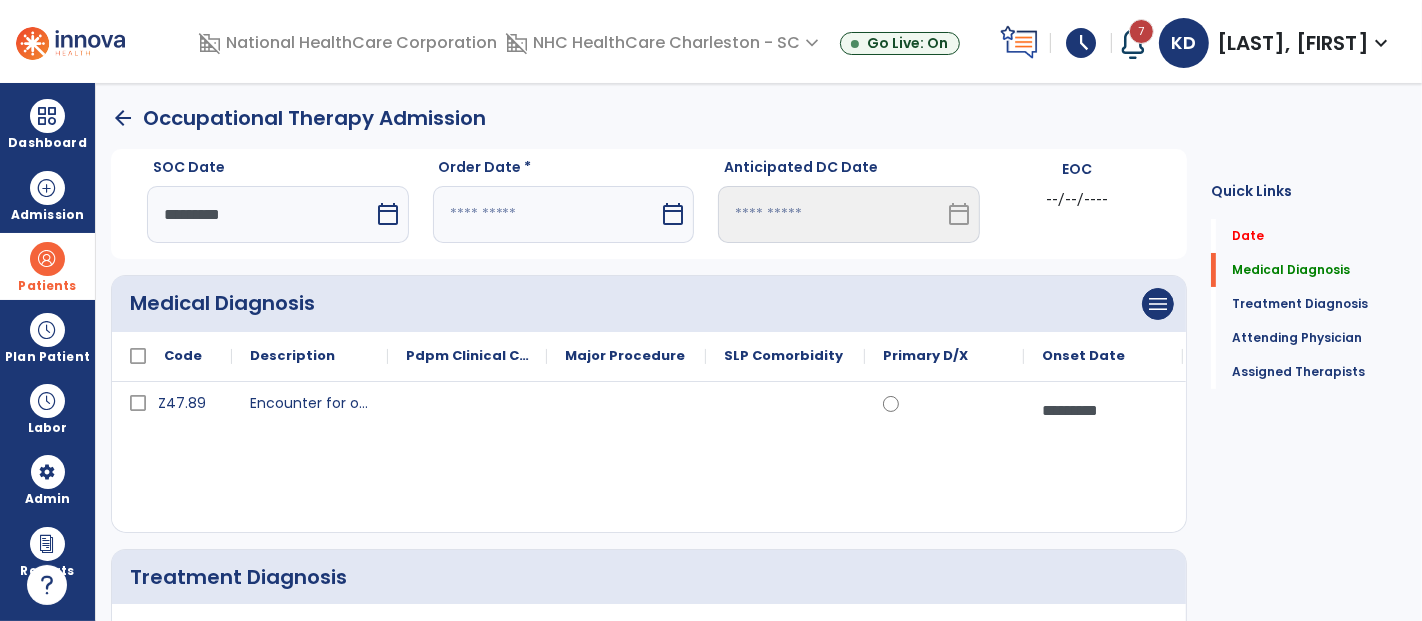 click at bounding box center (546, 214) 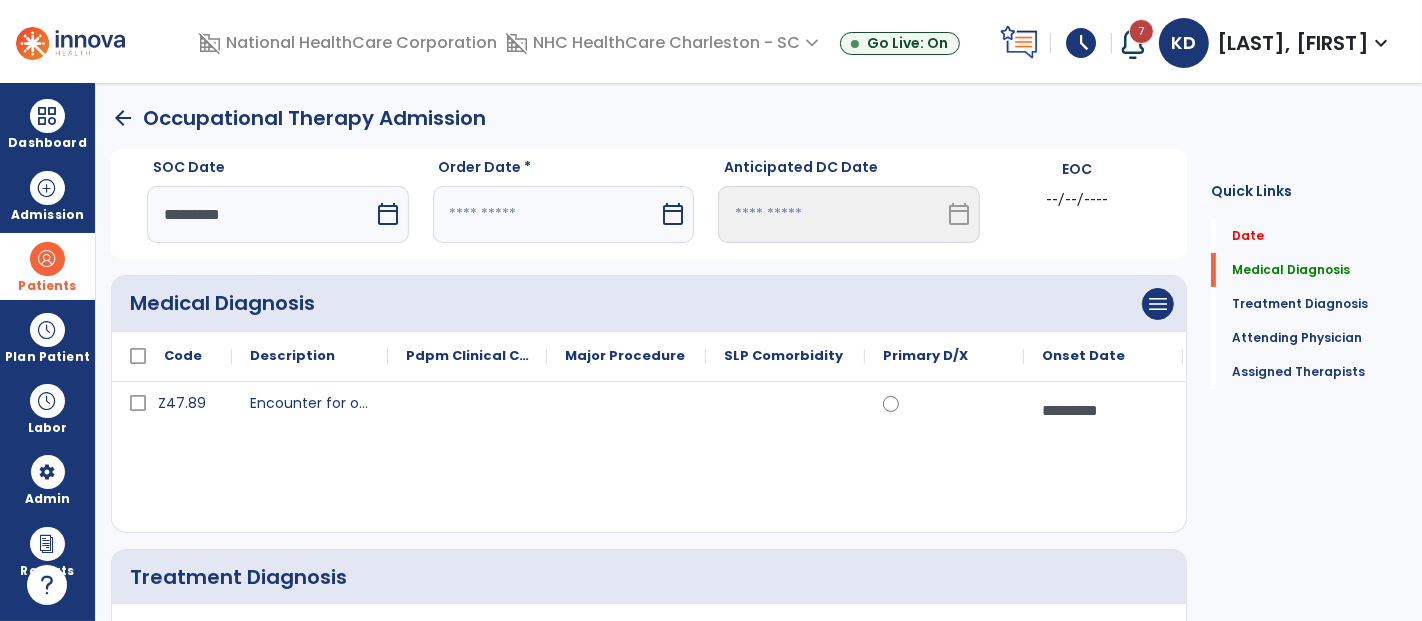 select on "*" 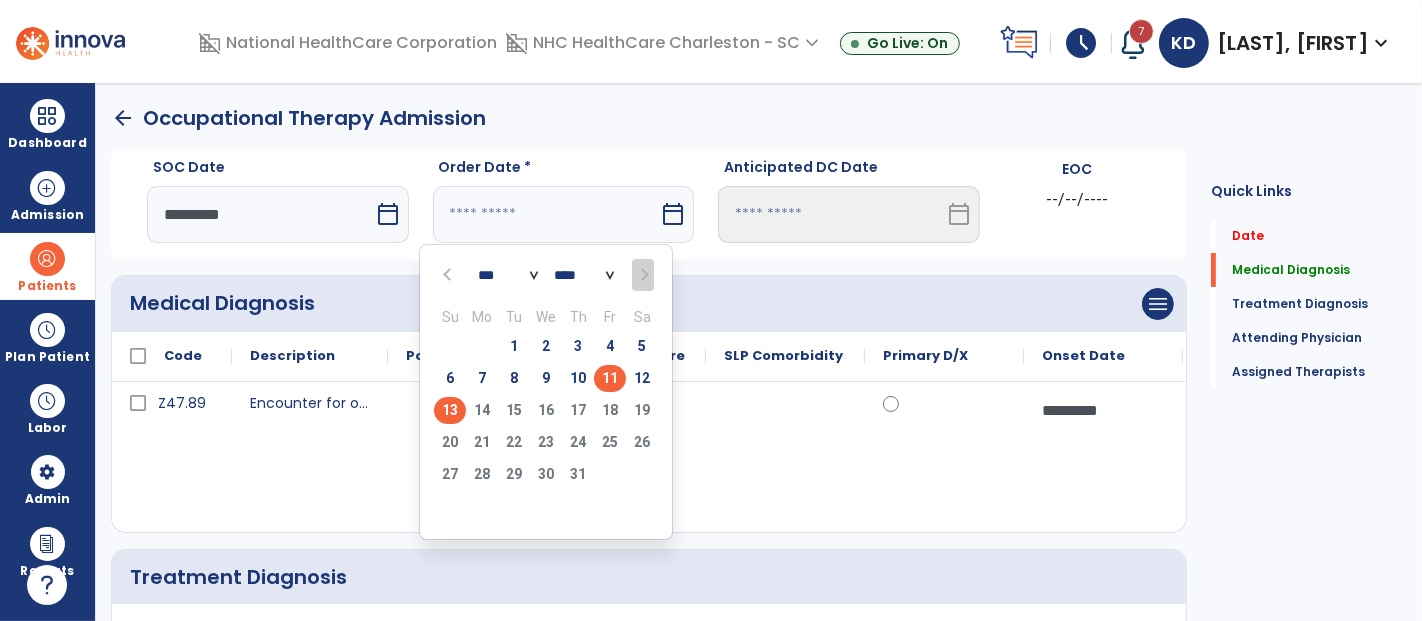 click on "11" at bounding box center (610, 378) 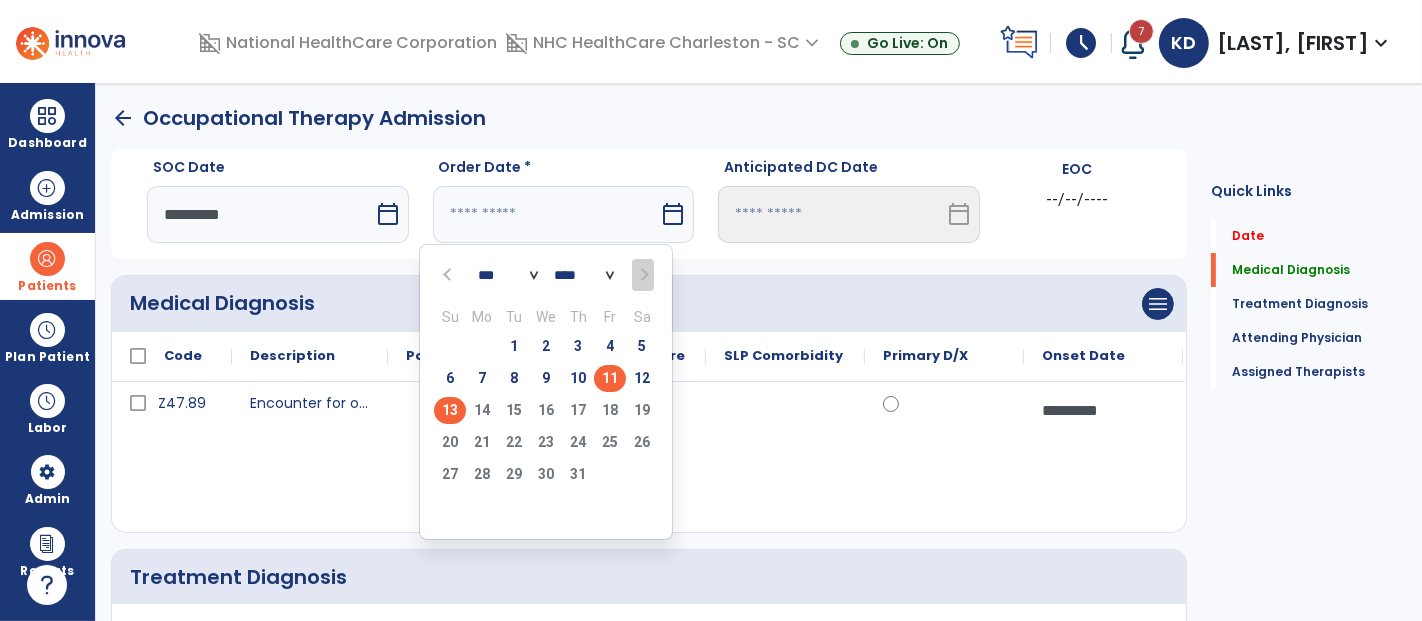 type on "*********" 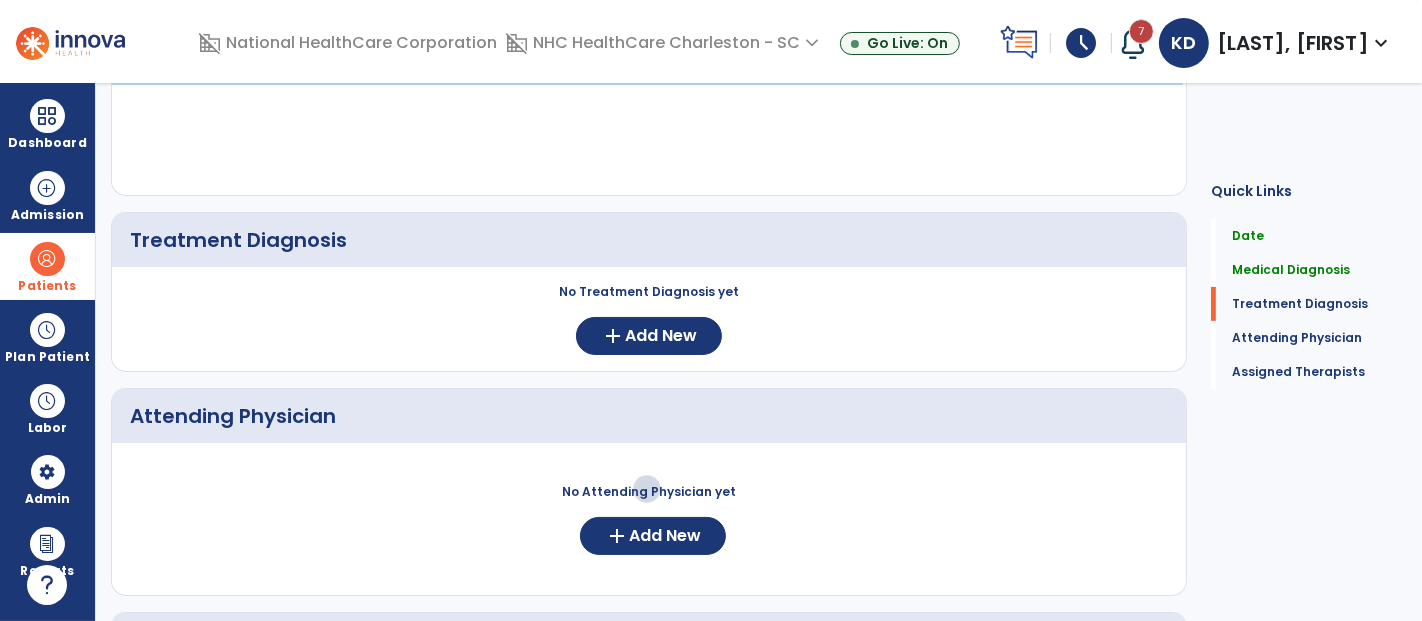 scroll, scrollTop: 444, scrollLeft: 0, axis: vertical 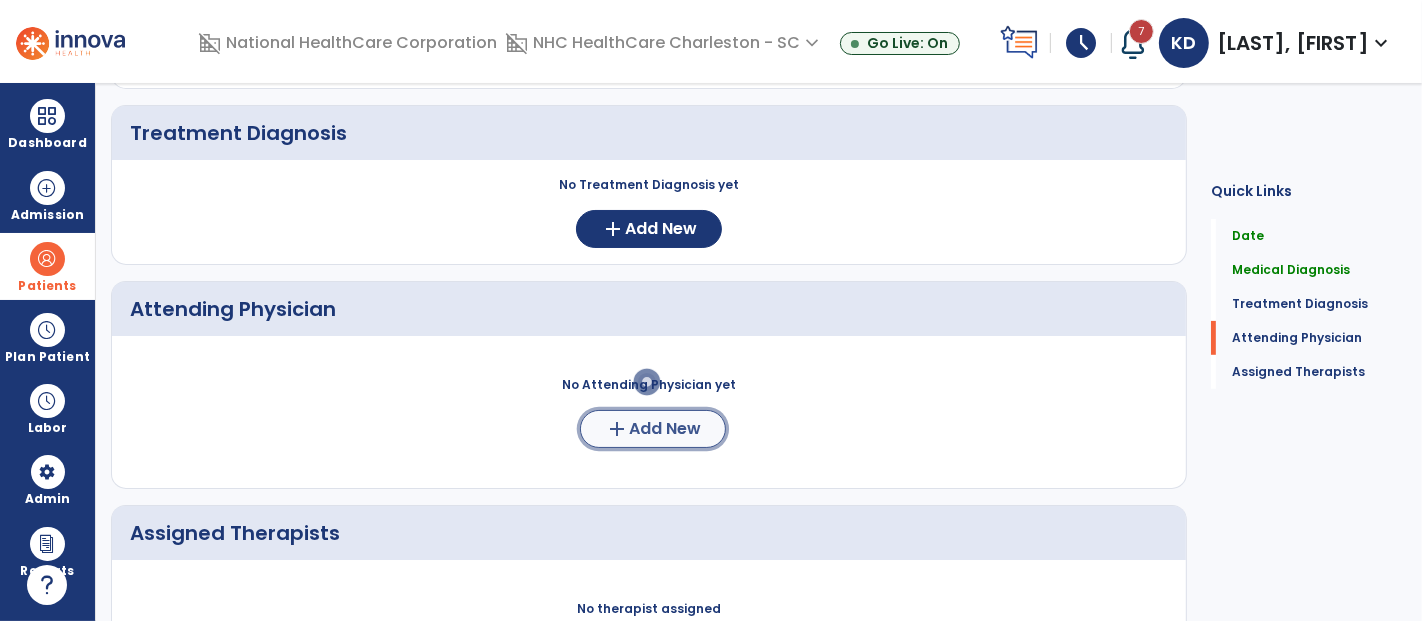 click on "Add New" 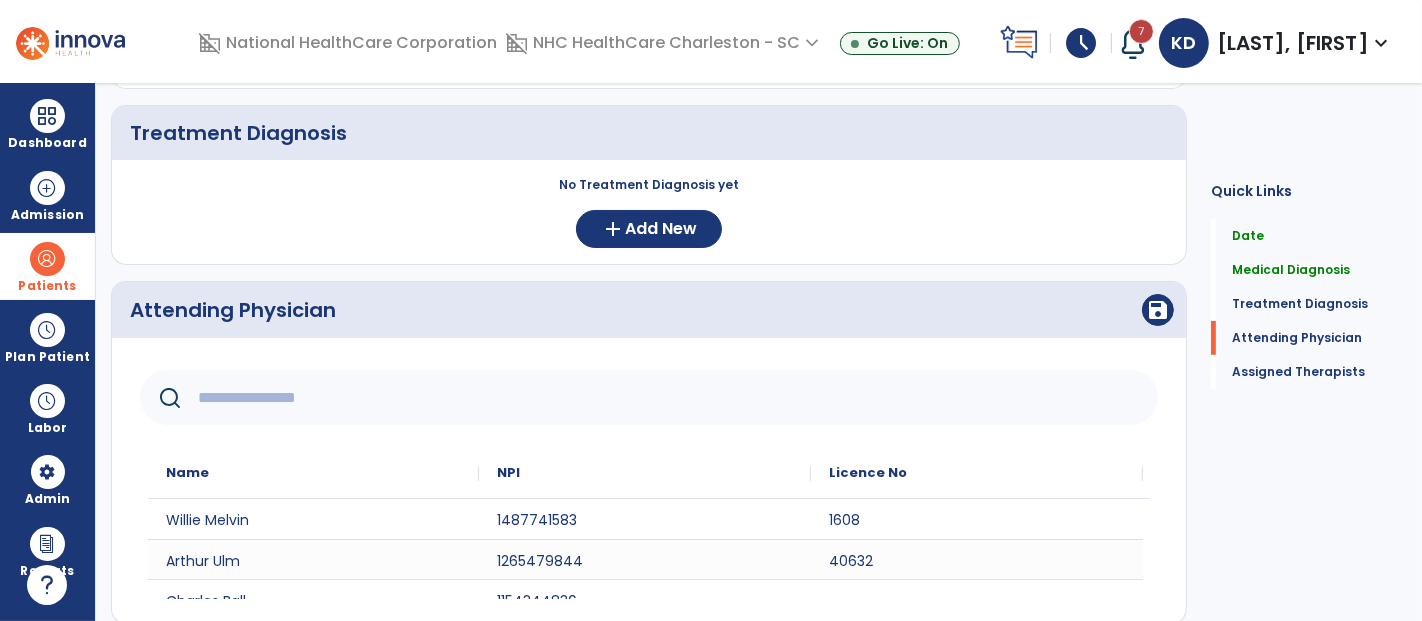click 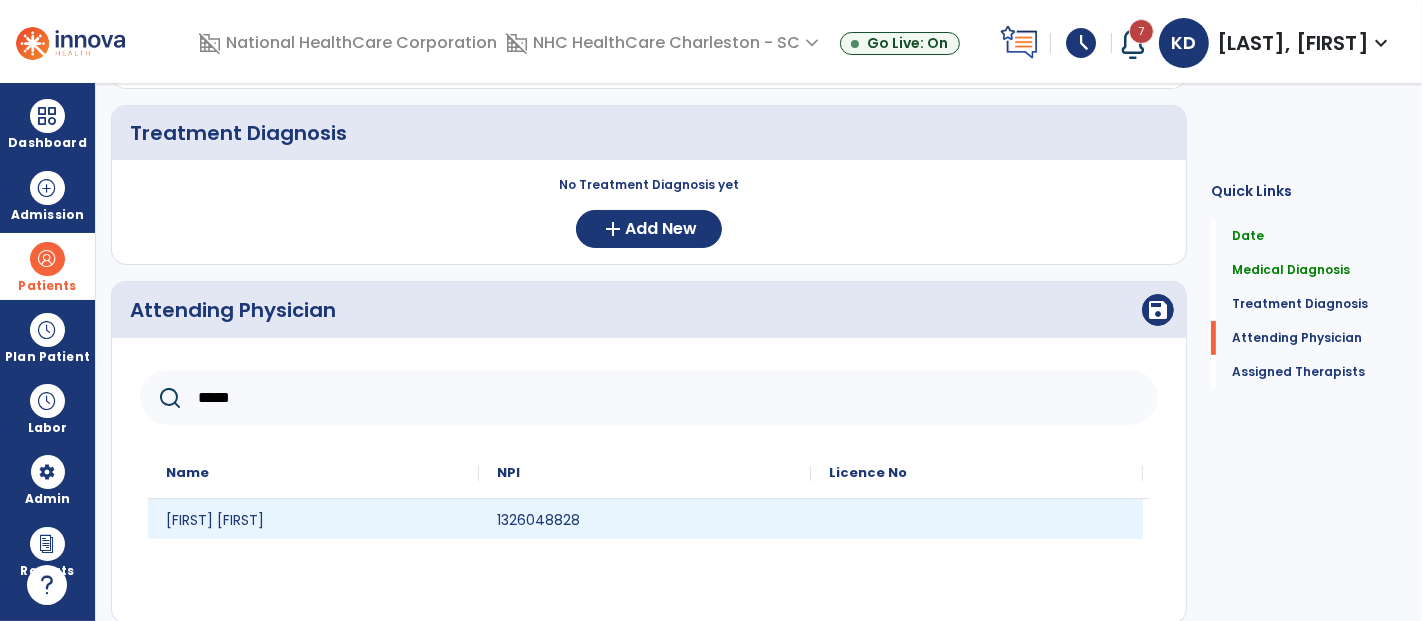 type on "*****" 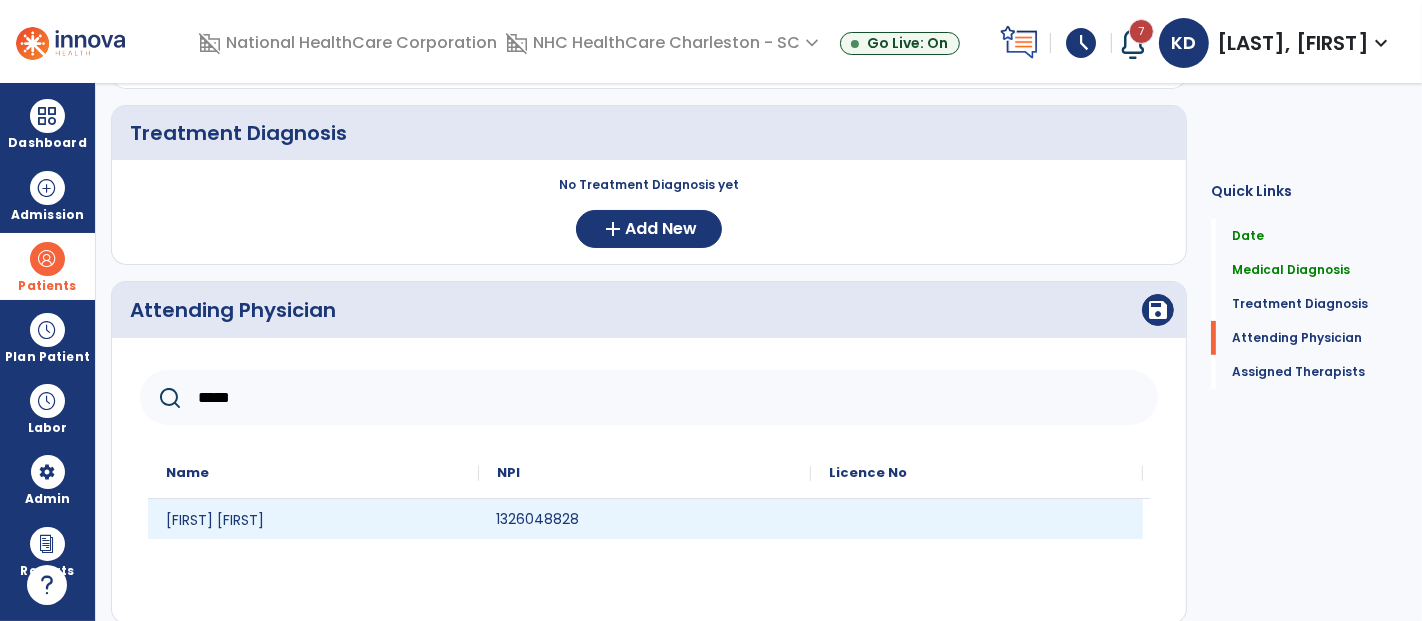 click on "1326048828" 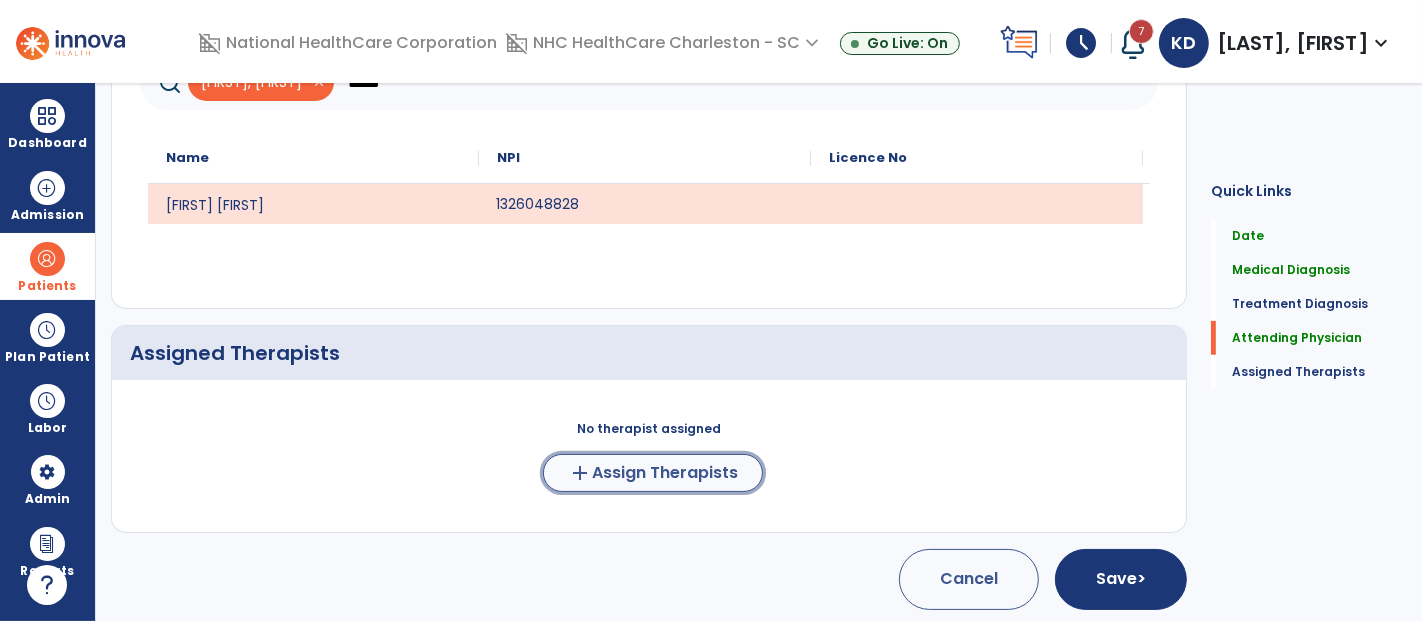 click on "Assign Therapists" 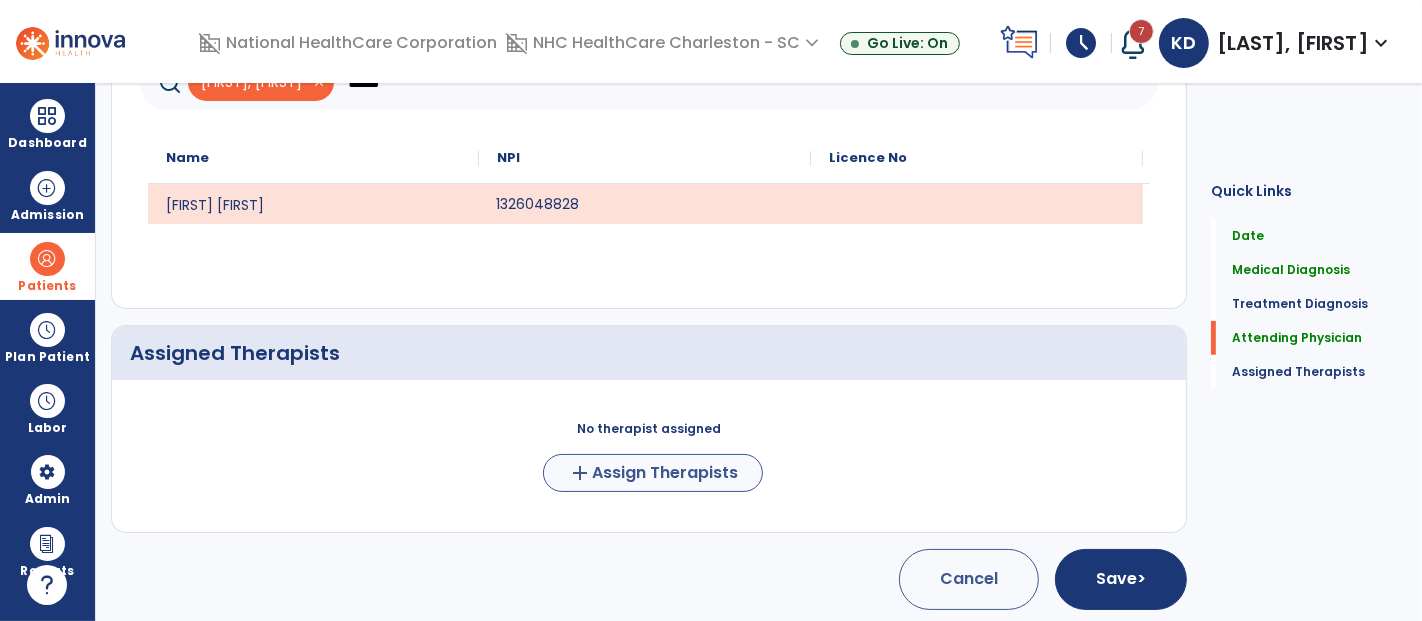 scroll, scrollTop: 756, scrollLeft: 0, axis: vertical 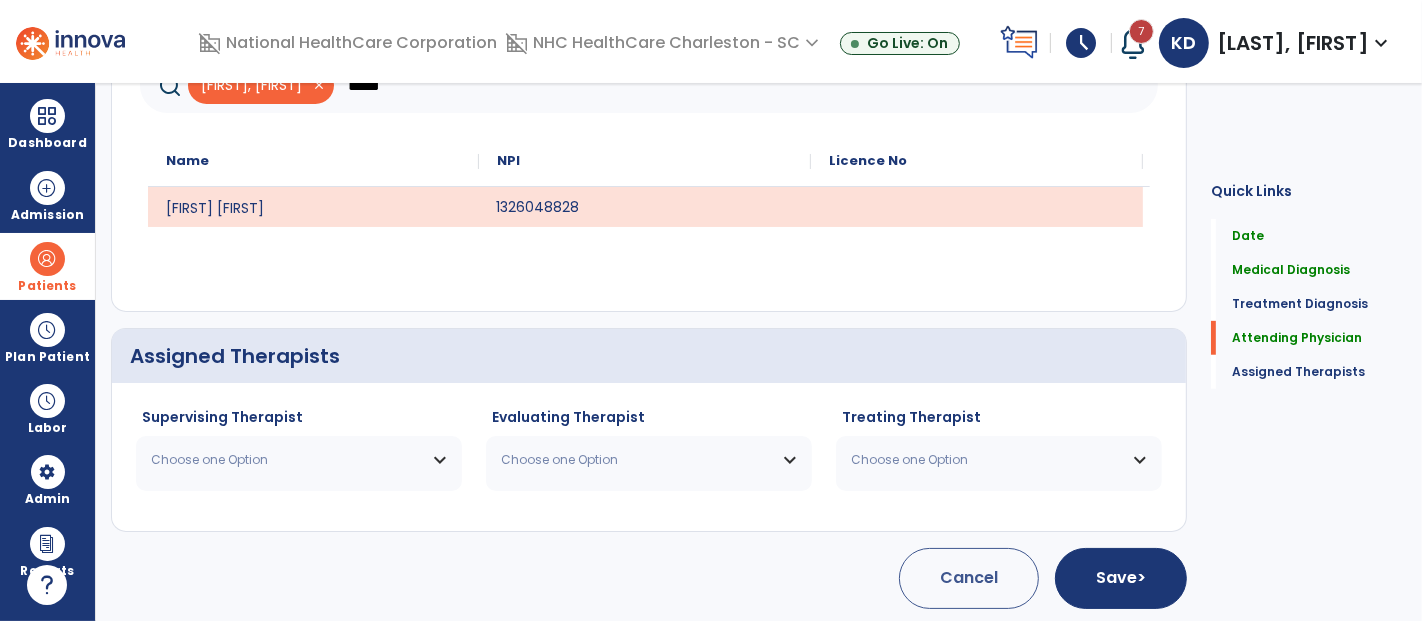 click on "Choose one Option" at bounding box center [286, 460] 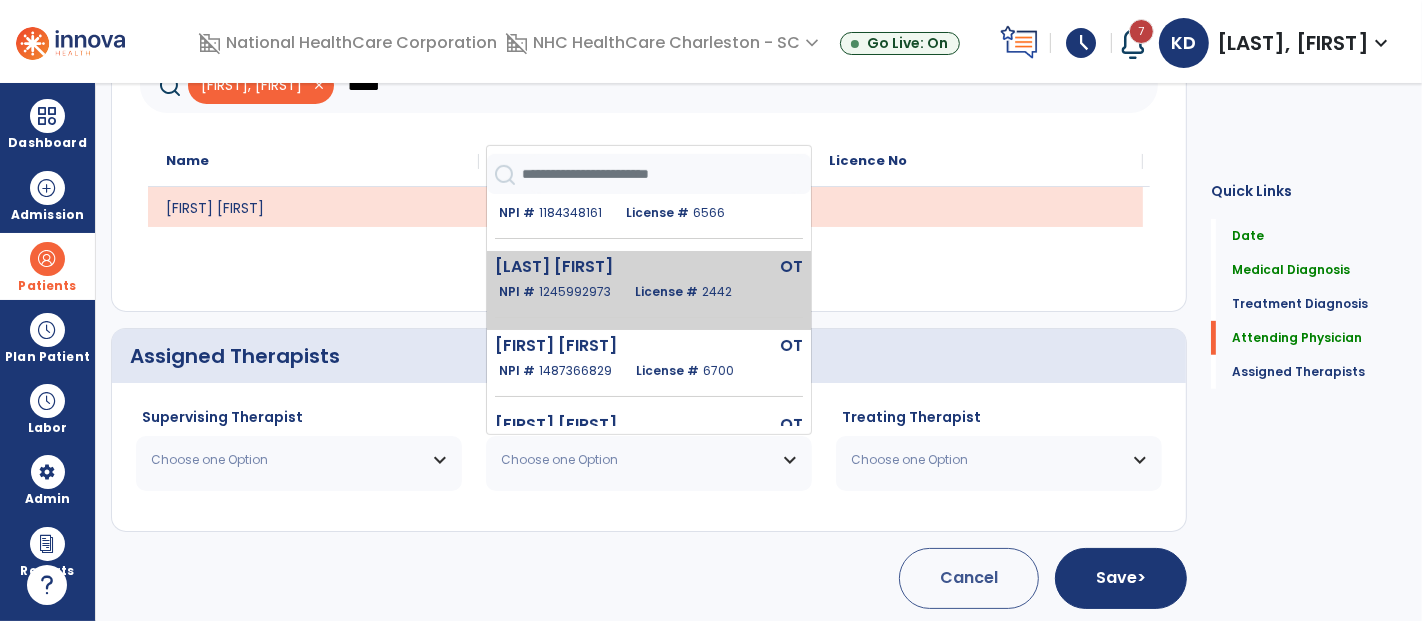 scroll, scrollTop: 0, scrollLeft: 0, axis: both 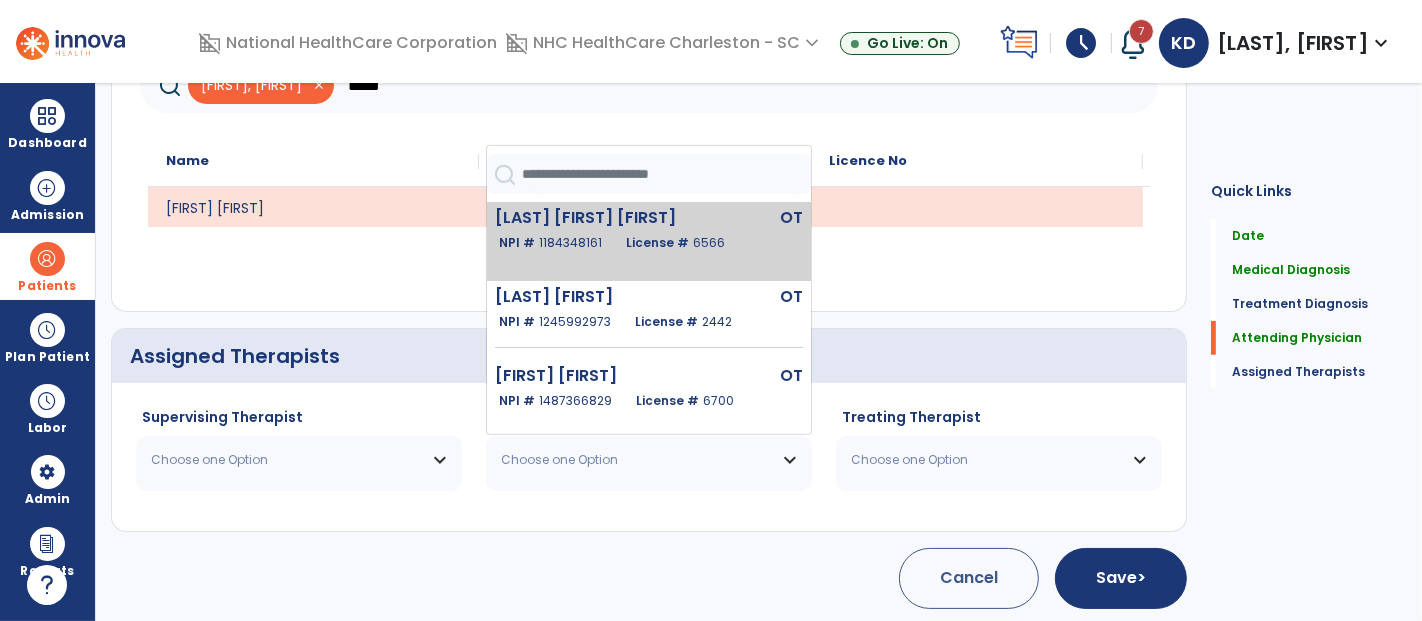 click on "Bard Mckee Caroline   OT   NPI #  1184348161  License #  6566" 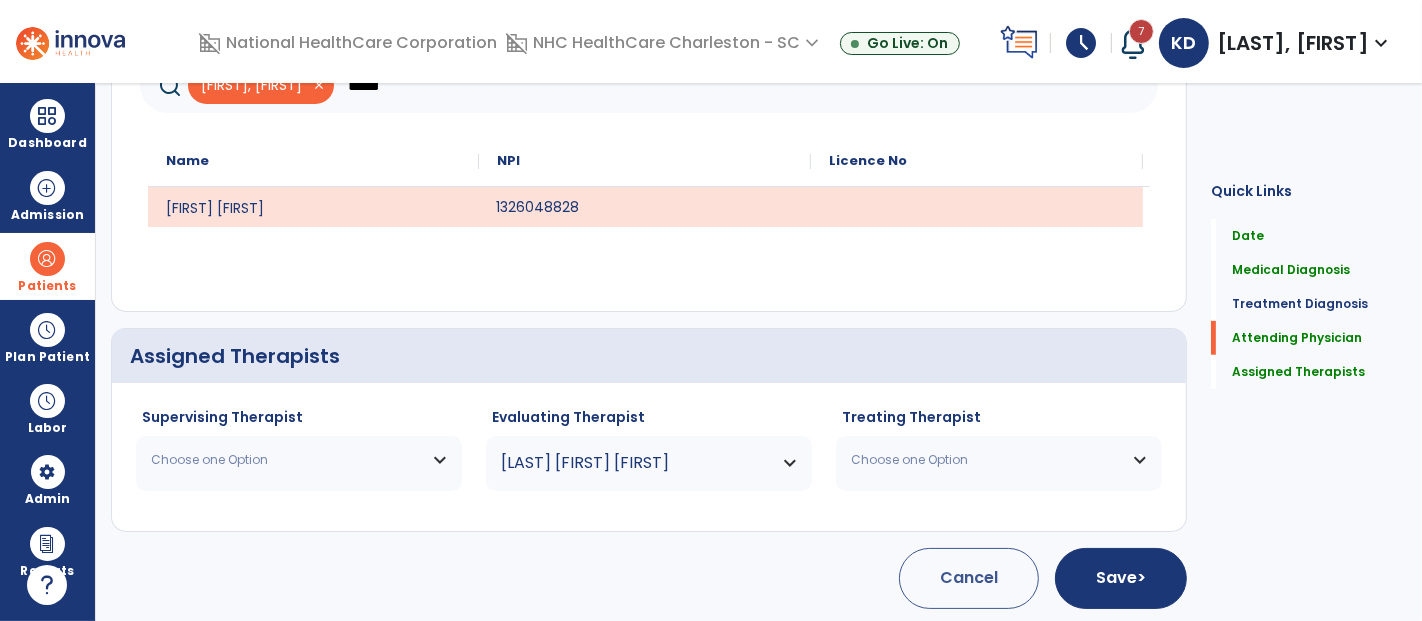 scroll, scrollTop: 755, scrollLeft: 0, axis: vertical 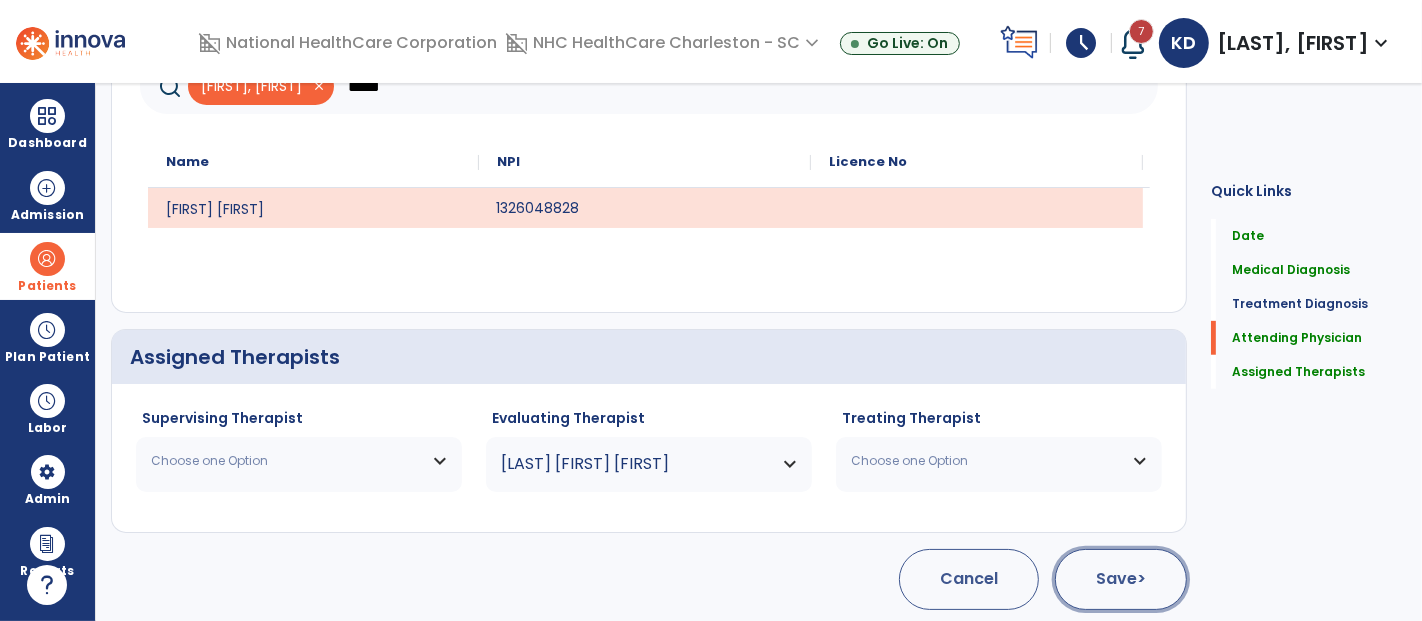click on "Save  >" 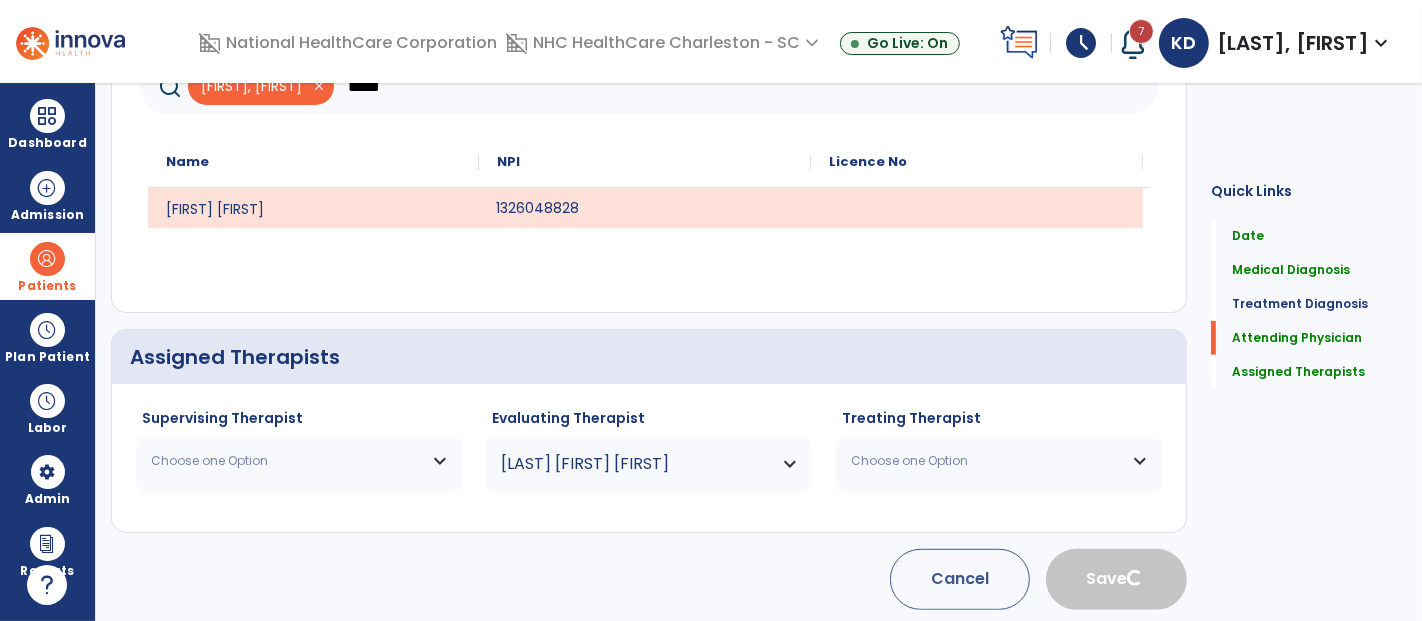 type 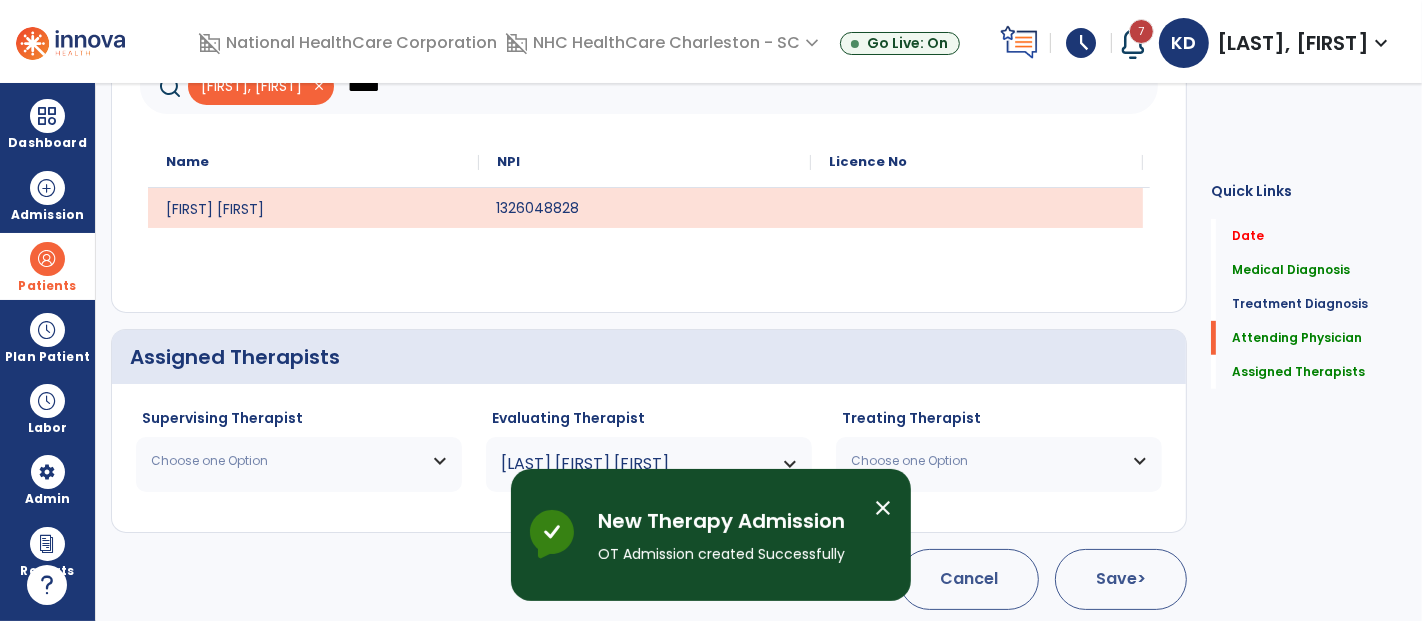 scroll, scrollTop: 136, scrollLeft: 0, axis: vertical 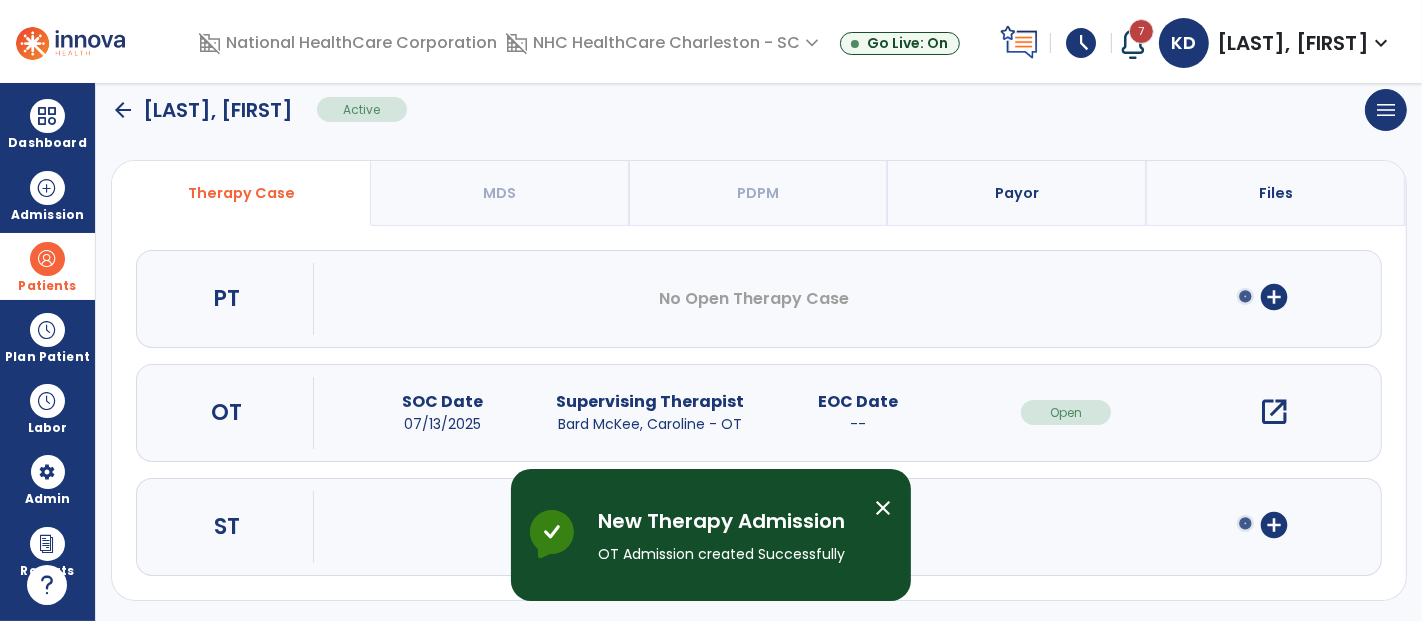 click on "add_circle" at bounding box center [1274, 297] 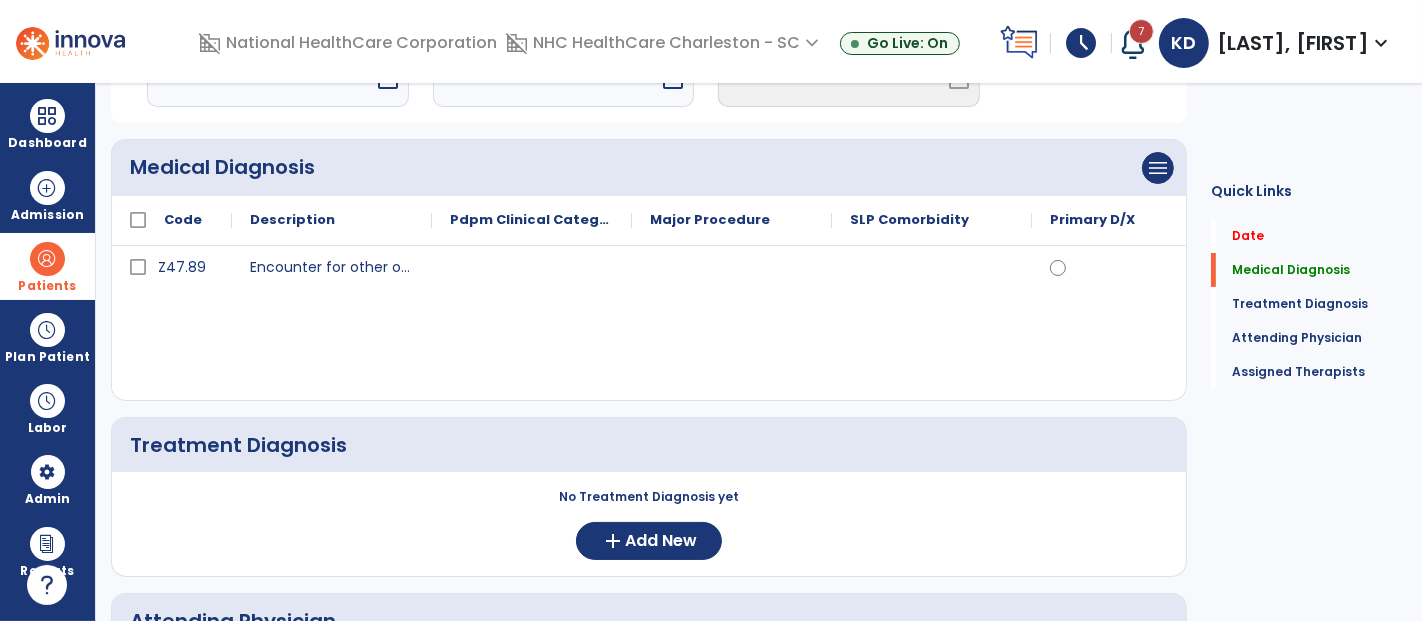 scroll, scrollTop: 0, scrollLeft: 0, axis: both 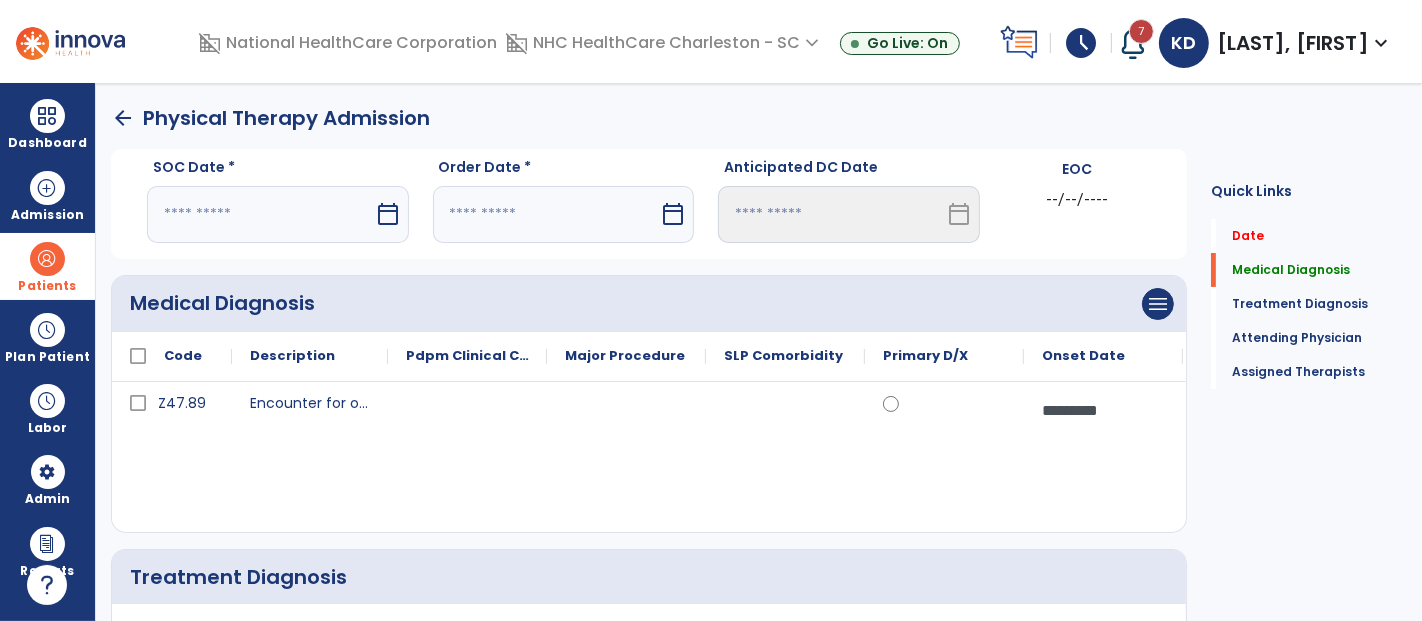 click at bounding box center [260, 214] 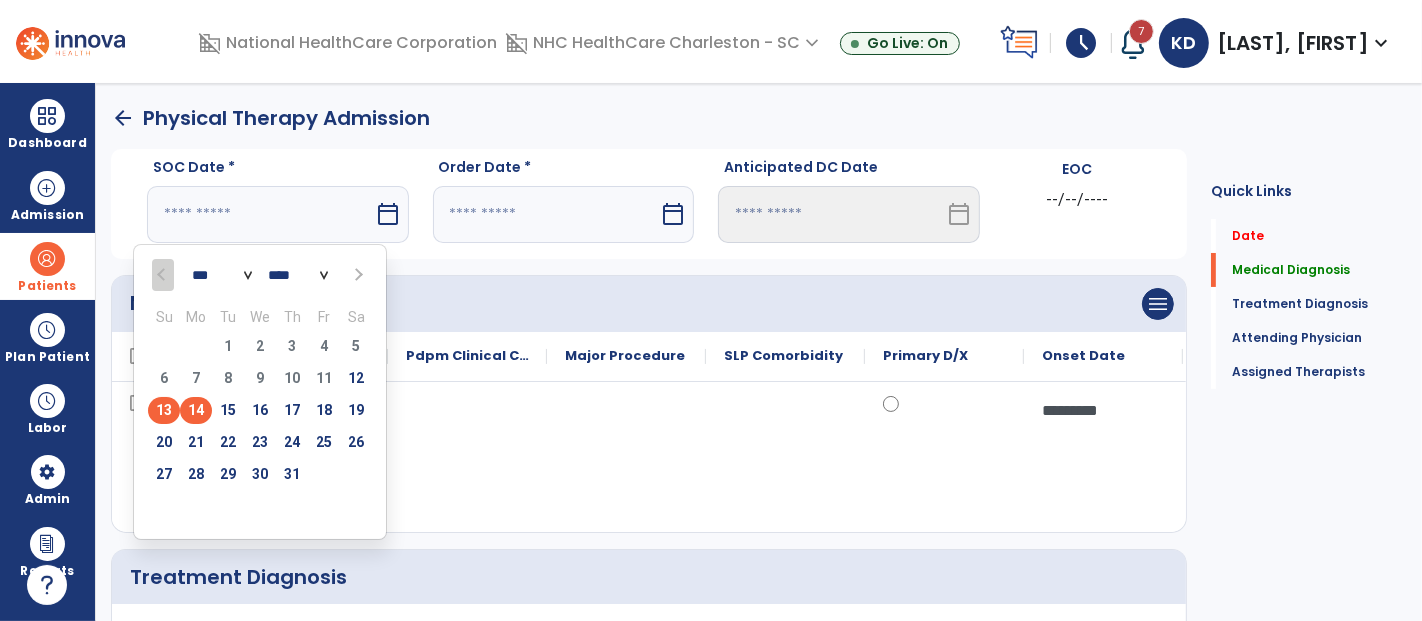 click on "14" at bounding box center [196, 410] 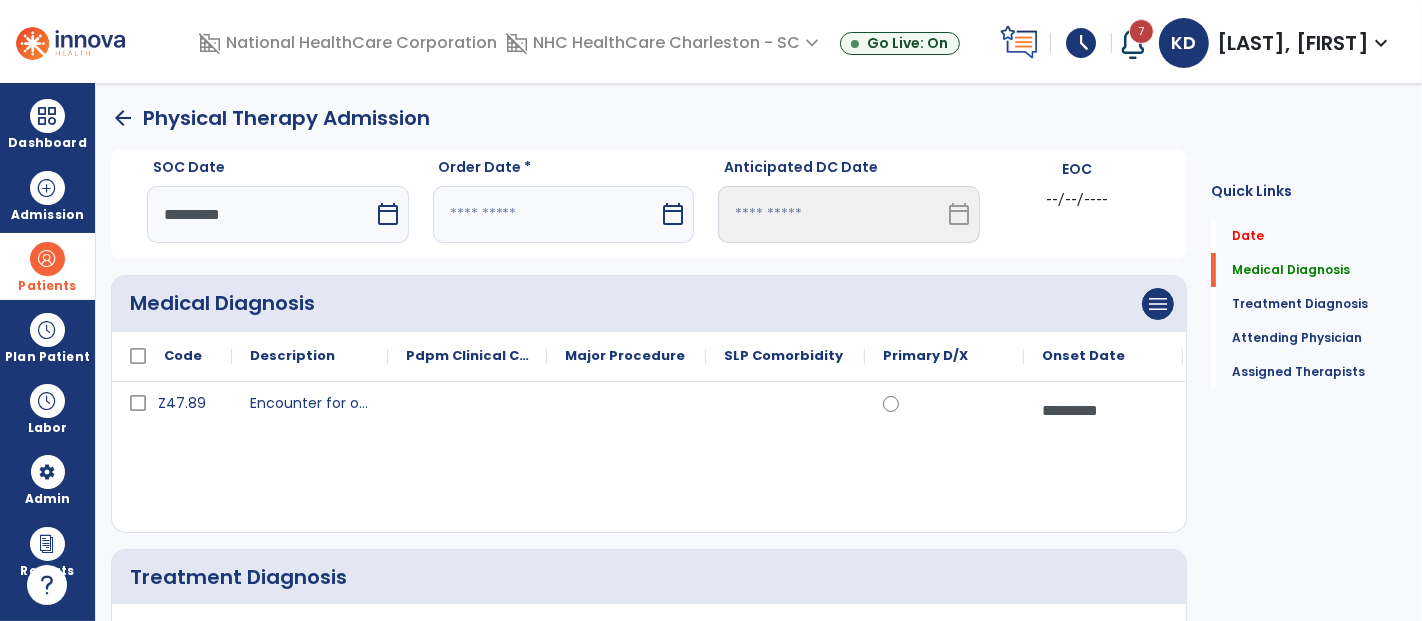 click at bounding box center (546, 214) 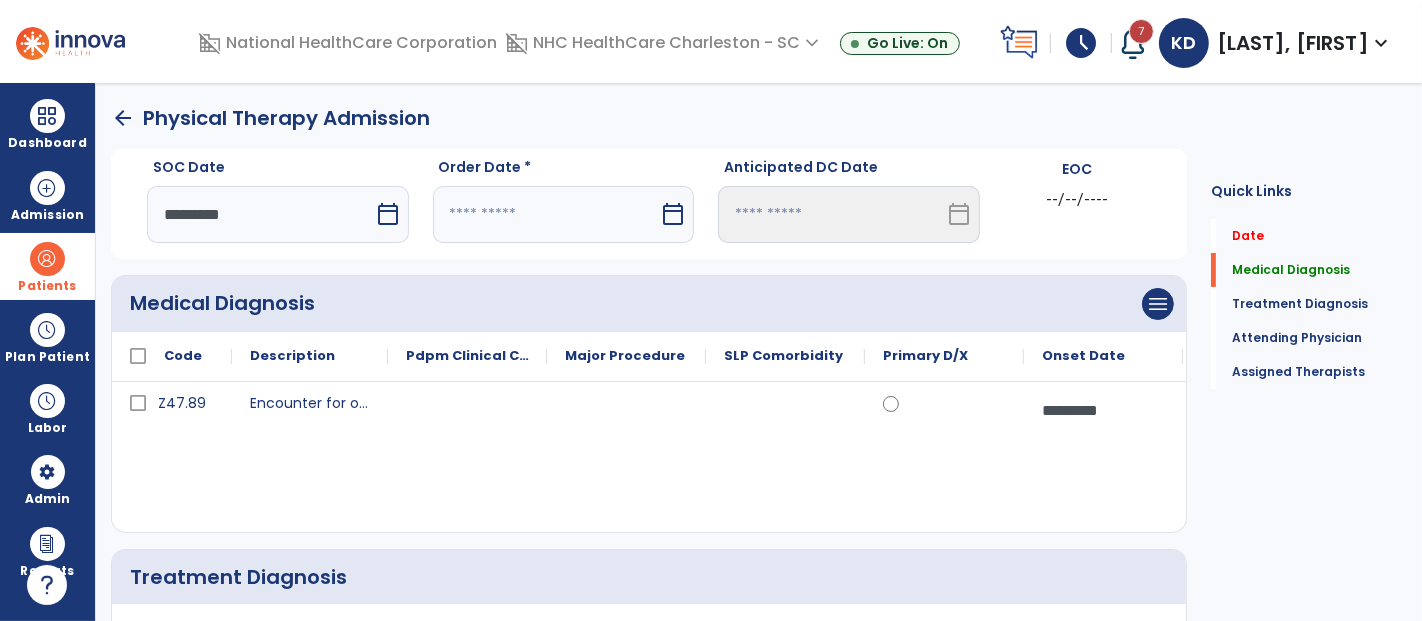 select on "*" 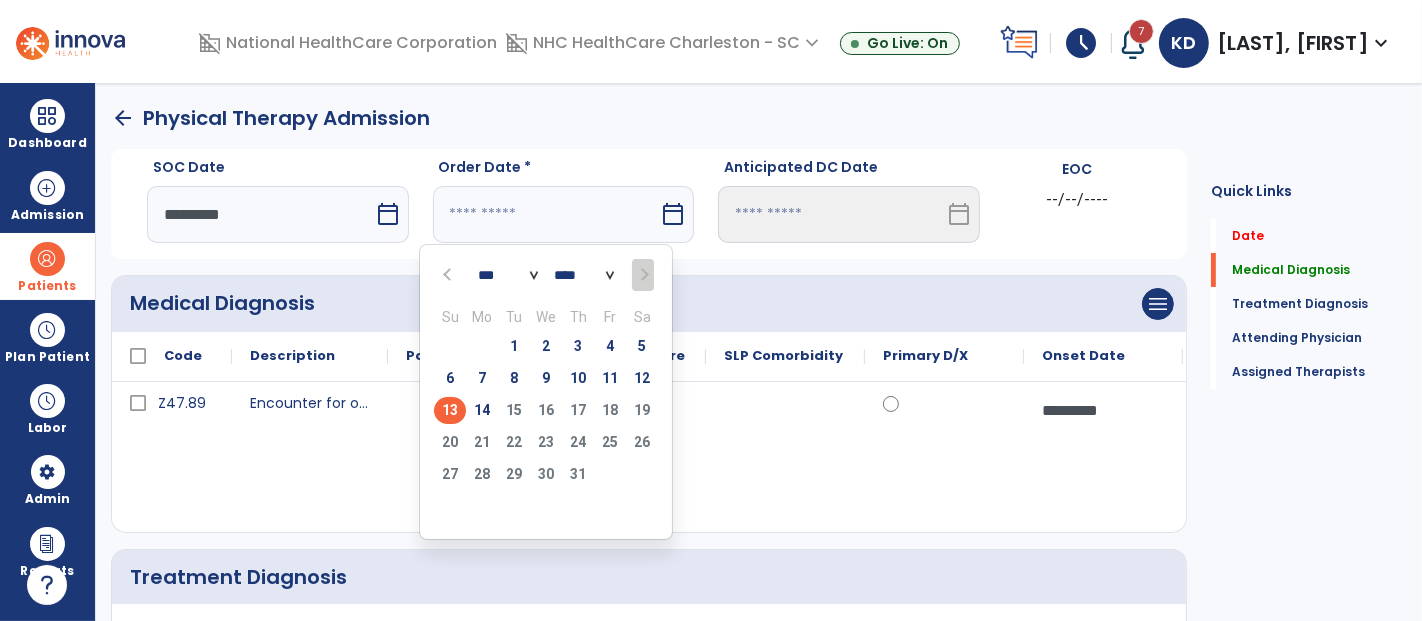 click on "11" at bounding box center (610, 378) 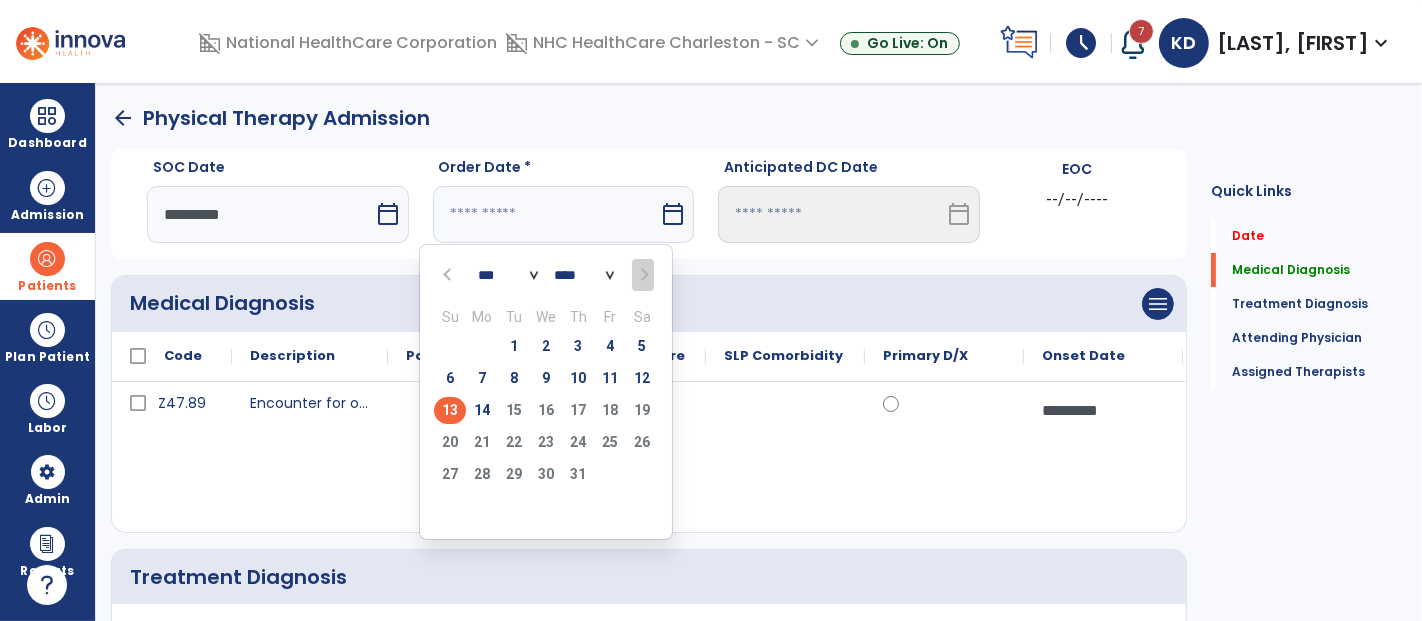 type on "*********" 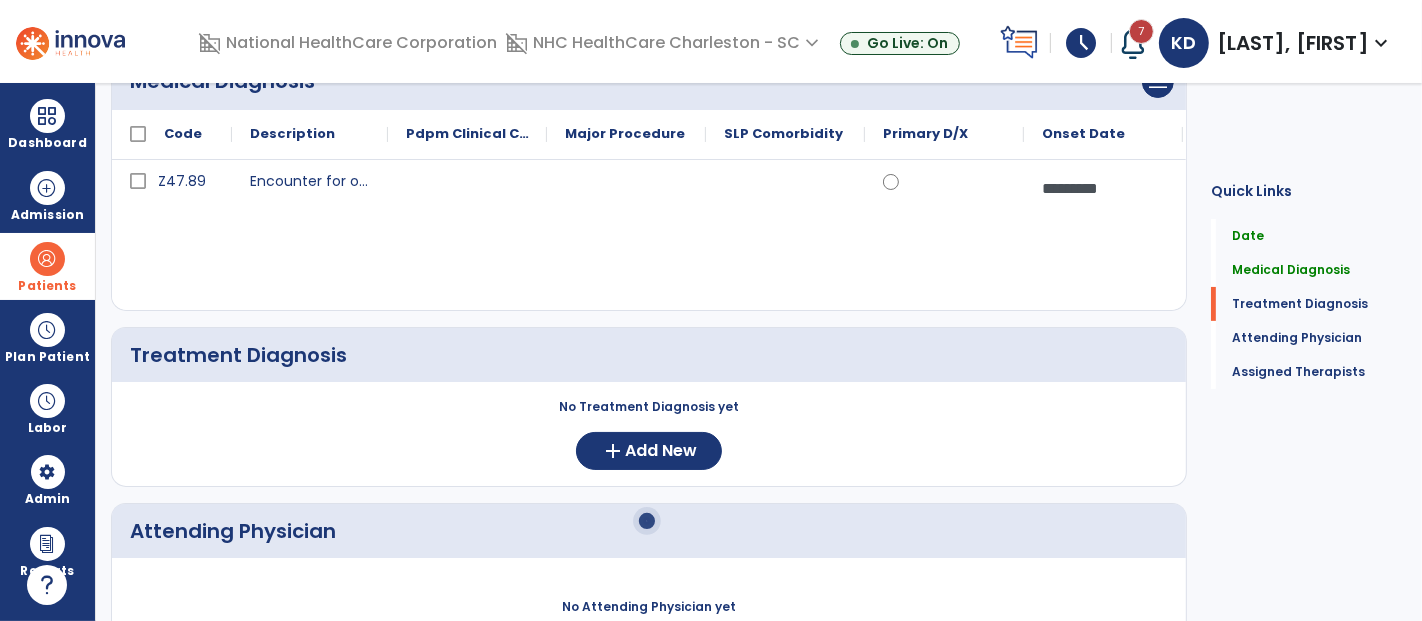 scroll, scrollTop: 444, scrollLeft: 0, axis: vertical 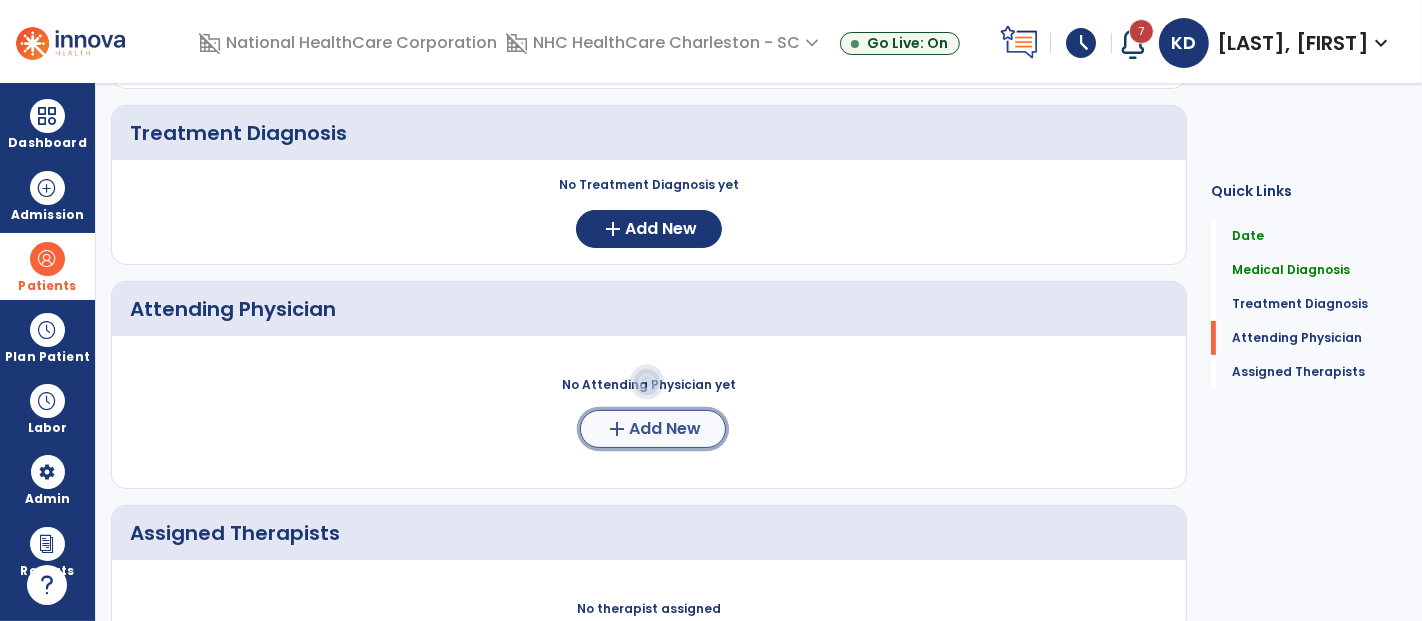 click on "Add New" 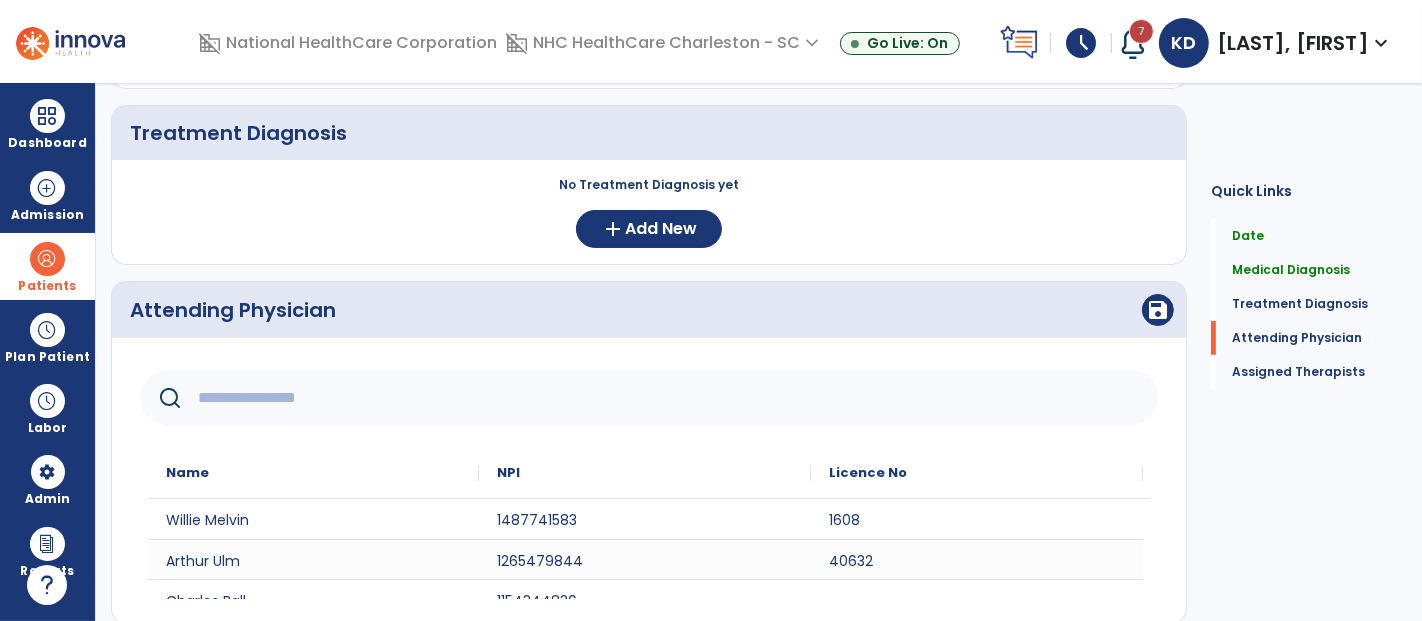click 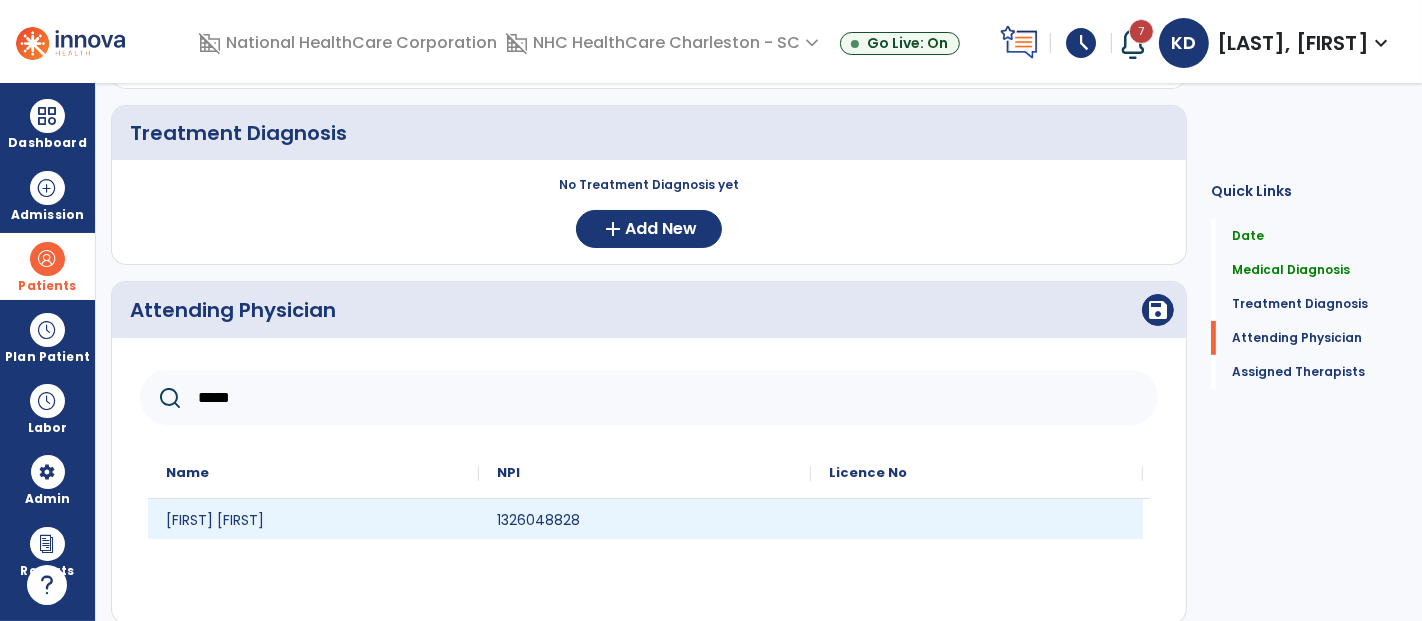 type on "*****" 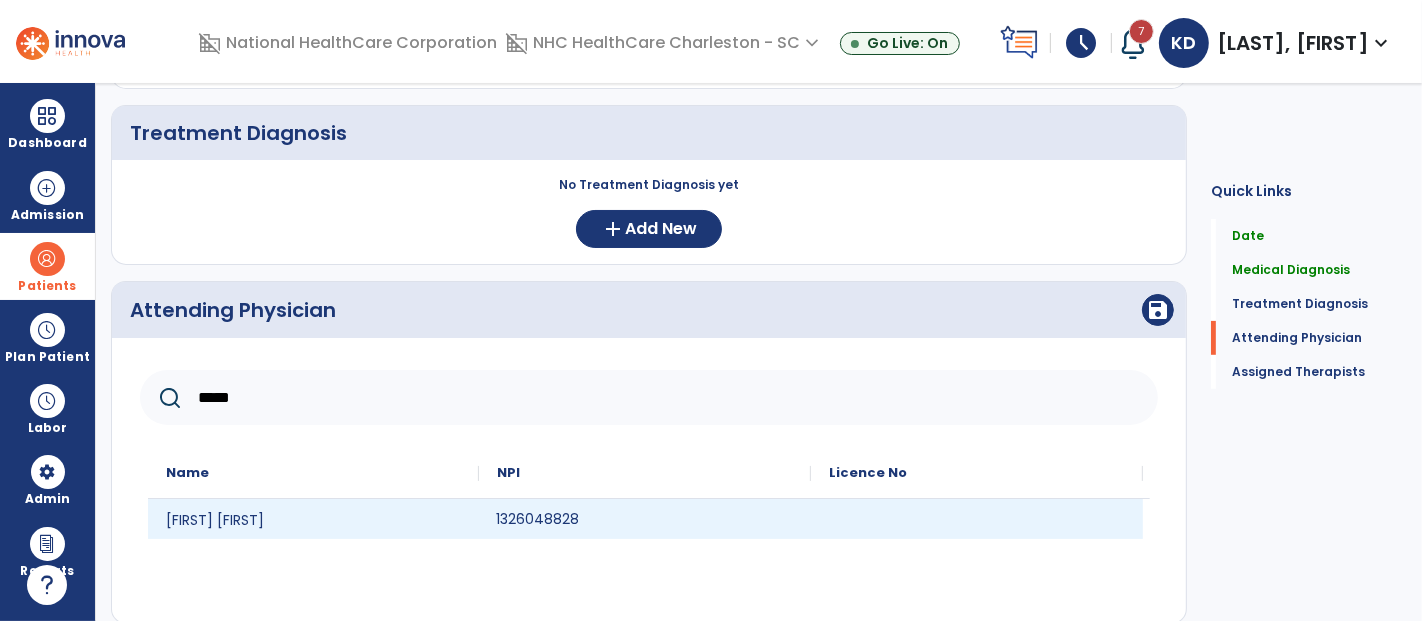 click on "1326048828" 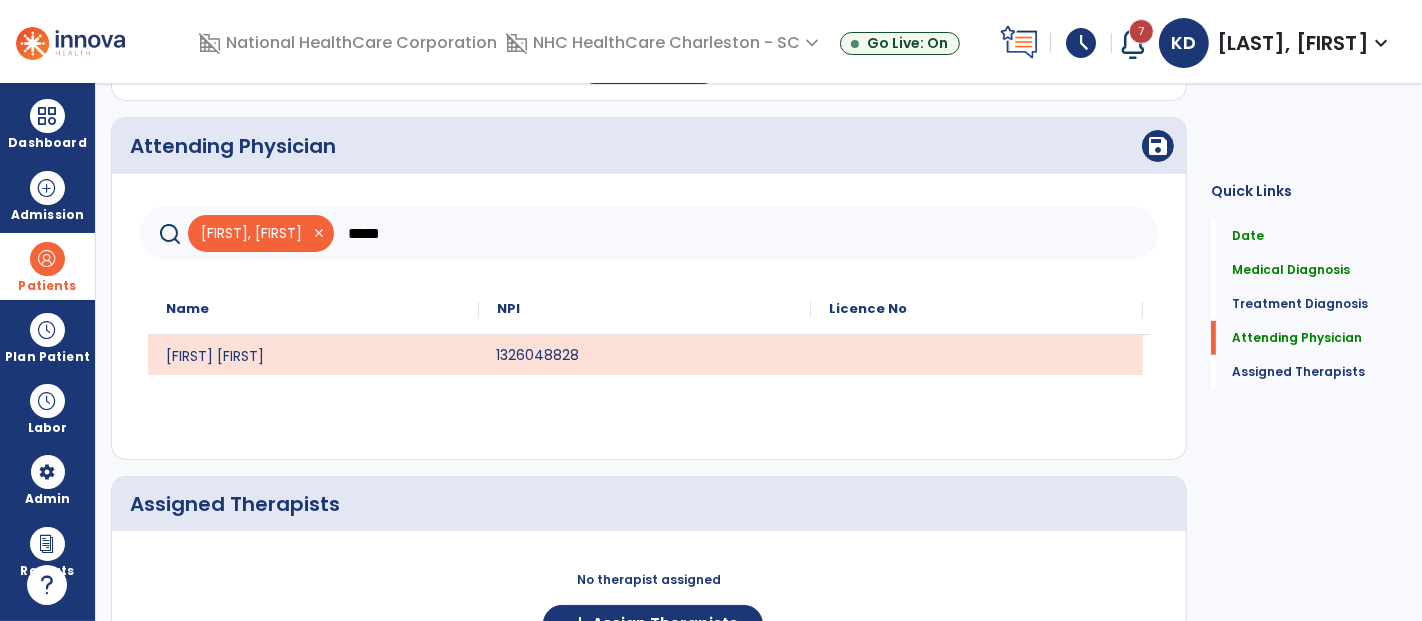 scroll, scrollTop: 759, scrollLeft: 0, axis: vertical 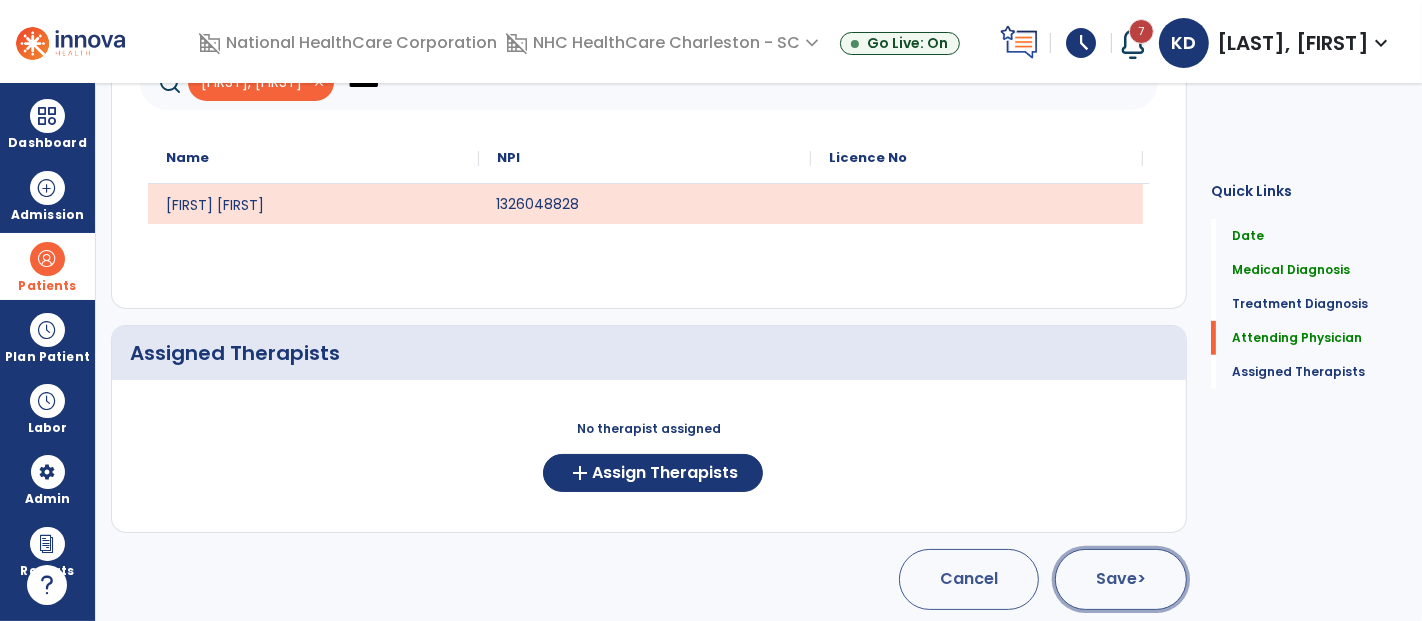click on "Save  >" 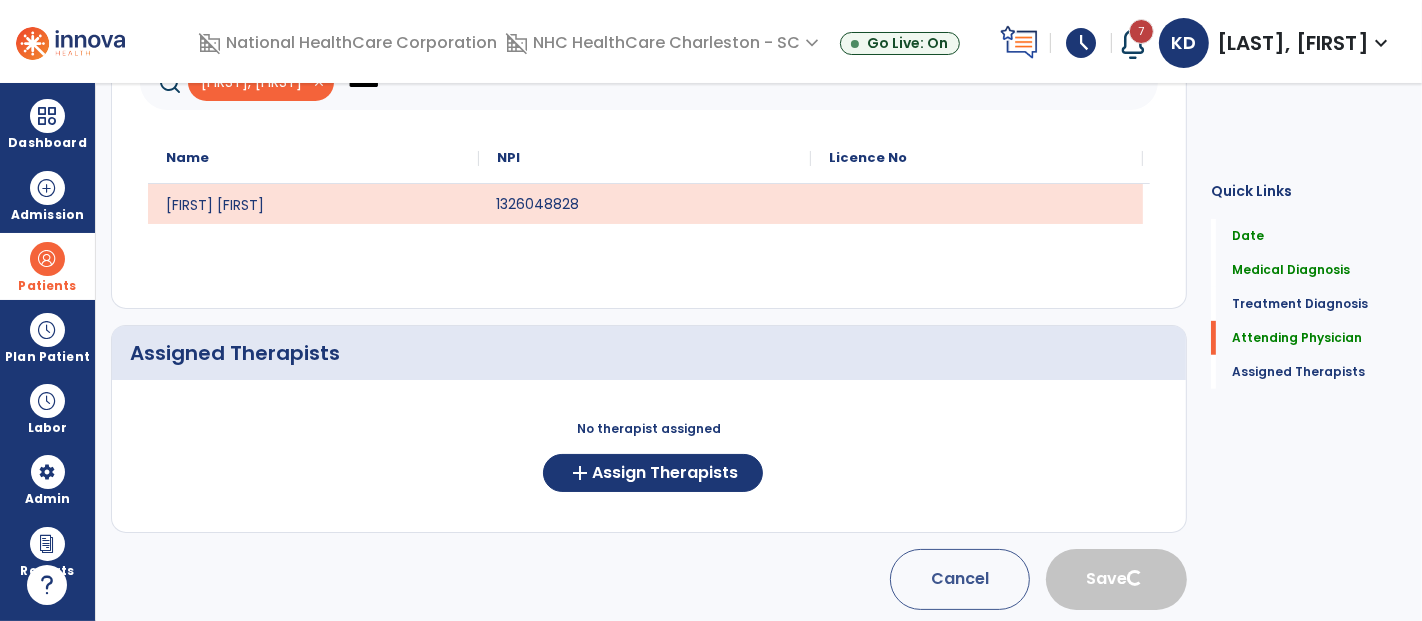 type 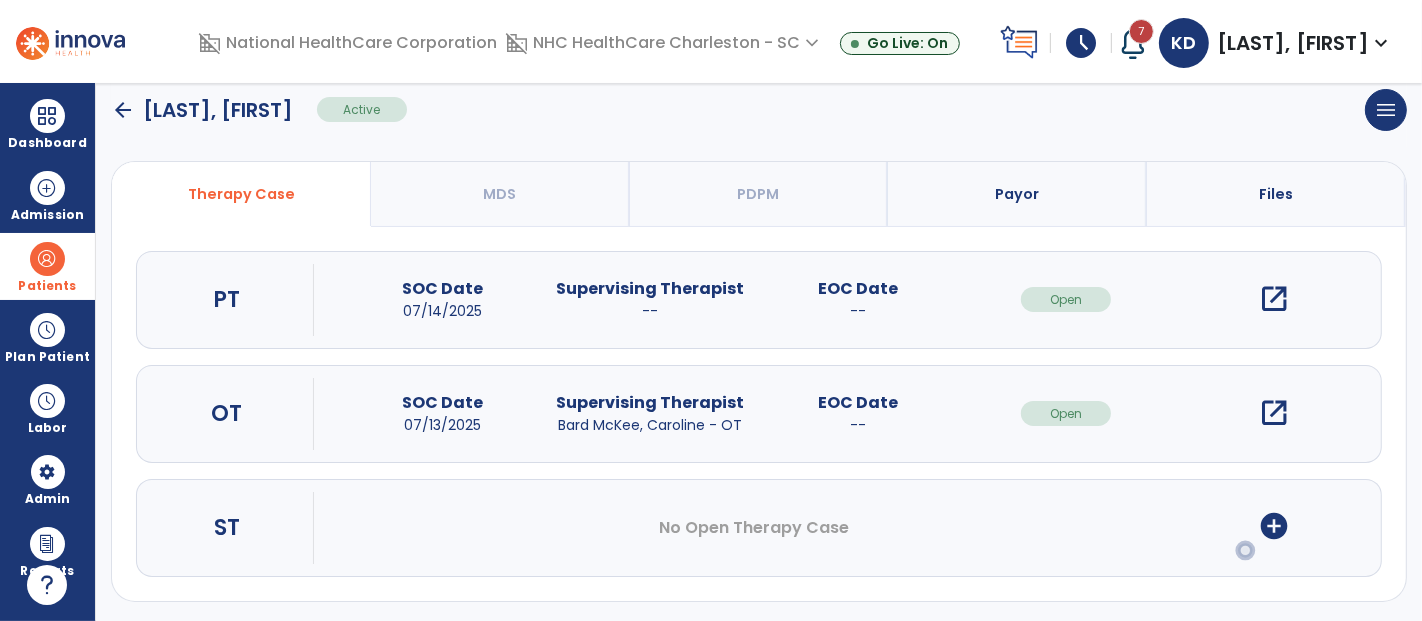 scroll, scrollTop: 0, scrollLeft: 0, axis: both 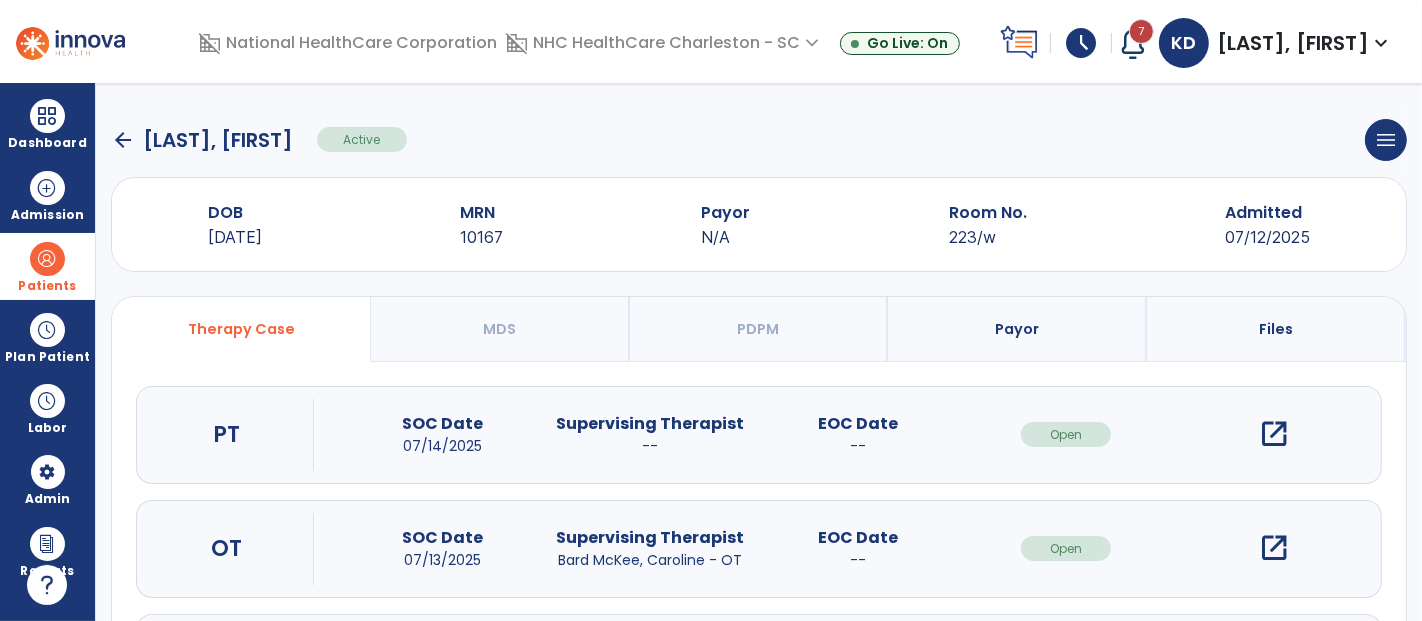 click on "Payor" at bounding box center [1017, 329] 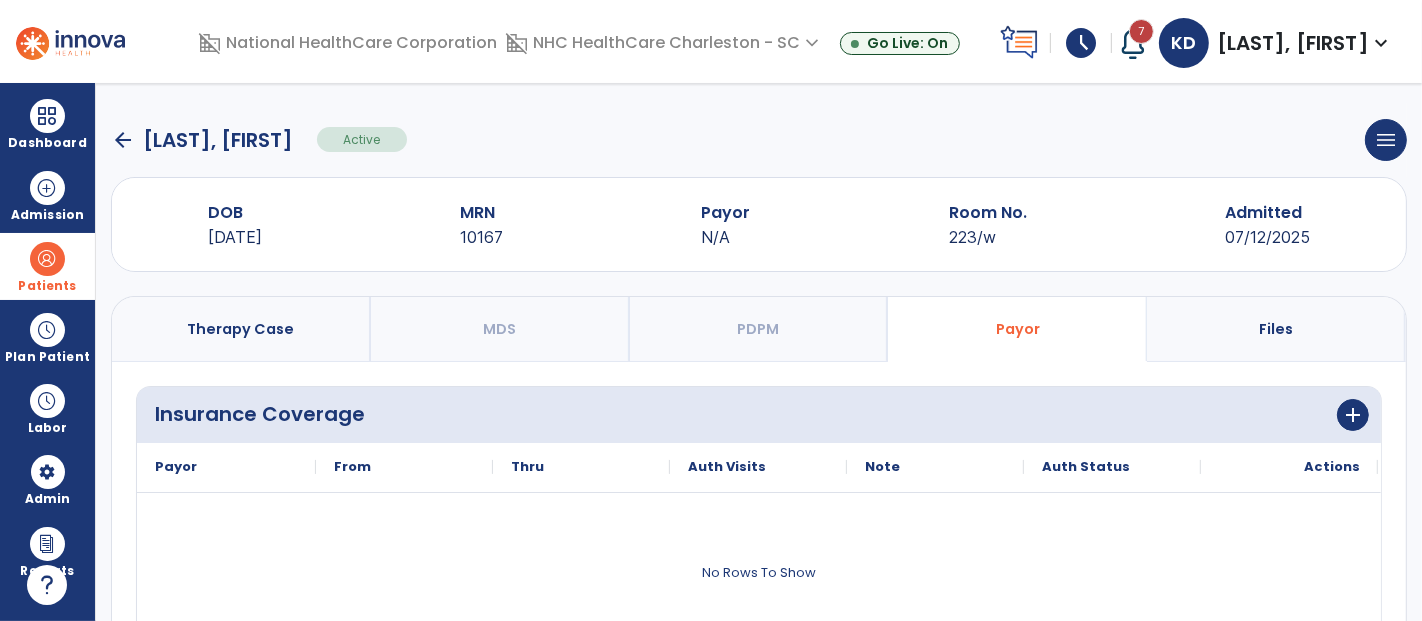 scroll, scrollTop: 111, scrollLeft: 0, axis: vertical 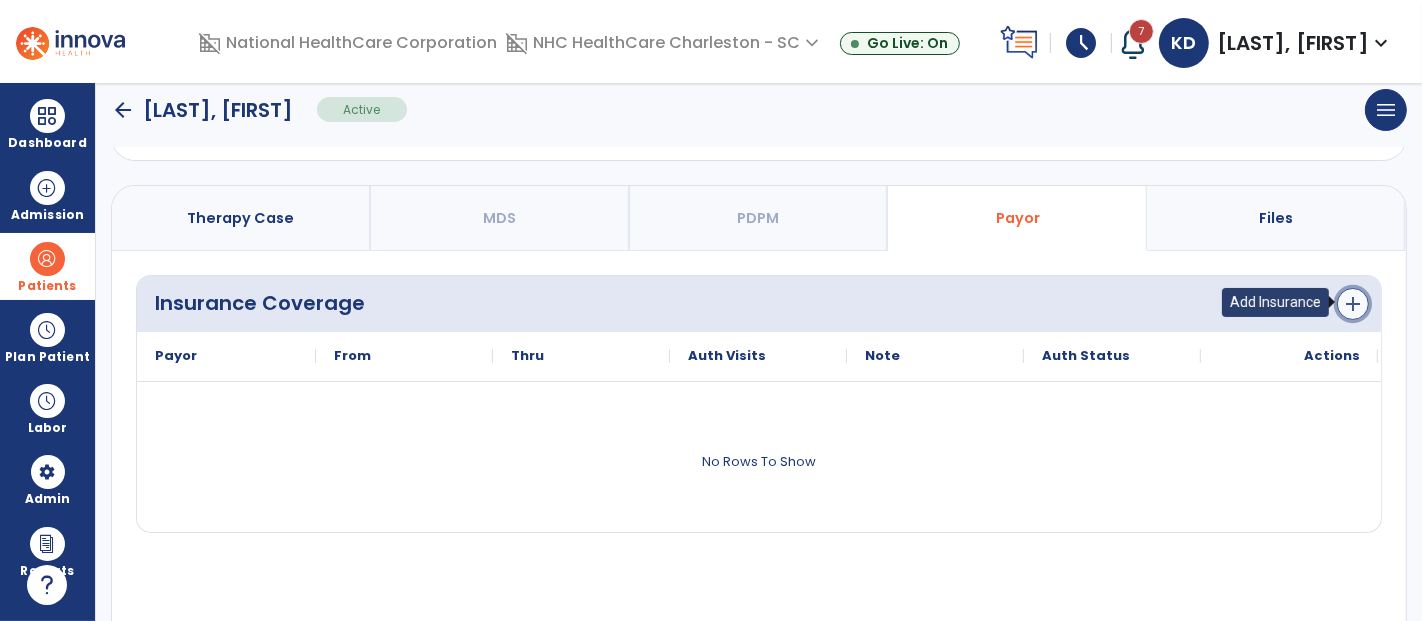 click on "add" 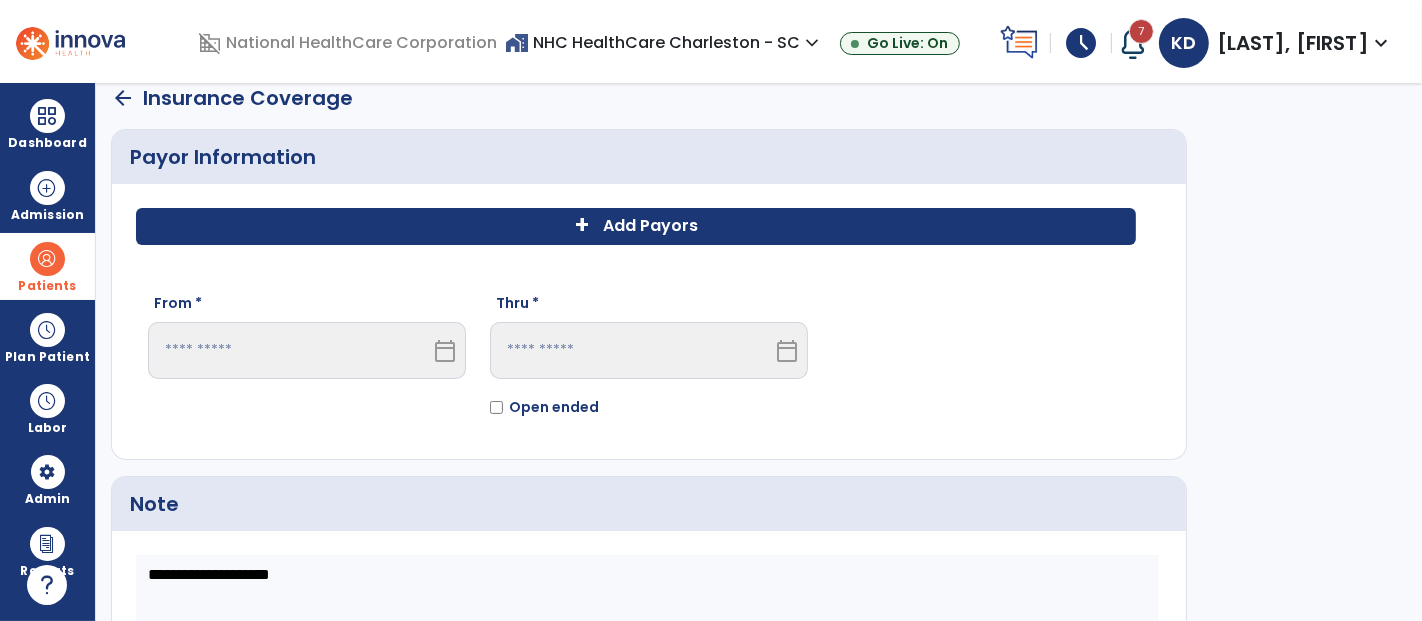 scroll, scrollTop: 0, scrollLeft: 0, axis: both 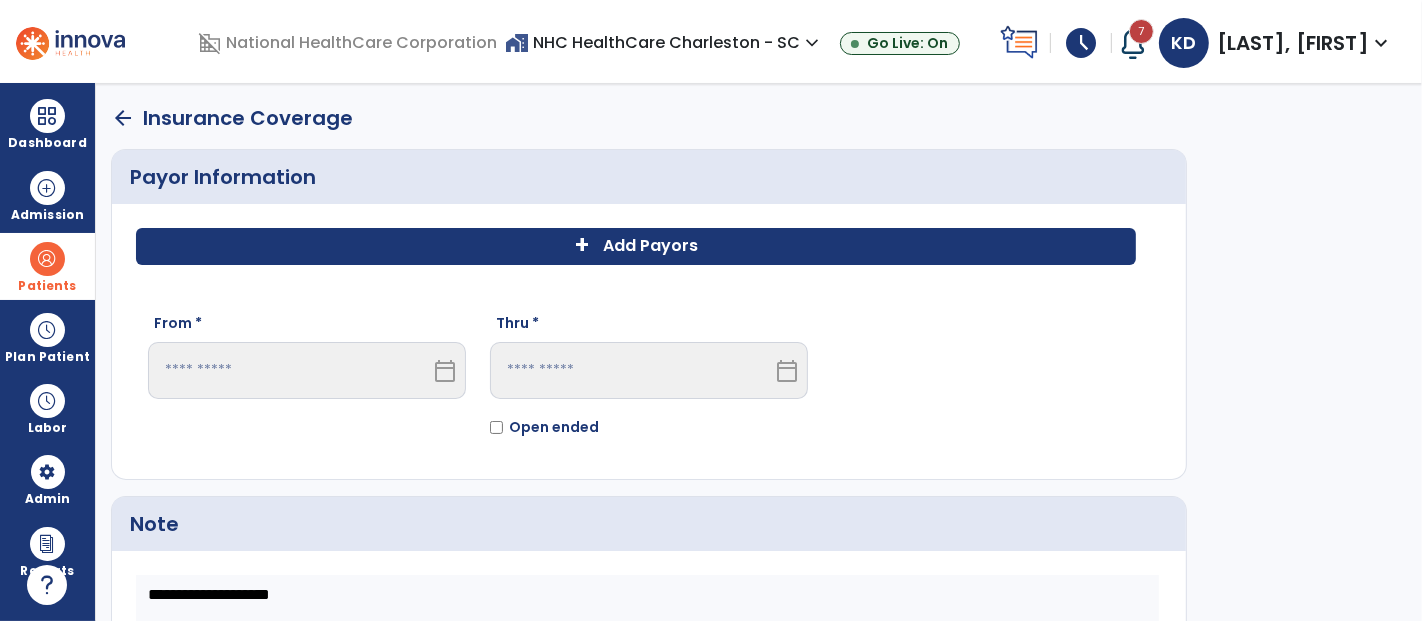 click on "+ Add Payors" 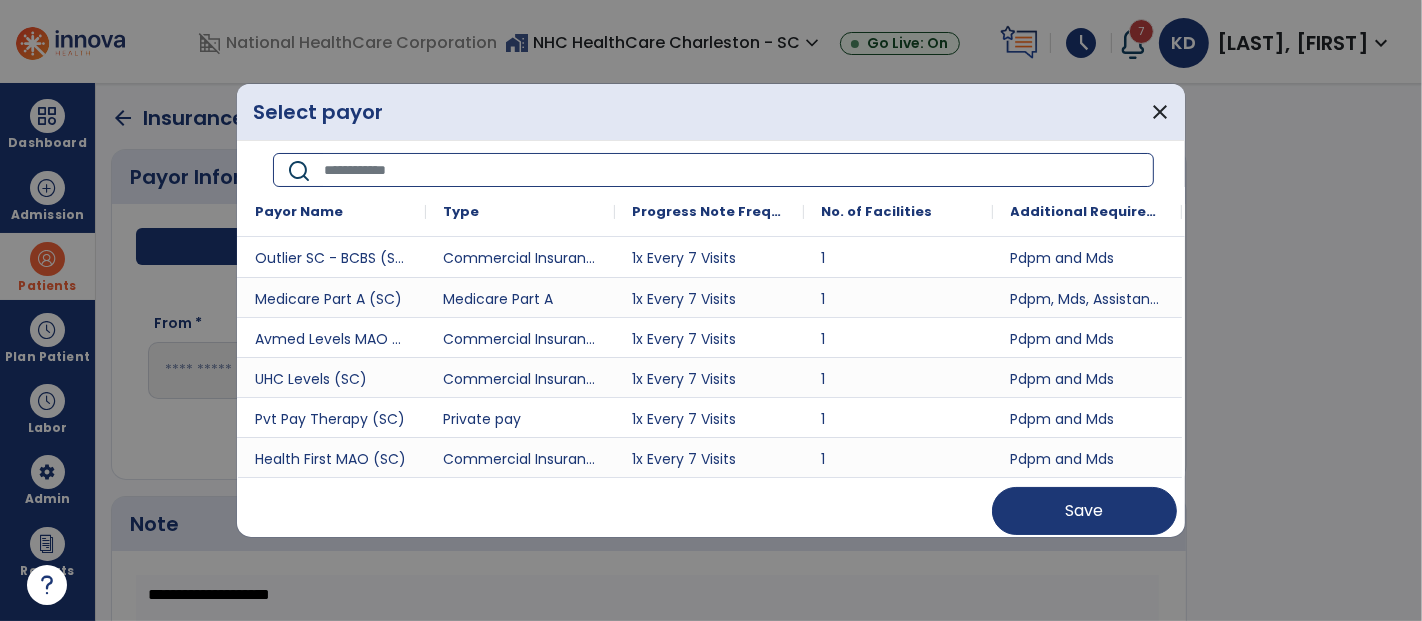 click at bounding box center [733, 170] 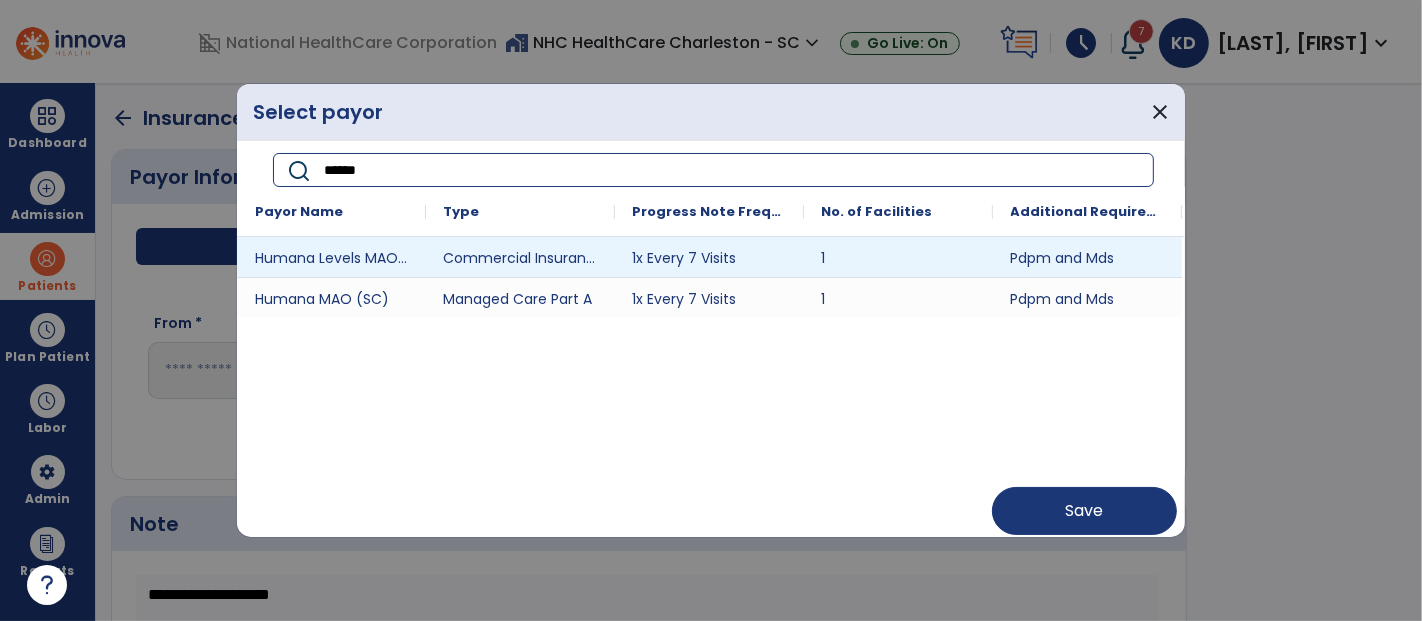 type on "******" 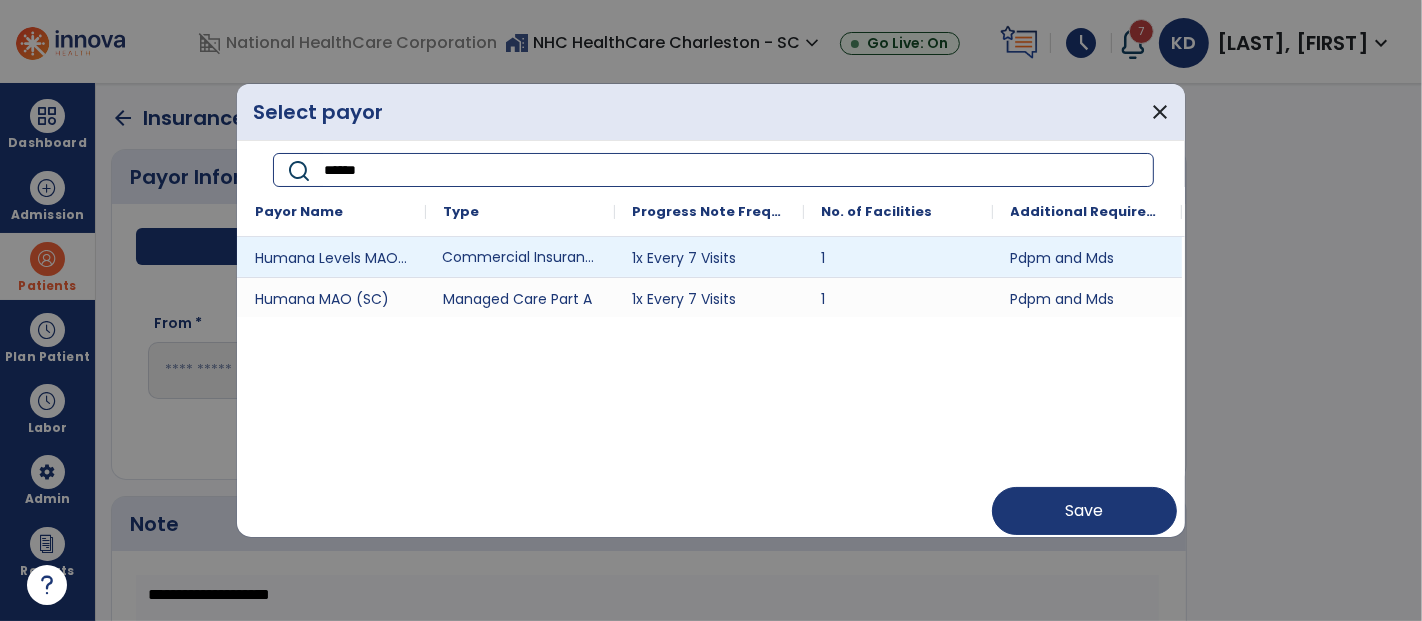 click on "Commercial Insurance" at bounding box center (520, 257) 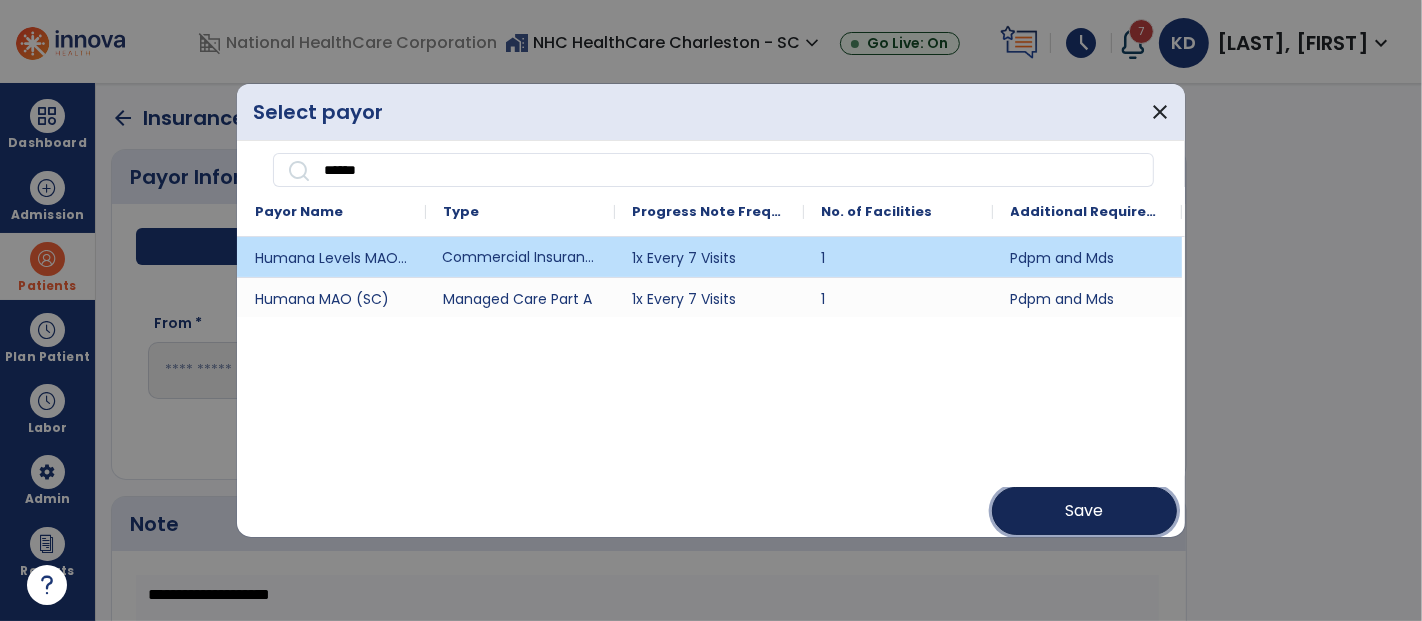 click on "Save" at bounding box center (1084, 511) 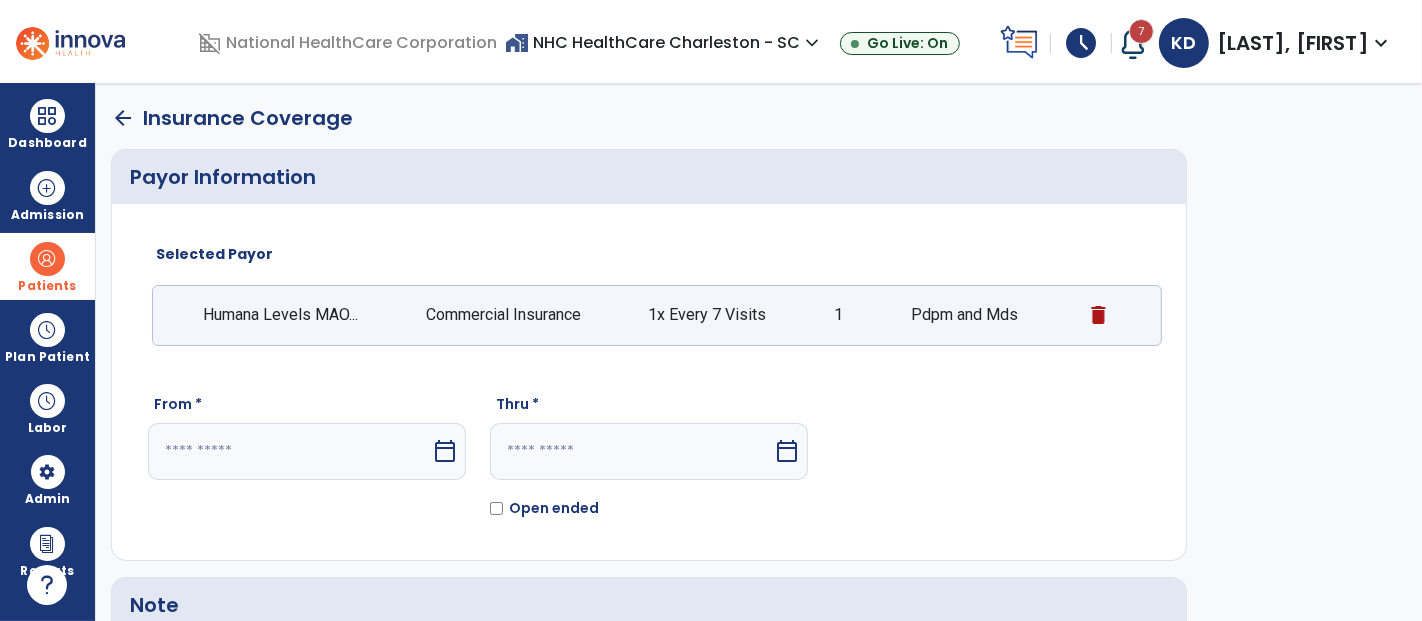 click at bounding box center (289, 451) 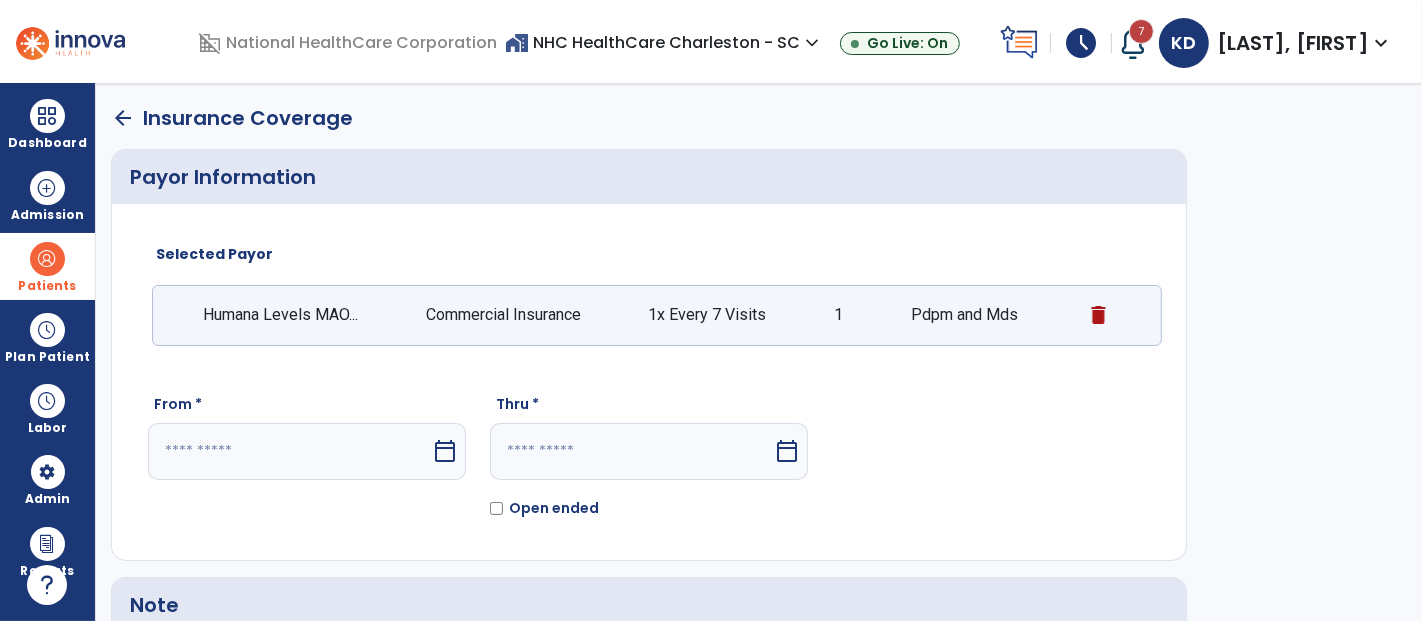 scroll, scrollTop: 280, scrollLeft: 0, axis: vertical 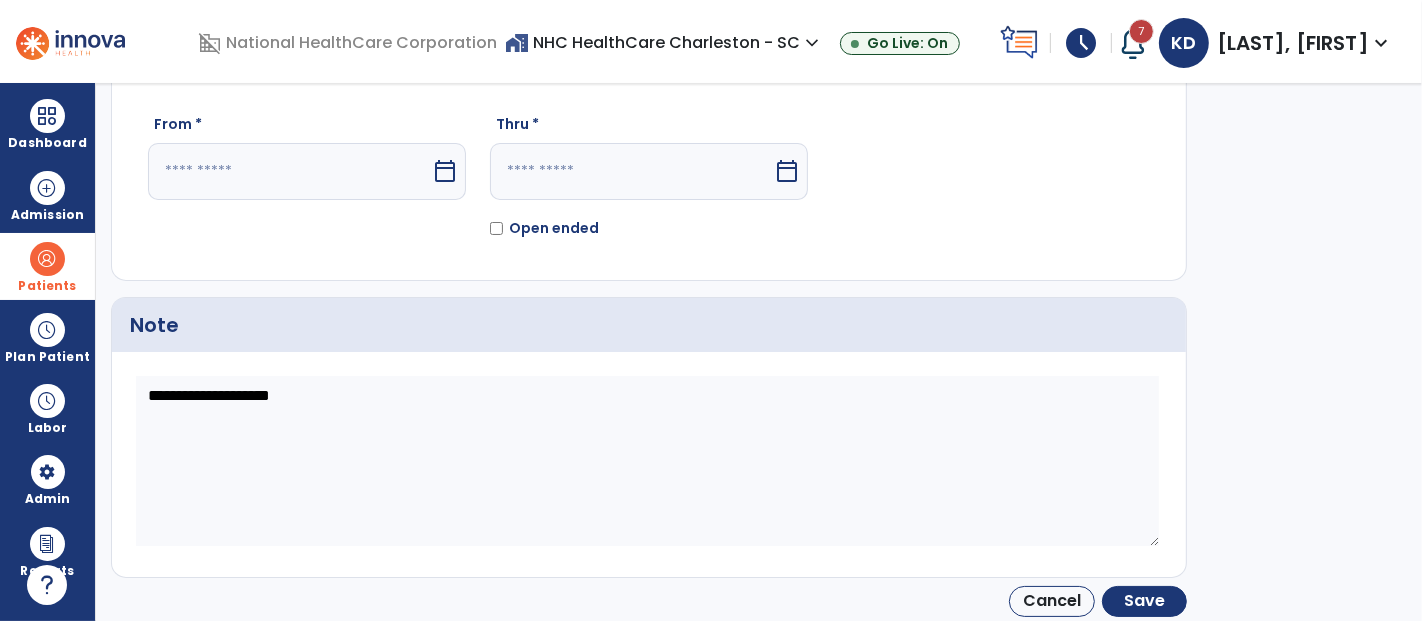 select on "*" 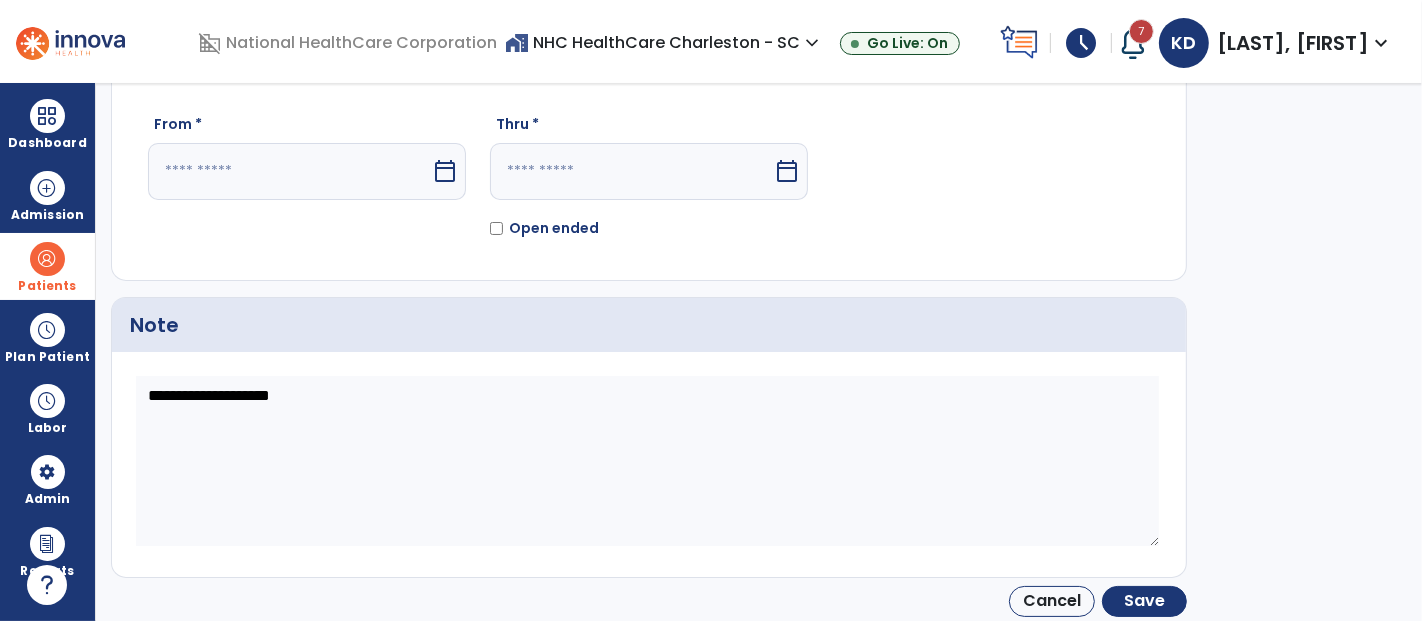 select on "****" 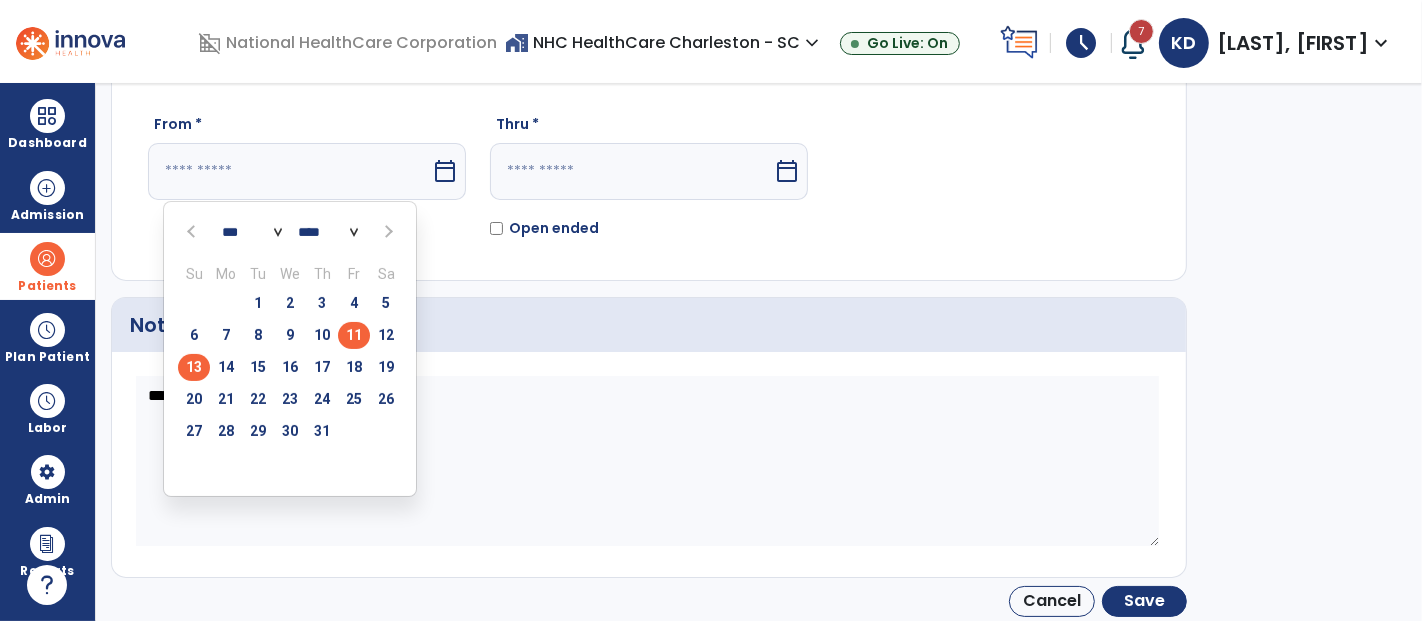 click on "11" at bounding box center (354, 335) 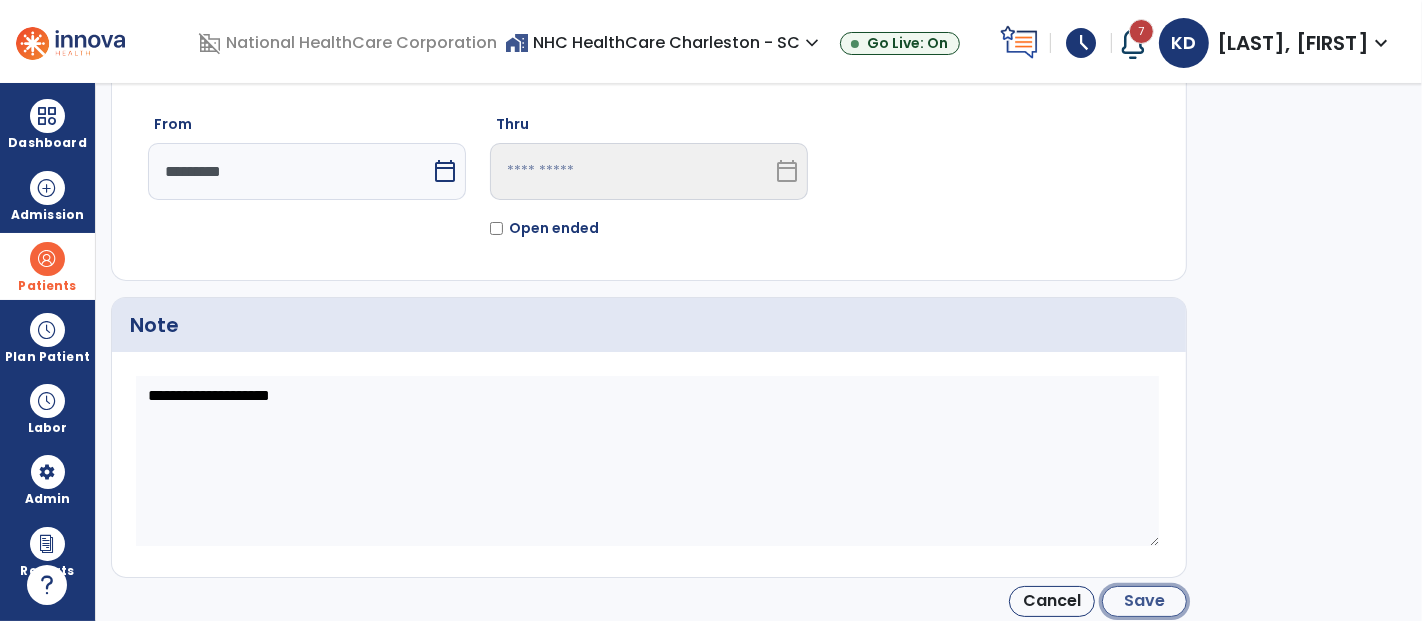 click on "Save" 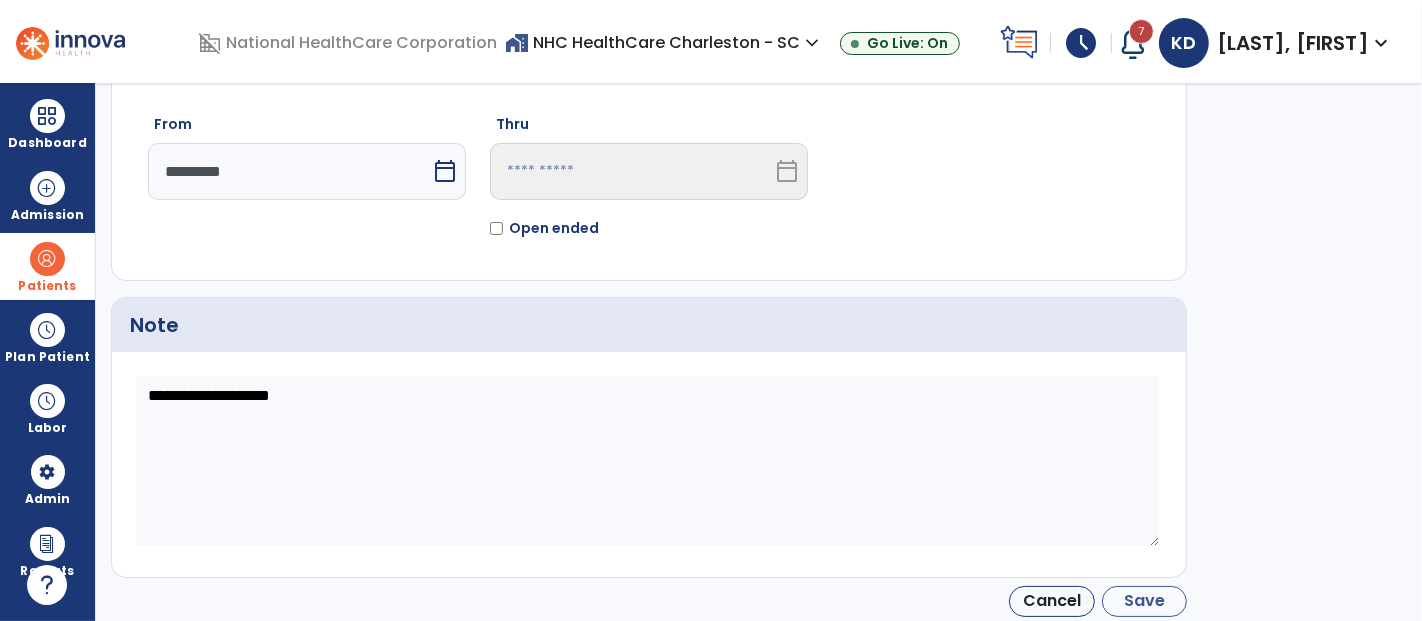 type on "*********" 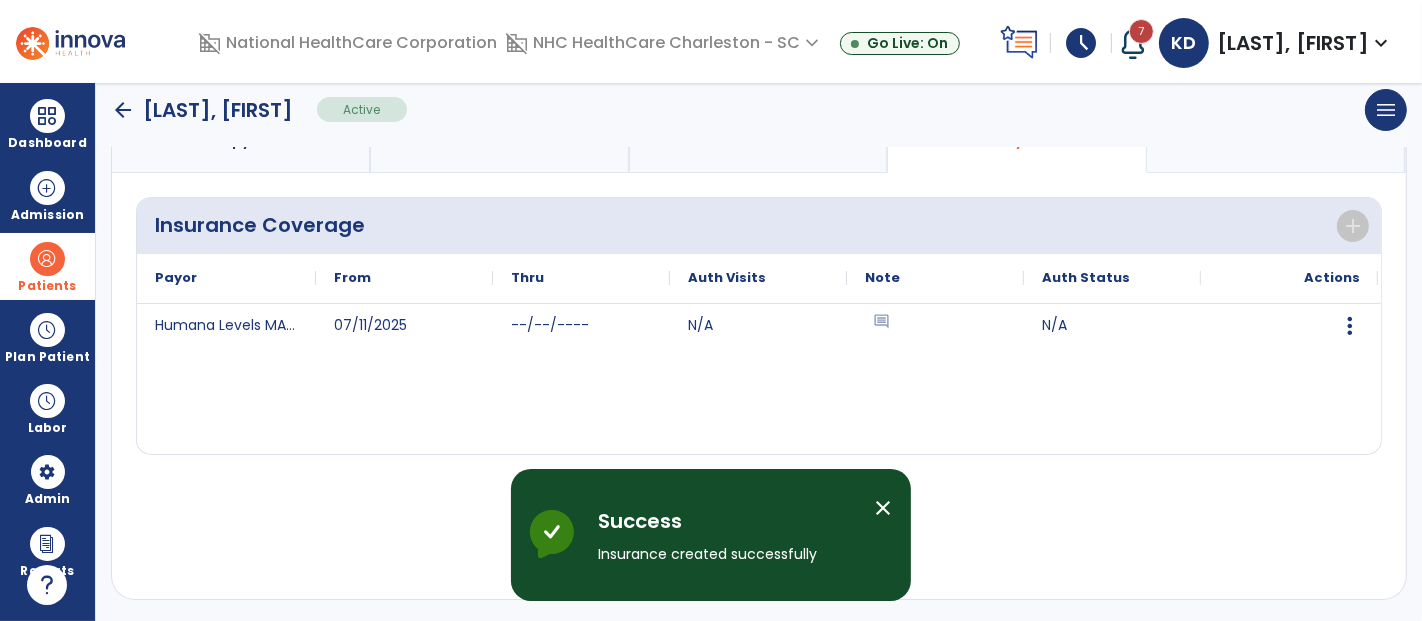 scroll, scrollTop: 0, scrollLeft: 0, axis: both 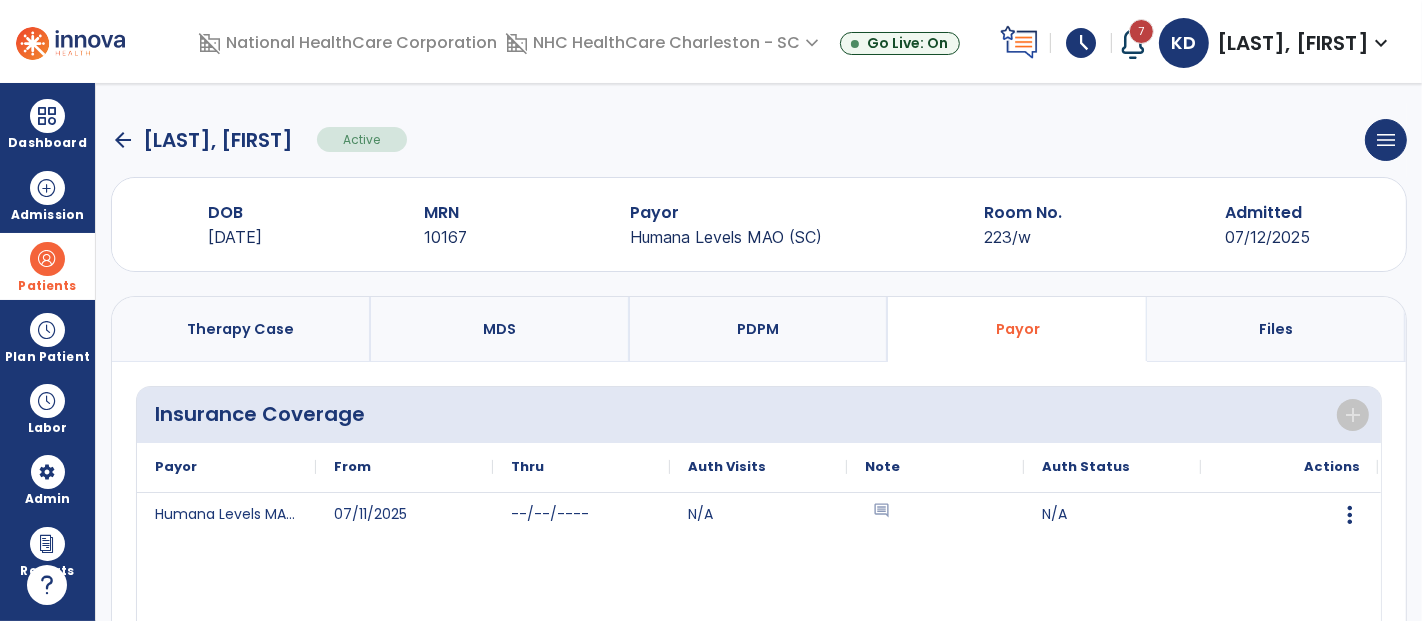click on "arrow_back" 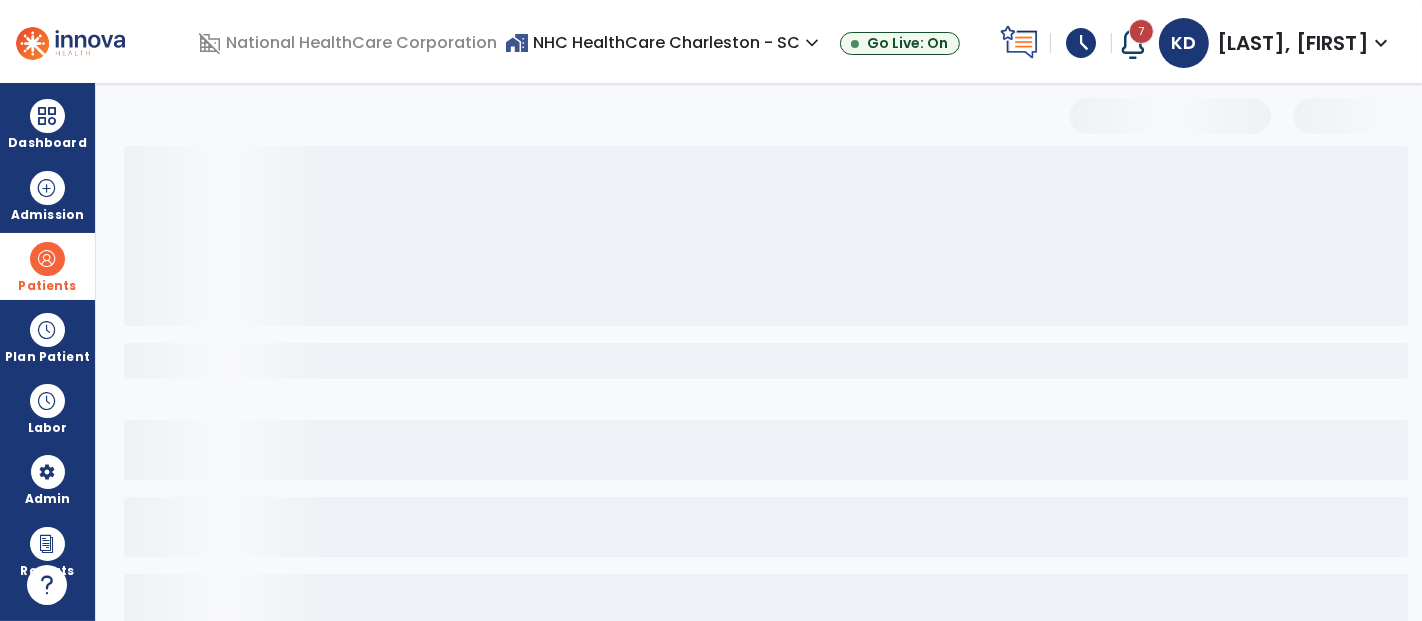 select on "***" 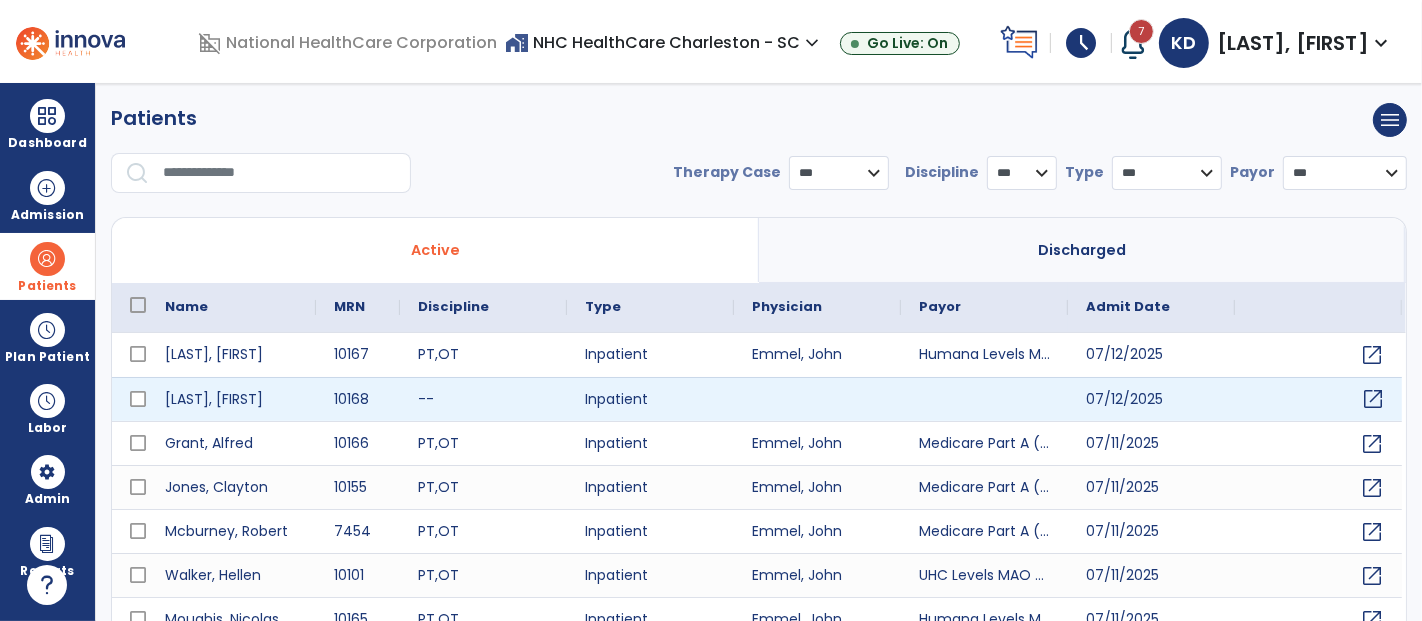 click on "open_in_new" at bounding box center (1373, 399) 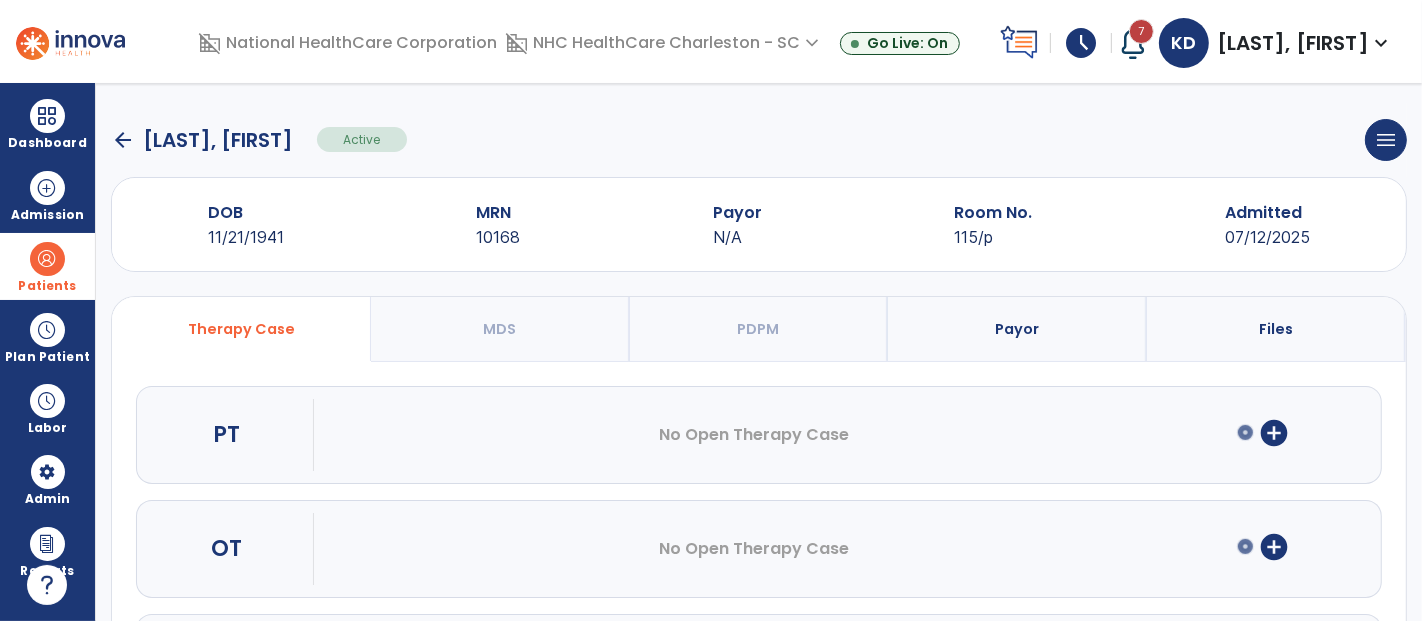 click on "add_circle" at bounding box center (1274, 433) 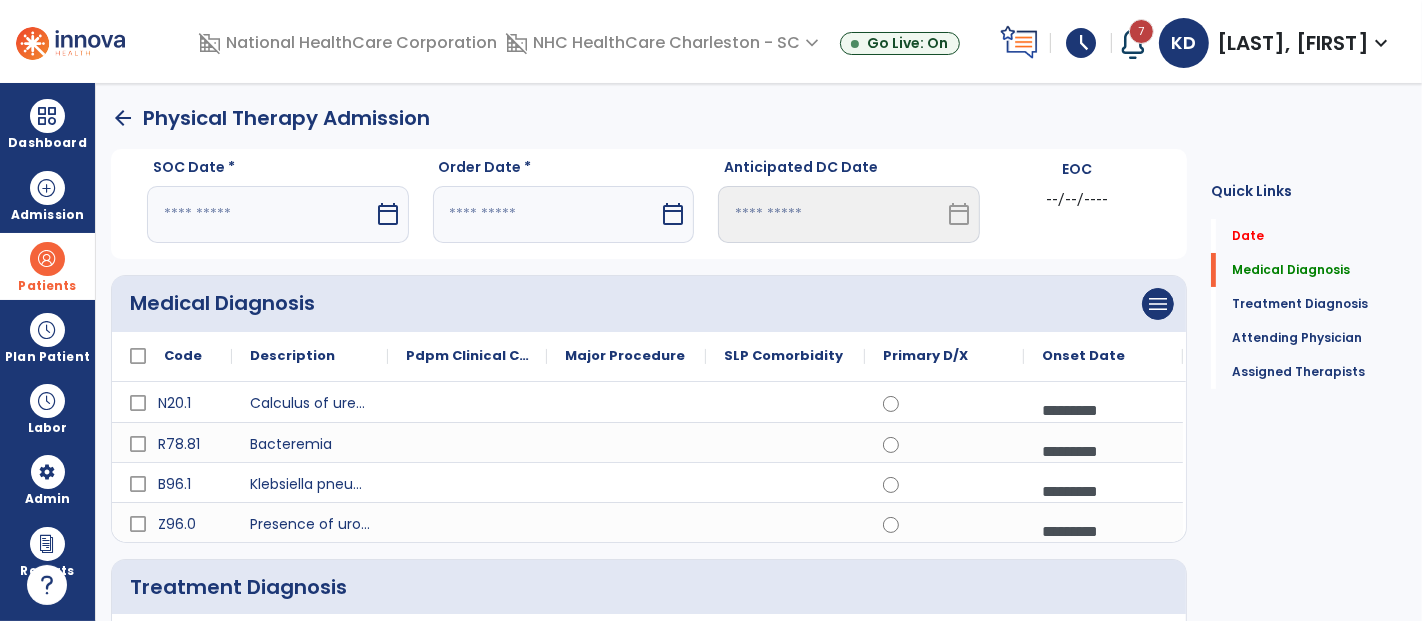 click at bounding box center (260, 214) 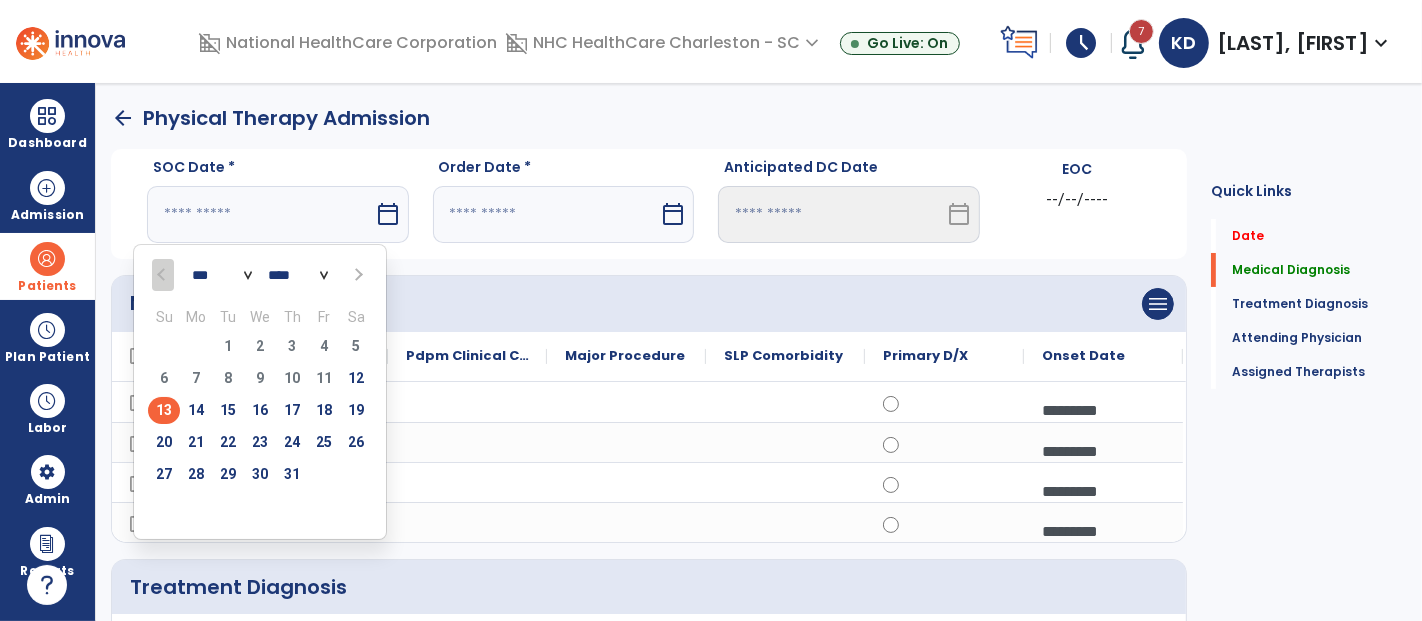 drag, startPoint x: 196, startPoint y: 406, endPoint x: 245, endPoint y: 344, distance: 79.025314 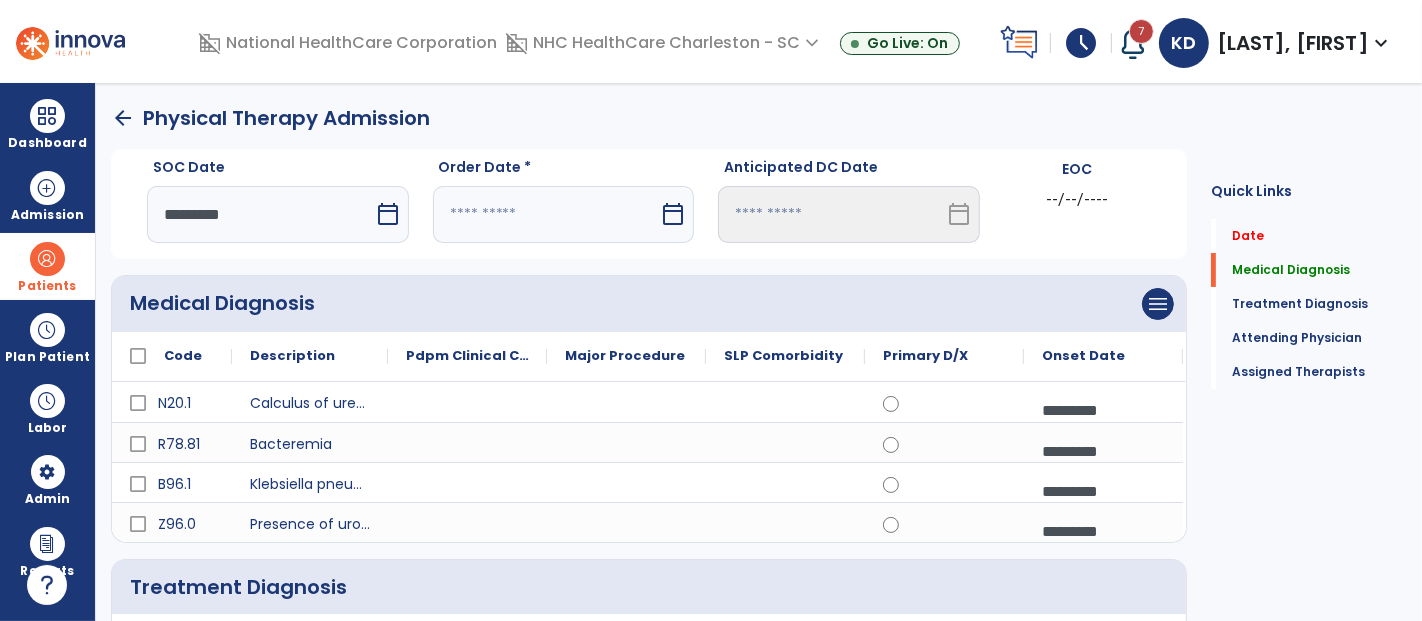 click at bounding box center [546, 214] 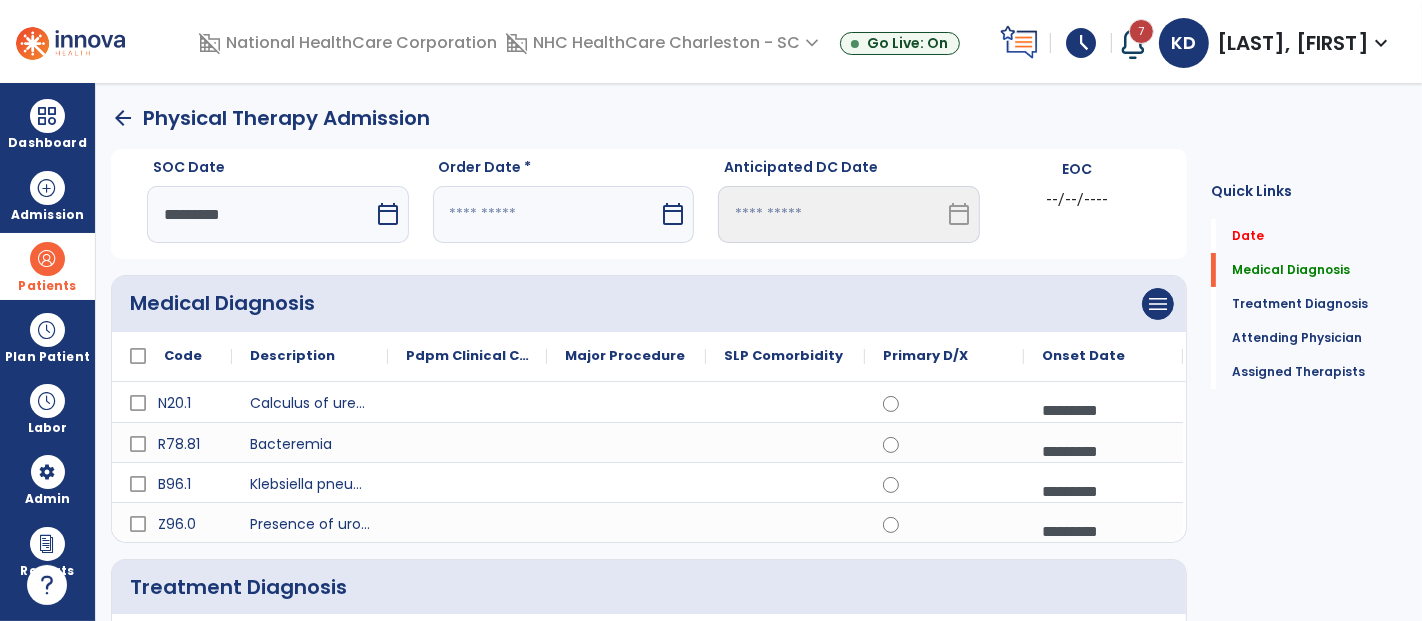 select on "*" 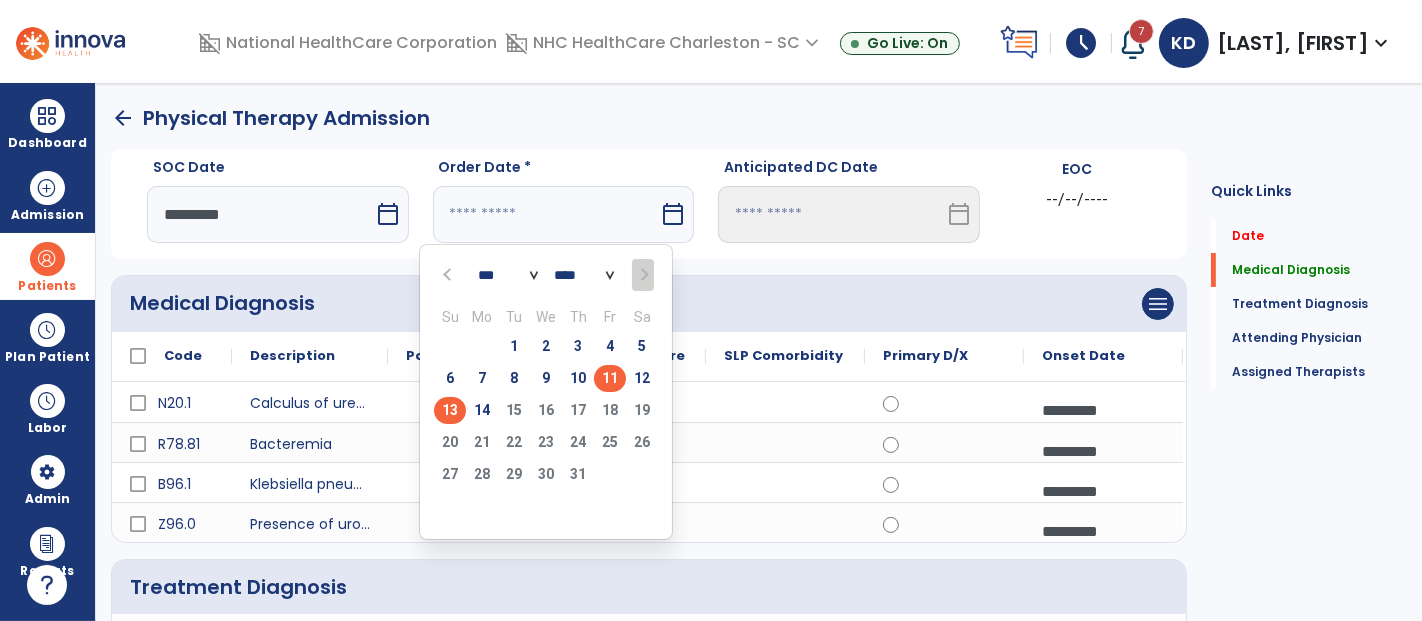 click on "11" at bounding box center (610, 378) 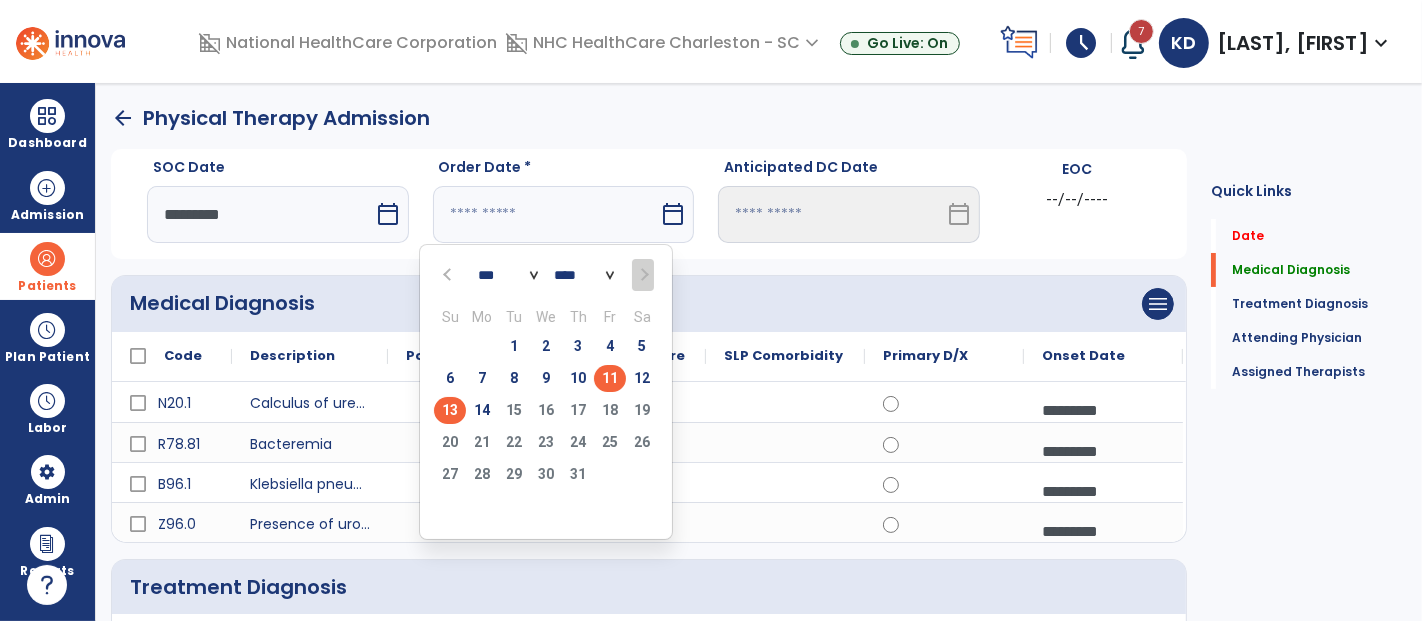 type on "*********" 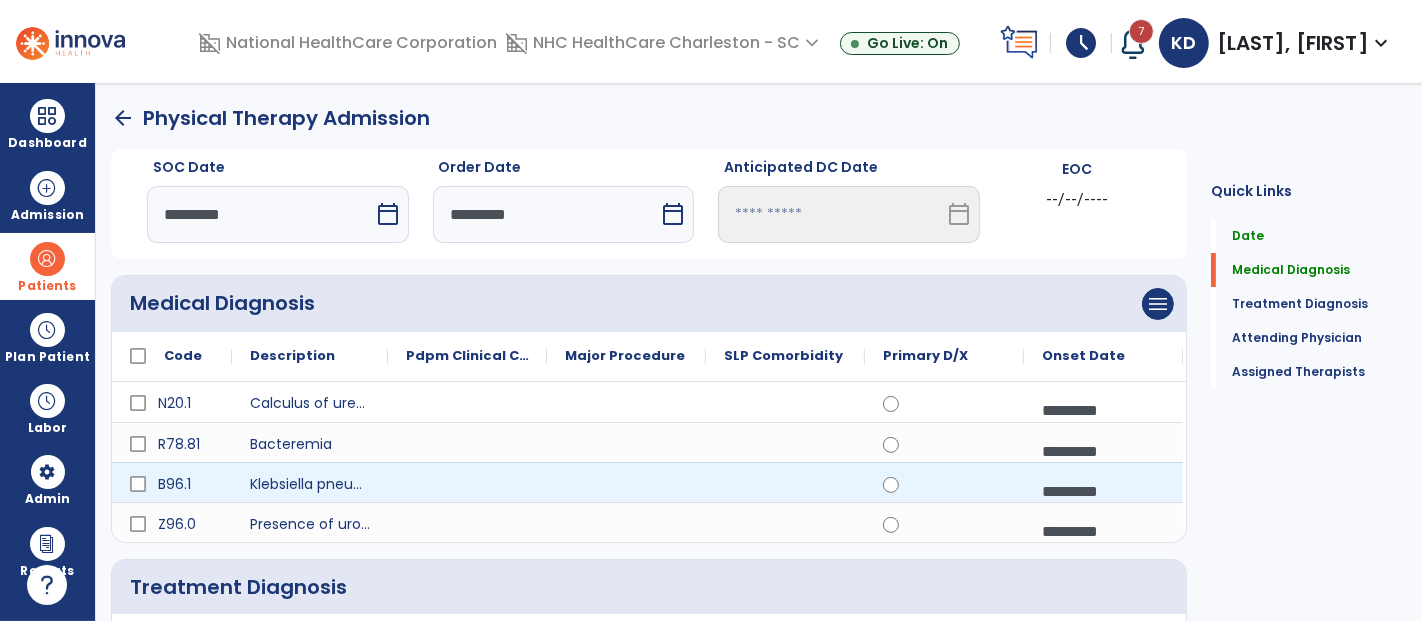 scroll, scrollTop: 111, scrollLeft: 0, axis: vertical 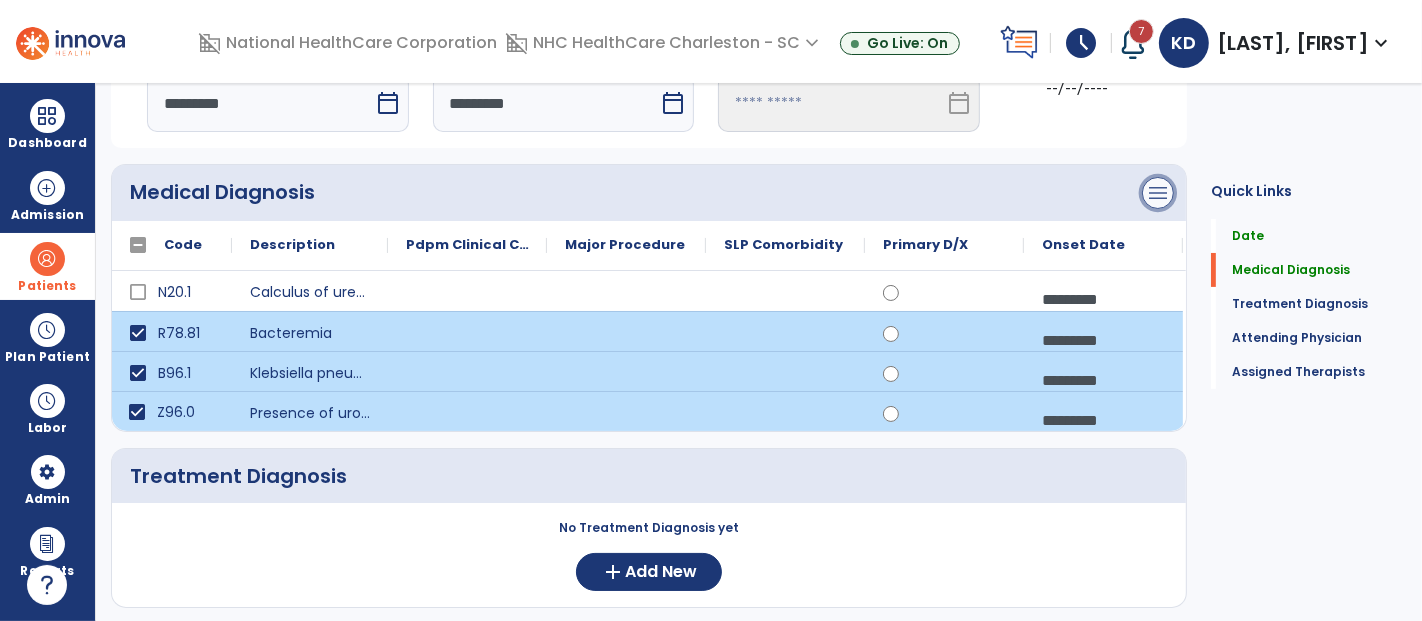 click on "menu" at bounding box center (1158, 193) 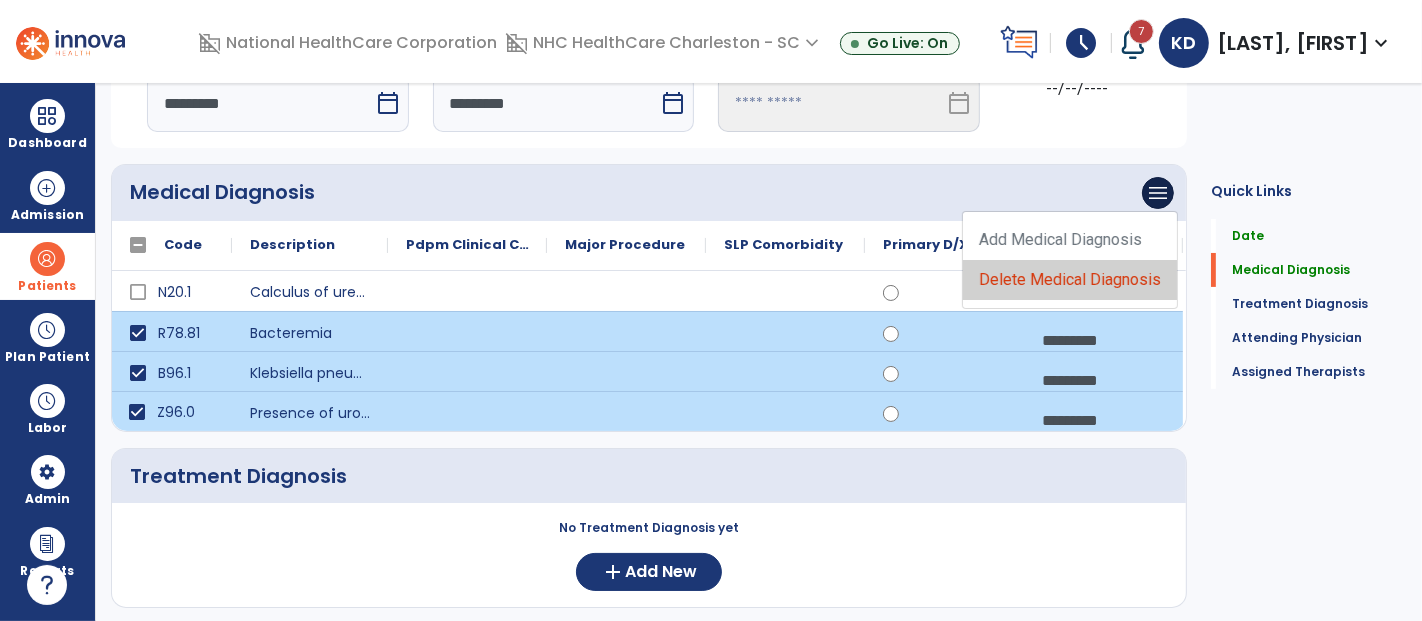 click on "Delete Medical Diagnosis" 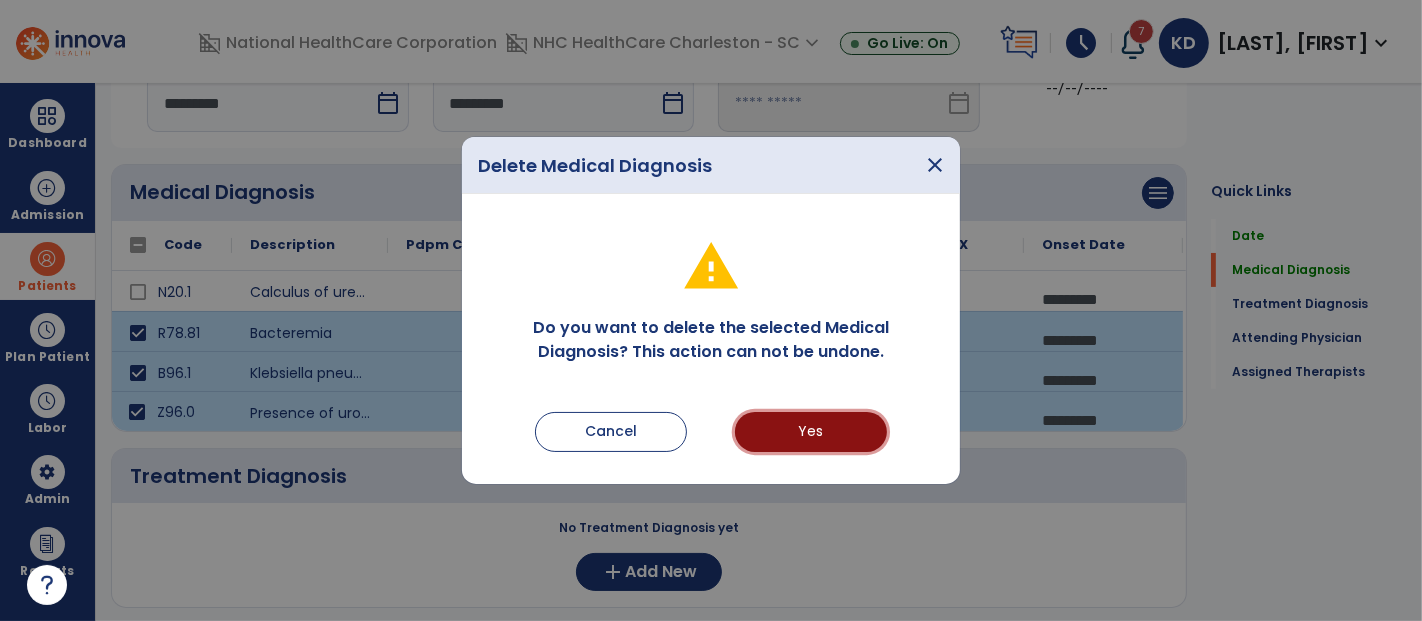 click on "Yes" at bounding box center [811, 432] 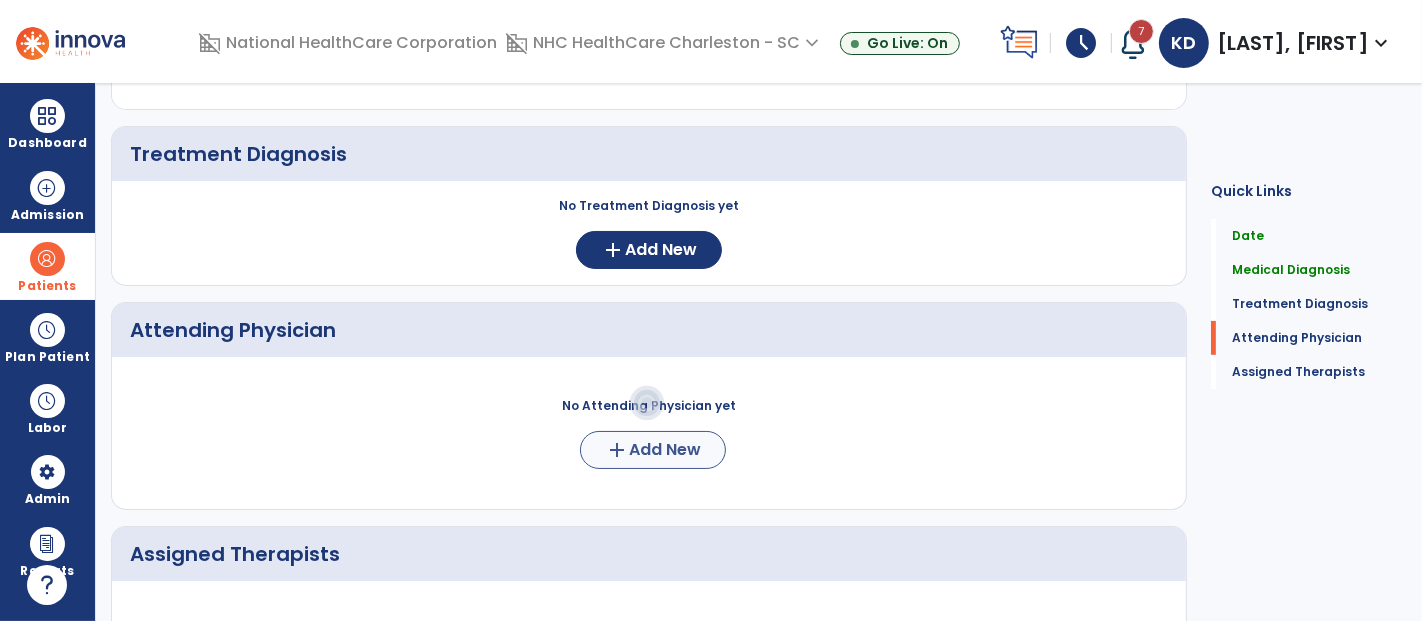 scroll, scrollTop: 444, scrollLeft: 0, axis: vertical 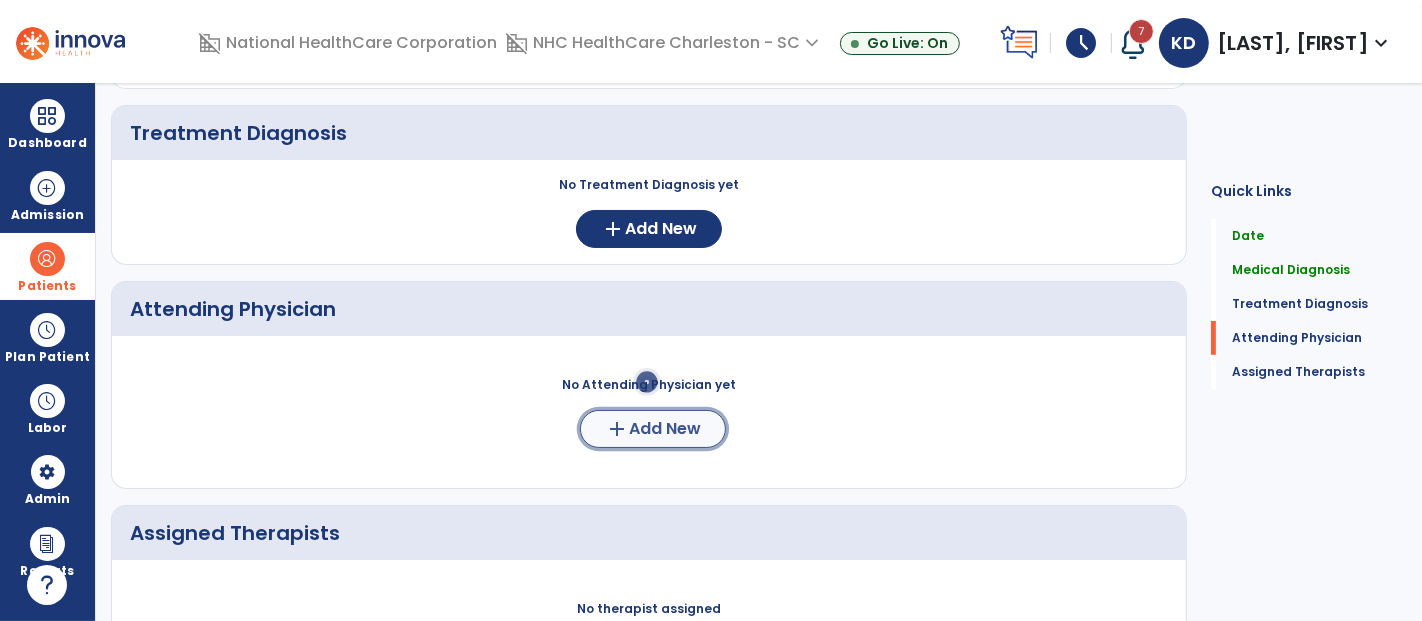 click on "add  Add New" 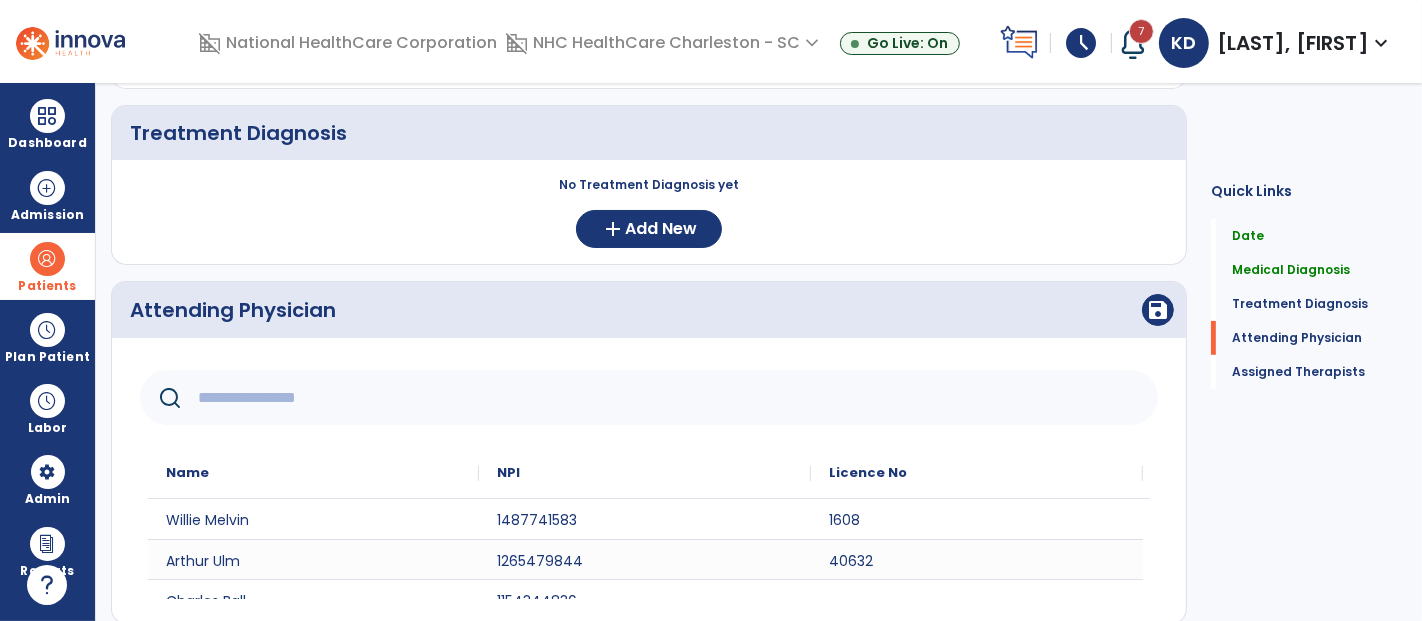 click 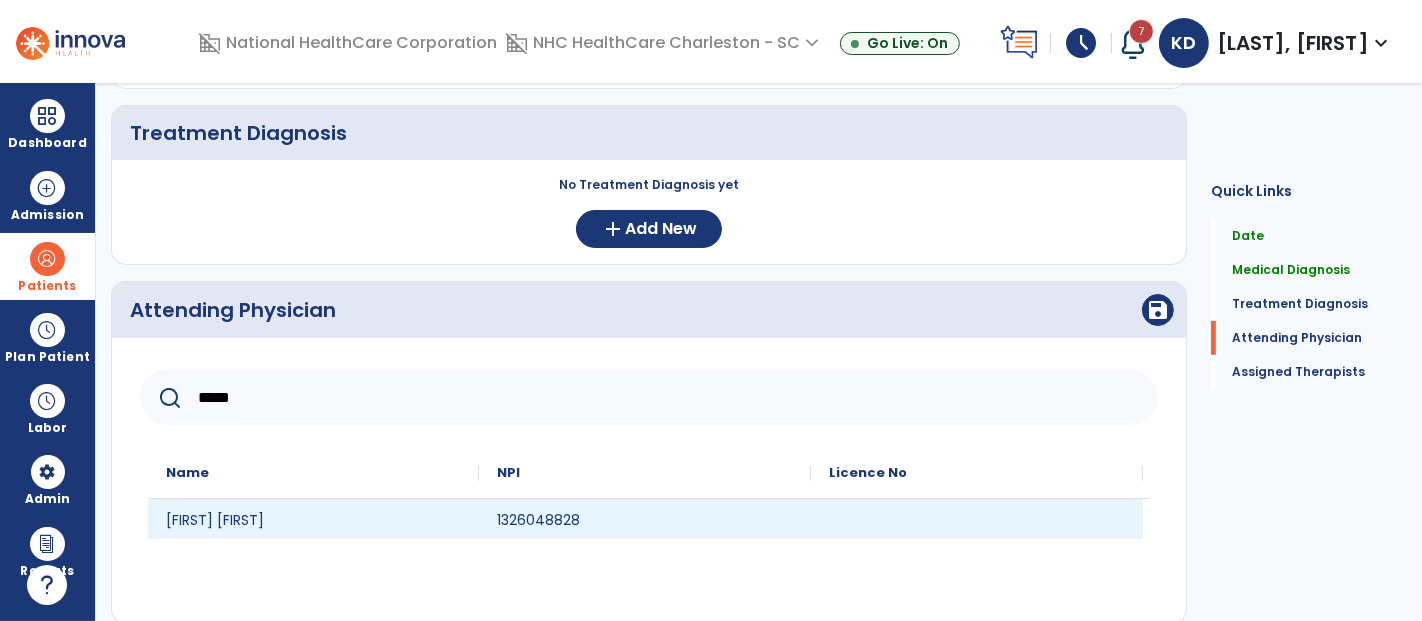 type on "*****" 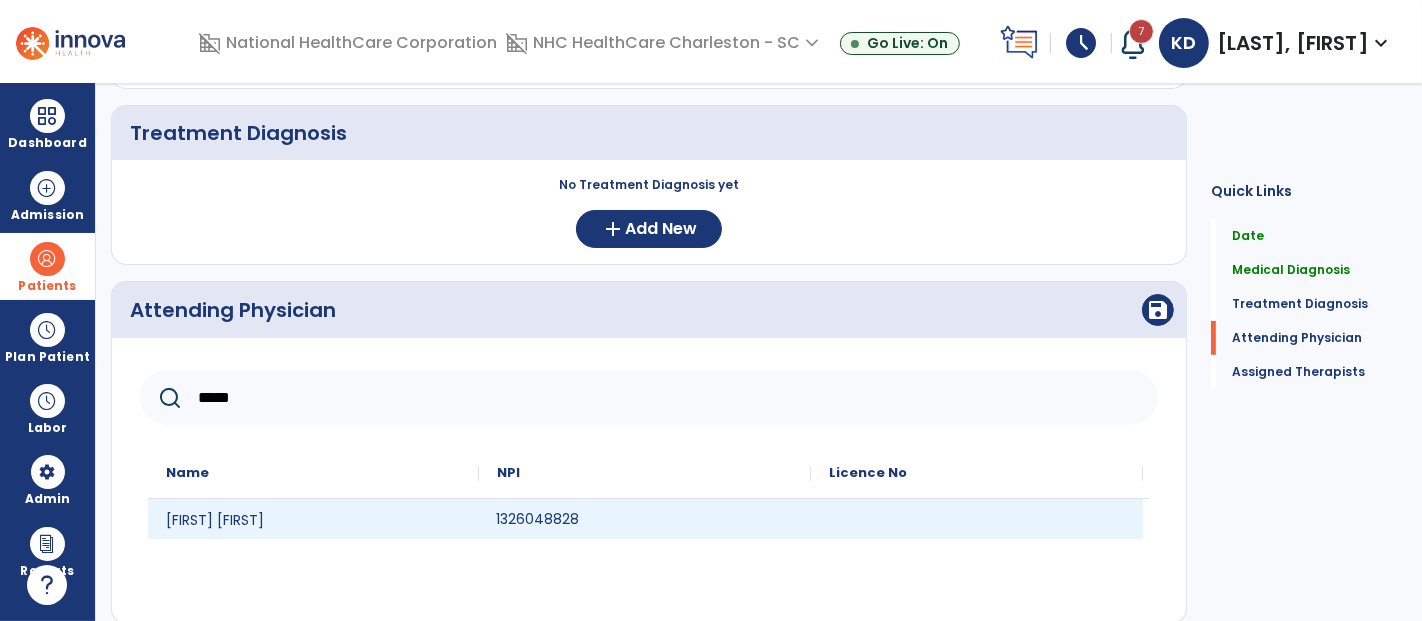 click on "1326048828" 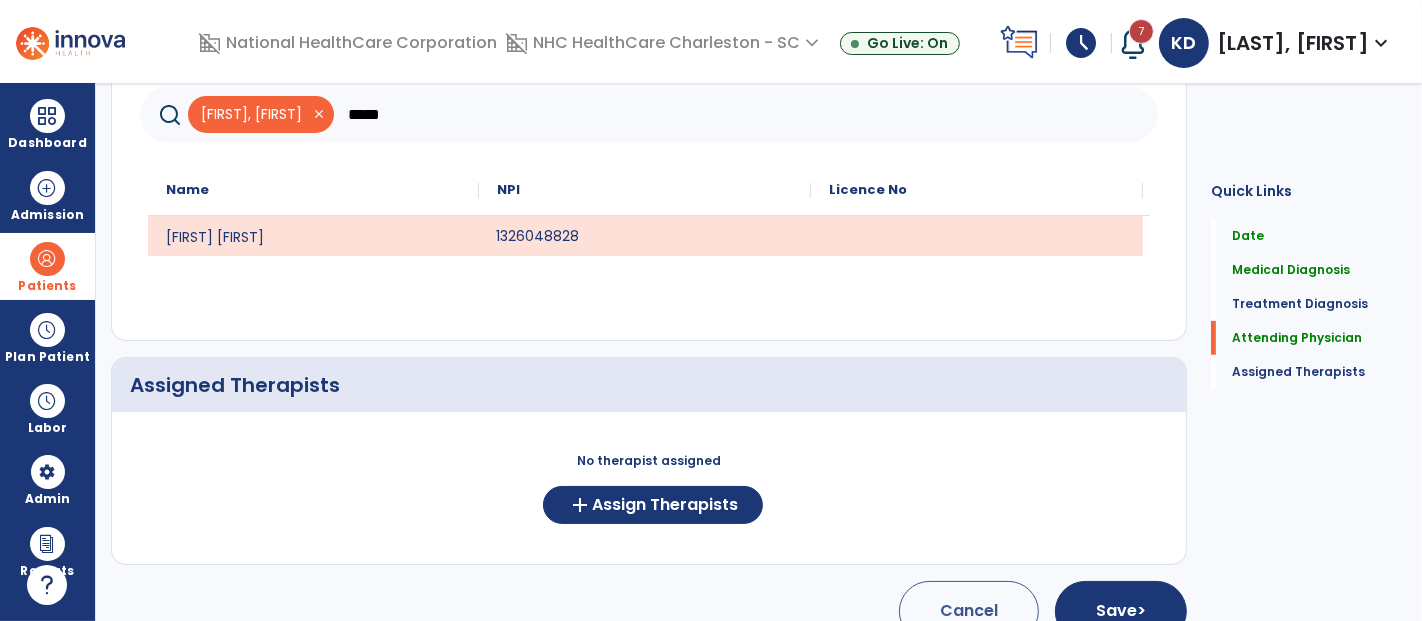 scroll, scrollTop: 759, scrollLeft: 0, axis: vertical 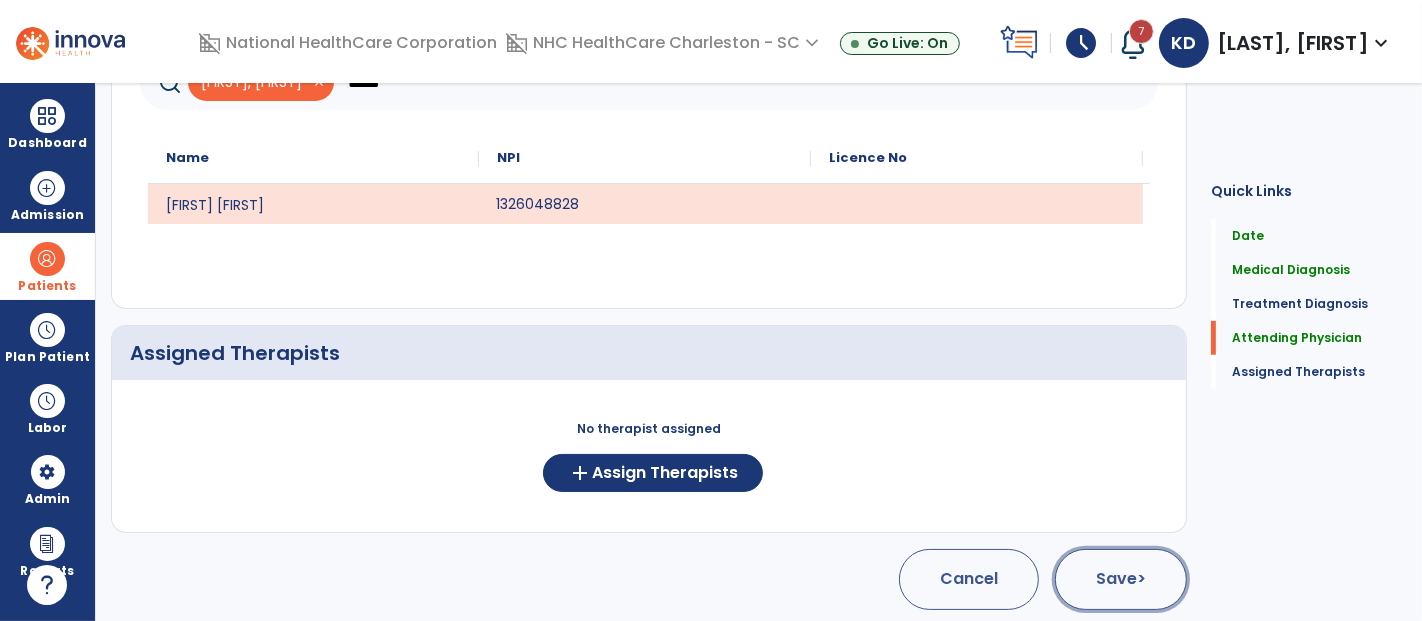 click on "Save  >" 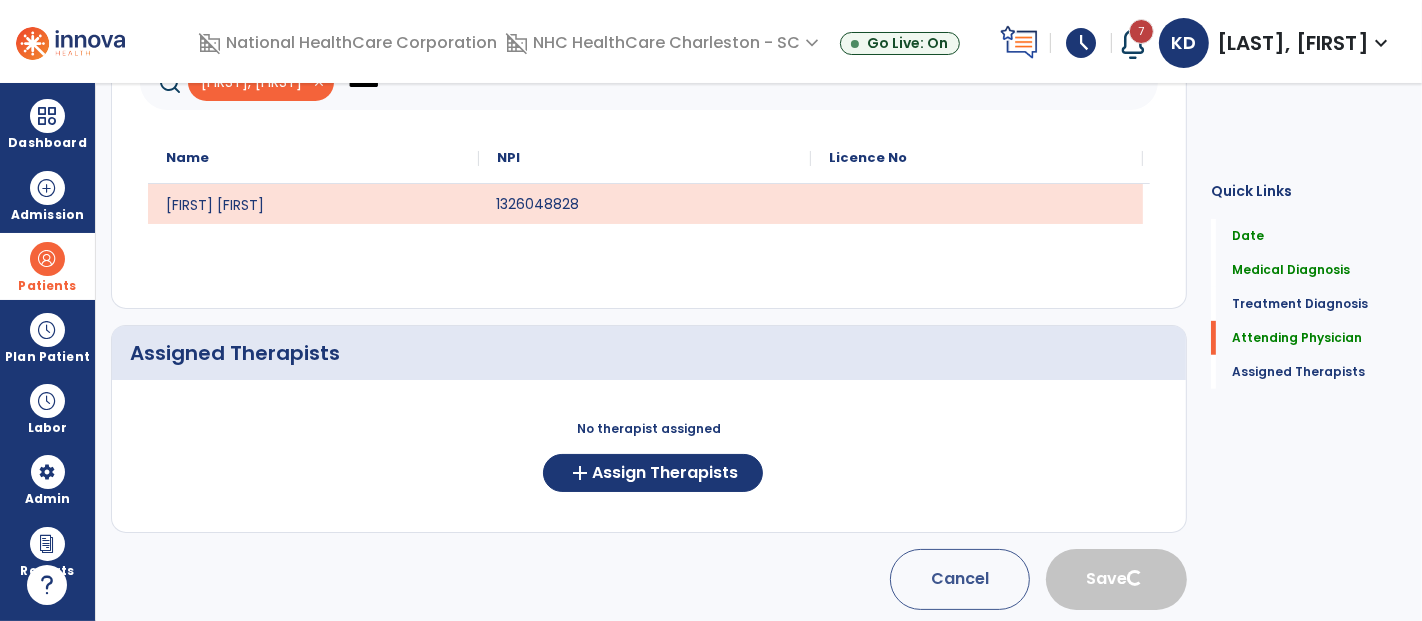type 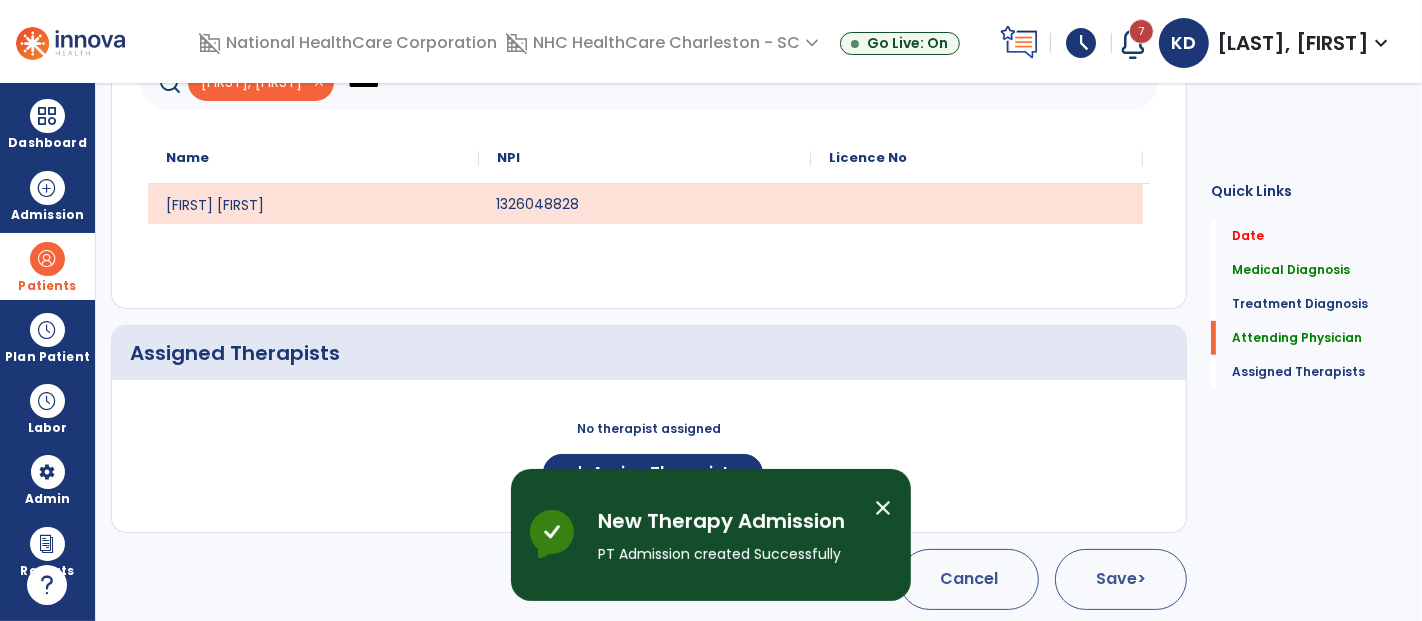 scroll, scrollTop: 136, scrollLeft: 0, axis: vertical 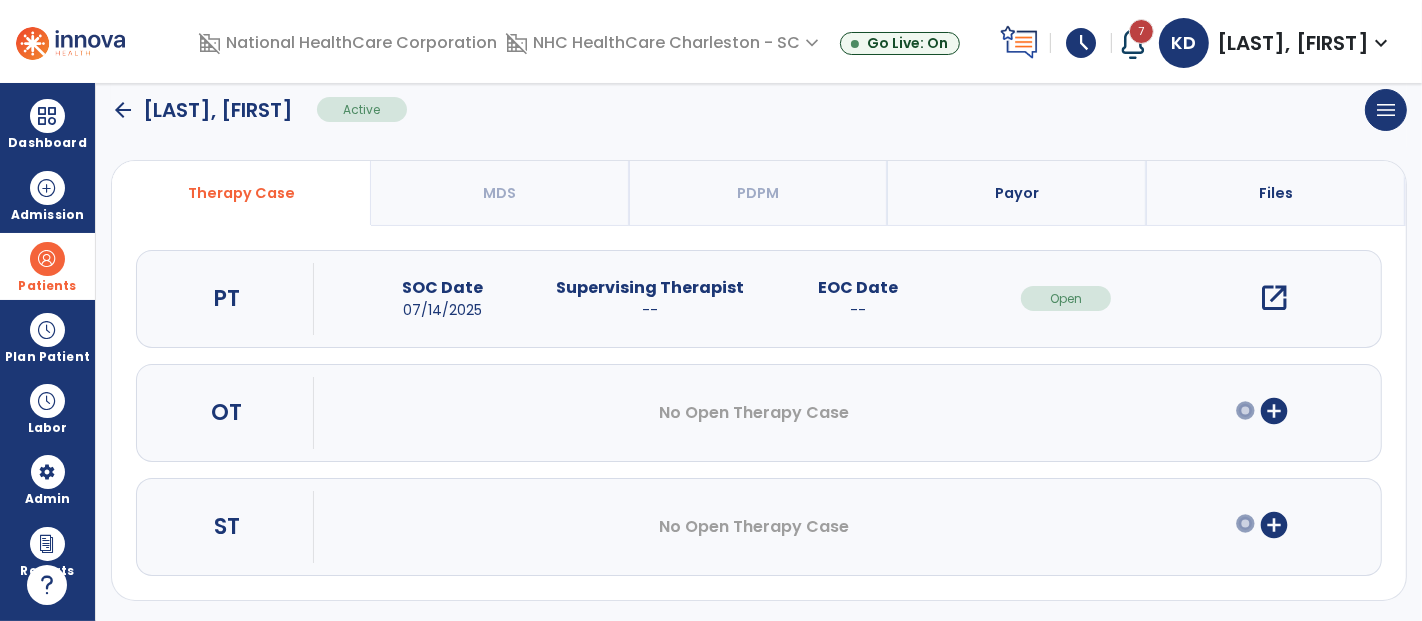 click on "Payor" at bounding box center [1017, 193] 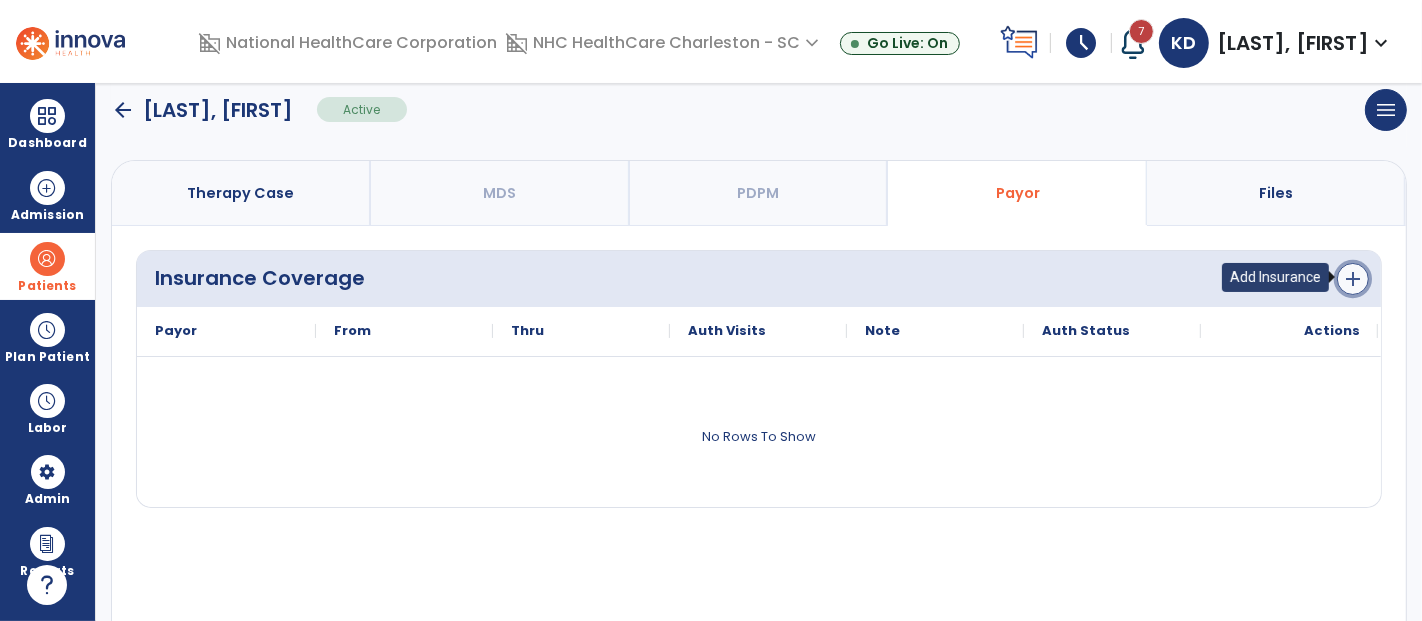 click on "add" 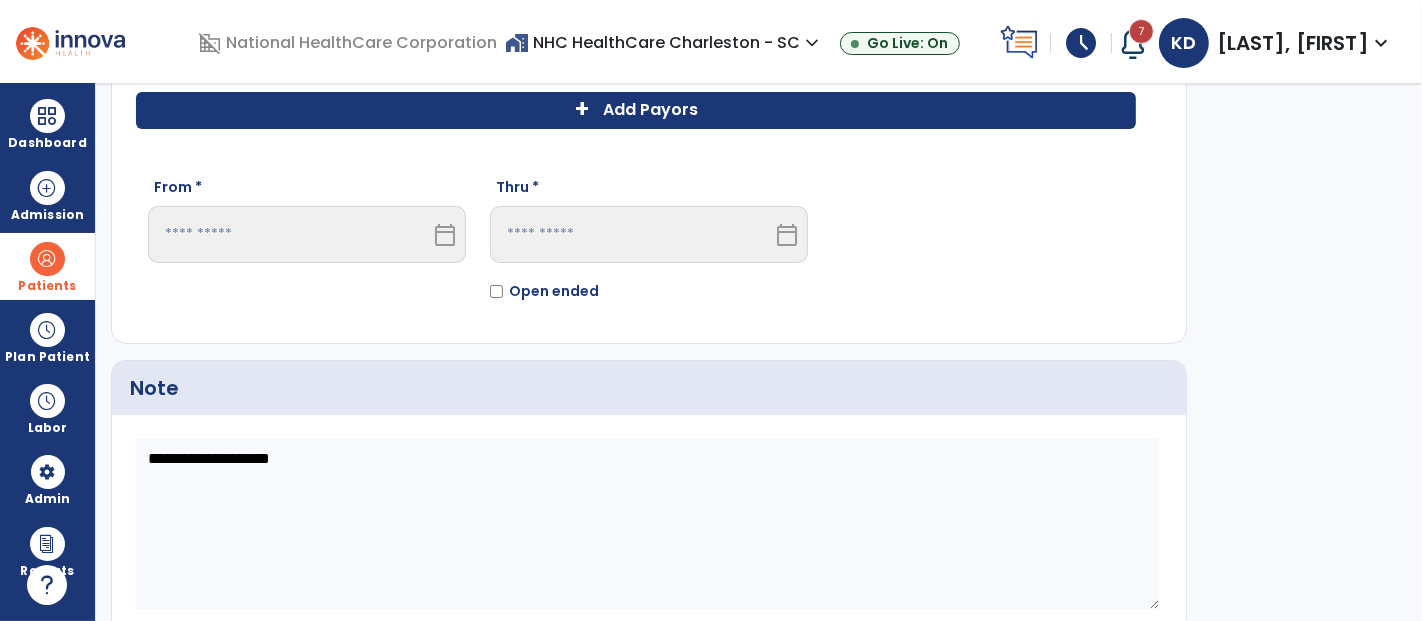 click on "+ Add Payors" 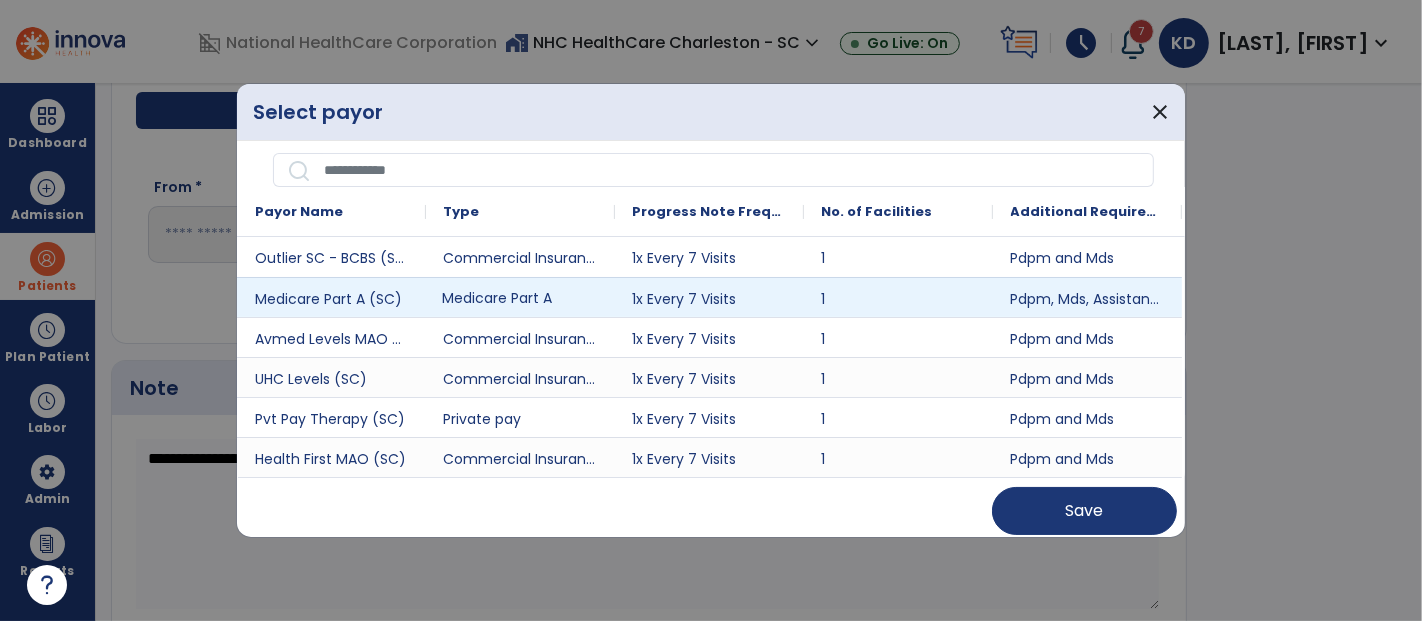 click on "Medicare Part A" at bounding box center (520, 297) 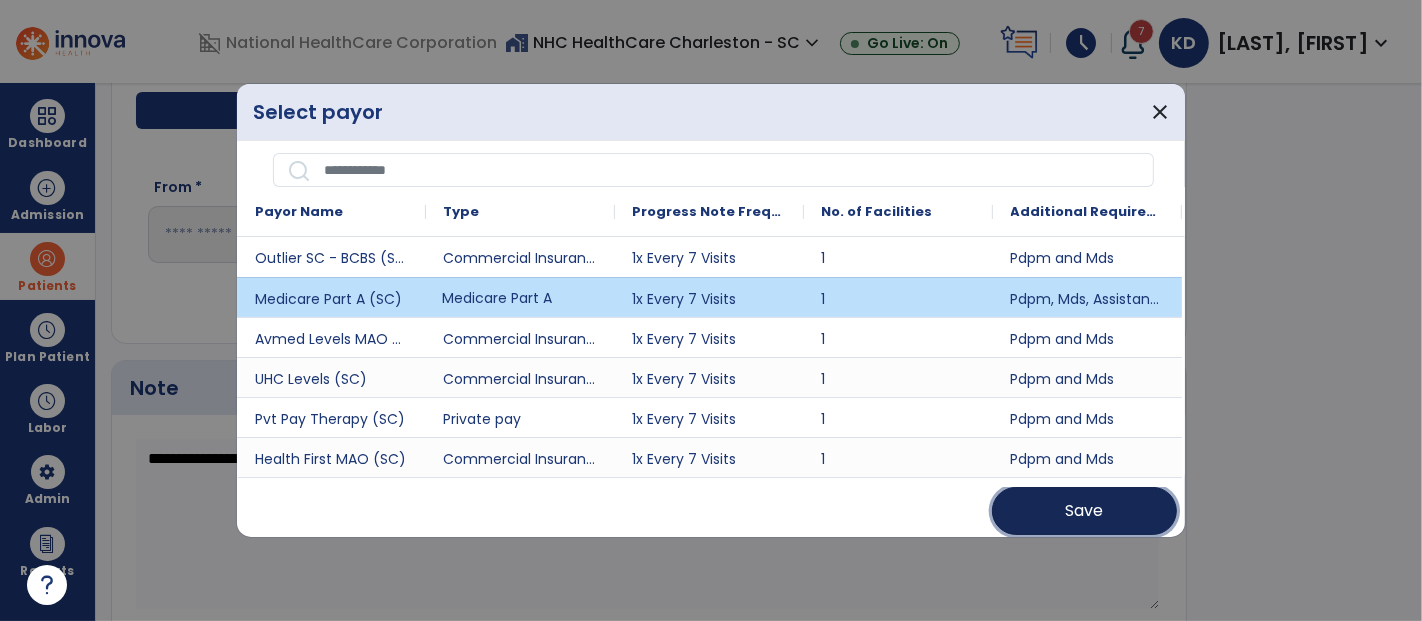 click on "Save" at bounding box center (1084, 511) 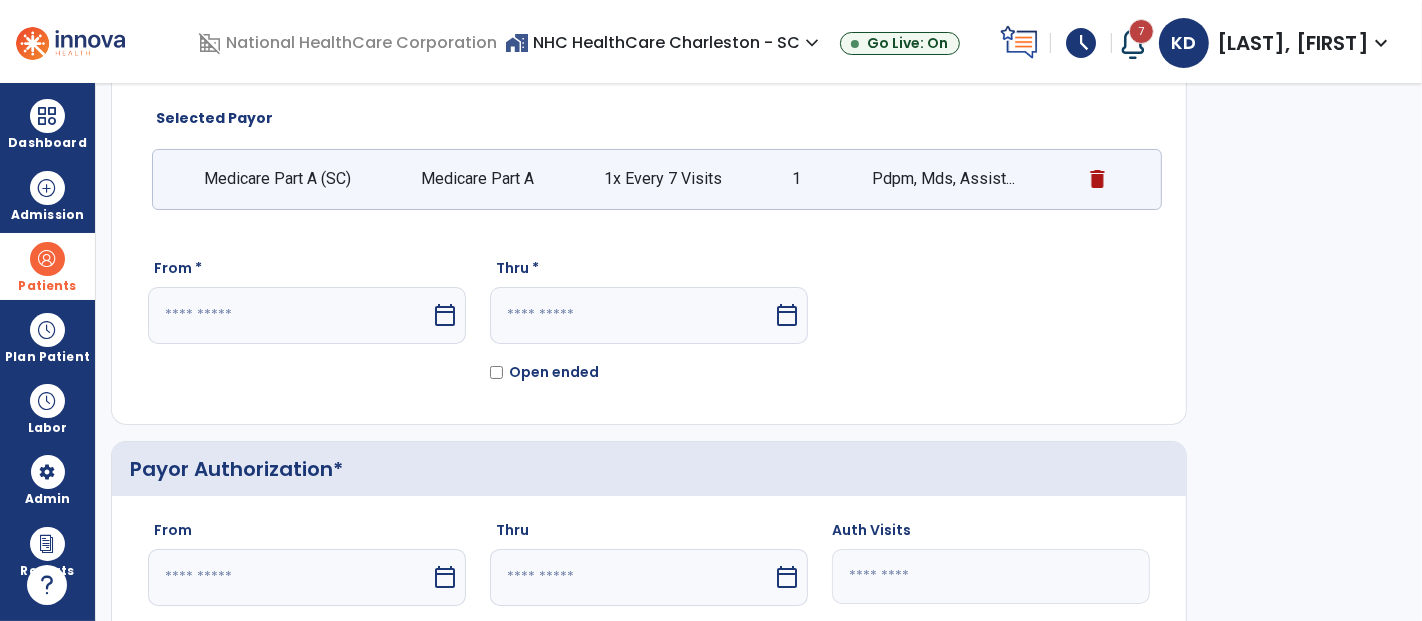 scroll, scrollTop: 86, scrollLeft: 0, axis: vertical 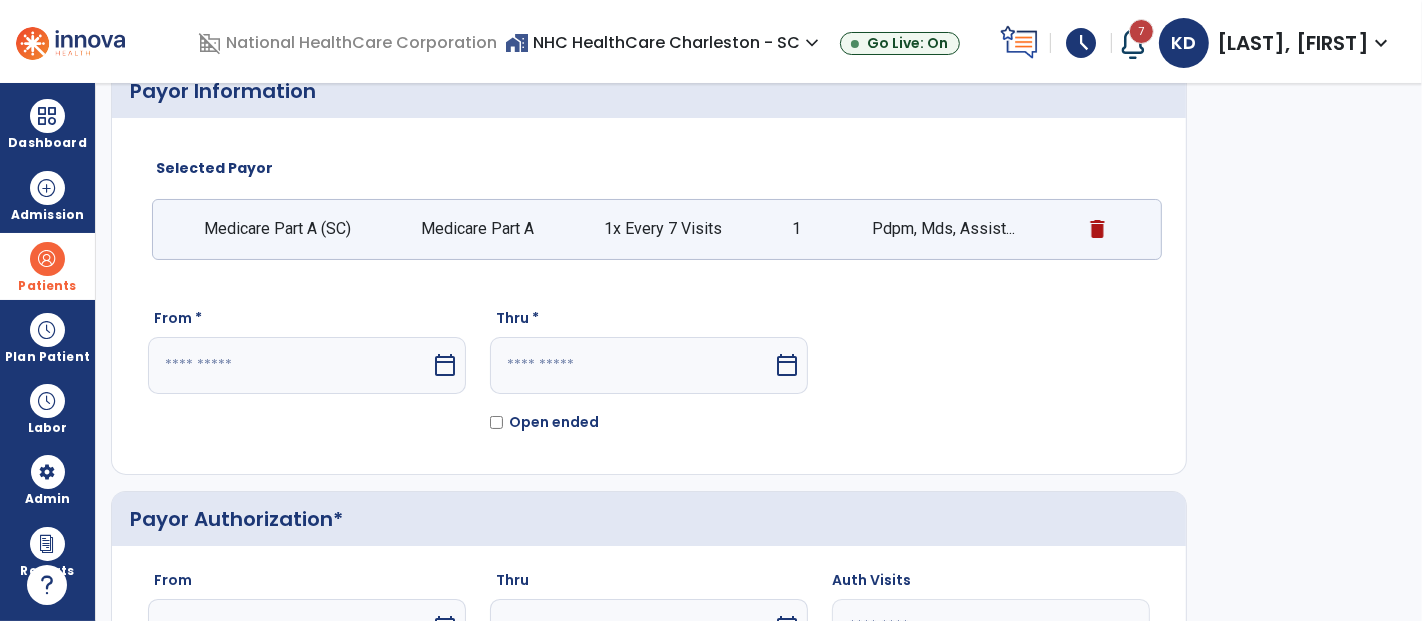 click at bounding box center (289, 365) 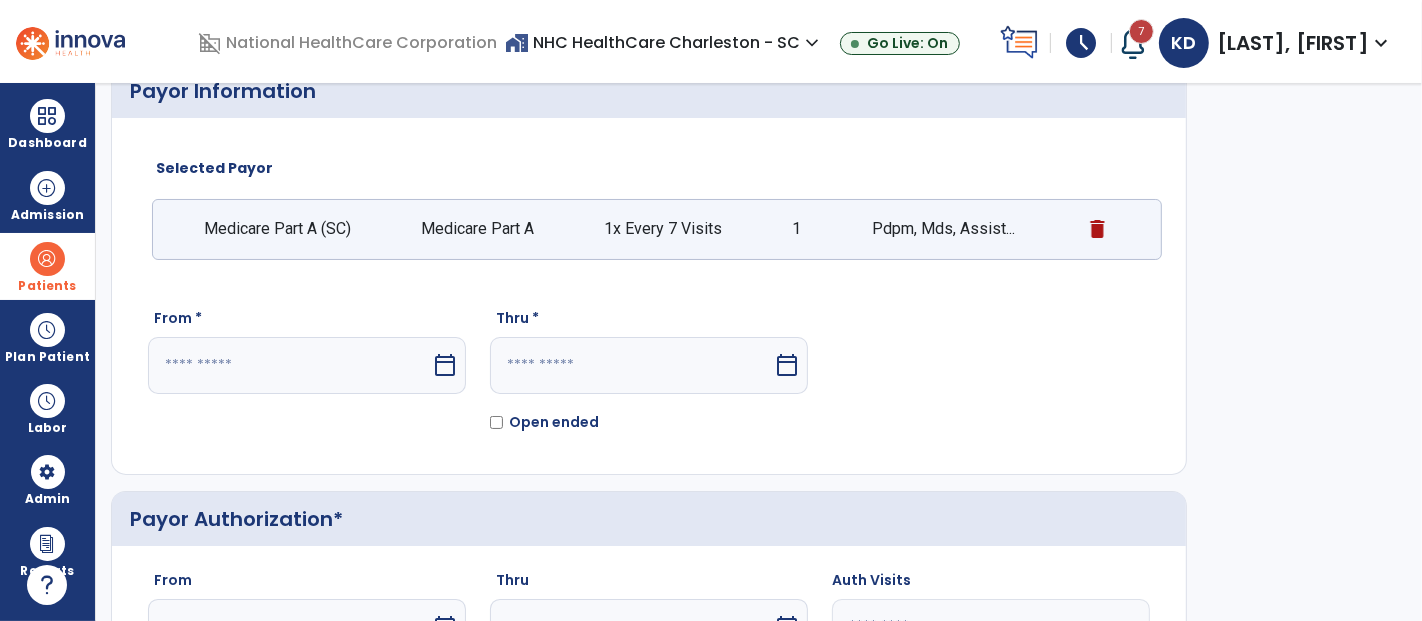 select on "*" 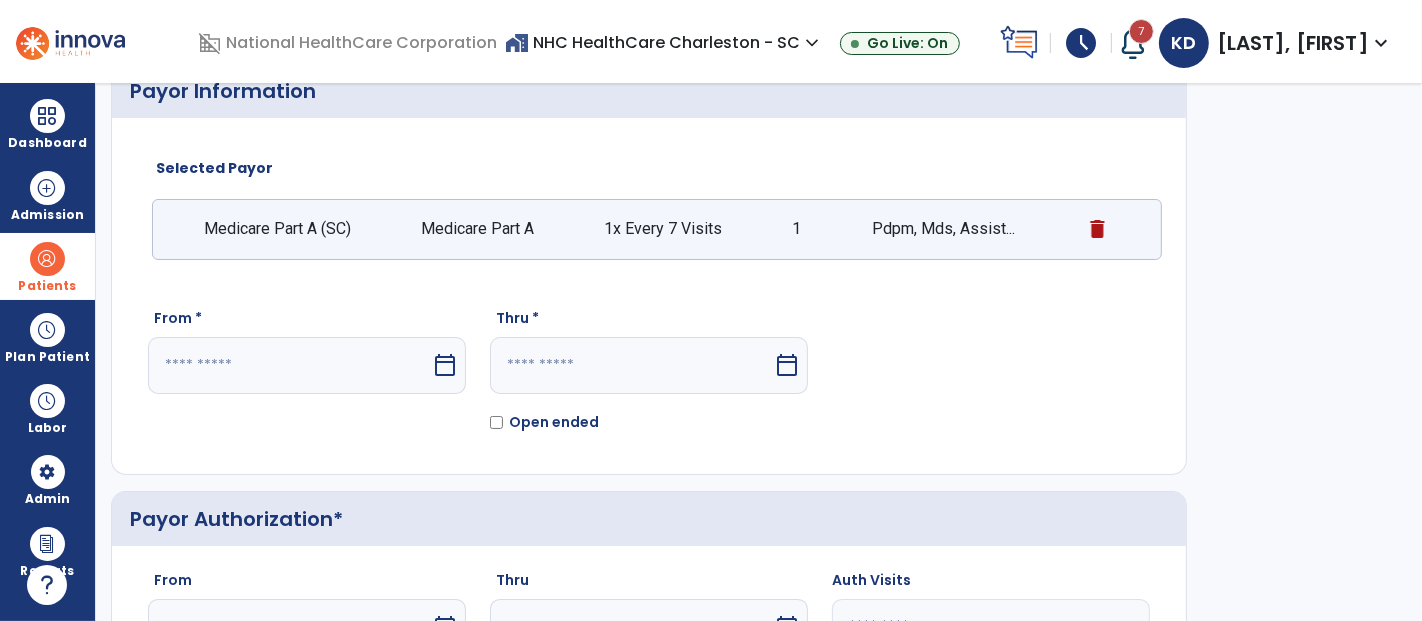select on "****" 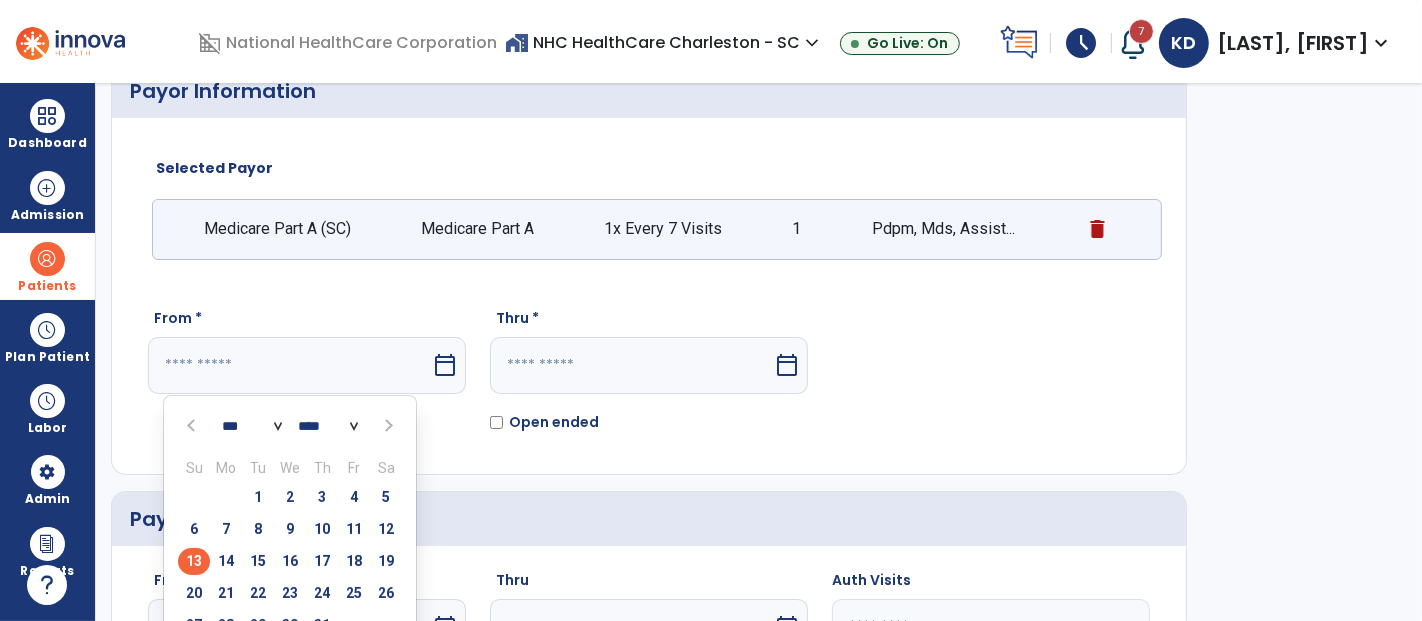 drag, startPoint x: 356, startPoint y: 524, endPoint x: 356, endPoint y: 504, distance: 20 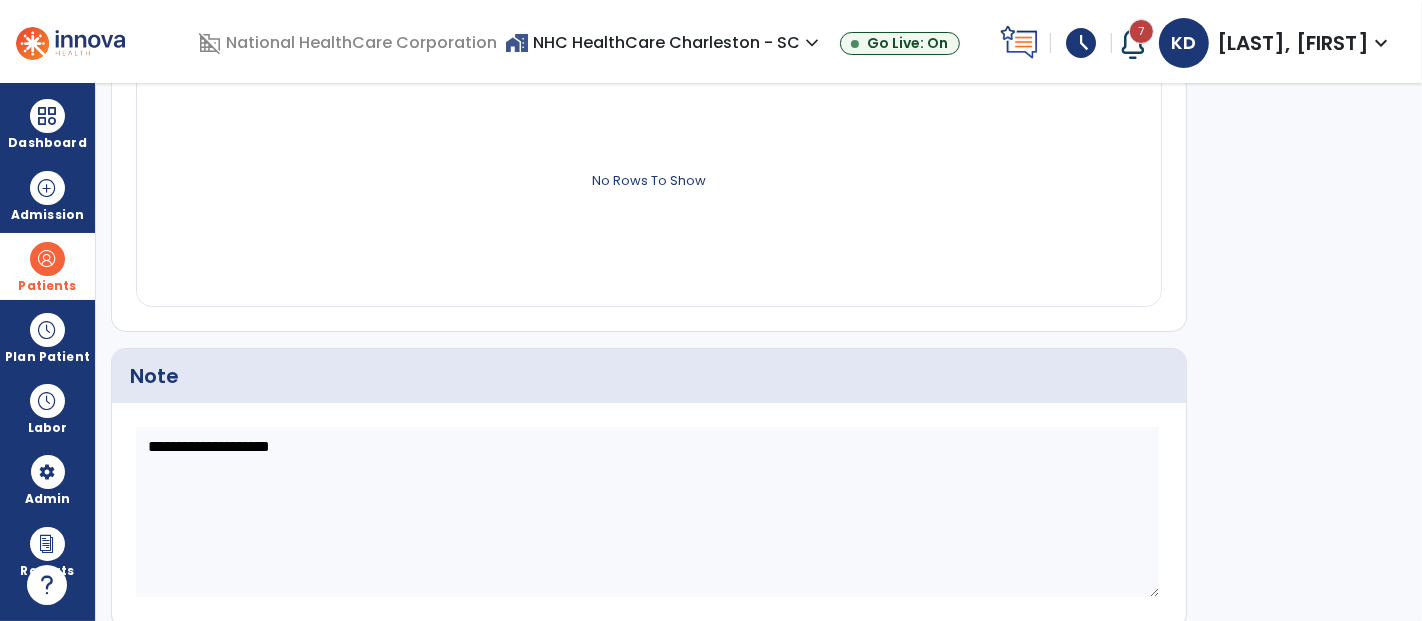 scroll, scrollTop: 858, scrollLeft: 0, axis: vertical 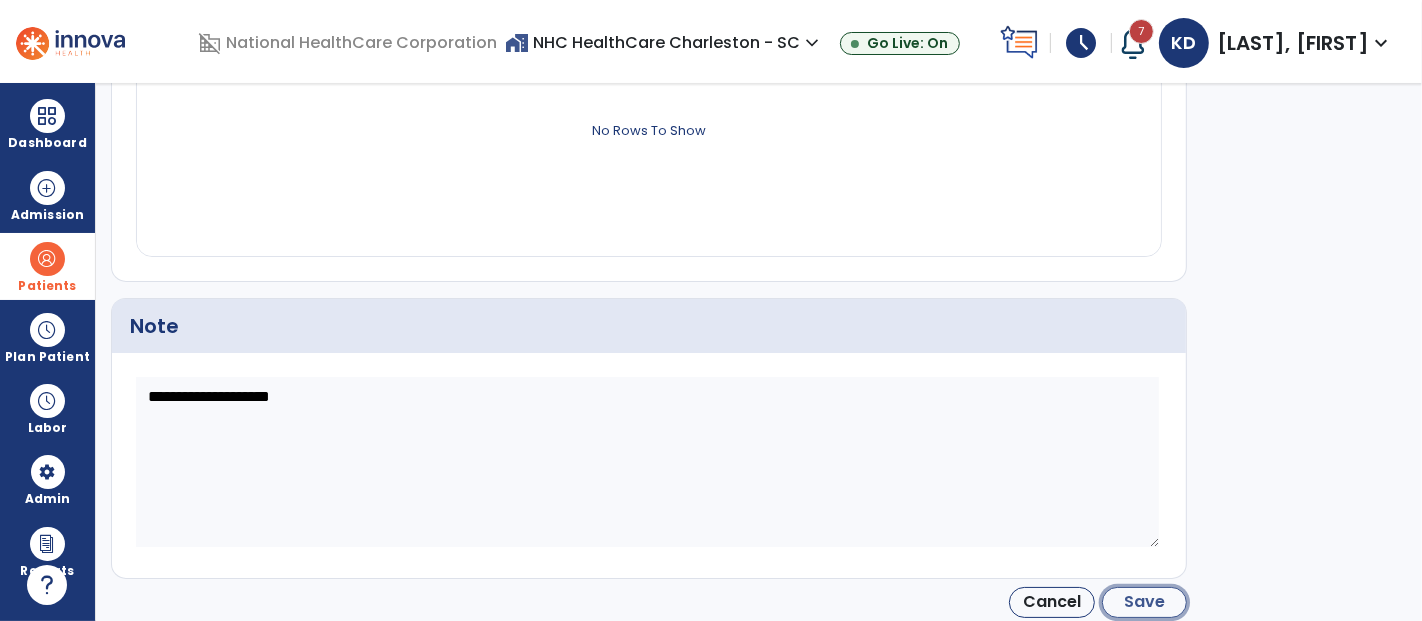 click on "Save" 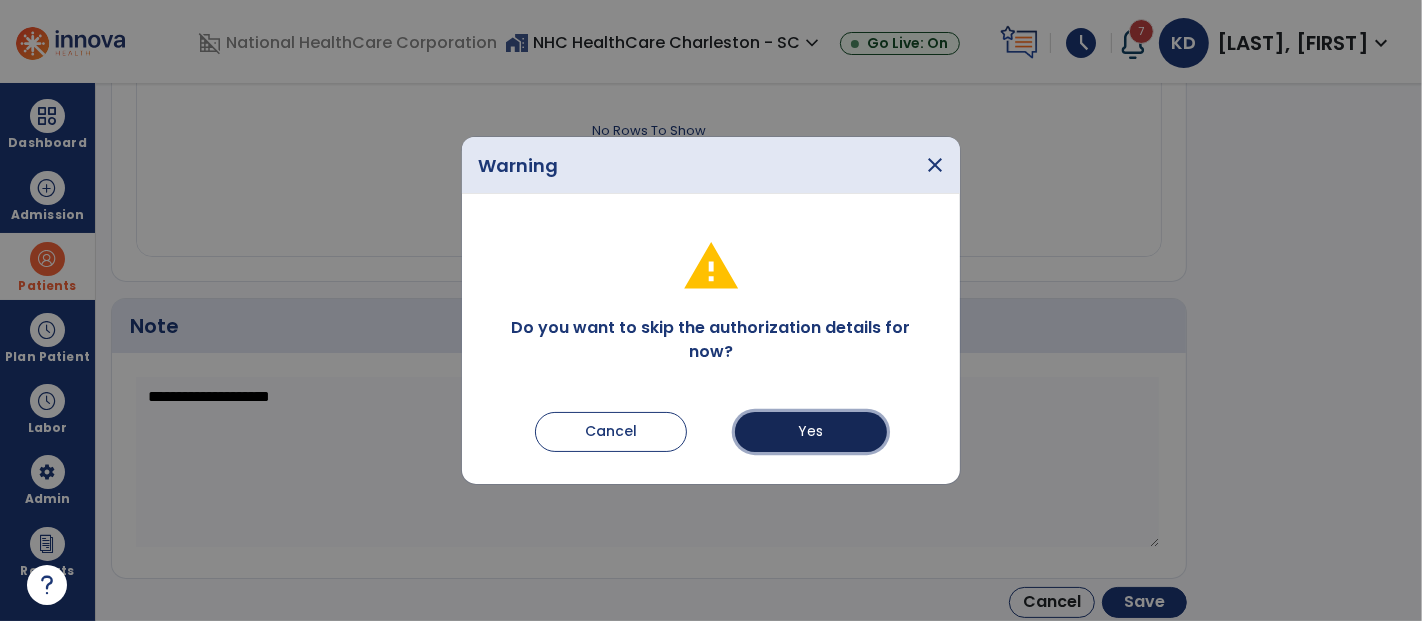 click on "Yes" at bounding box center [811, 432] 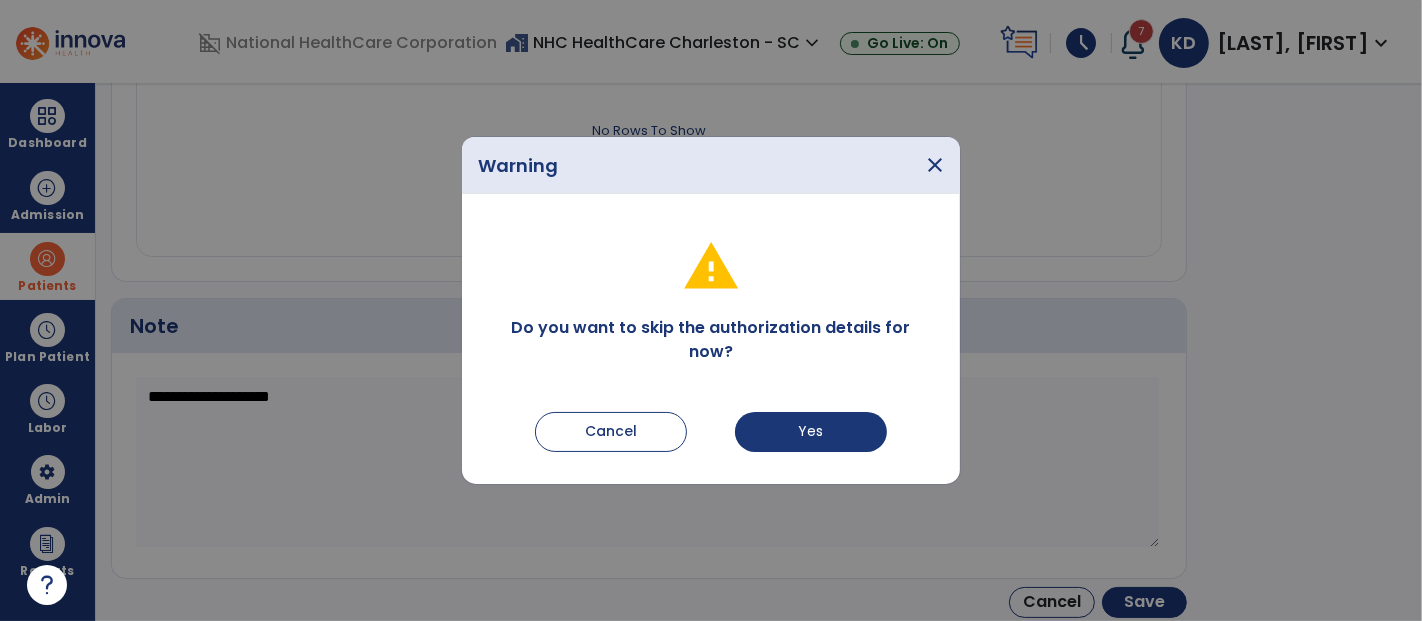 type on "*********" 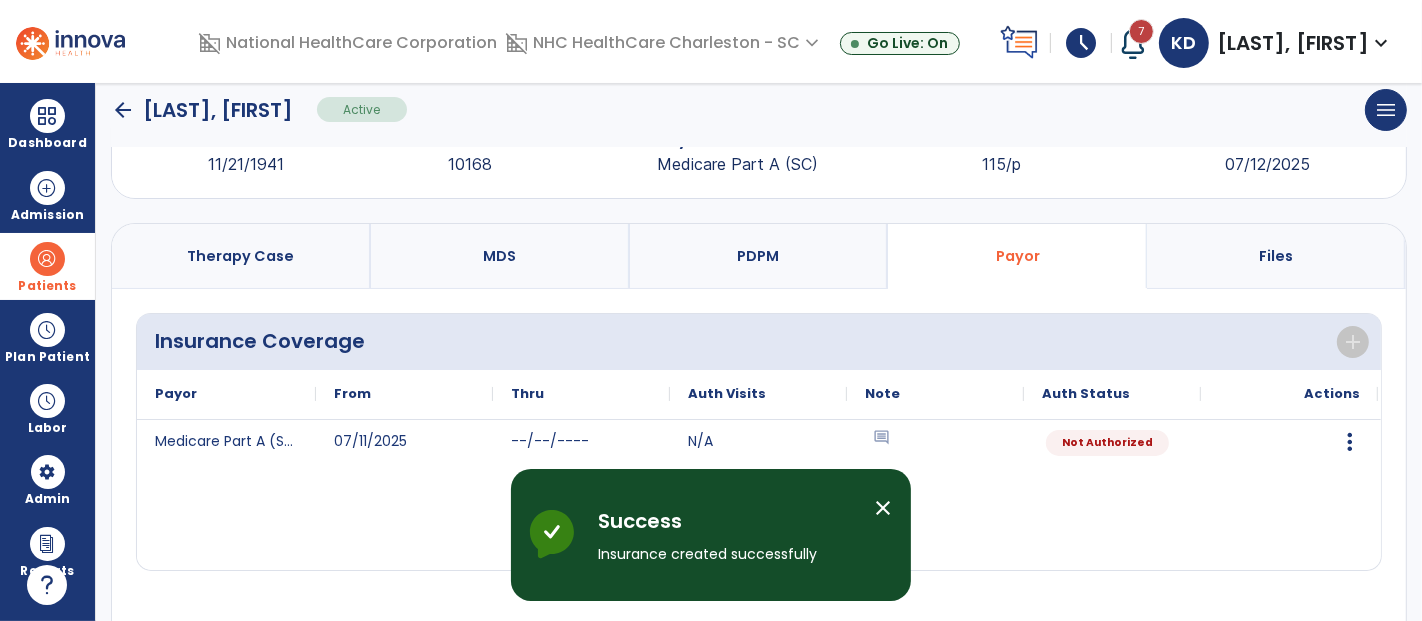 scroll, scrollTop: 0, scrollLeft: 0, axis: both 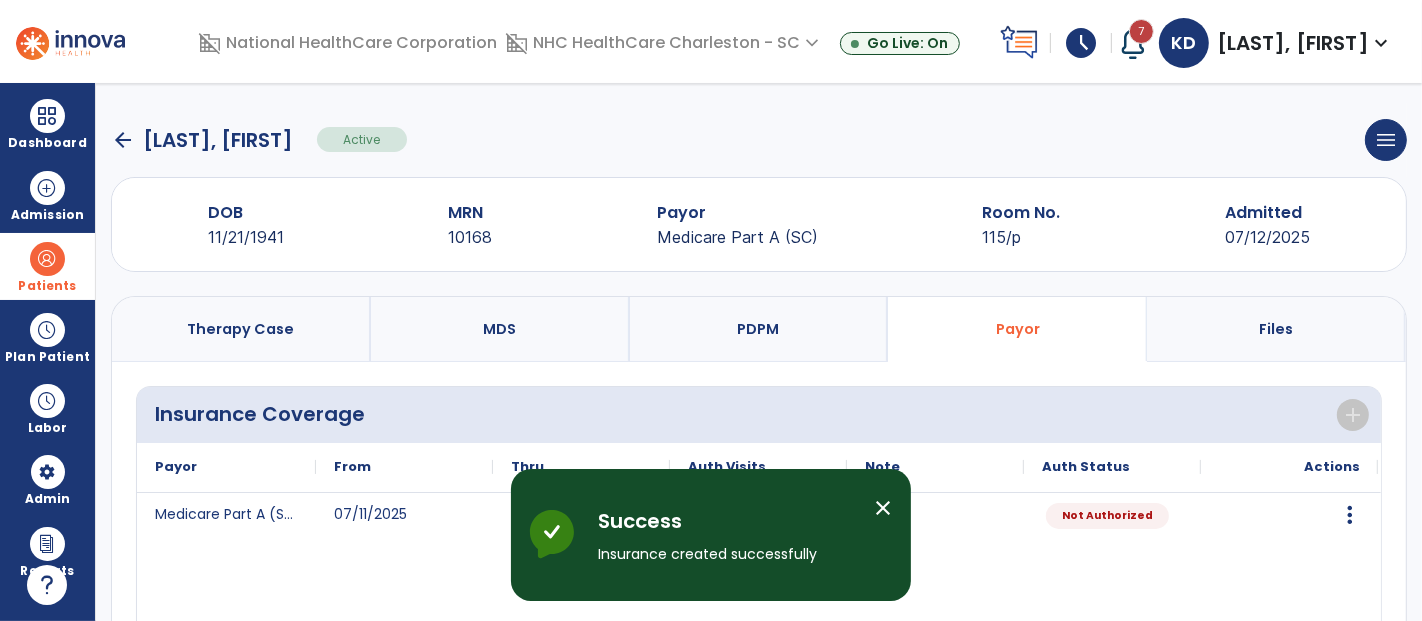 click on "arrow_back" 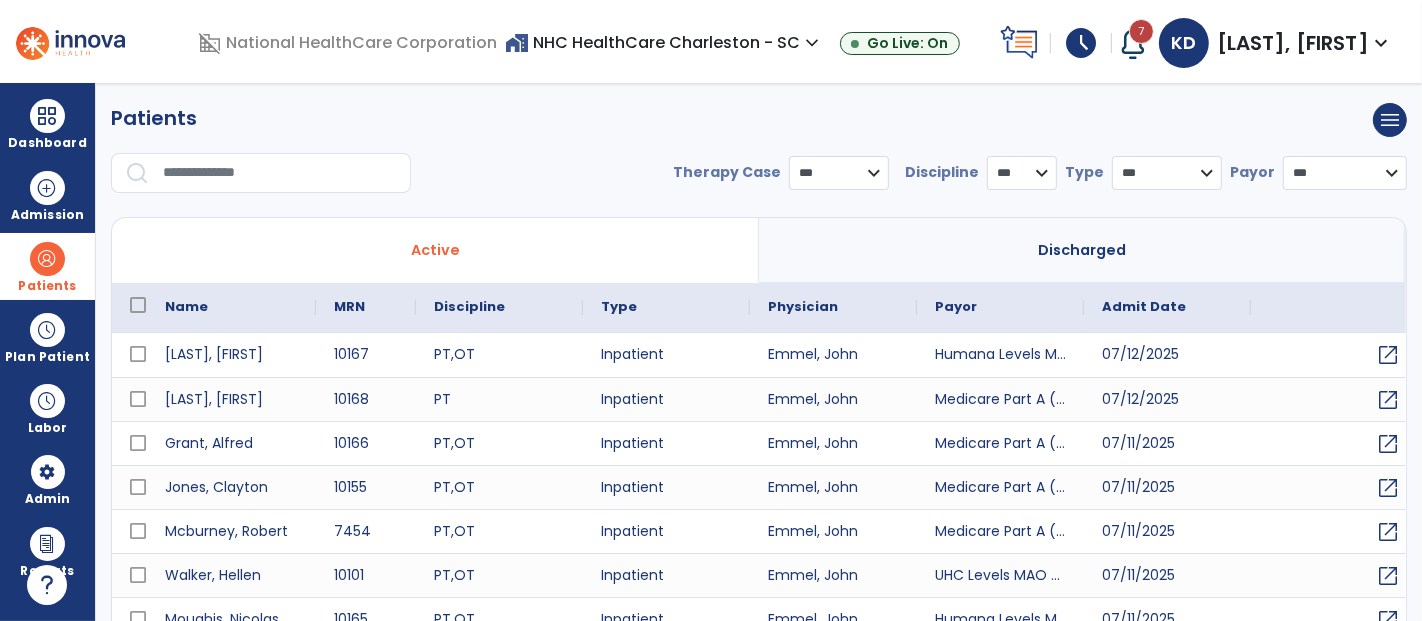 select on "***" 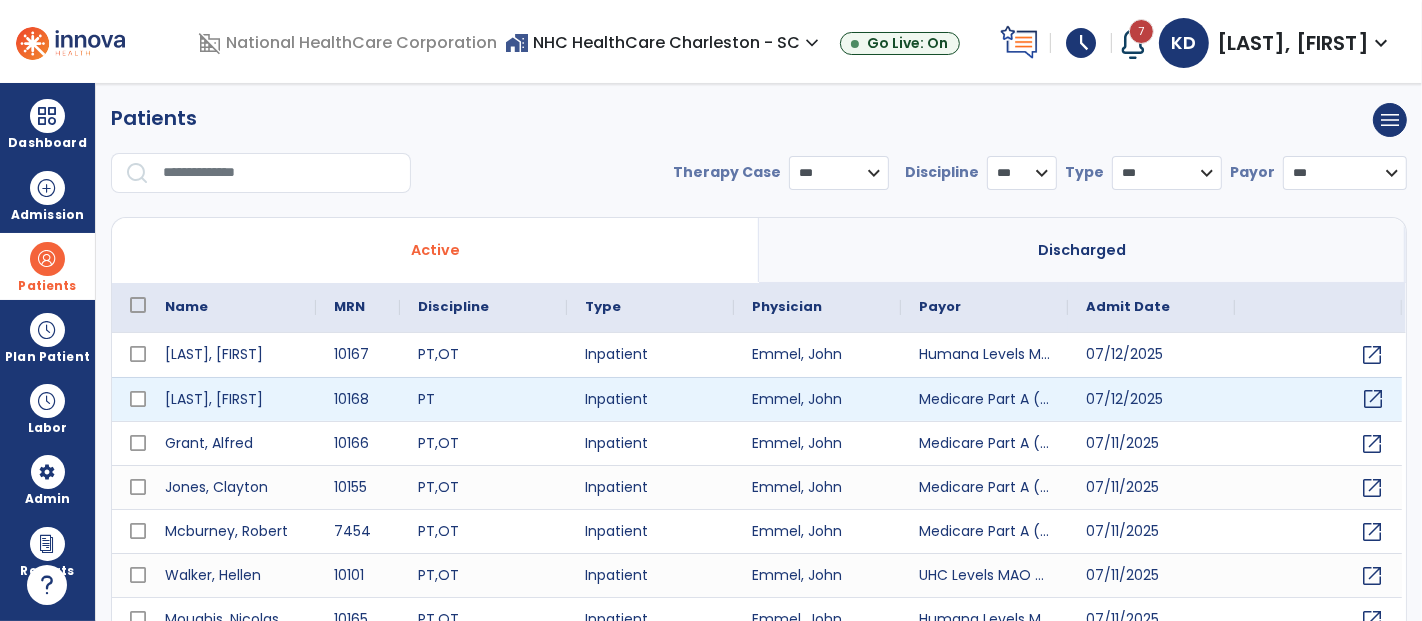 click on "open_in_new" at bounding box center (1373, 399) 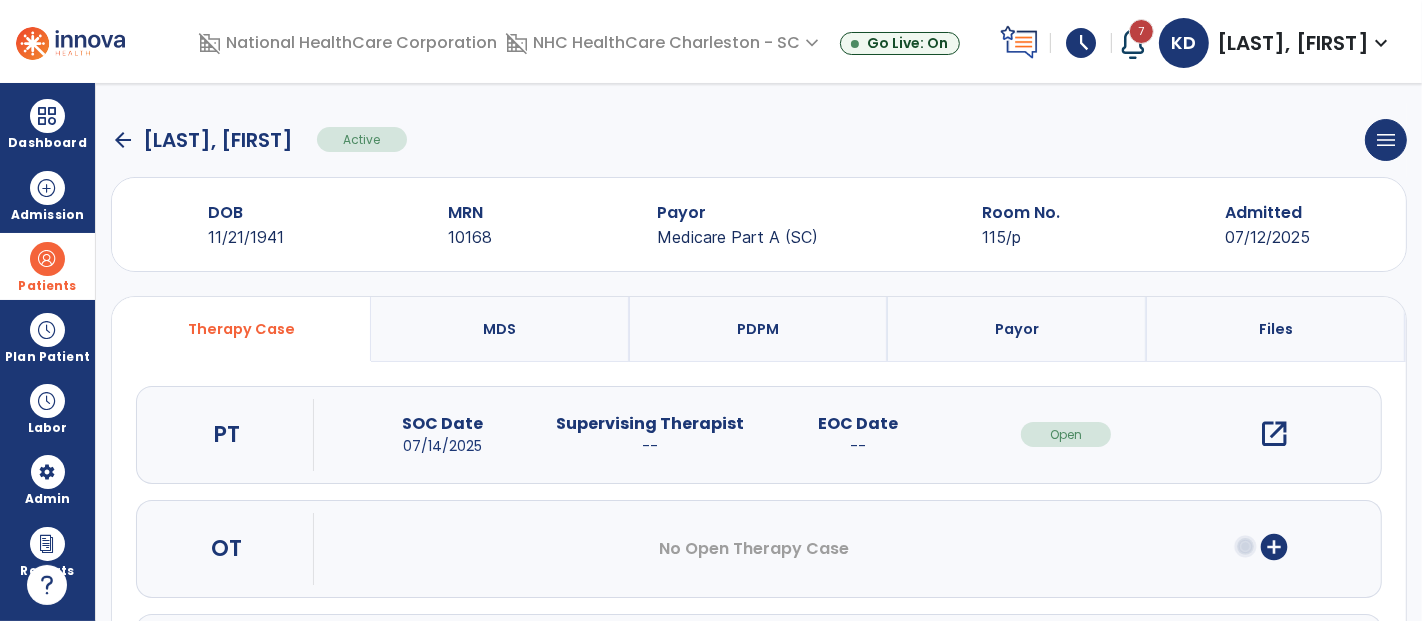 click on "add_circle" at bounding box center (1274, 547) 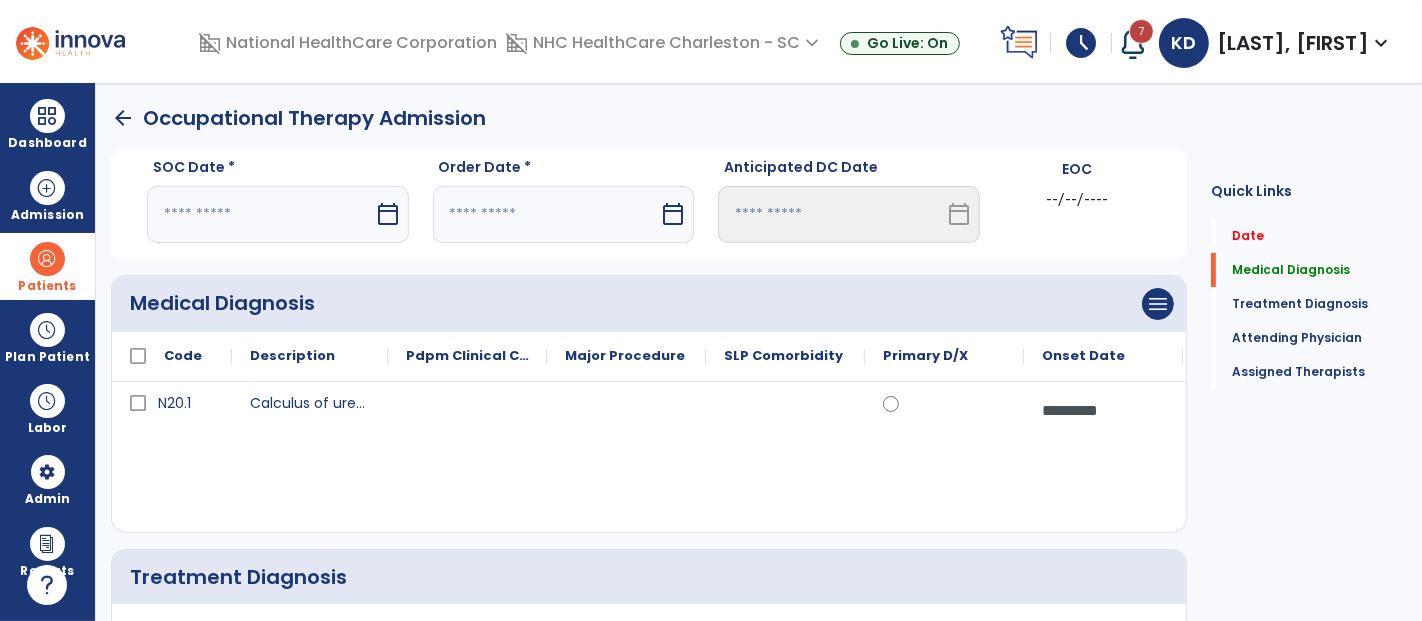 click at bounding box center (260, 214) 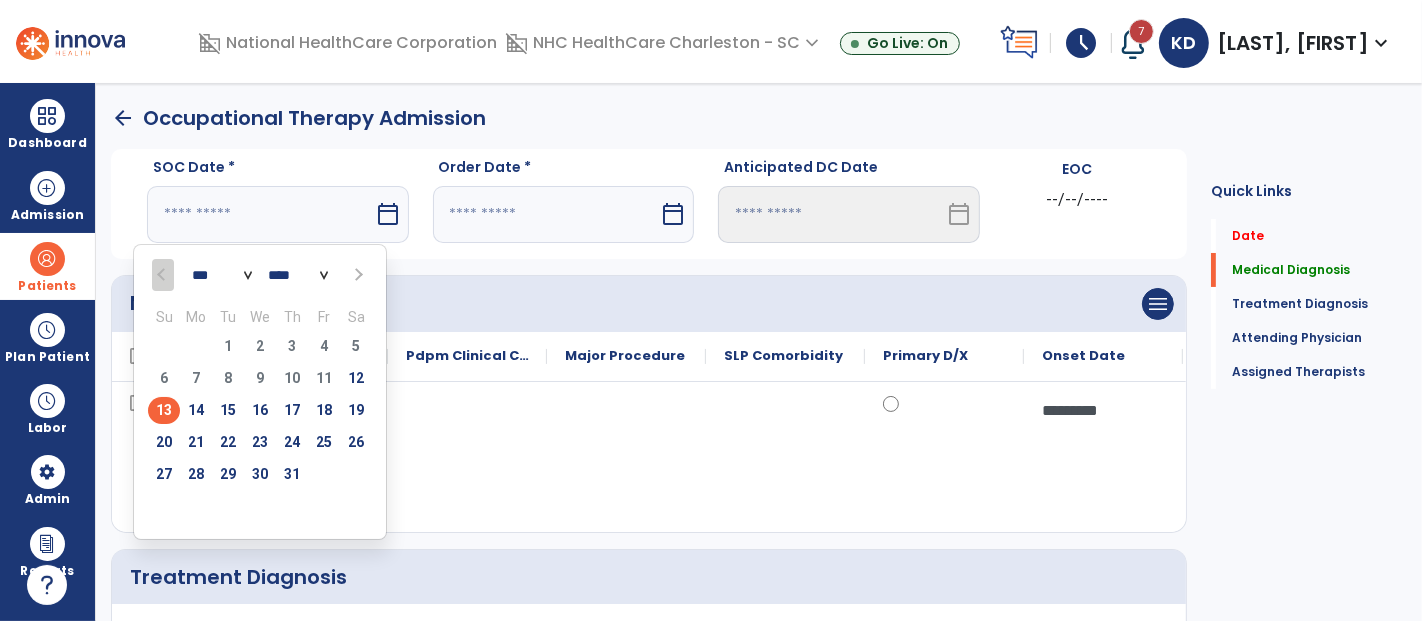 drag, startPoint x: 165, startPoint y: 404, endPoint x: 211, endPoint y: 363, distance: 61.6198 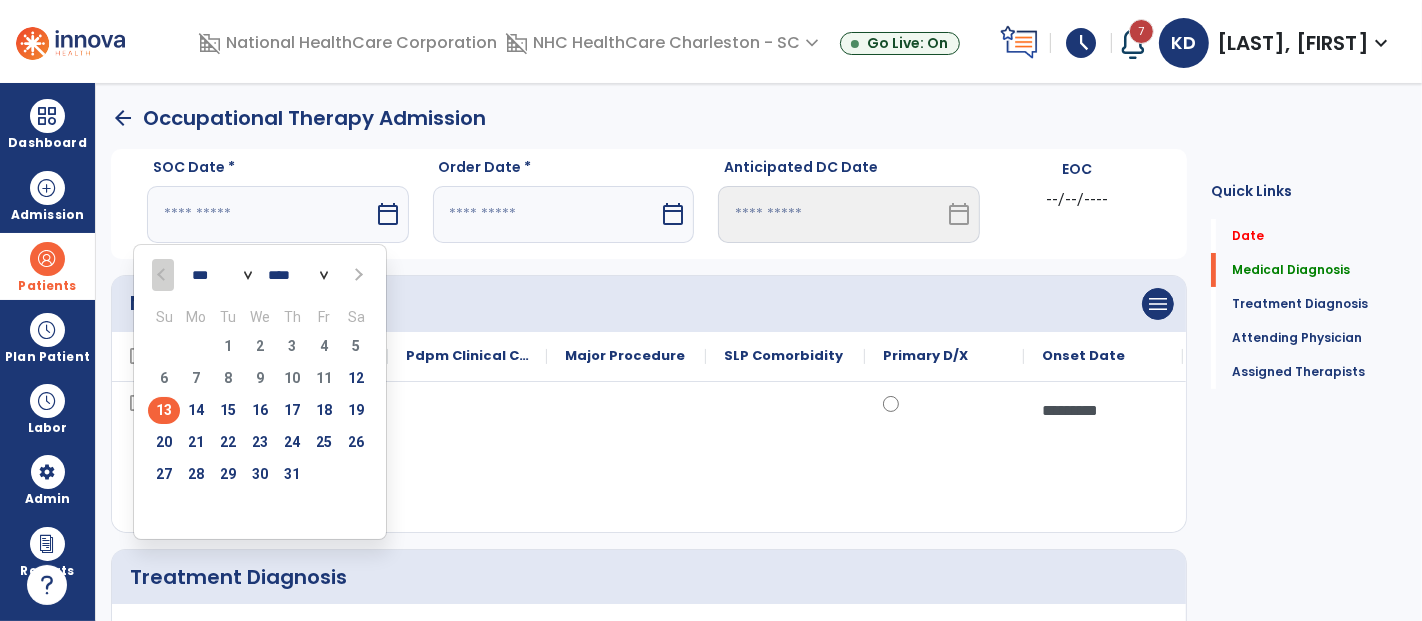click on "13" at bounding box center (164, 410) 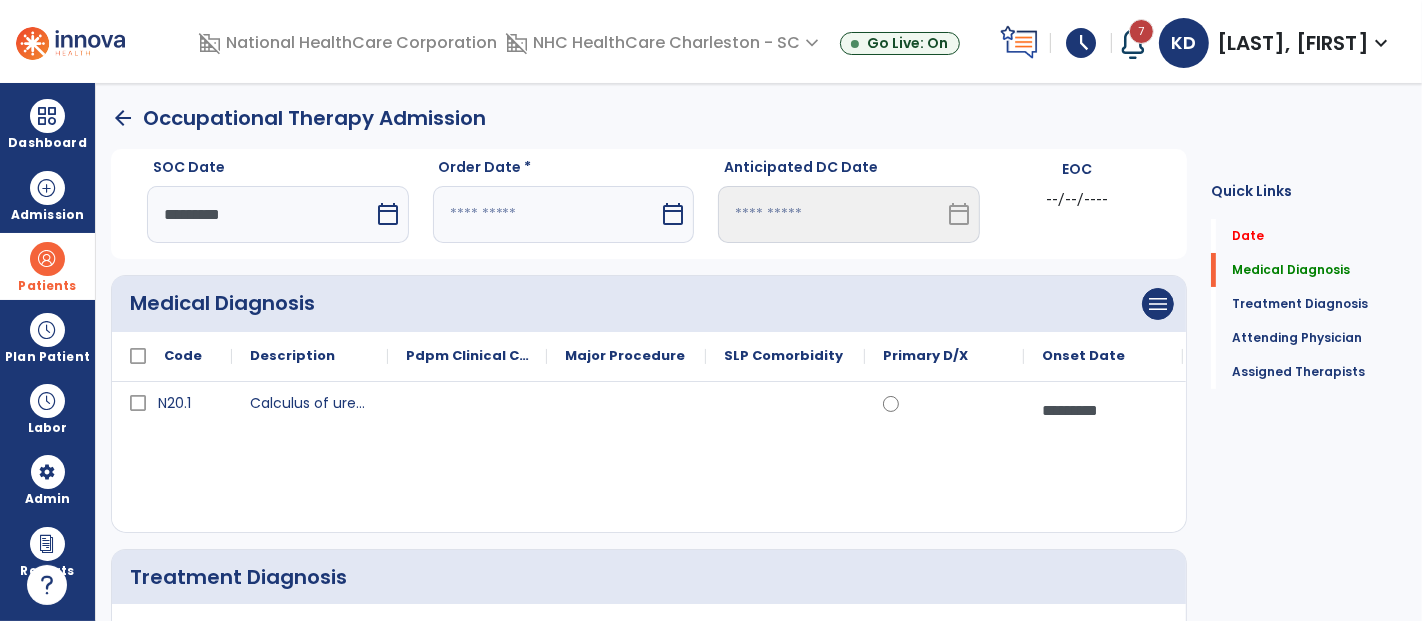click at bounding box center [546, 214] 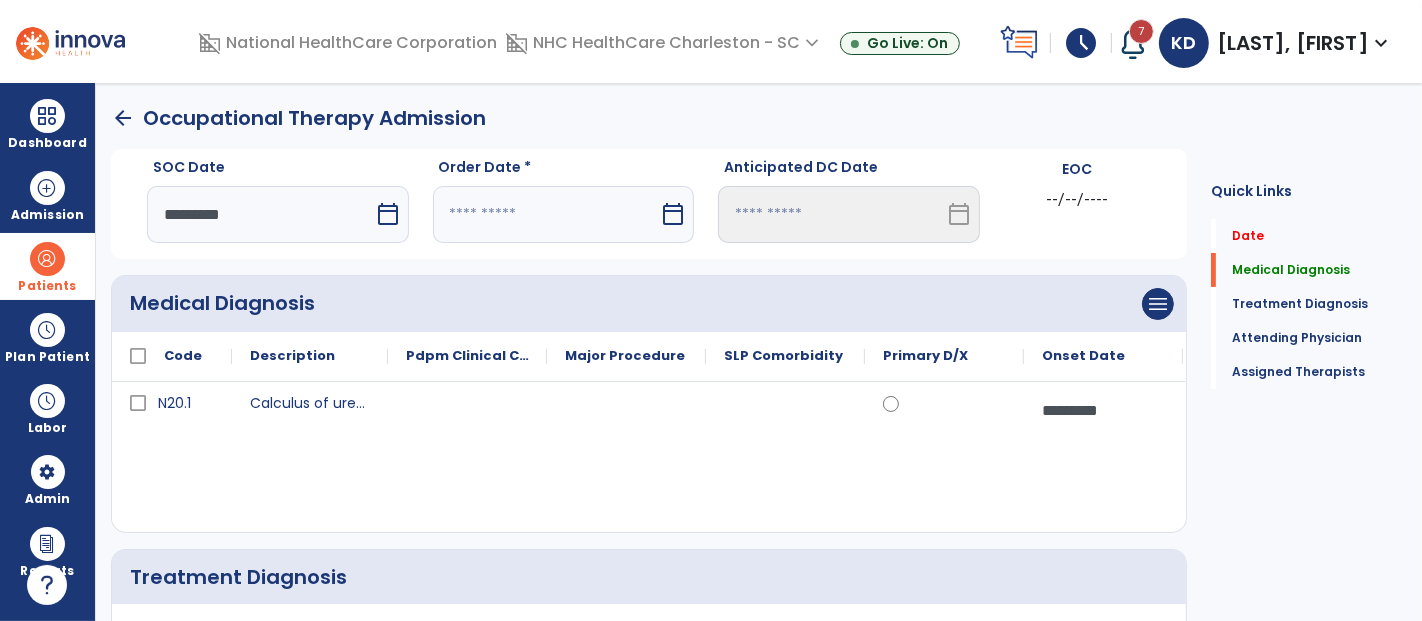 select on "*" 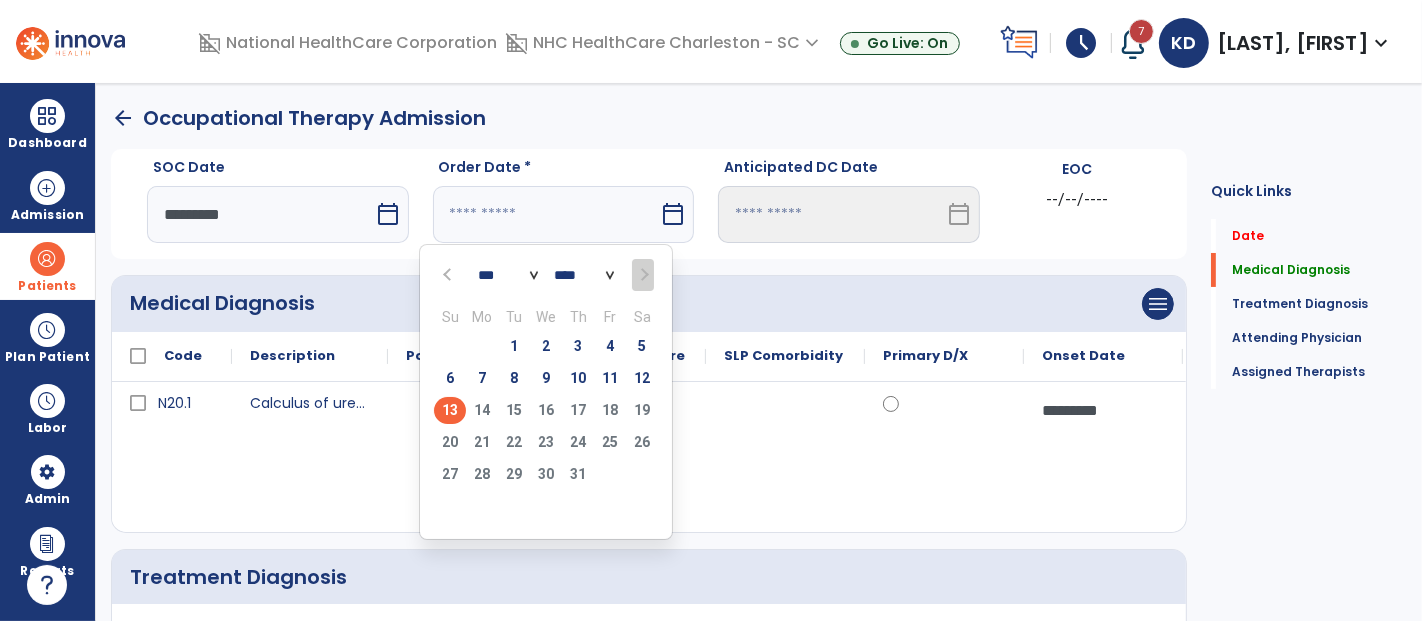 click on "11" at bounding box center (610, 378) 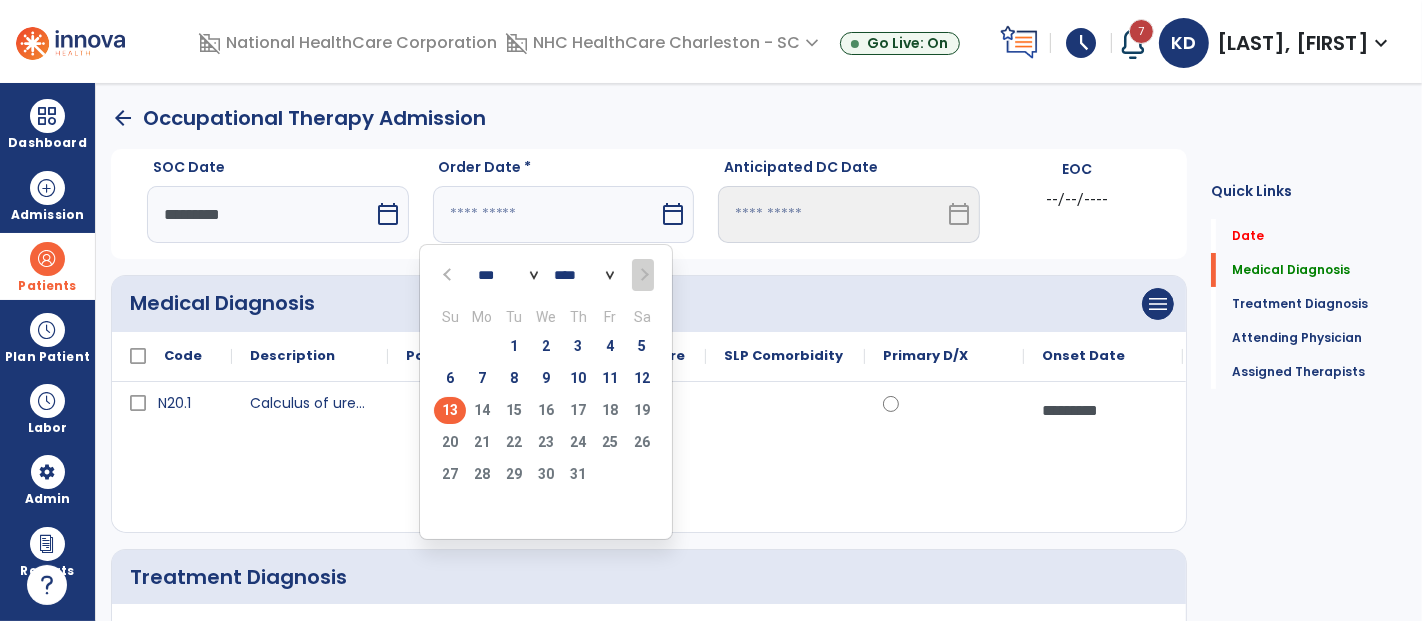 type on "*********" 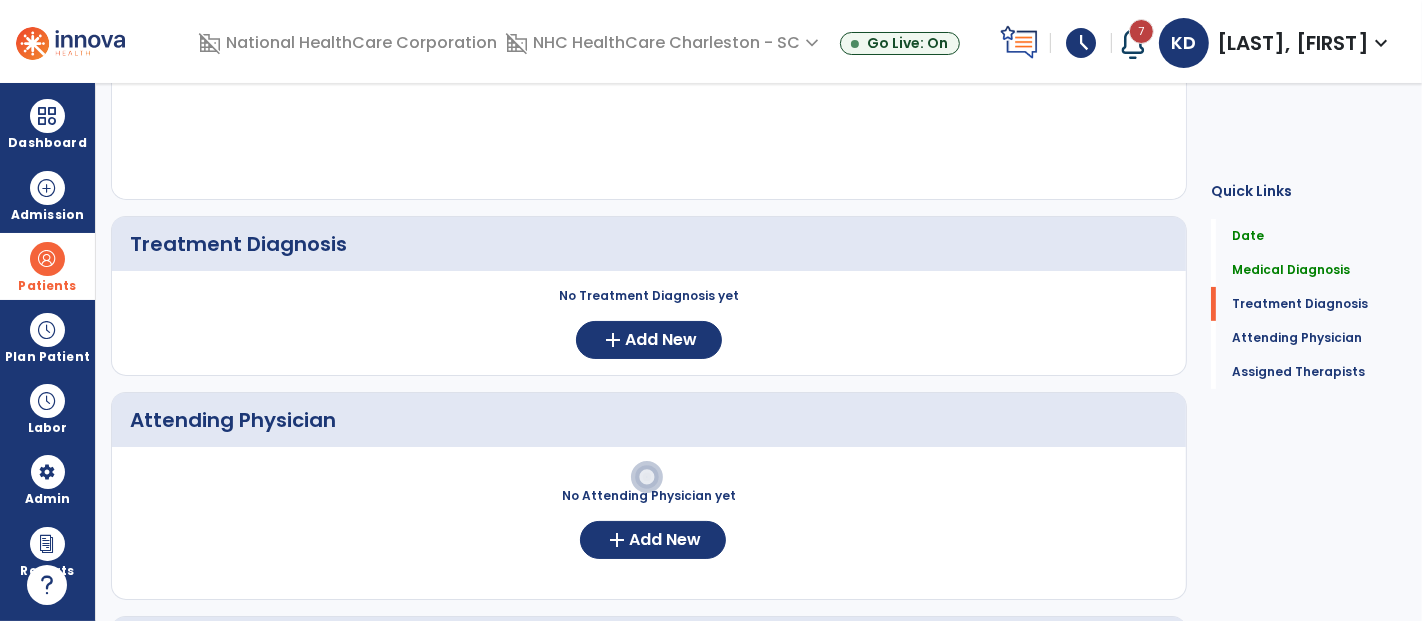 scroll, scrollTop: 555, scrollLeft: 0, axis: vertical 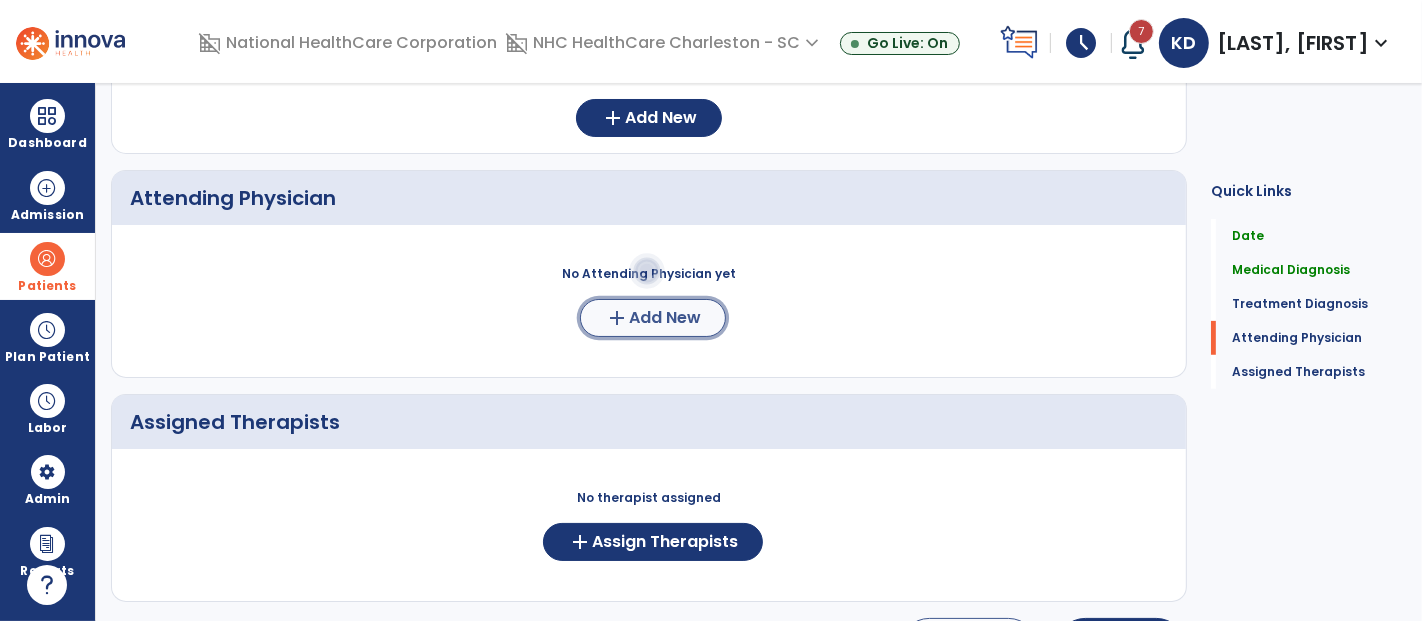 click on "Add New" 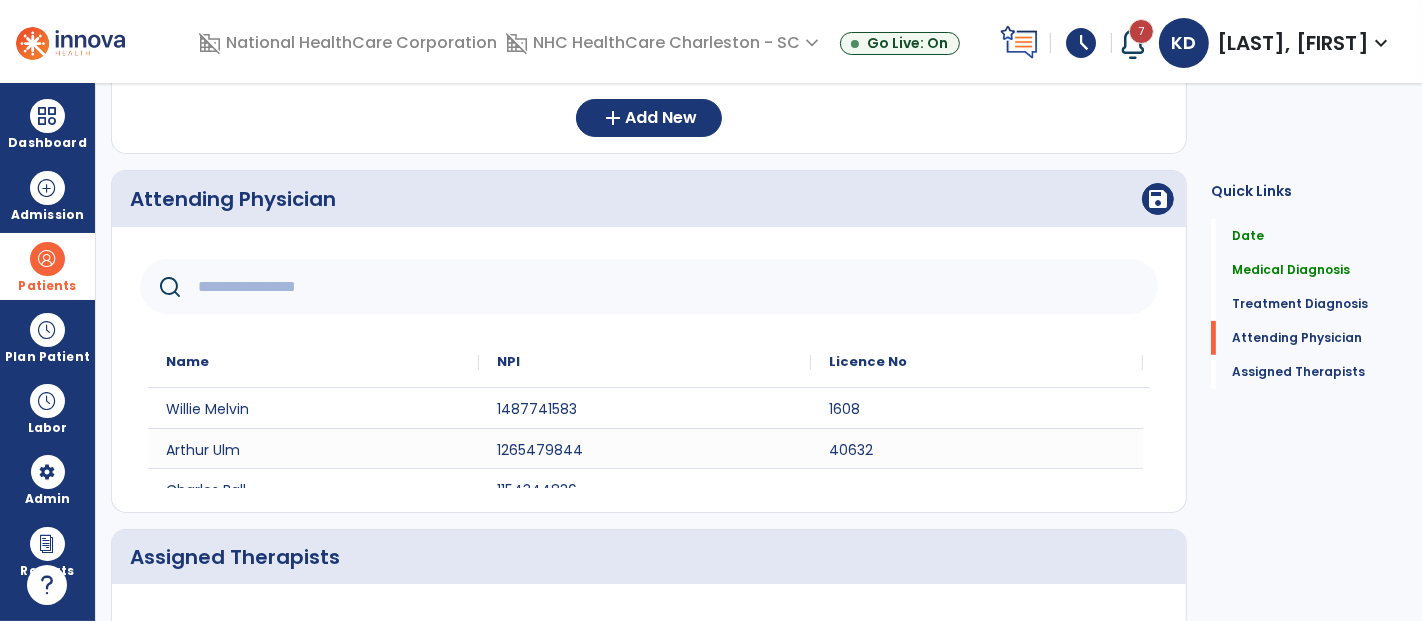 click 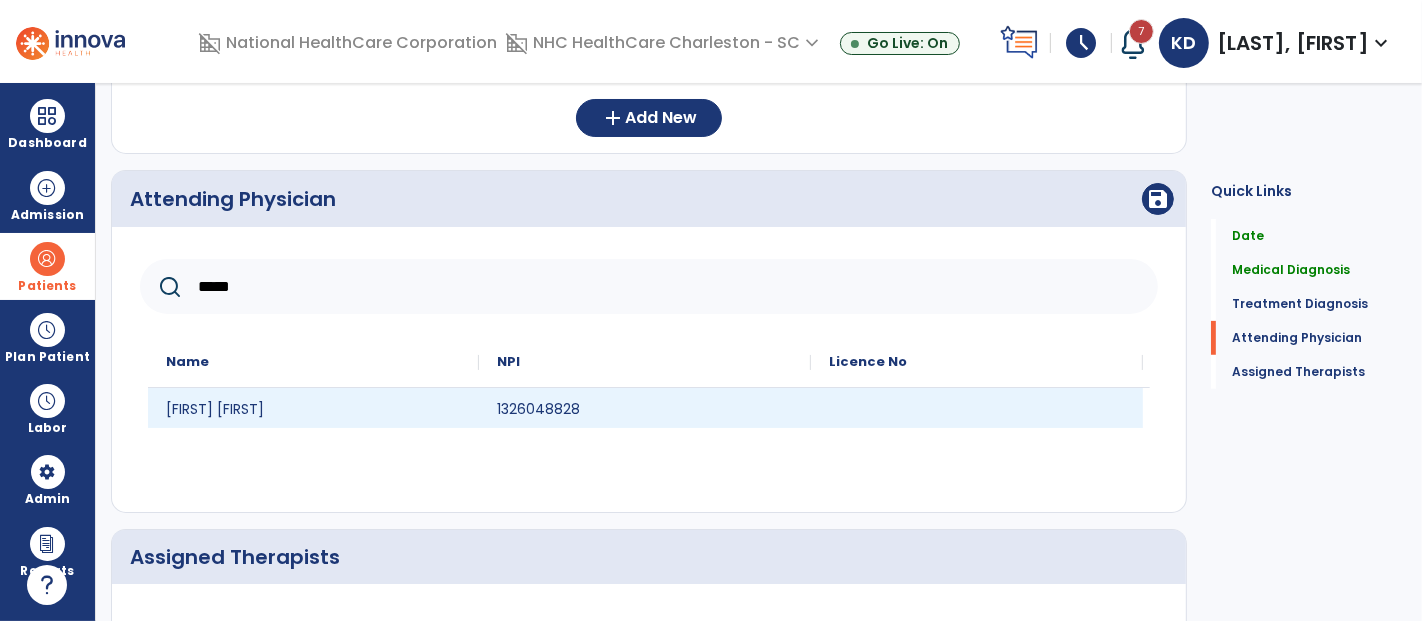 type on "*****" 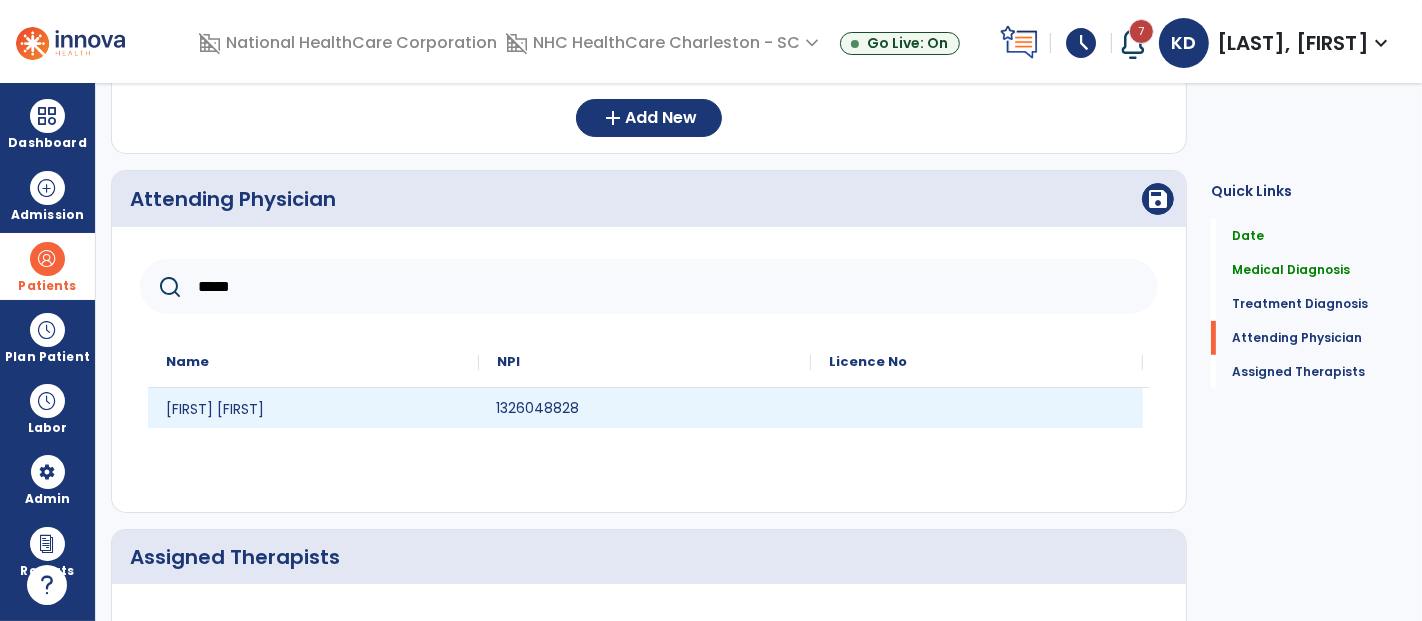 click on "1326048828" 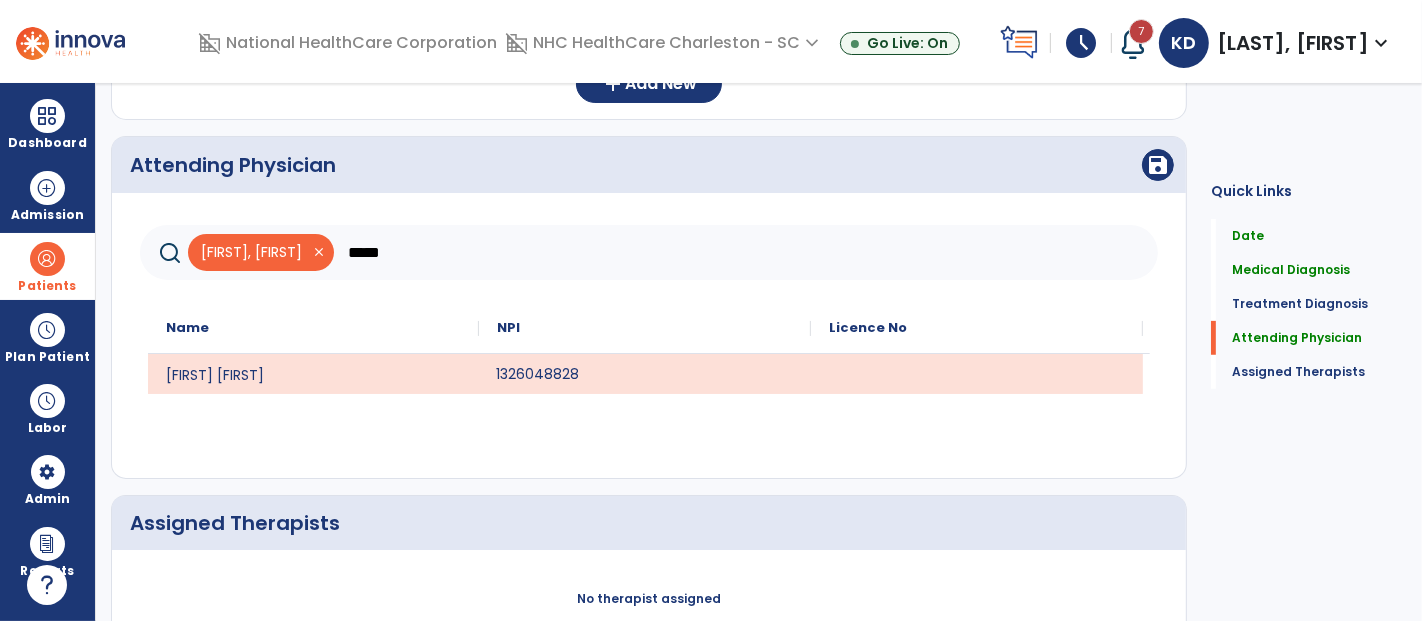 scroll, scrollTop: 666, scrollLeft: 0, axis: vertical 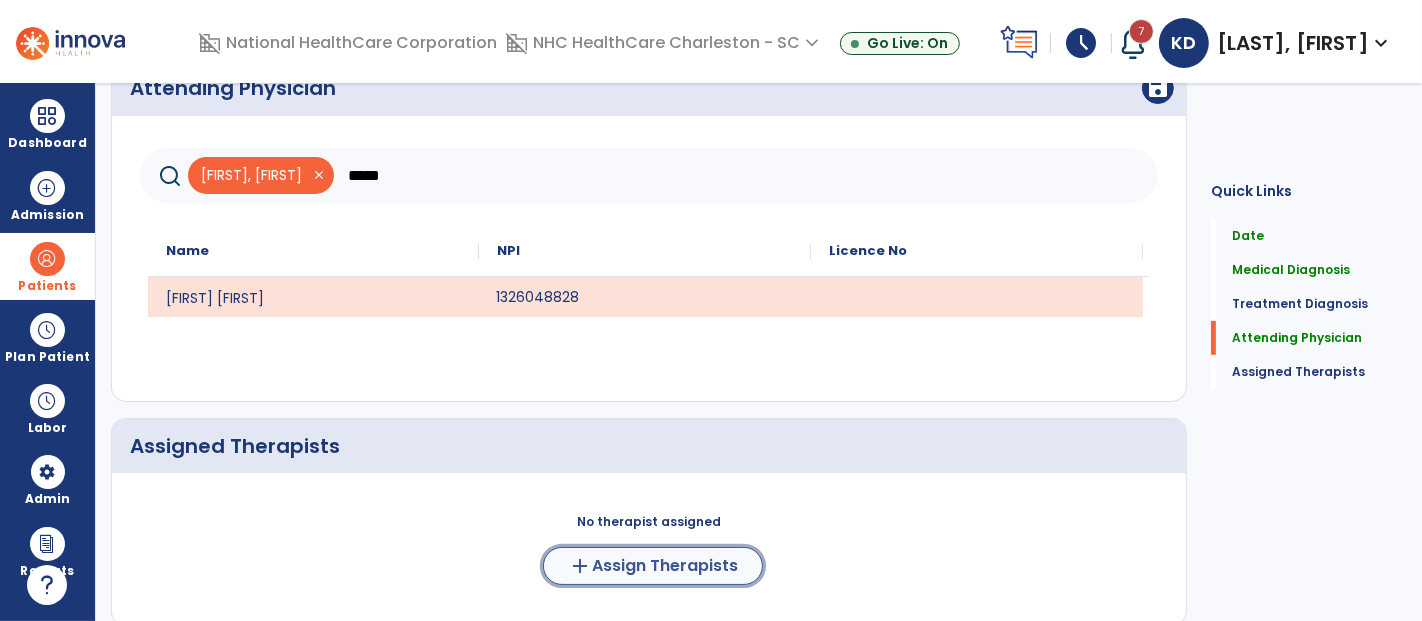 click on "Assign Therapists" 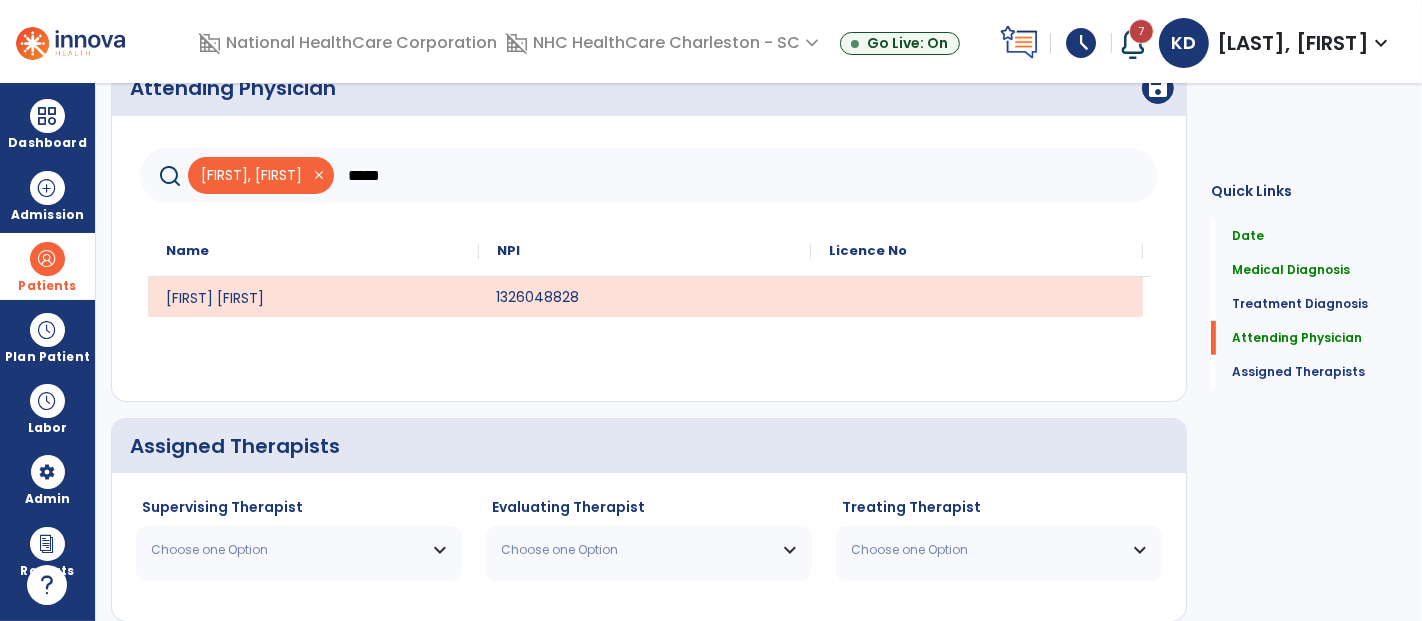 click on "Choose one Option" at bounding box center (299, 550) 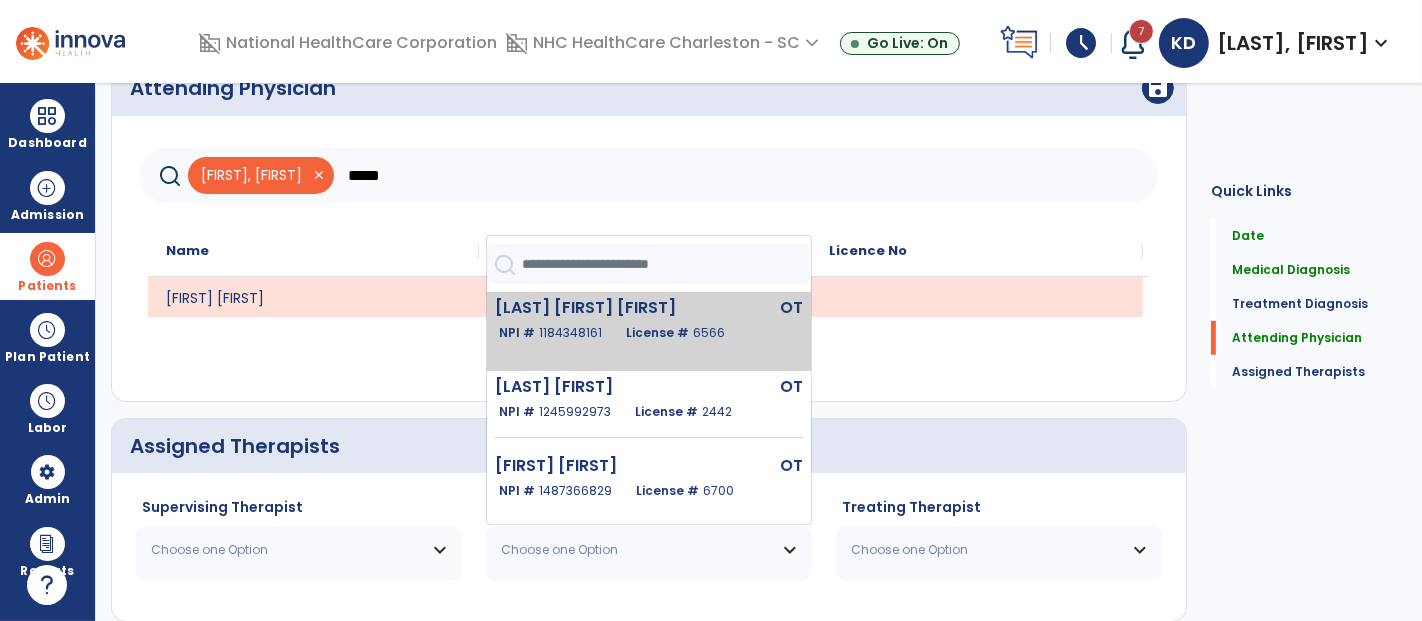 click on "Bard Mckee Caroline" 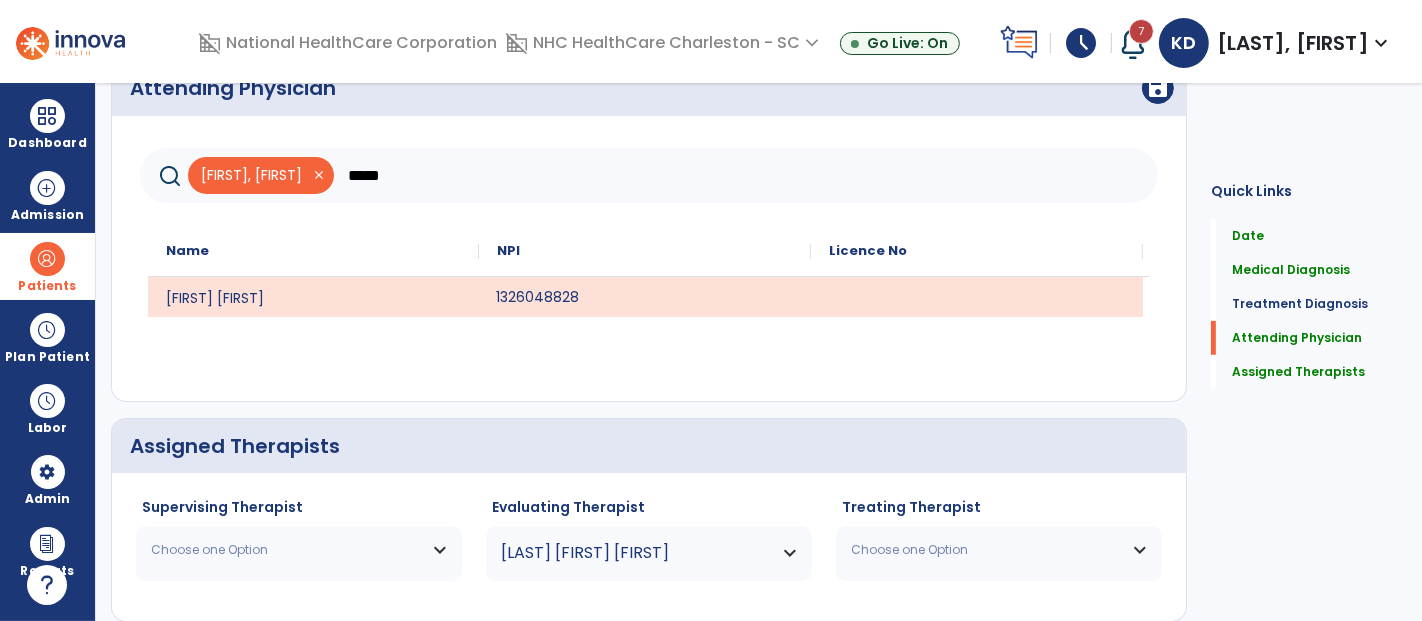 scroll, scrollTop: 755, scrollLeft: 0, axis: vertical 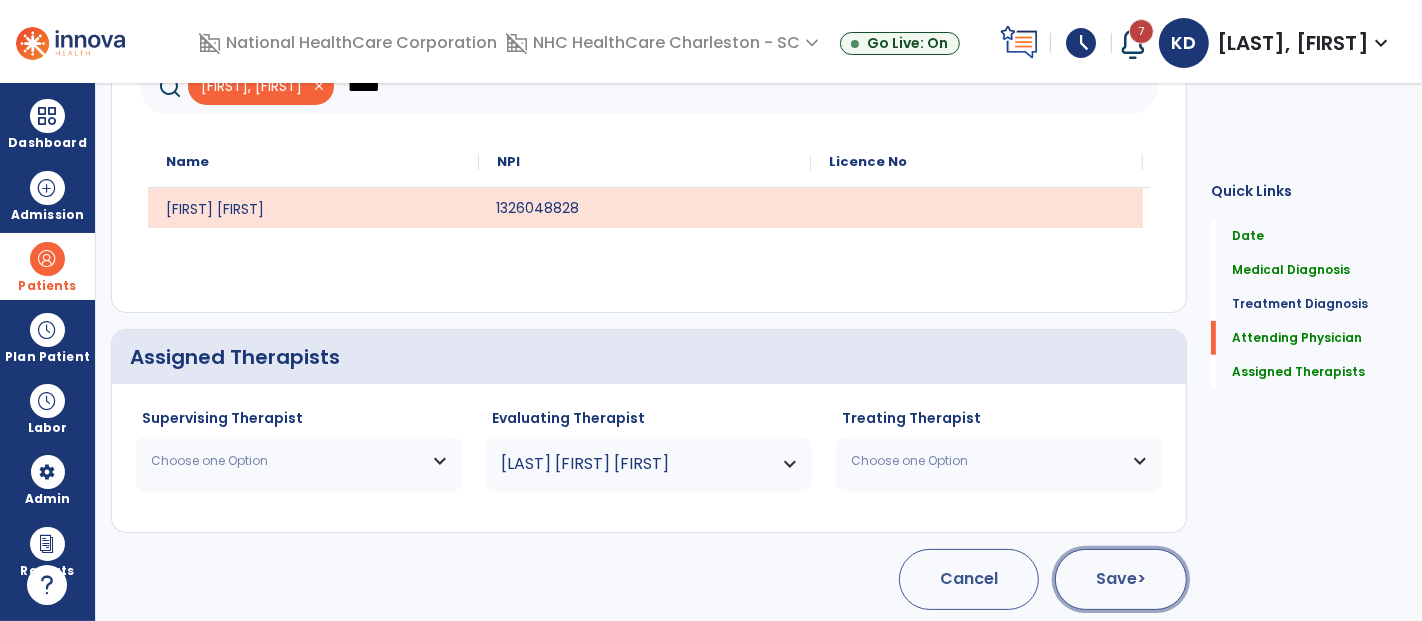 click on "Save  >" 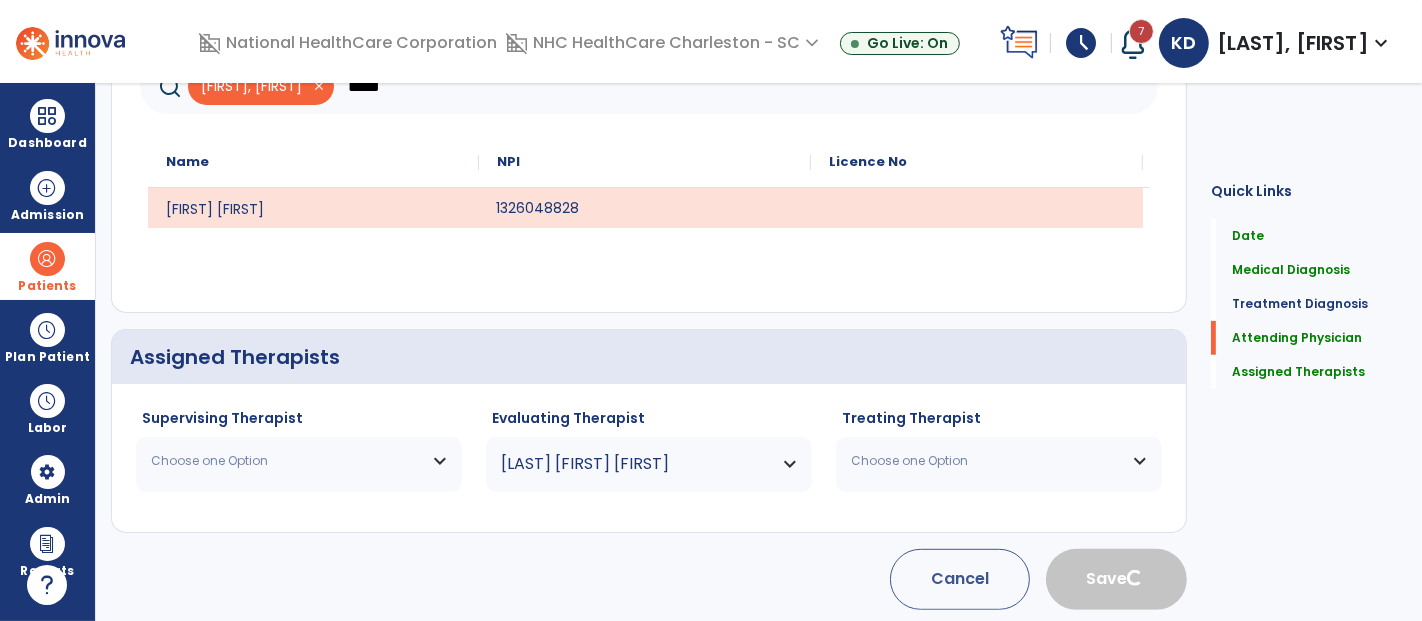 type 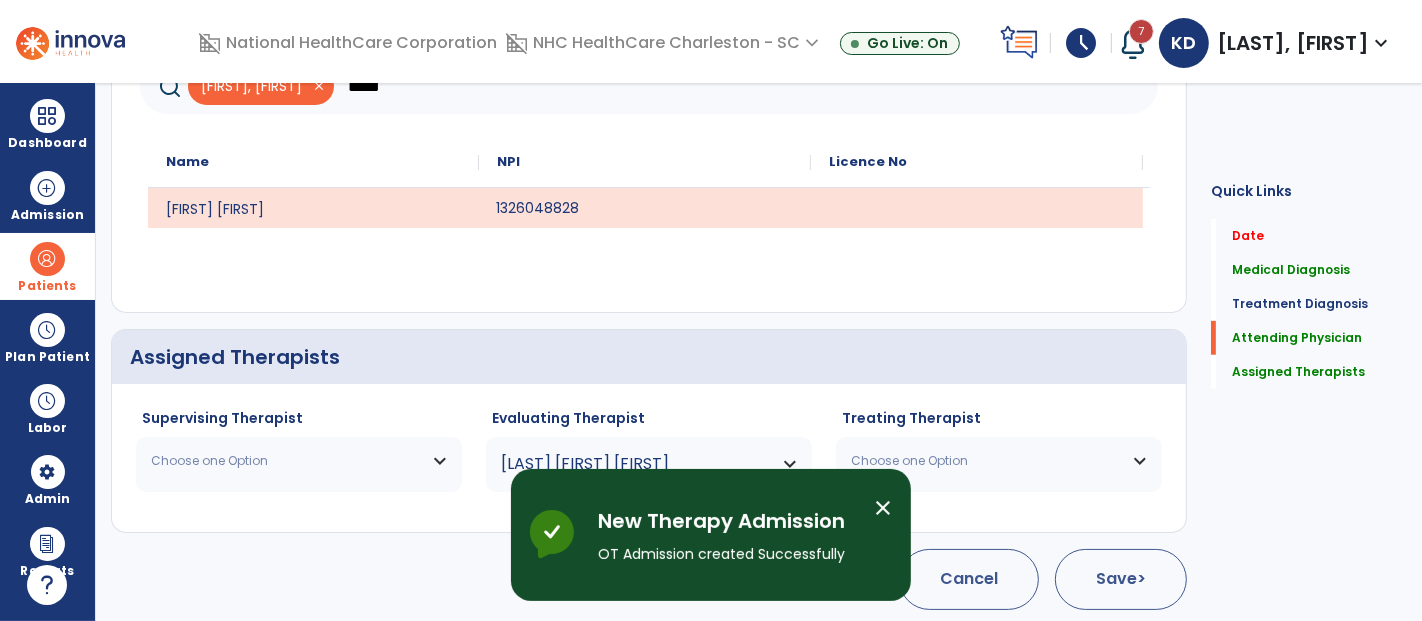scroll, scrollTop: 136, scrollLeft: 0, axis: vertical 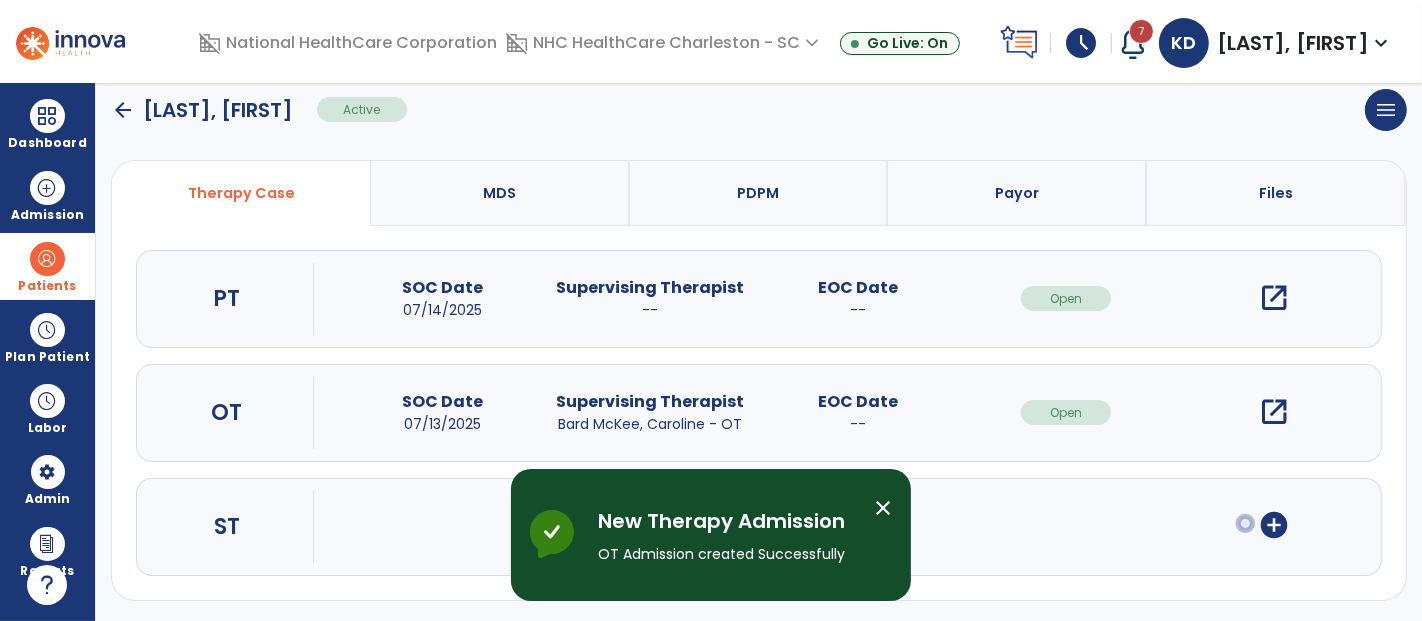 click on "arrow_back" 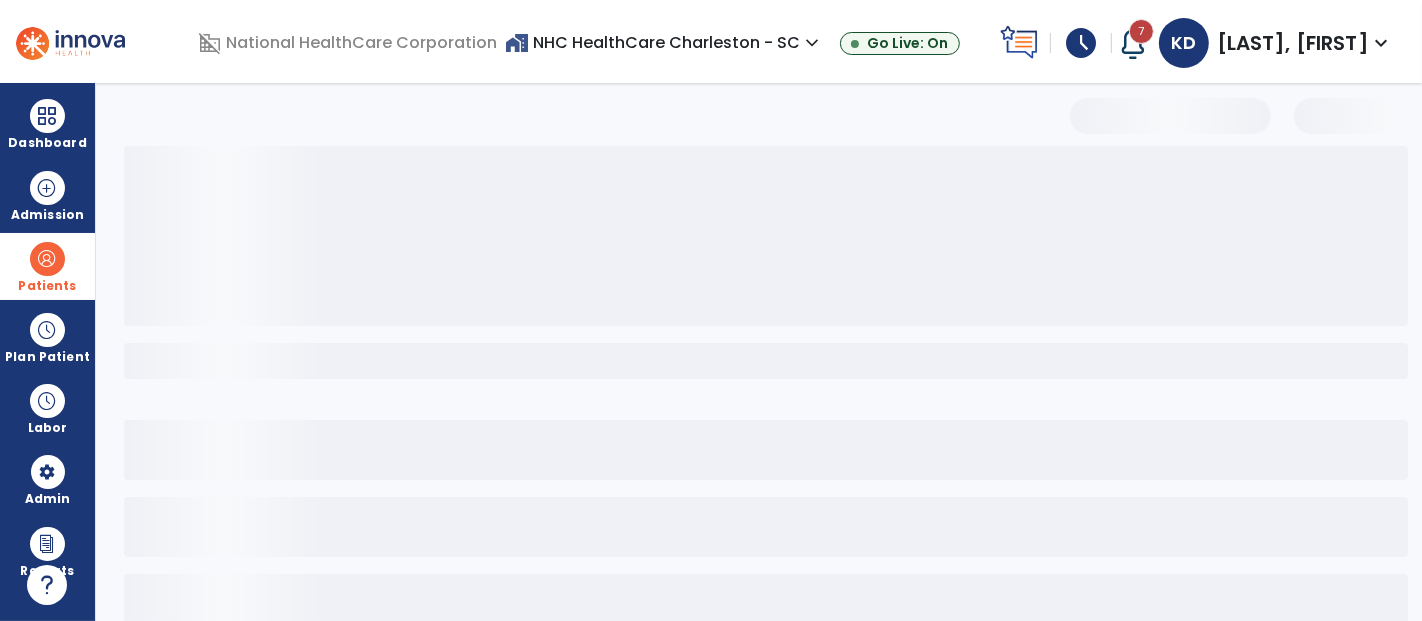 scroll, scrollTop: 120, scrollLeft: 0, axis: vertical 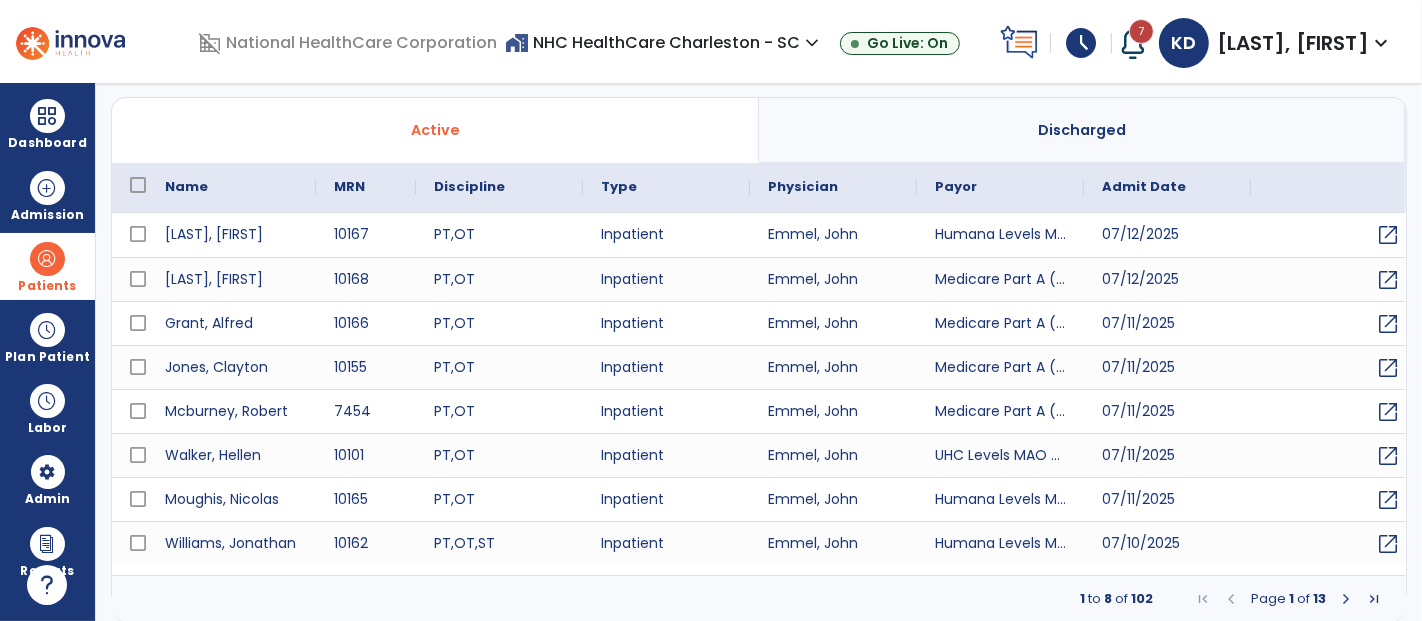 select on "***" 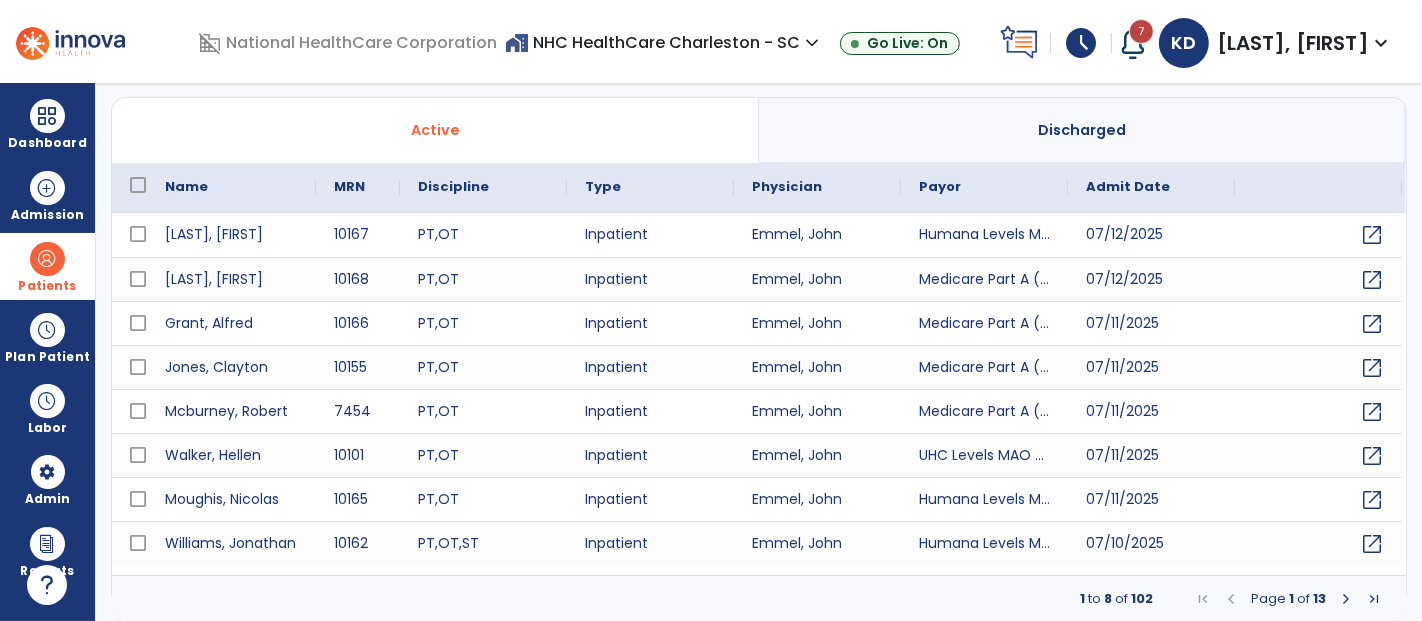 click at bounding box center [1346, 599] 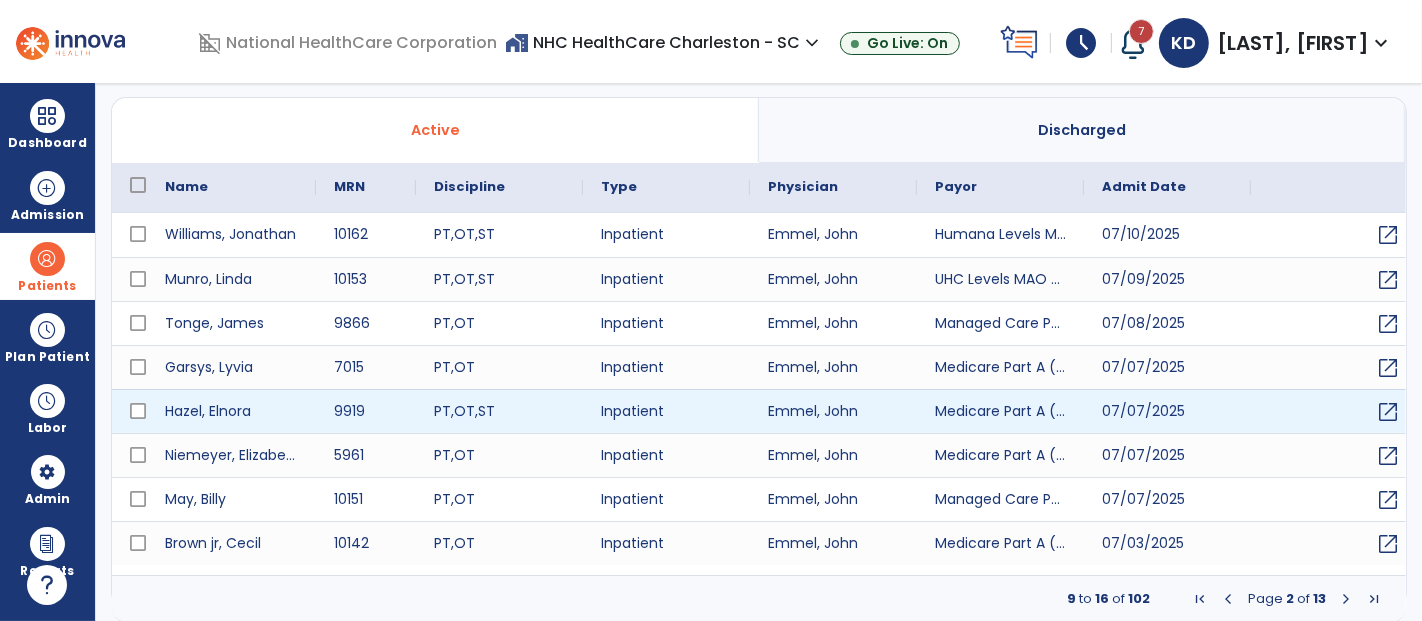 scroll, scrollTop: 0, scrollLeft: 0, axis: both 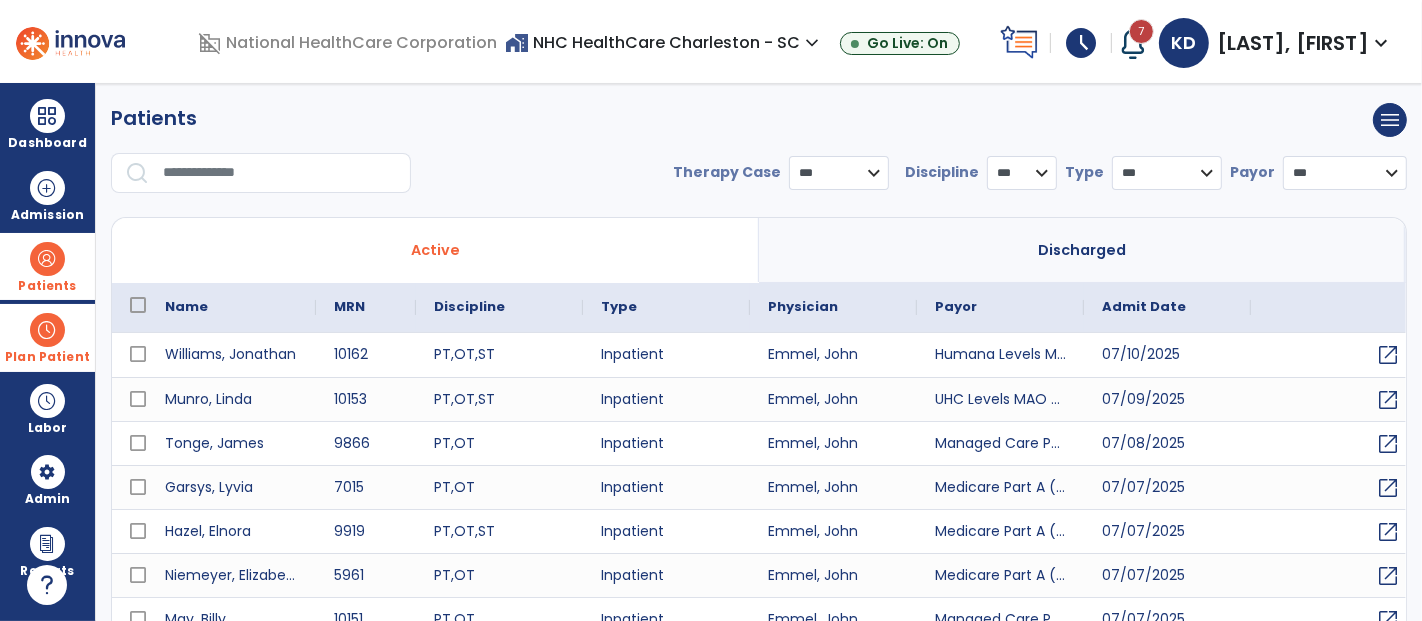 click at bounding box center [47, 330] 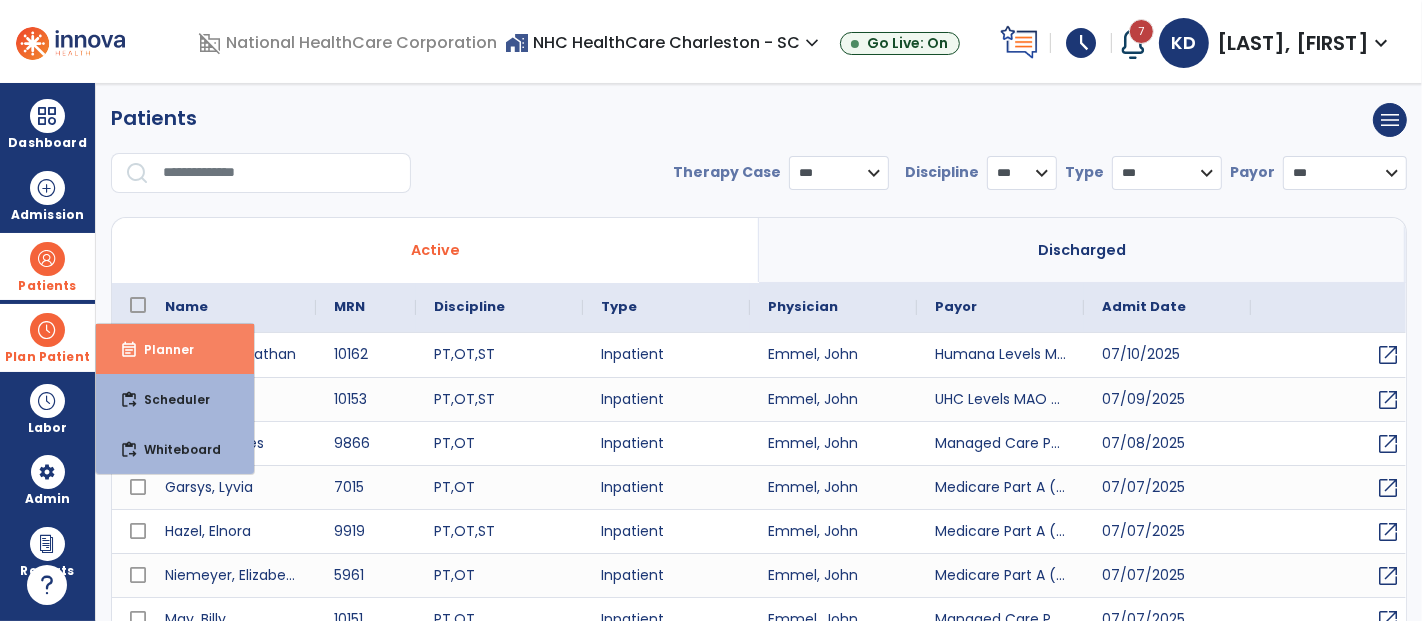 click on "Planner" at bounding box center (161, 349) 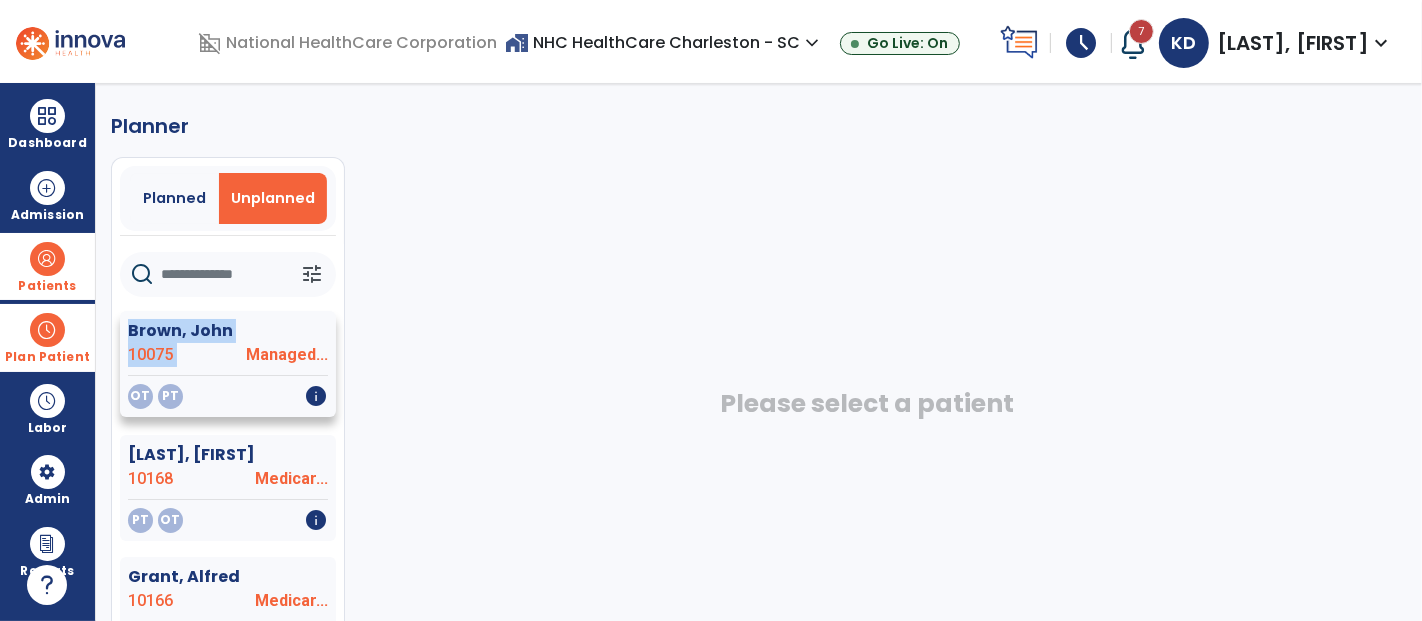 click on "Brown, John  10075 Managed...   OT   PT   info" 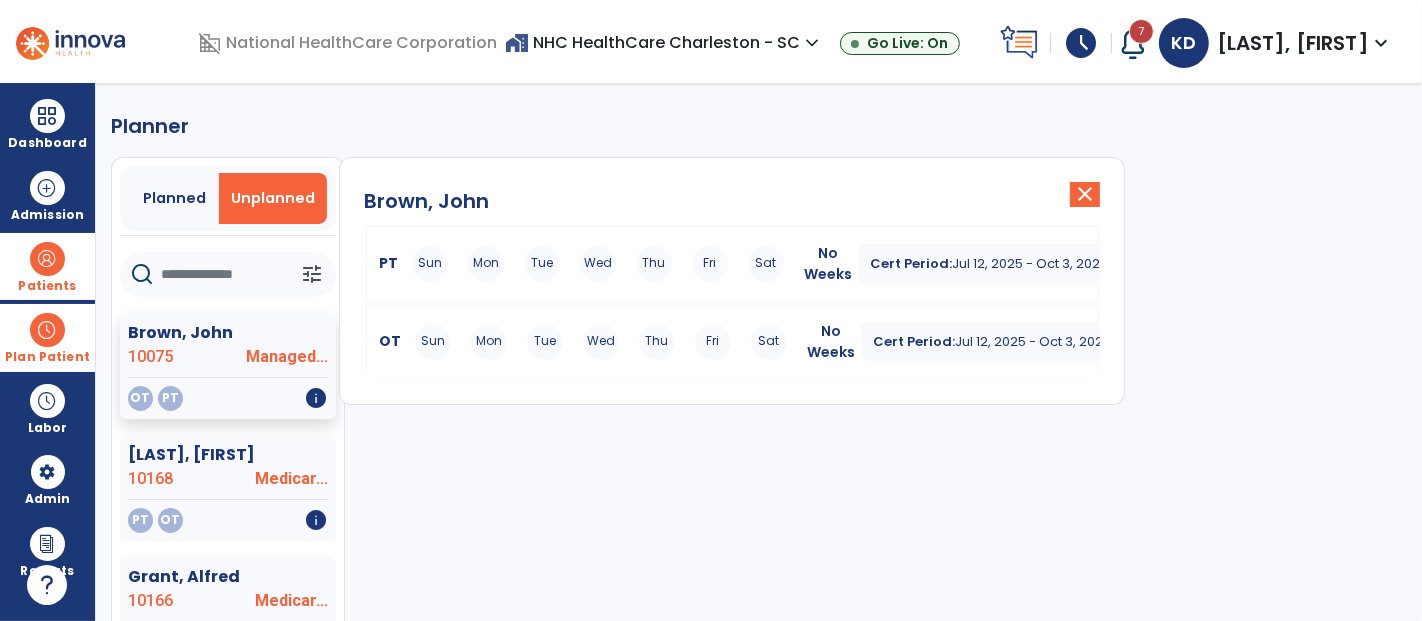 click on "Mon" at bounding box center (486, 264) 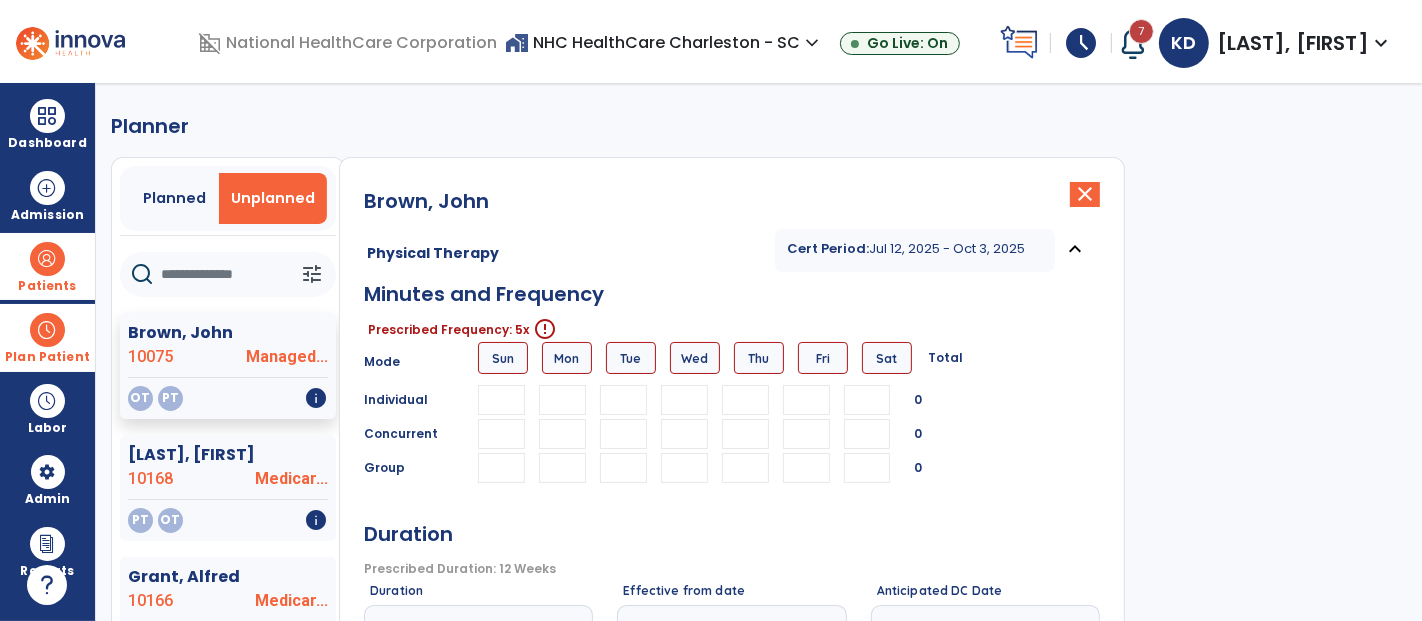 click at bounding box center (562, 400) 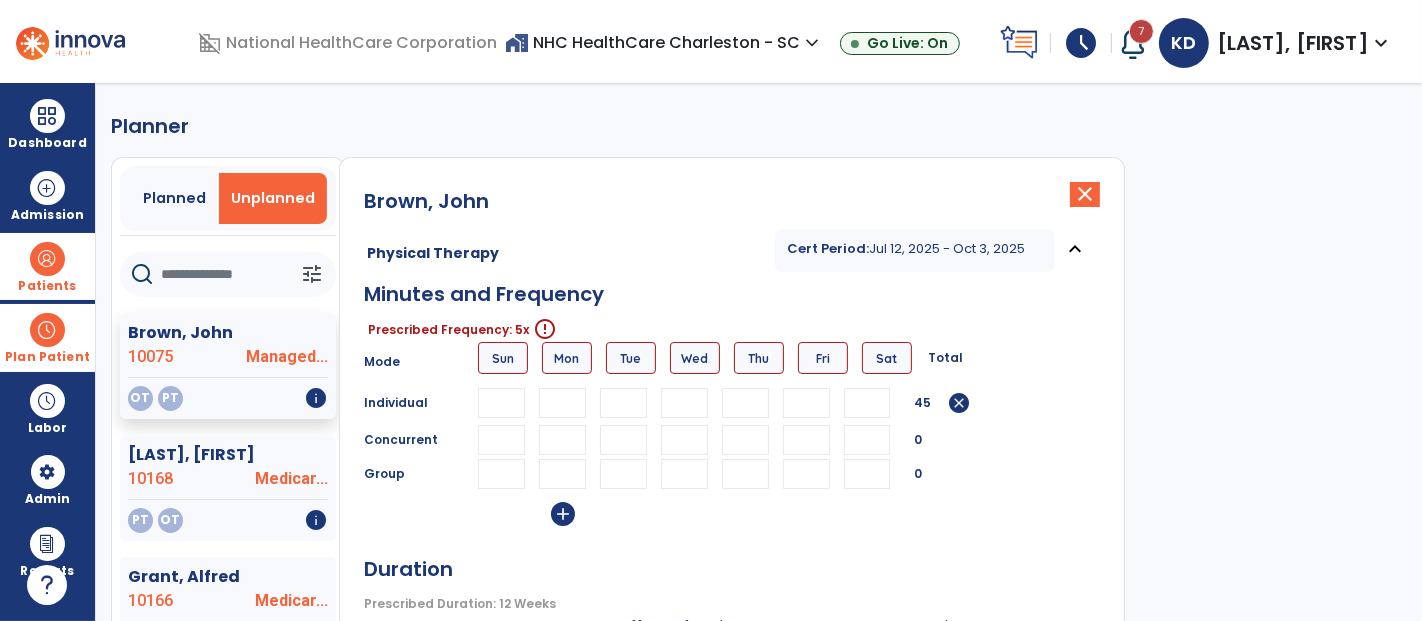 type on "**" 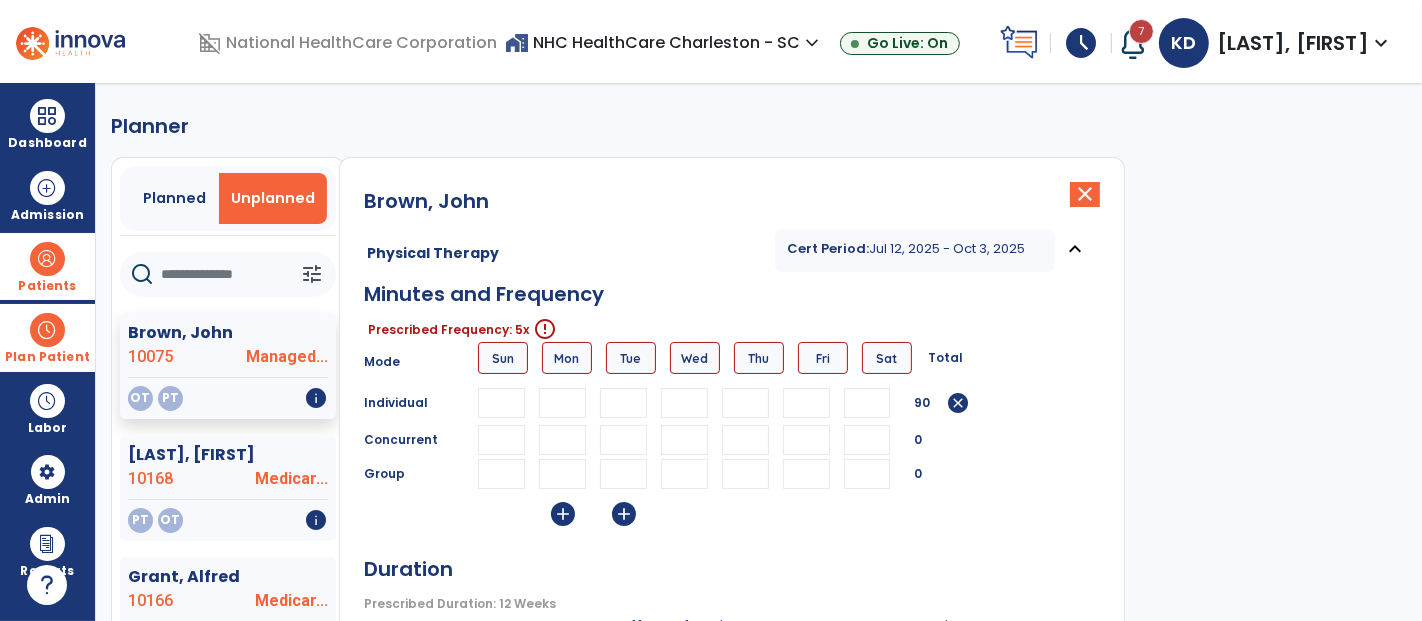 type on "**" 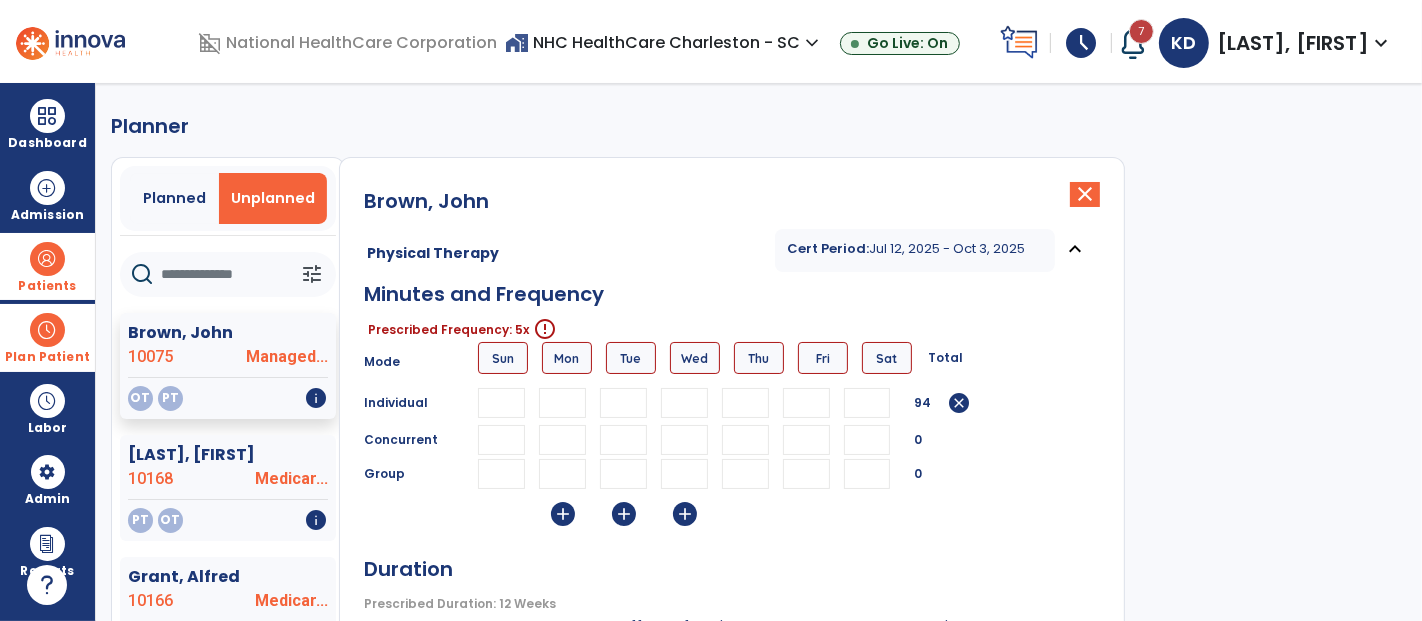 type on "**" 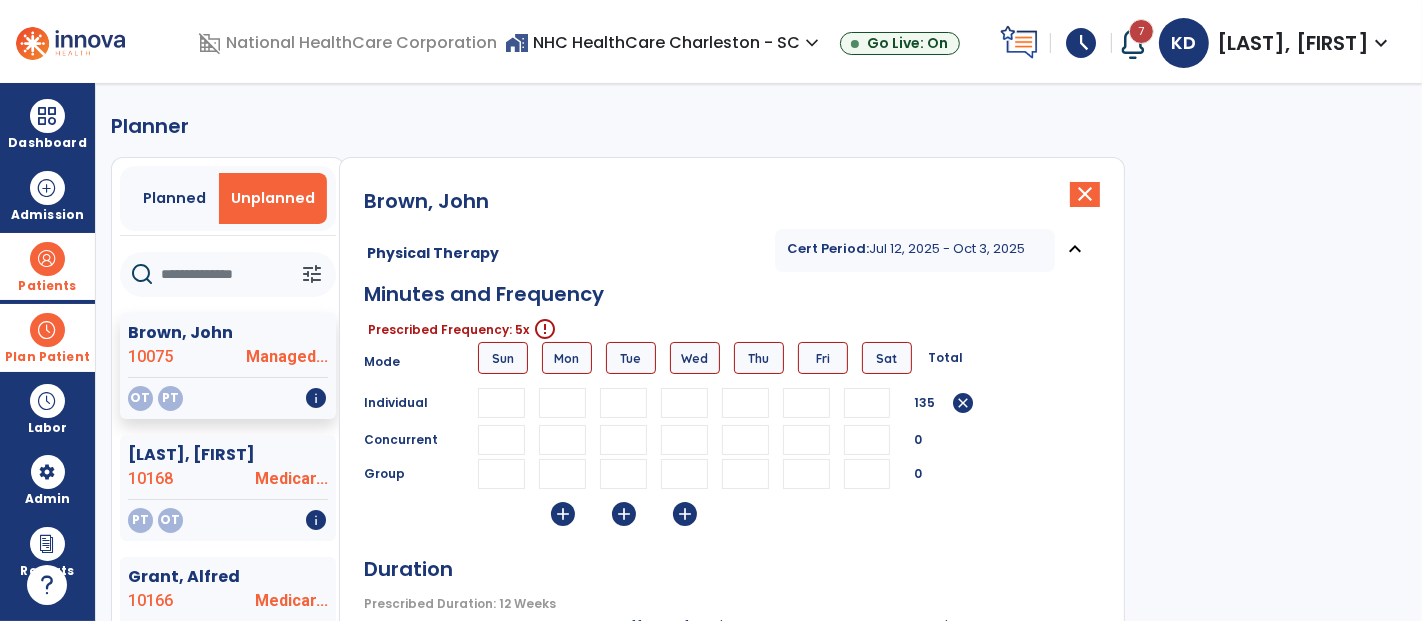 type on "**" 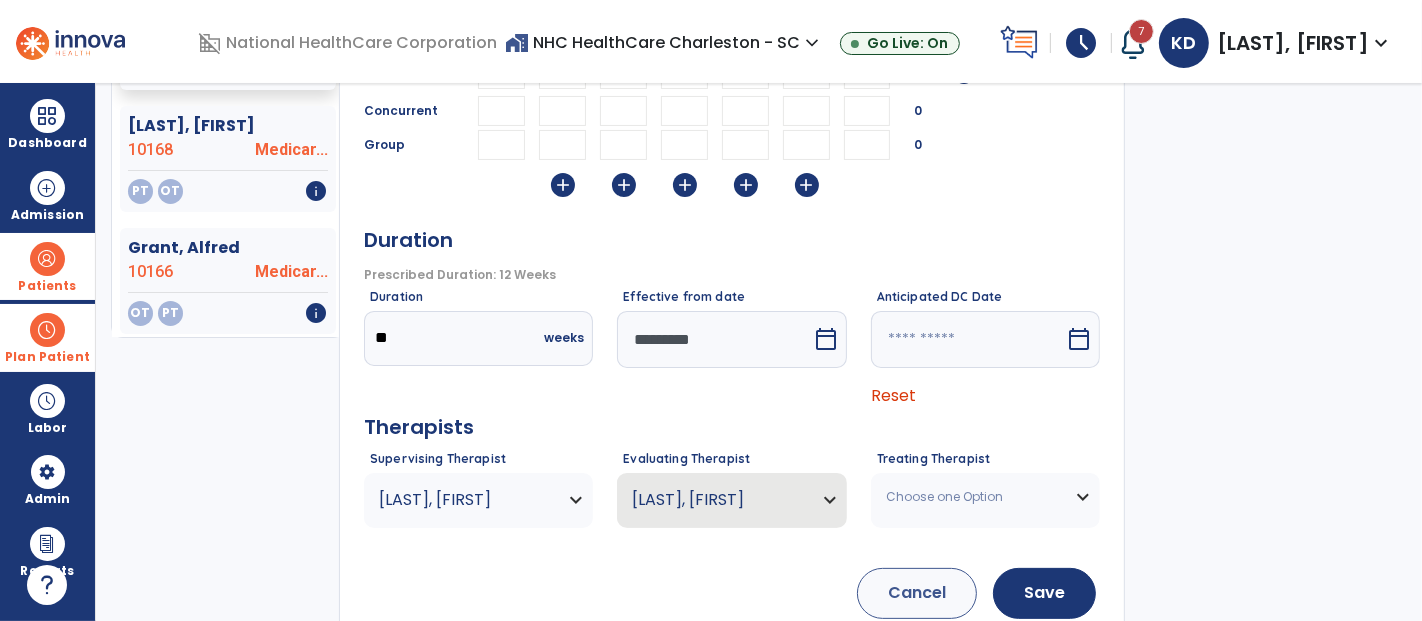 scroll, scrollTop: 333, scrollLeft: 0, axis: vertical 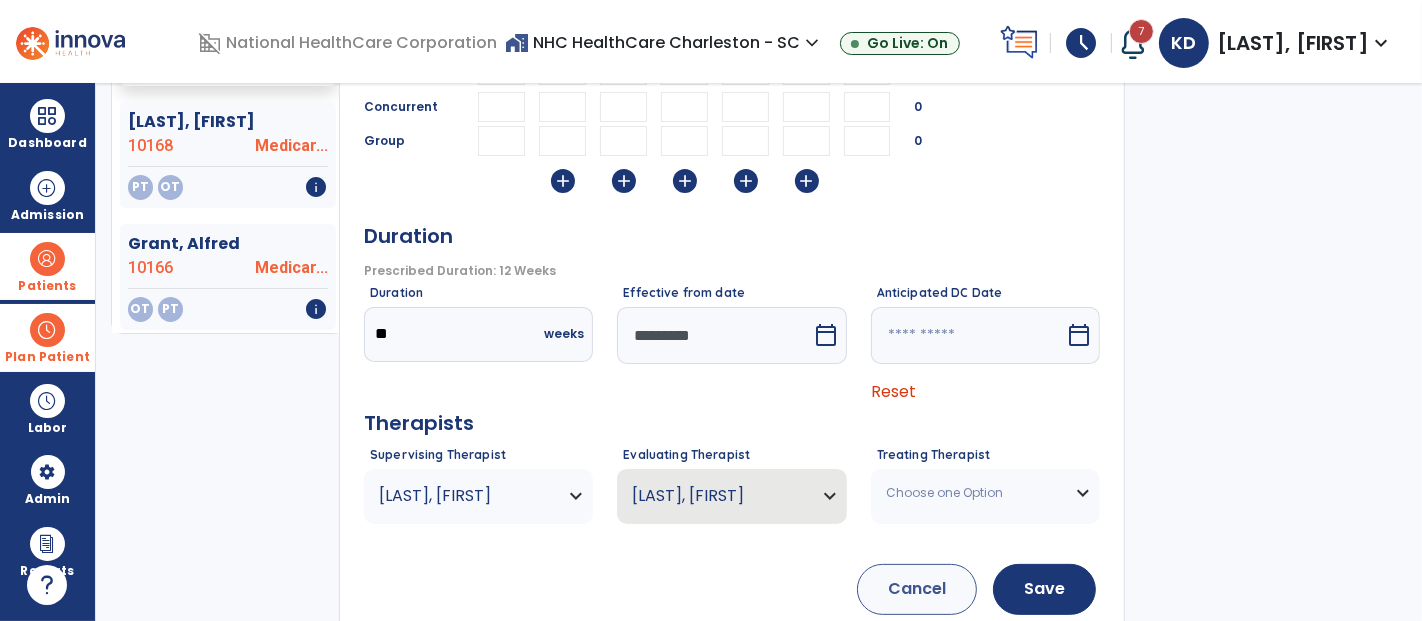 type on "**" 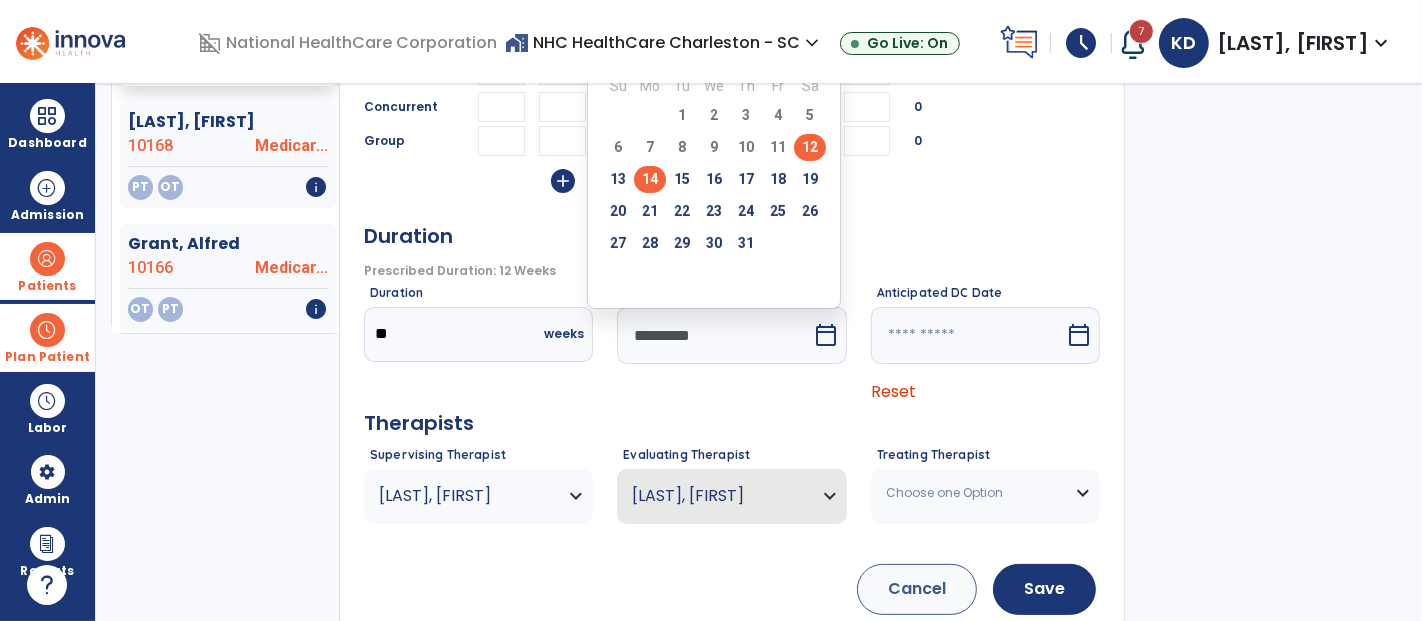 click on "14" at bounding box center (650, 179) 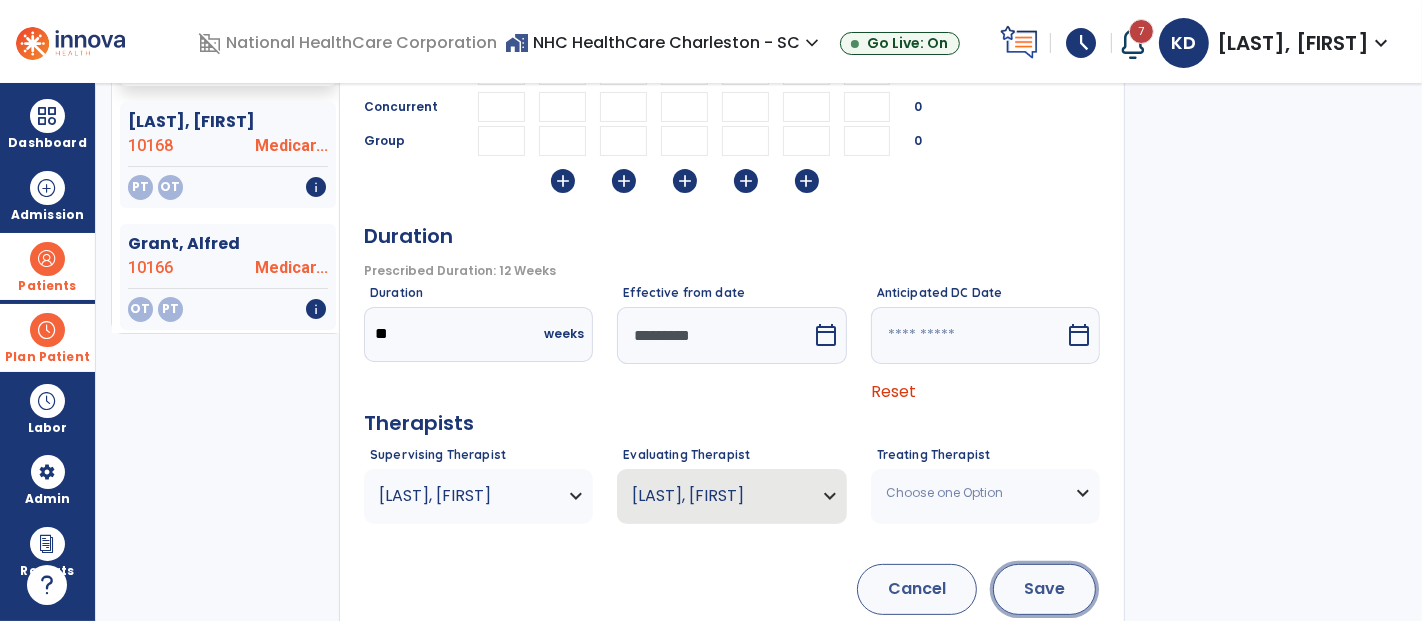 click on "Save" at bounding box center [1044, 589] 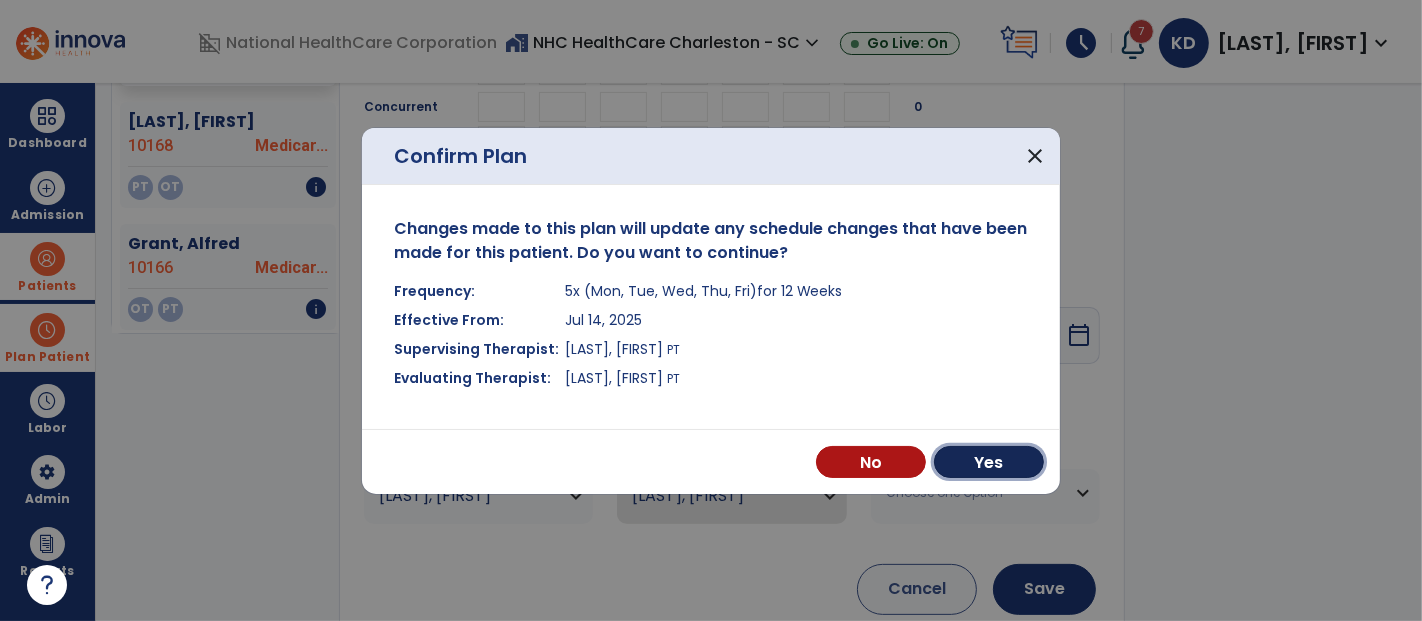 click on "Yes" at bounding box center (989, 462) 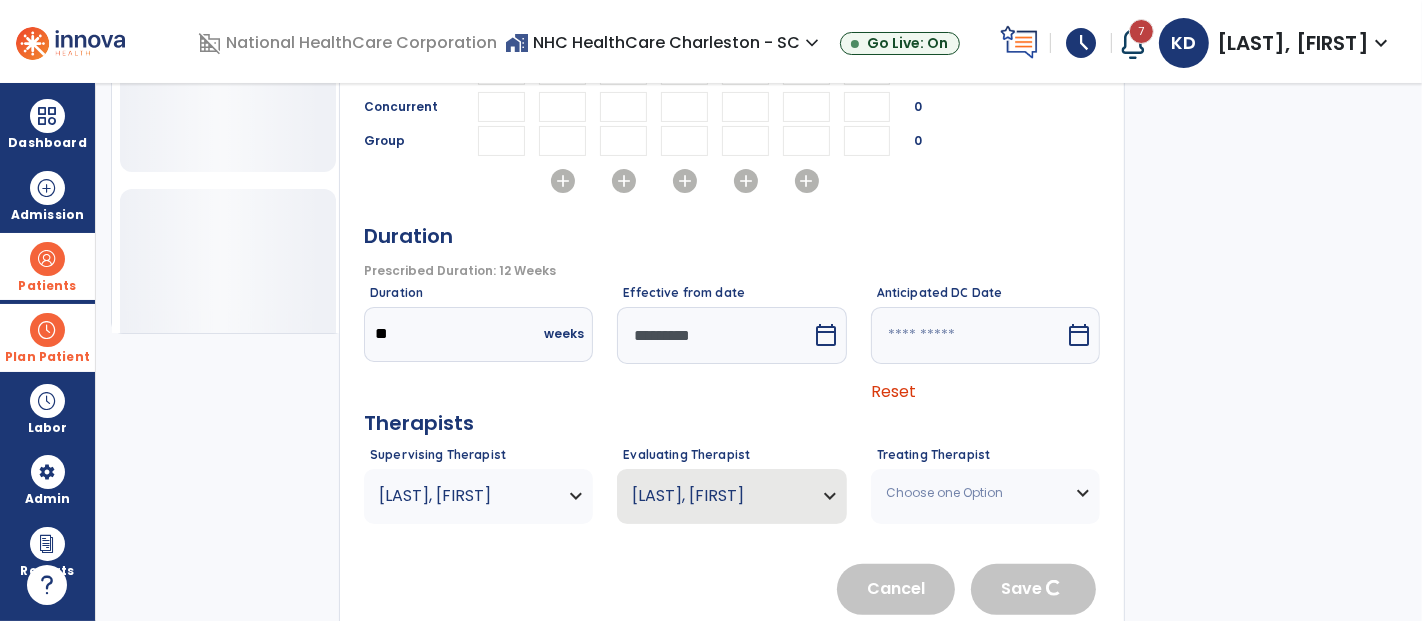 type 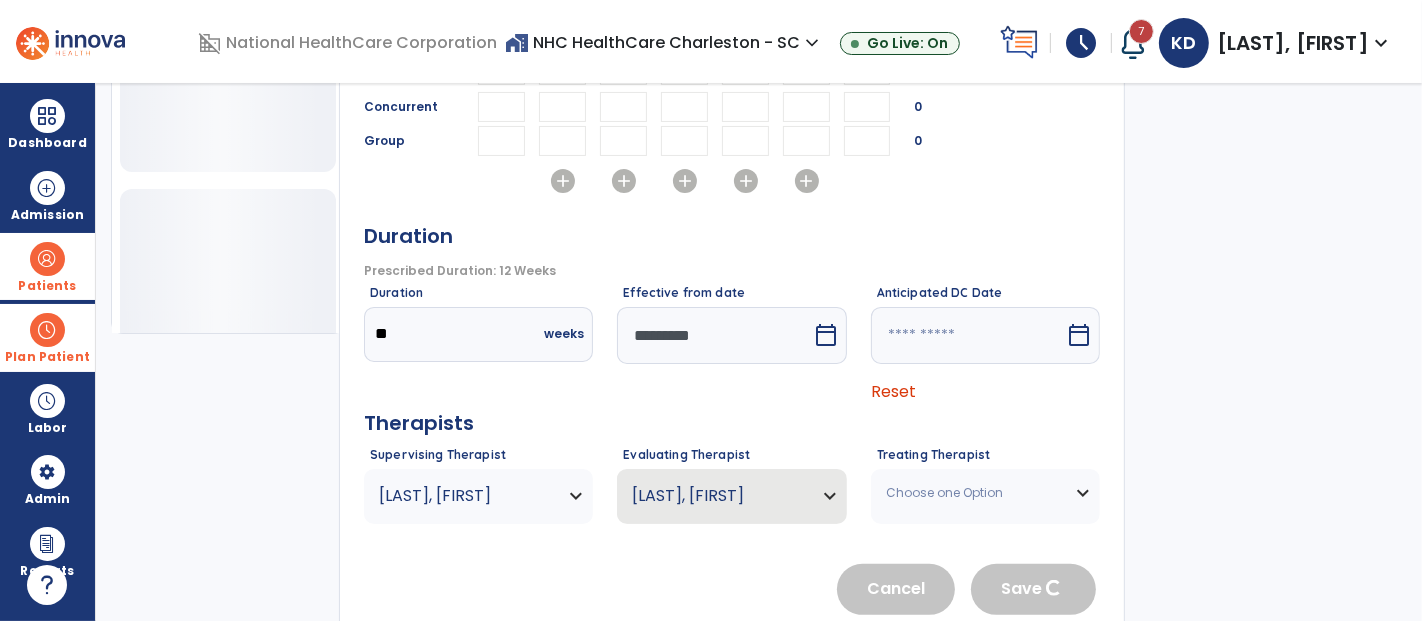 type 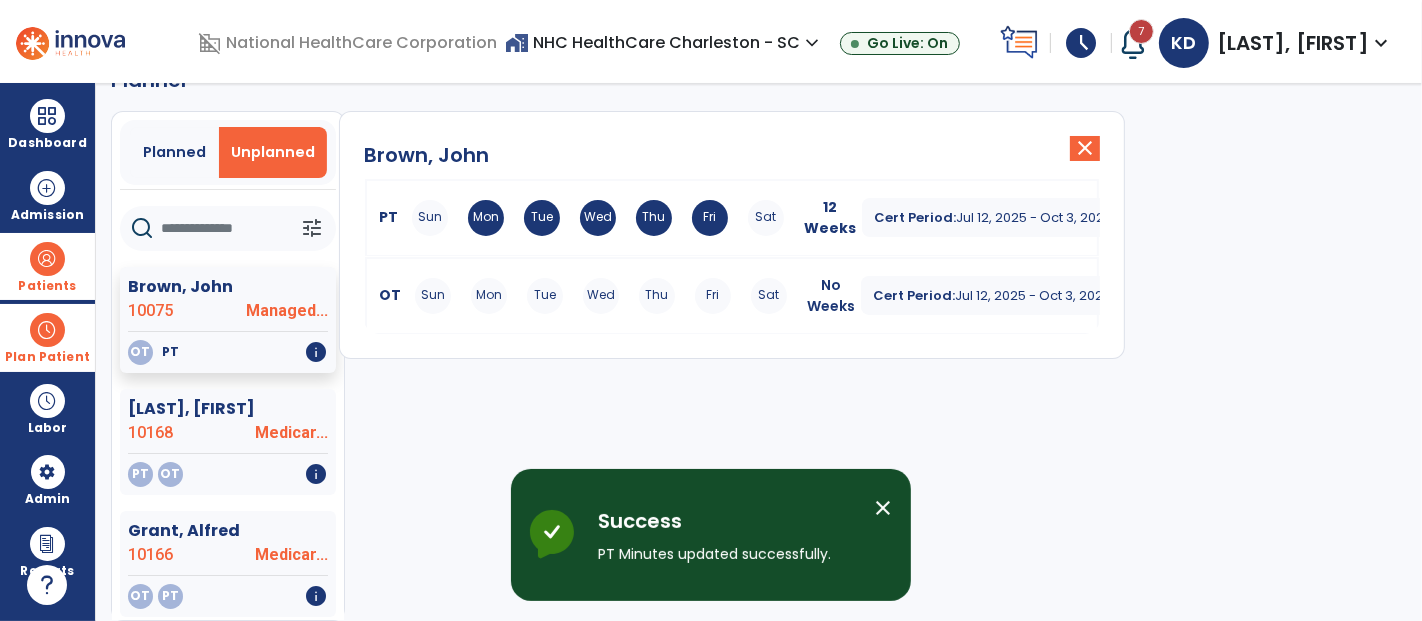 scroll, scrollTop: 45, scrollLeft: 0, axis: vertical 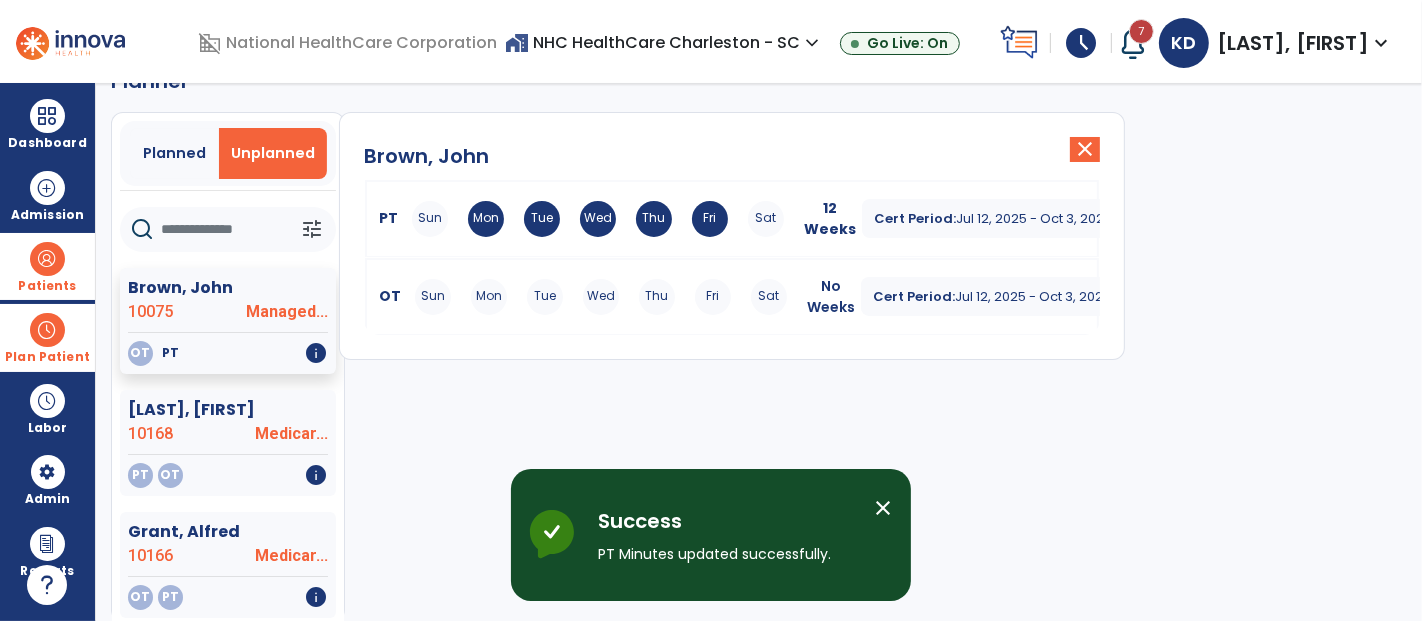 click on "Mon" at bounding box center (489, 297) 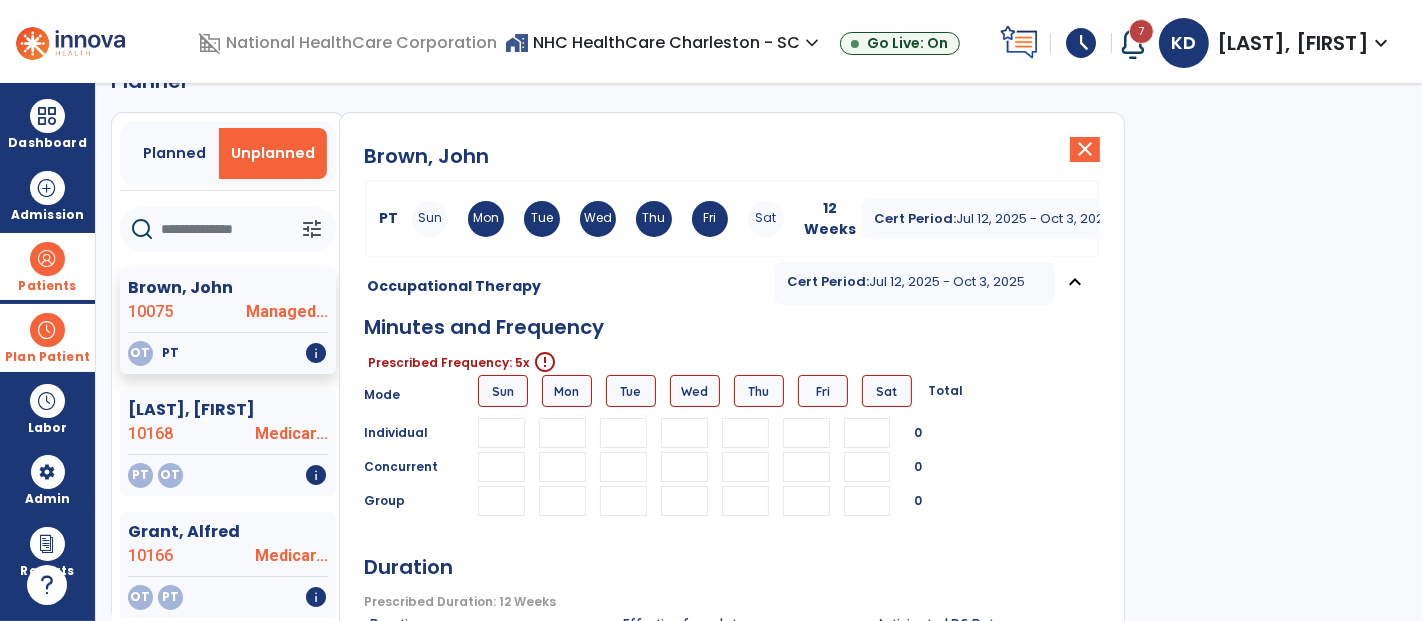 click at bounding box center [562, 433] 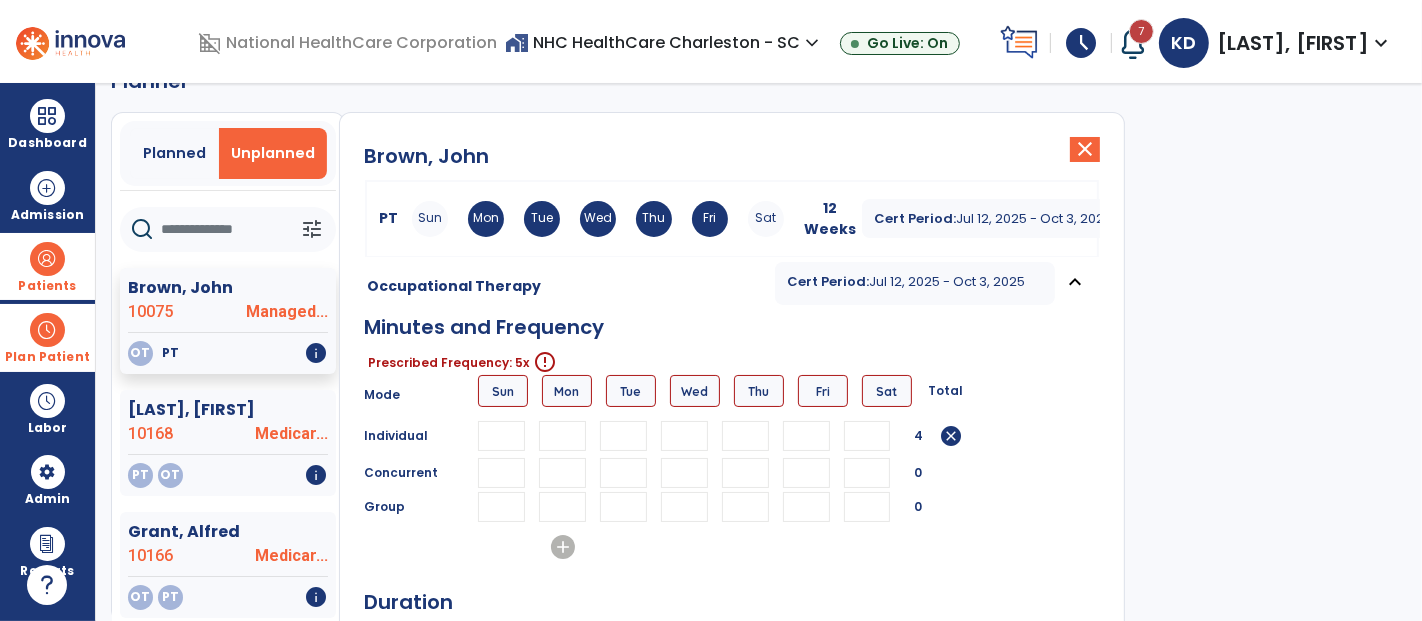 type on "**" 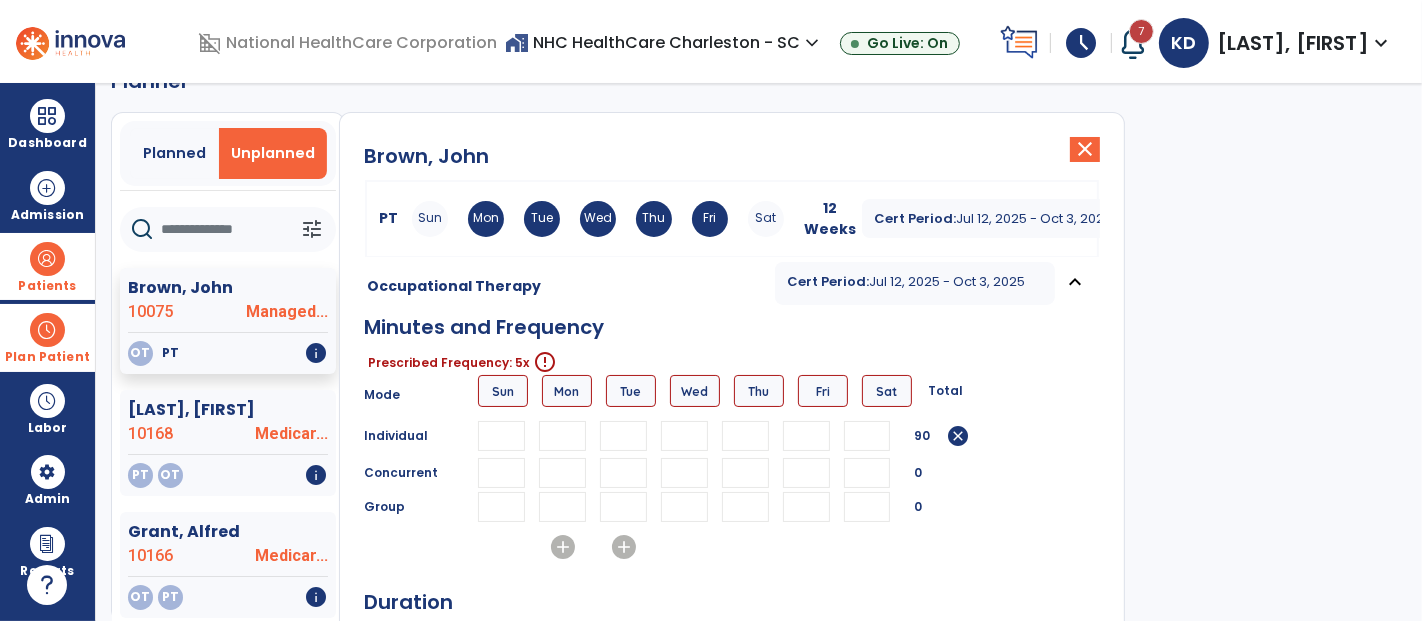 type on "**" 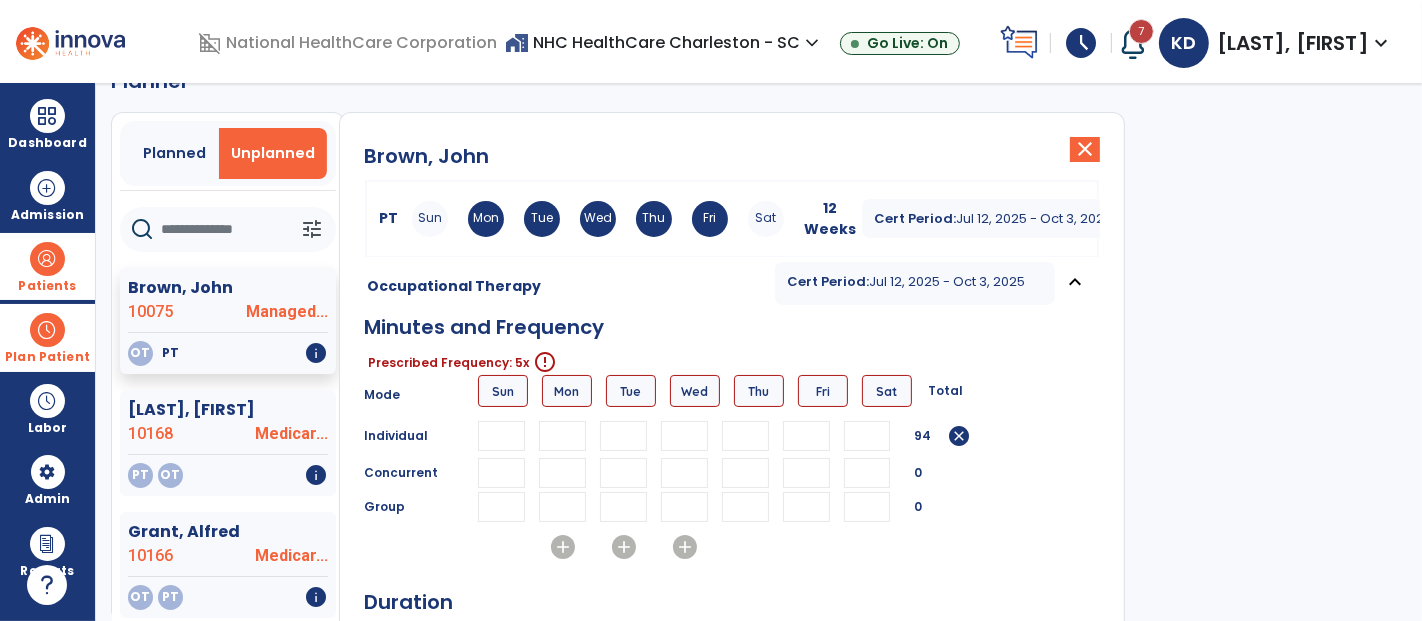 type on "**" 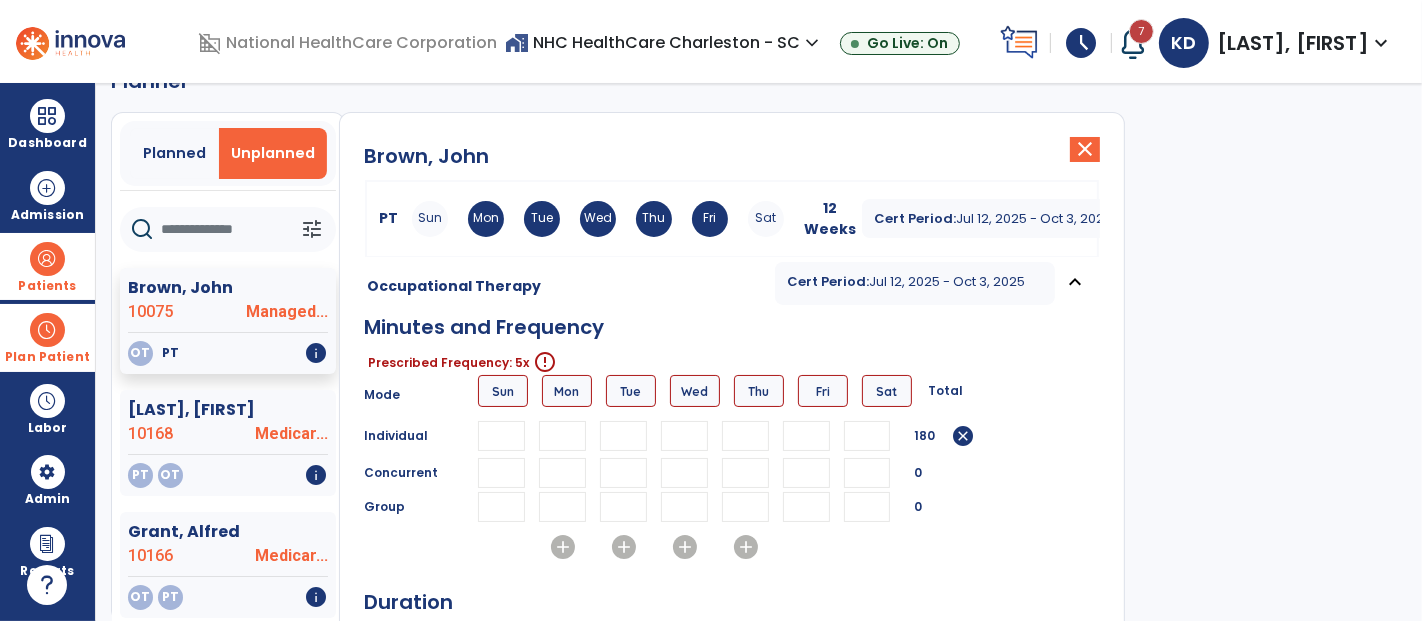 type on "**" 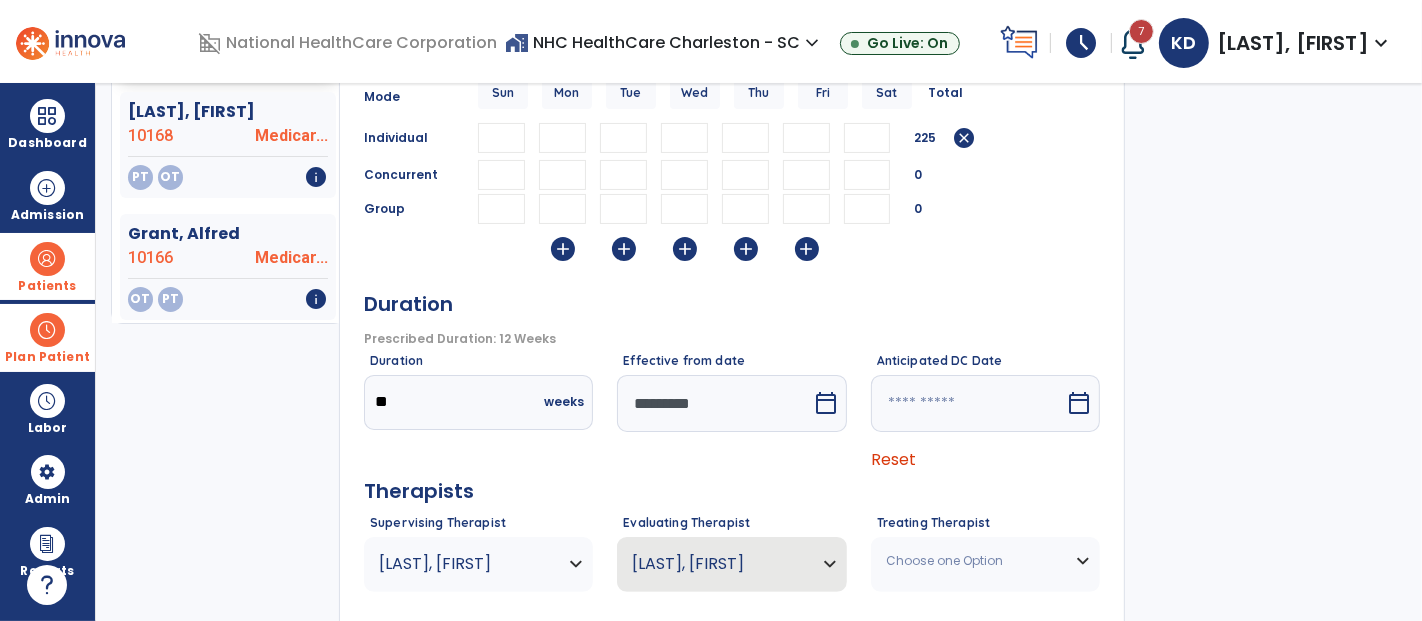 scroll, scrollTop: 378, scrollLeft: 0, axis: vertical 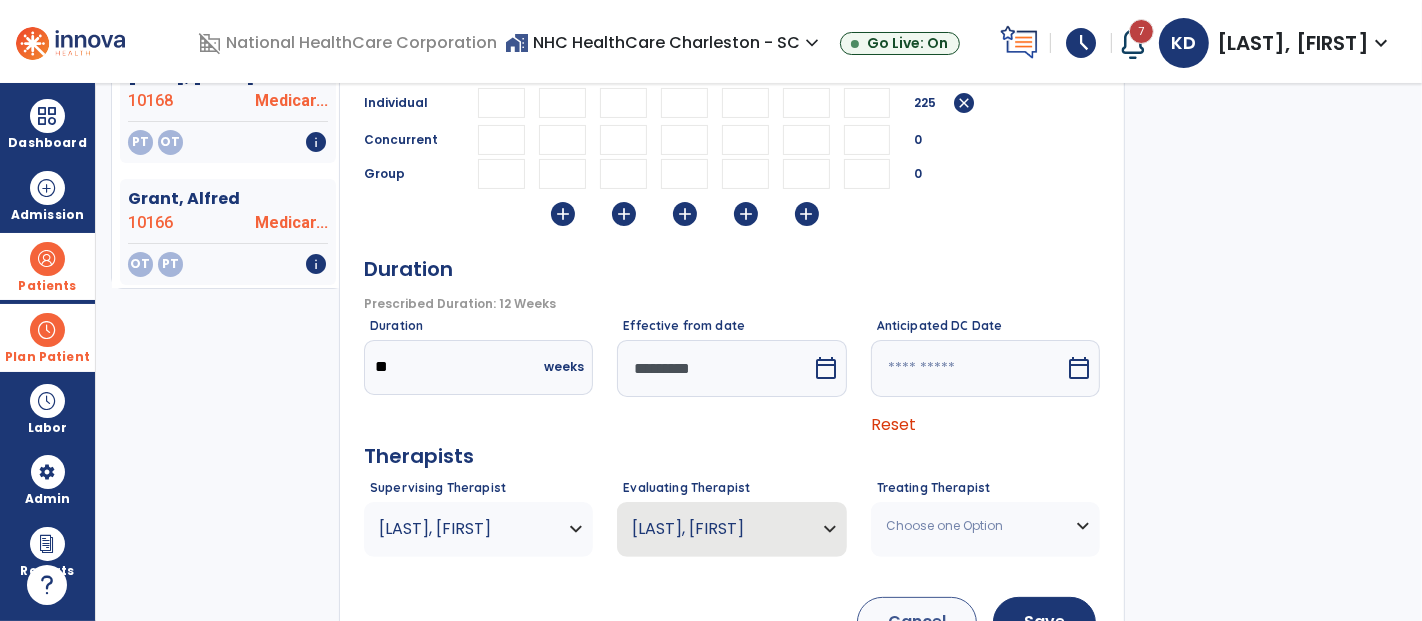 type on "**" 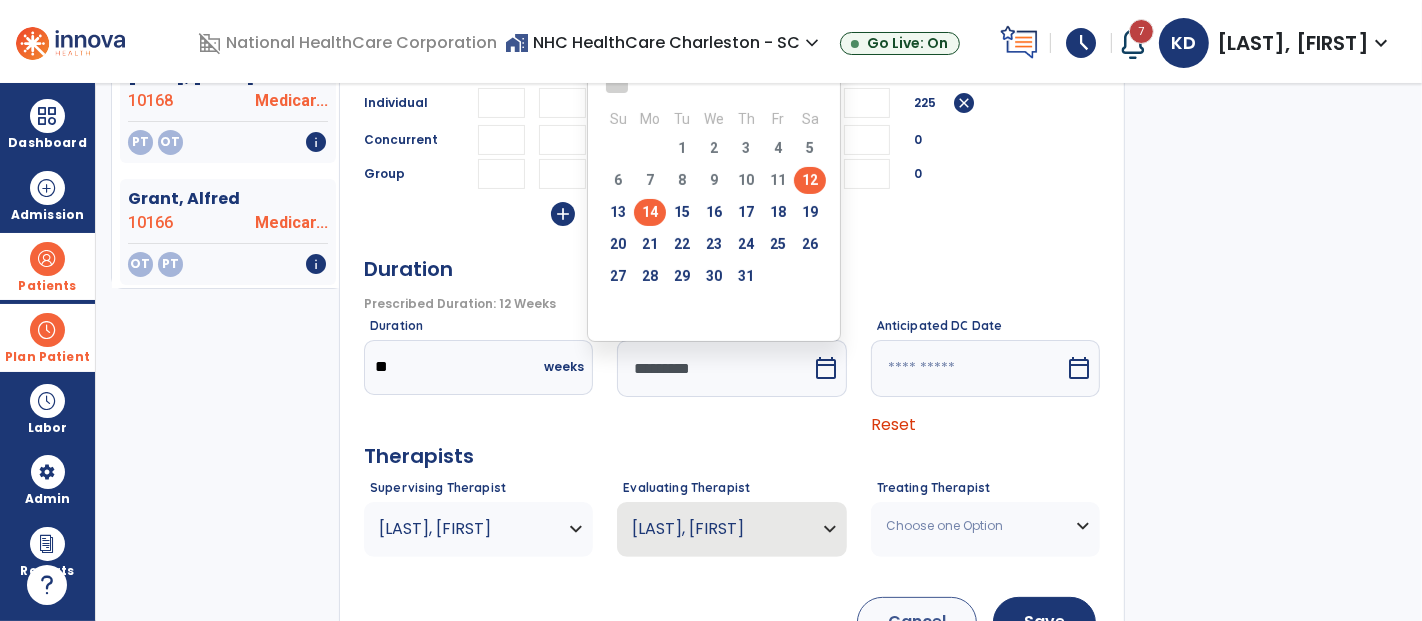 click on "14" at bounding box center [650, 212] 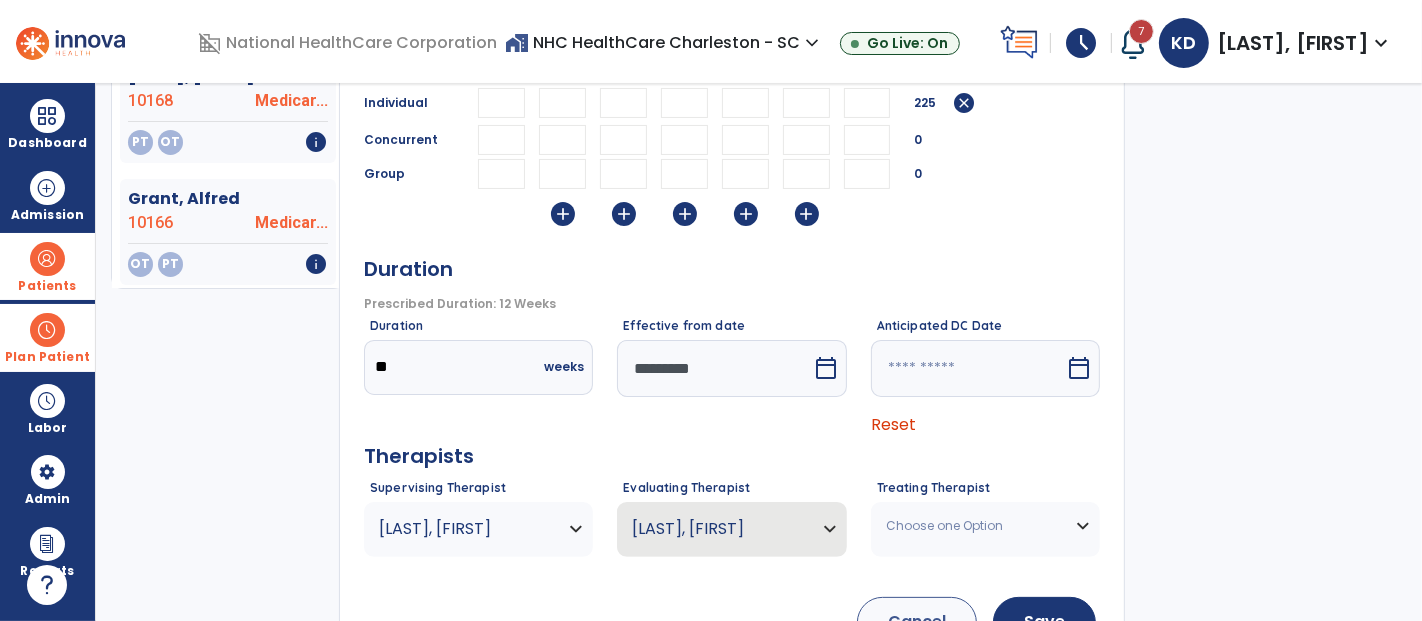click on "[LAST],  [FIRST]" at bounding box center (466, 529) 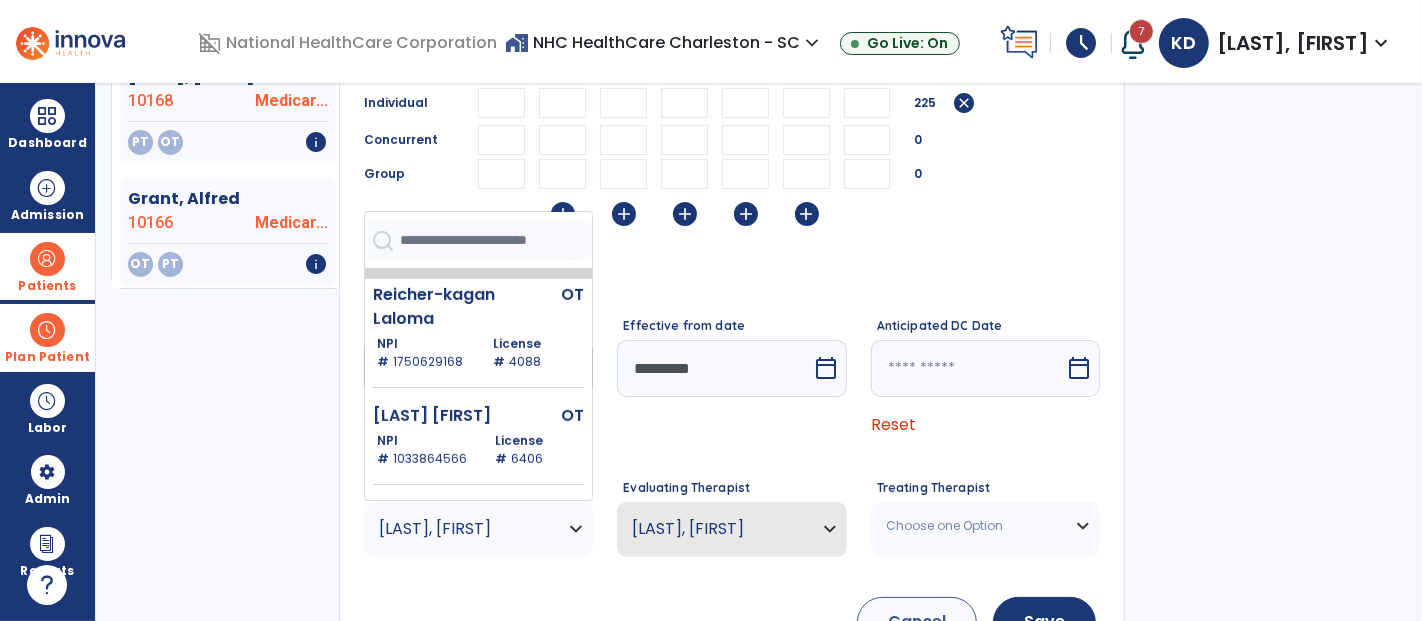 scroll, scrollTop: 888, scrollLeft: 0, axis: vertical 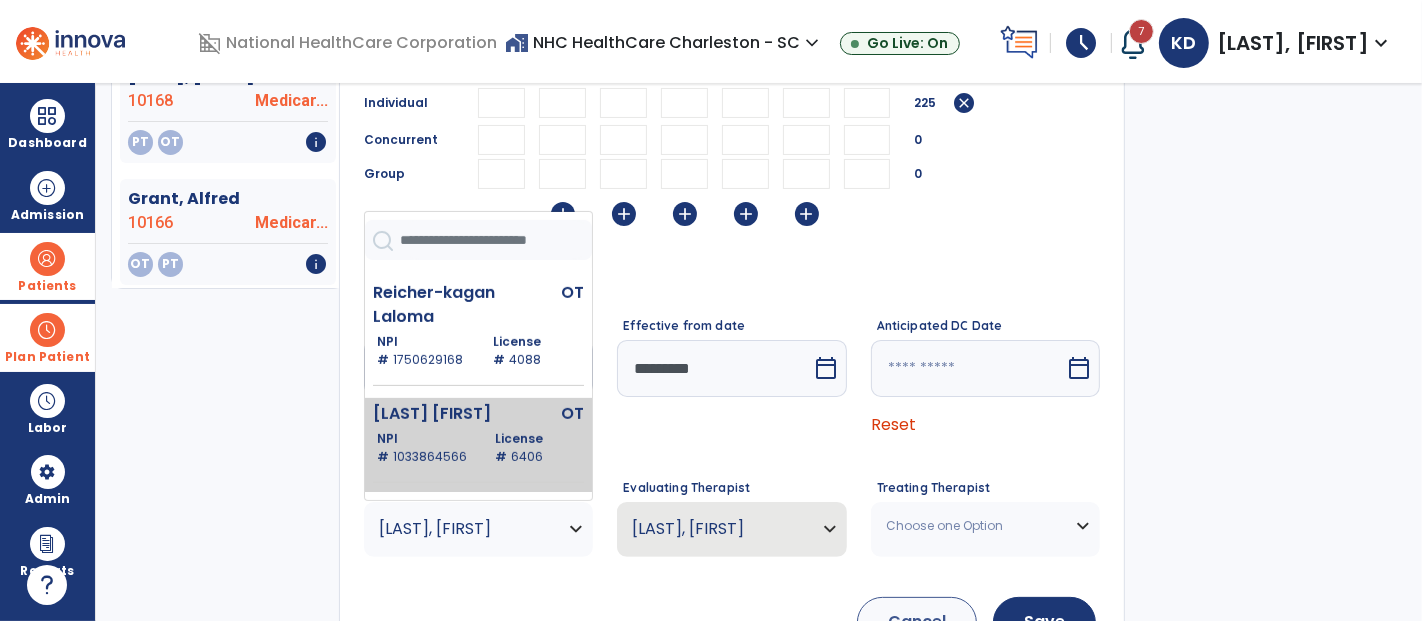 click on "Scott Marley" at bounding box center [439, 414] 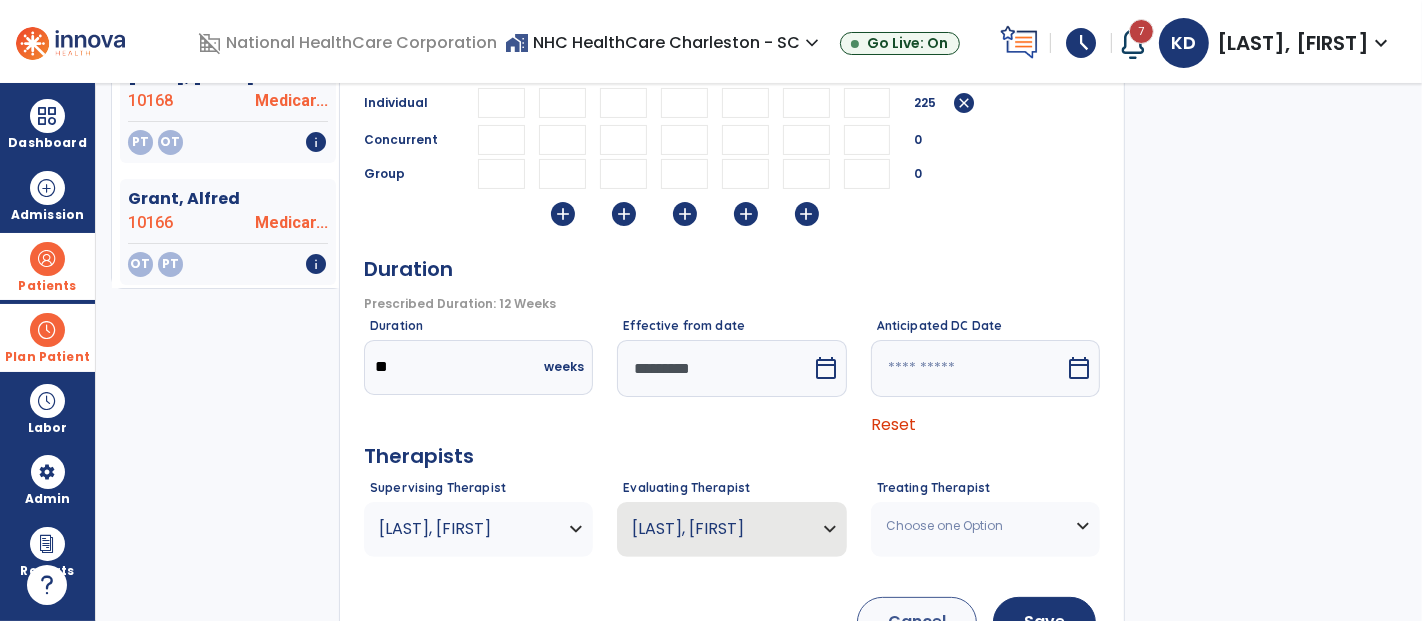 click on "Choose one Option" at bounding box center [973, 526] 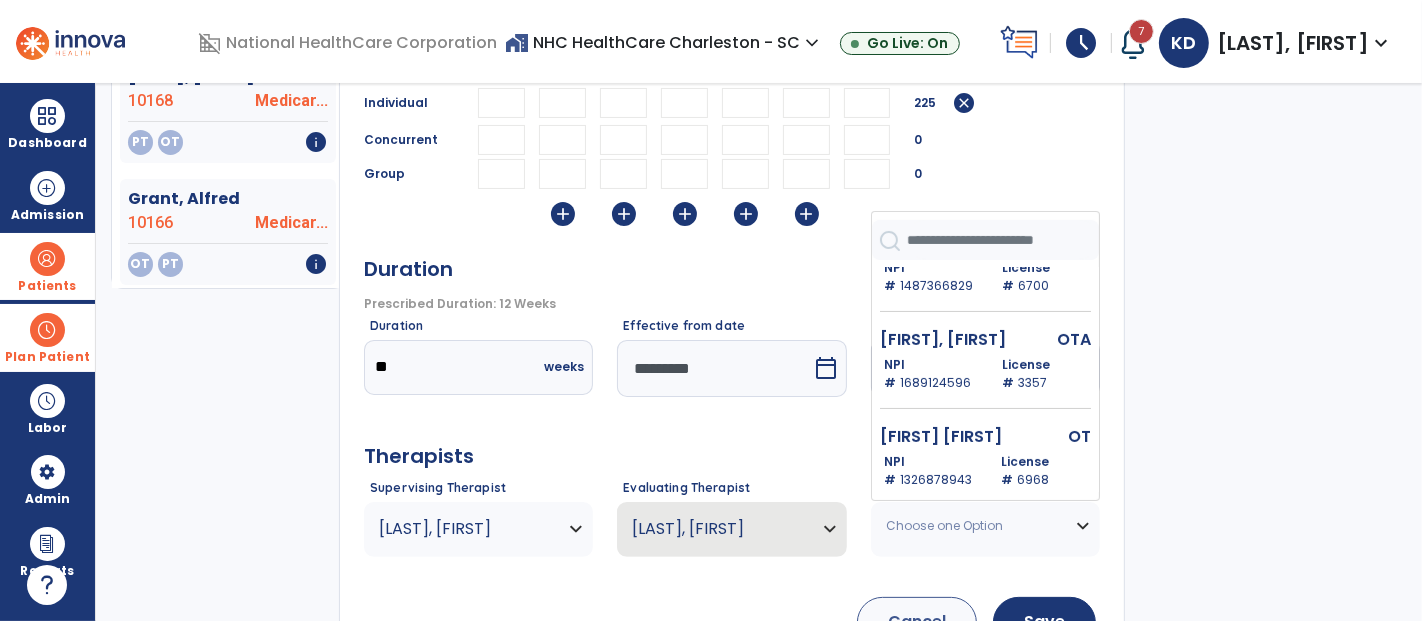 scroll, scrollTop: 555, scrollLeft: 0, axis: vertical 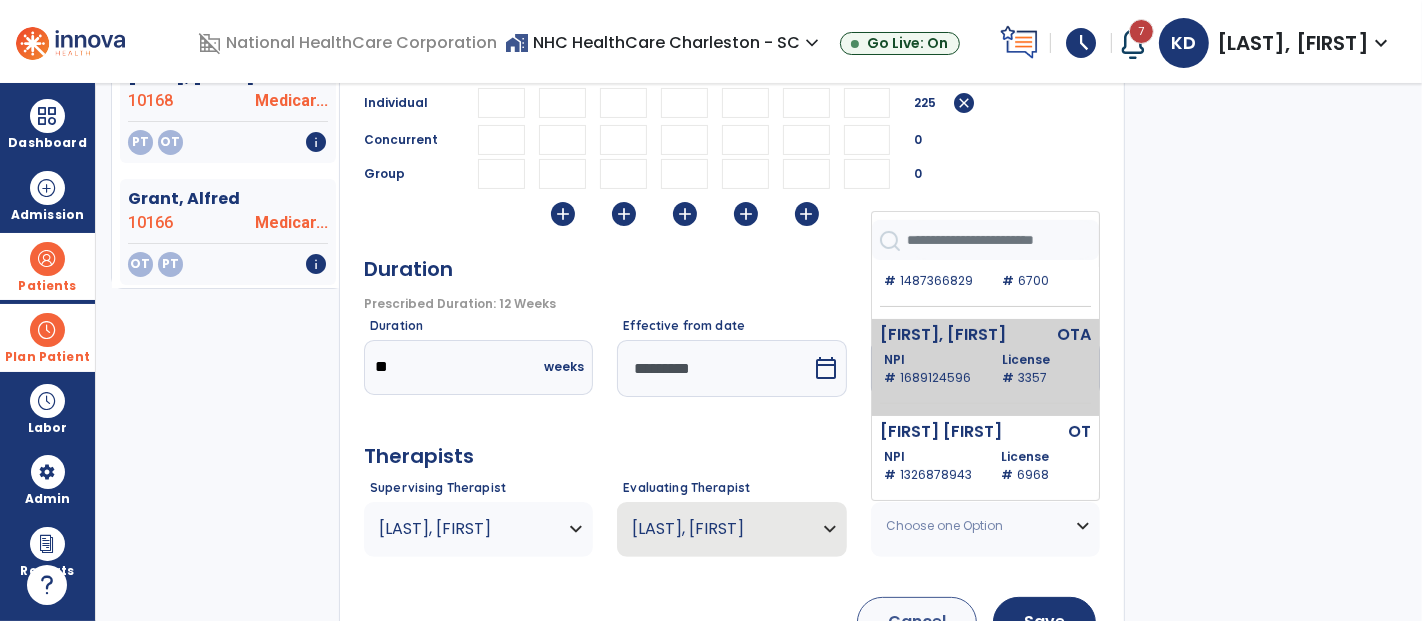 click on "1689124596" at bounding box center [935, 377] 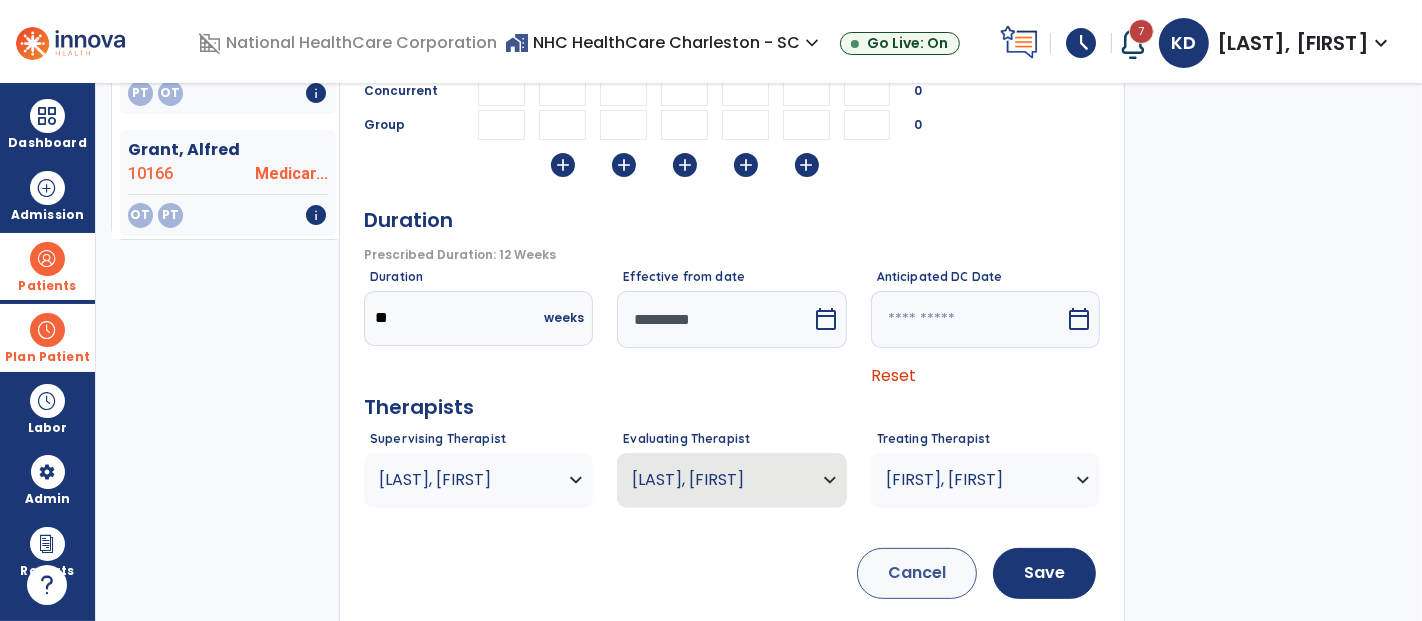 scroll, scrollTop: 449, scrollLeft: 0, axis: vertical 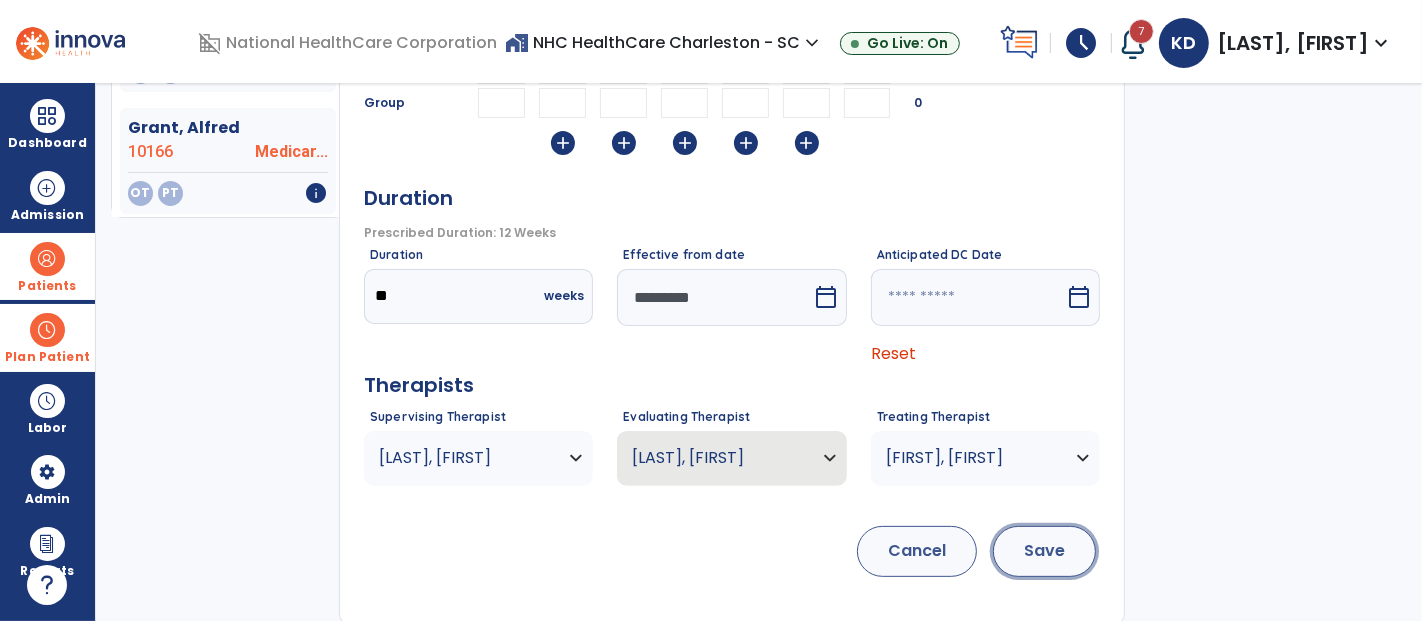 click on "Save" at bounding box center [1044, 551] 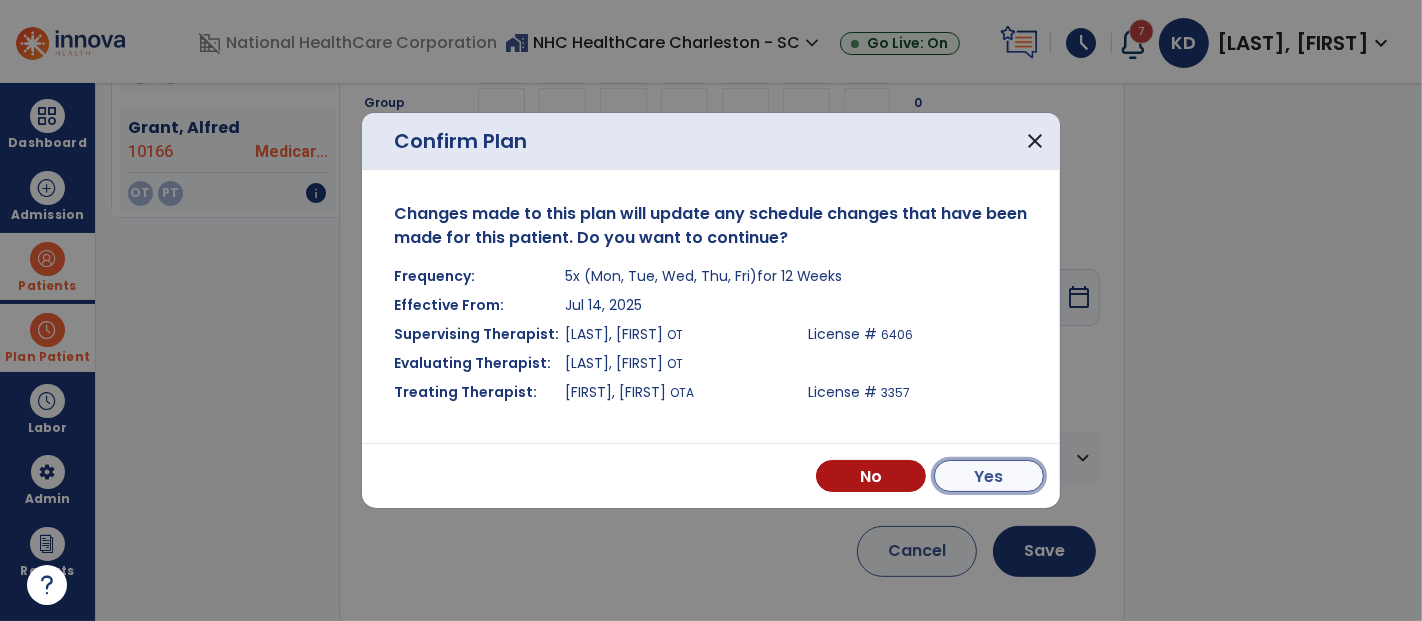 click on "Yes" at bounding box center [989, 476] 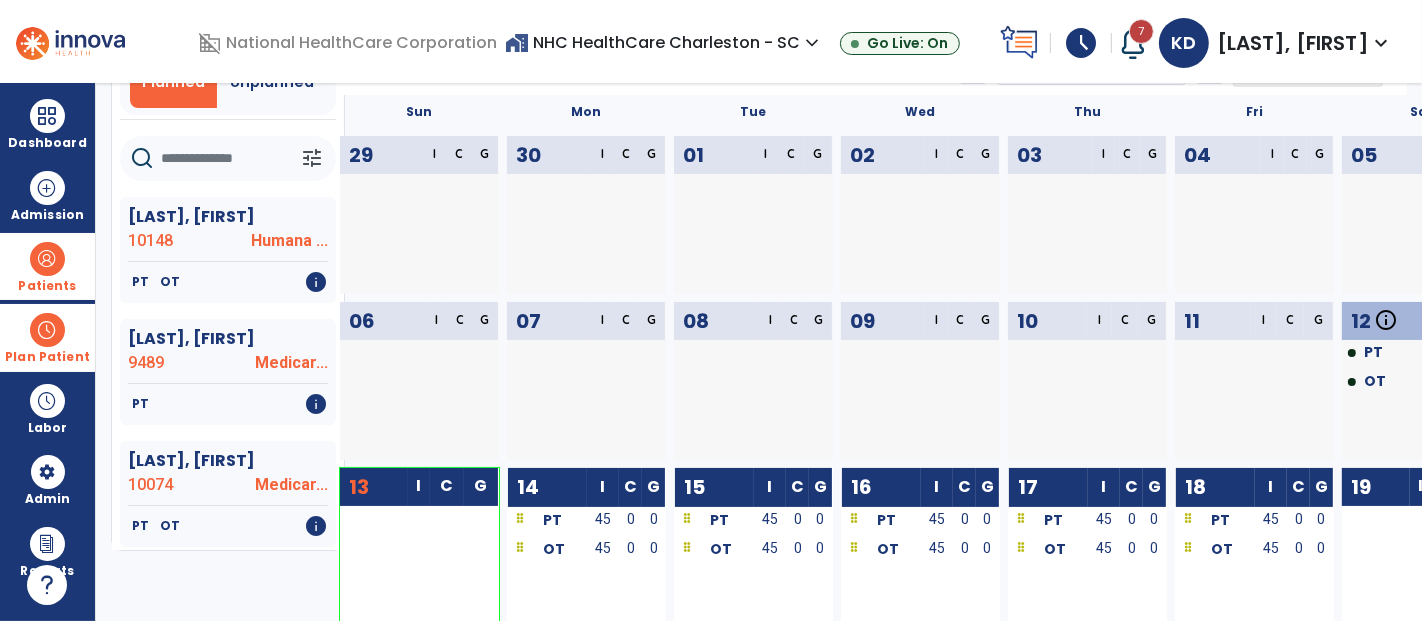 scroll, scrollTop: 0, scrollLeft: 0, axis: both 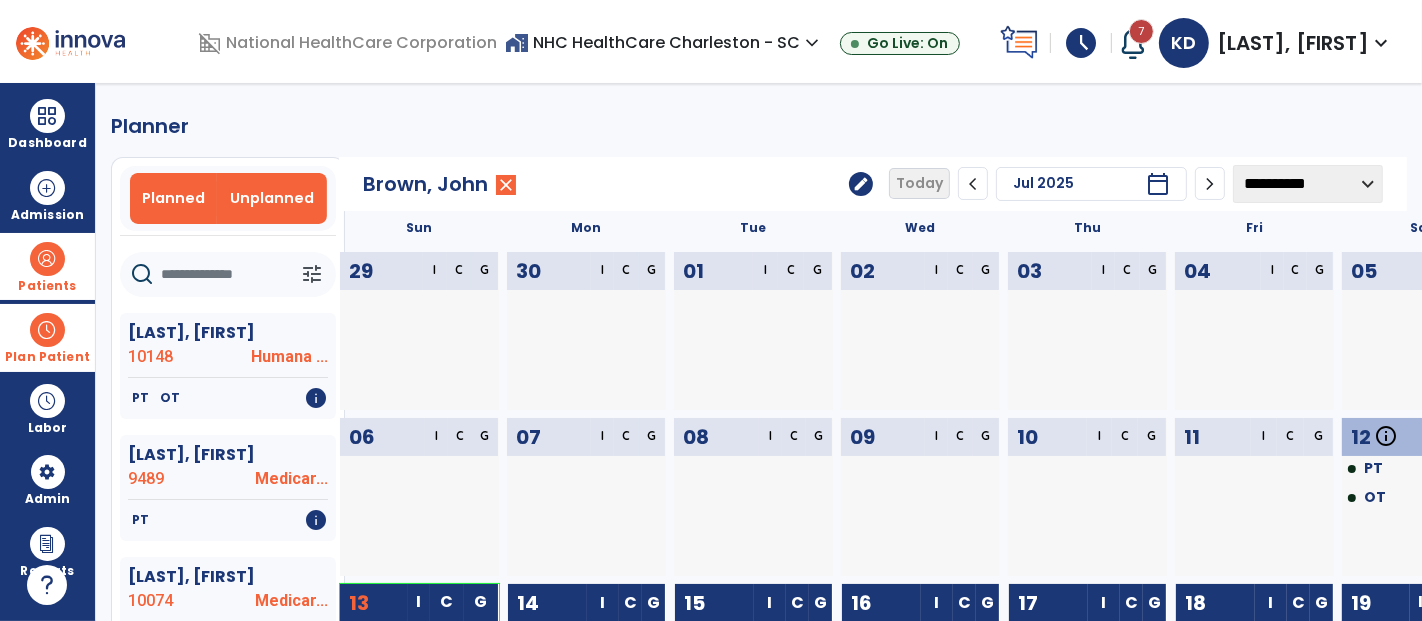 click on "Unplanned" at bounding box center [272, 198] 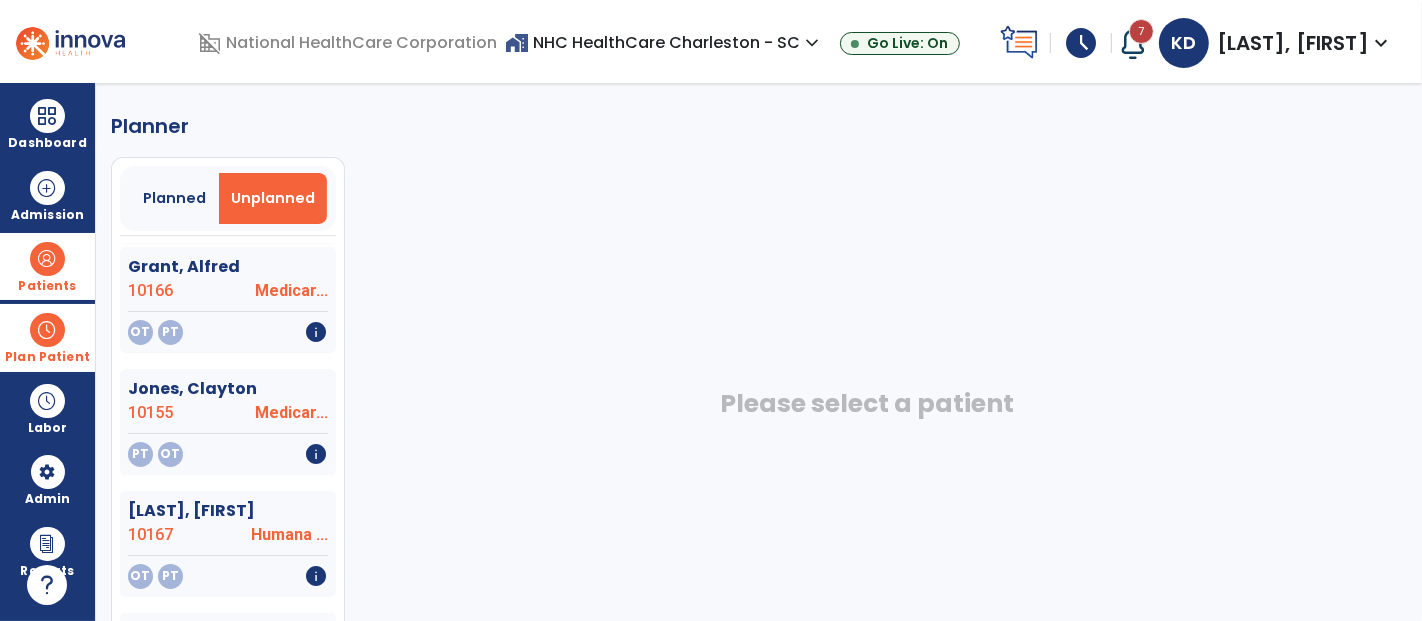 scroll, scrollTop: 222, scrollLeft: 0, axis: vertical 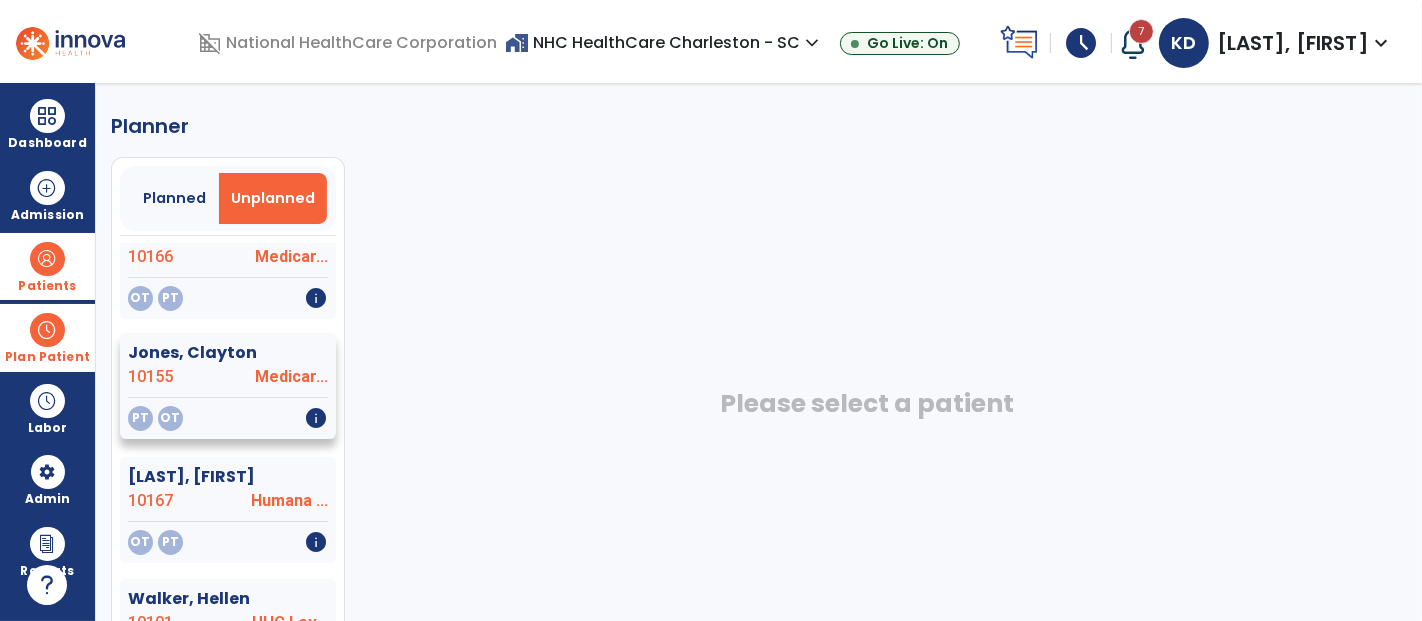 click on "Jones, Clayton  10155 Medicar..." 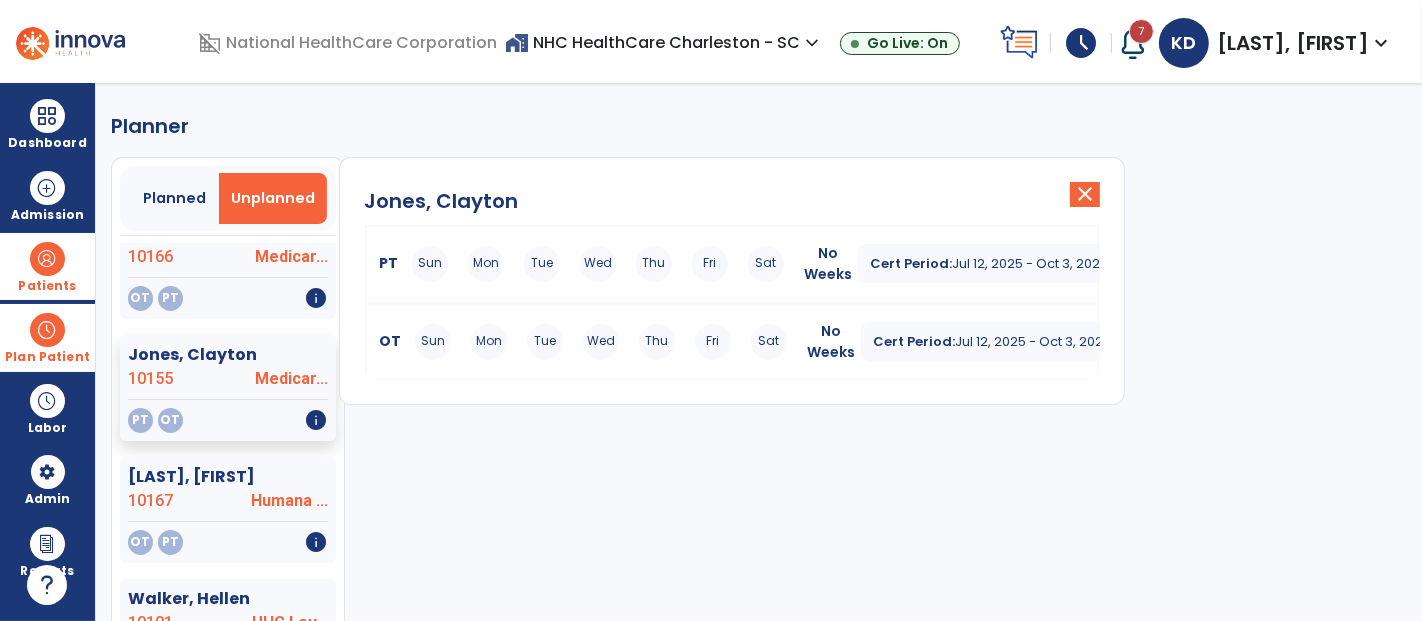 click on "Mon" at bounding box center [486, 264] 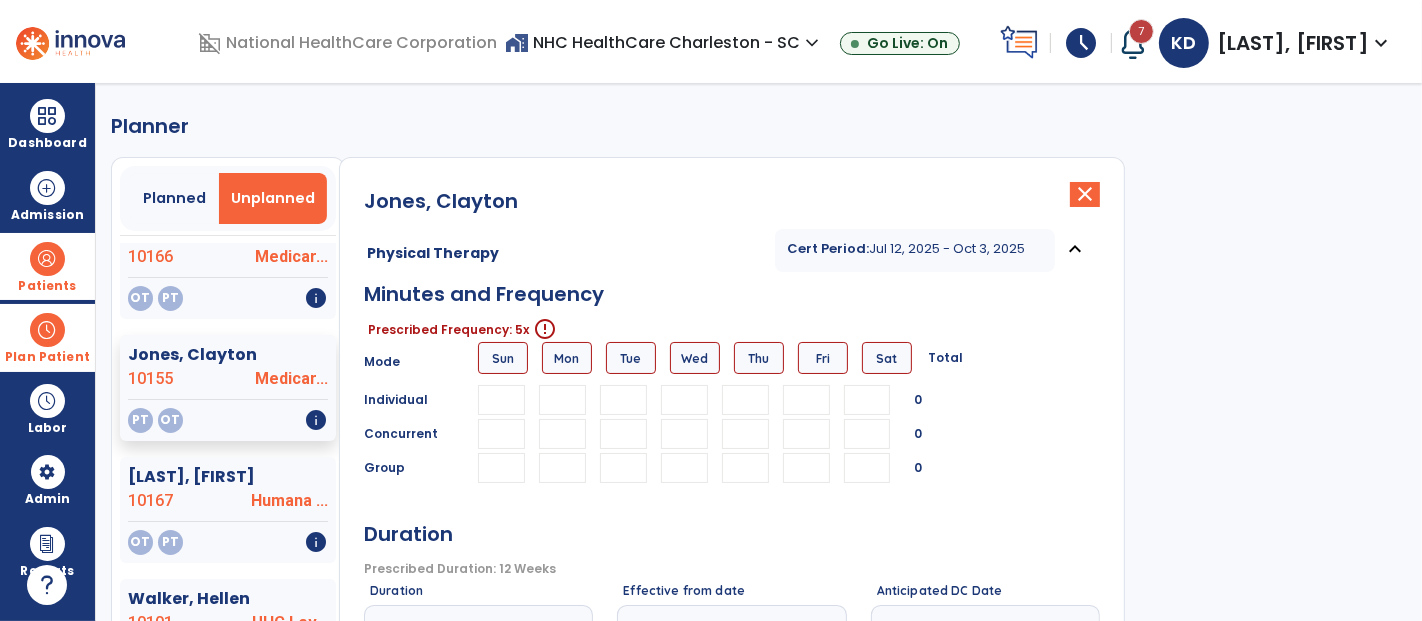 click at bounding box center [562, 400] 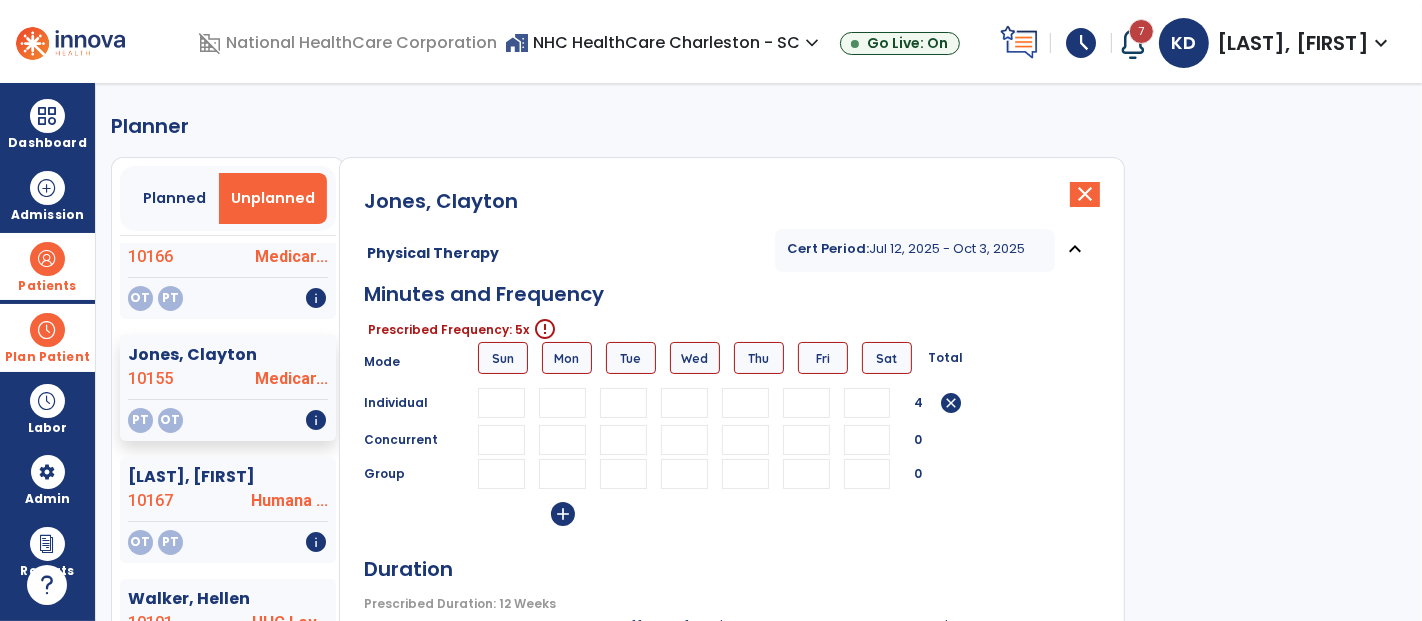 type on "**" 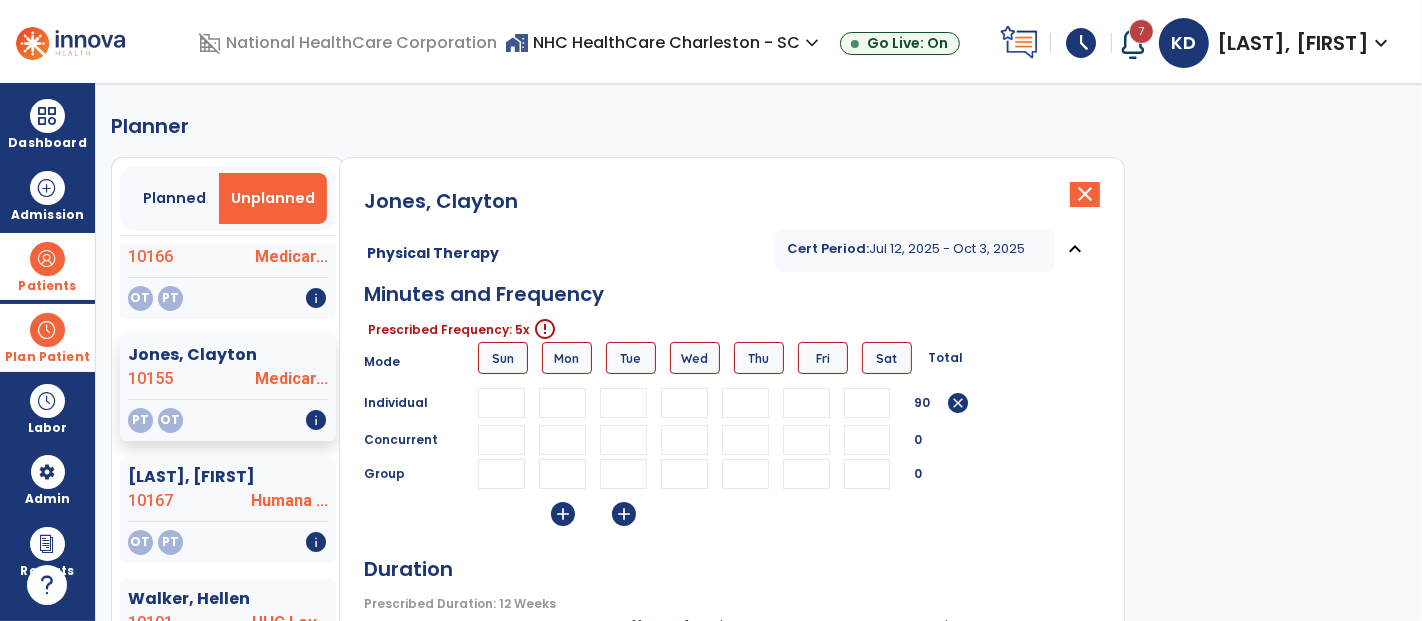 type on "**" 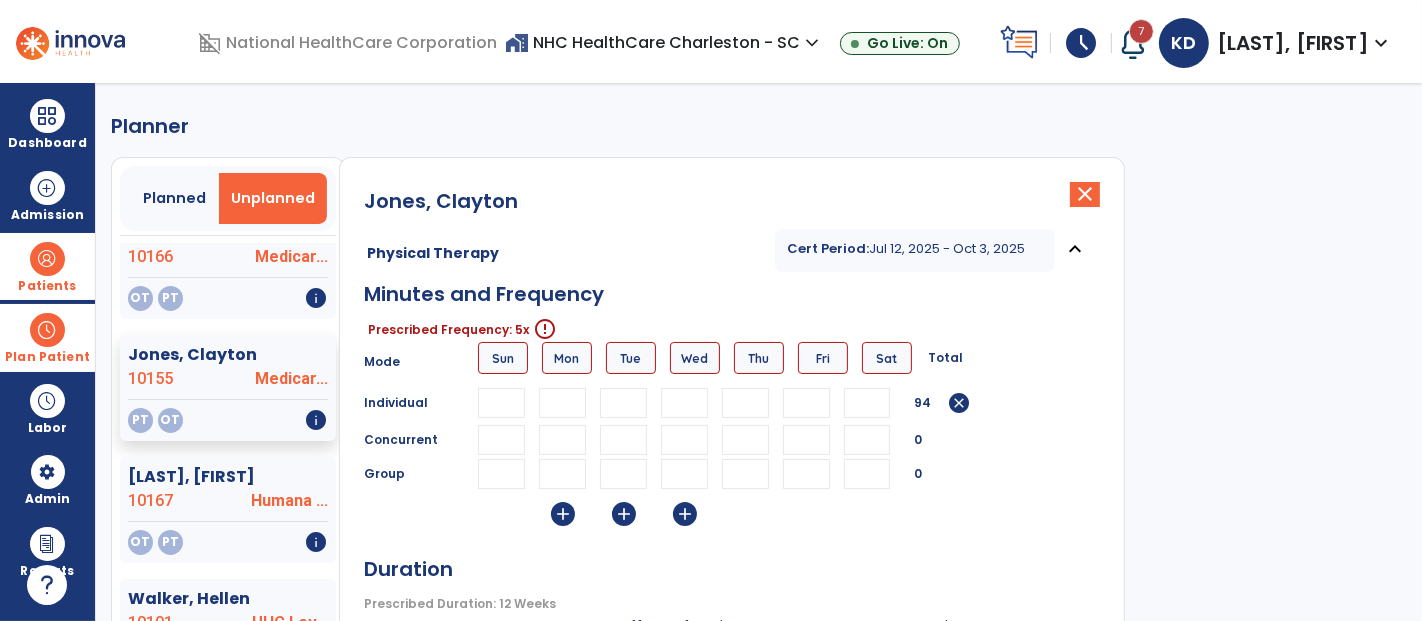 type on "**" 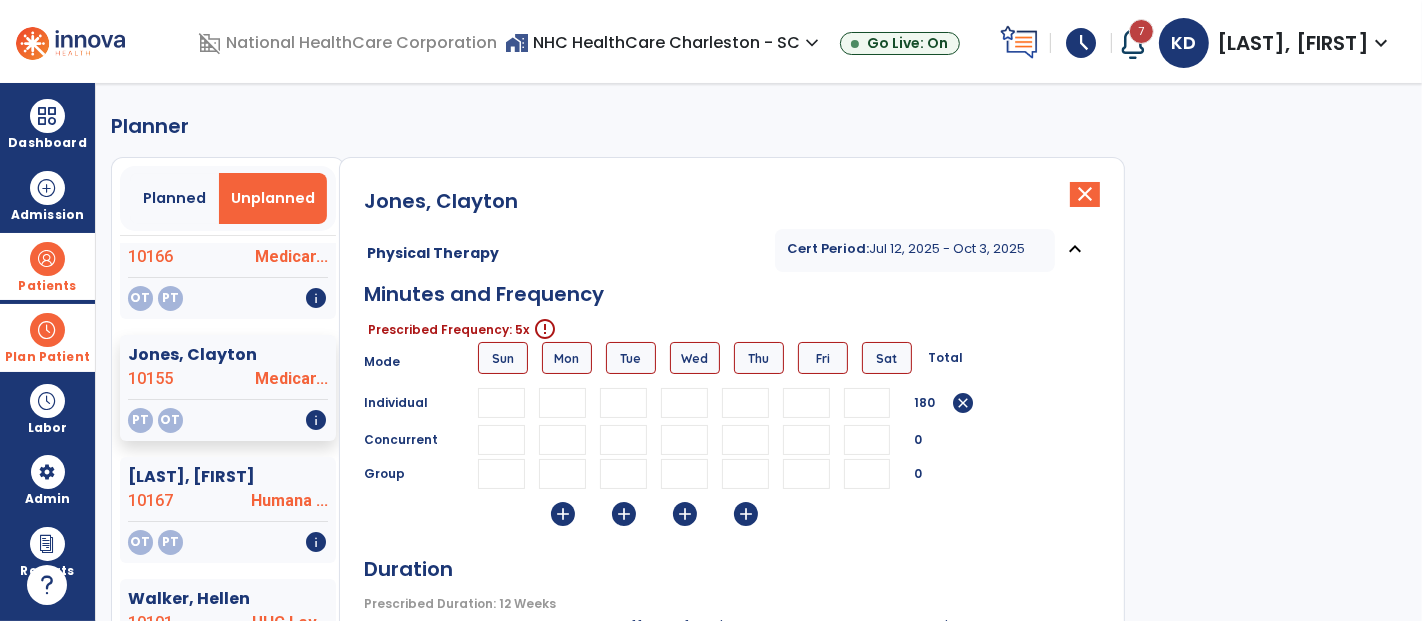 type on "**" 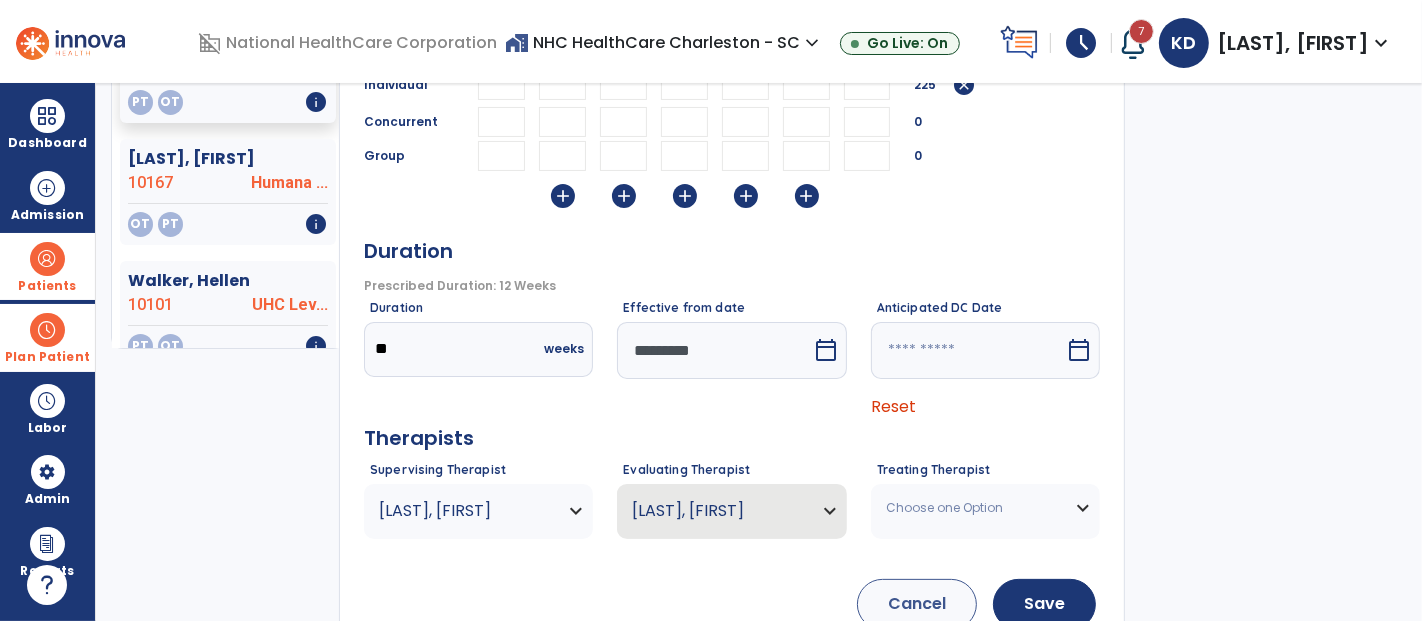 scroll, scrollTop: 444, scrollLeft: 0, axis: vertical 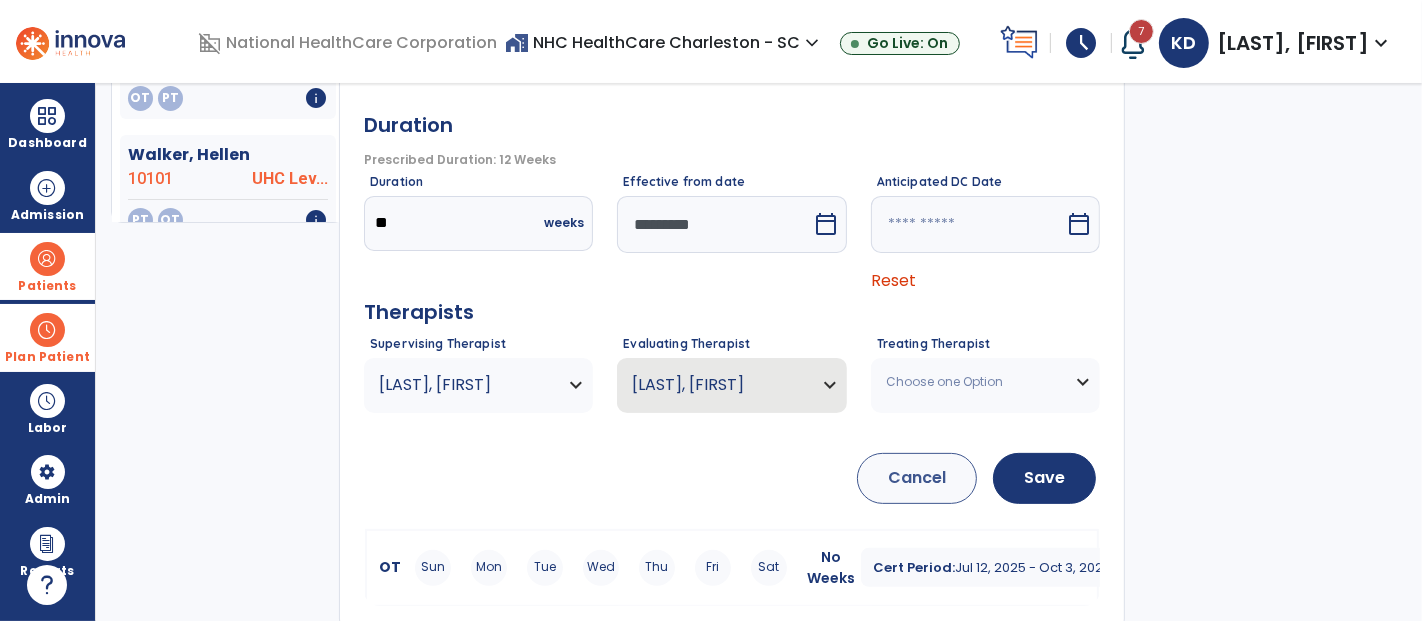 type on "**" 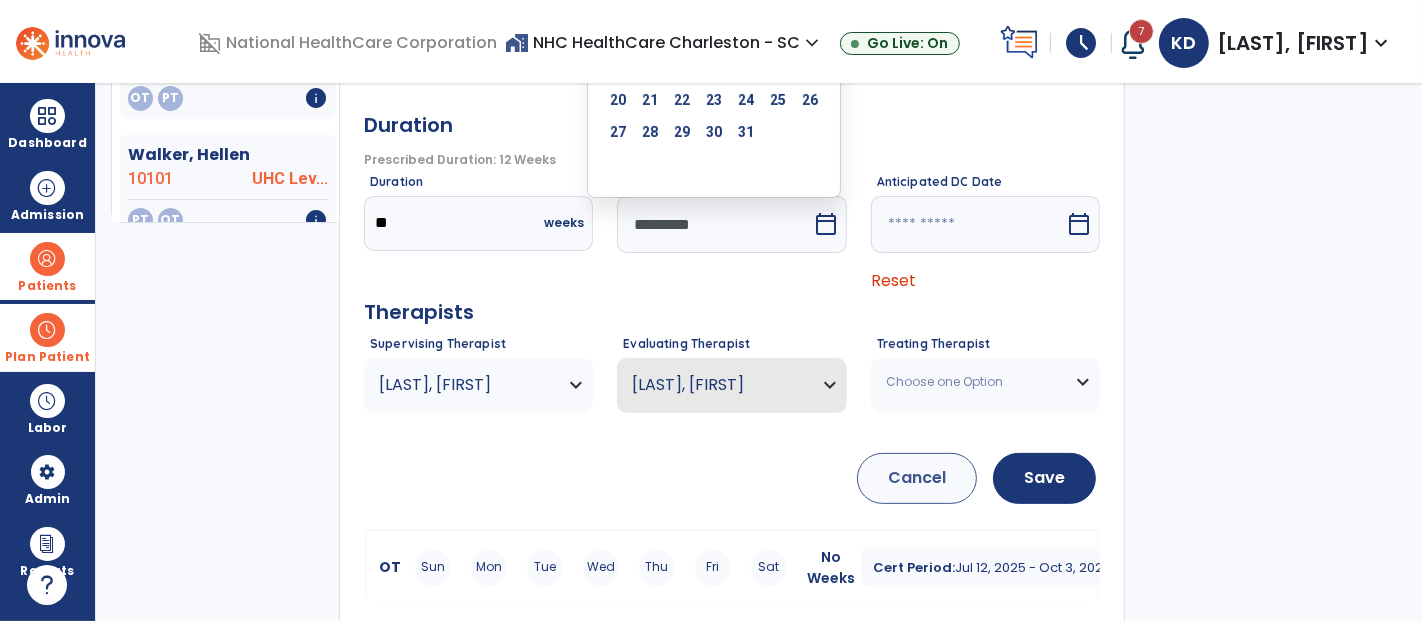 scroll, scrollTop: 129, scrollLeft: 0, axis: vertical 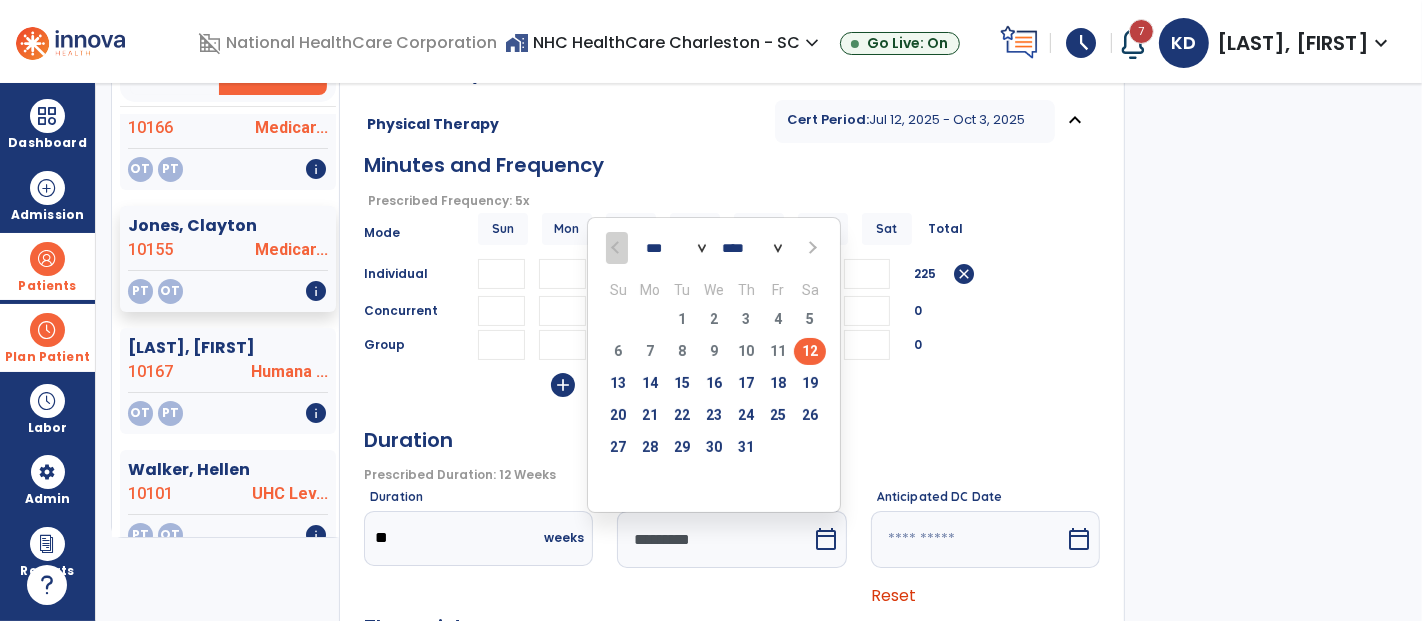 click on "14" at bounding box center [650, 383] 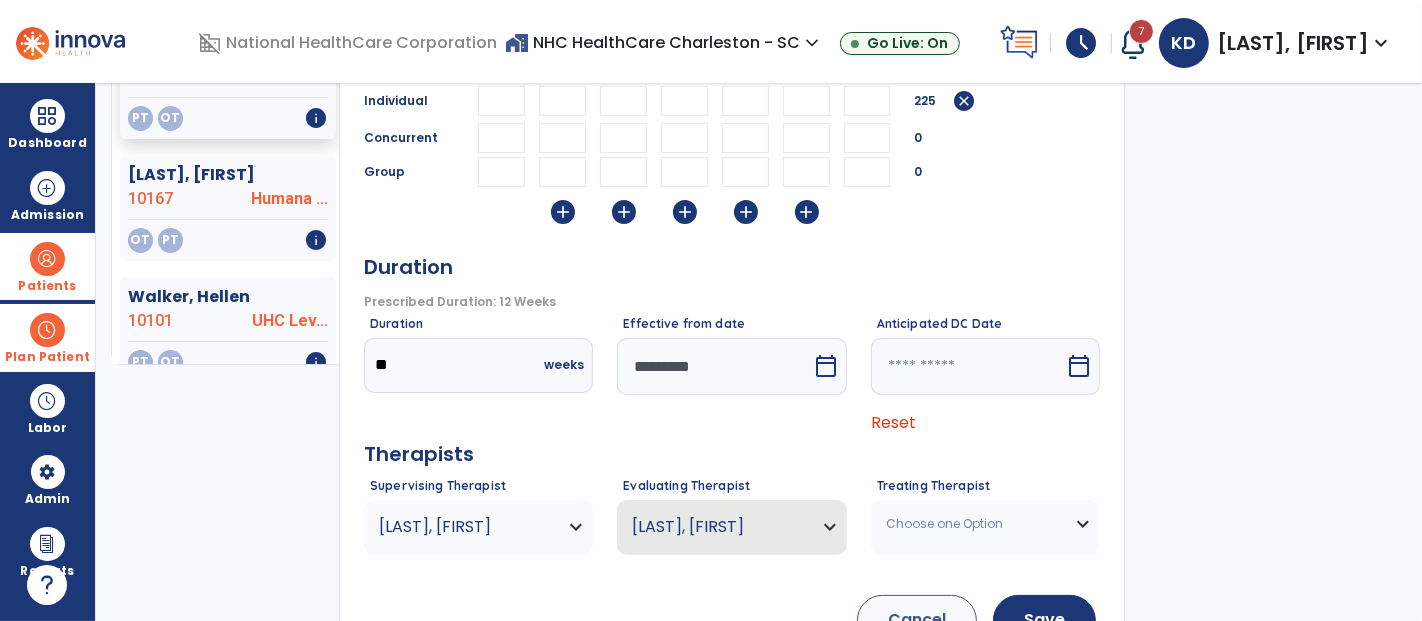 scroll, scrollTop: 449, scrollLeft: 0, axis: vertical 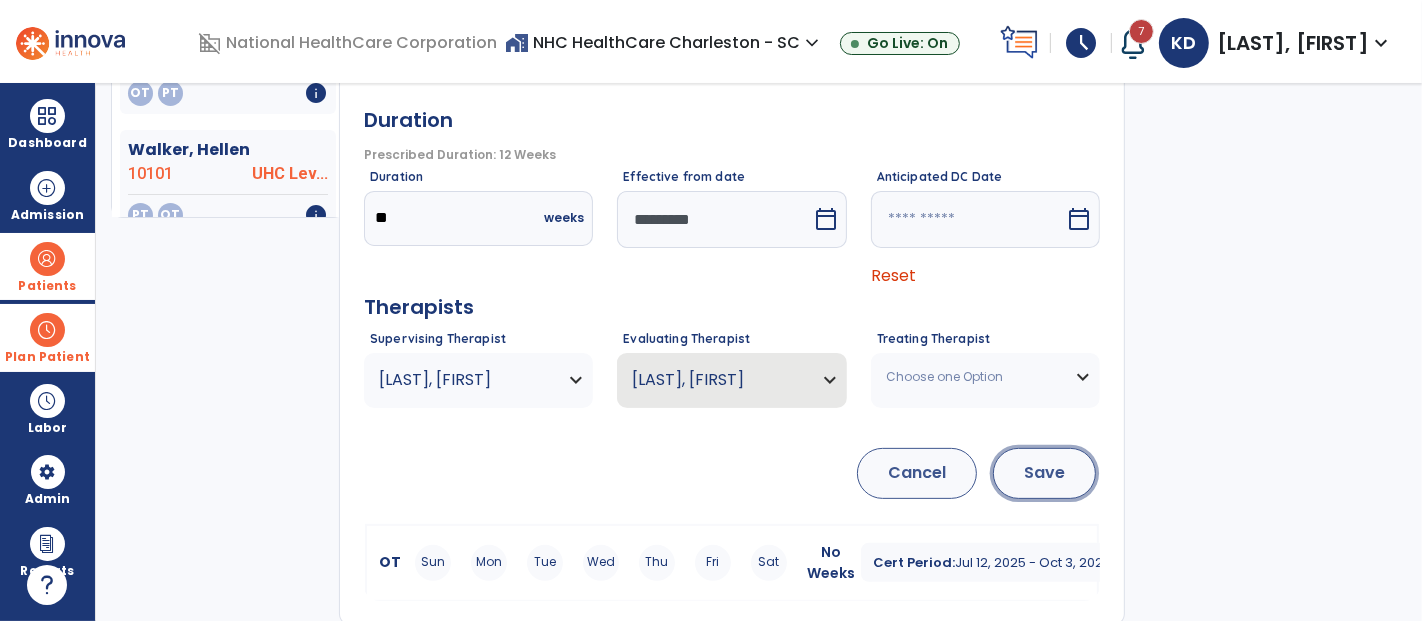 click on "Save" at bounding box center (1044, 473) 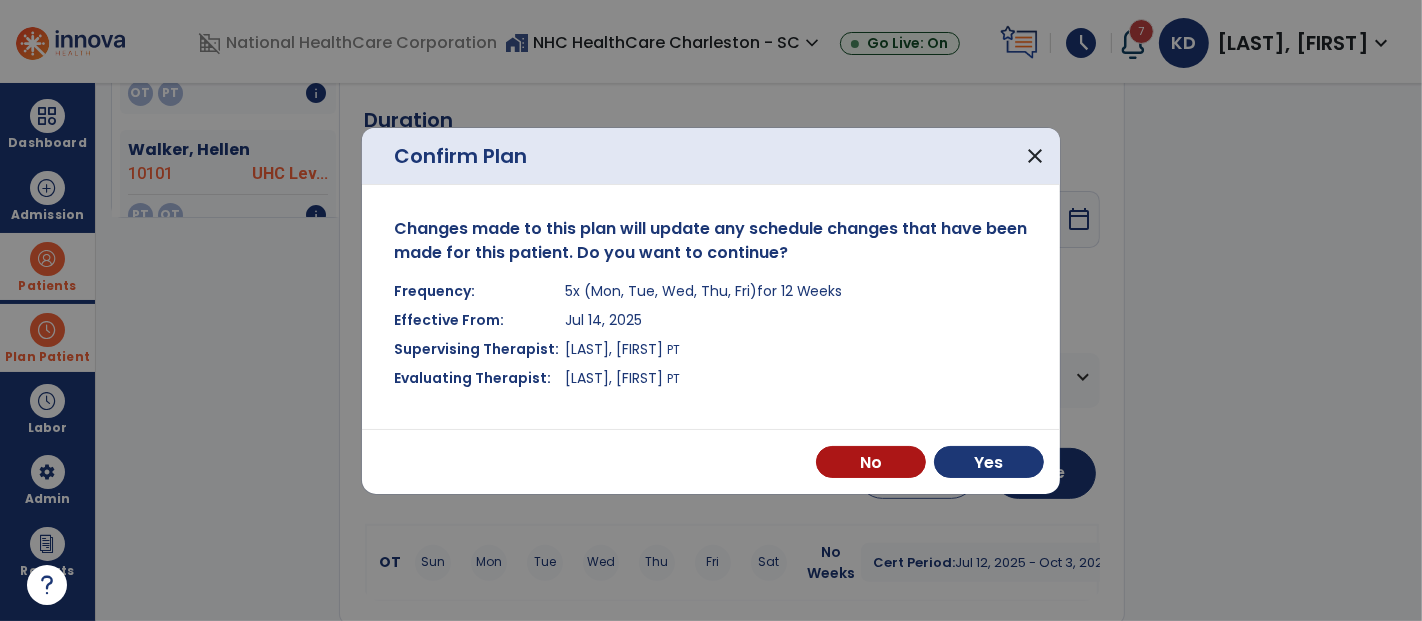 click on "No   Yes" at bounding box center (711, 461) 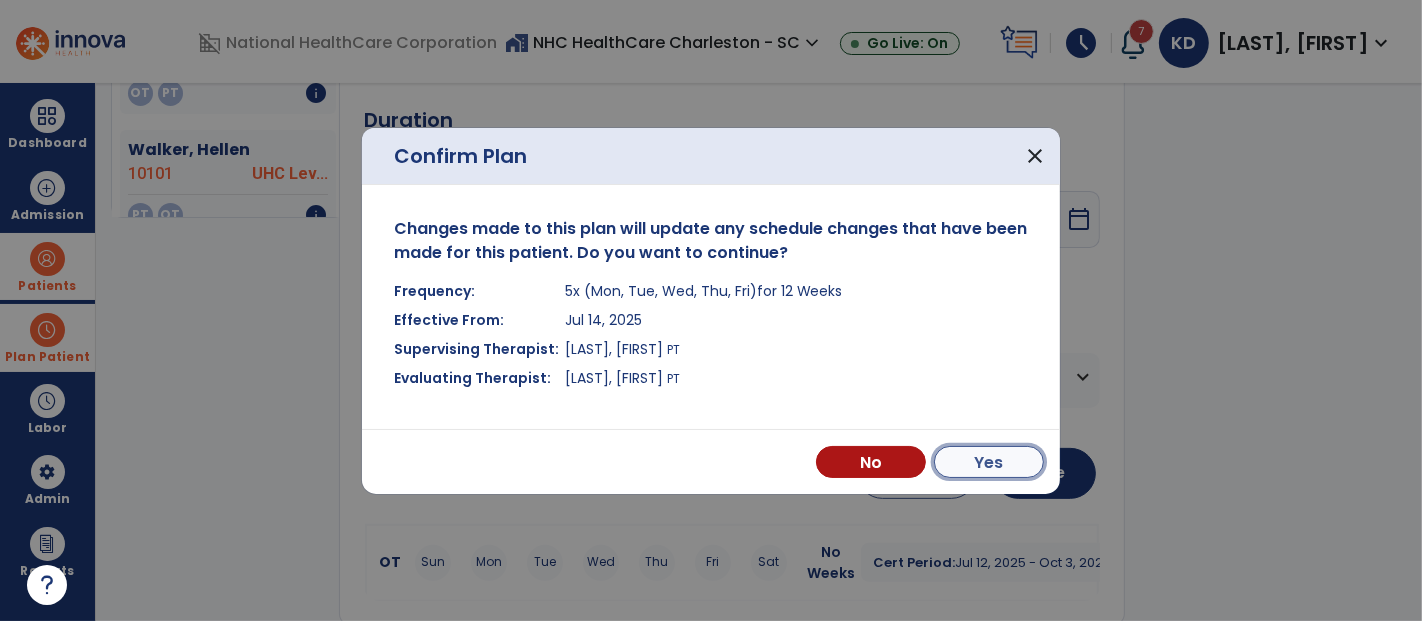 click on "Yes" at bounding box center [989, 462] 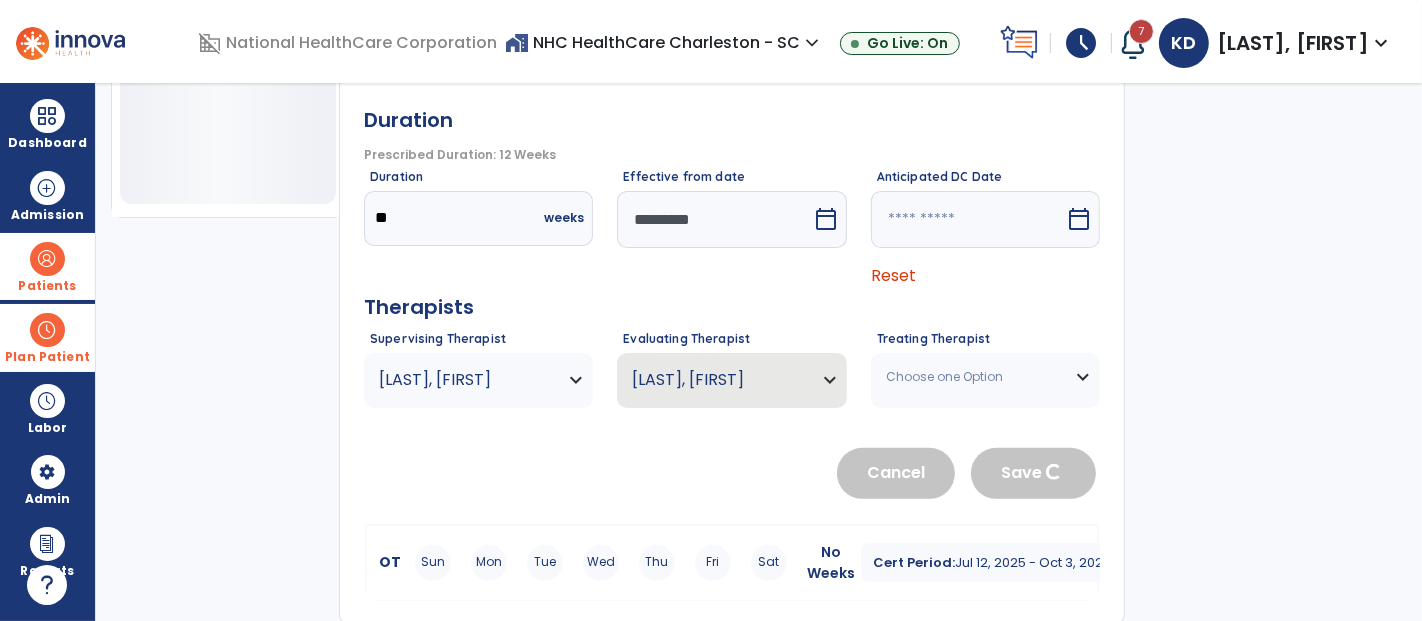 type 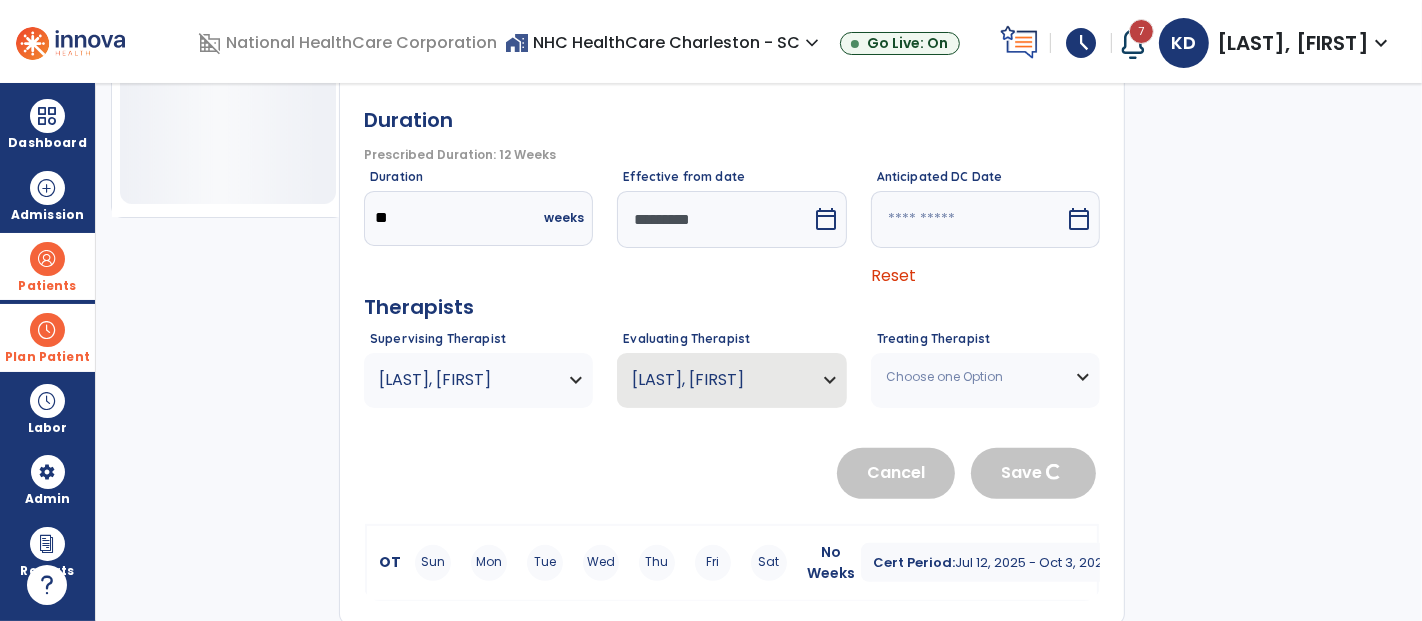type 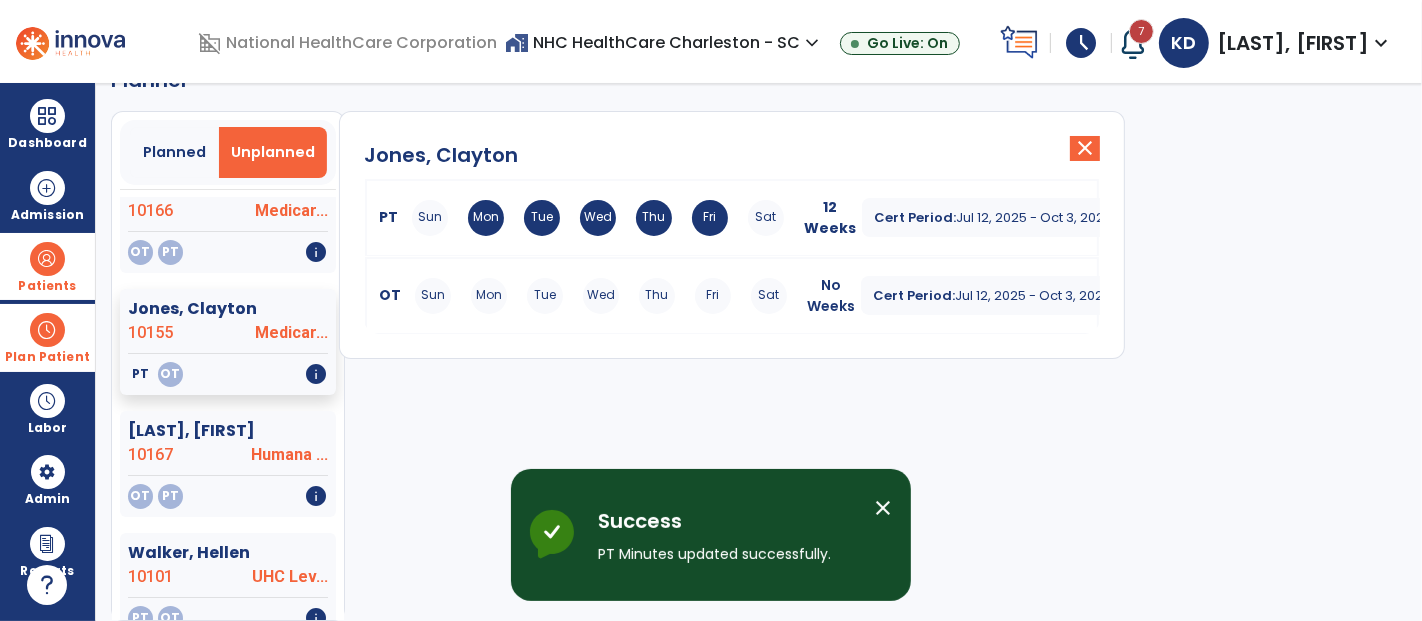 scroll, scrollTop: 45, scrollLeft: 0, axis: vertical 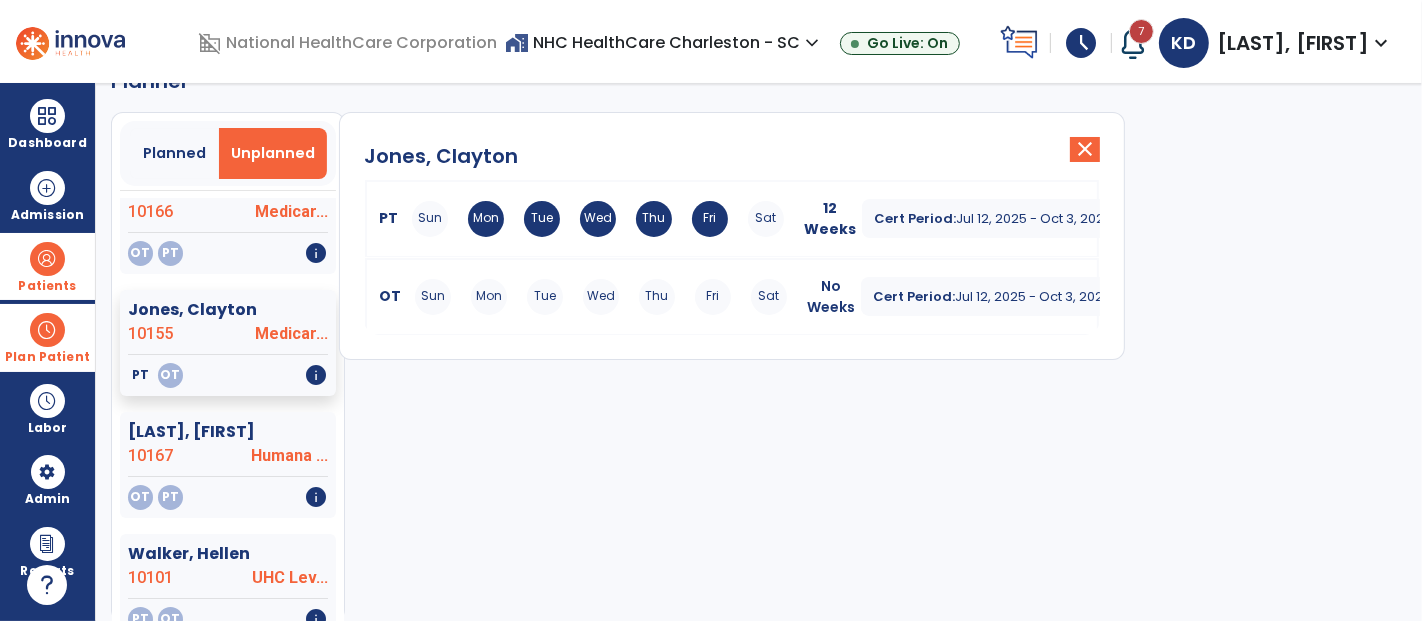click on "Mon" at bounding box center (489, 297) 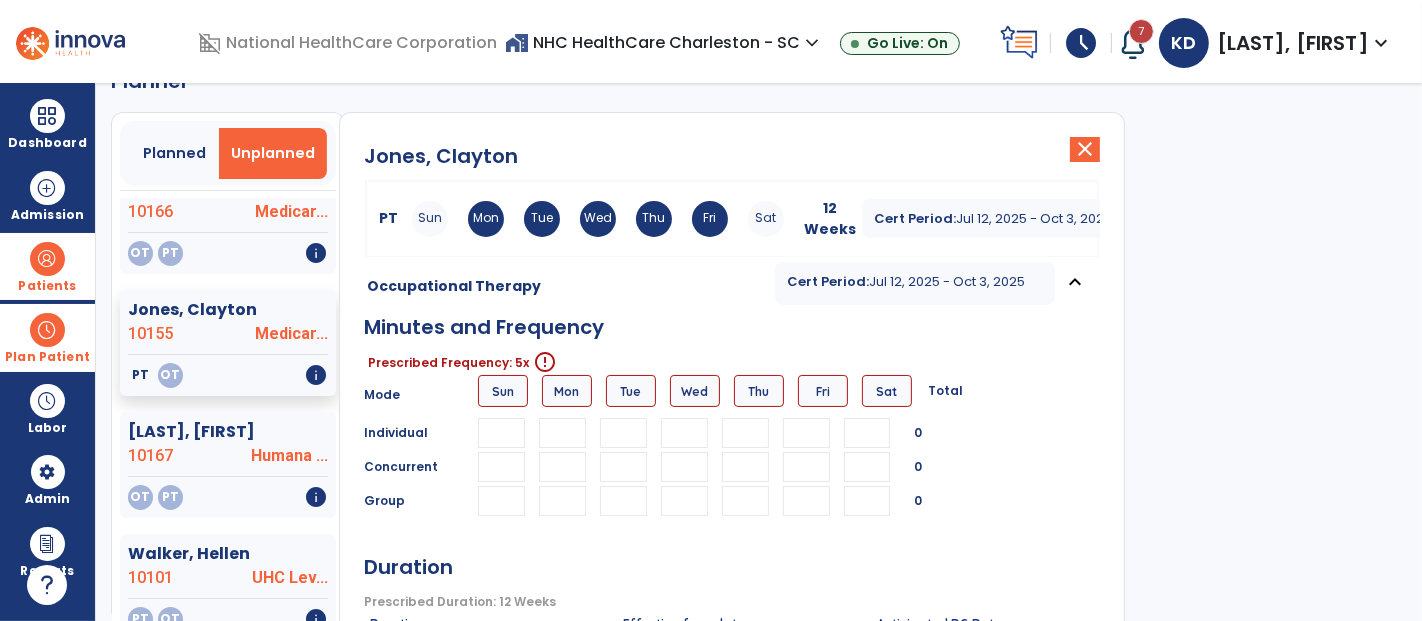 click at bounding box center (562, 433) 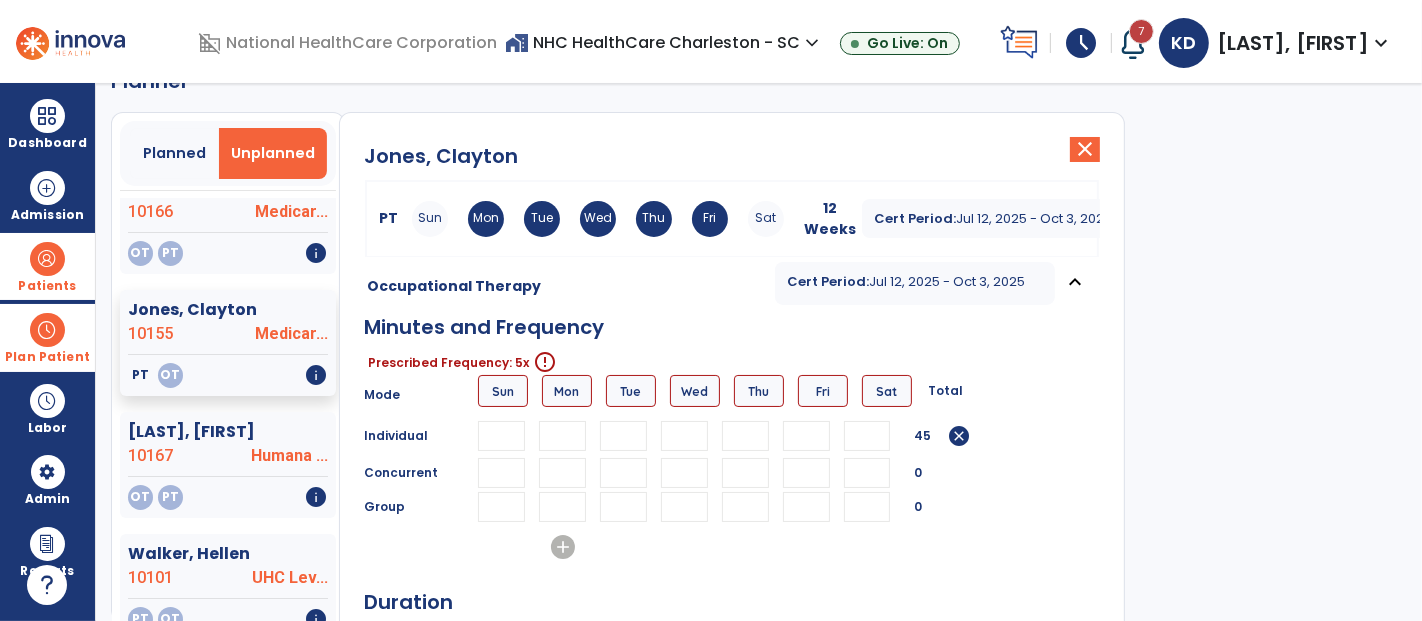 type on "**" 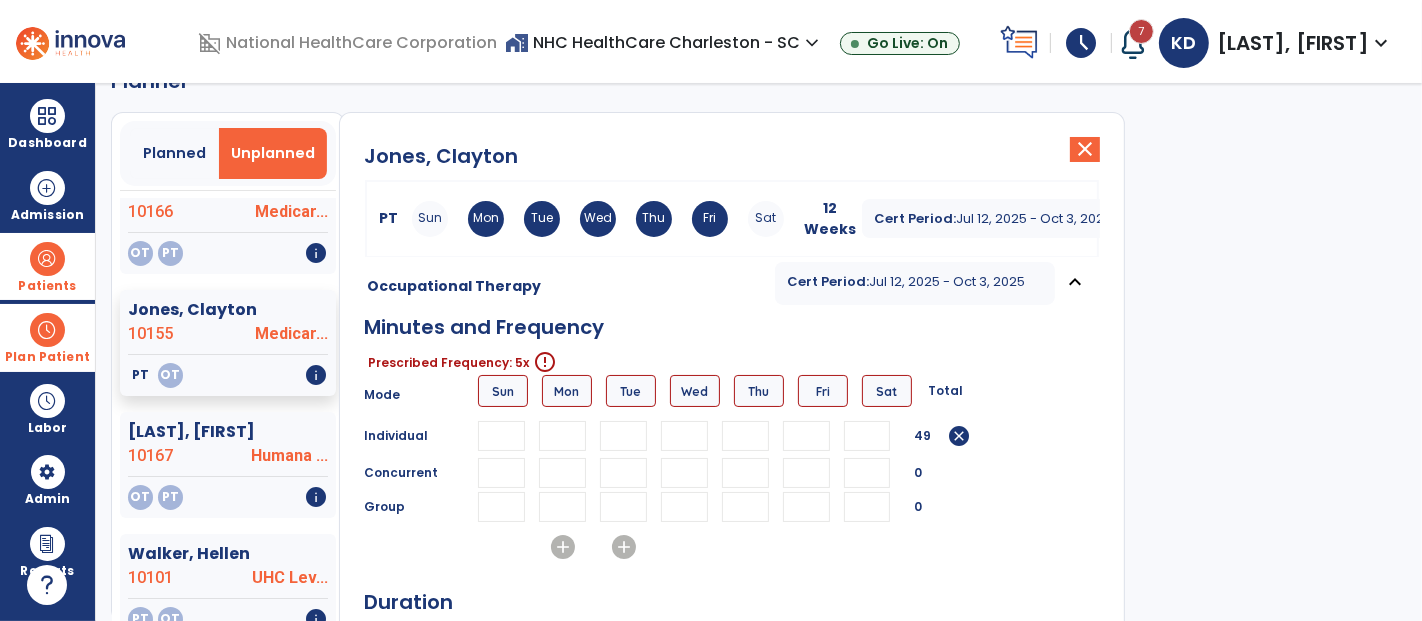 type on "**" 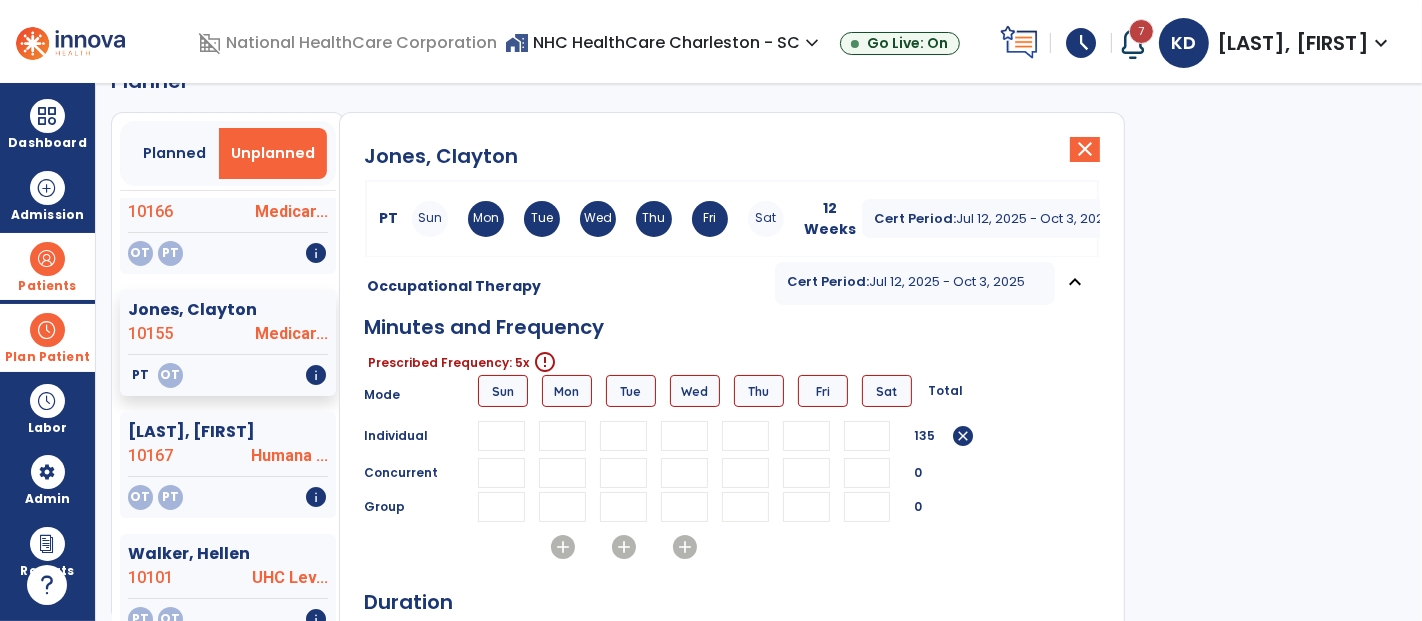type on "**" 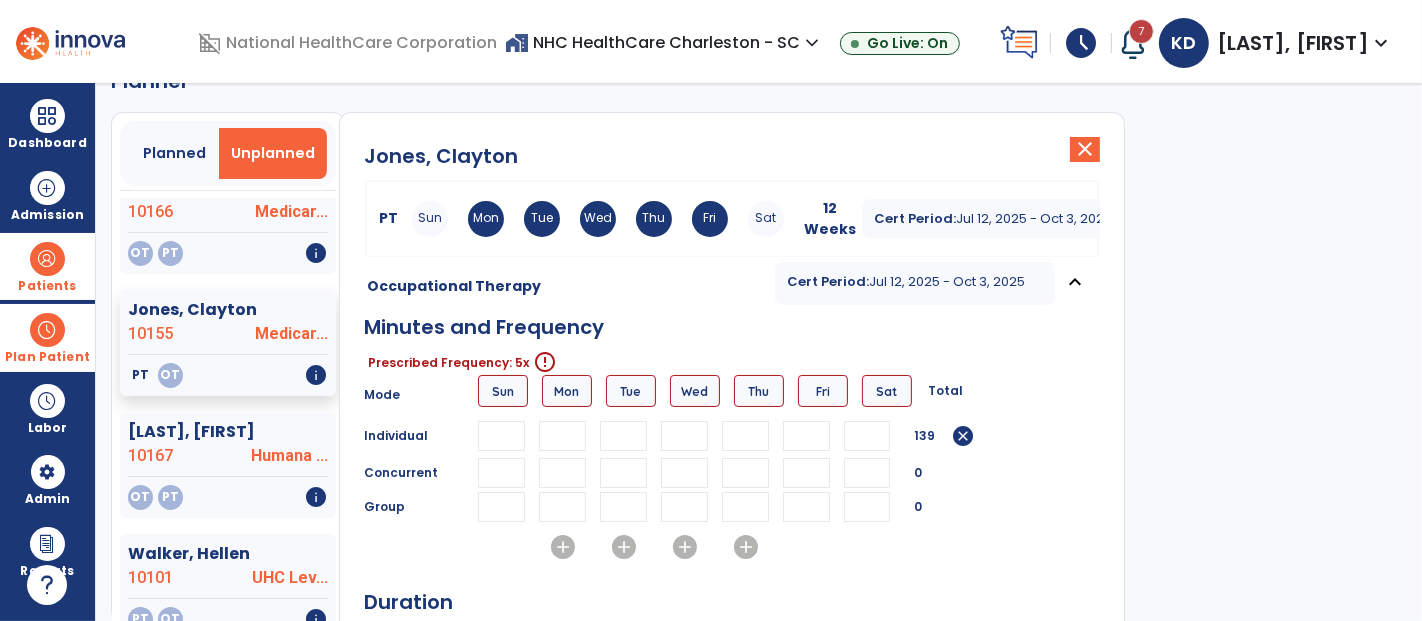 type on "**" 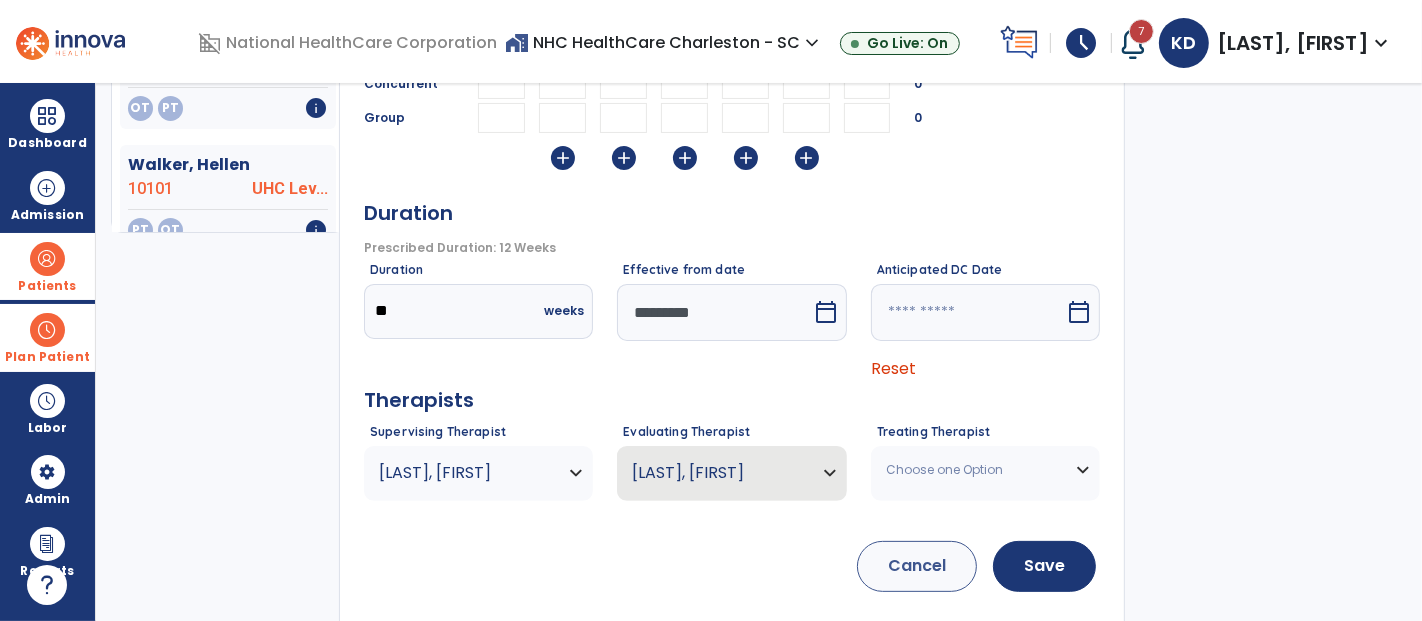 scroll, scrollTop: 449, scrollLeft: 0, axis: vertical 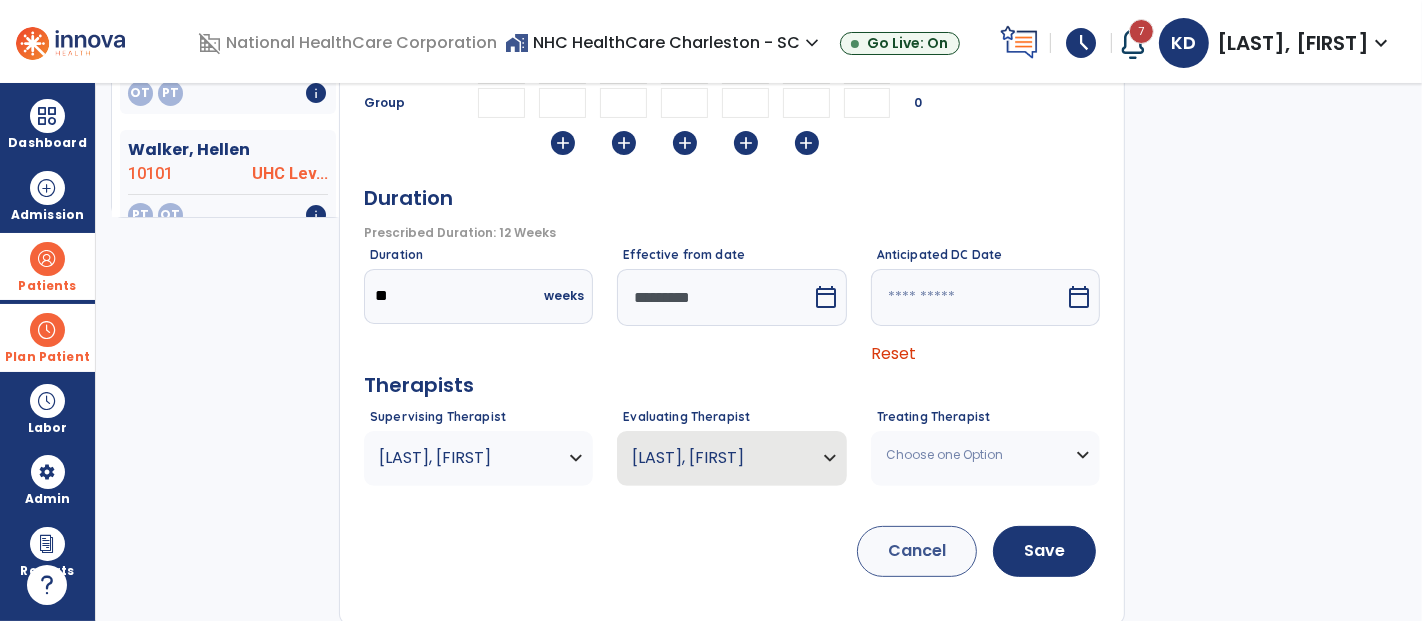 type on "**" 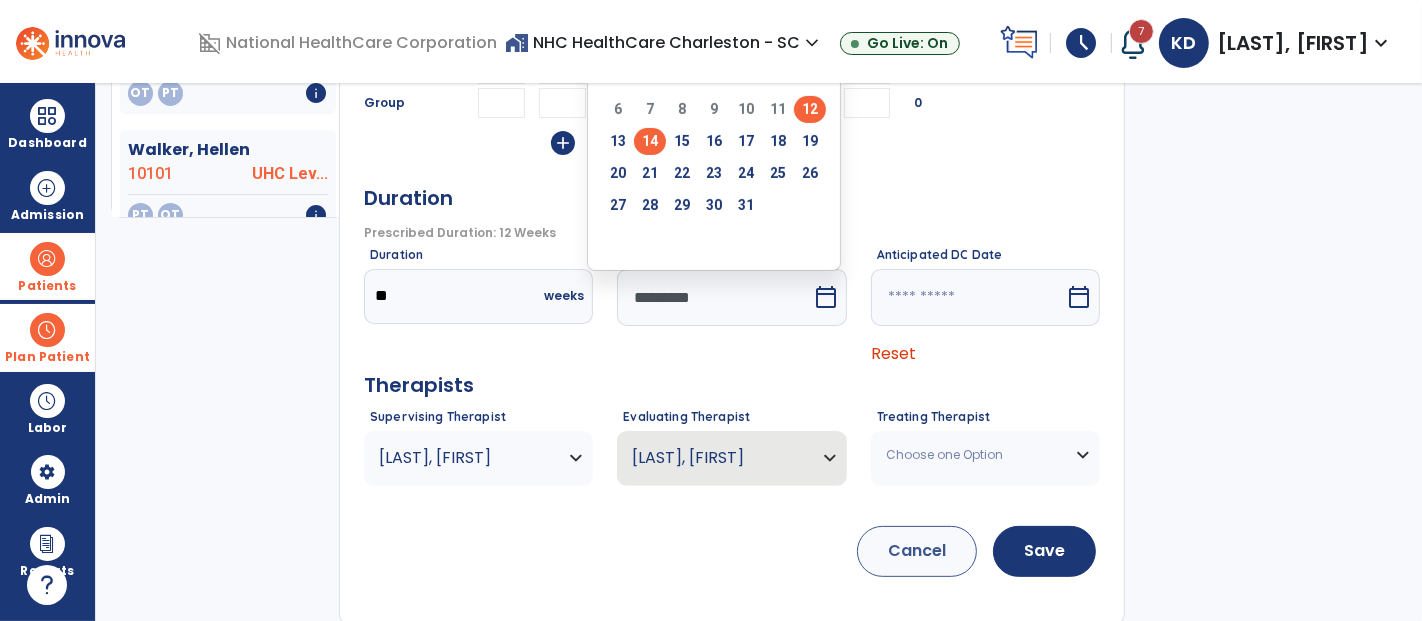 click on "14" at bounding box center (650, 141) 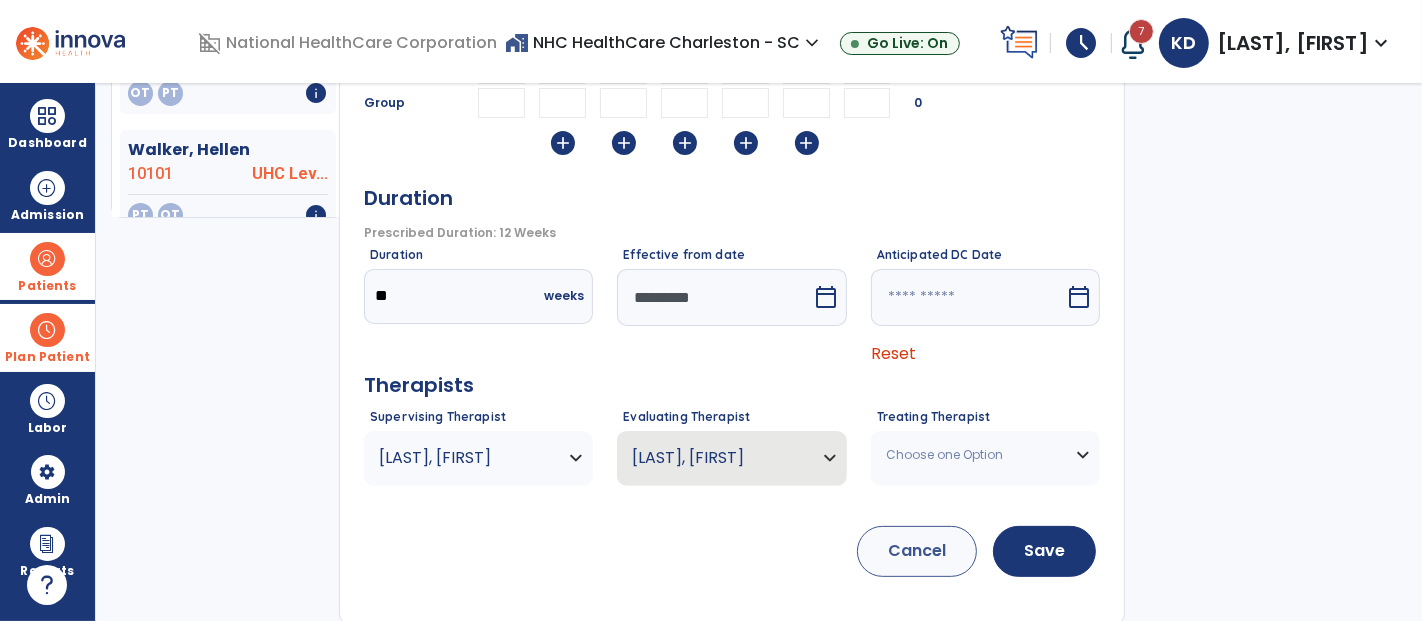 click on "[LAST],  [FIRST]" at bounding box center (466, 458) 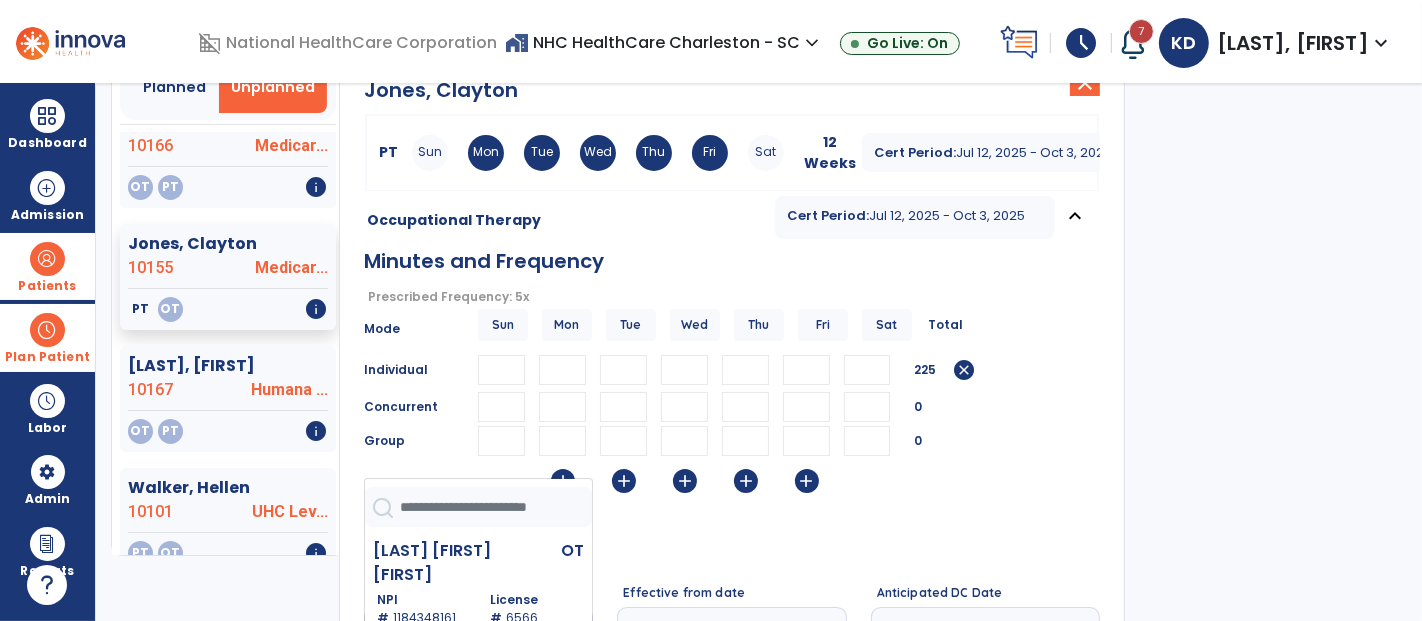 scroll, scrollTop: 333, scrollLeft: 0, axis: vertical 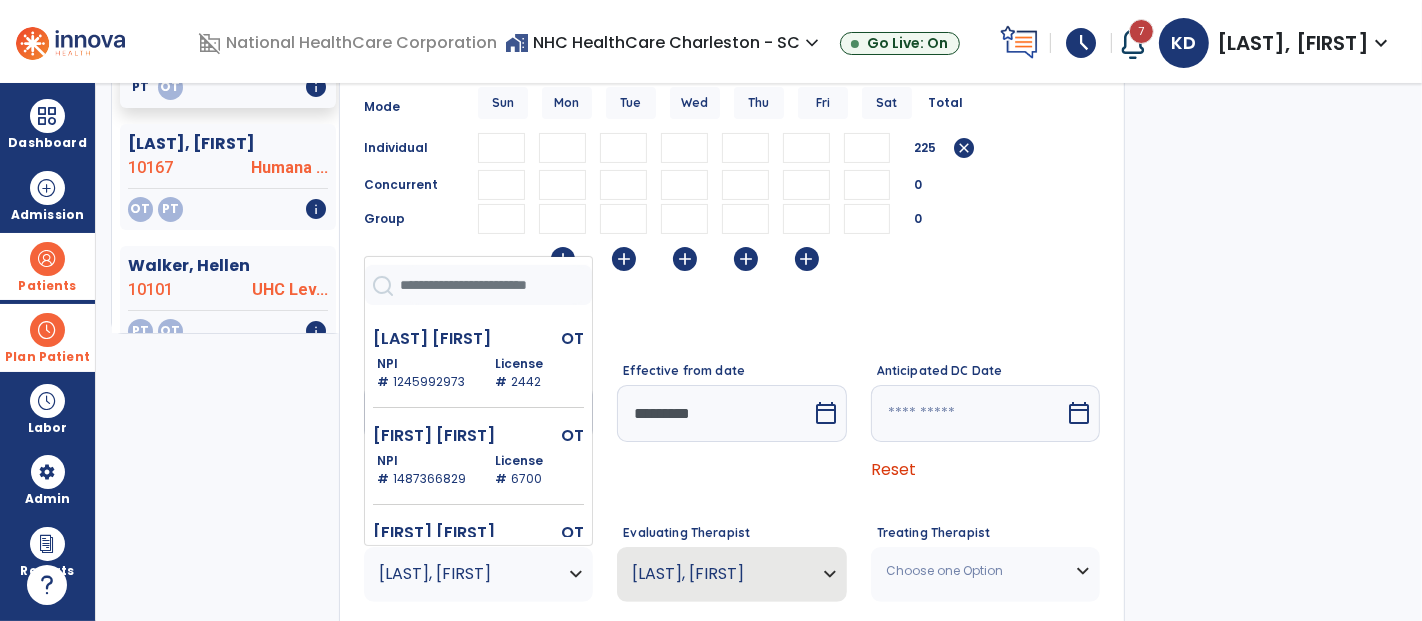 click on "Jones, Clayton  close   PT Sun Mon Tue Wed Thu Fri Sat 12 Weeks Cert Period:  Jul 12, 2025 - Oct 3, 2025  expand_more    Occupational Therapy Cert Period:  Jul 12, 2025 - Oct 3, 2025  expand_less  Minutes and Frequency  Prescribed Frequency: 5x   error_outline  Mode Sun Mon Tue Wed Thu Fri Sat Total Individual ** ** ** ** ** 225  cancel  Concurrent 0 Group 0  add   add   add   add   add   Duration   Prescribed Duration: 12 Weeks   error_outline  Duration **  weeks  Effective from date  *********  calendar_today  Anticipated DC Date   calendar_today  Reset Therapists Supervising Therapist Leonard,  Margaret  Bard Mckee Caroline   OT   NPI #  1184348161  License #  6566 Crane  Alison  OT   NPI #  1245992973  License #  2442 Durand Gabrielle  OT   NPI #  1487366829  License #  6700 Furci Bianca  OT   NPI #  1326878943  License #  6968 Gerlach Brooke  OT   NPI #  1538801345  License #  6472 Hills Linda   OT   NPI #  1427452234  License #  2222 Hood Erin   OT   NPI #  1023875598  License #  7123  OT   NPI #  6457" 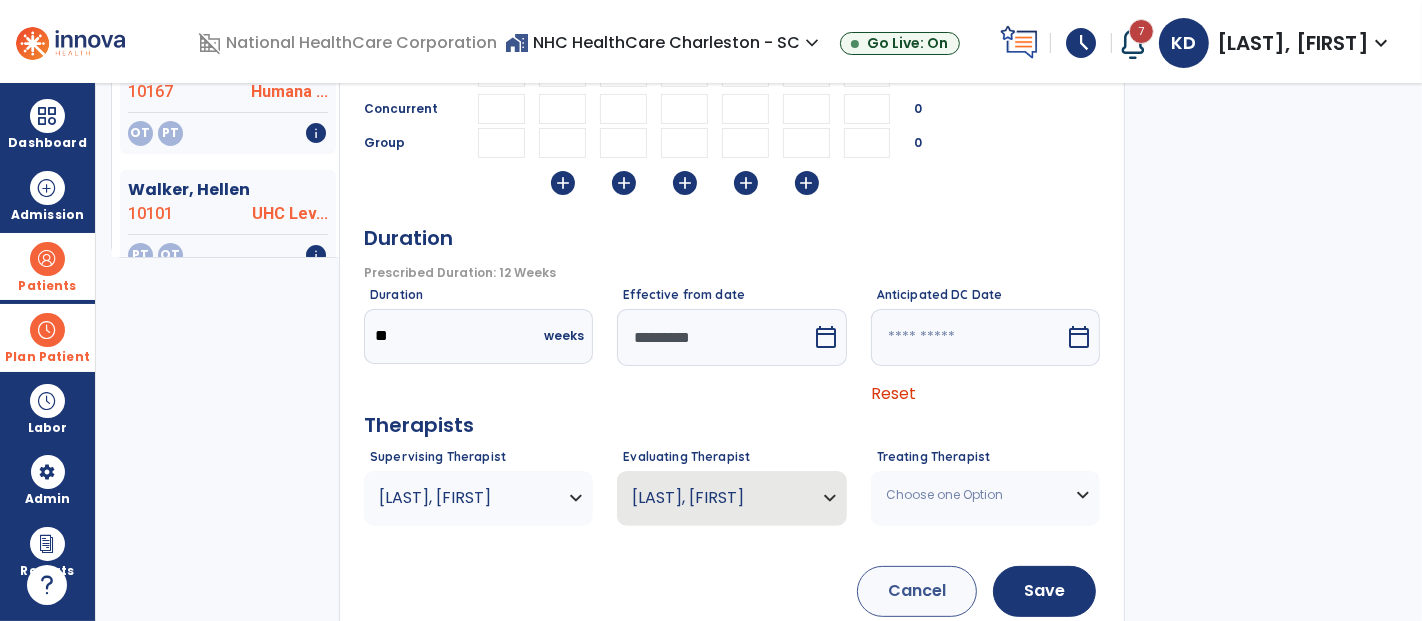 scroll, scrollTop: 444, scrollLeft: 0, axis: vertical 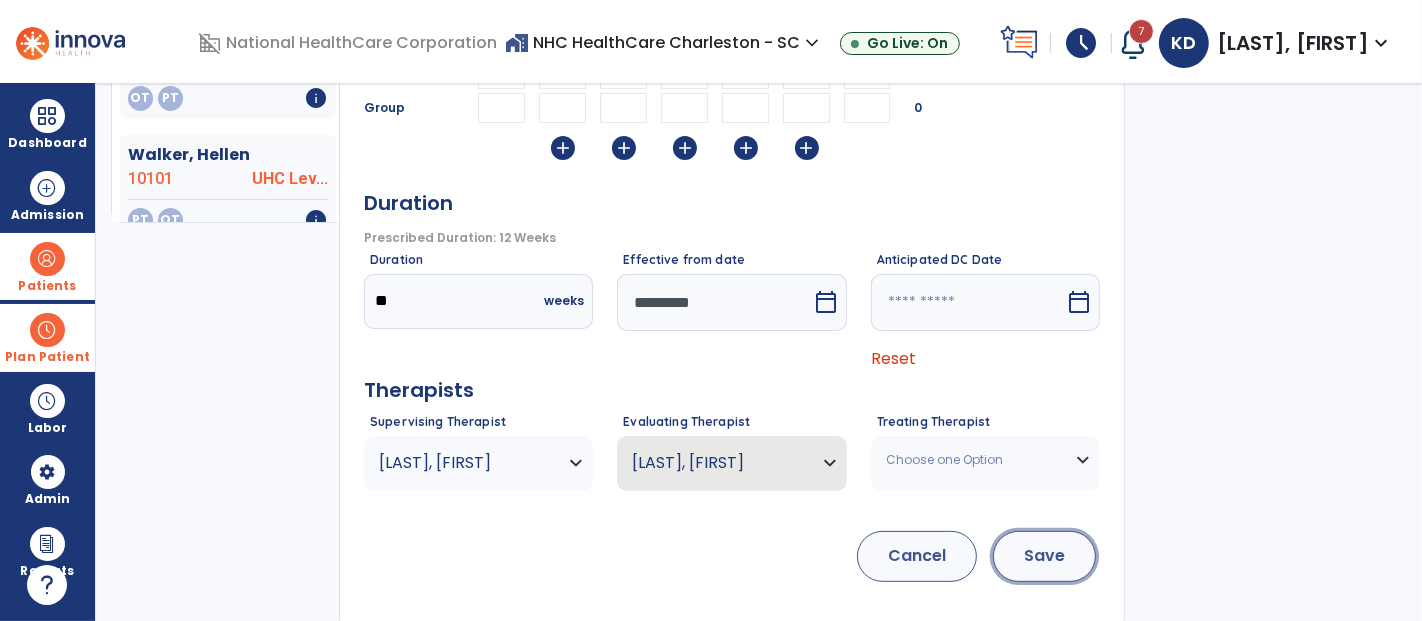 click on "Save" at bounding box center [1044, 556] 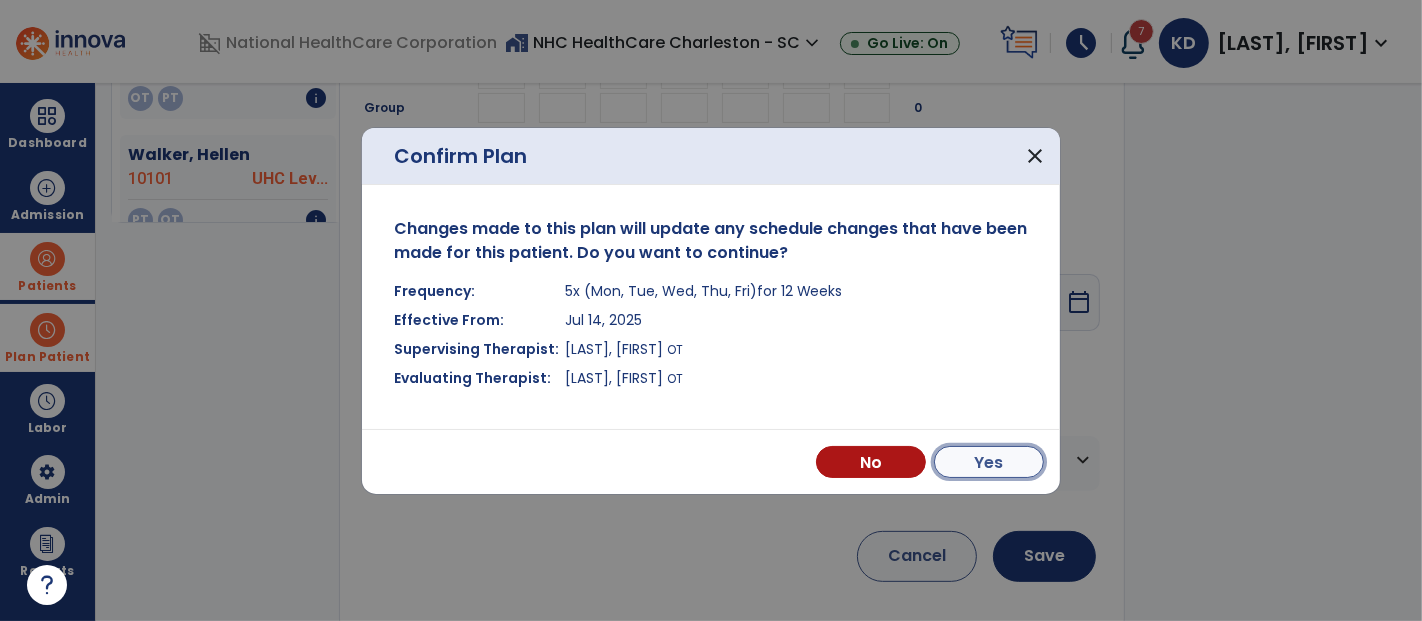 click on "Yes" at bounding box center (989, 462) 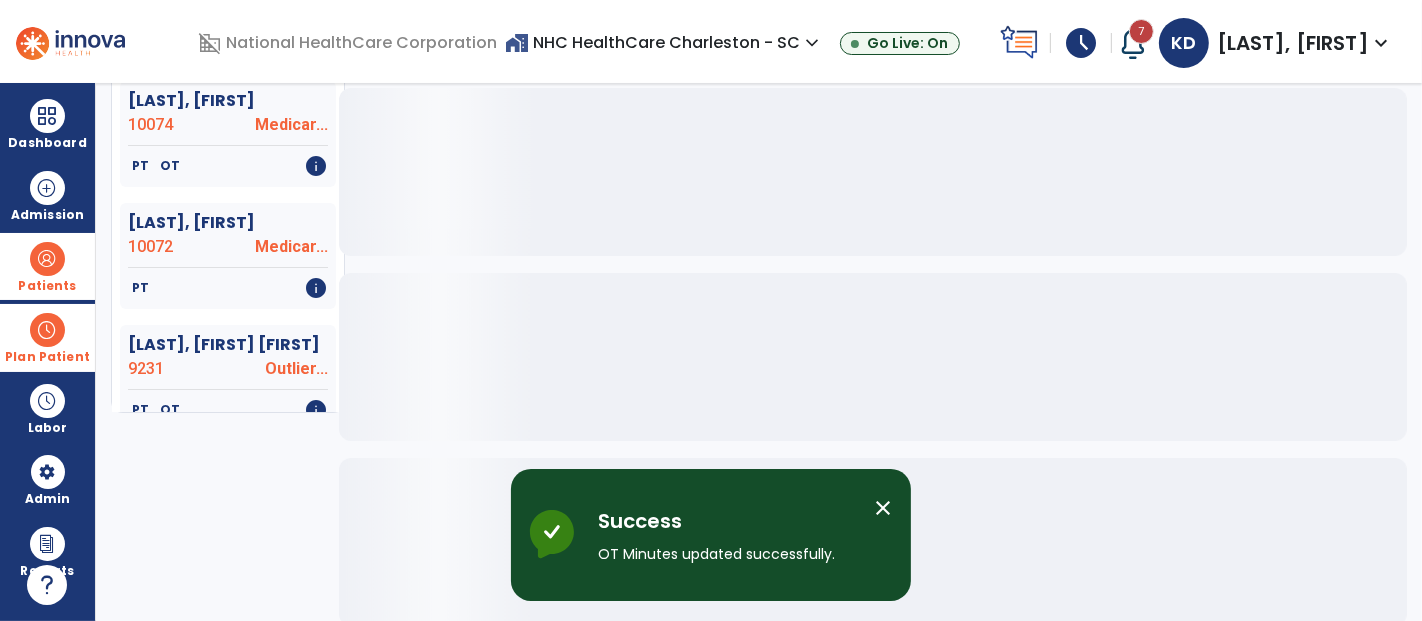 scroll, scrollTop: 222, scrollLeft: 0, axis: vertical 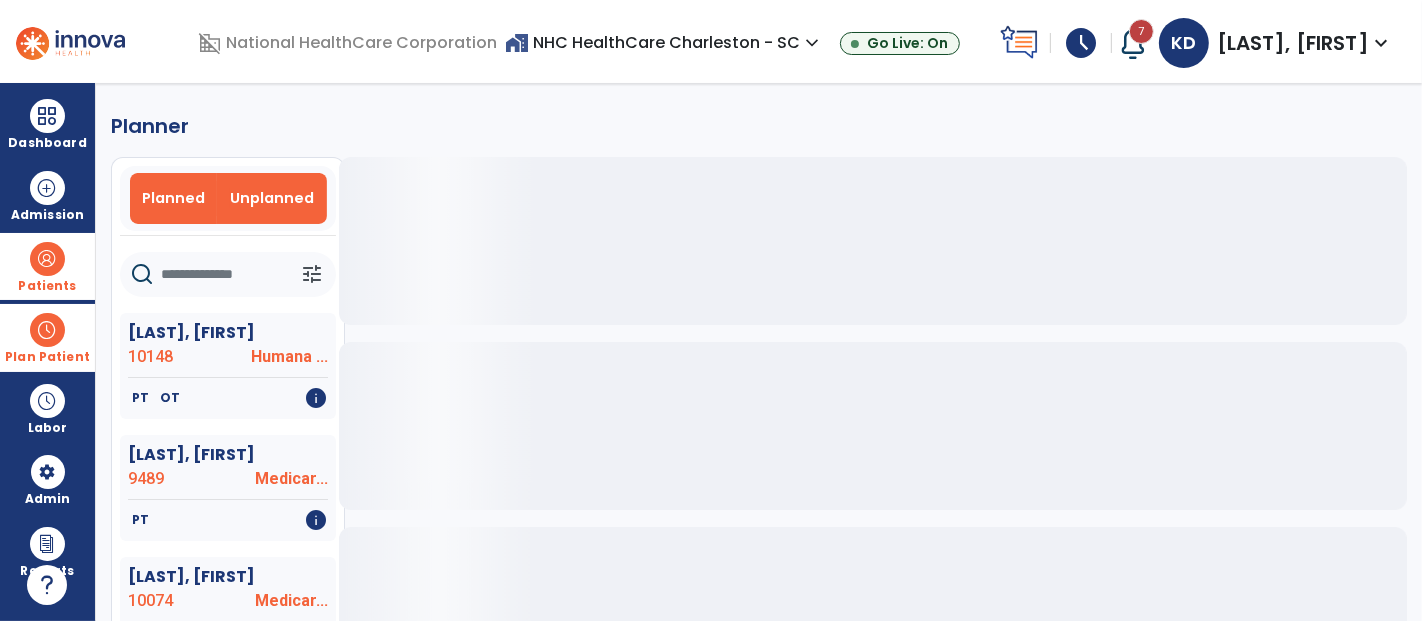 click on "Unplanned" at bounding box center (272, 198) 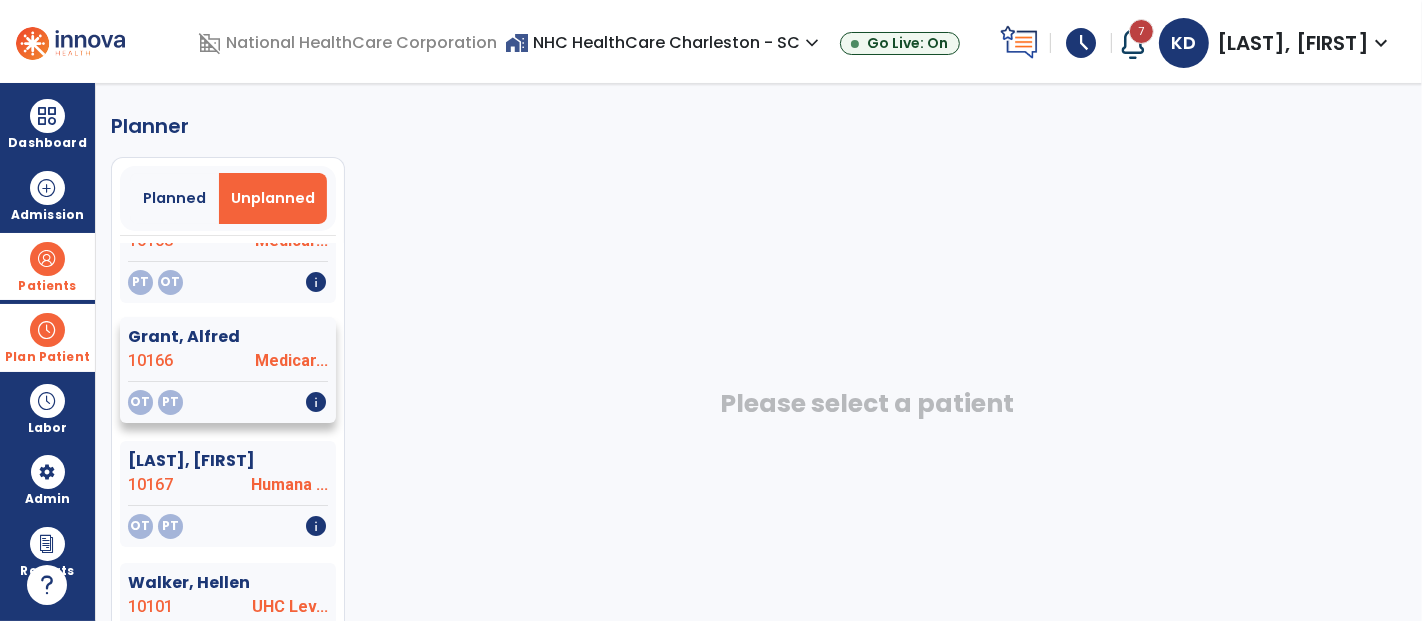 scroll, scrollTop: 117, scrollLeft: 0, axis: vertical 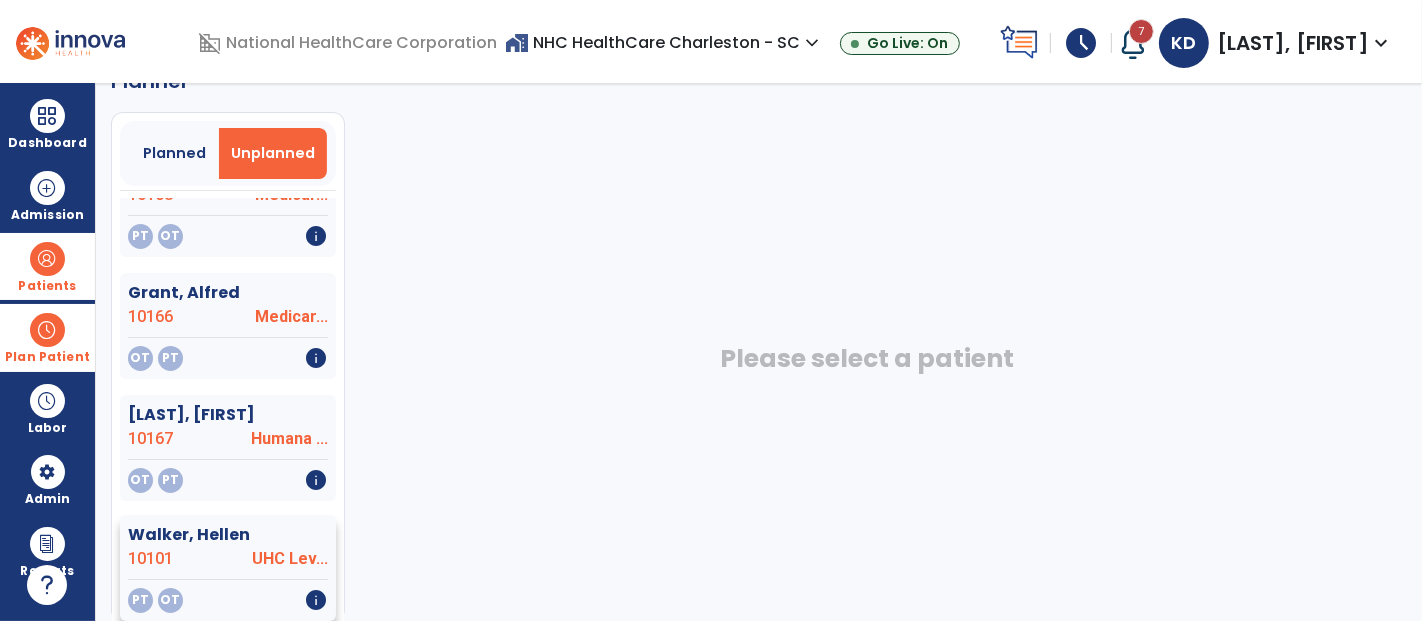 click on "10101" 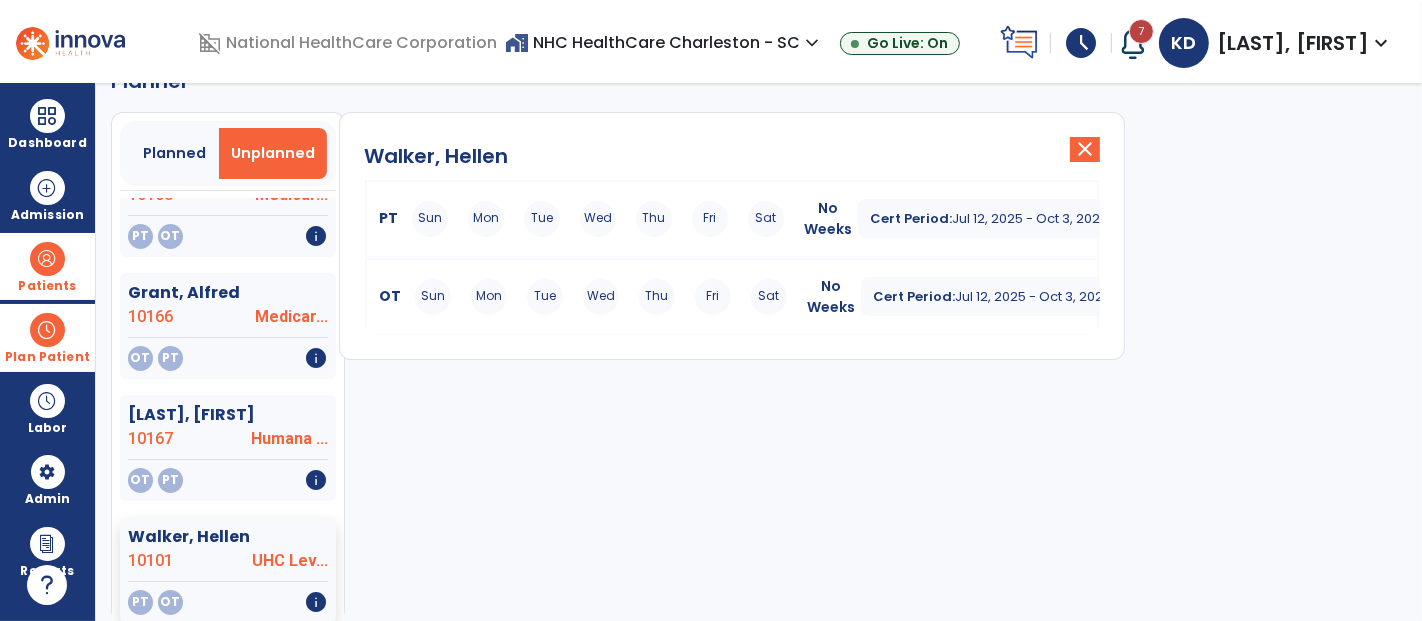 click on "Mon" at bounding box center [486, 219] 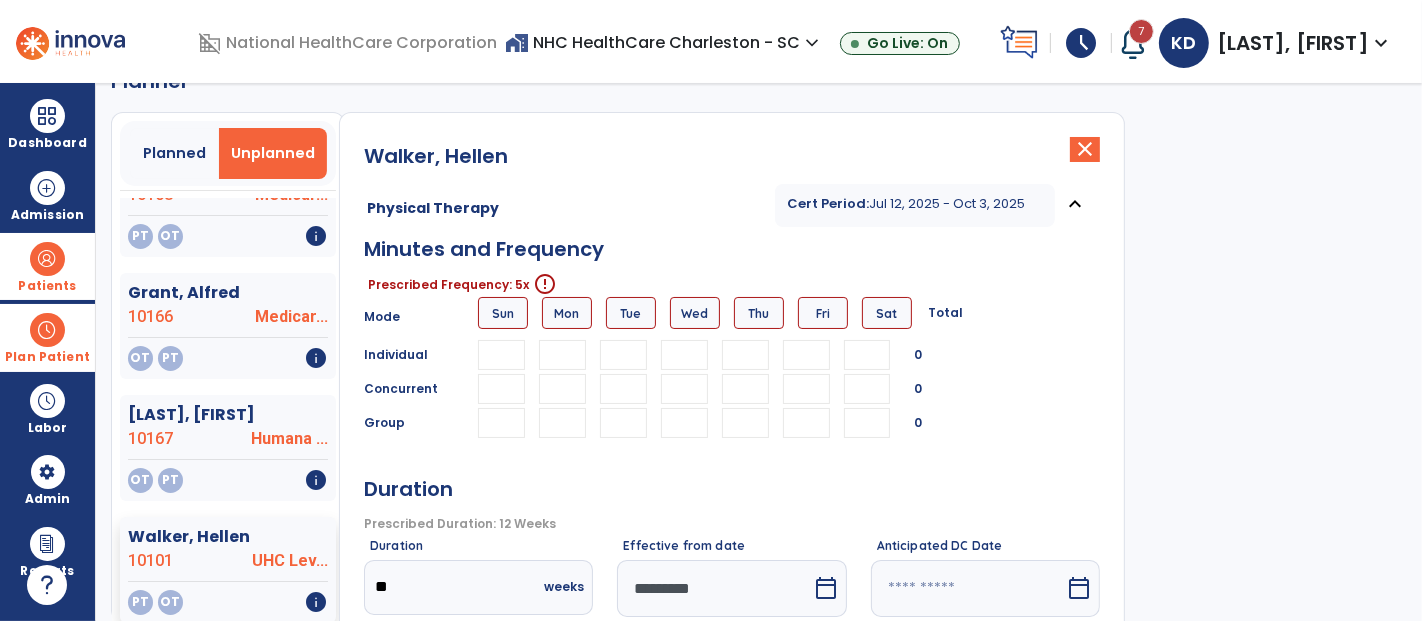 click at bounding box center (562, 355) 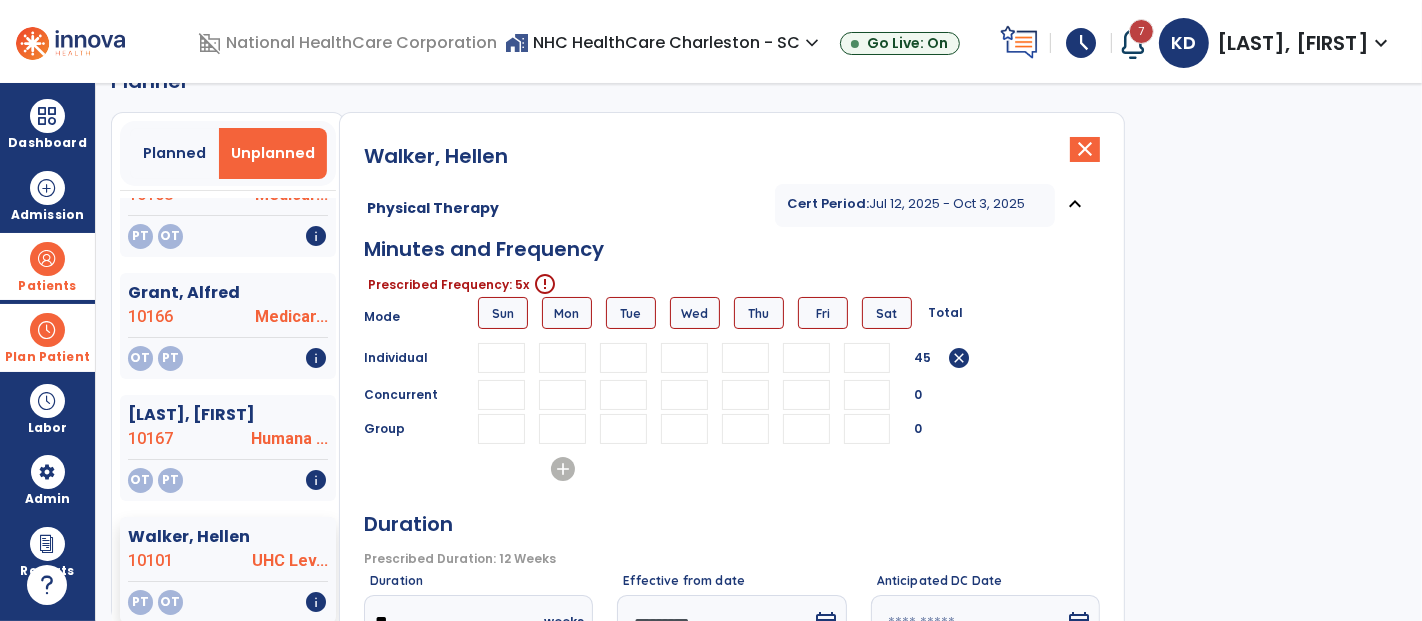 type on "**" 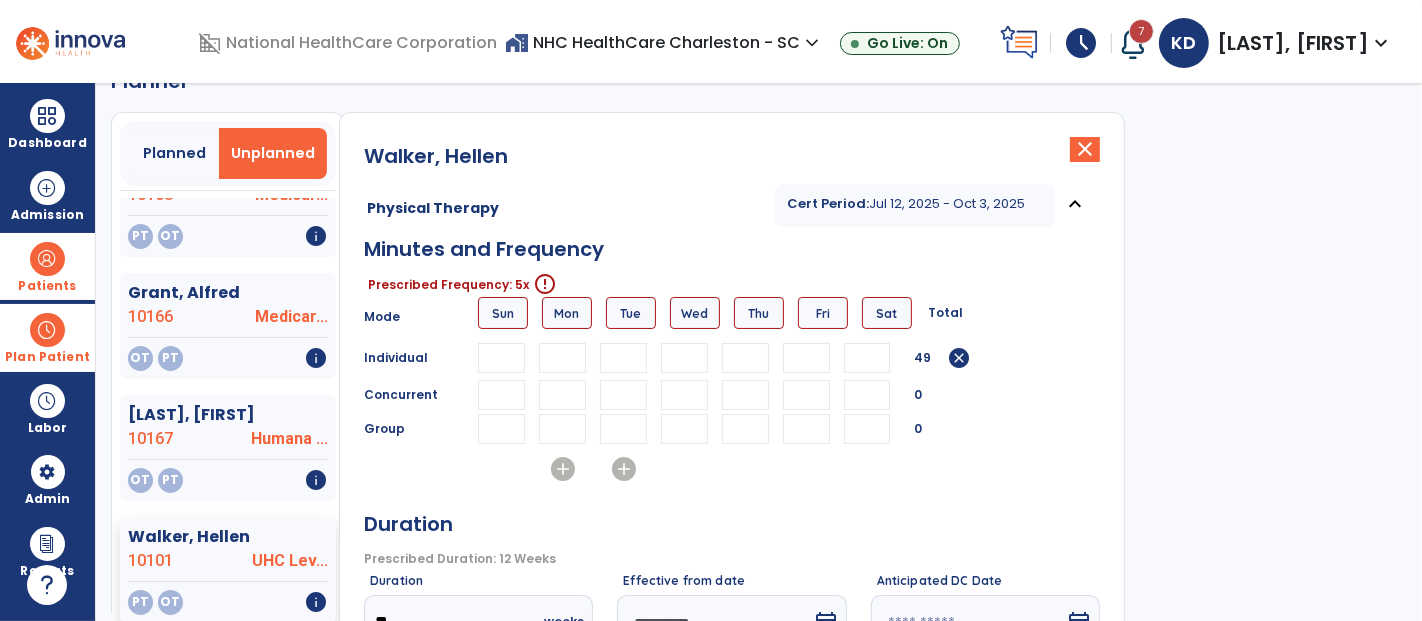type on "**" 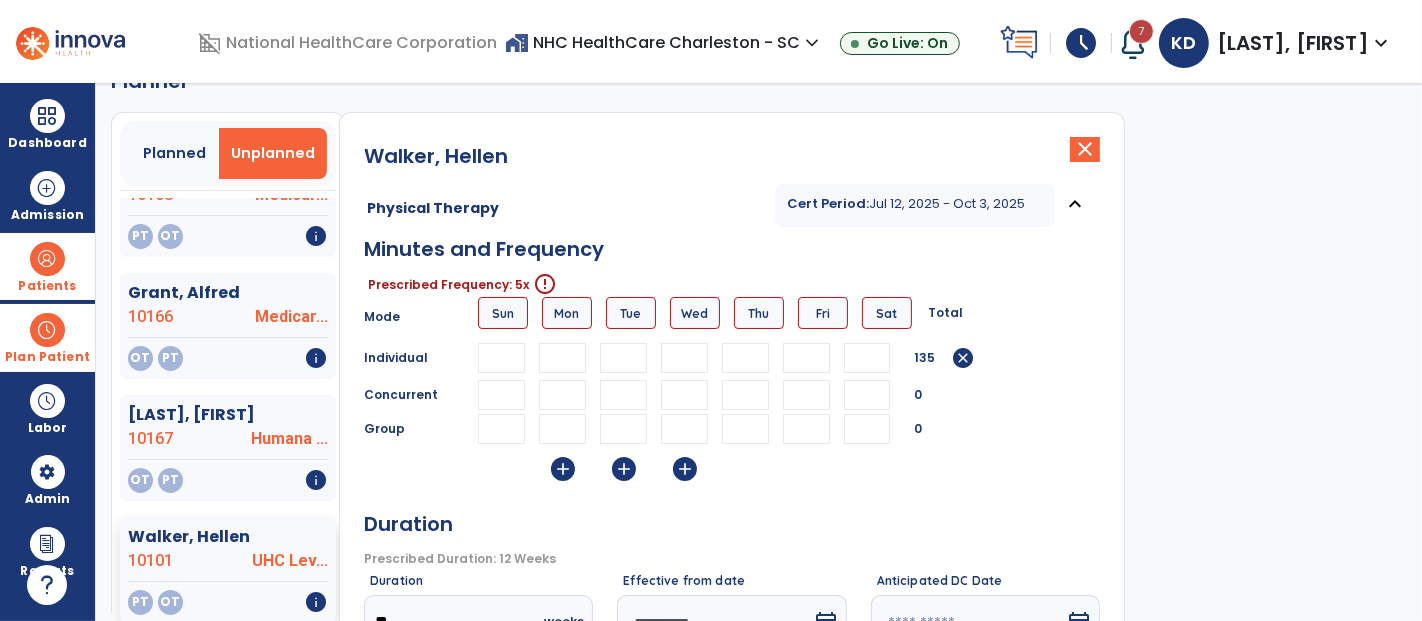 type on "**" 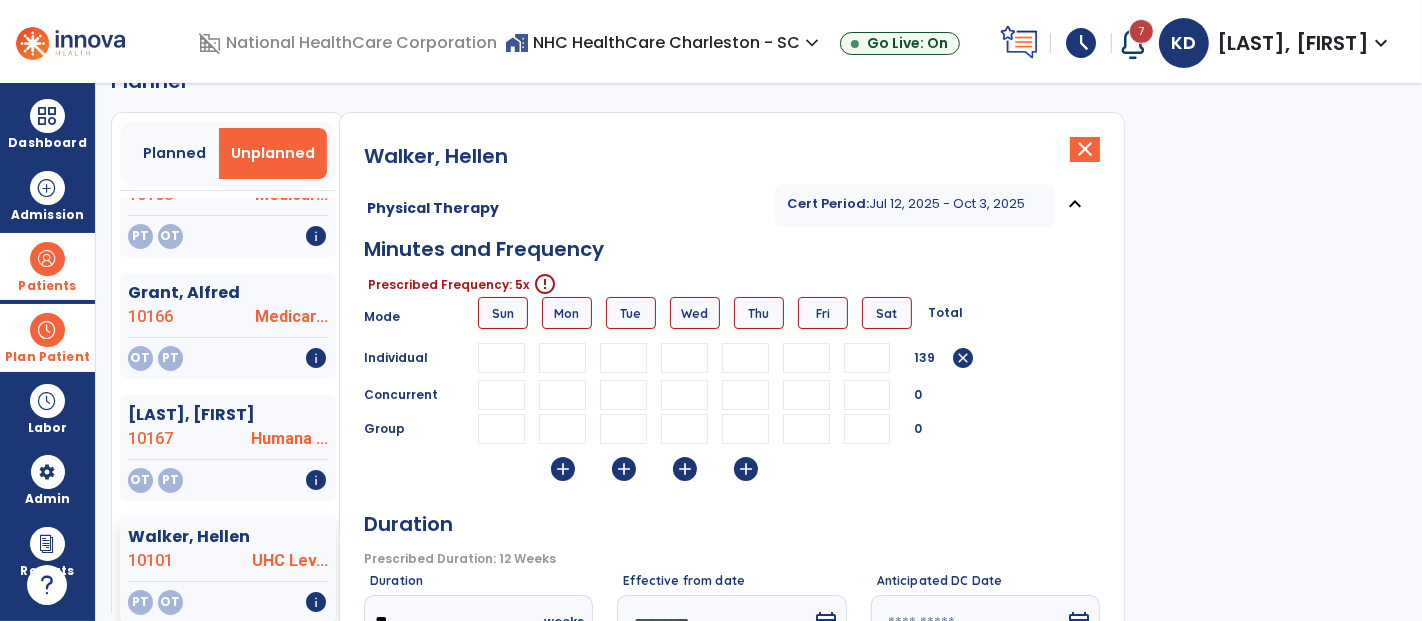 type on "**" 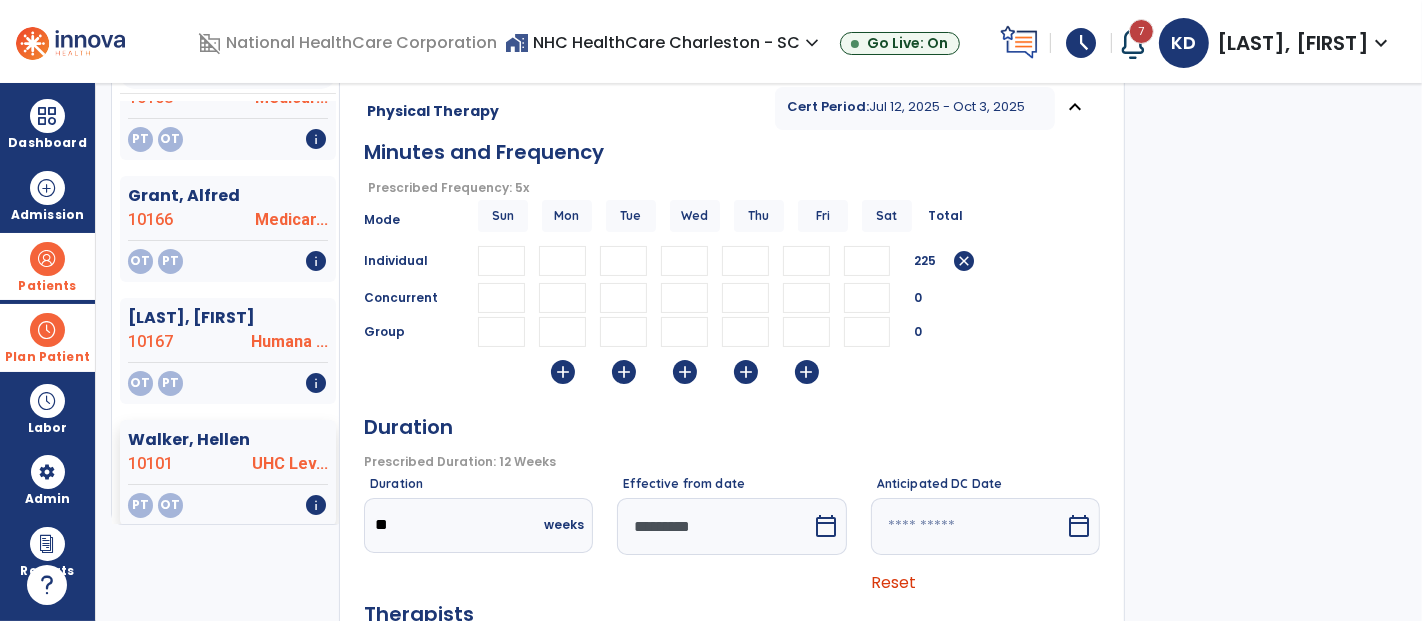 scroll, scrollTop: 267, scrollLeft: 0, axis: vertical 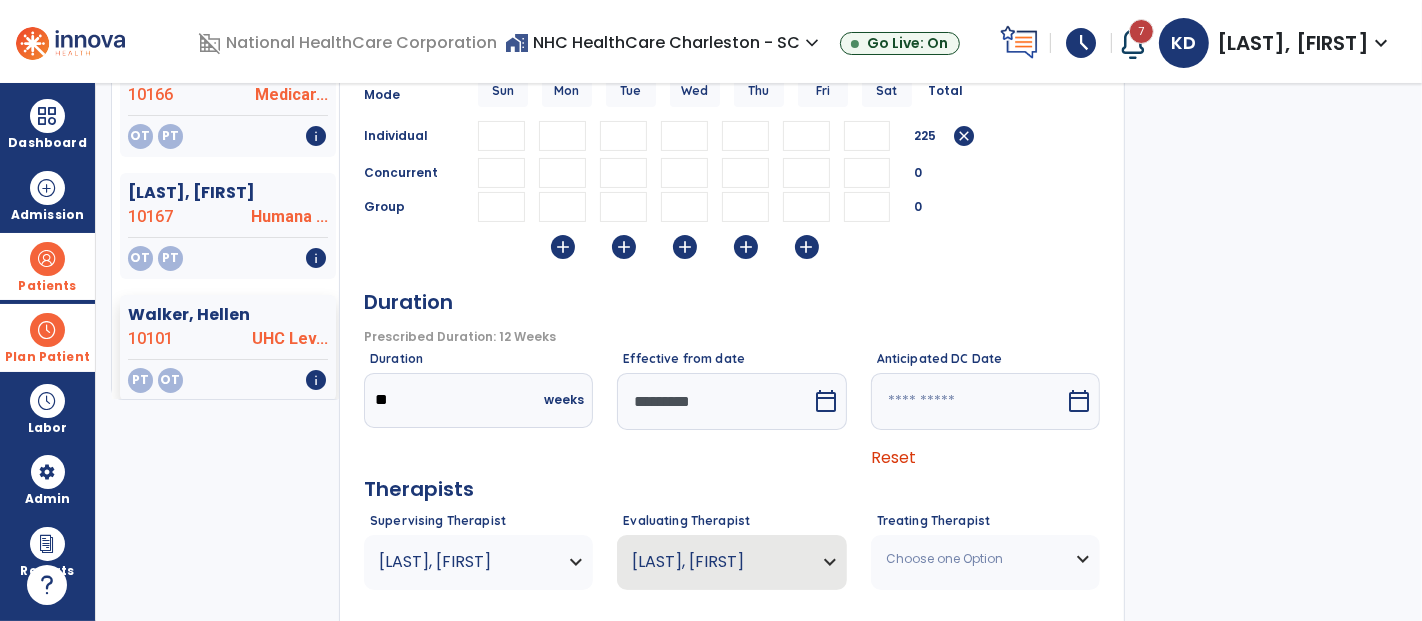 type on "**" 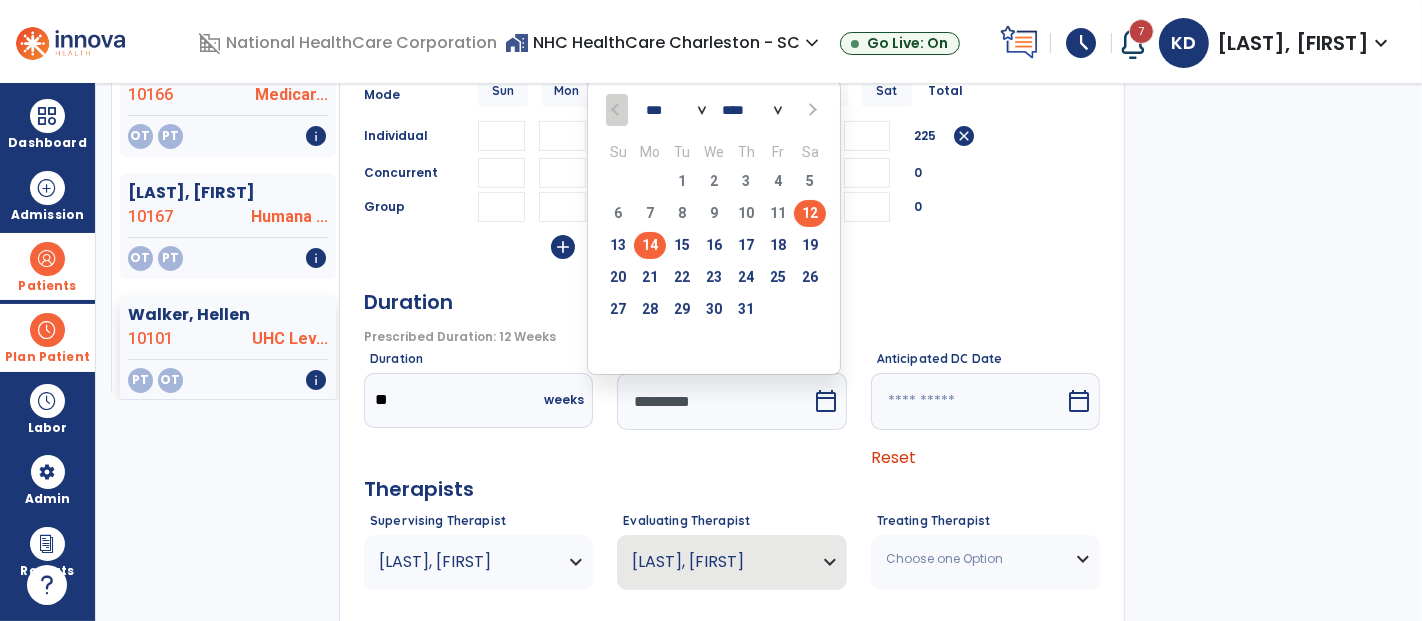 click on "14" at bounding box center [650, 245] 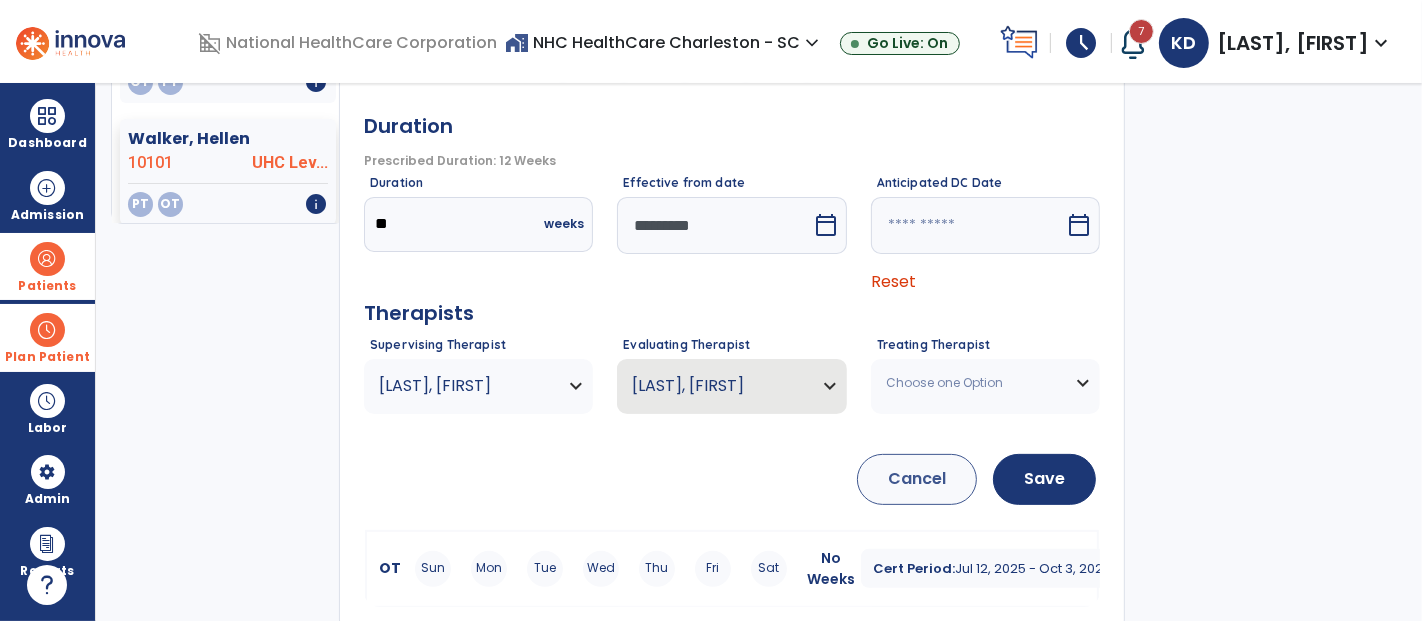 scroll, scrollTop: 449, scrollLeft: 0, axis: vertical 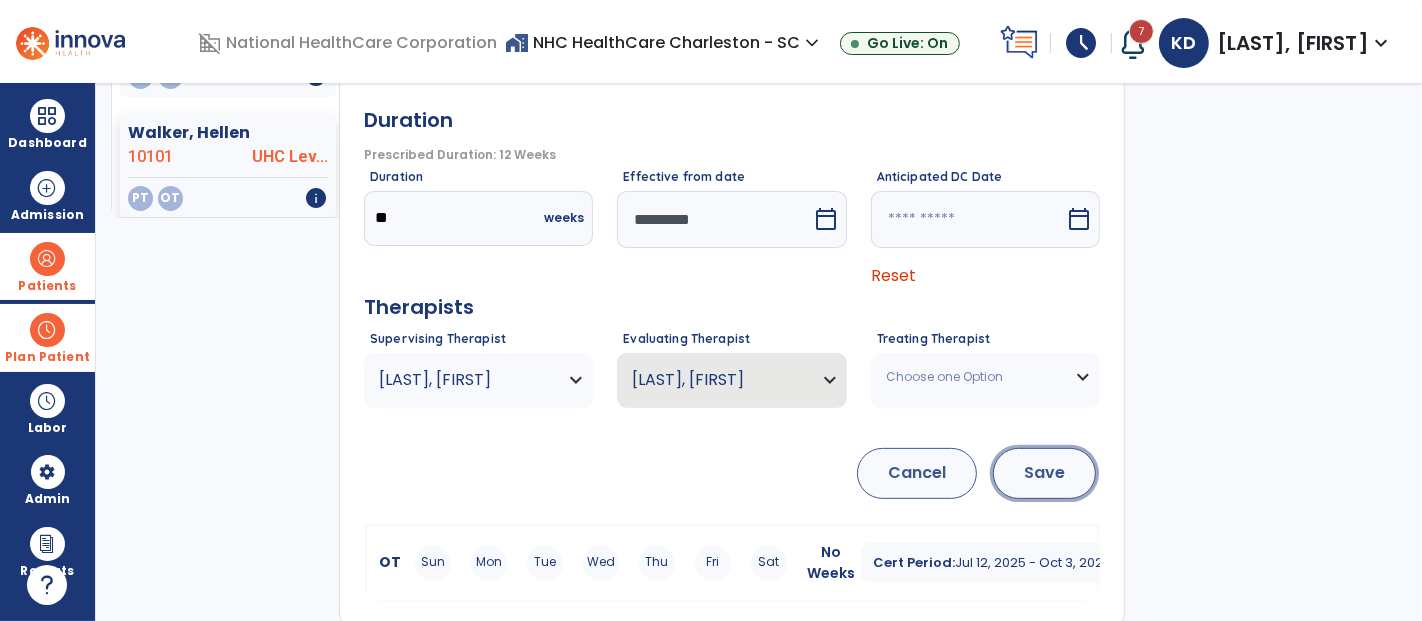 click on "Save" at bounding box center [1044, 473] 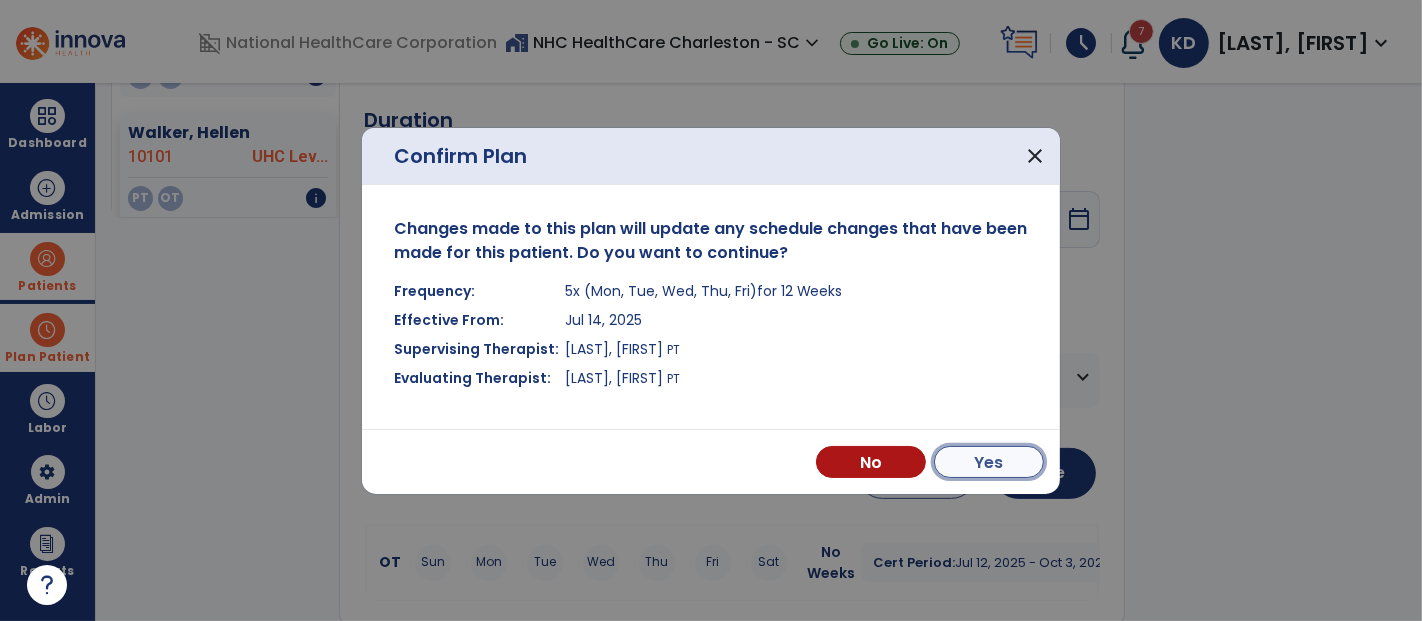 click on "Yes" at bounding box center (989, 462) 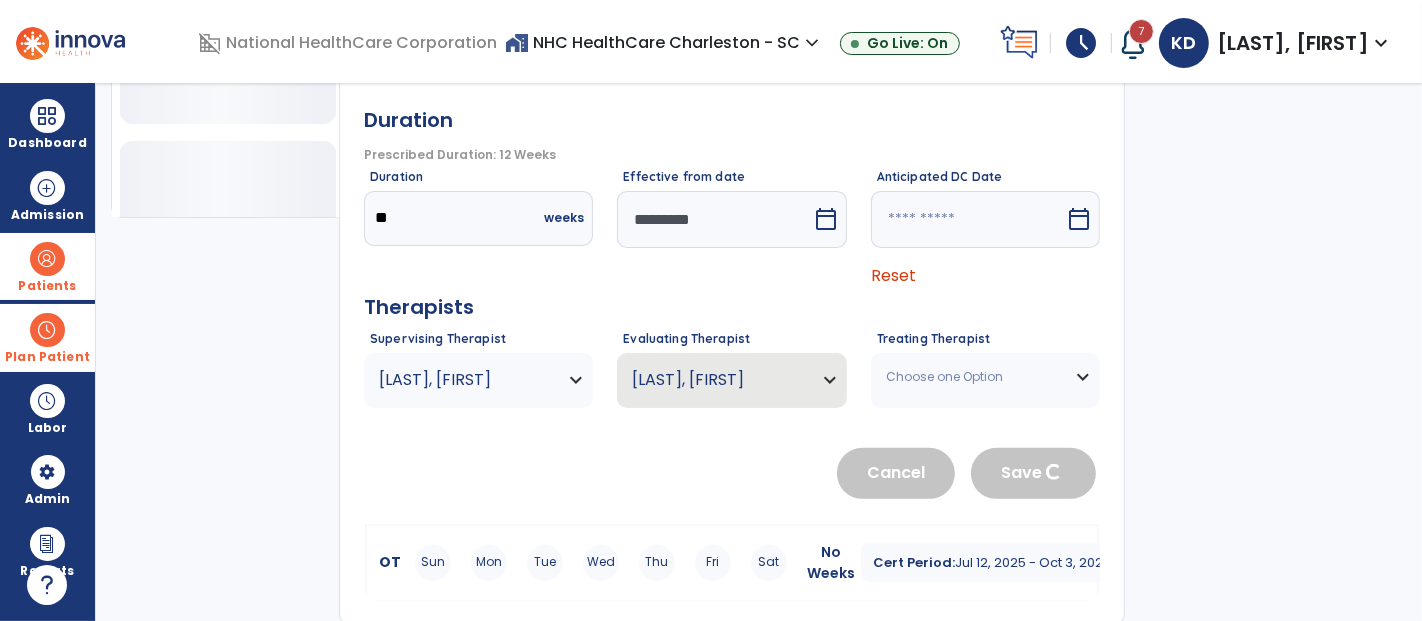 type 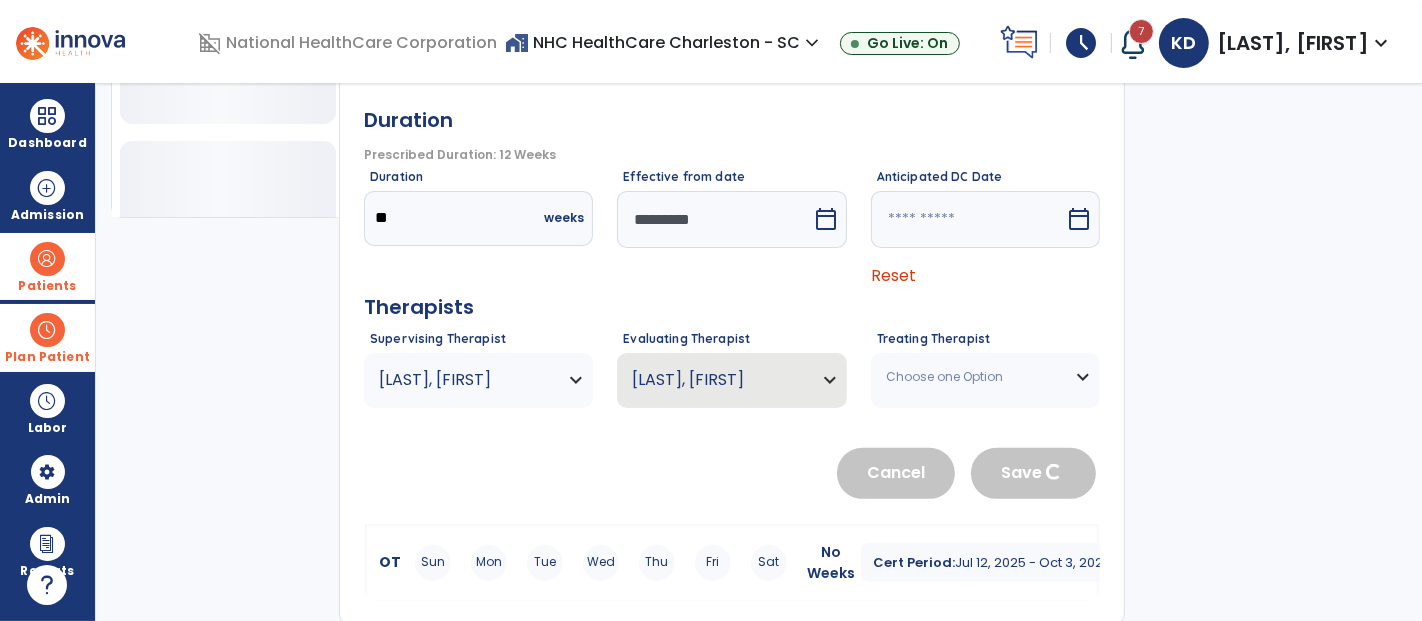 type 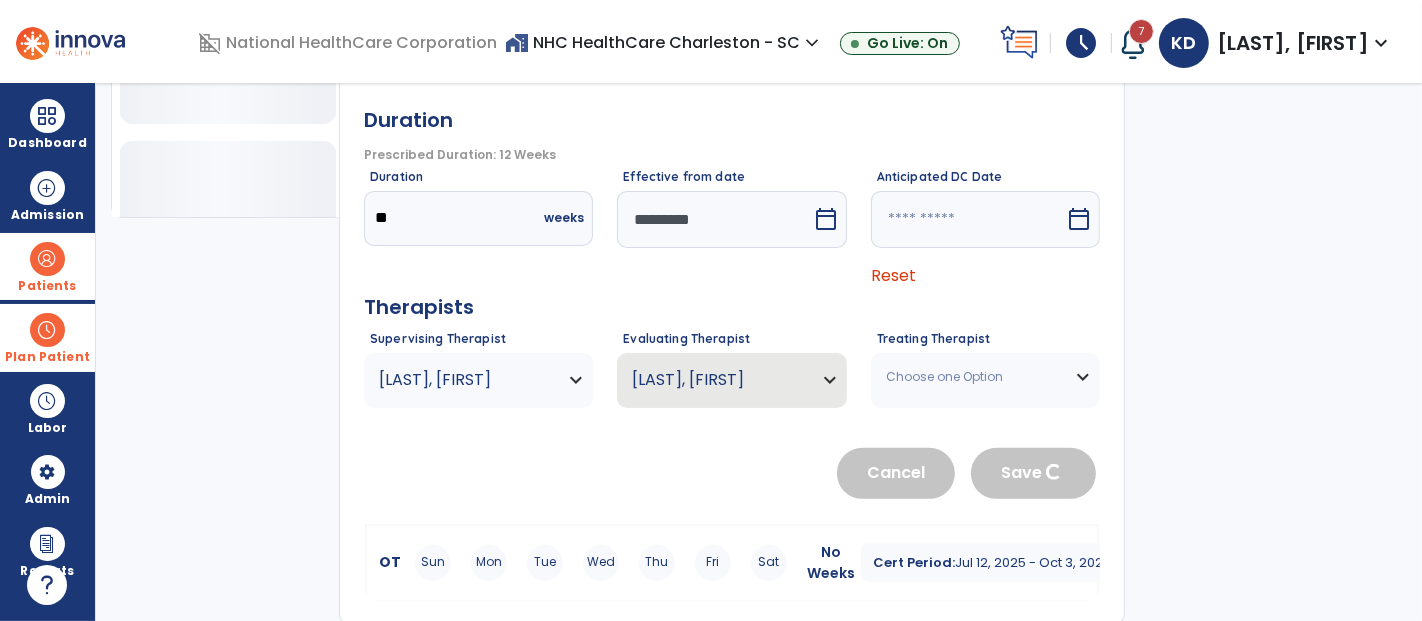 type 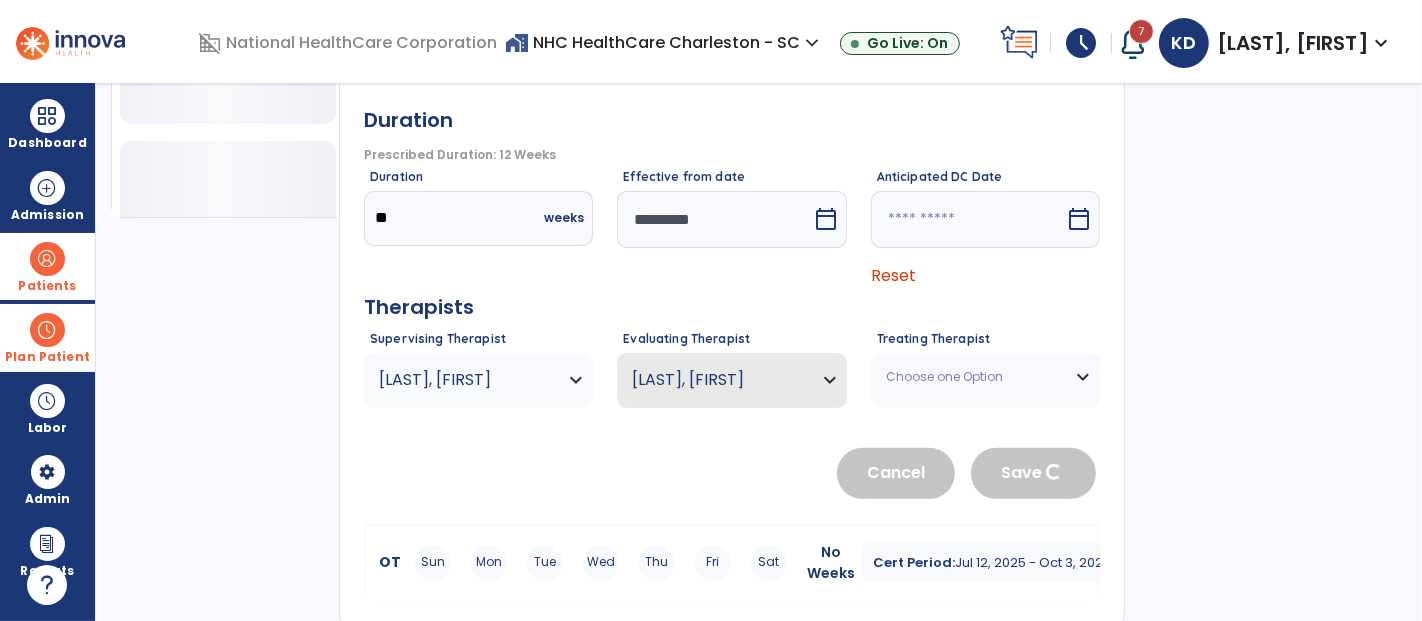 type 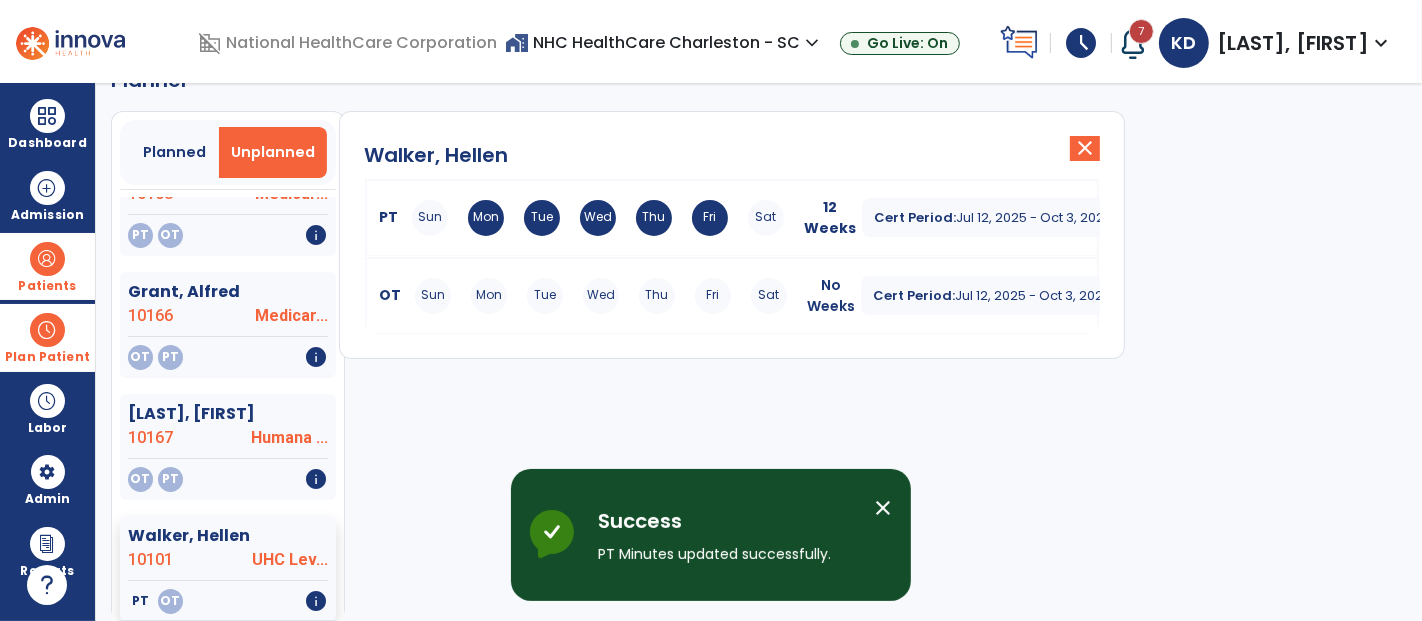 scroll, scrollTop: 45, scrollLeft: 0, axis: vertical 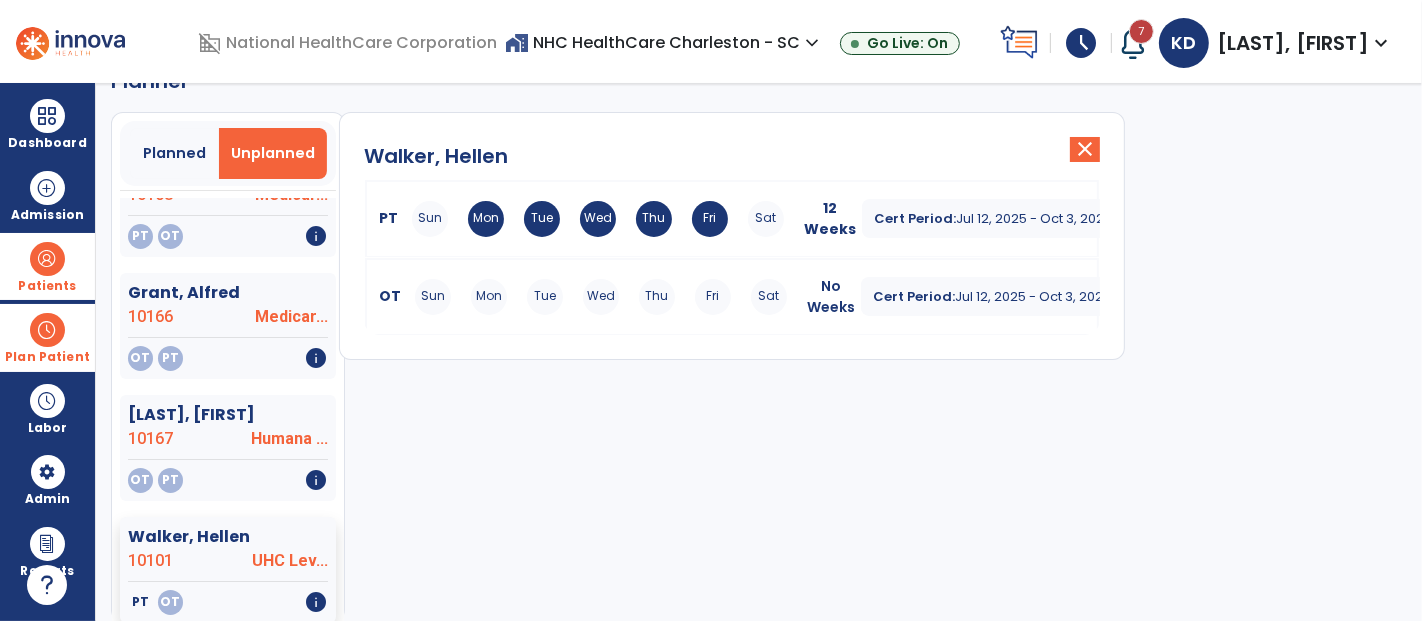 click on "Mon" at bounding box center [489, 297] 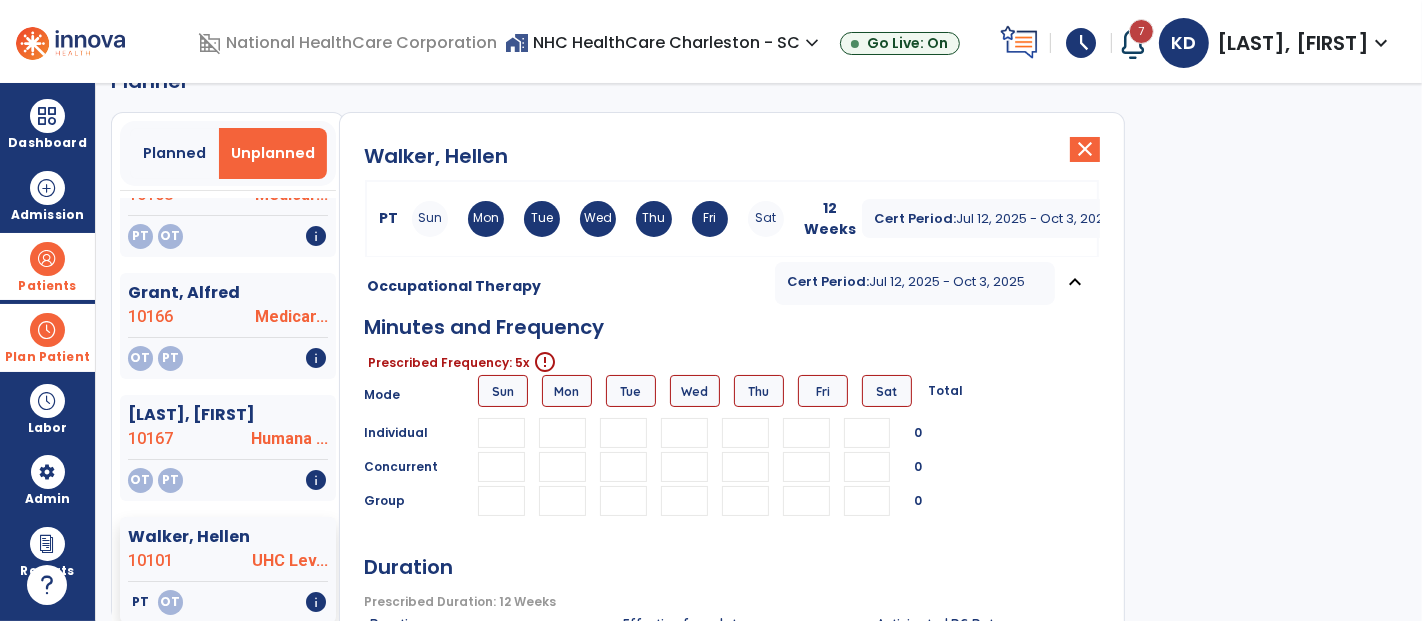 click at bounding box center [562, 433] 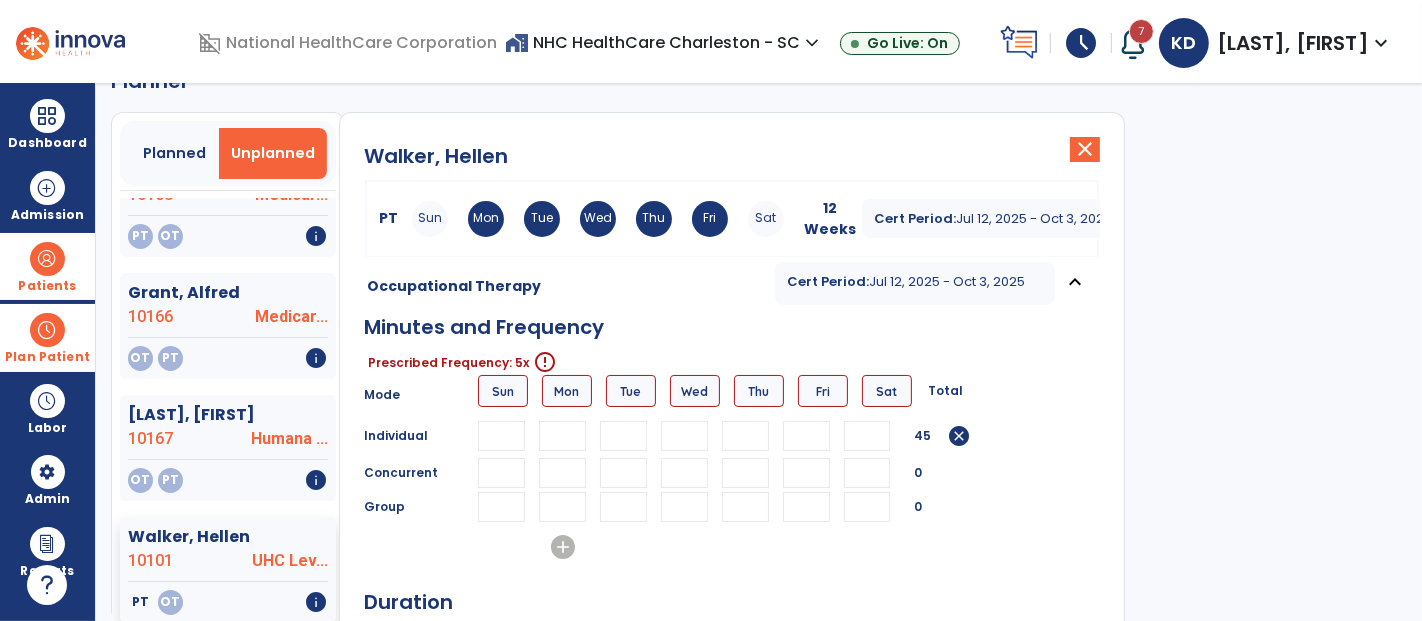 type on "**" 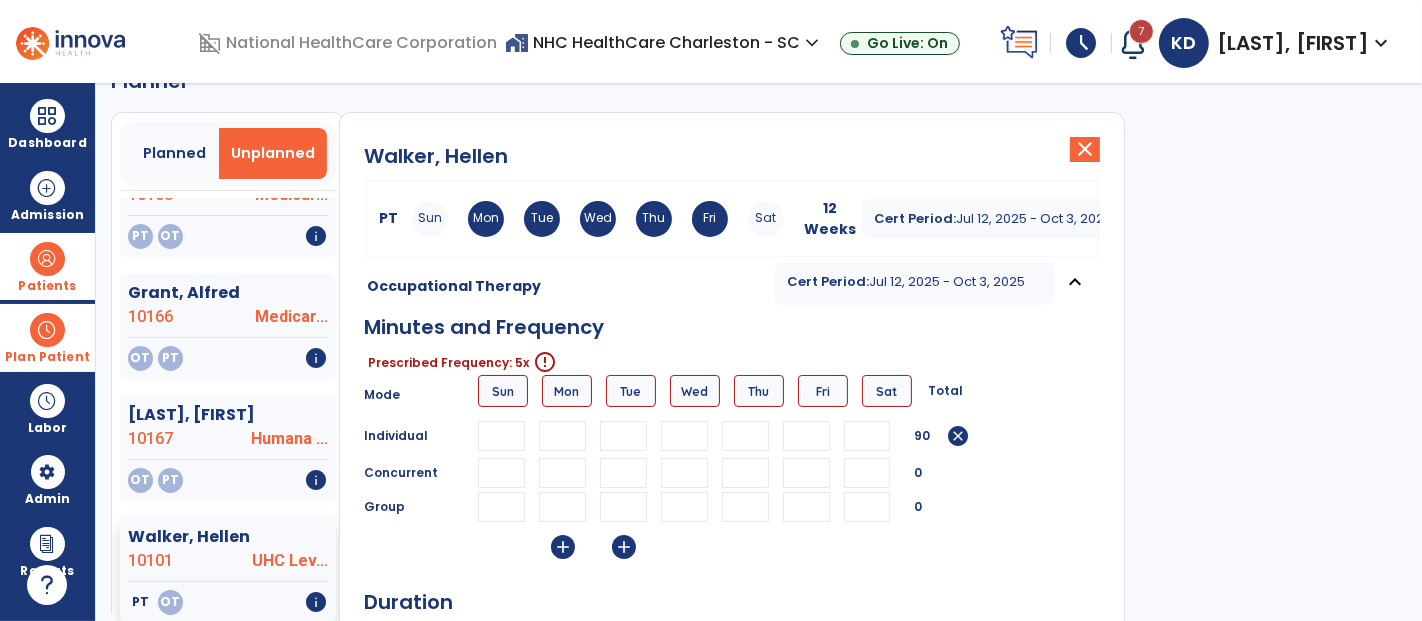 type on "**" 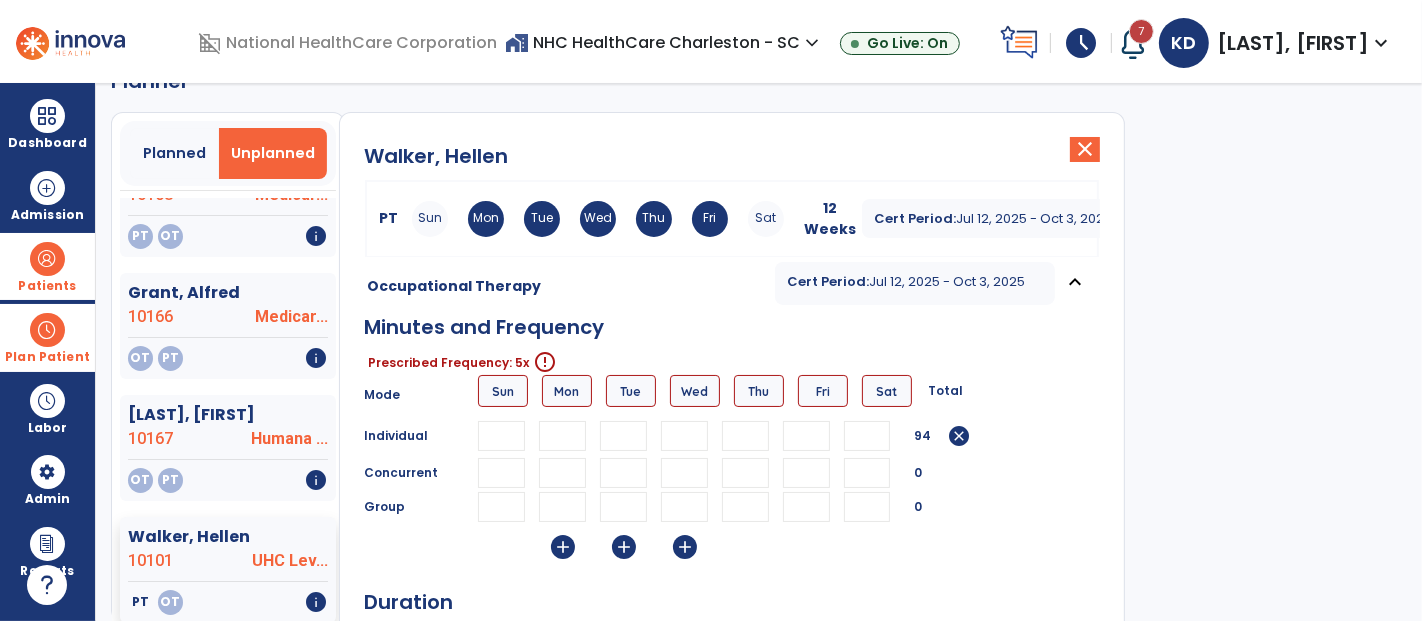 type on "**" 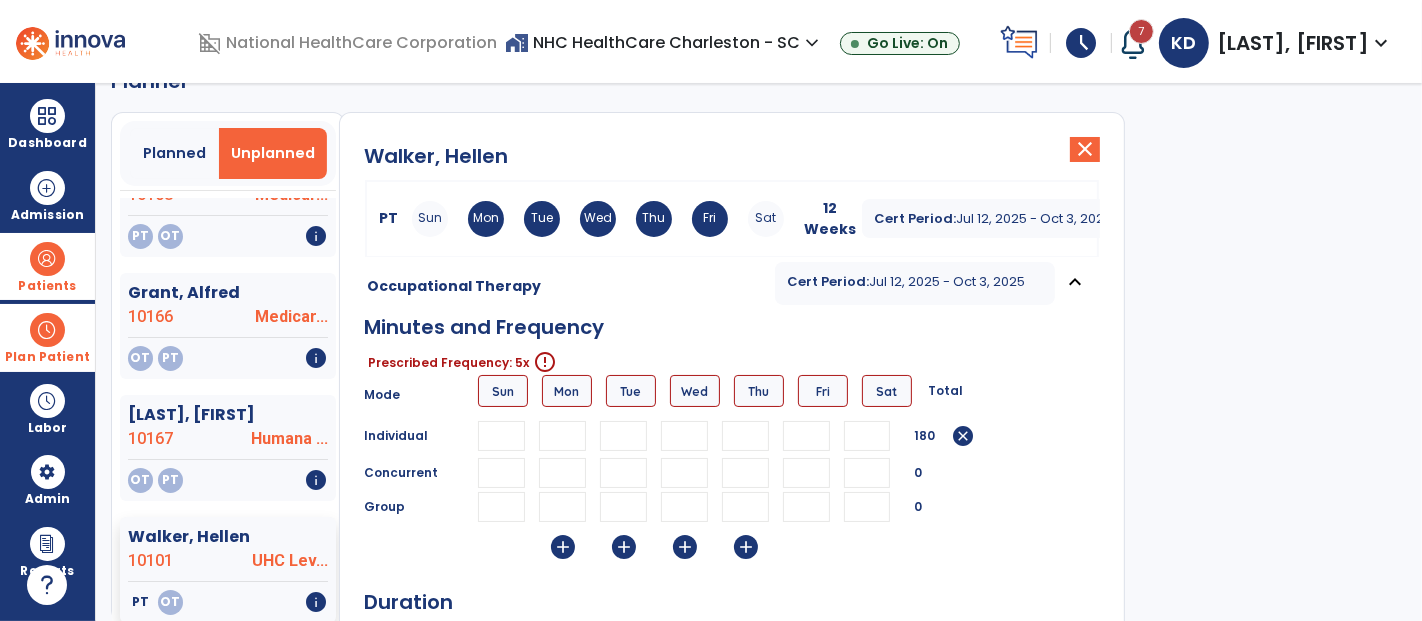 type on "**" 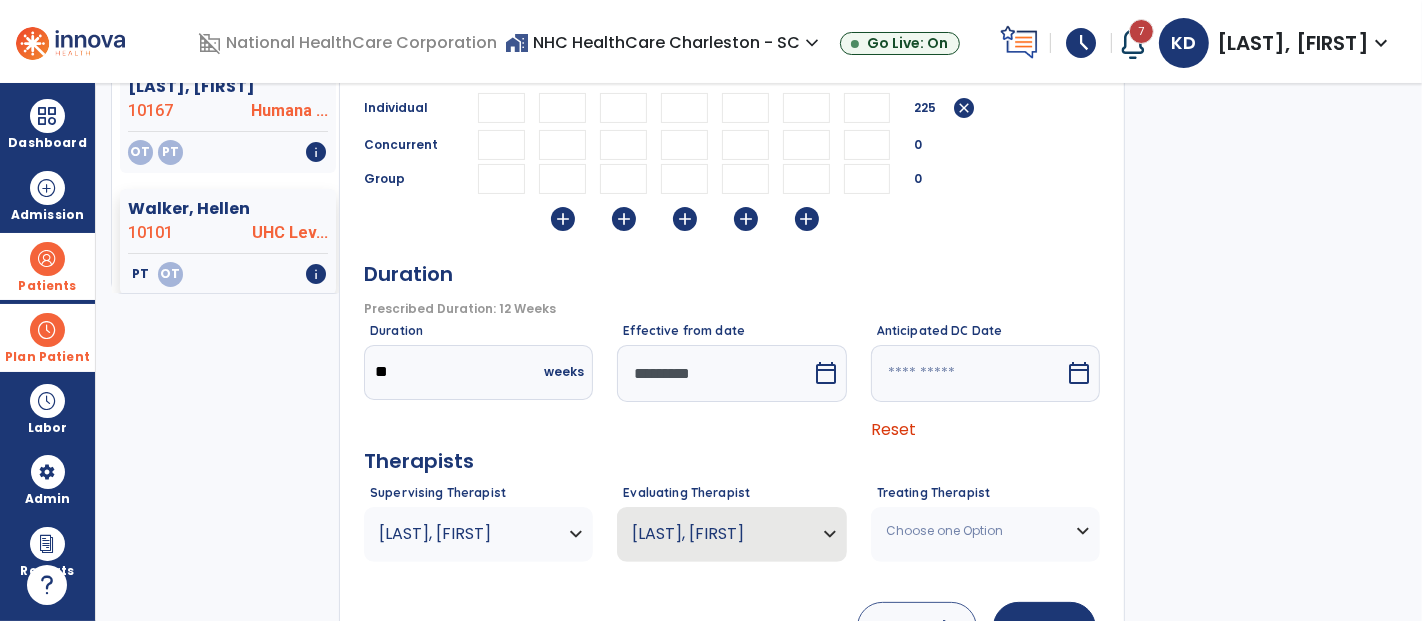 scroll, scrollTop: 378, scrollLeft: 0, axis: vertical 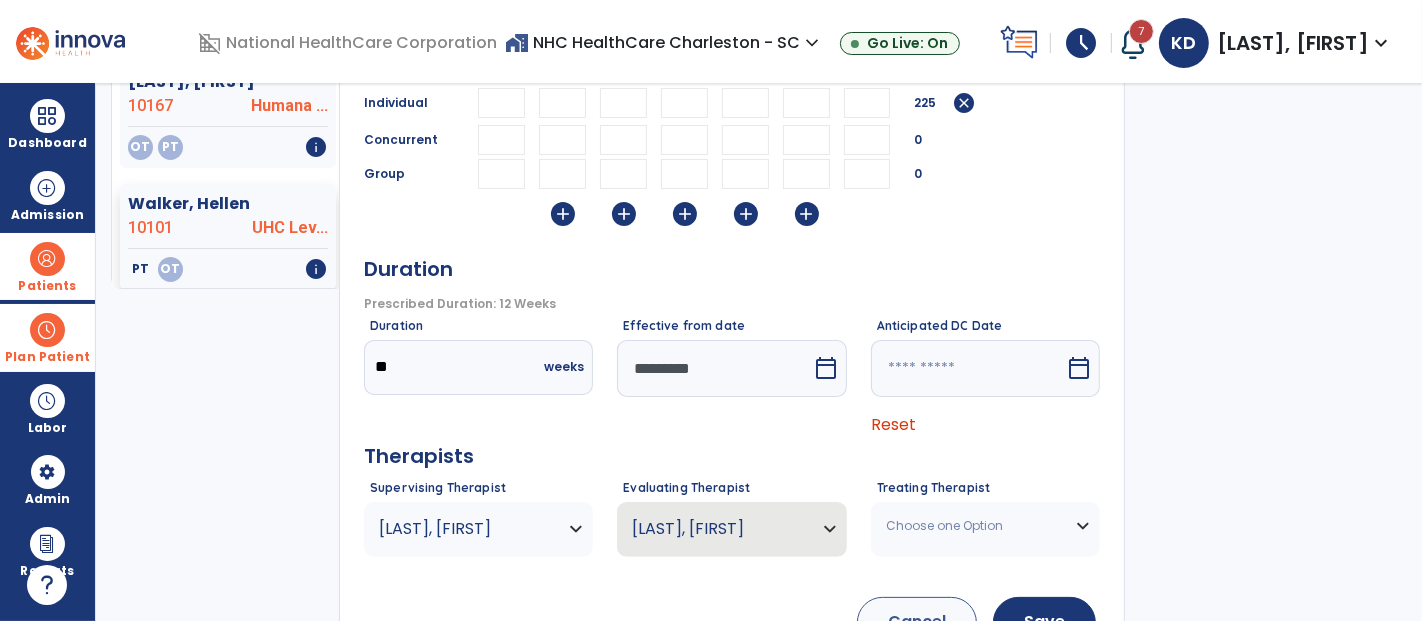 type on "**" 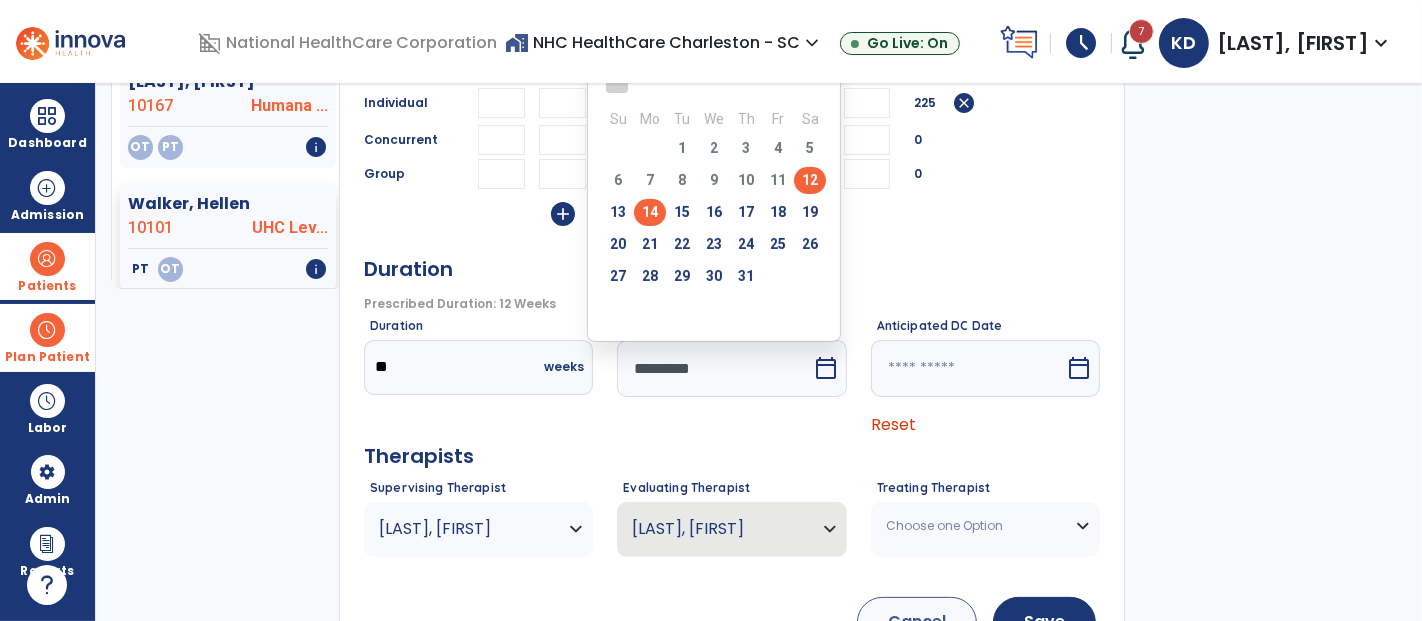 click on "14" at bounding box center (650, 212) 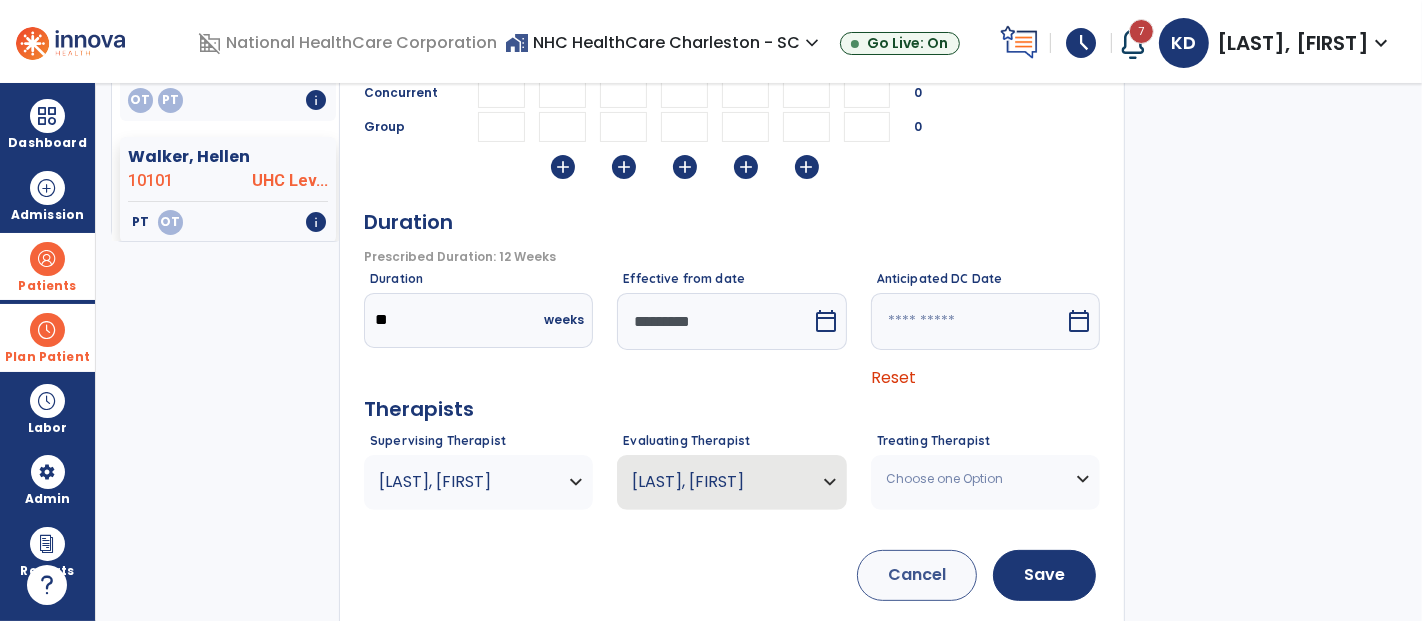 scroll, scrollTop: 449, scrollLeft: 0, axis: vertical 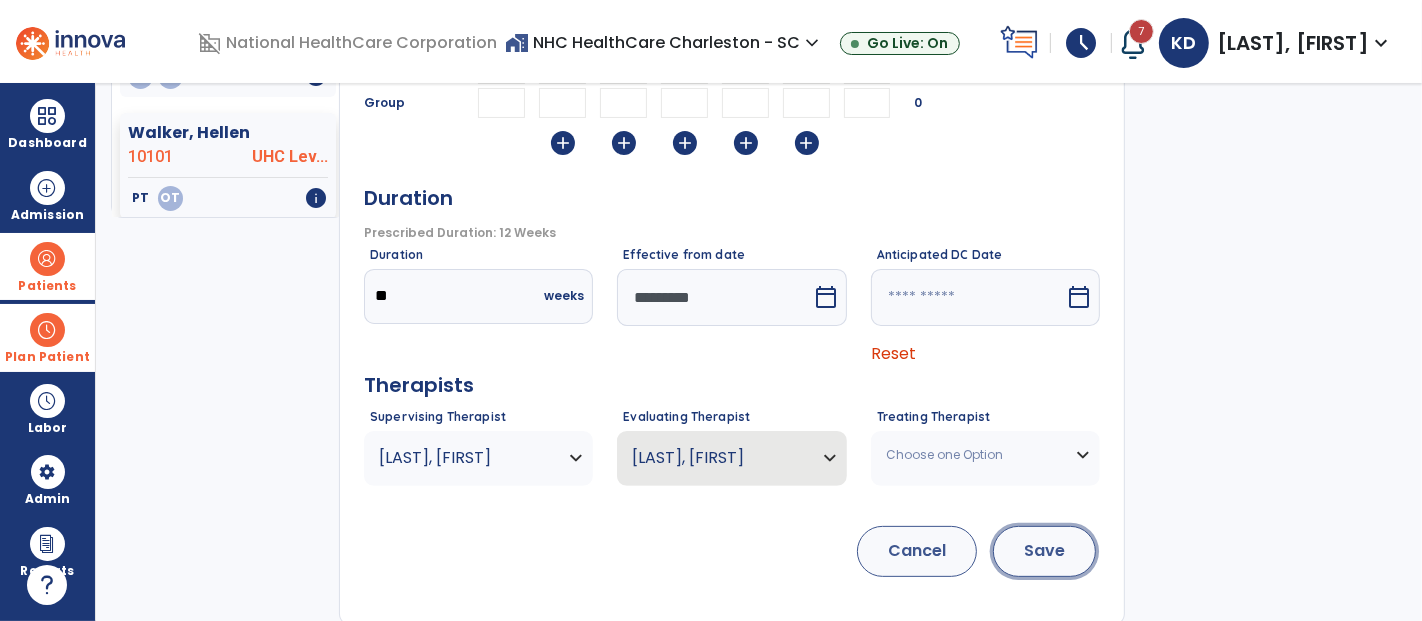 click on "Save" at bounding box center [1044, 551] 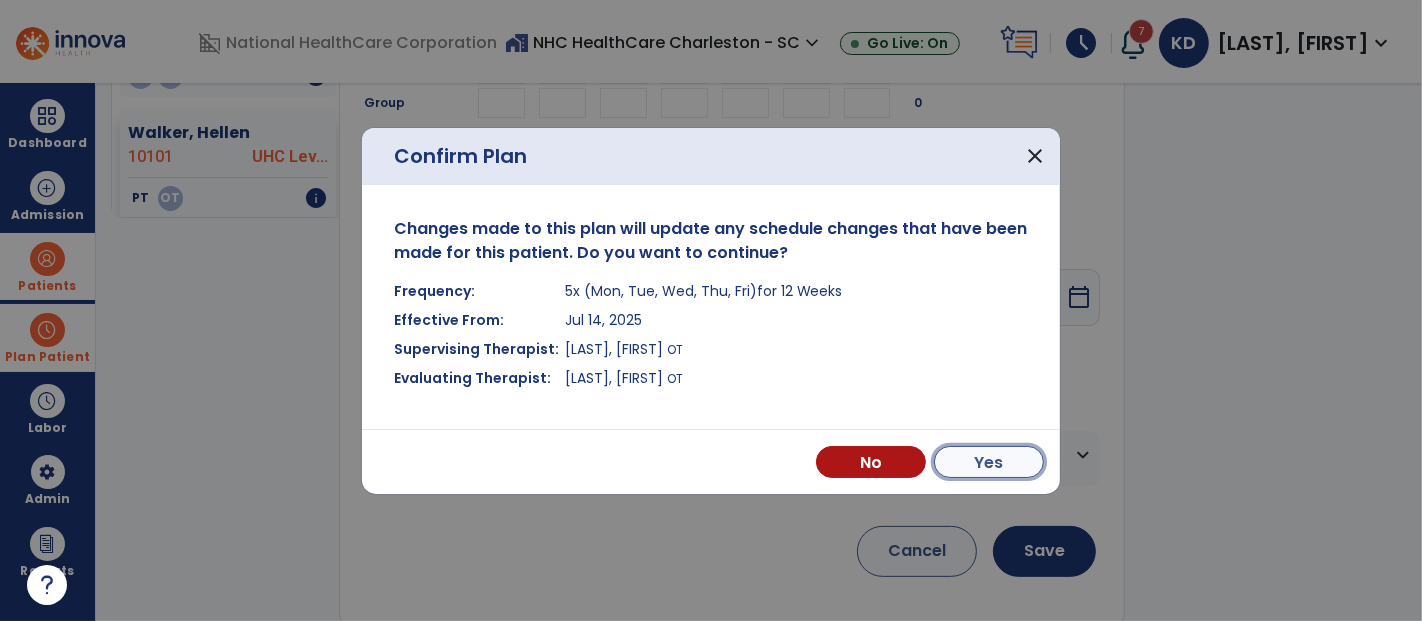 click on "Yes" at bounding box center (989, 462) 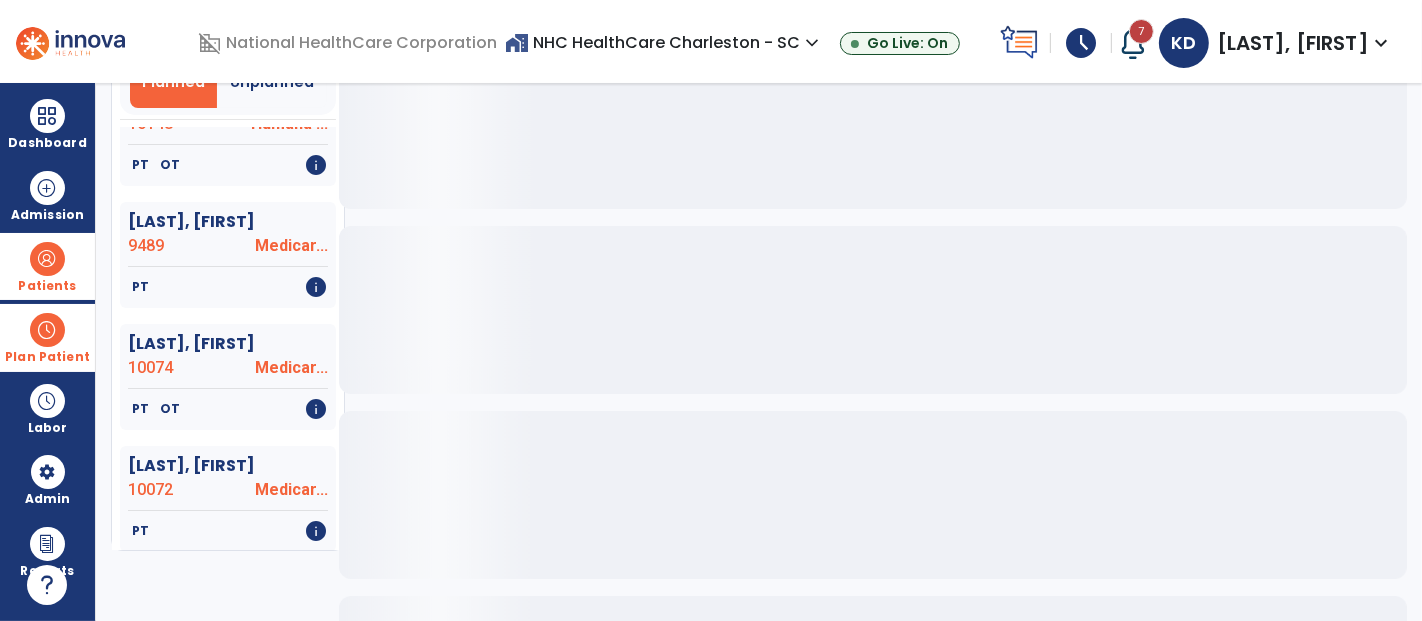 scroll, scrollTop: 0, scrollLeft: 0, axis: both 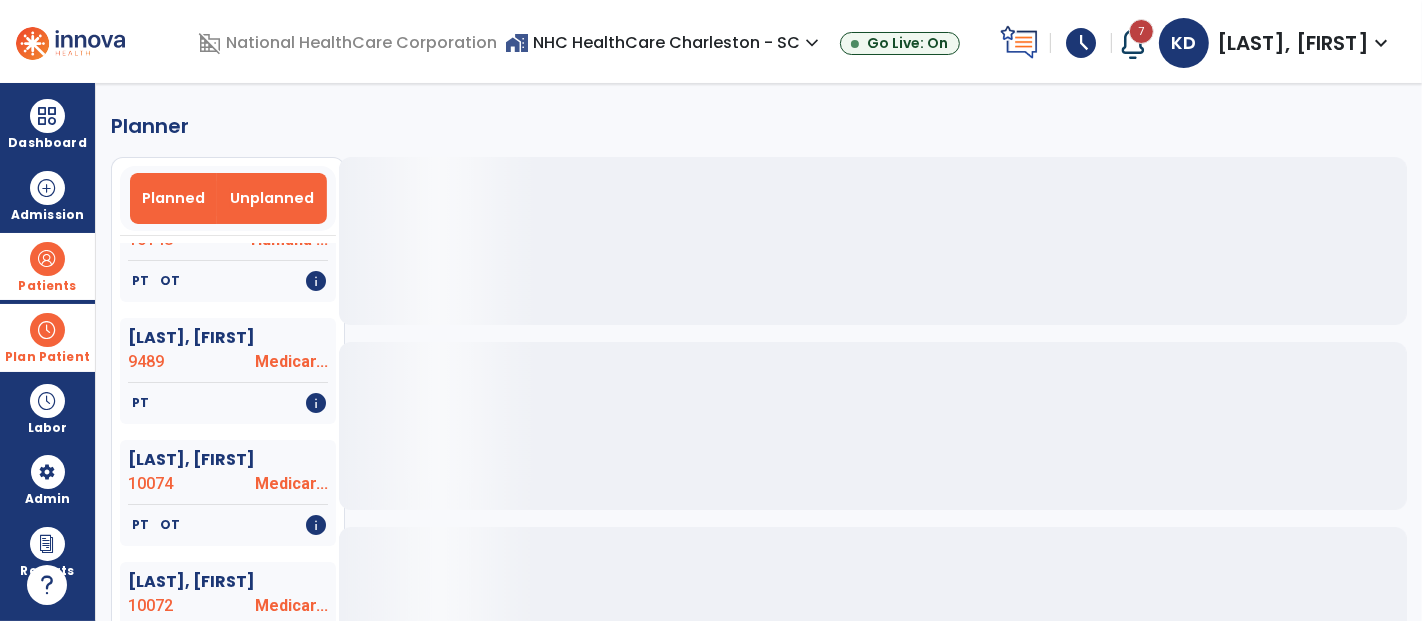 click on "Unplanned" at bounding box center [272, 198] 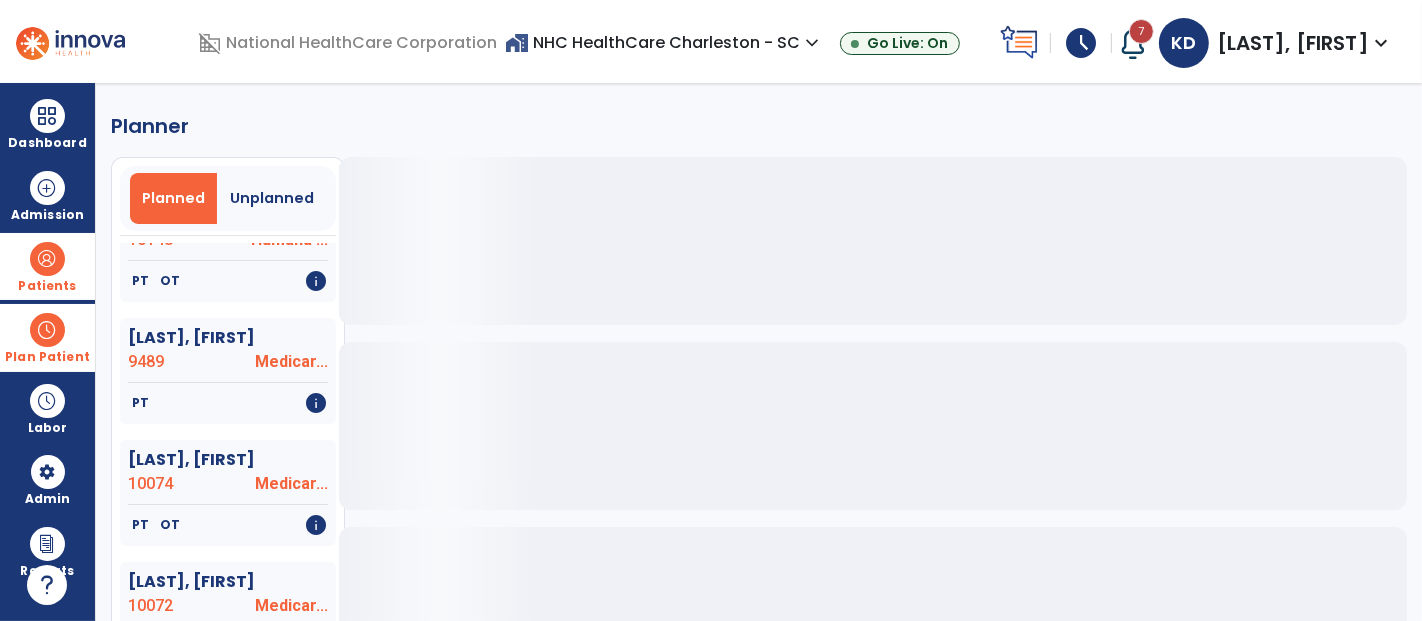 scroll, scrollTop: 0, scrollLeft: 0, axis: both 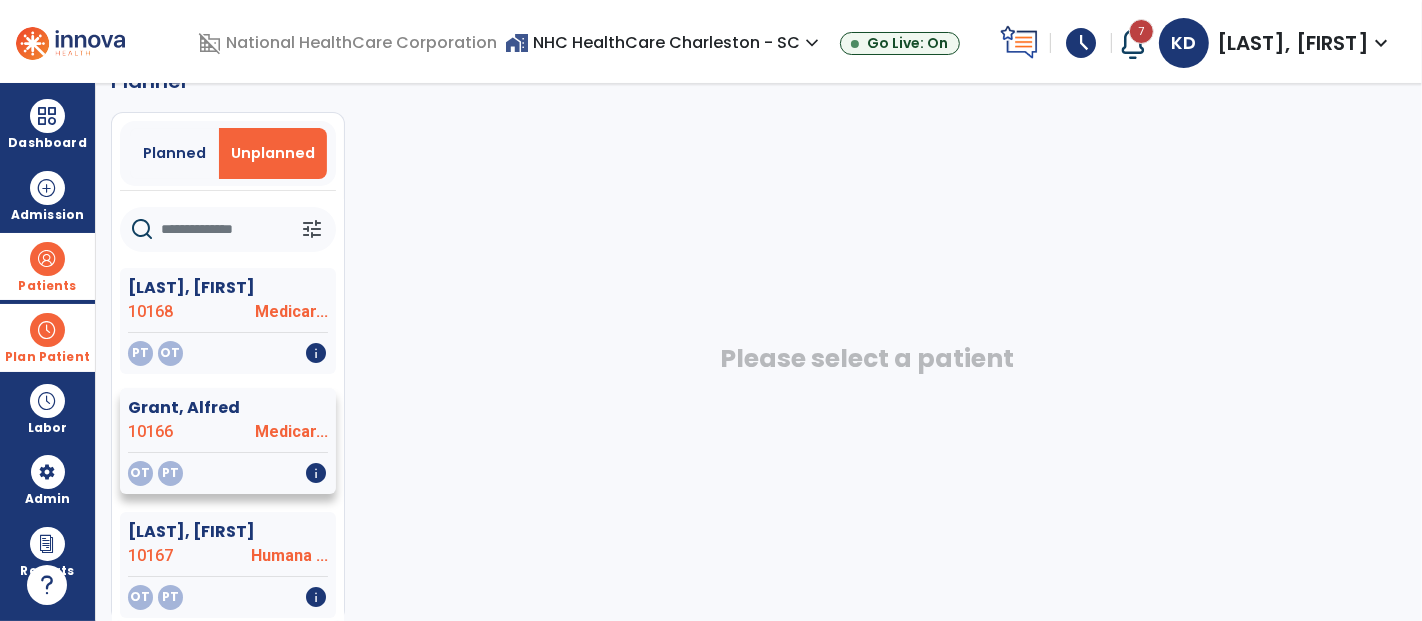 click on "Medicar..." 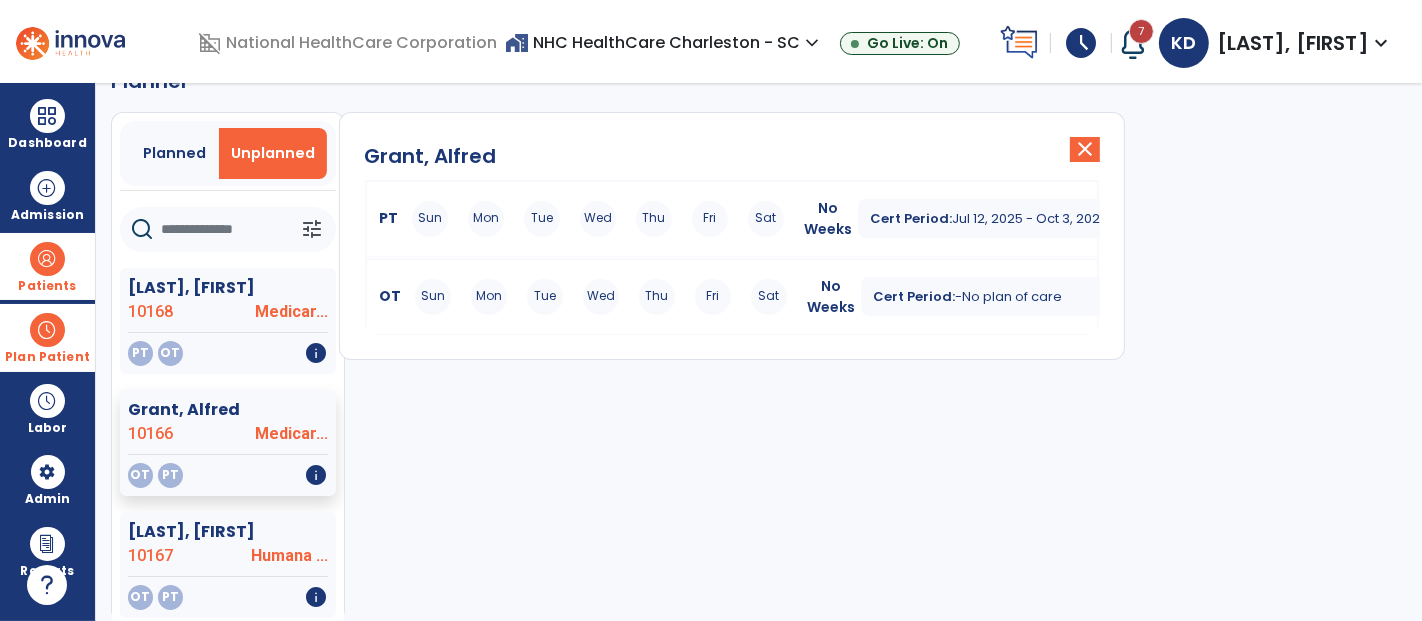 click on "Mon" at bounding box center (486, 219) 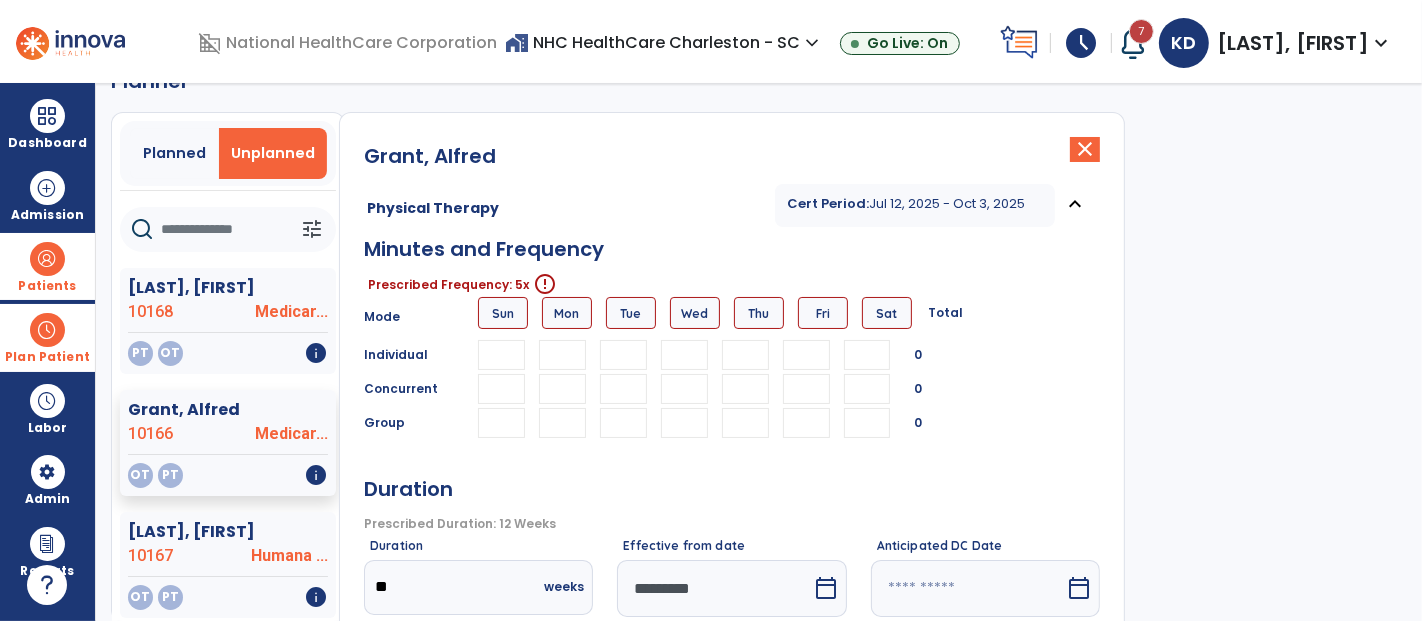 click at bounding box center [562, 355] 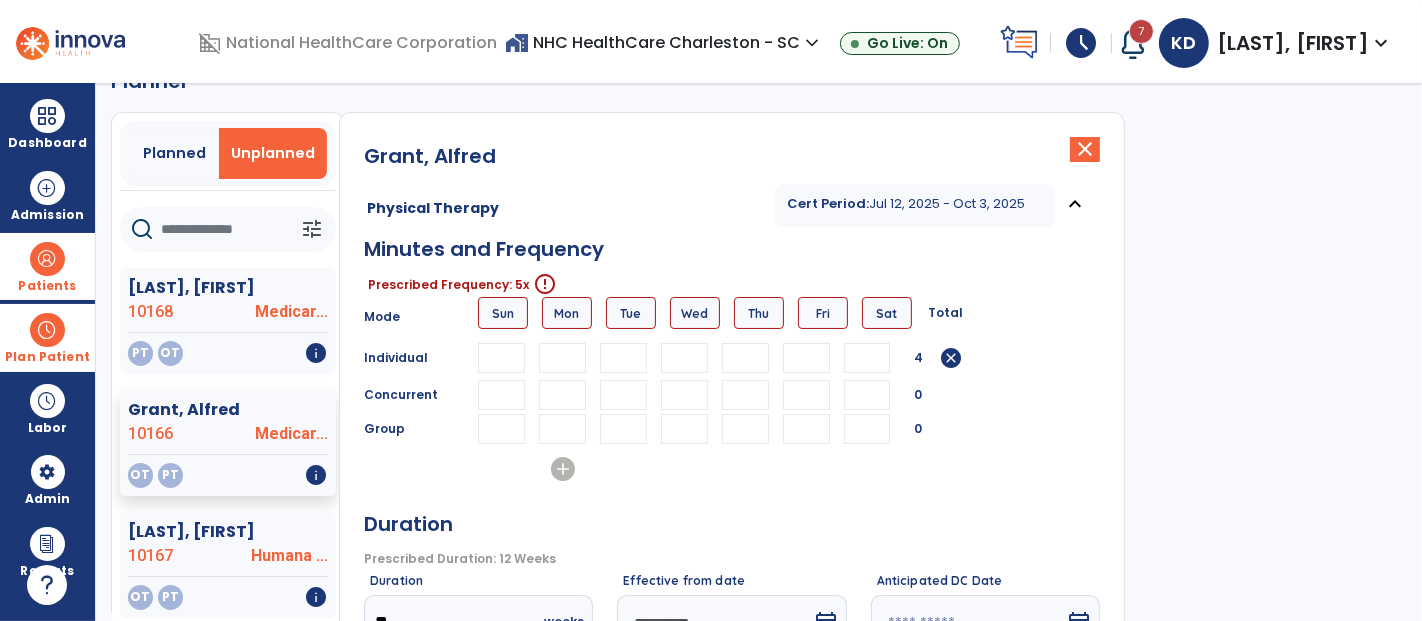 type on "**" 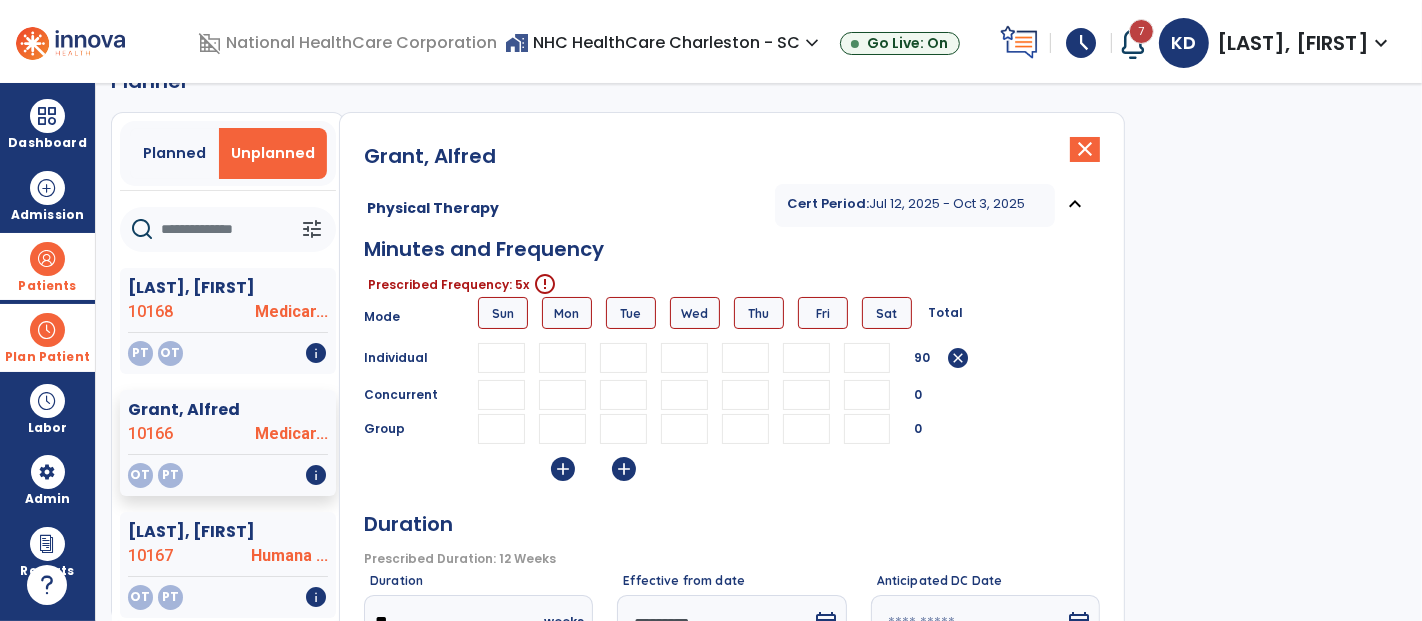type on "**" 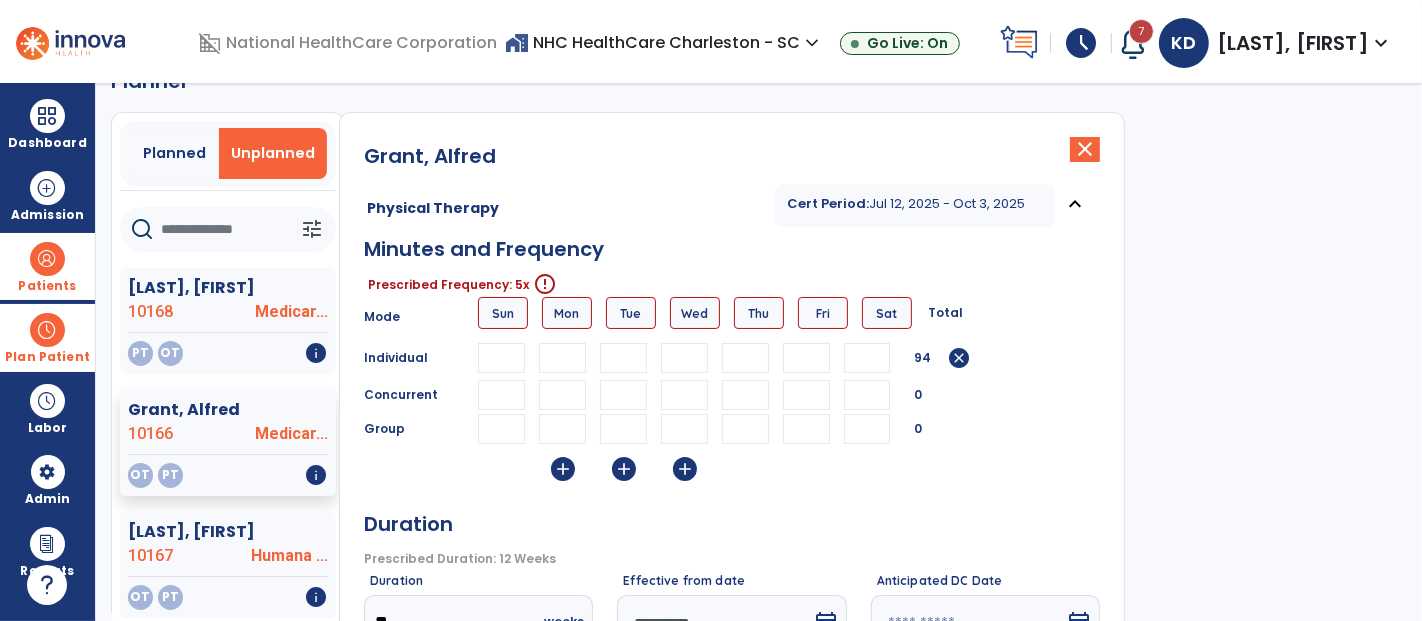 type on "**" 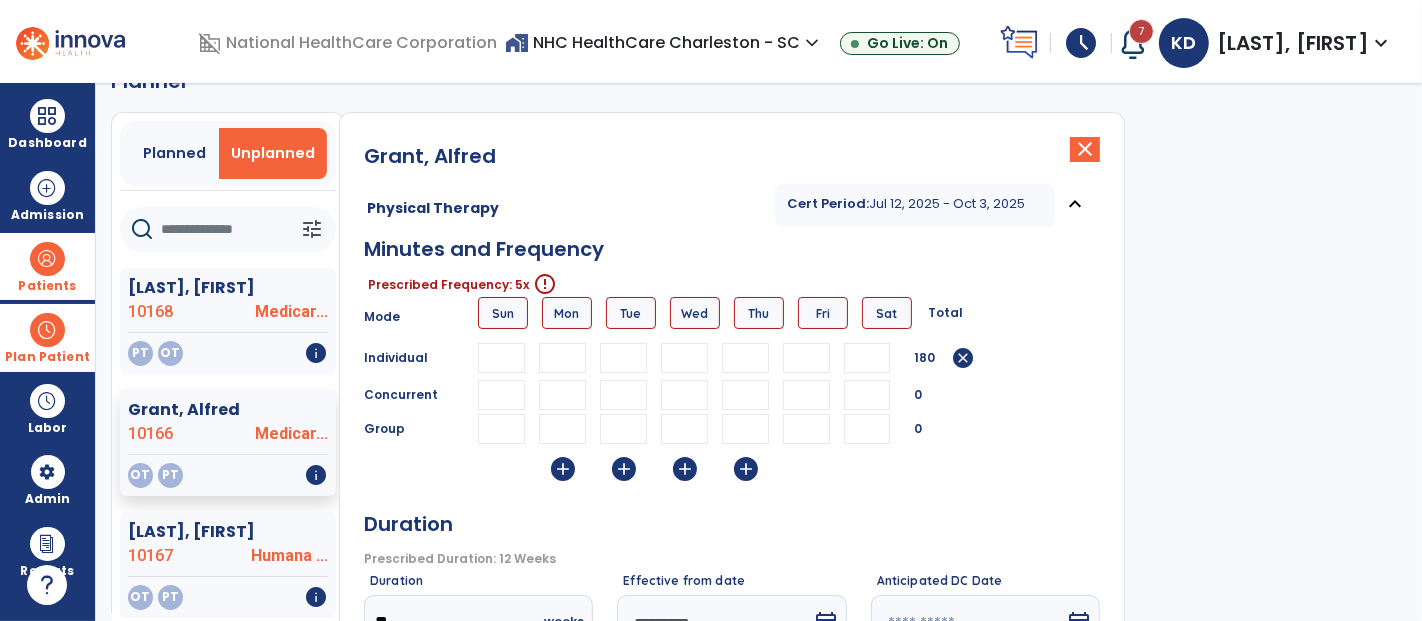 type on "**" 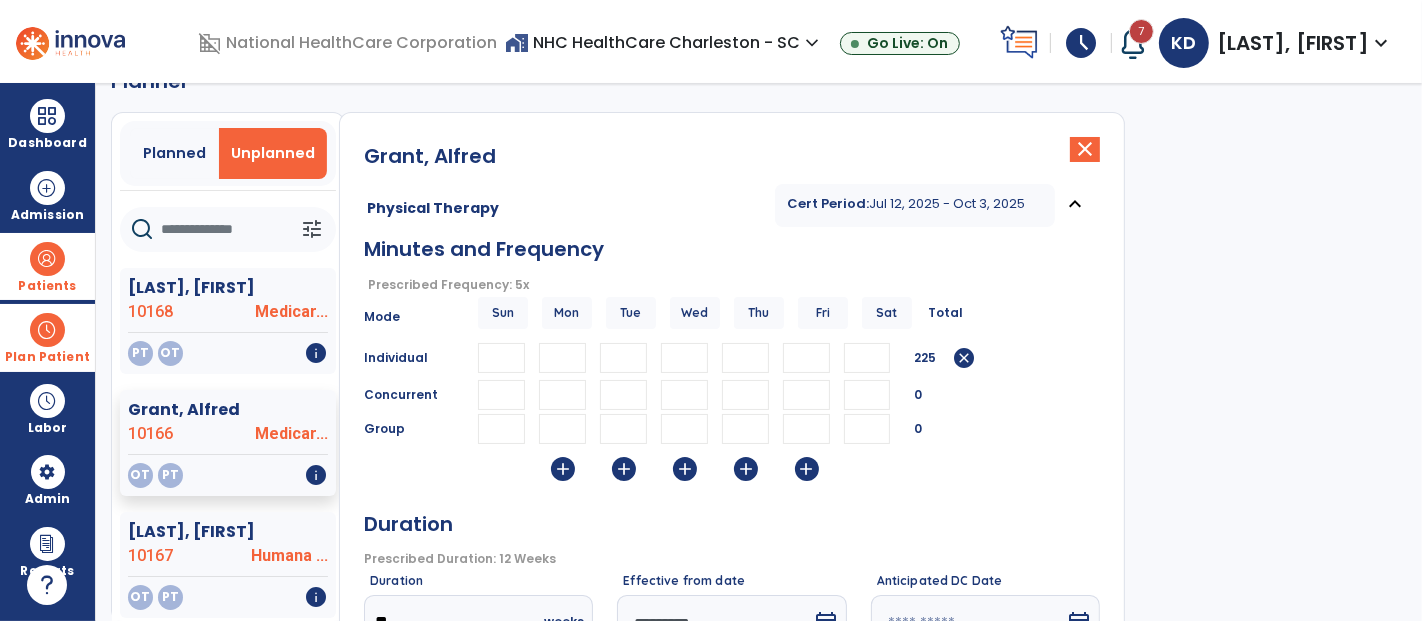 scroll, scrollTop: 378, scrollLeft: 0, axis: vertical 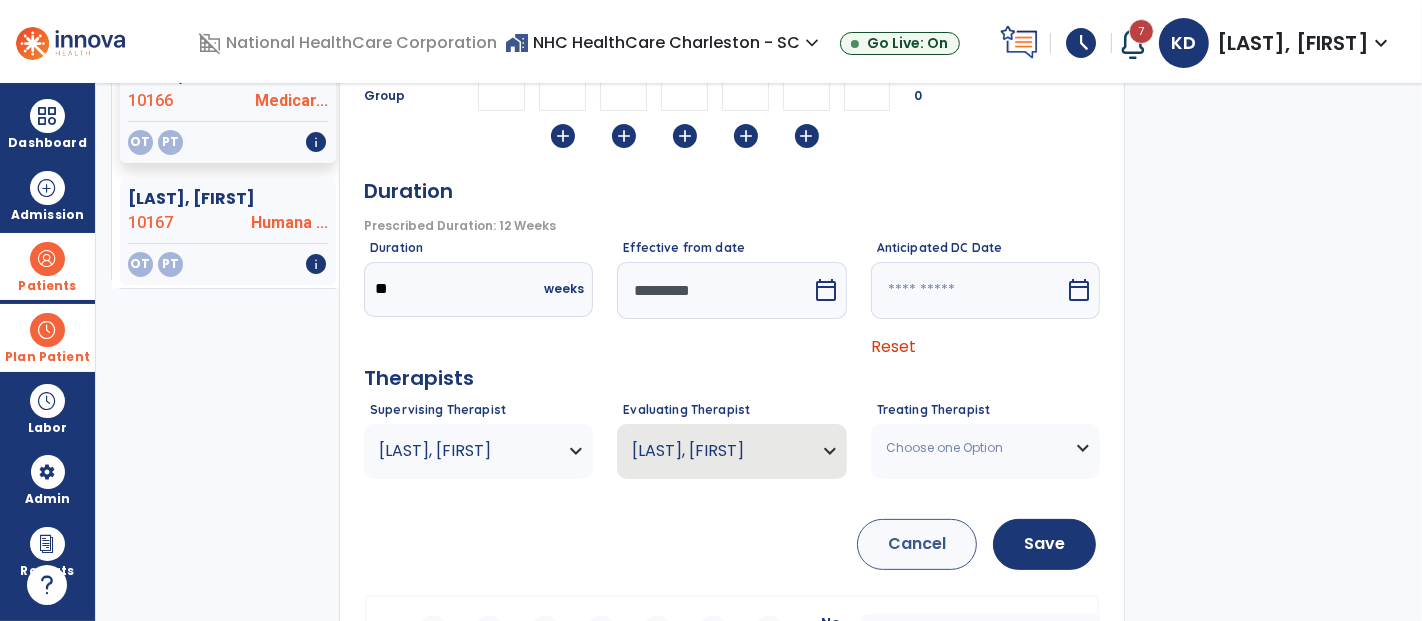 type on "**" 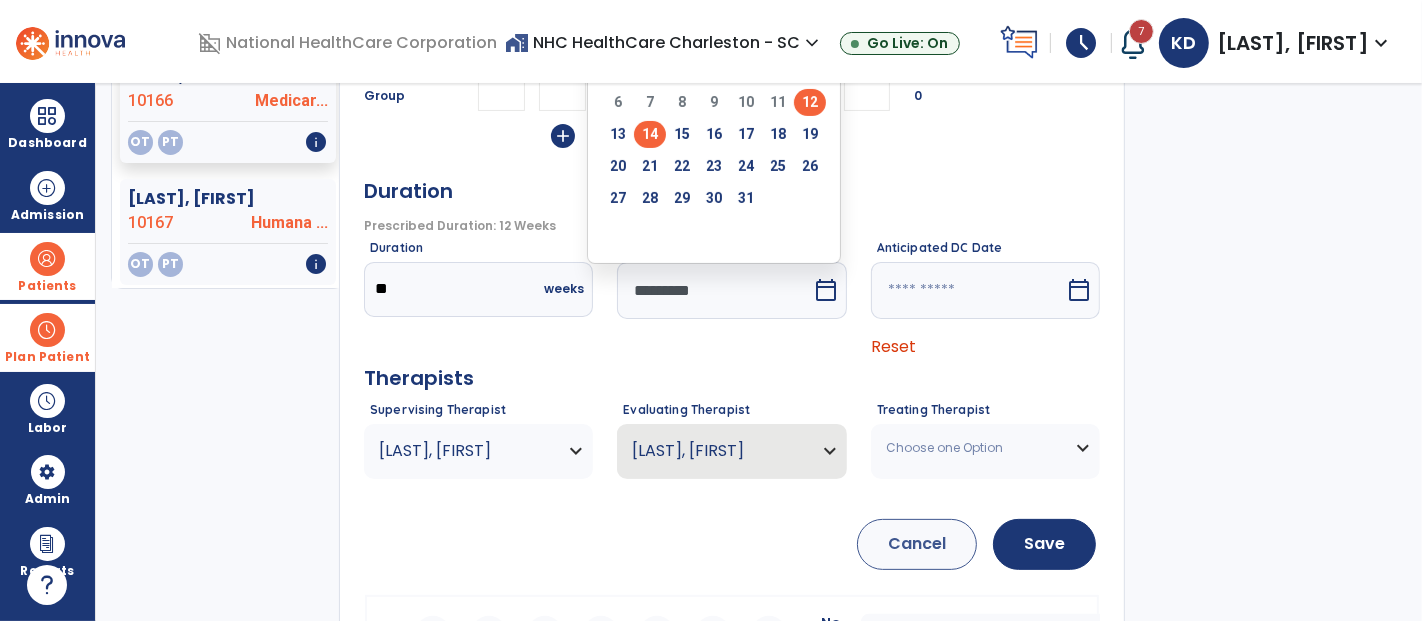 click on "14" at bounding box center (650, 134) 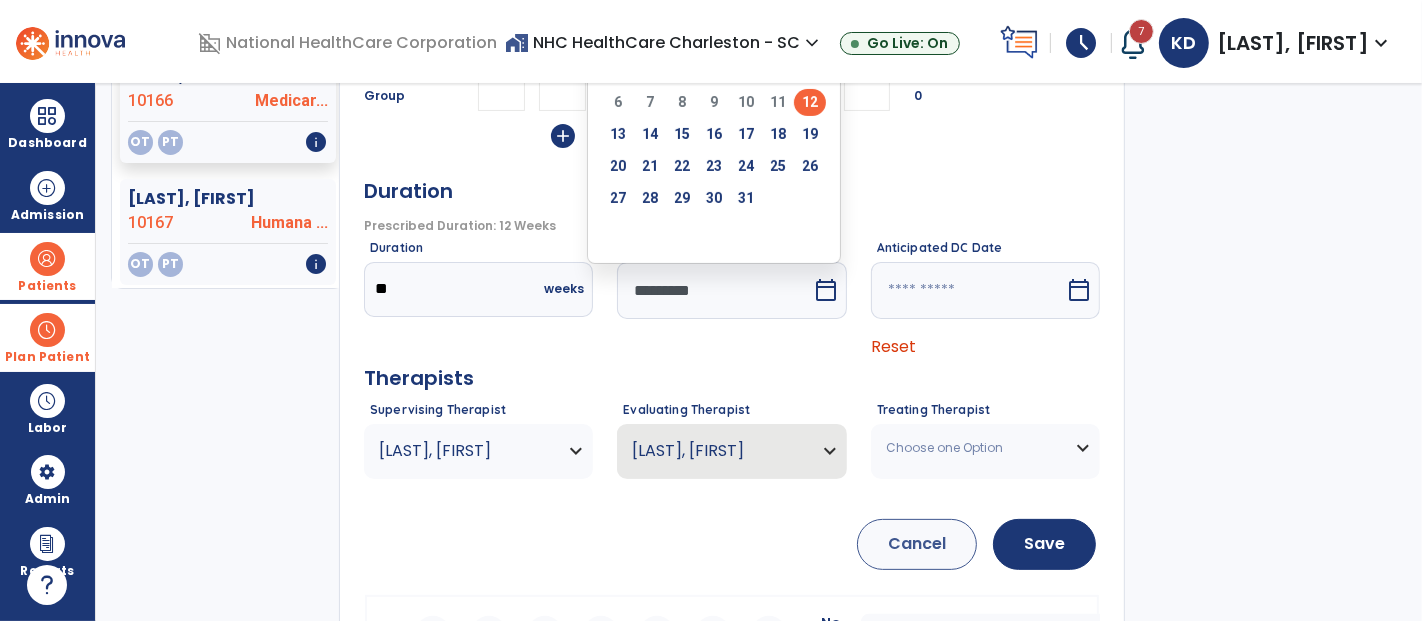type on "*********" 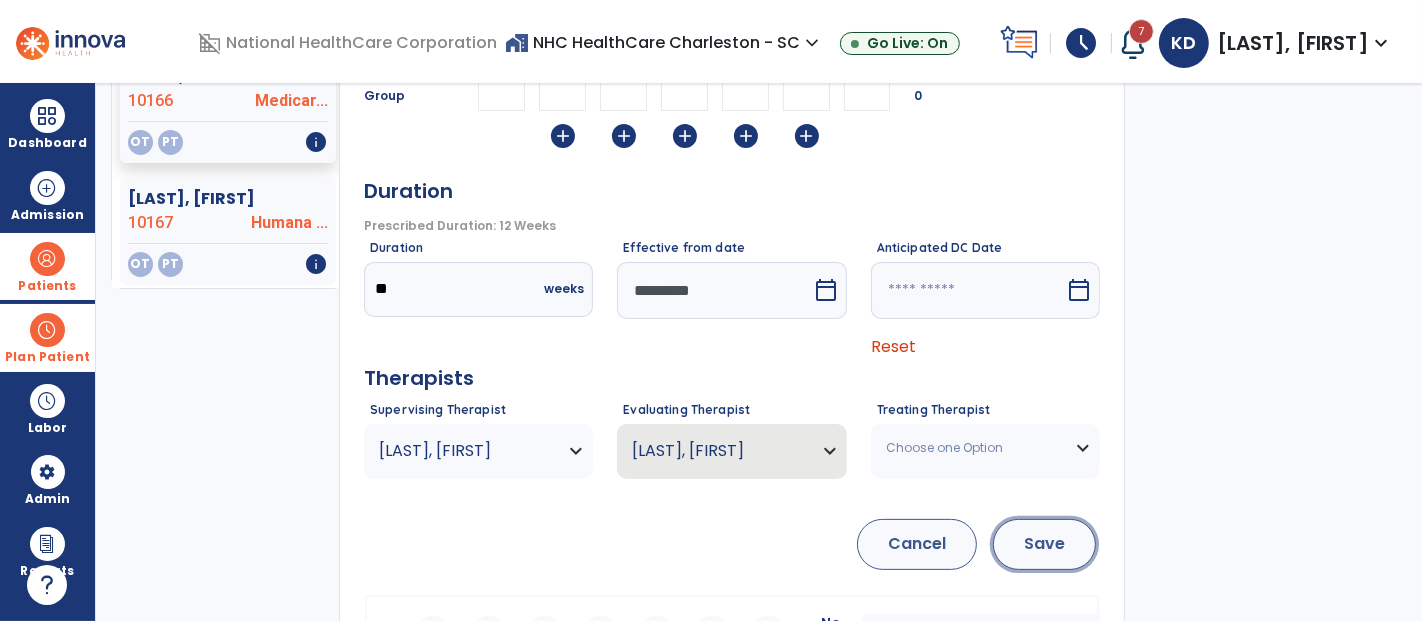 click on "Save" at bounding box center [1044, 544] 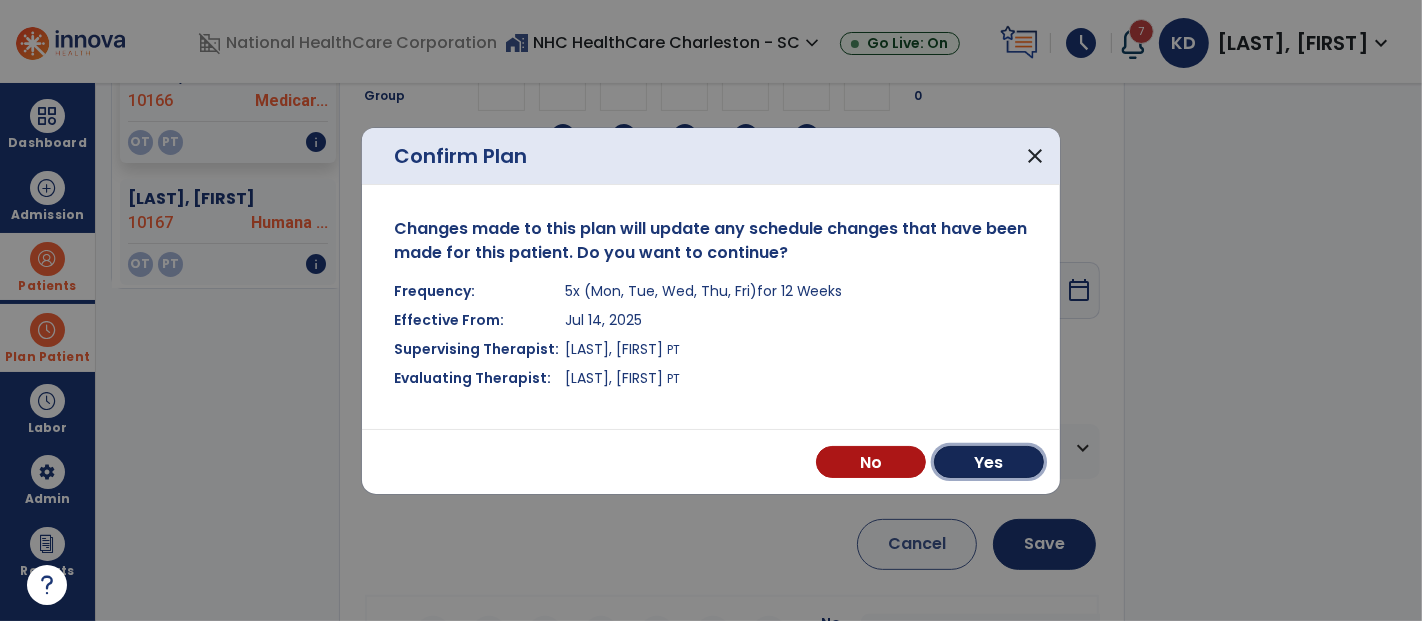 click on "Yes" at bounding box center [989, 462] 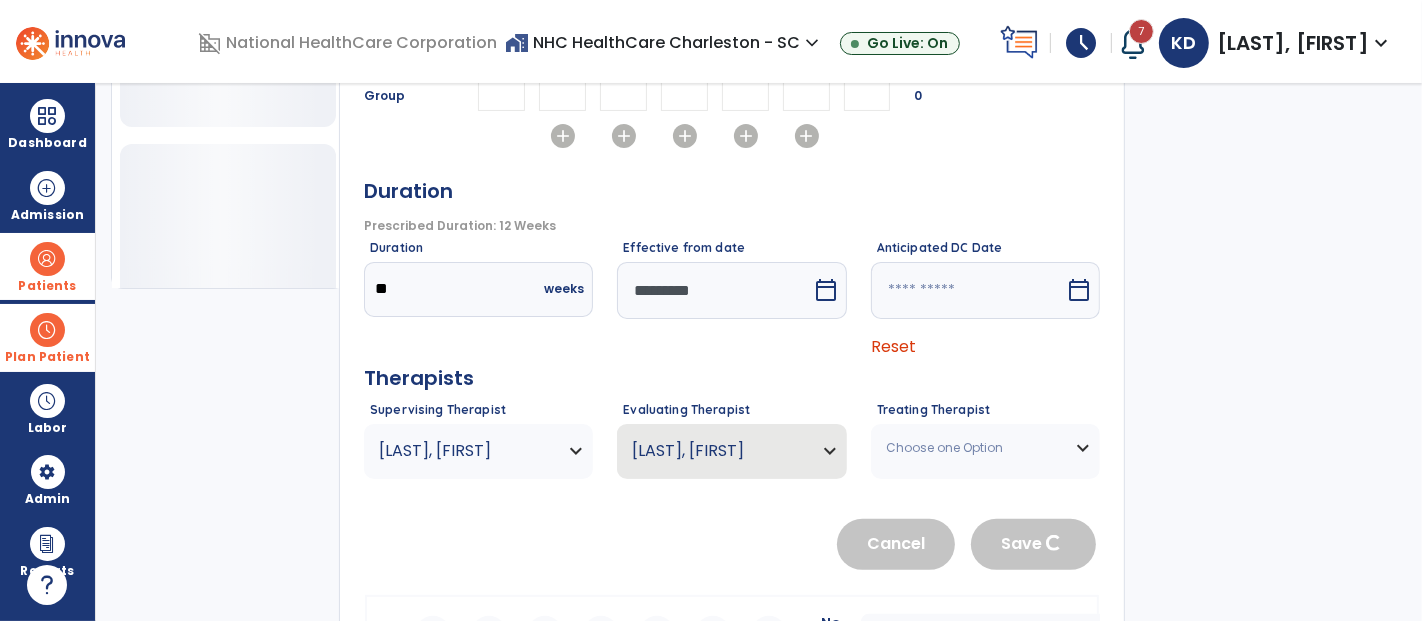 type 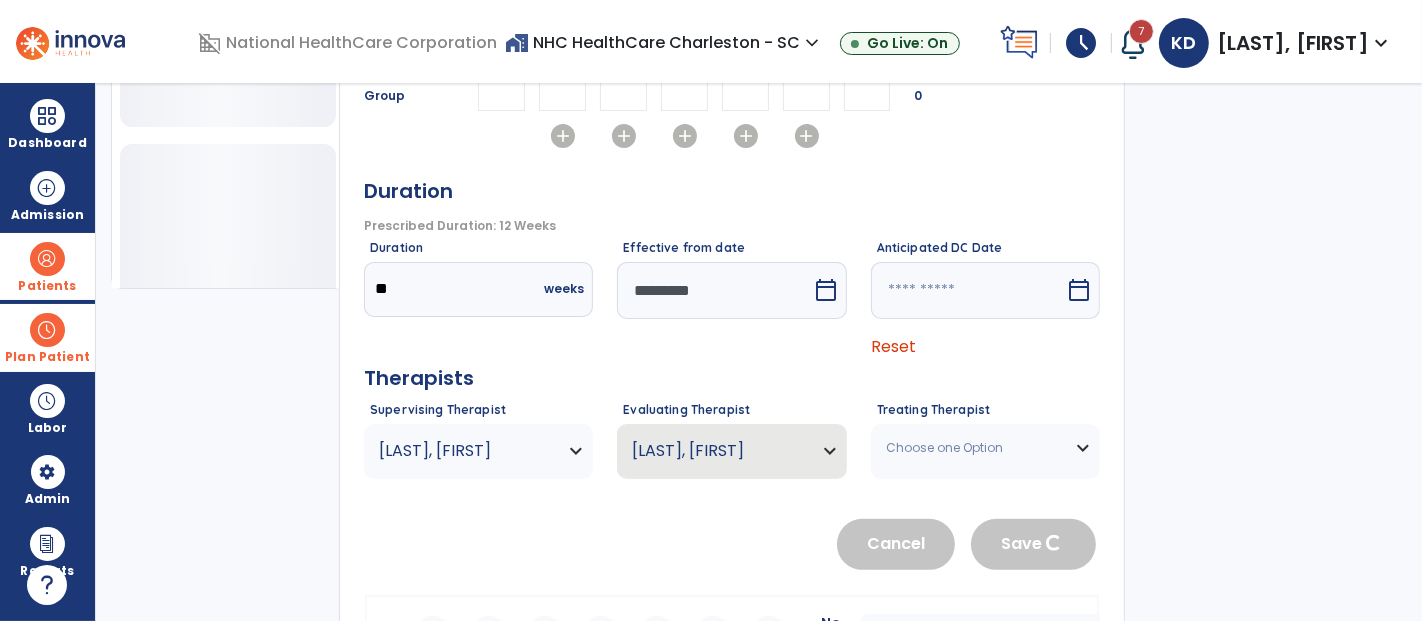 type 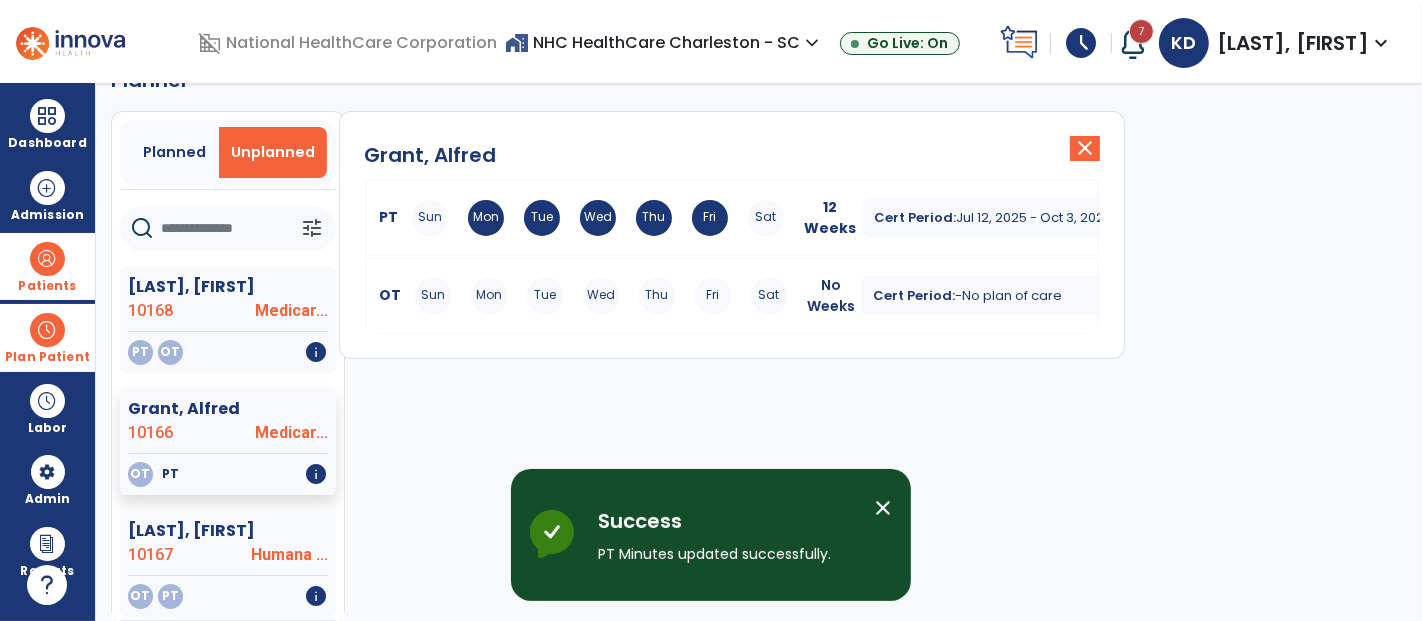 scroll, scrollTop: 45, scrollLeft: 0, axis: vertical 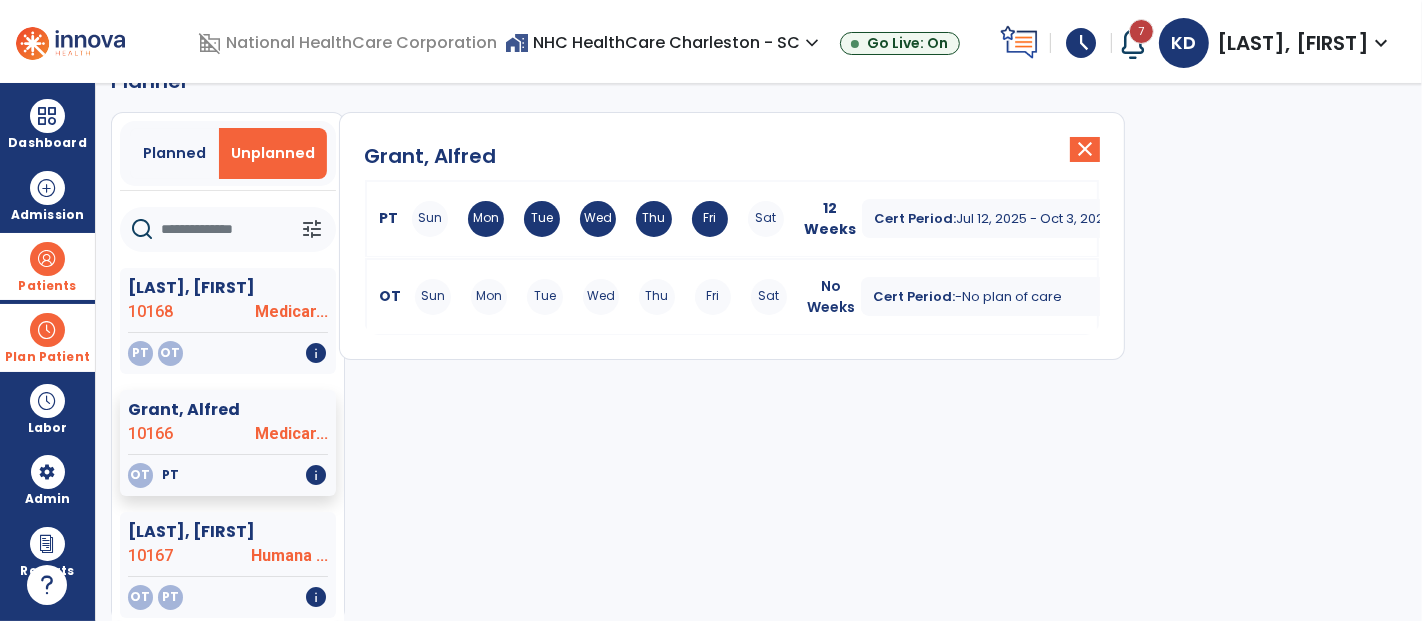 click at bounding box center [47, 330] 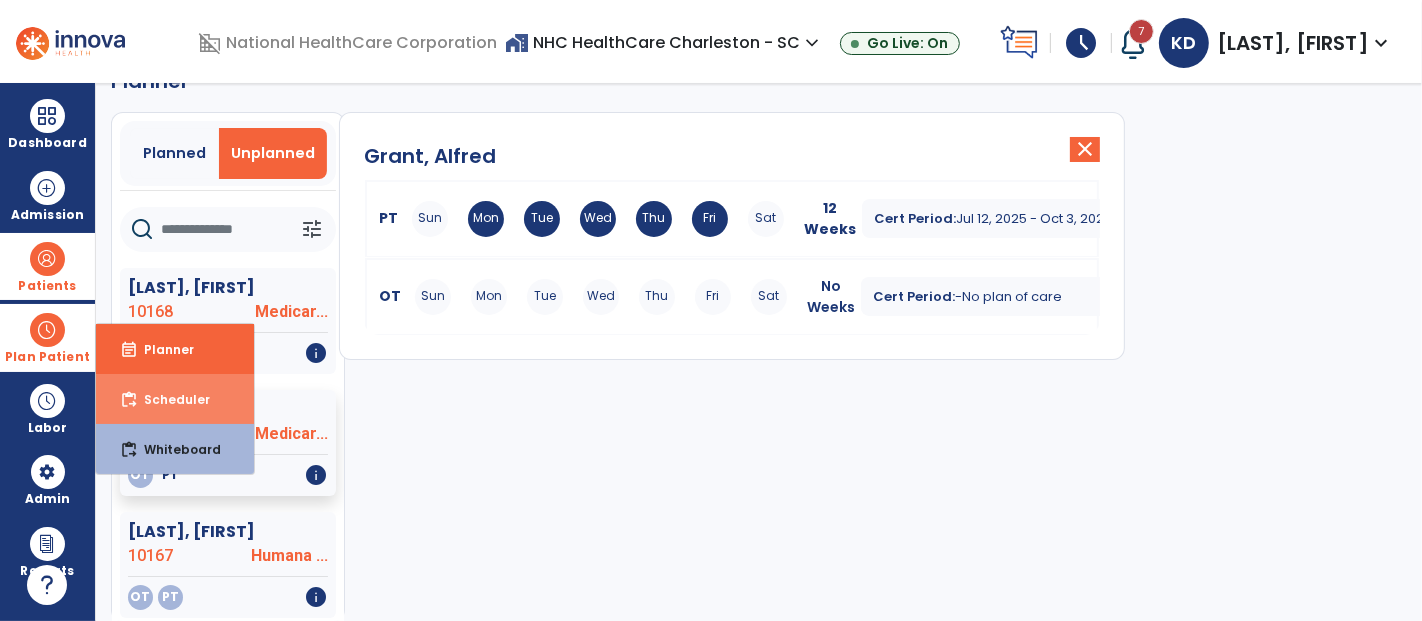 click on "Scheduler" at bounding box center (169, 399) 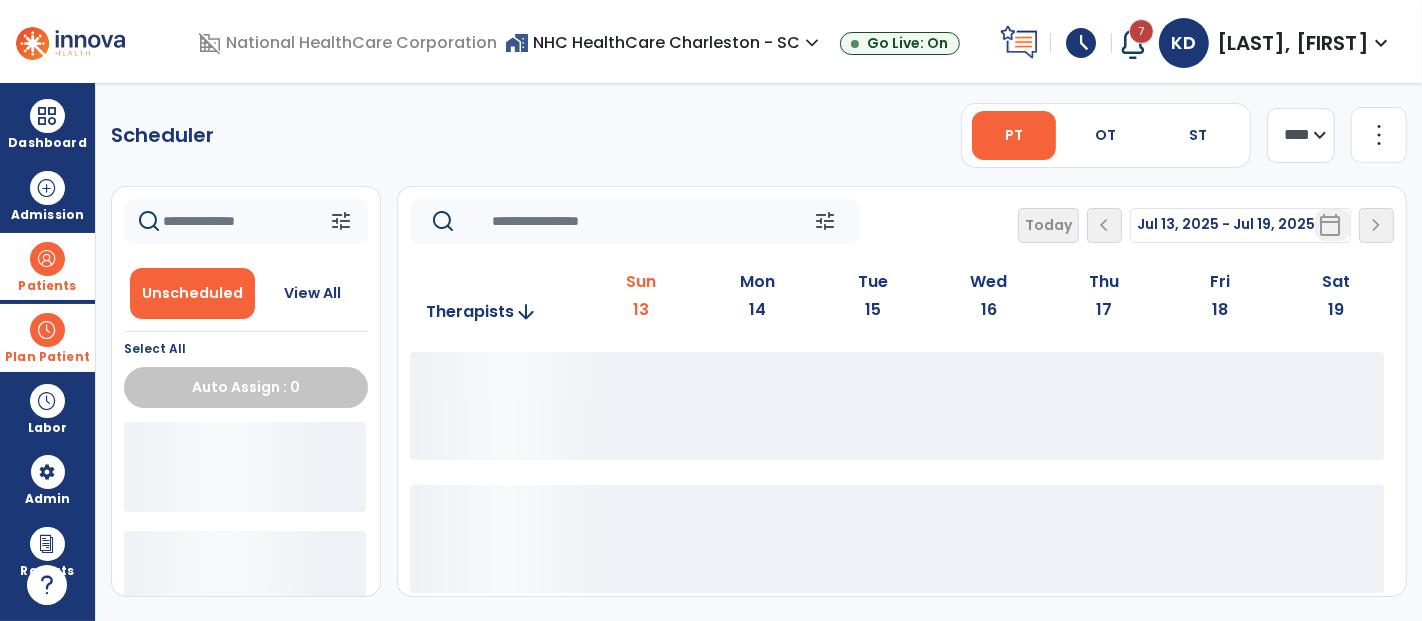 scroll, scrollTop: 0, scrollLeft: 0, axis: both 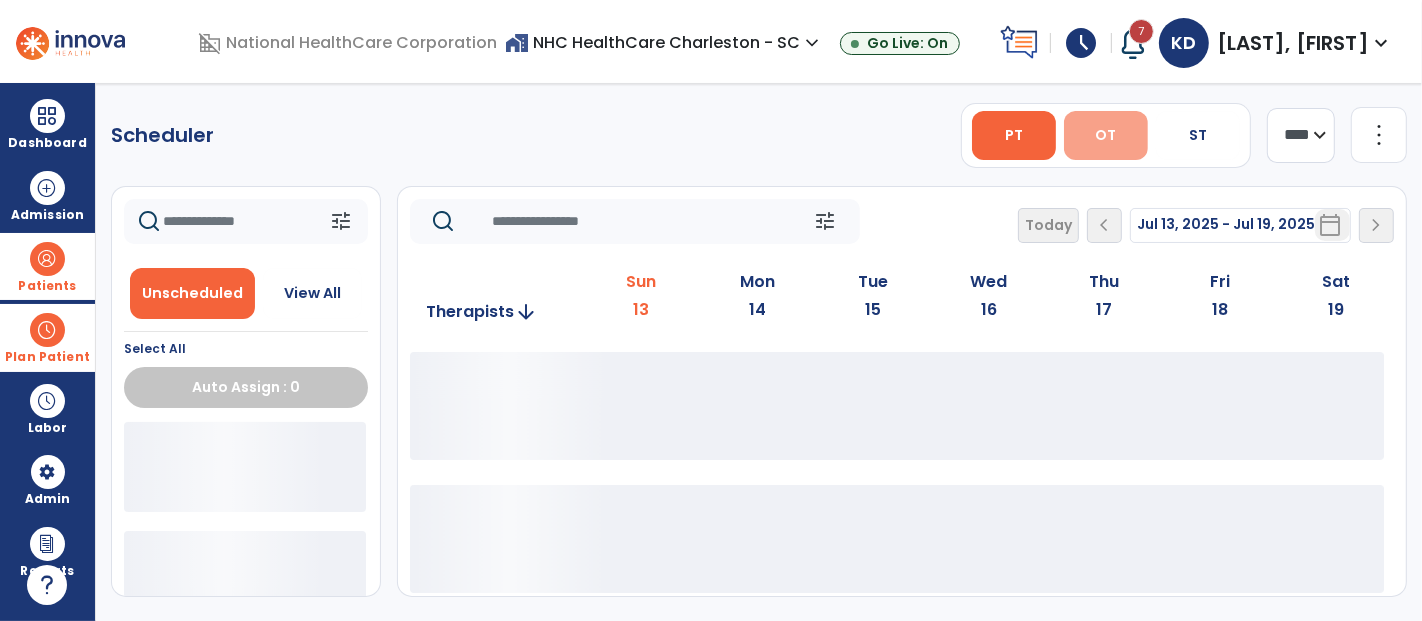 click on "OT" at bounding box center (1106, 135) 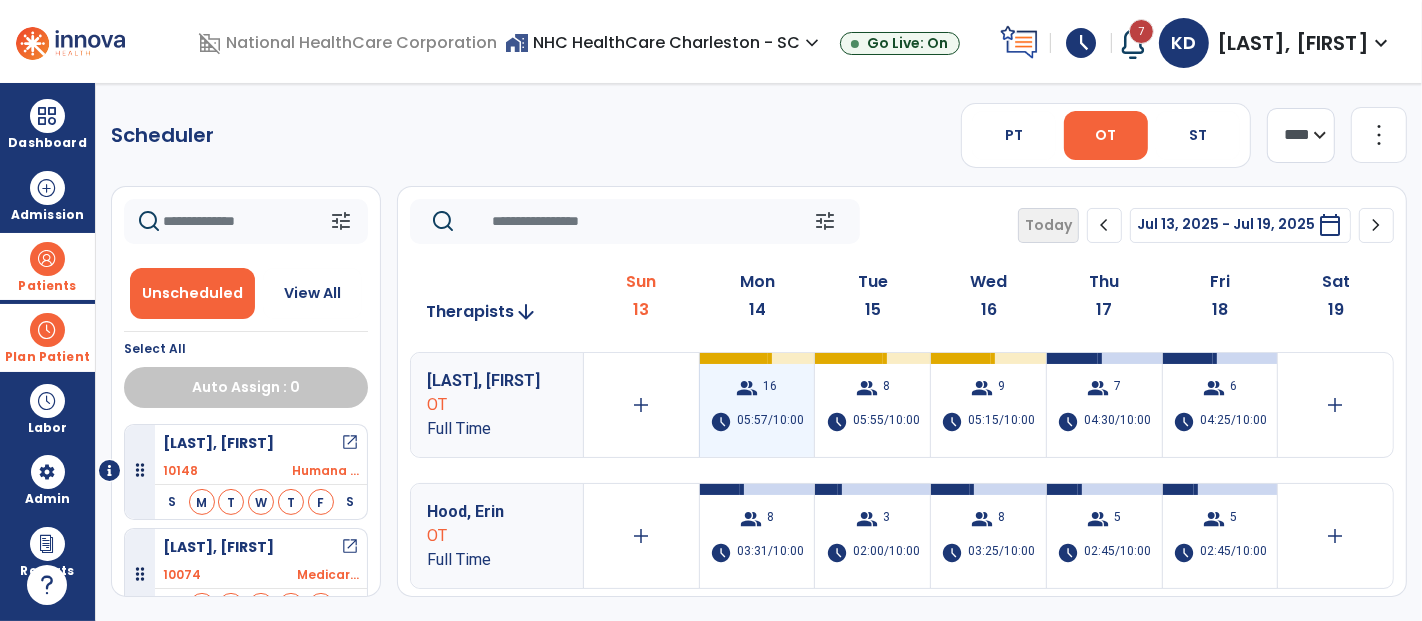 click on "16" at bounding box center [771, 388] 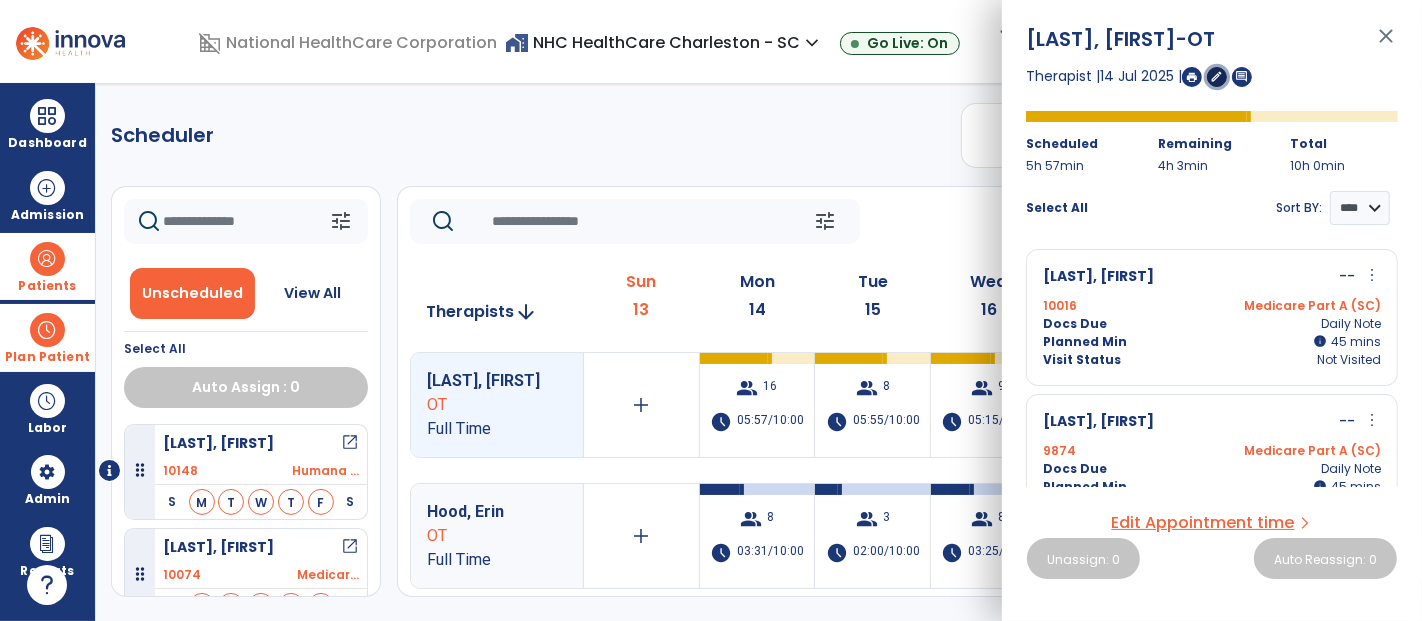click on "edit" at bounding box center [1217, 76] 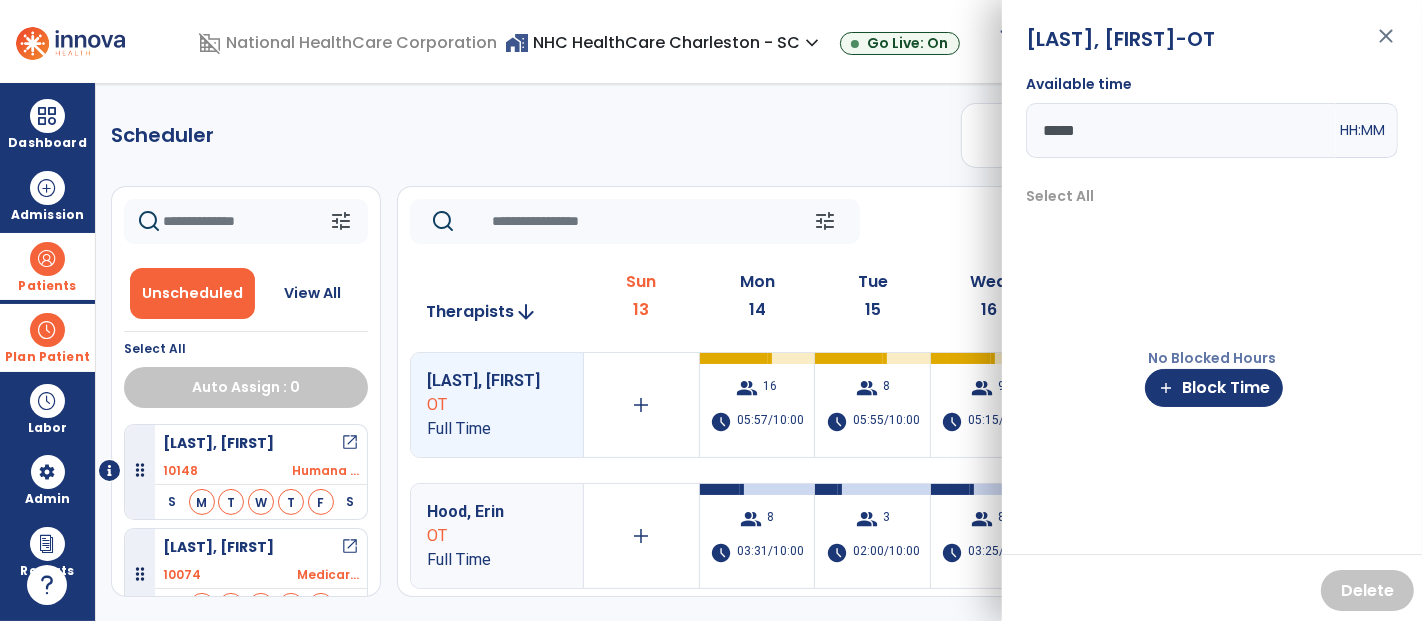 drag, startPoint x: 1151, startPoint y: 131, endPoint x: 1011, endPoint y: 144, distance: 140.60228 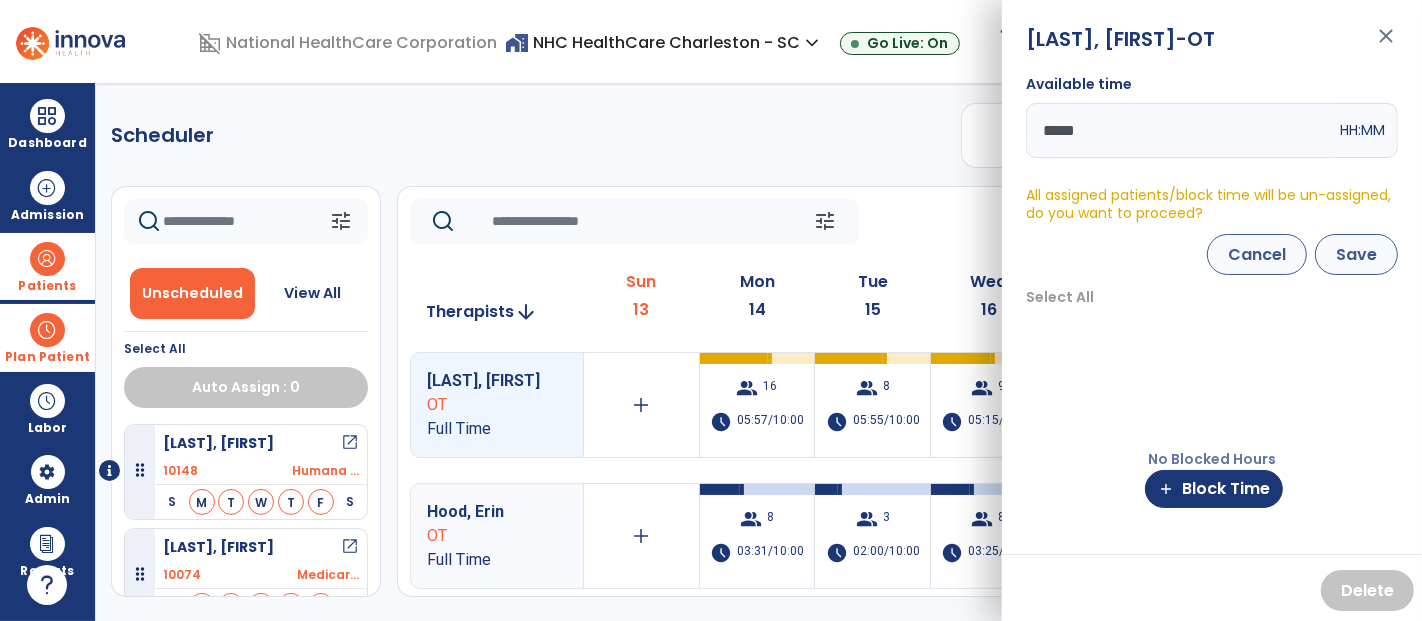type on "*****" 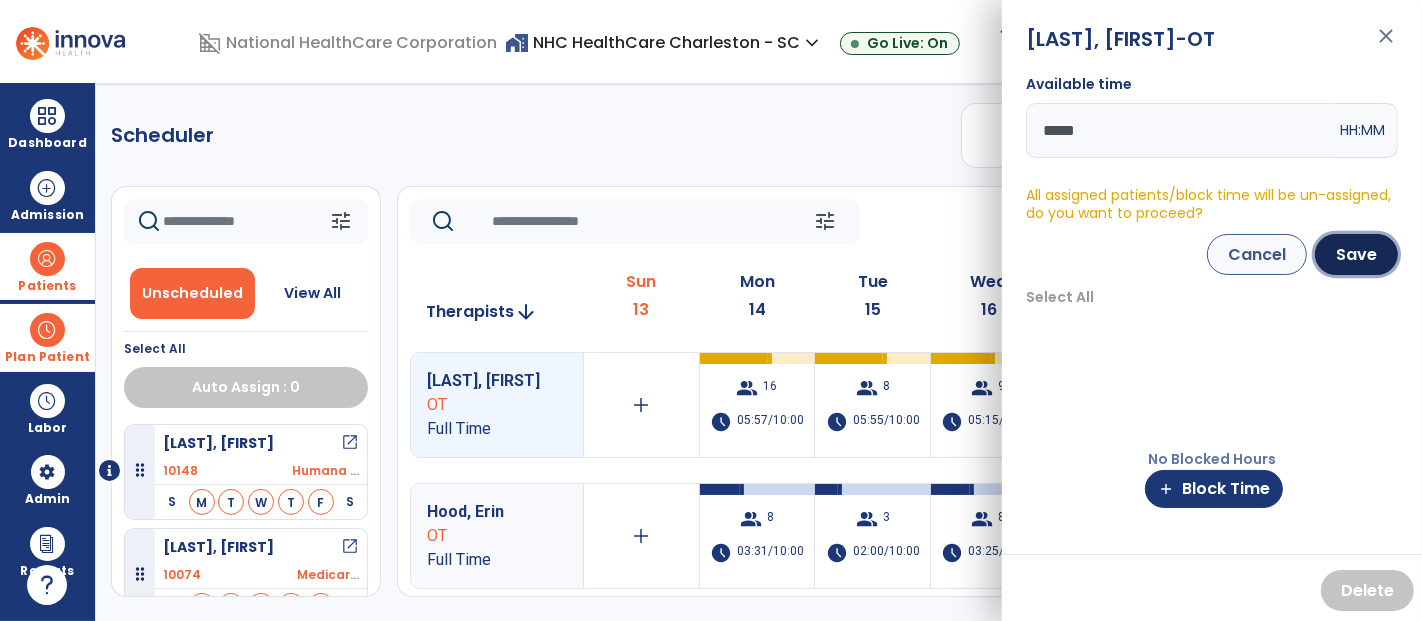 click on "Save" at bounding box center [1356, 254] 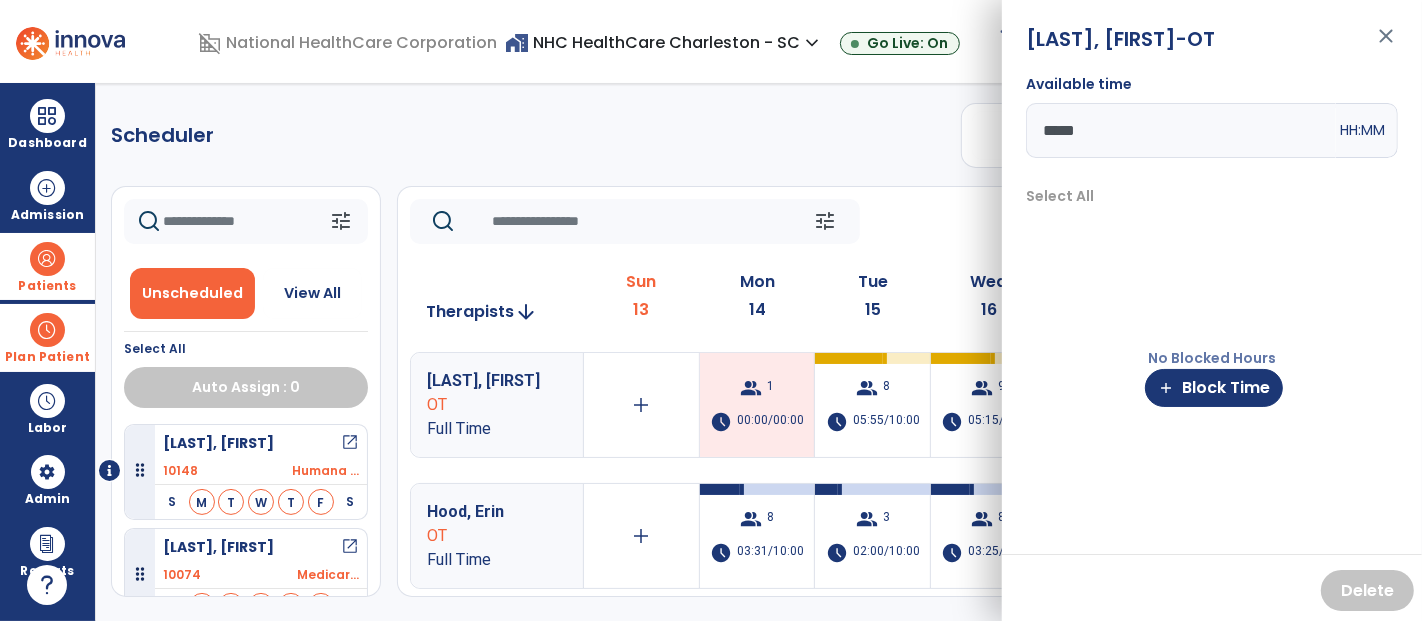 click on "close" at bounding box center [1386, 45] 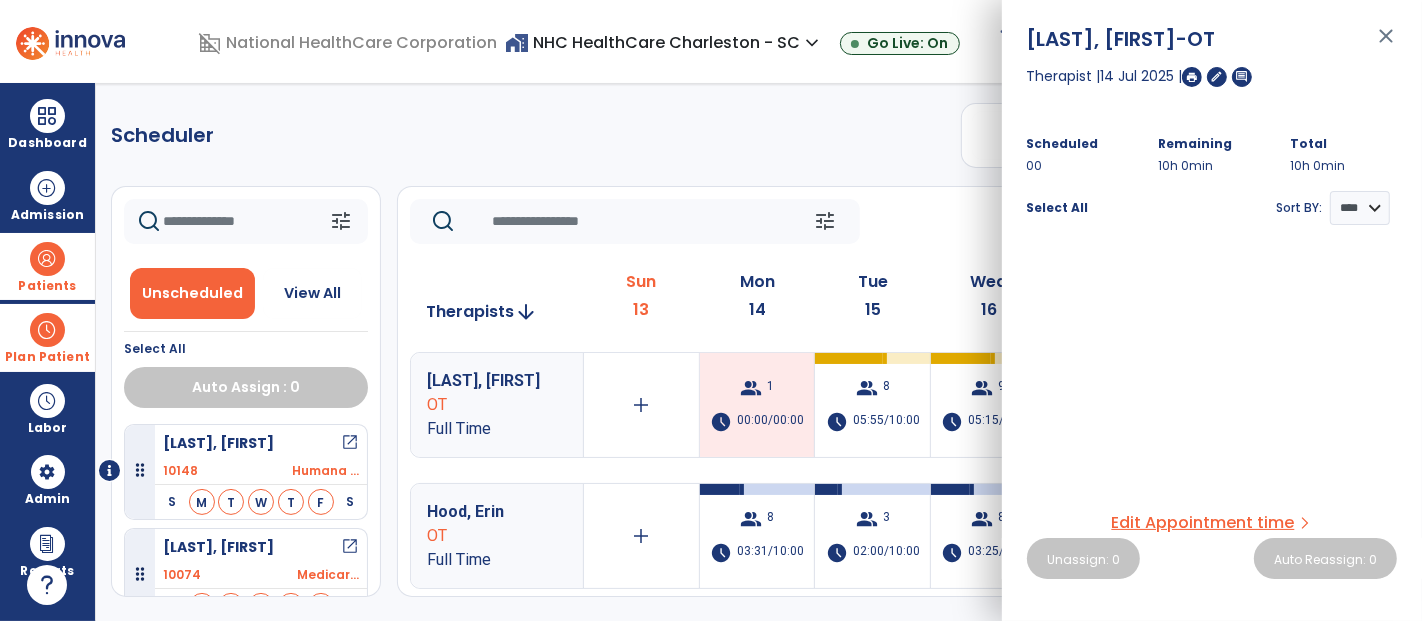 click on "close" at bounding box center (1386, 45) 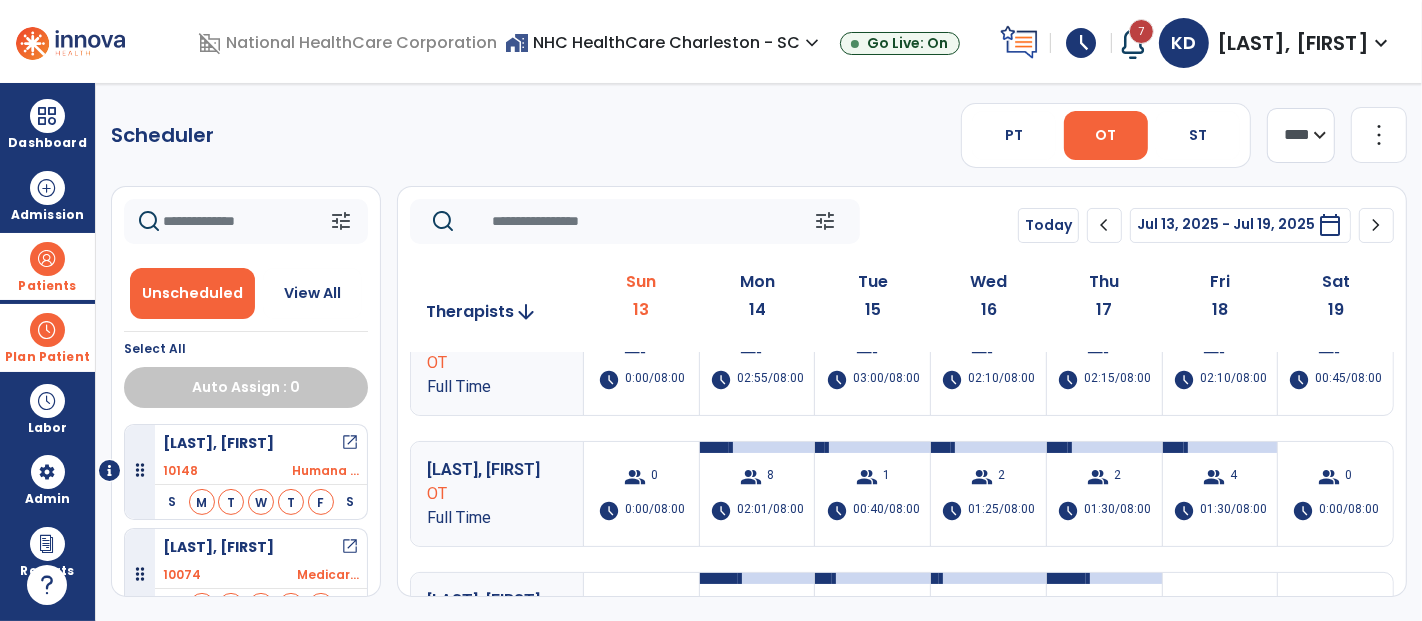 scroll, scrollTop: 333, scrollLeft: 0, axis: vertical 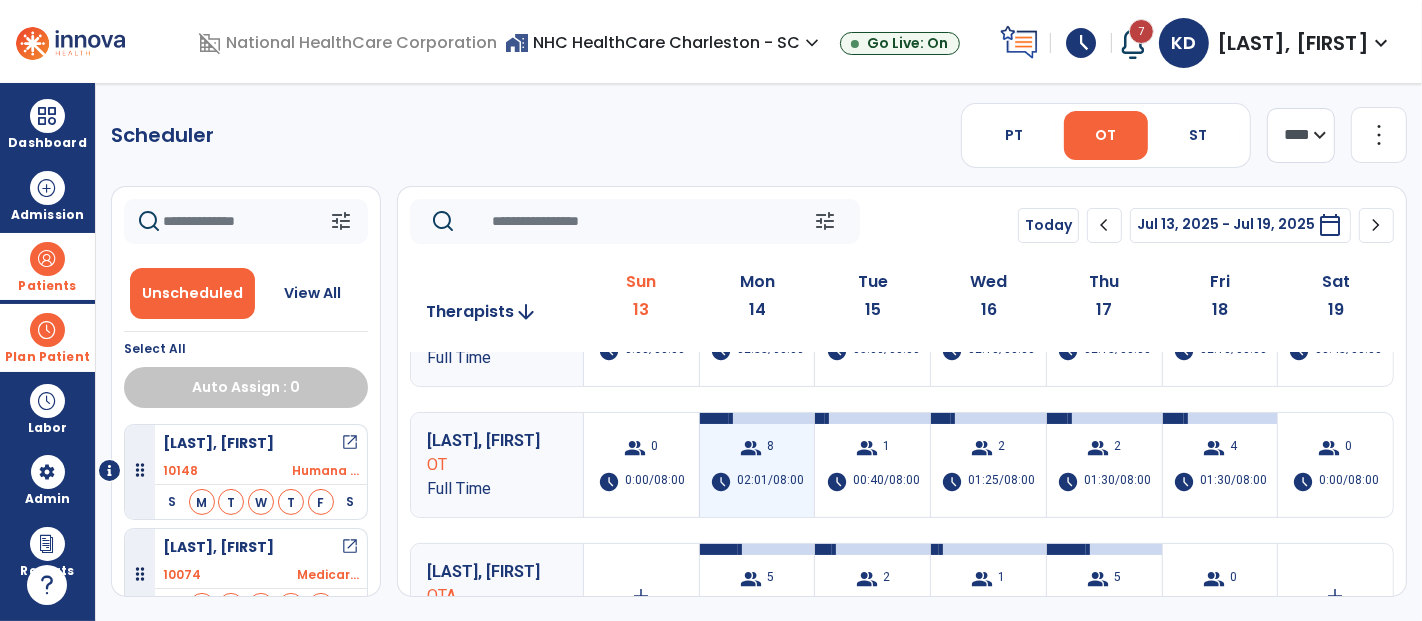 click on "group  8  schedule  02:01/08:00" at bounding box center [757, 465] 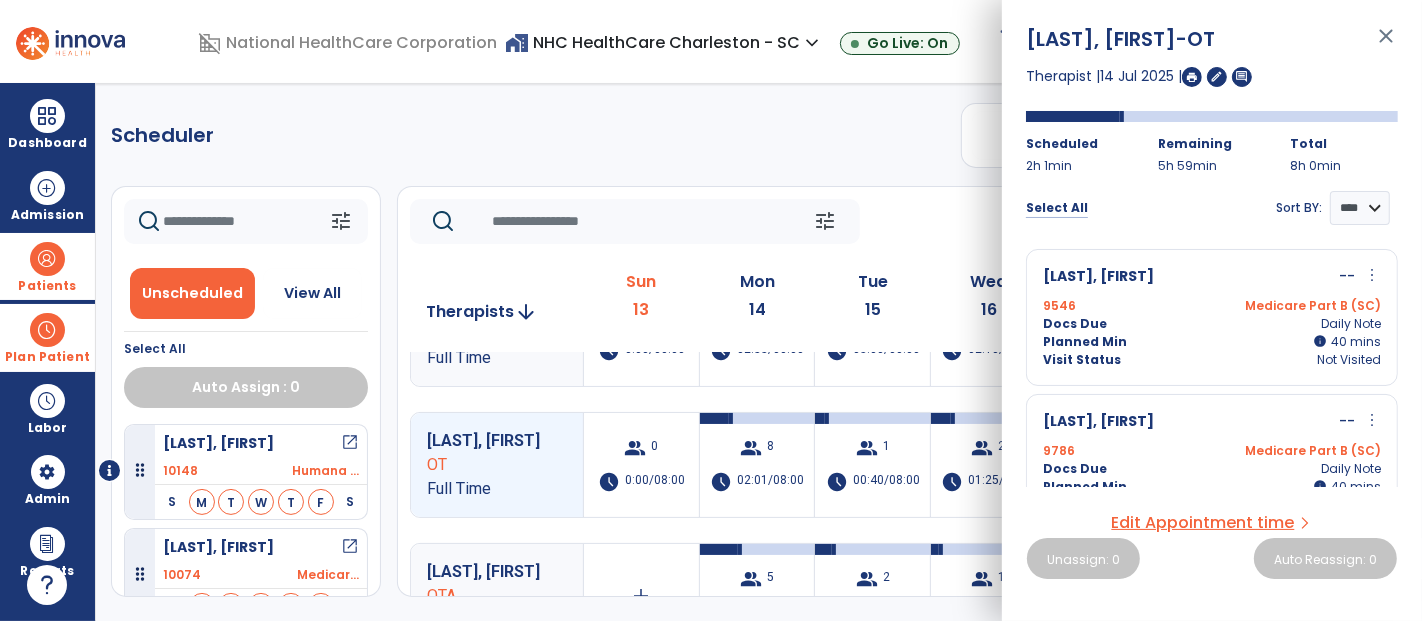 click on "Select All" at bounding box center [1057, 208] 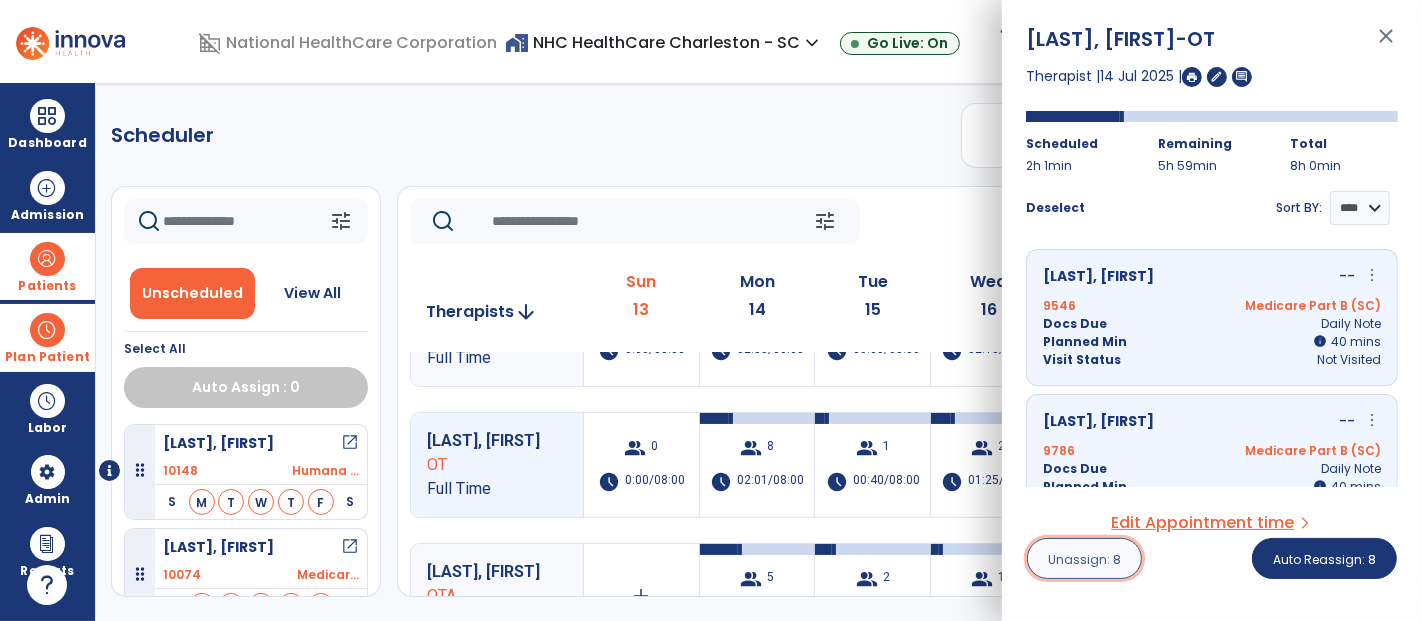 click on "Unassign: 8" at bounding box center (1084, 559) 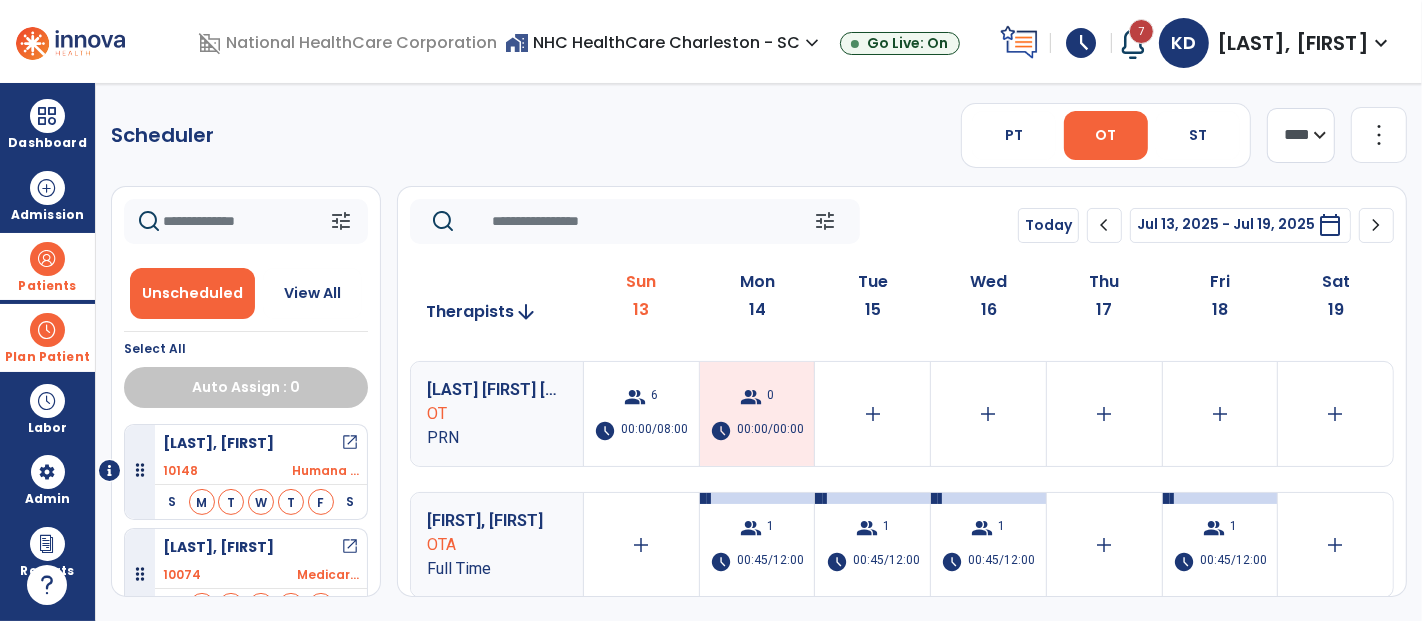 scroll, scrollTop: 888, scrollLeft: 0, axis: vertical 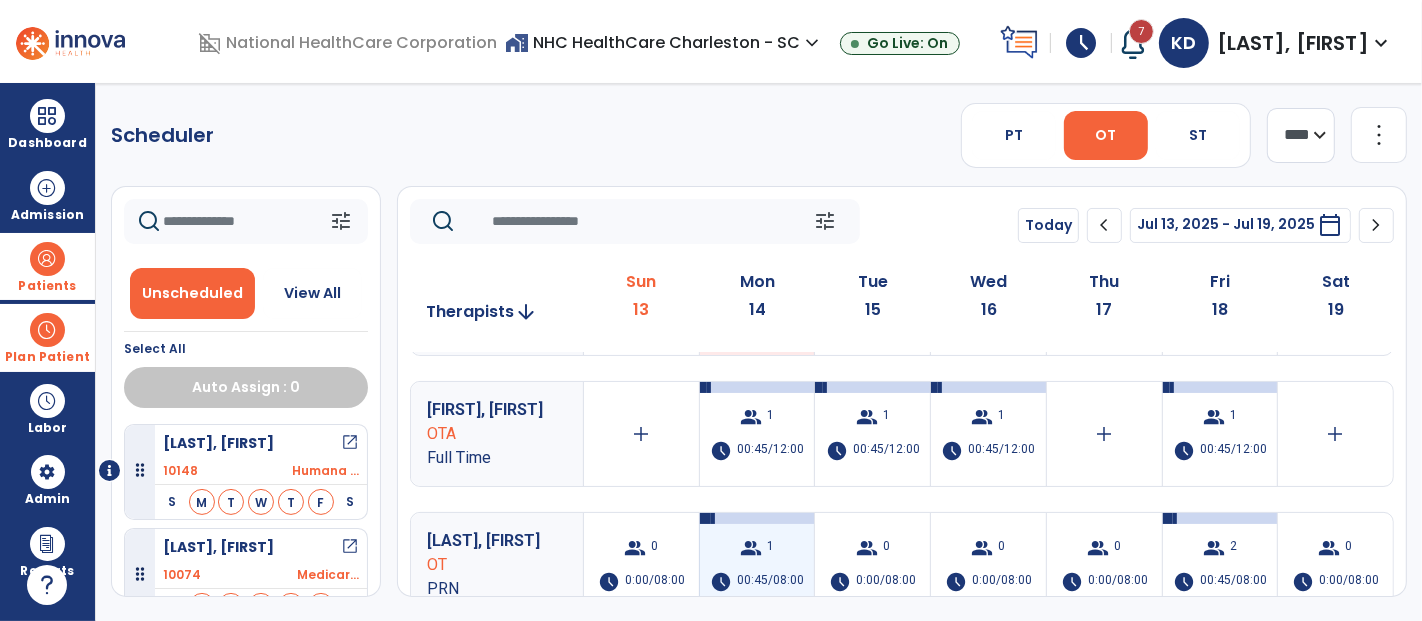 click on "group  1  schedule  00:45/08:00" at bounding box center [757, 565] 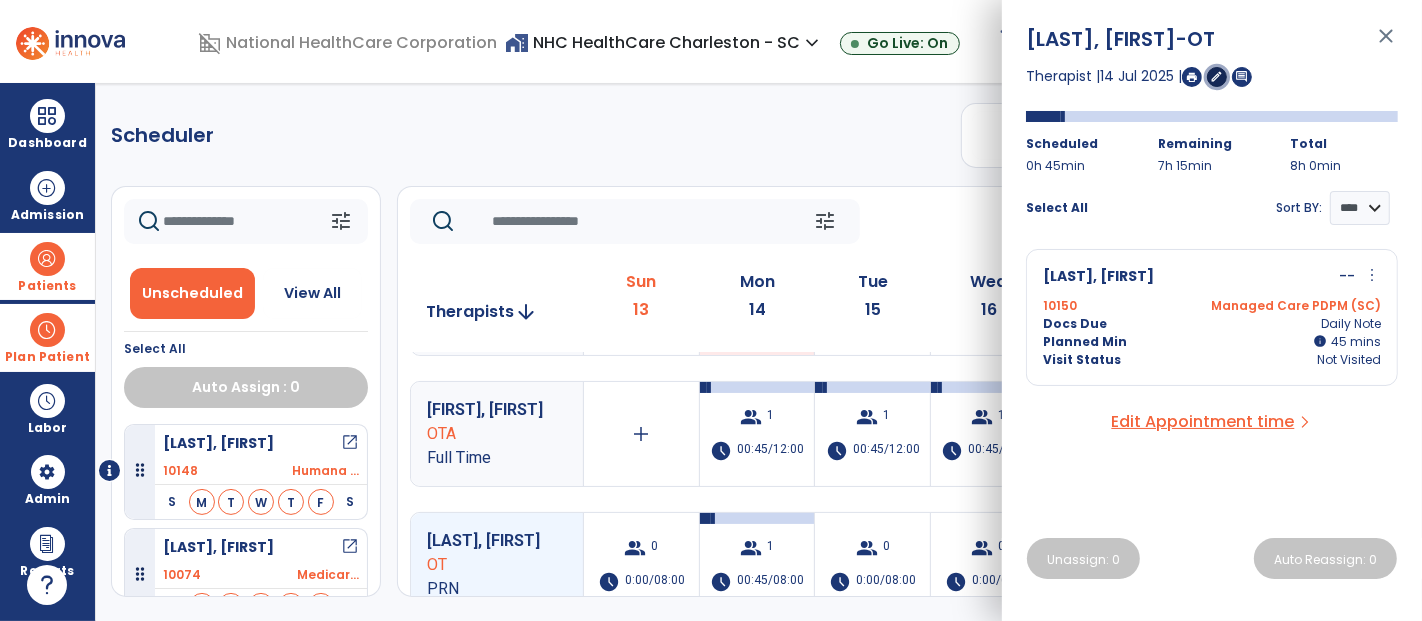 click on "edit" at bounding box center (1217, 76) 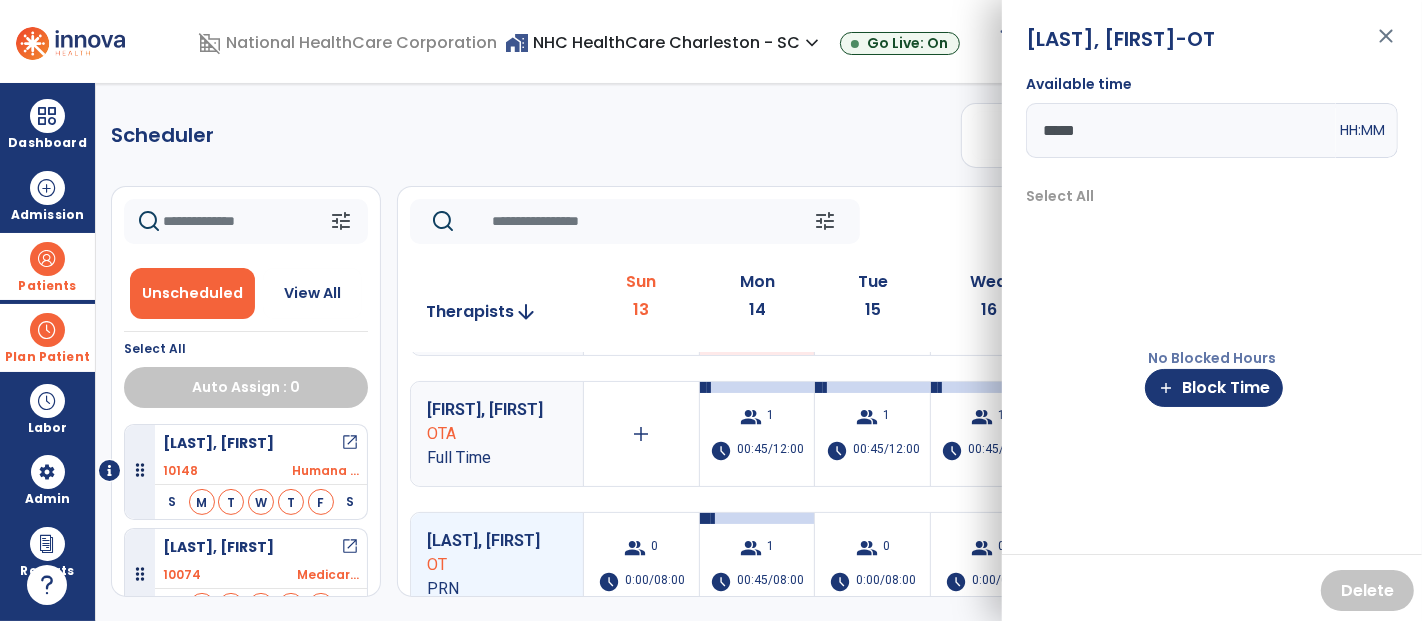 drag, startPoint x: 1088, startPoint y: 147, endPoint x: 1029, endPoint y: 144, distance: 59.07622 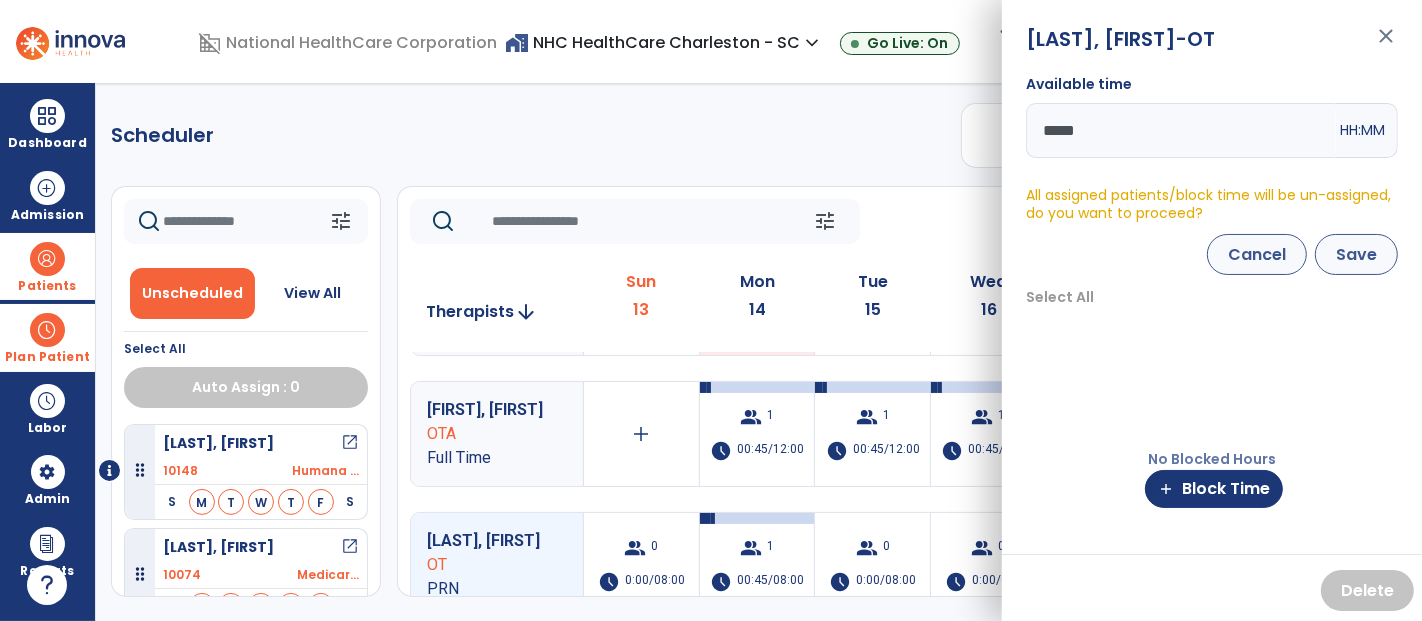 type on "*****" 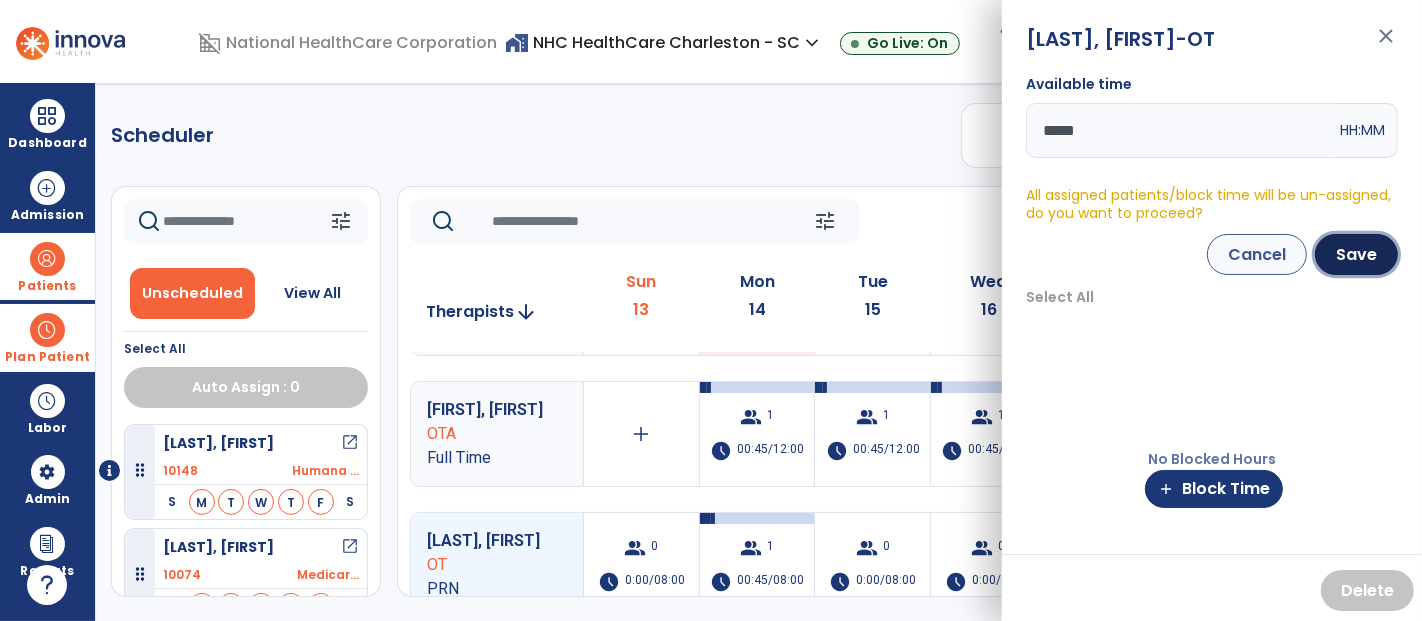 click on "Save" at bounding box center [1356, 254] 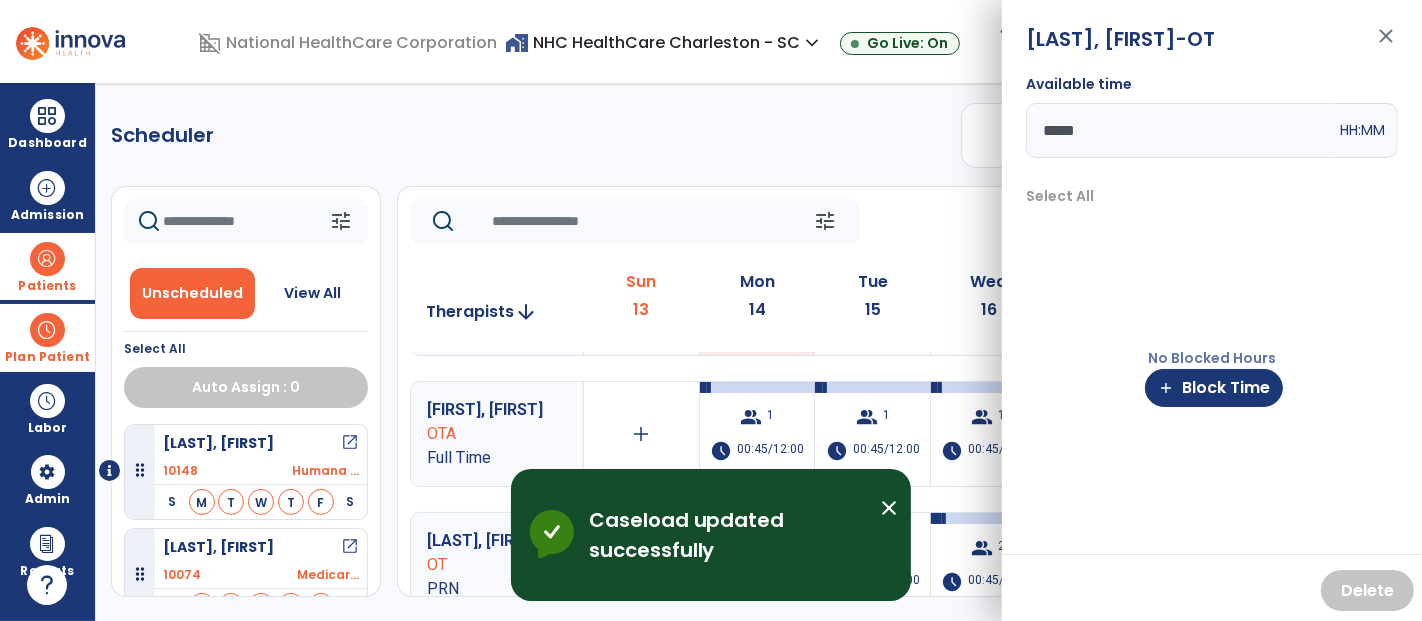 click on "close" at bounding box center (1386, 45) 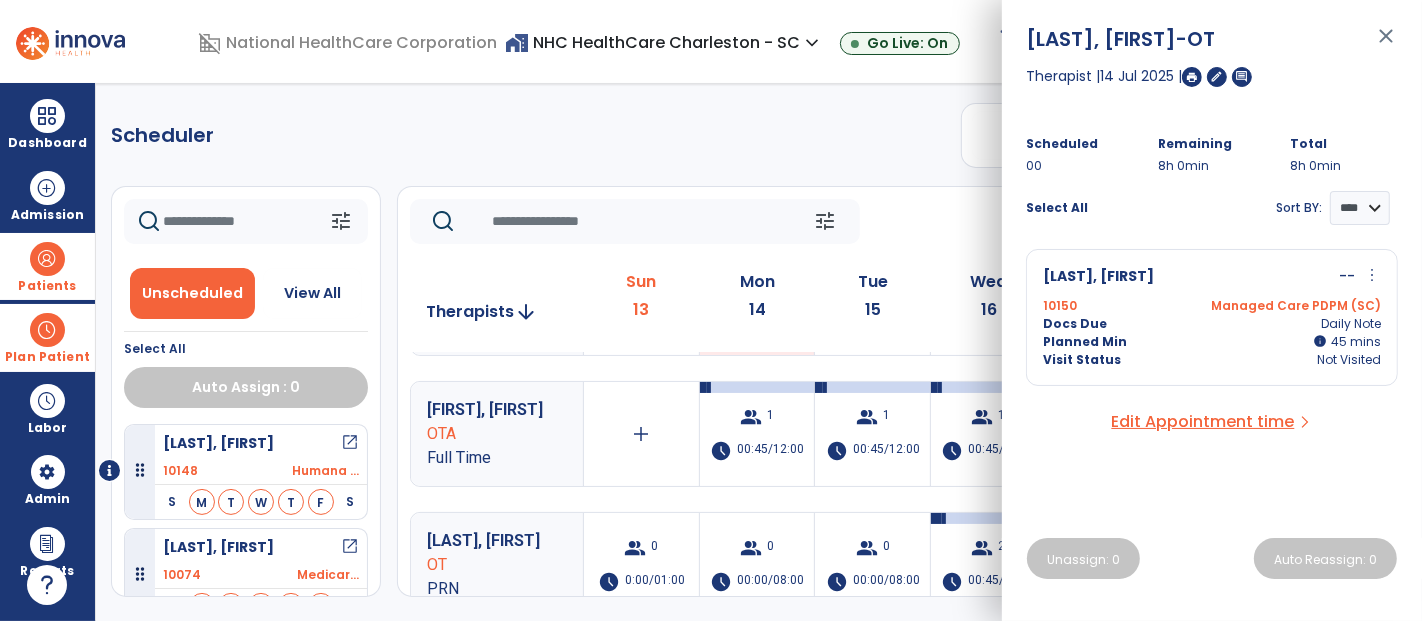 click on "close" at bounding box center [1386, 45] 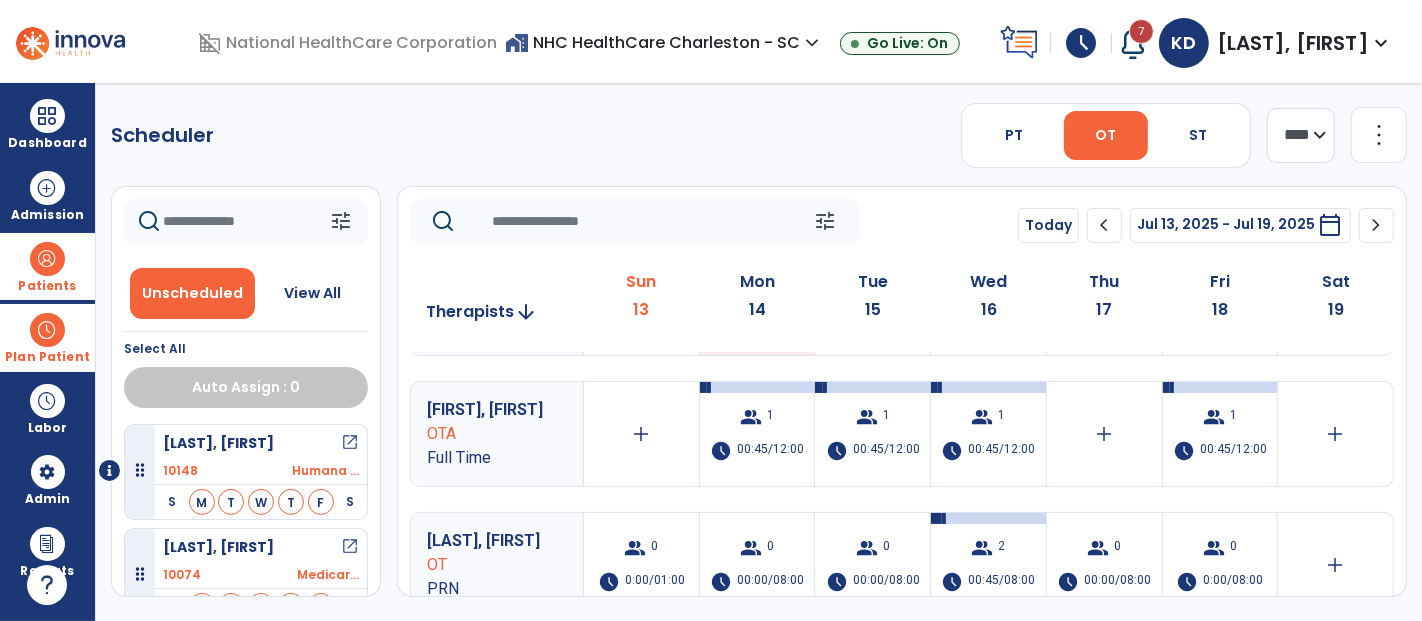 click on "**** ***" 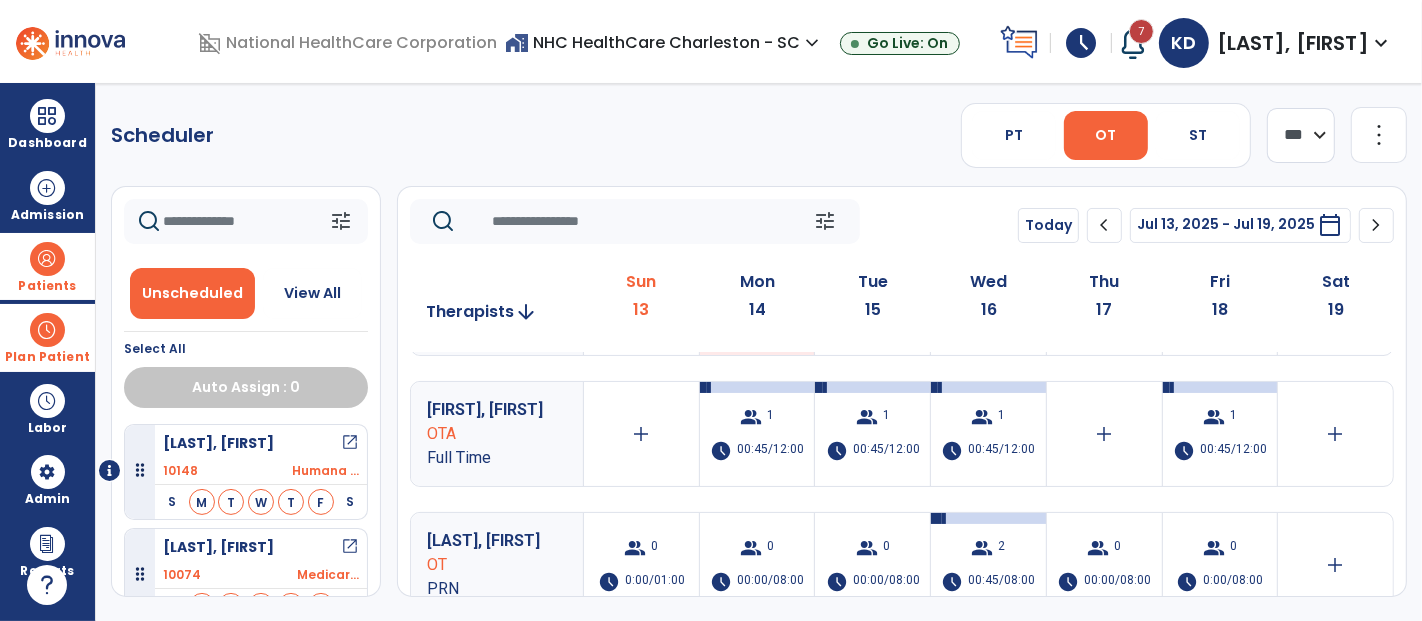 click on "**** ***" 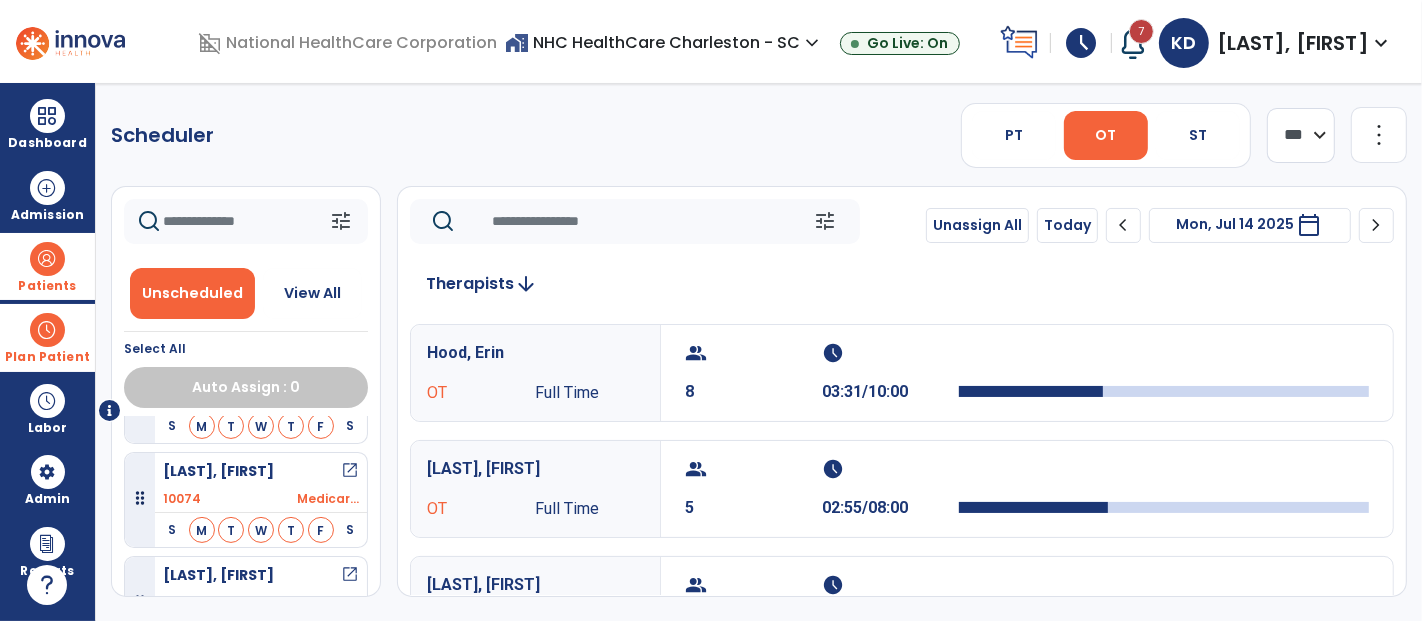 scroll, scrollTop: 111, scrollLeft: 0, axis: vertical 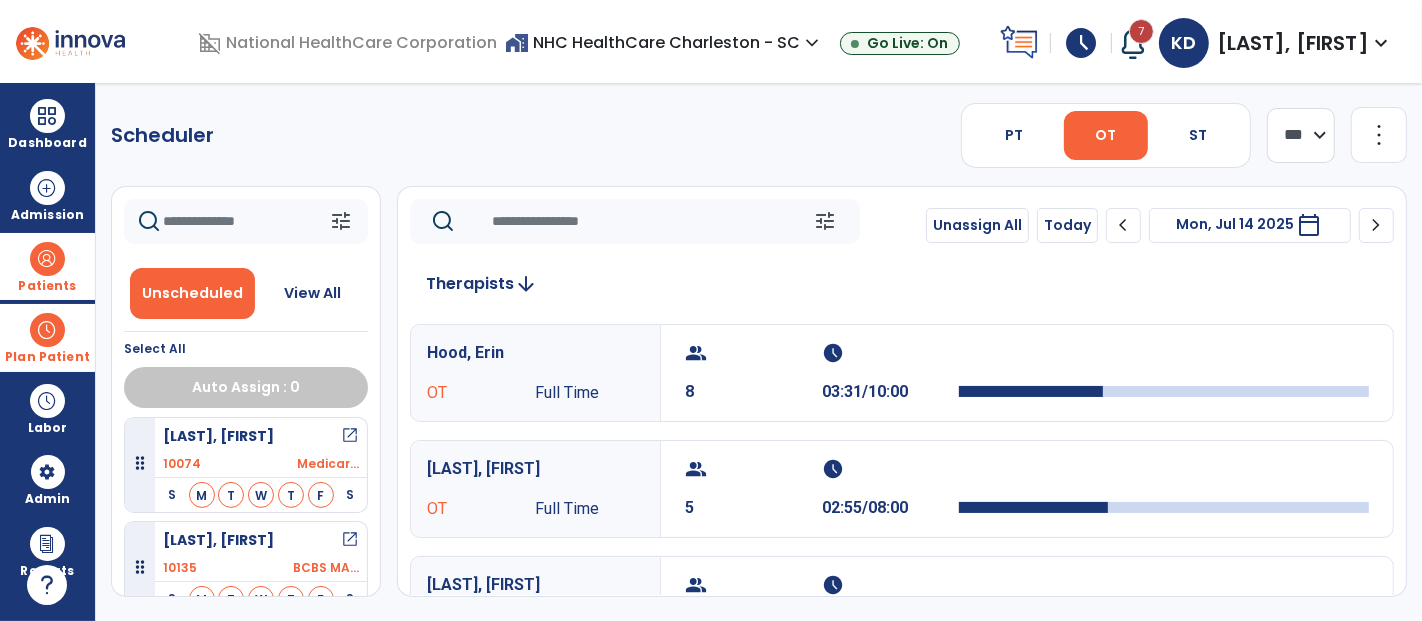 drag, startPoint x: 529, startPoint y: 221, endPoint x: 534, endPoint y: 208, distance: 13.928389 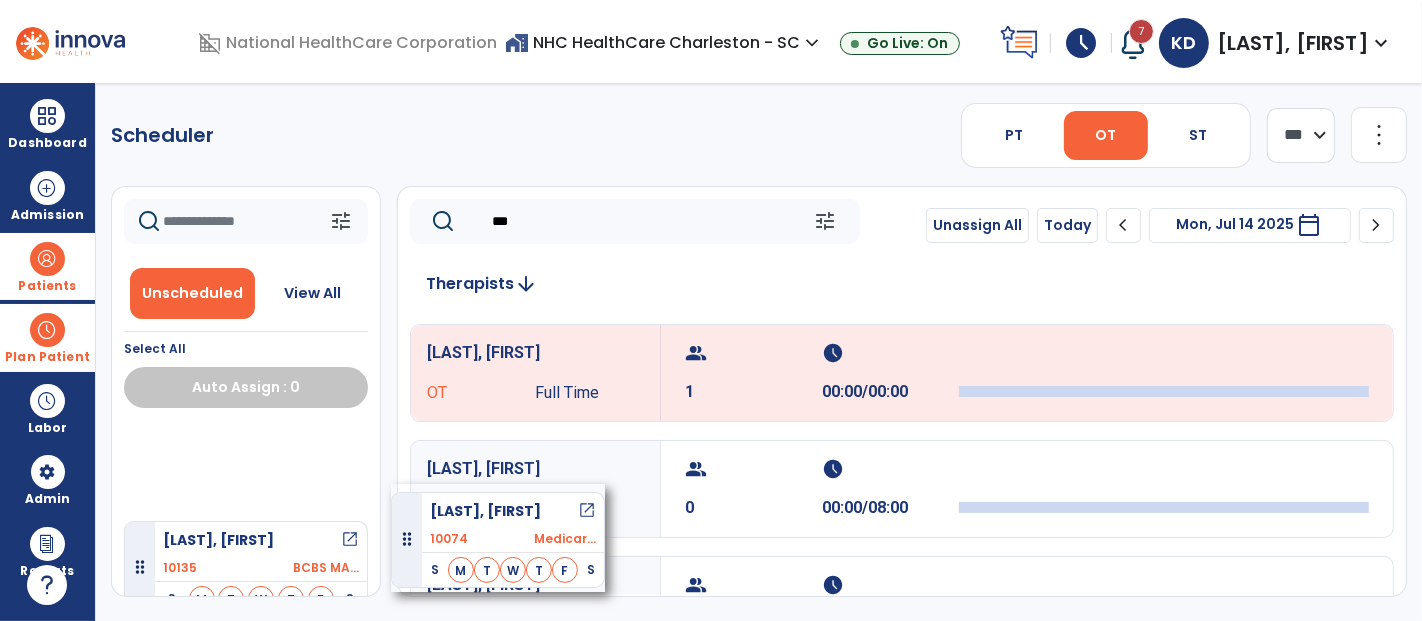 scroll, scrollTop: 7, scrollLeft: 0, axis: vertical 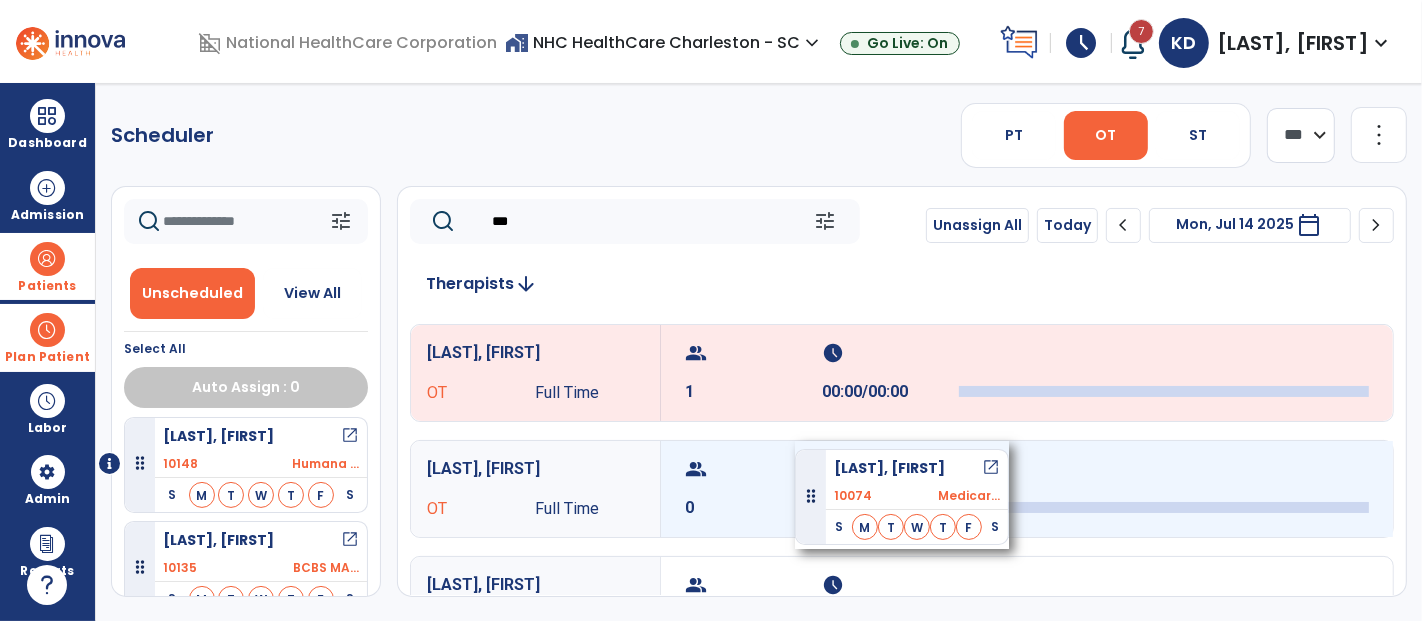 drag, startPoint x: 230, startPoint y: 435, endPoint x: 795, endPoint y: 442, distance: 565.04333 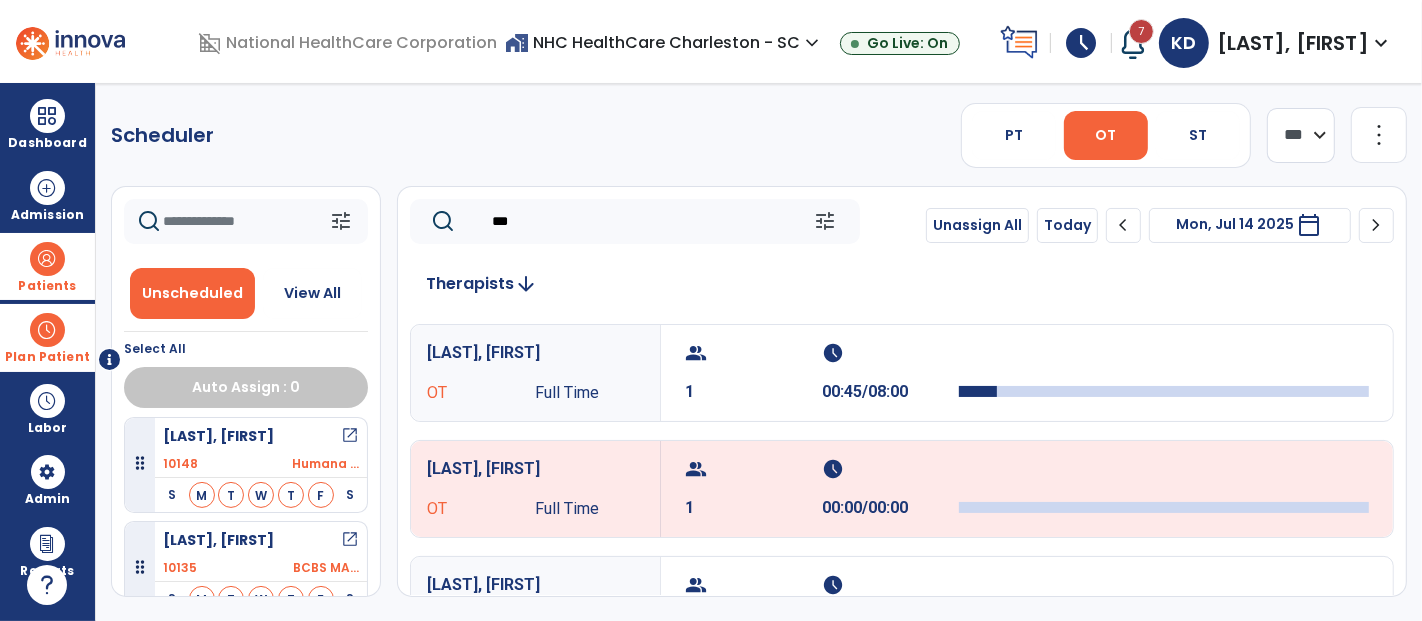 scroll, scrollTop: 111, scrollLeft: 0, axis: vertical 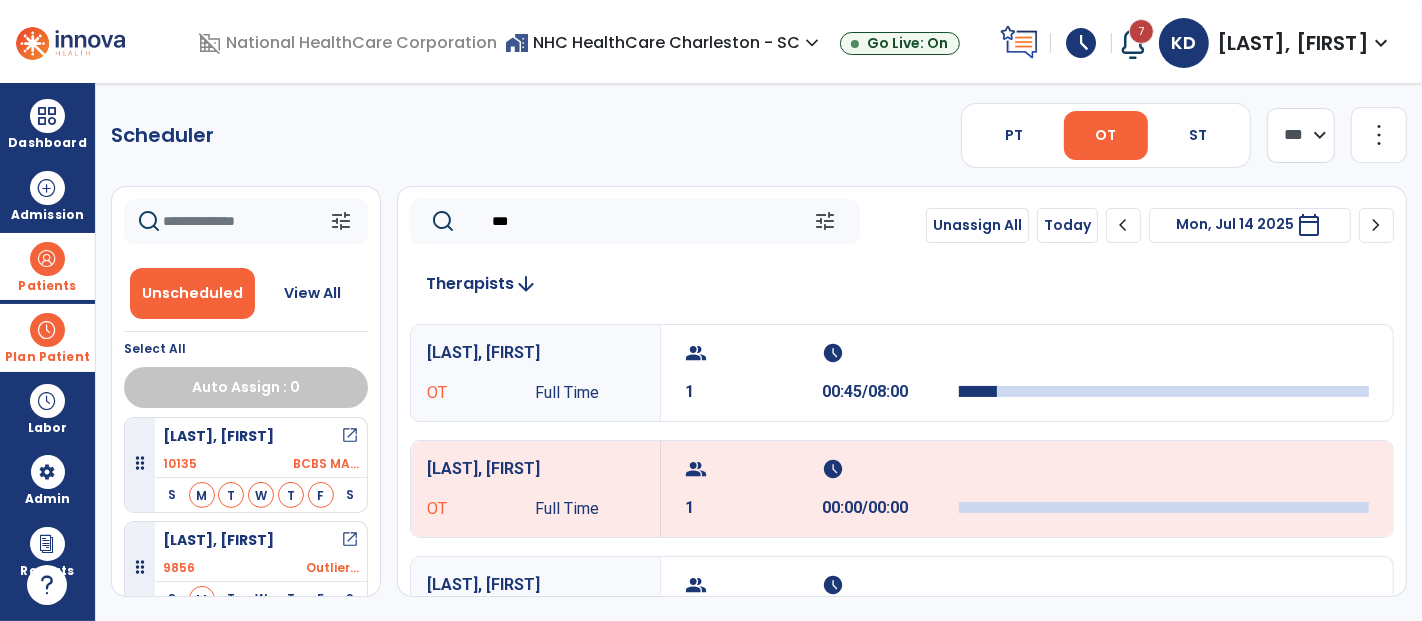 drag, startPoint x: 569, startPoint y: 214, endPoint x: 365, endPoint y: 232, distance: 204.79257 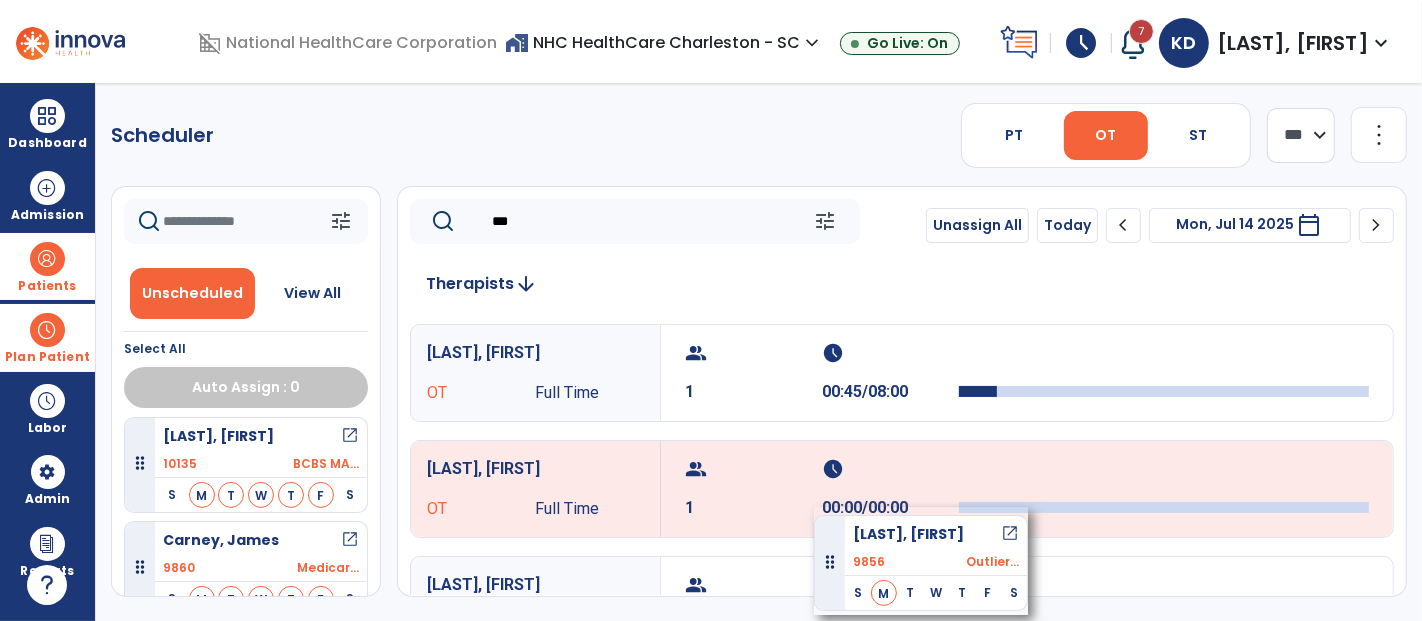 scroll, scrollTop: 0, scrollLeft: 0, axis: both 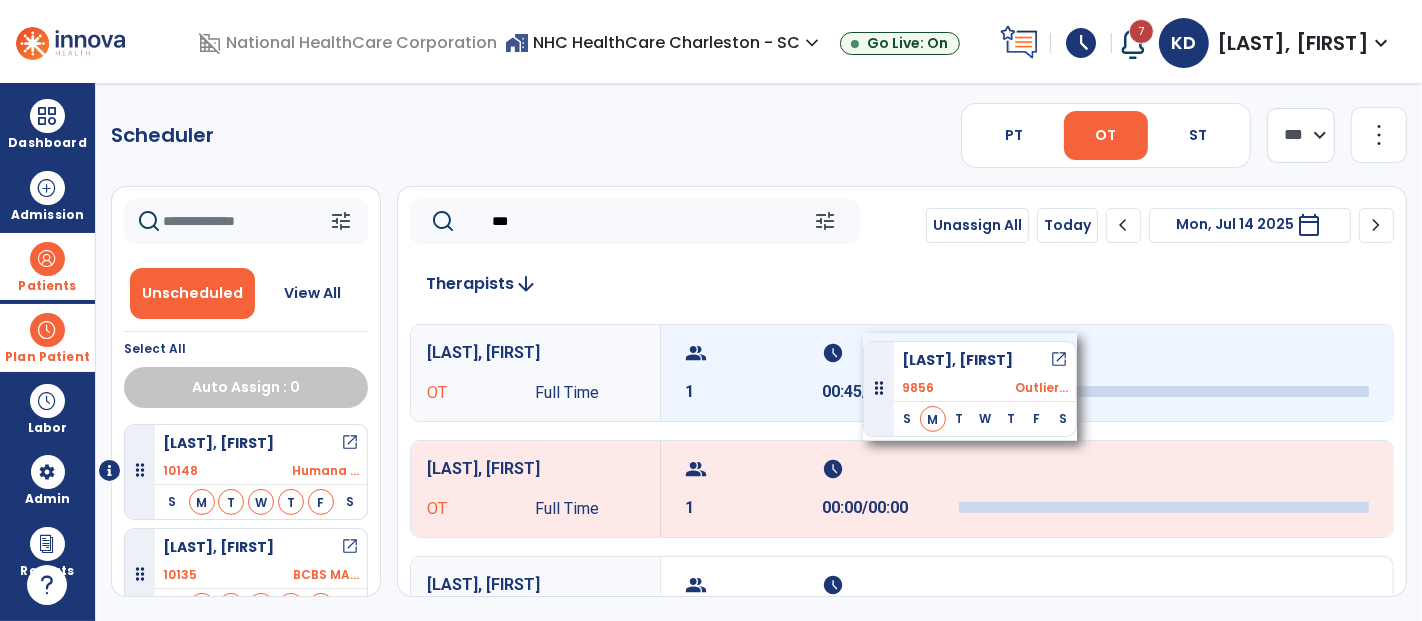 drag, startPoint x: 204, startPoint y: 553, endPoint x: 863, endPoint y: 333, distance: 694.7525 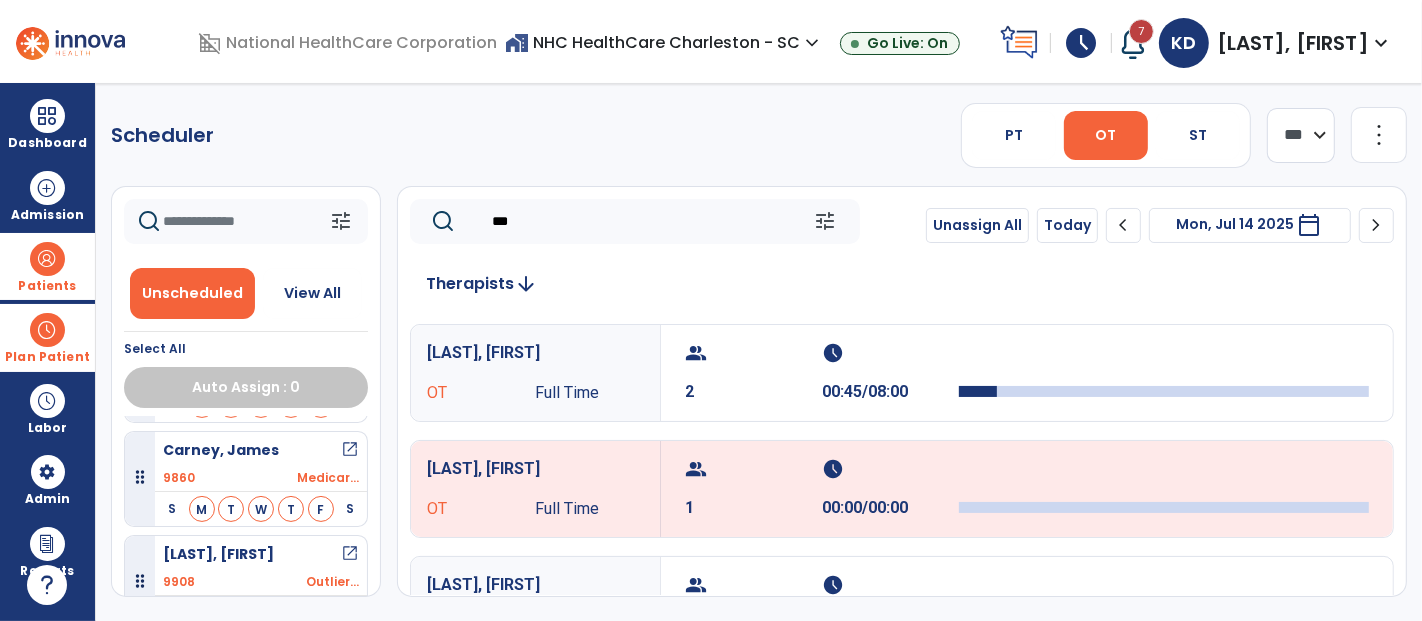 scroll, scrollTop: 222, scrollLeft: 0, axis: vertical 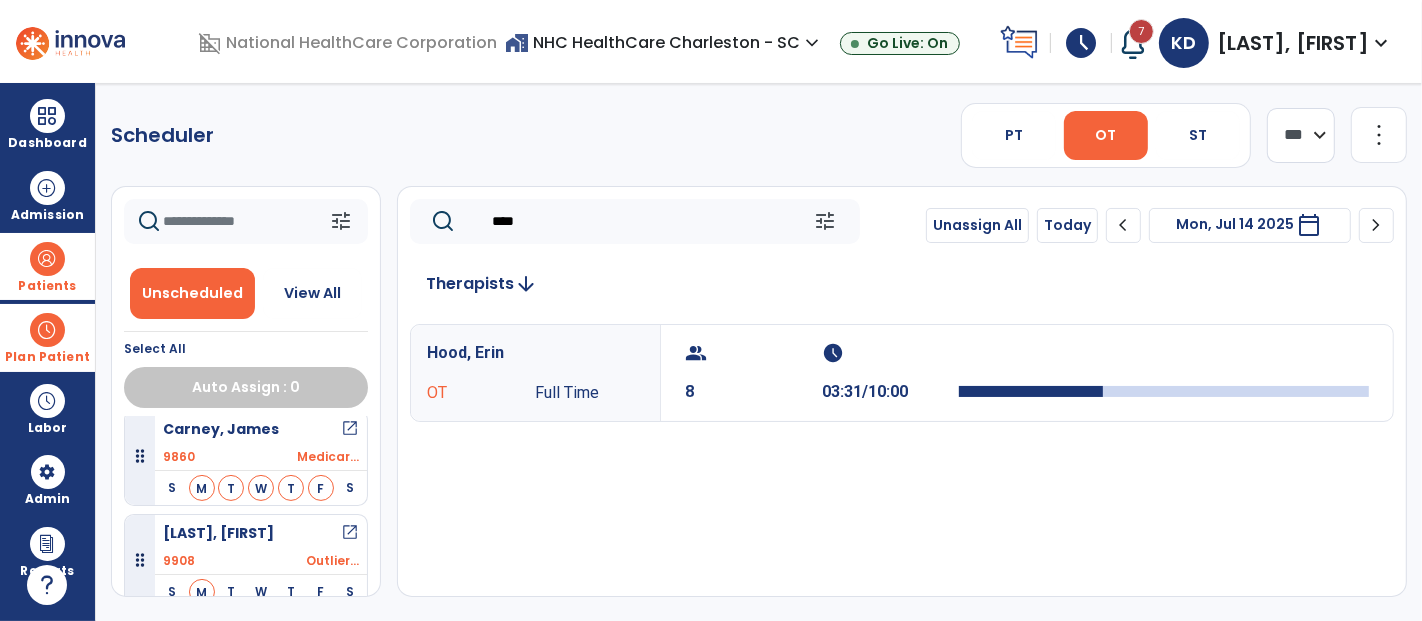 type on "****" 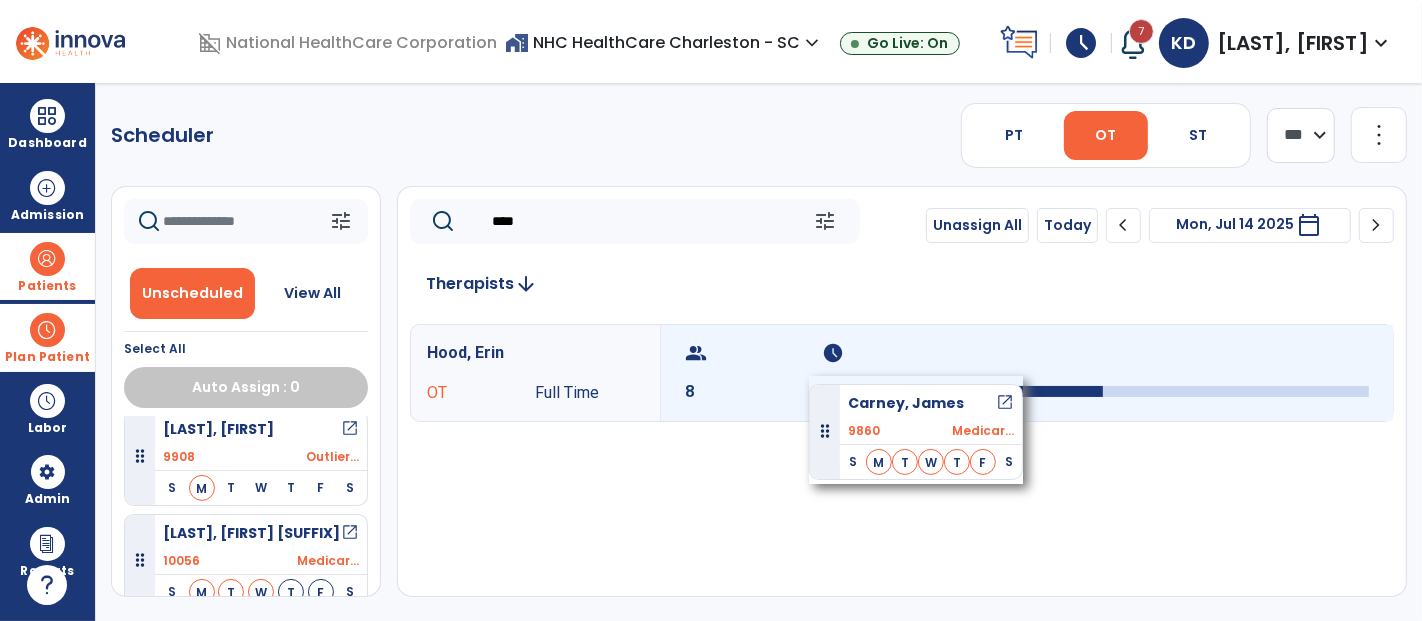 scroll, scrollTop: 118, scrollLeft: 0, axis: vertical 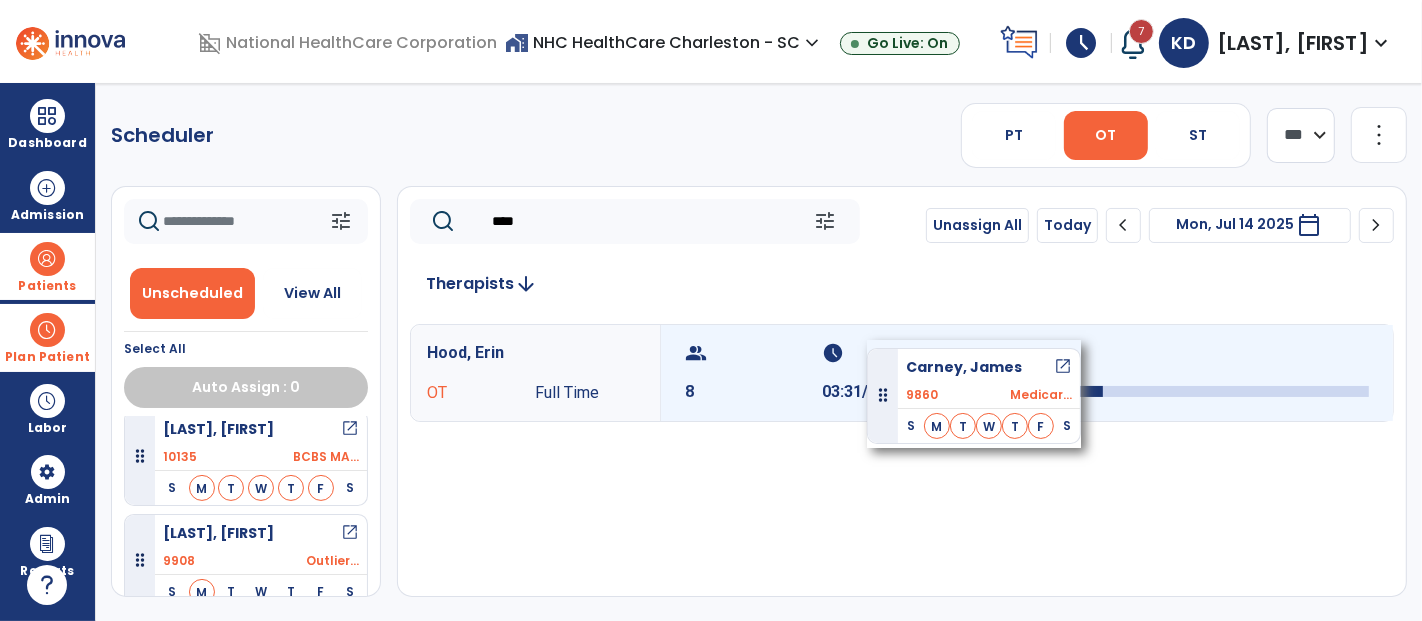 drag, startPoint x: 262, startPoint y: 437, endPoint x: 867, endPoint y: 340, distance: 612.7267 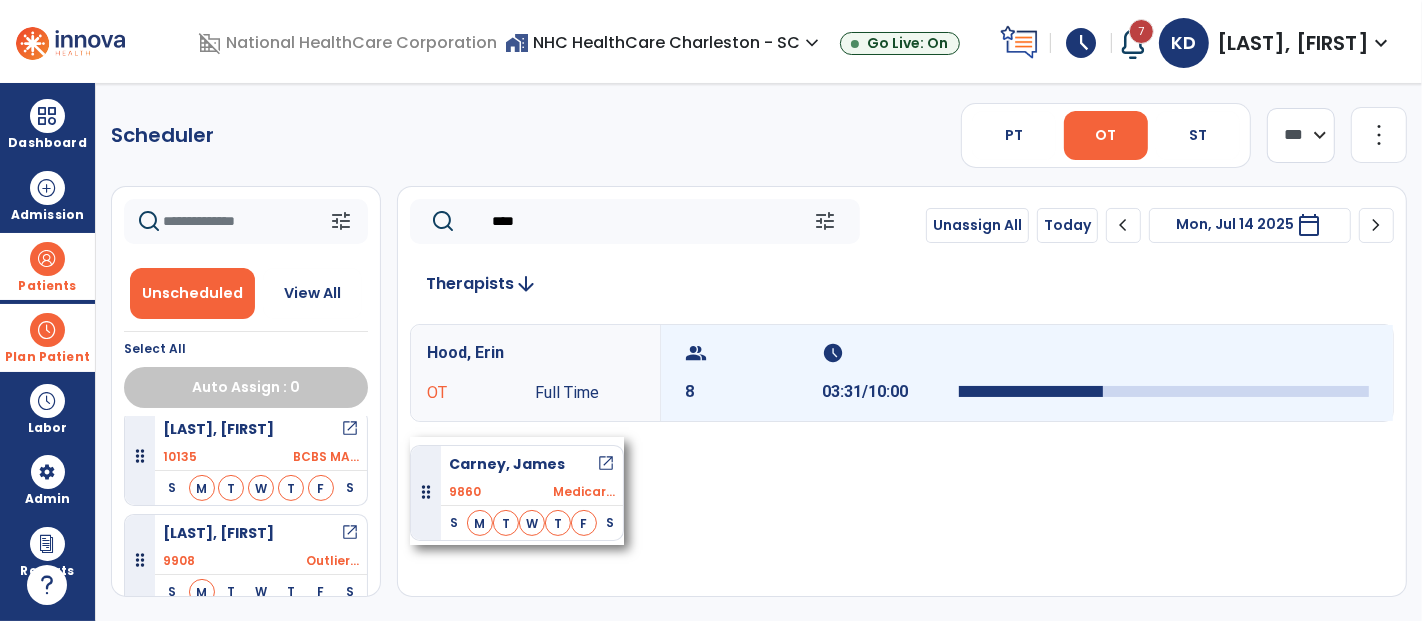 scroll, scrollTop: 222, scrollLeft: 0, axis: vertical 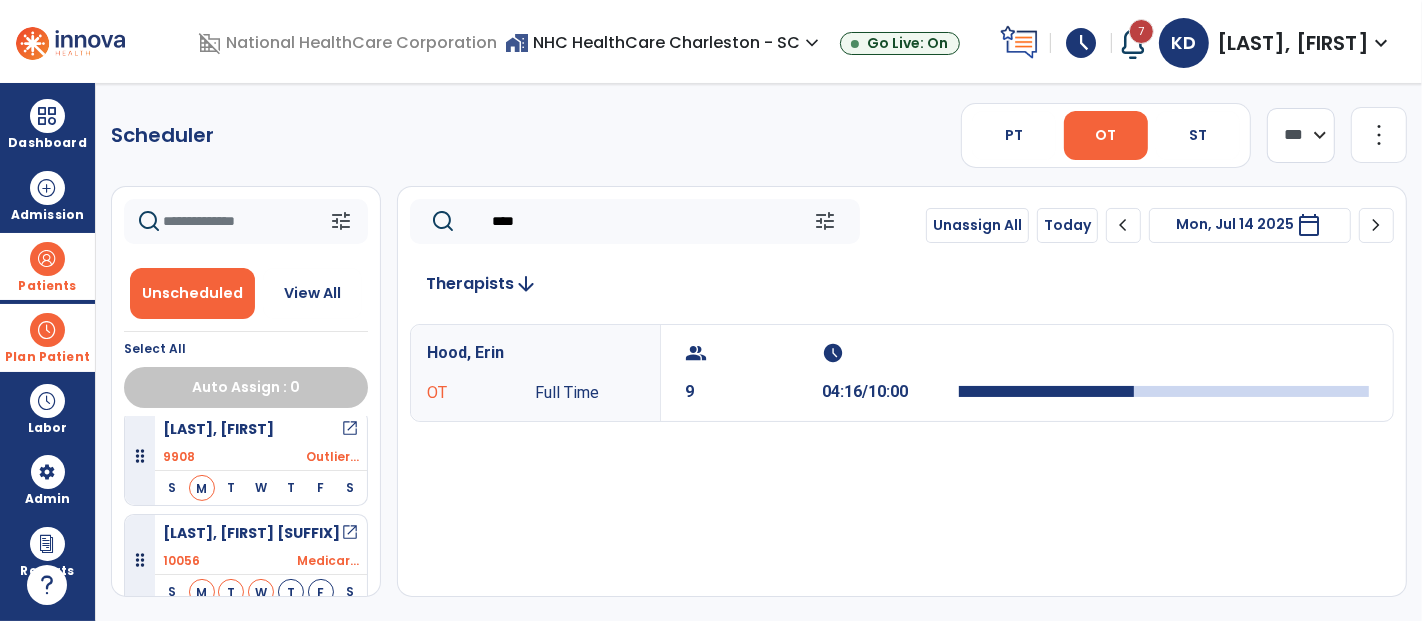 click on "**** ***" 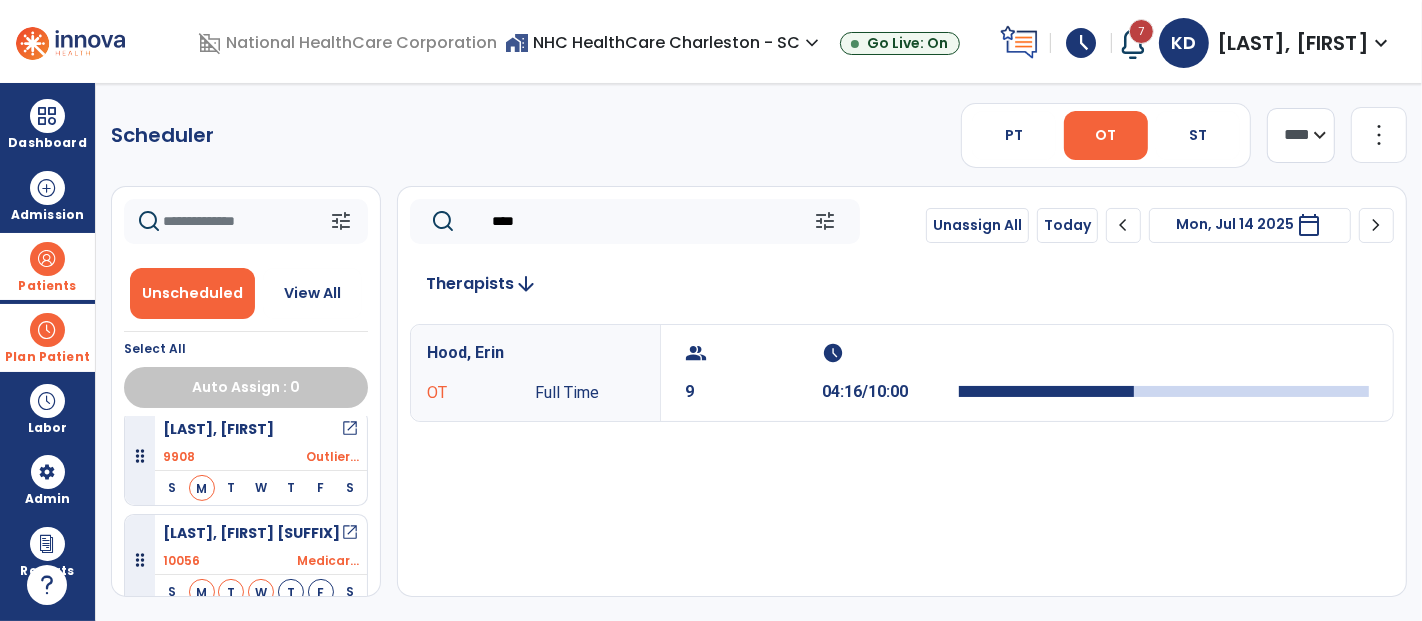 click on "**** ***" 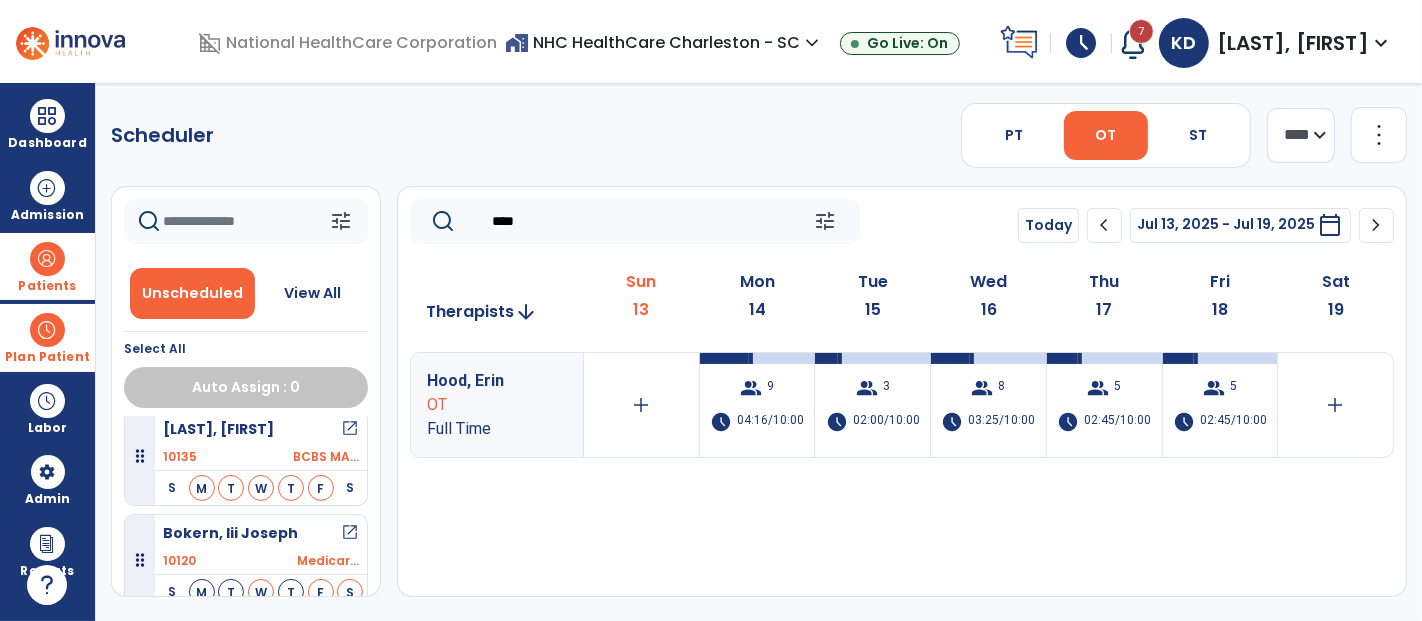 click on "****" 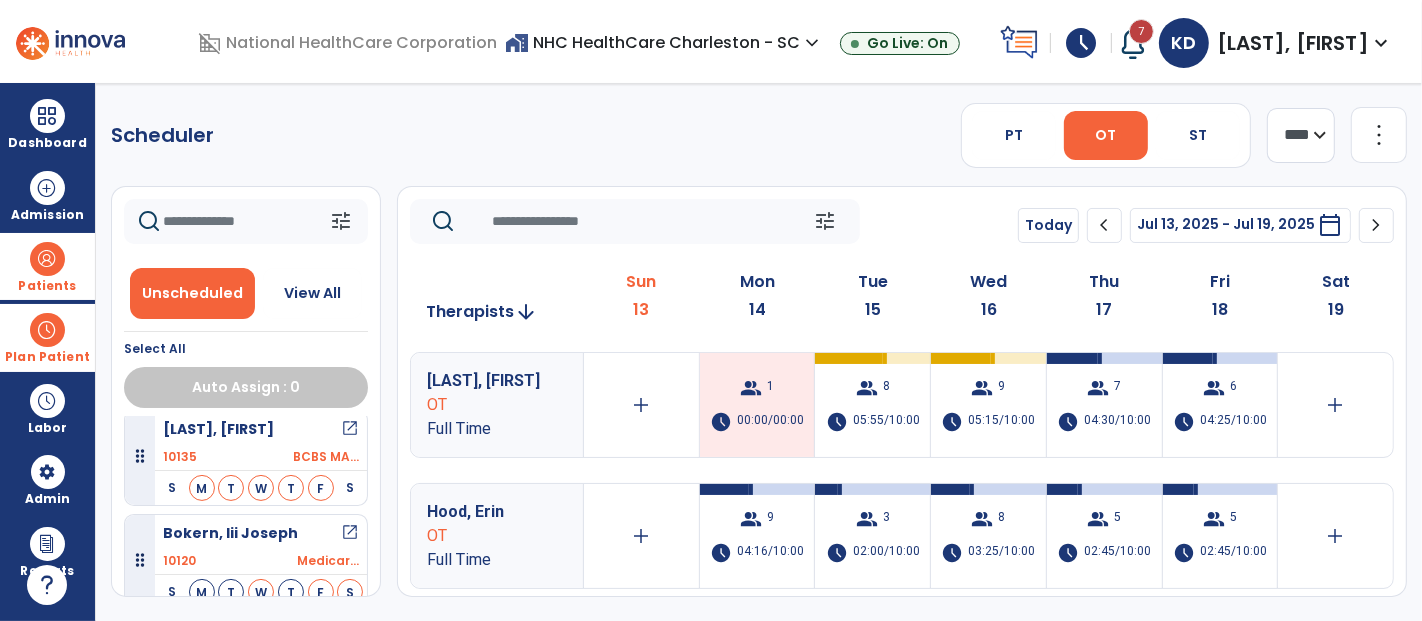 click 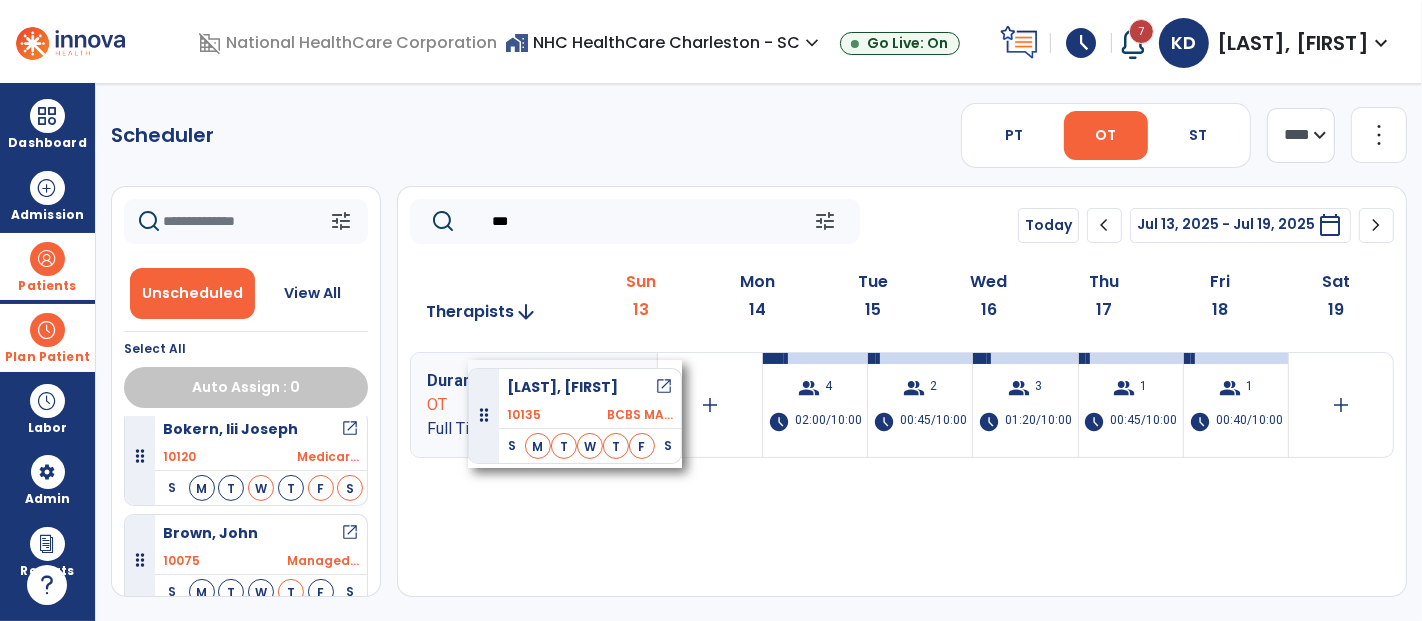 drag, startPoint x: 213, startPoint y: 439, endPoint x: 468, endPoint y: 360, distance: 266.95694 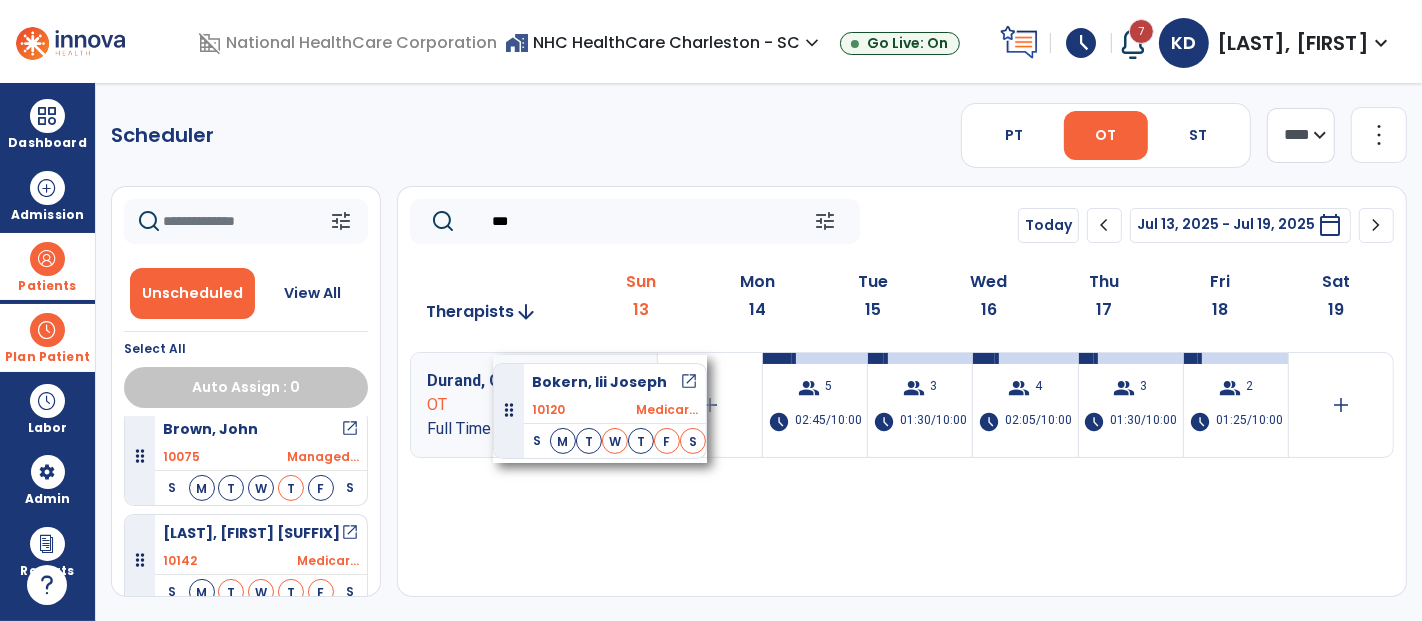 drag, startPoint x: 250, startPoint y: 438, endPoint x: 493, endPoint y: 355, distance: 256.78397 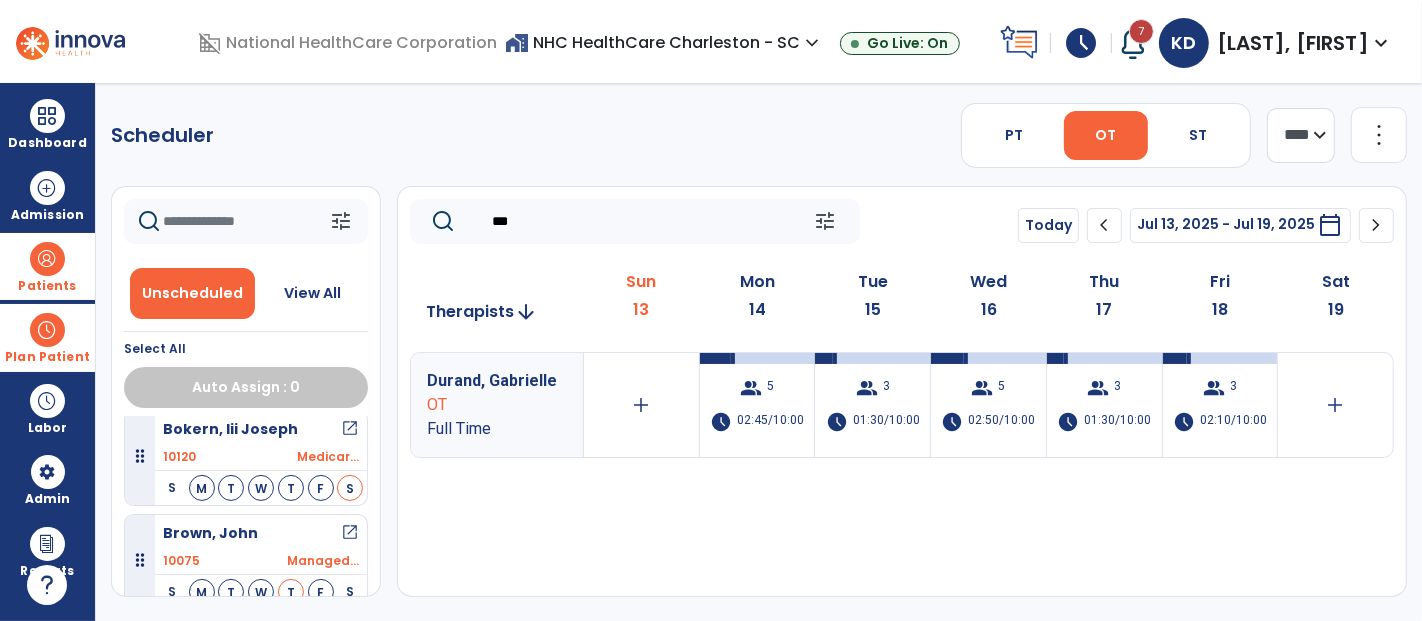 scroll, scrollTop: 333, scrollLeft: 0, axis: vertical 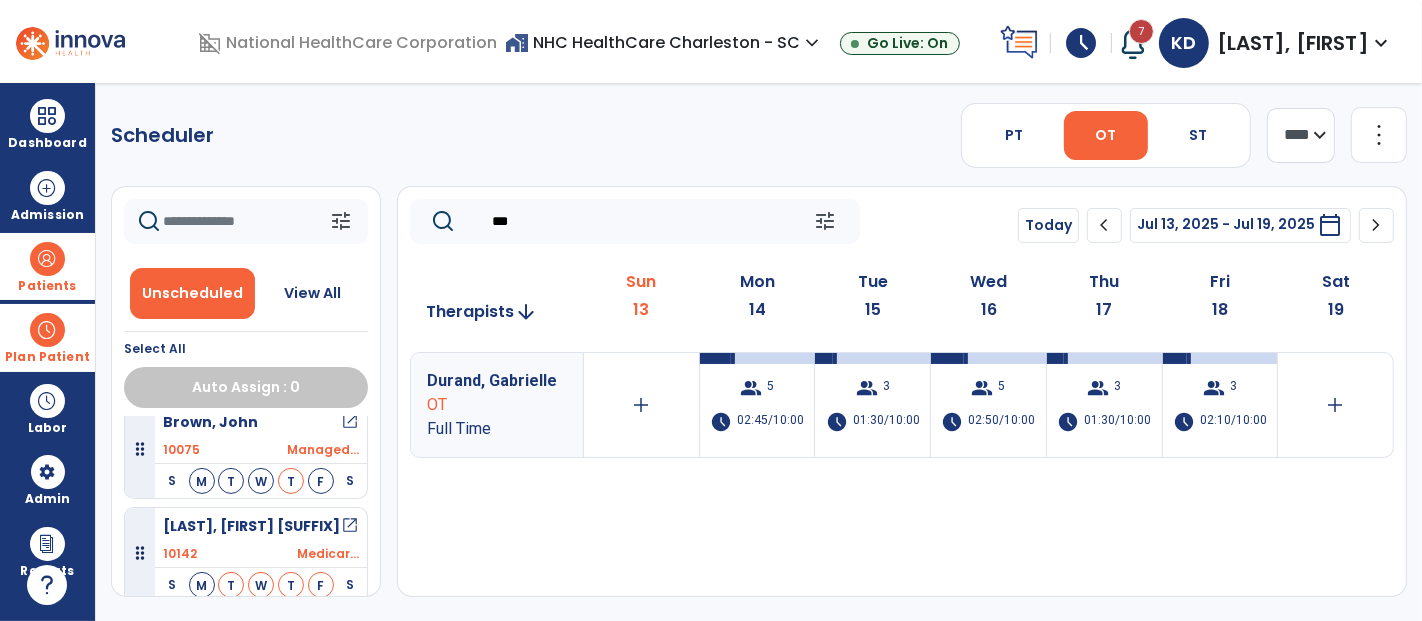 drag, startPoint x: 545, startPoint y: 232, endPoint x: 455, endPoint y: 245, distance: 90.934044 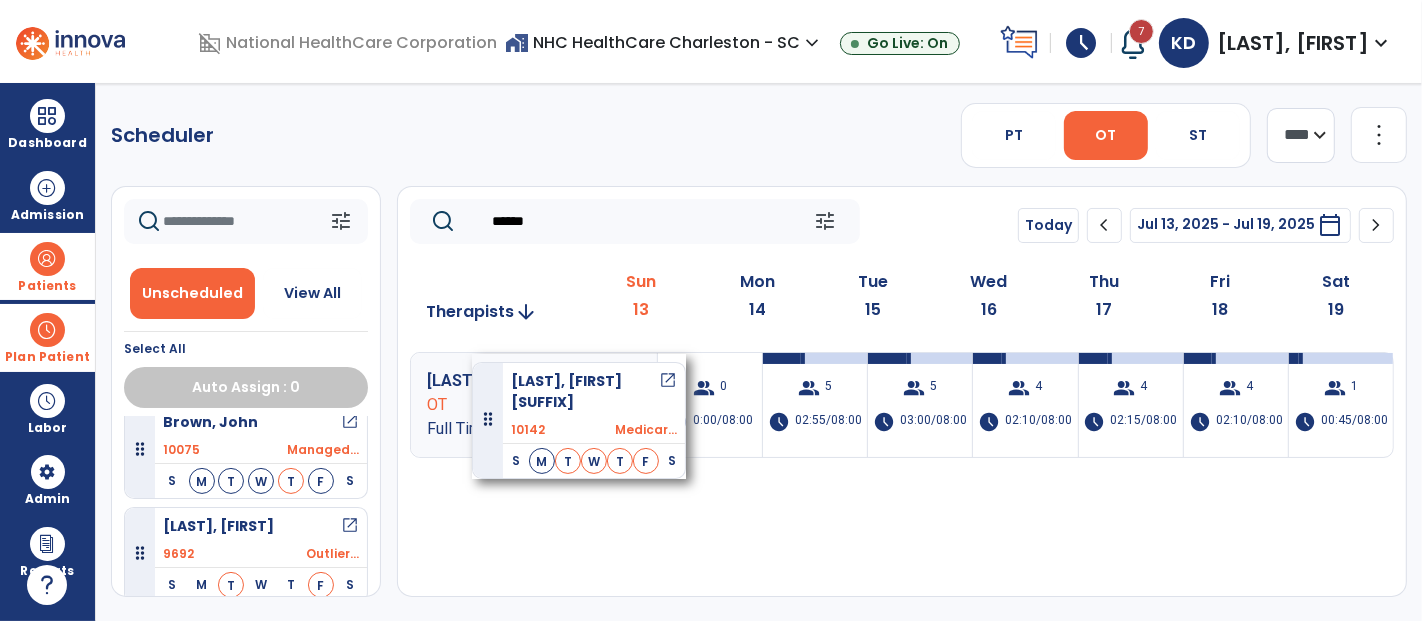 drag, startPoint x: 220, startPoint y: 551, endPoint x: 472, endPoint y: 354, distance: 319.86404 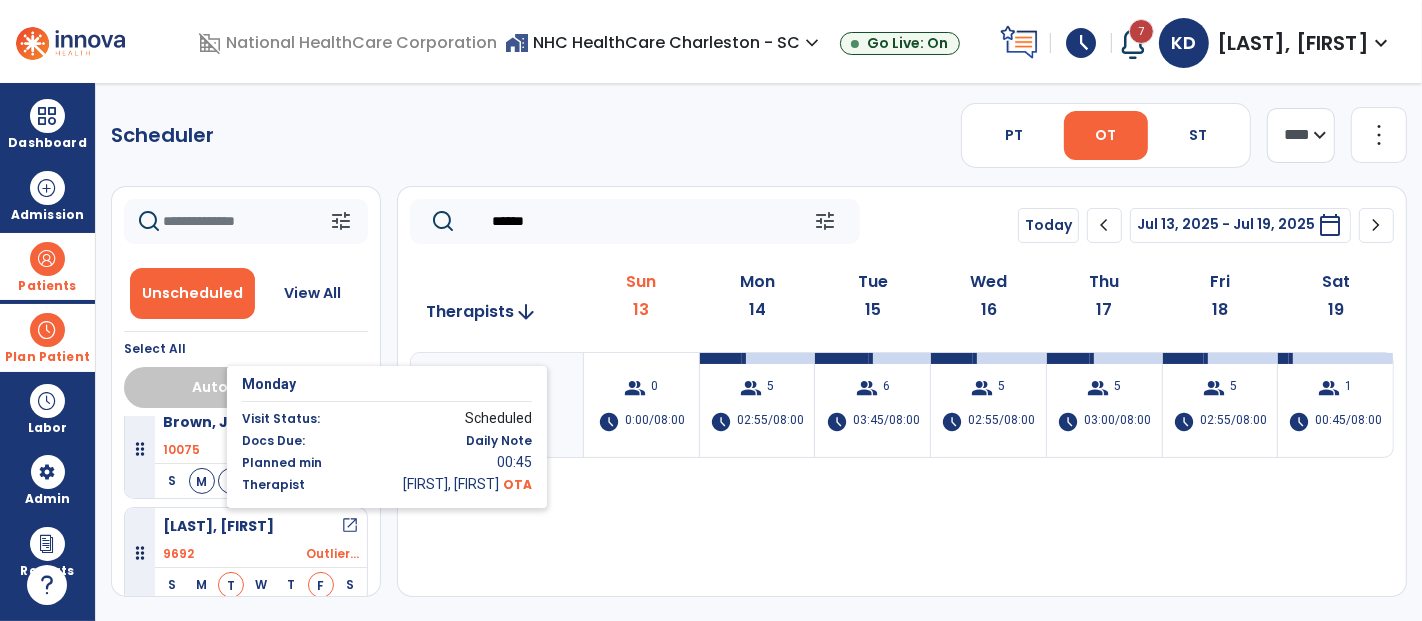 scroll, scrollTop: 444, scrollLeft: 0, axis: vertical 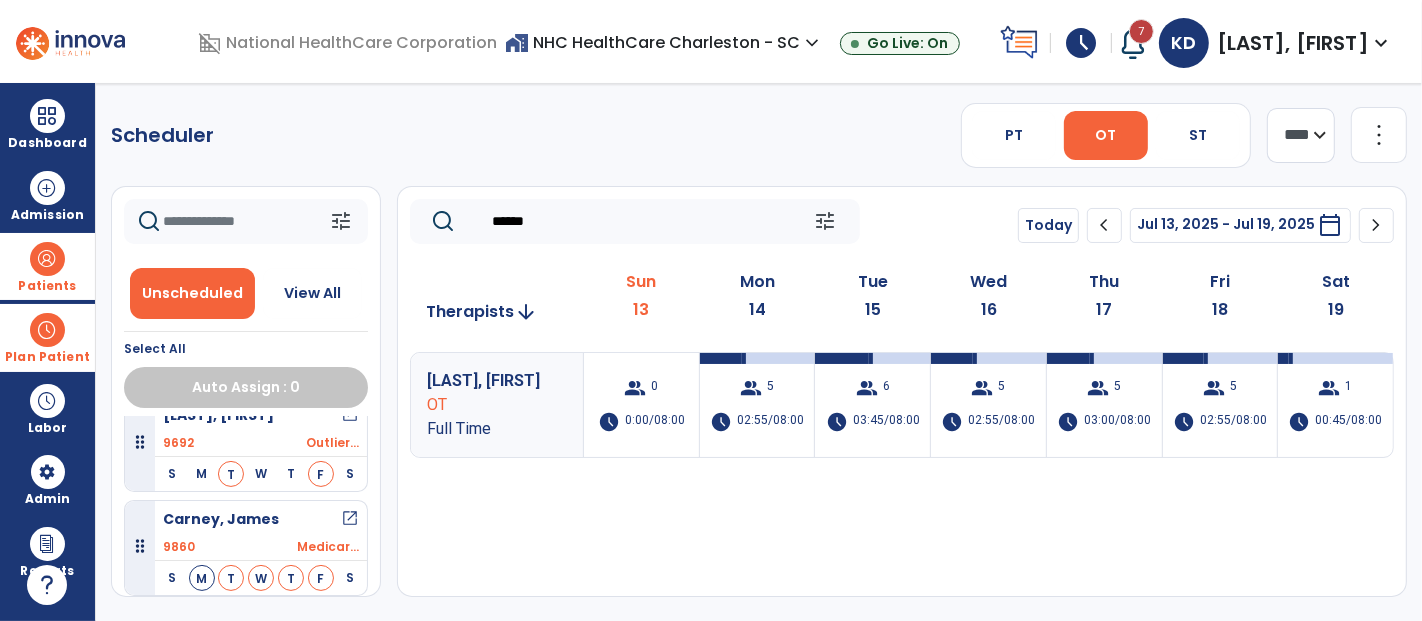 drag, startPoint x: 553, startPoint y: 210, endPoint x: 431, endPoint y: 236, distance: 124.73973 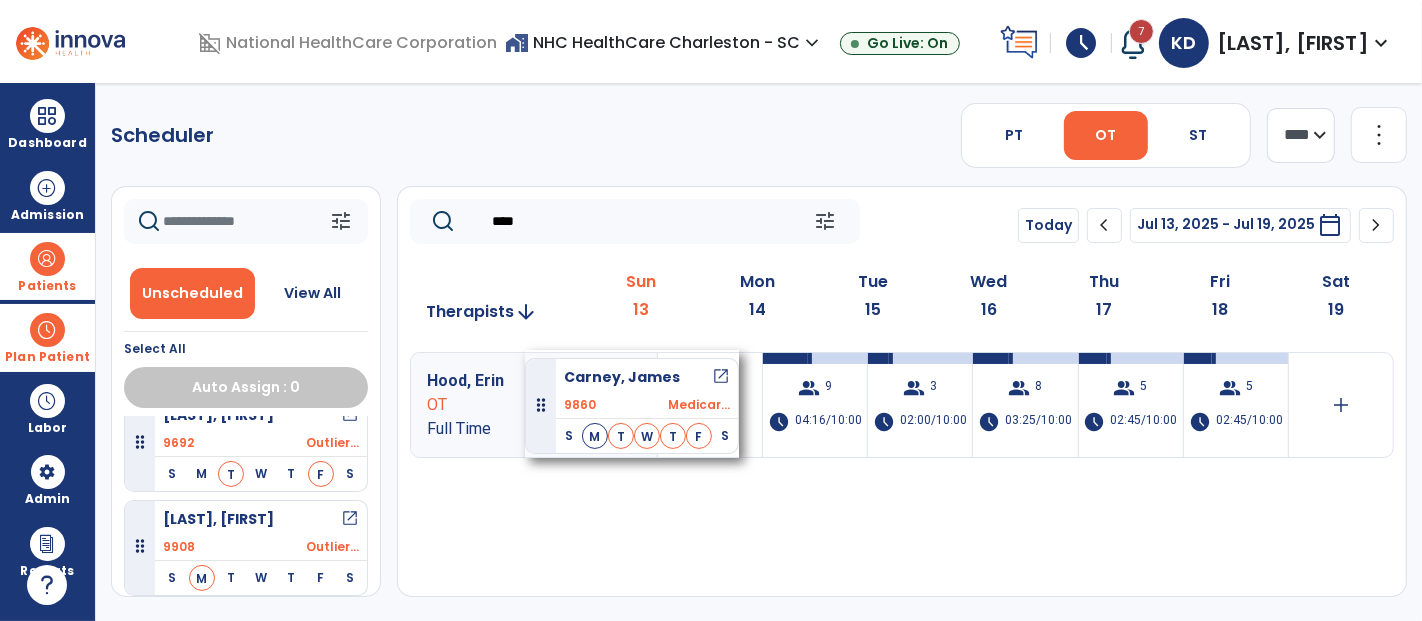 drag, startPoint x: 234, startPoint y: 519, endPoint x: 525, endPoint y: 350, distance: 336.5145 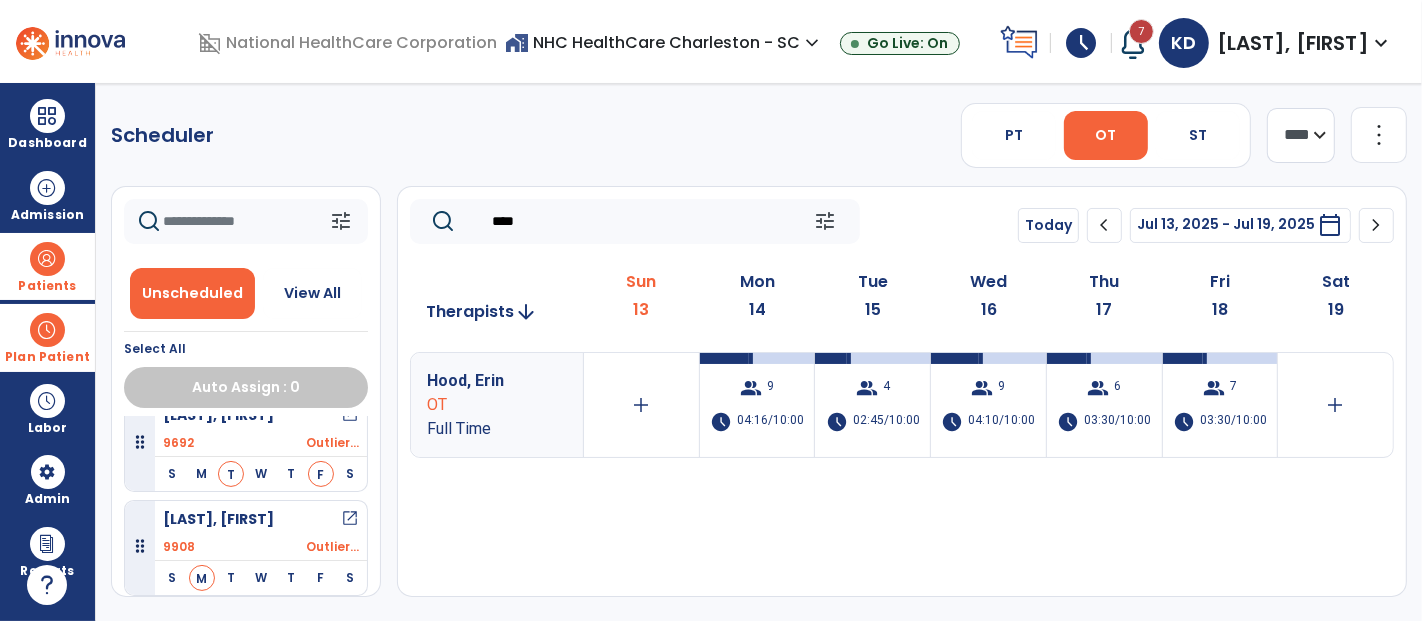 drag, startPoint x: 529, startPoint y: 213, endPoint x: 441, endPoint y: 218, distance: 88.14193 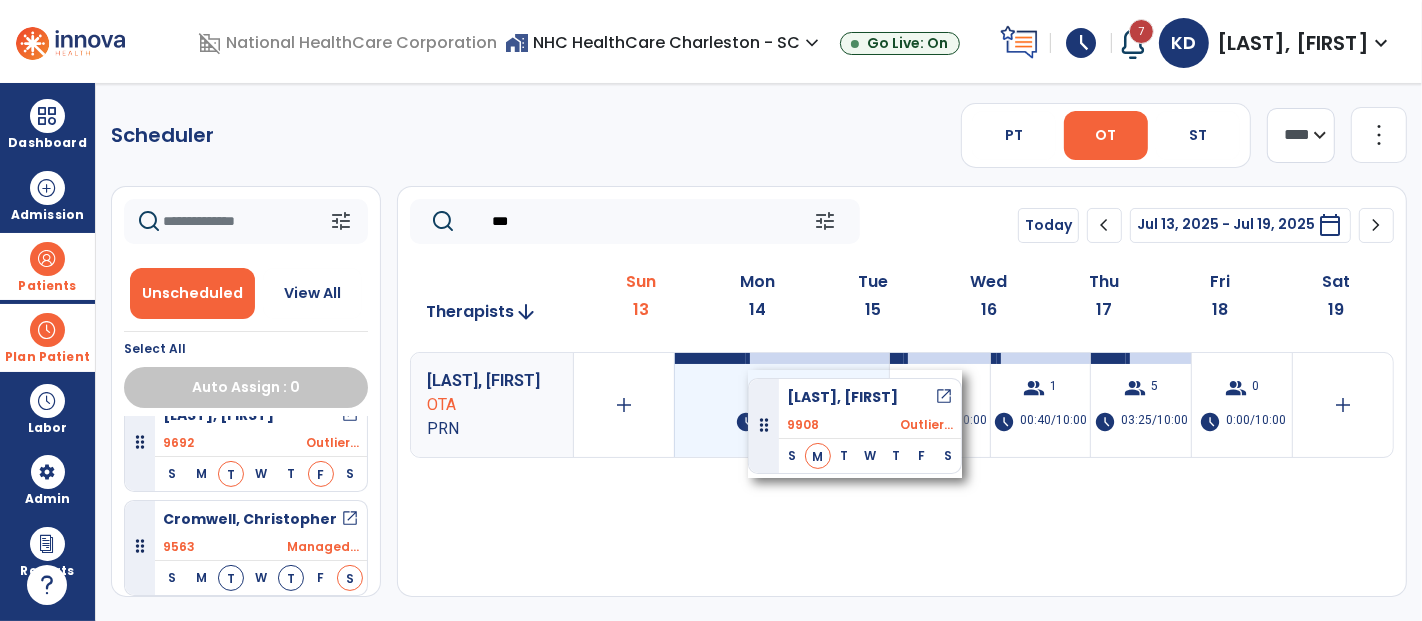 drag, startPoint x: 240, startPoint y: 527, endPoint x: 748, endPoint y: 370, distance: 531.70764 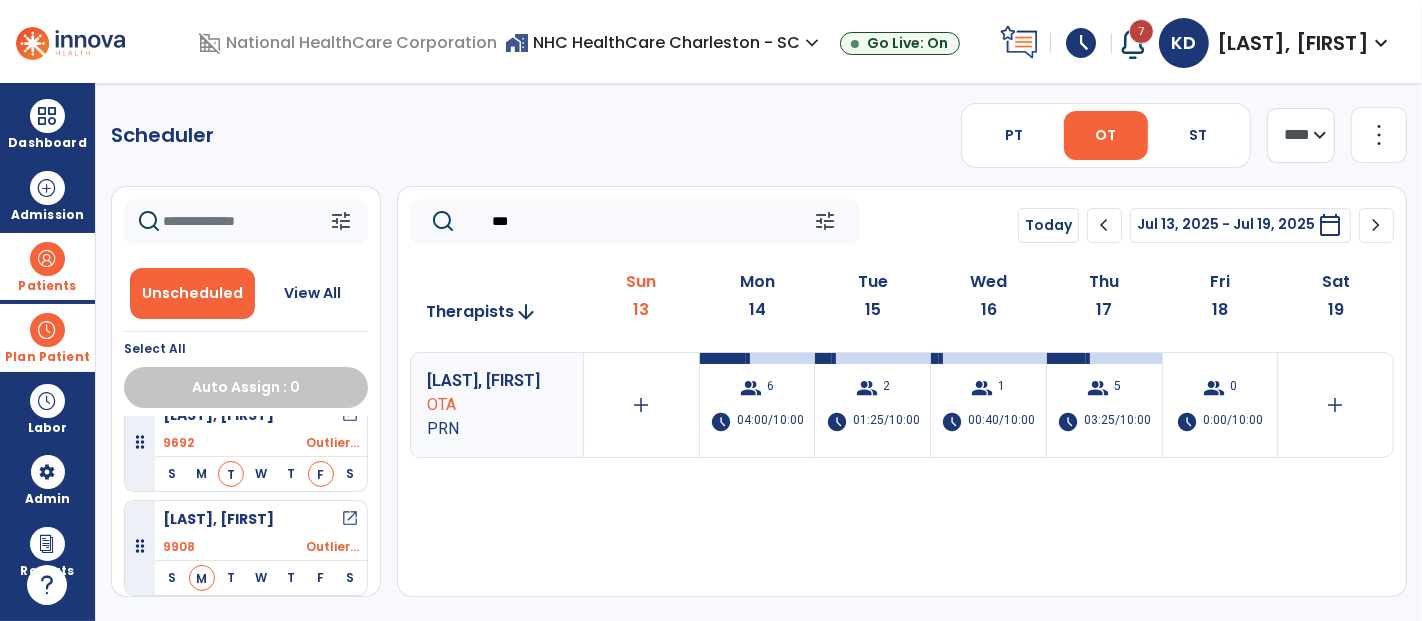 drag, startPoint x: 533, startPoint y: 220, endPoint x: 465, endPoint y: 231, distance: 68.88396 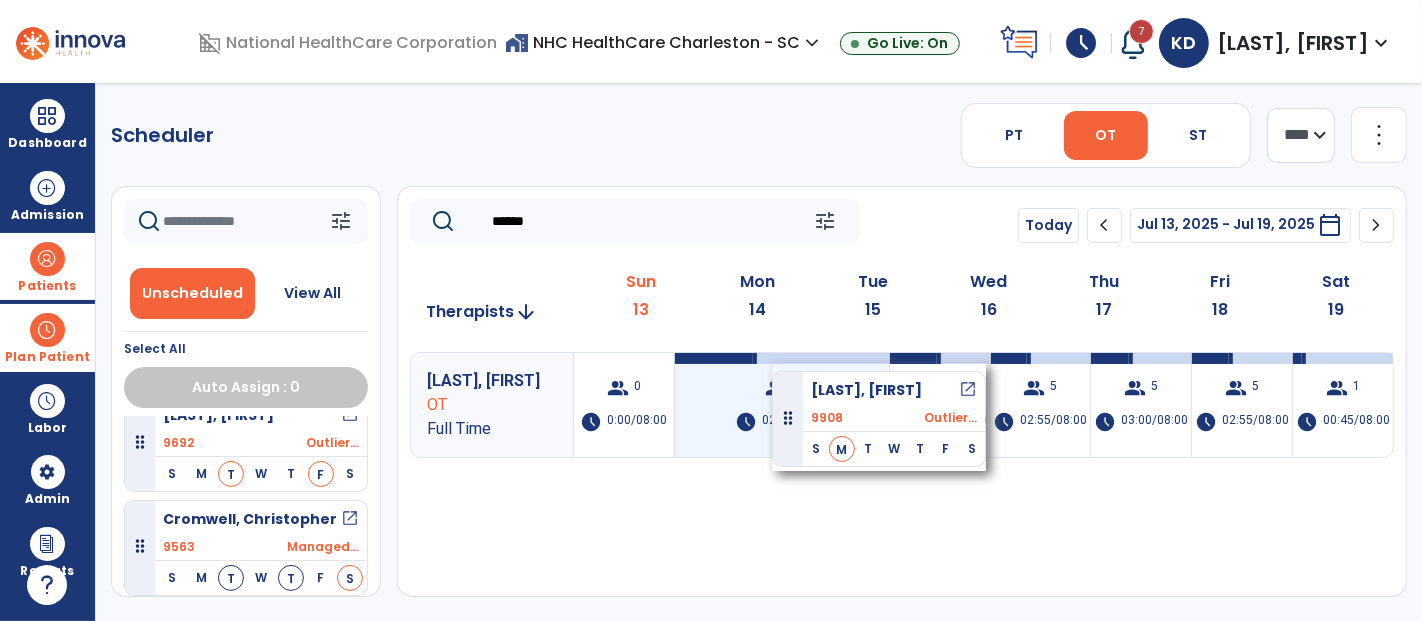 drag, startPoint x: 251, startPoint y: 539, endPoint x: 772, endPoint y: 363, distance: 549.92456 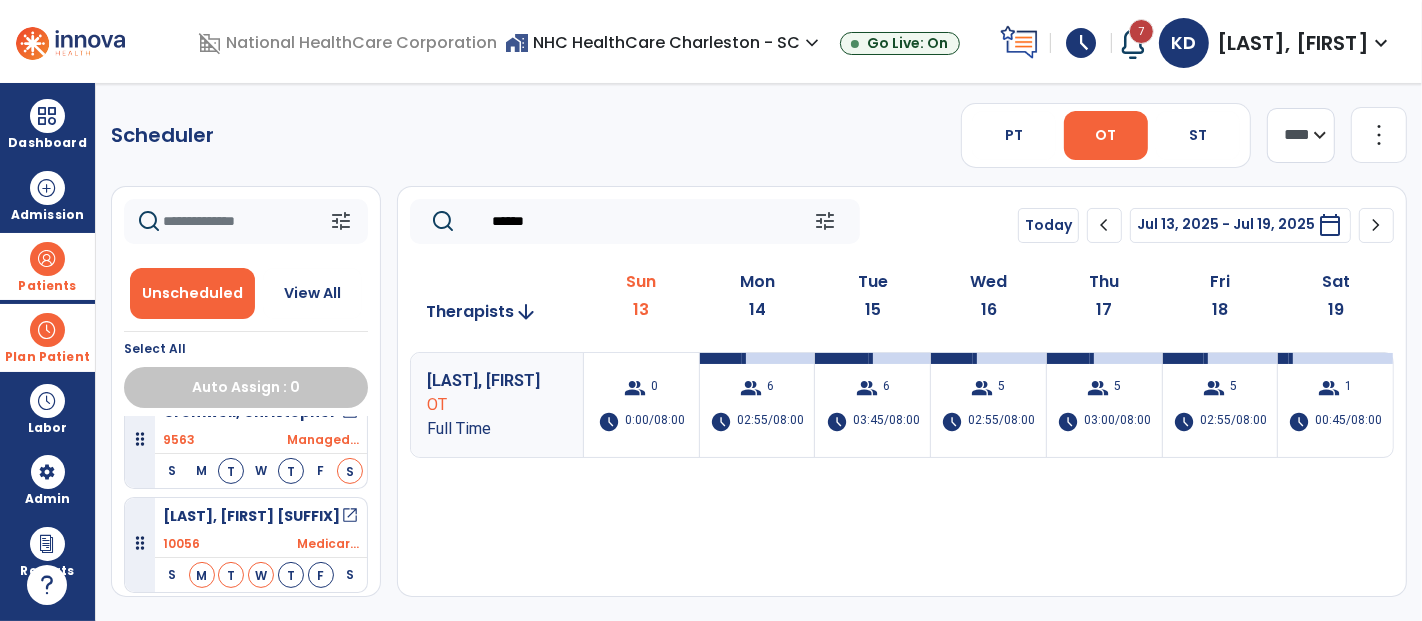 scroll, scrollTop: 555, scrollLeft: 0, axis: vertical 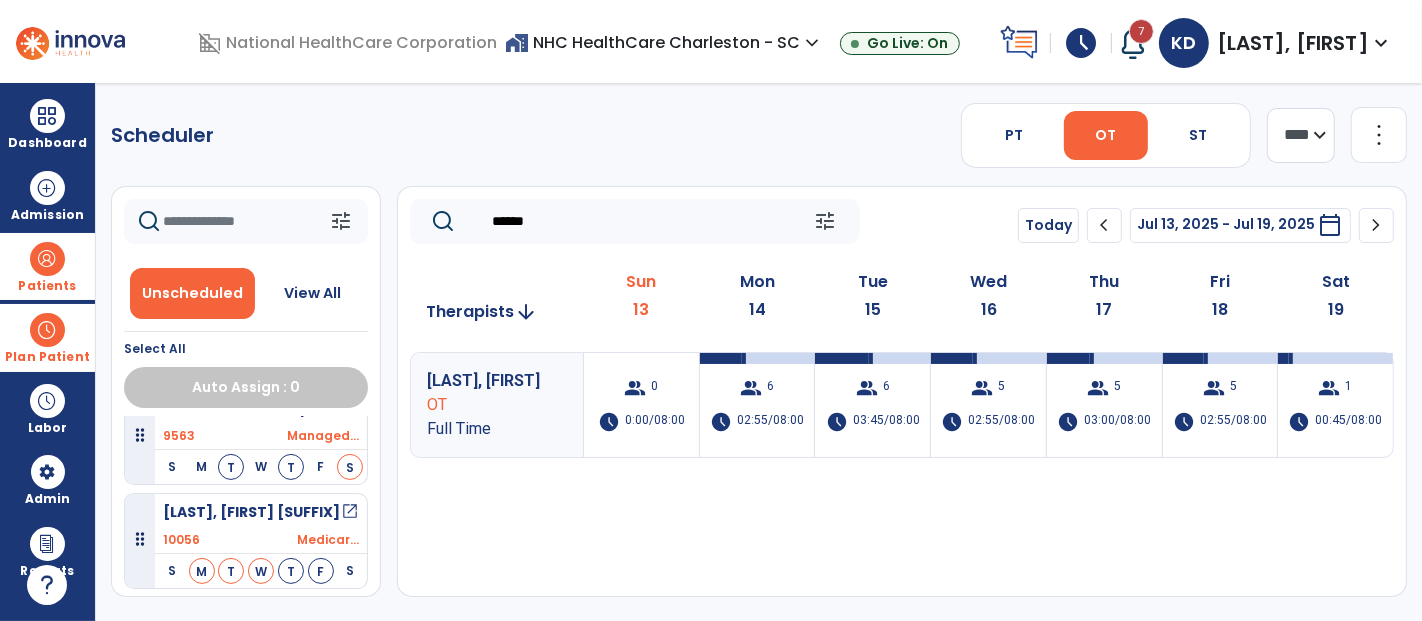 drag, startPoint x: 557, startPoint y: 223, endPoint x: 440, endPoint y: 233, distance: 117.426575 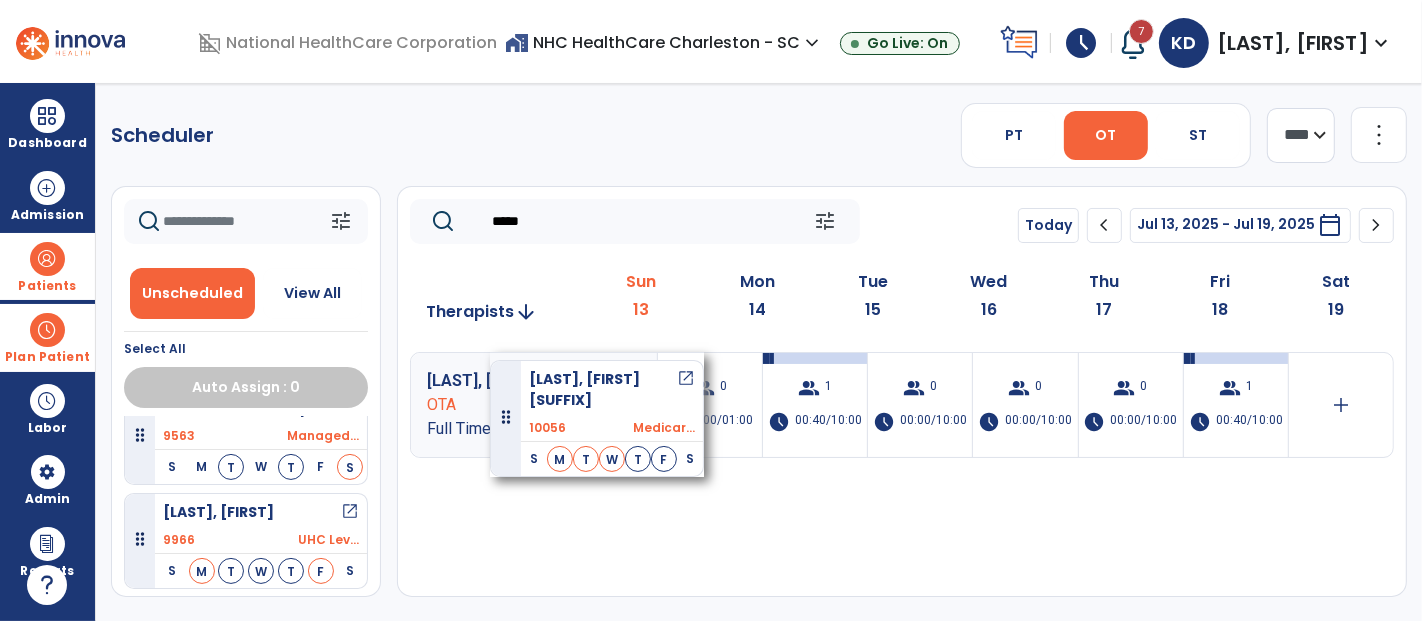 drag, startPoint x: 254, startPoint y: 518, endPoint x: 490, endPoint y: 352, distance: 288.53424 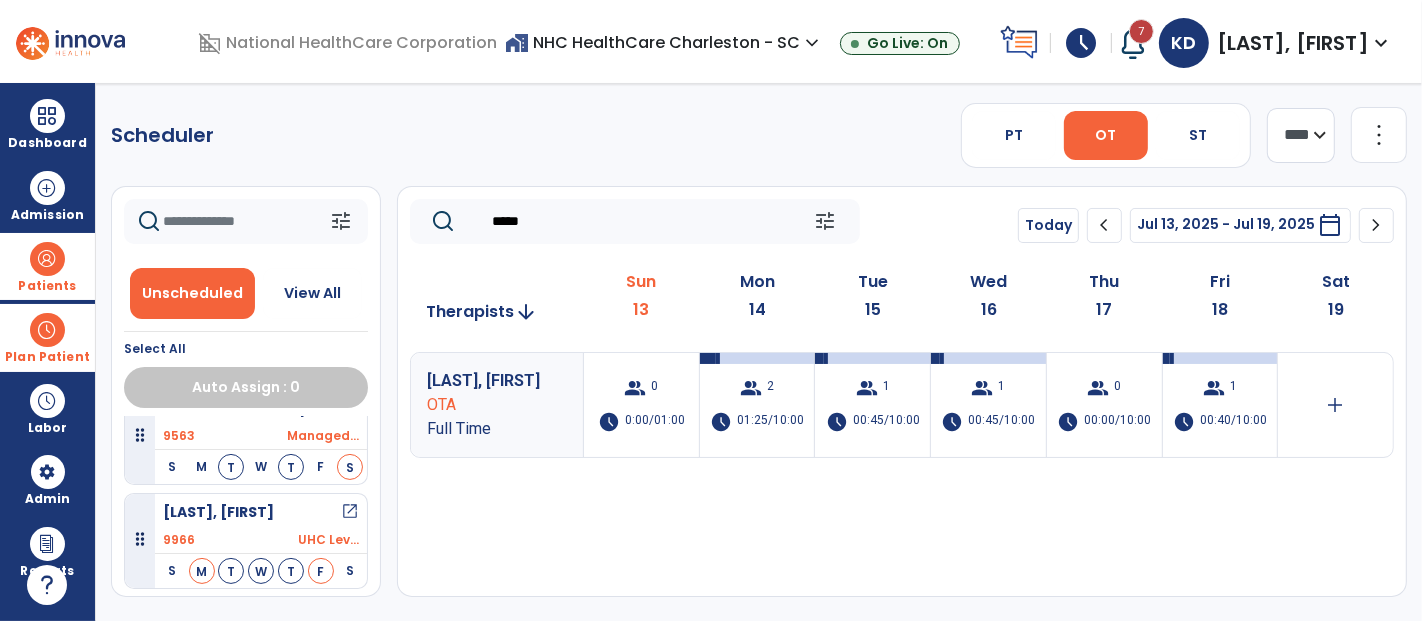 drag, startPoint x: 555, startPoint y: 228, endPoint x: 384, endPoint y: 211, distance: 171.84296 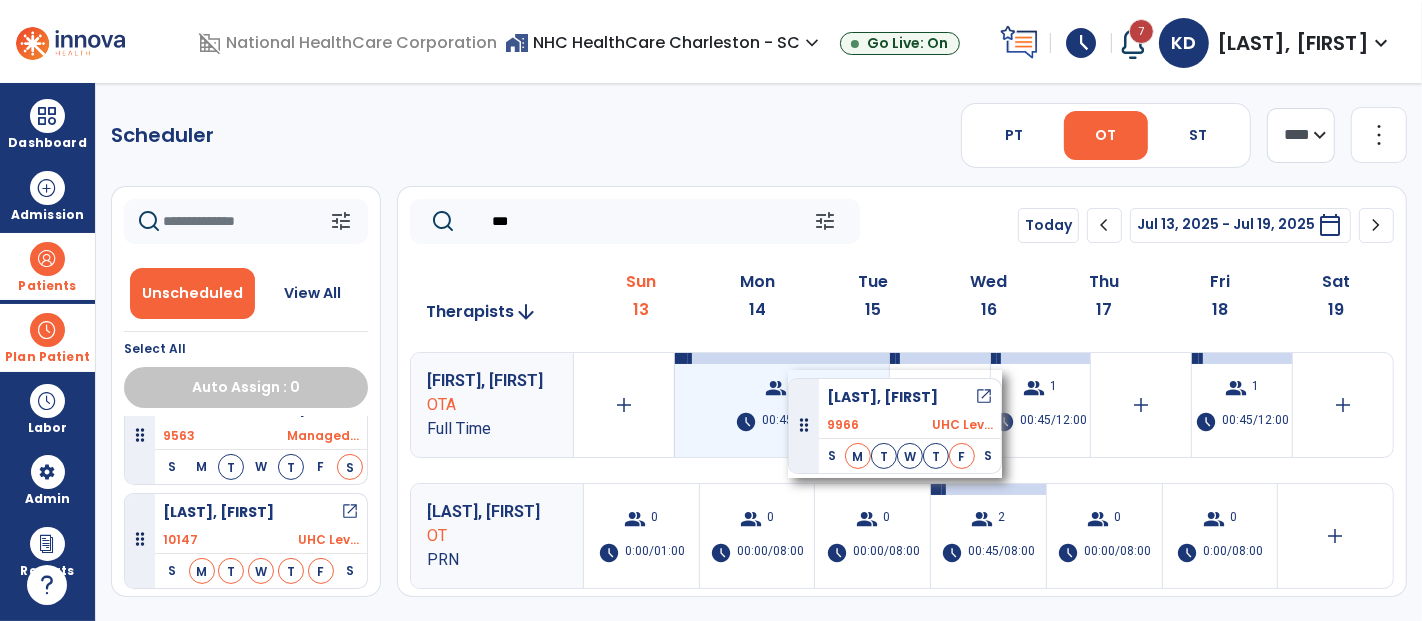 drag, startPoint x: 206, startPoint y: 529, endPoint x: 788, endPoint y: 370, distance: 603.32825 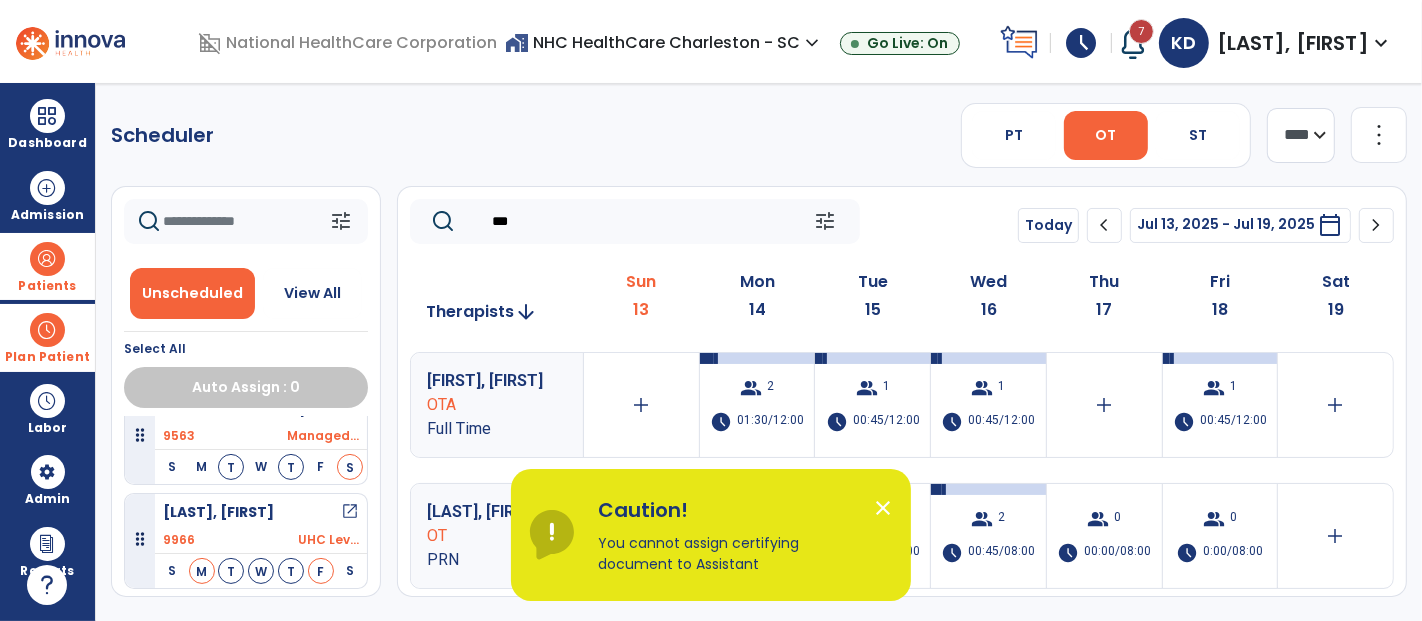 click on "***" 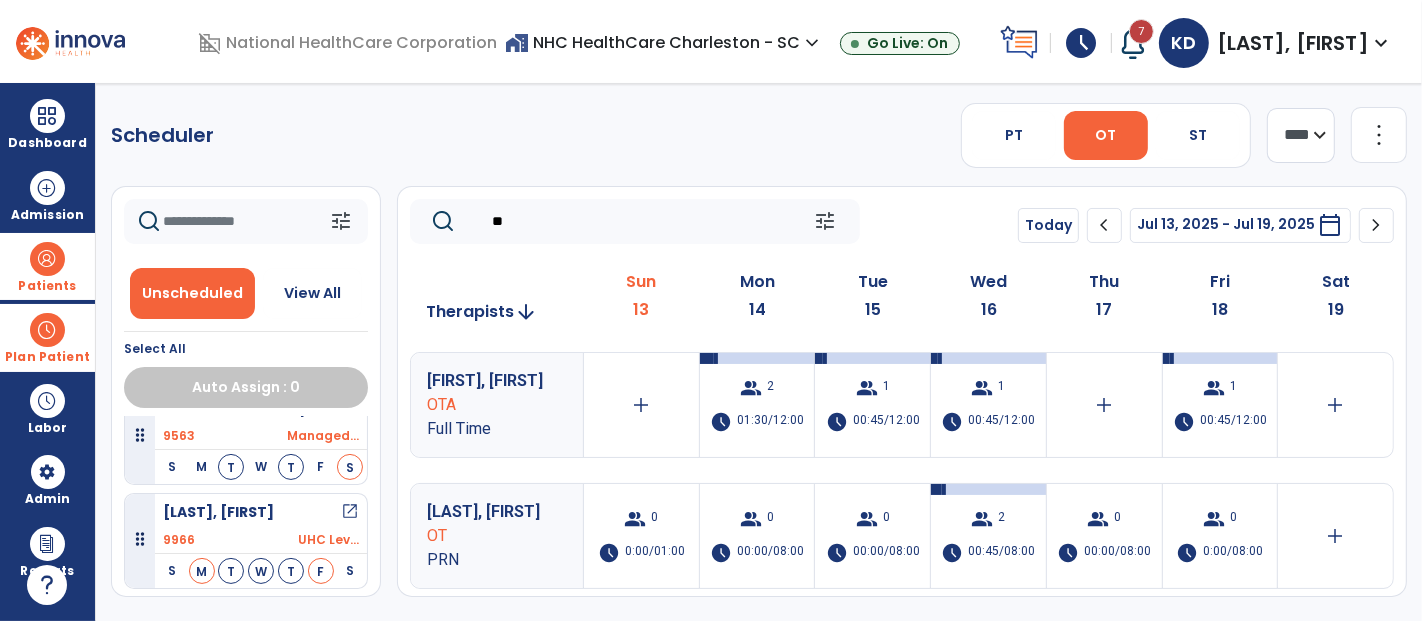 type on "*" 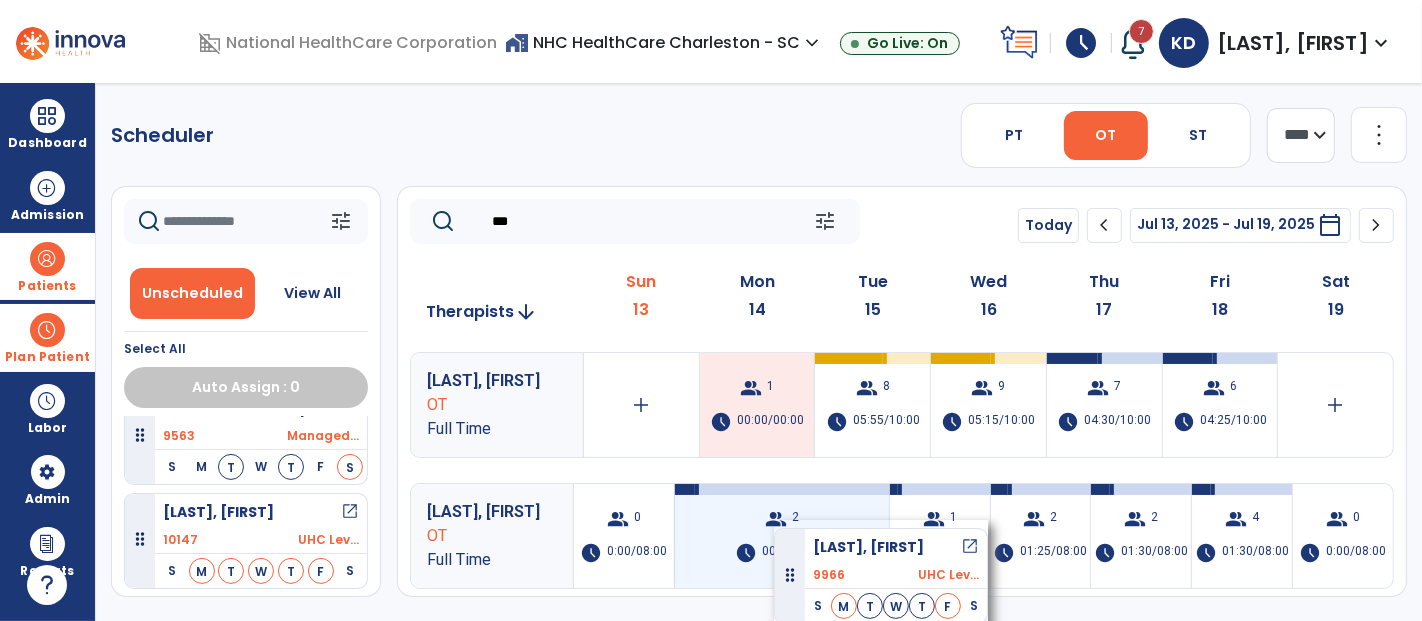 drag, startPoint x: 213, startPoint y: 516, endPoint x: 773, endPoint y: 519, distance: 560.00806 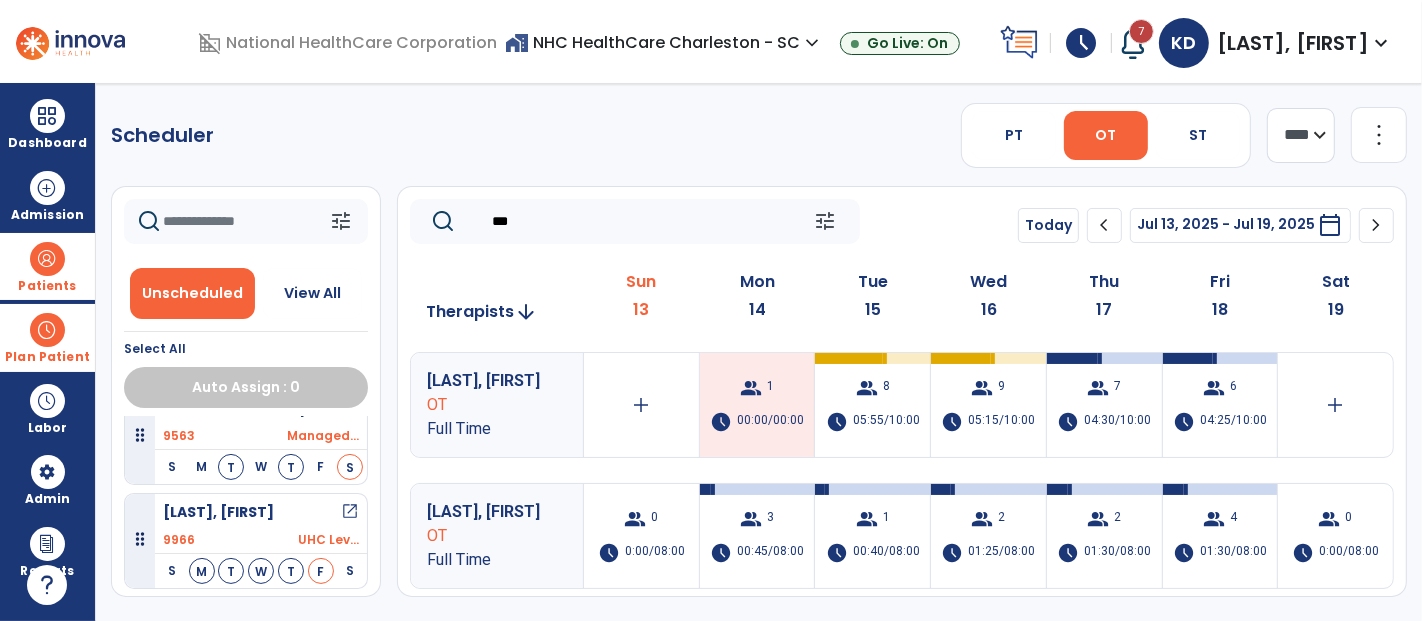 drag, startPoint x: 548, startPoint y: 218, endPoint x: 448, endPoint y: 215, distance: 100.04499 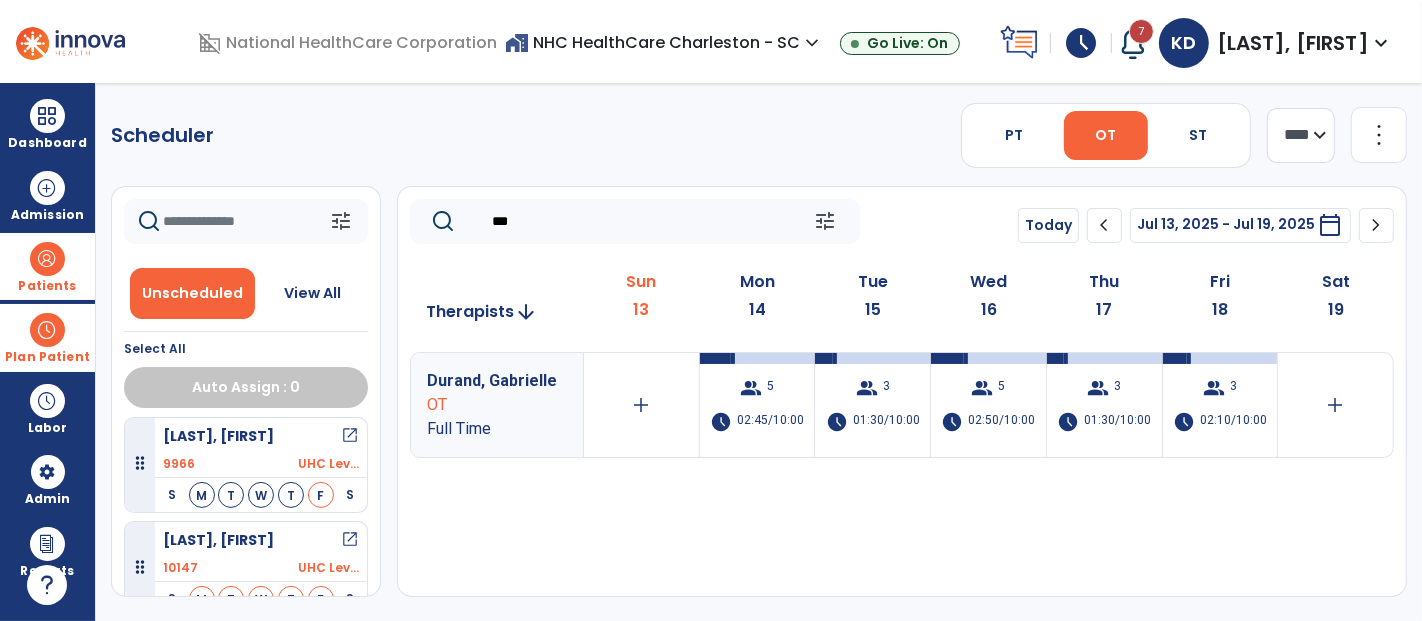 scroll, scrollTop: 666, scrollLeft: 0, axis: vertical 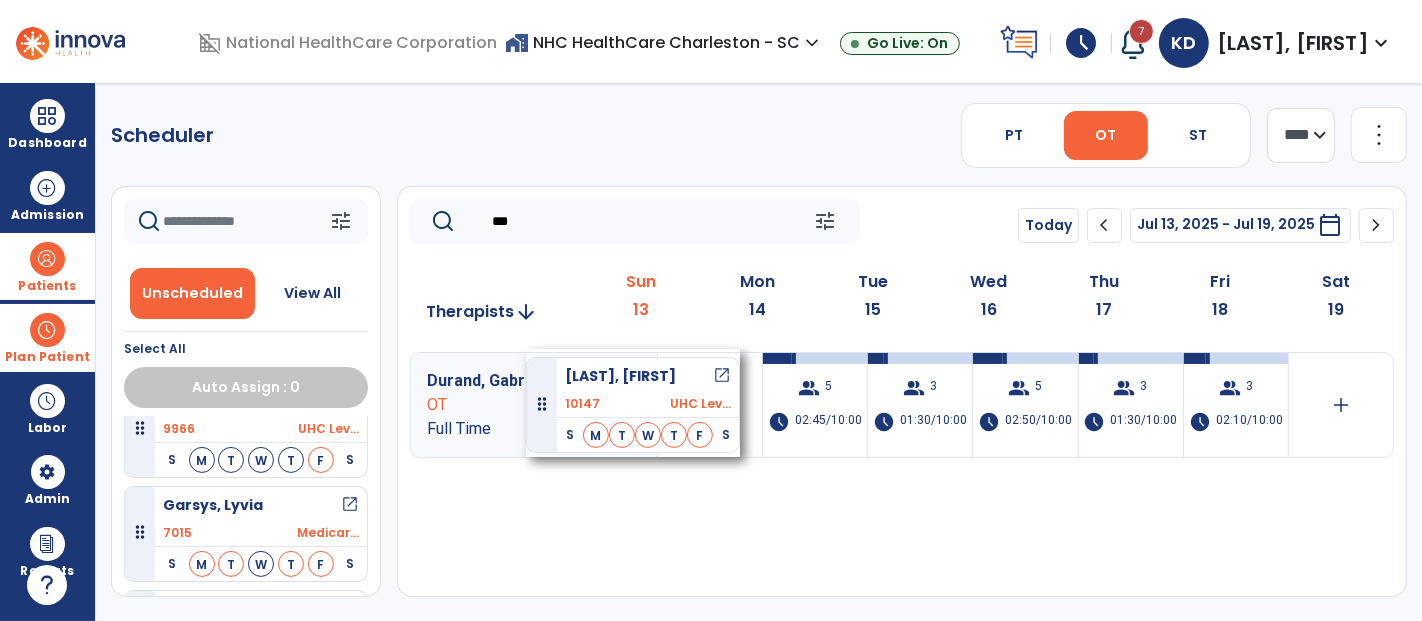 drag, startPoint x: 248, startPoint y: 513, endPoint x: 526, endPoint y: 349, distance: 322.76926 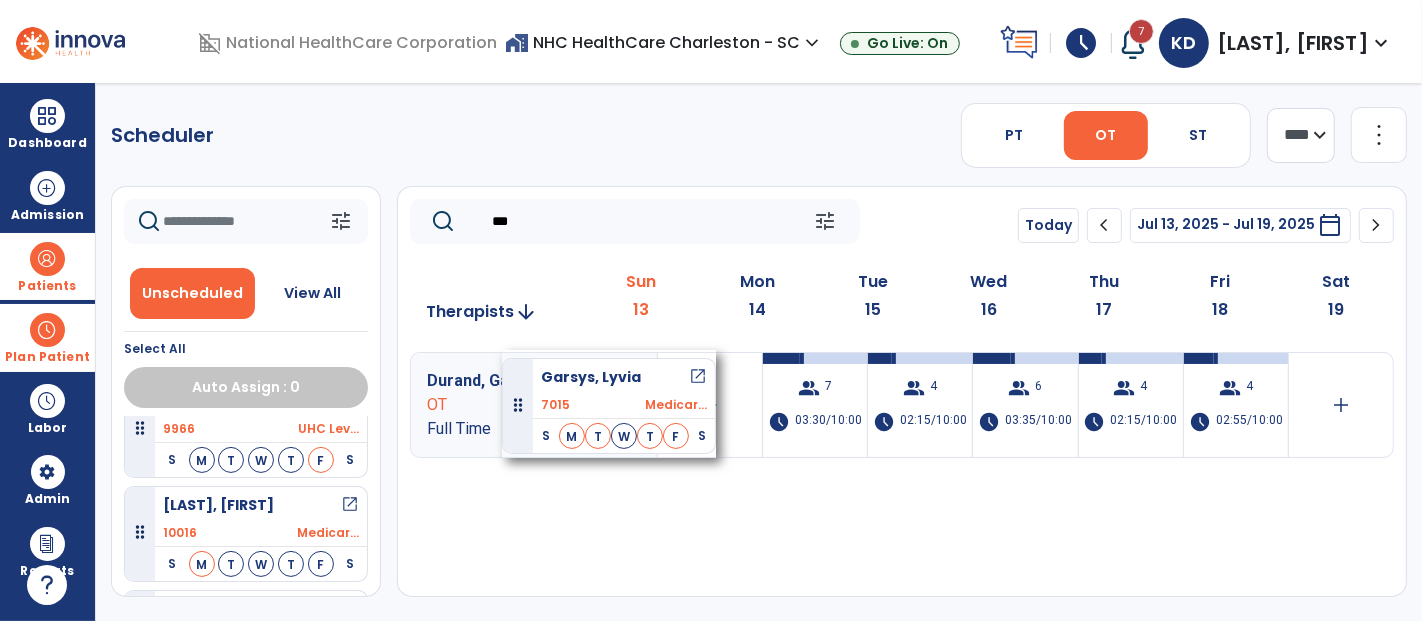 drag, startPoint x: 254, startPoint y: 501, endPoint x: 502, endPoint y: 350, distance: 290.35324 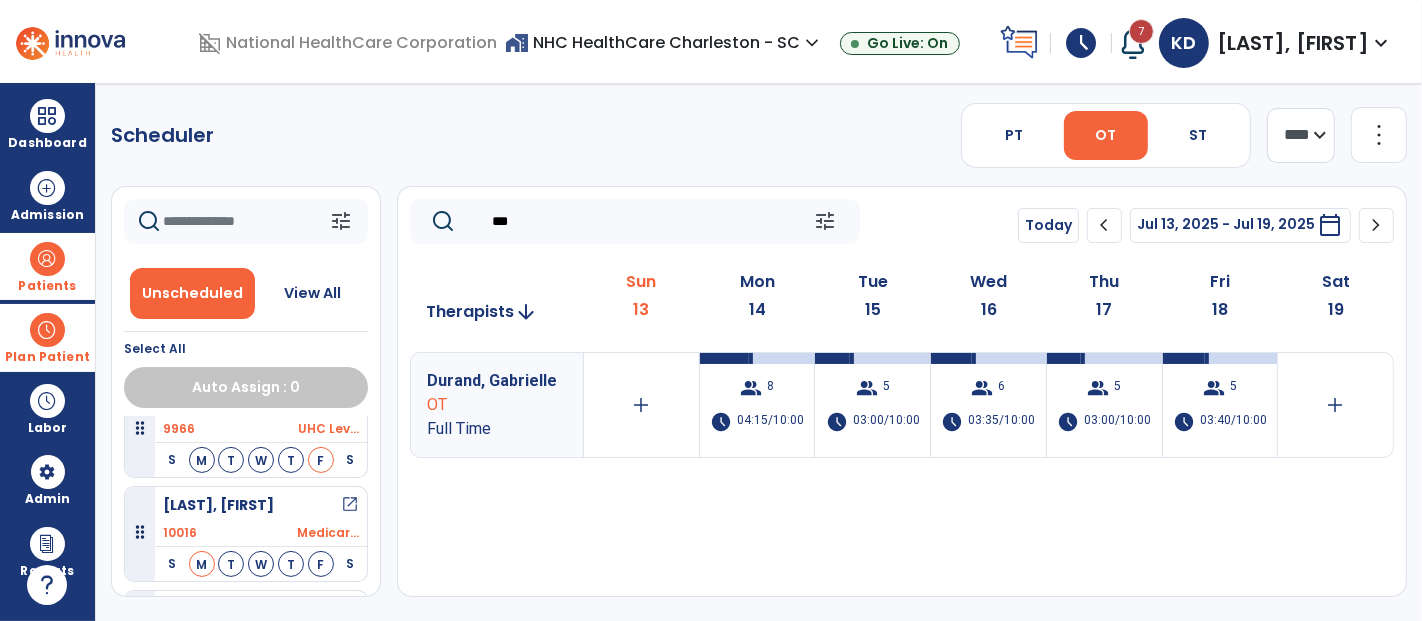 click on "***" 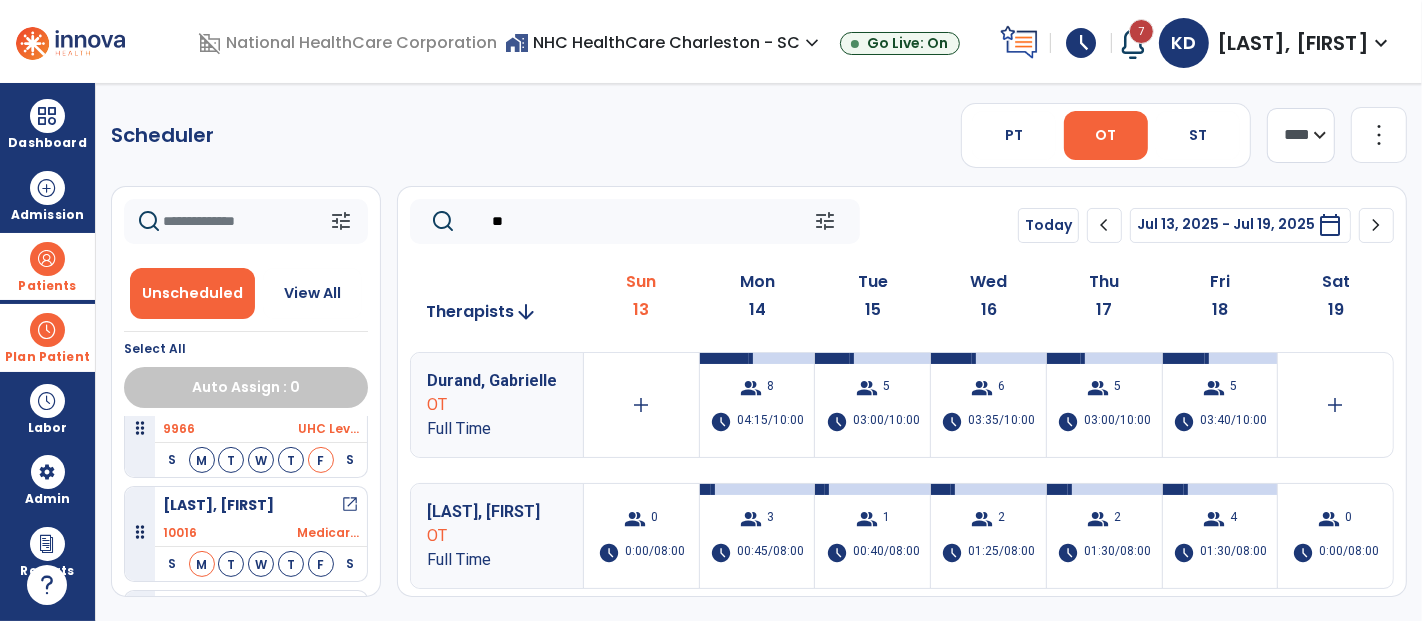 type on "*" 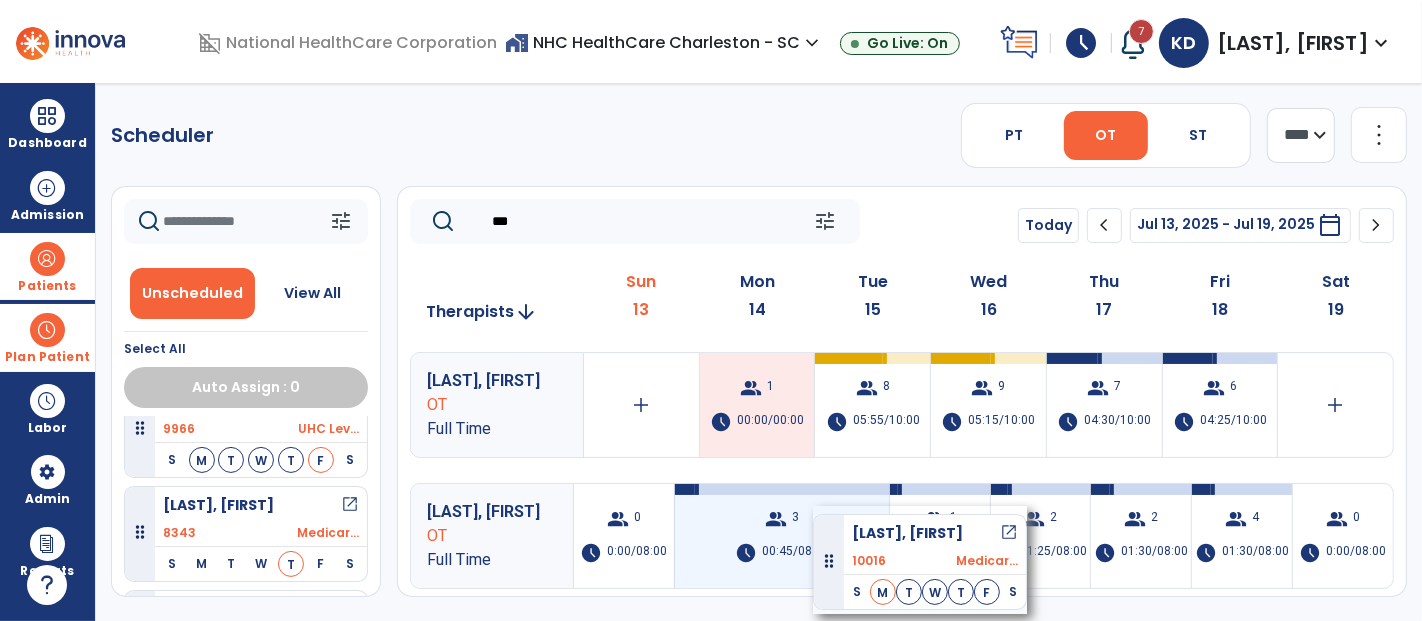 drag, startPoint x: 254, startPoint y: 507, endPoint x: 813, endPoint y: 506, distance: 559.0009 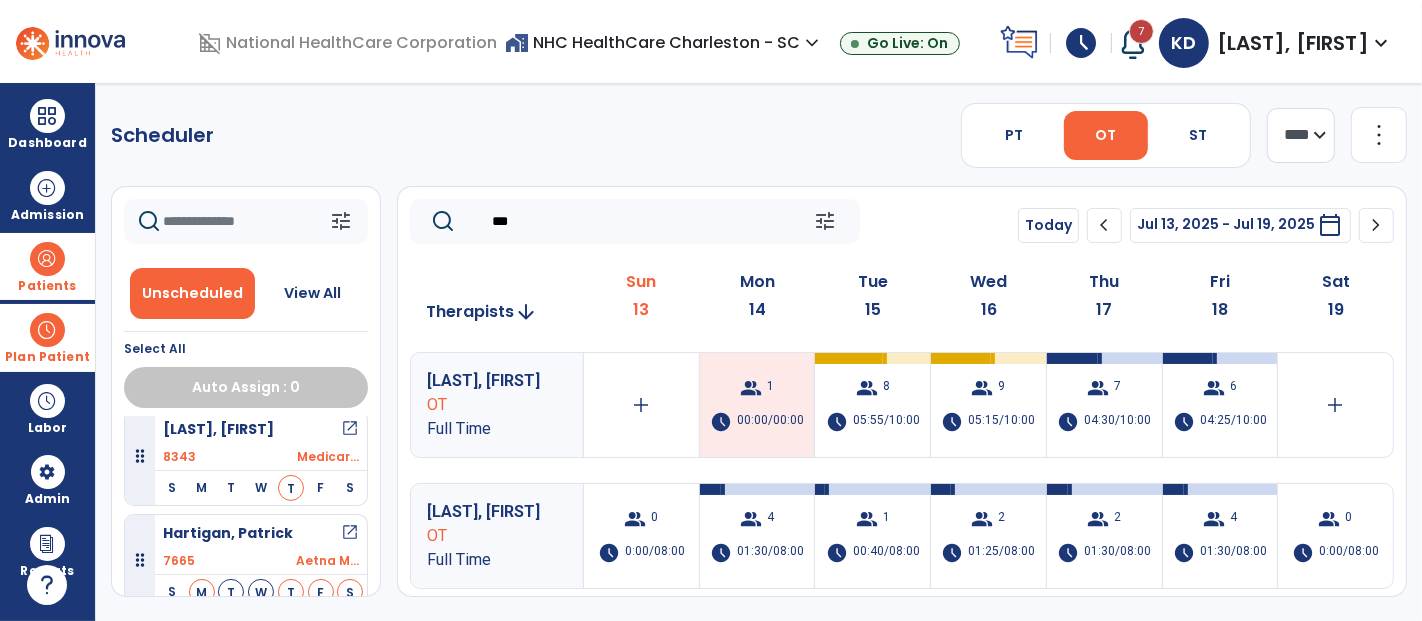 scroll, scrollTop: 777, scrollLeft: 0, axis: vertical 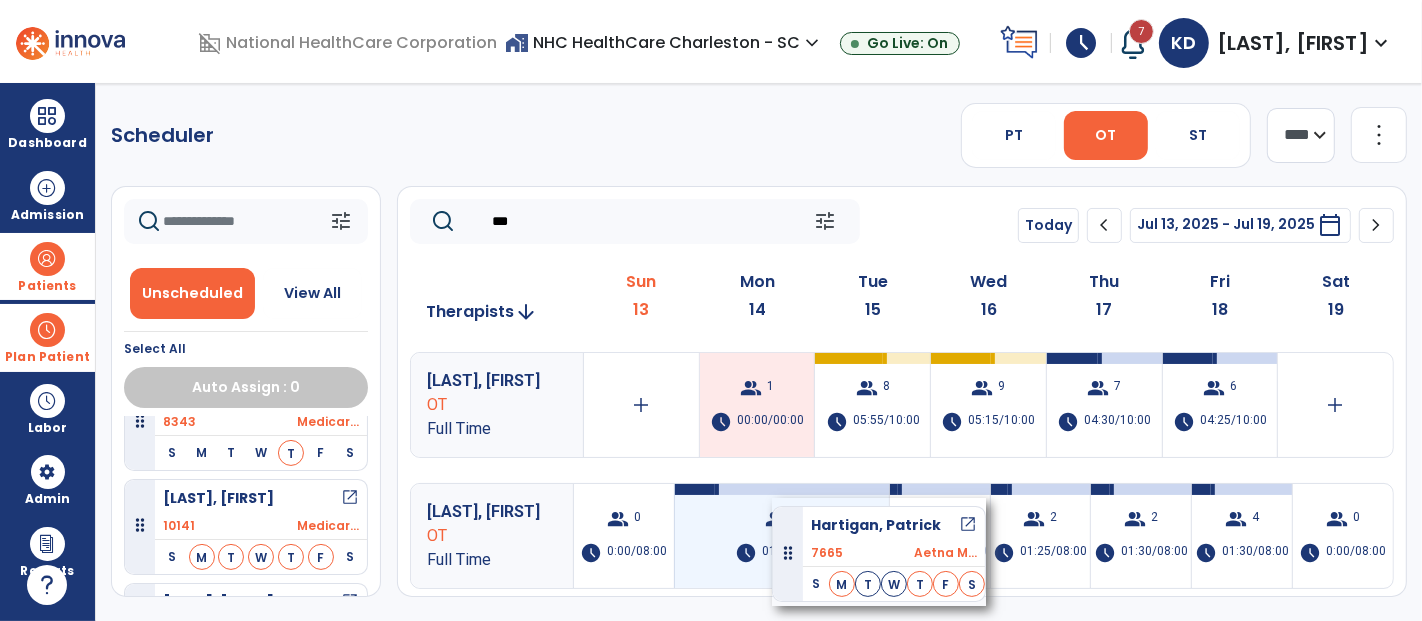 drag, startPoint x: 243, startPoint y: 499, endPoint x: 772, endPoint y: 498, distance: 529.0009 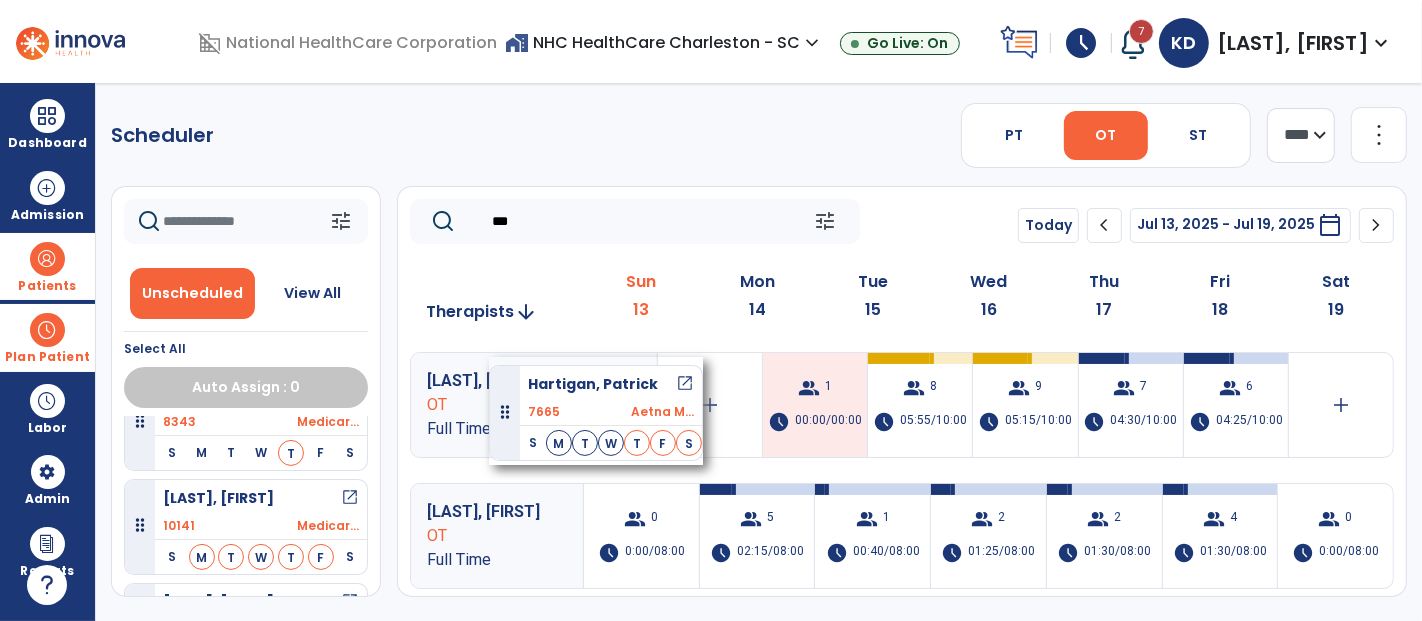 drag, startPoint x: 244, startPoint y: 495, endPoint x: 489, endPoint y: 357, distance: 281.1921 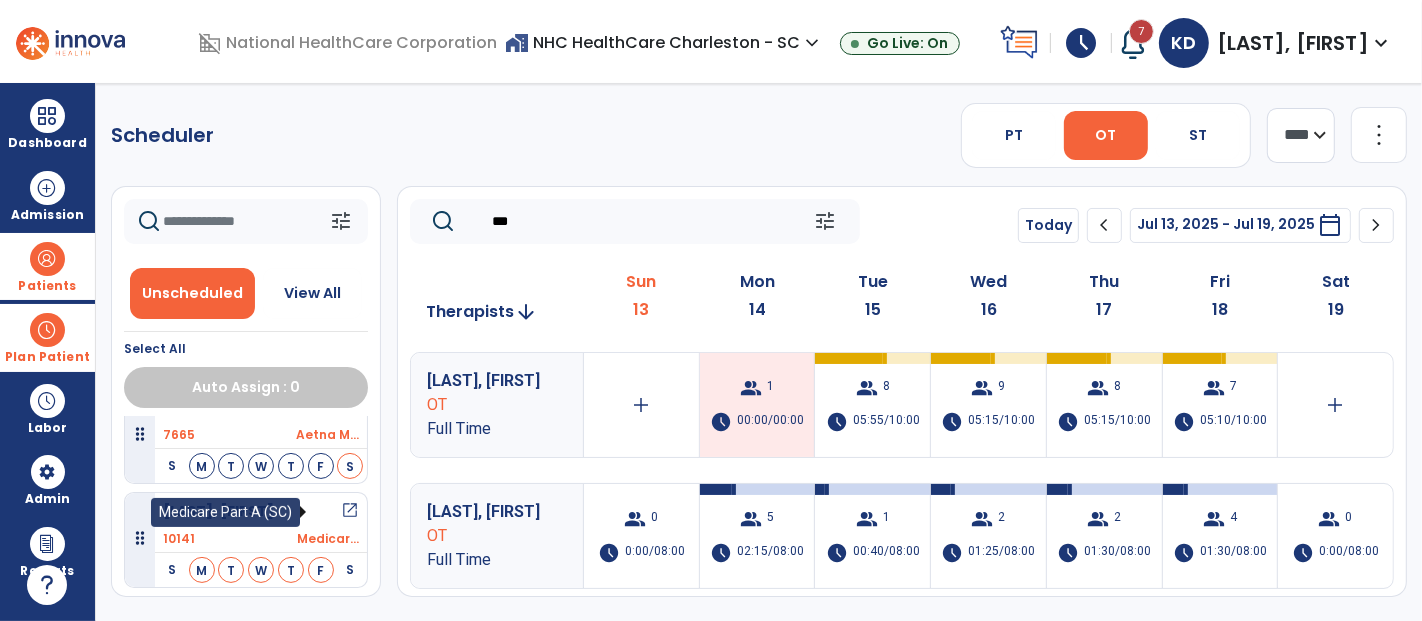 scroll, scrollTop: 888, scrollLeft: 0, axis: vertical 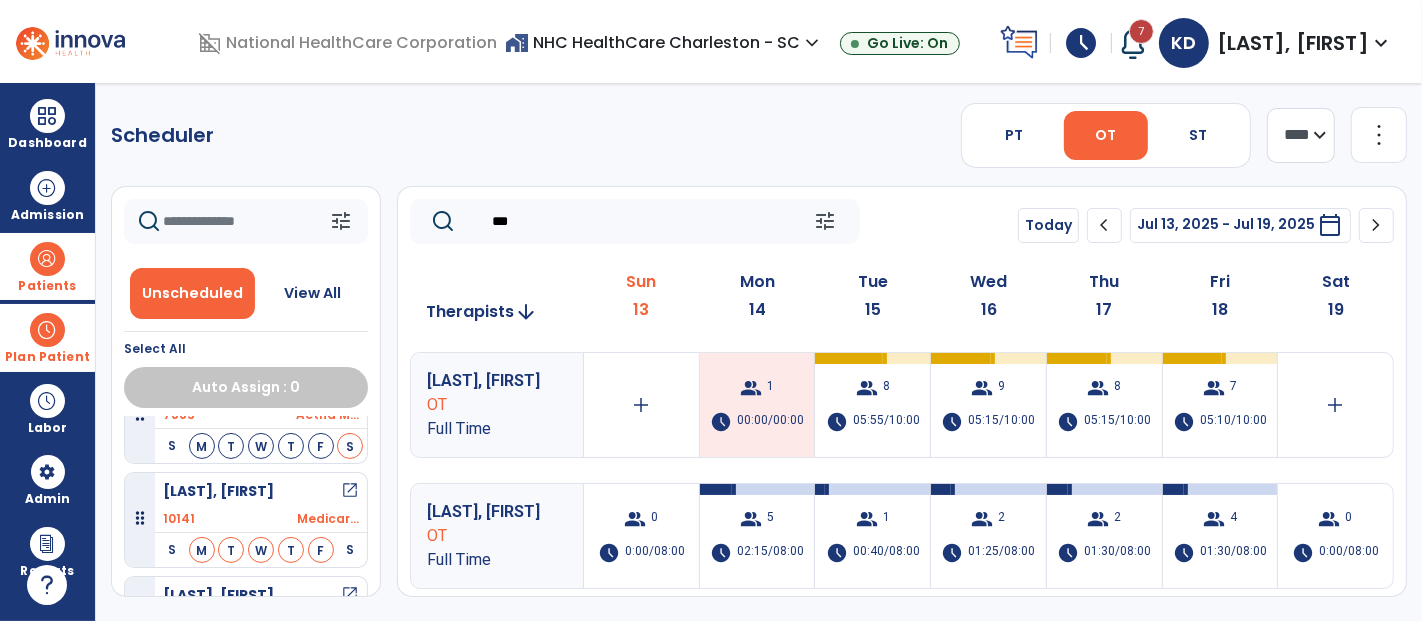 drag, startPoint x: 534, startPoint y: 226, endPoint x: 473, endPoint y: 208, distance: 63.600315 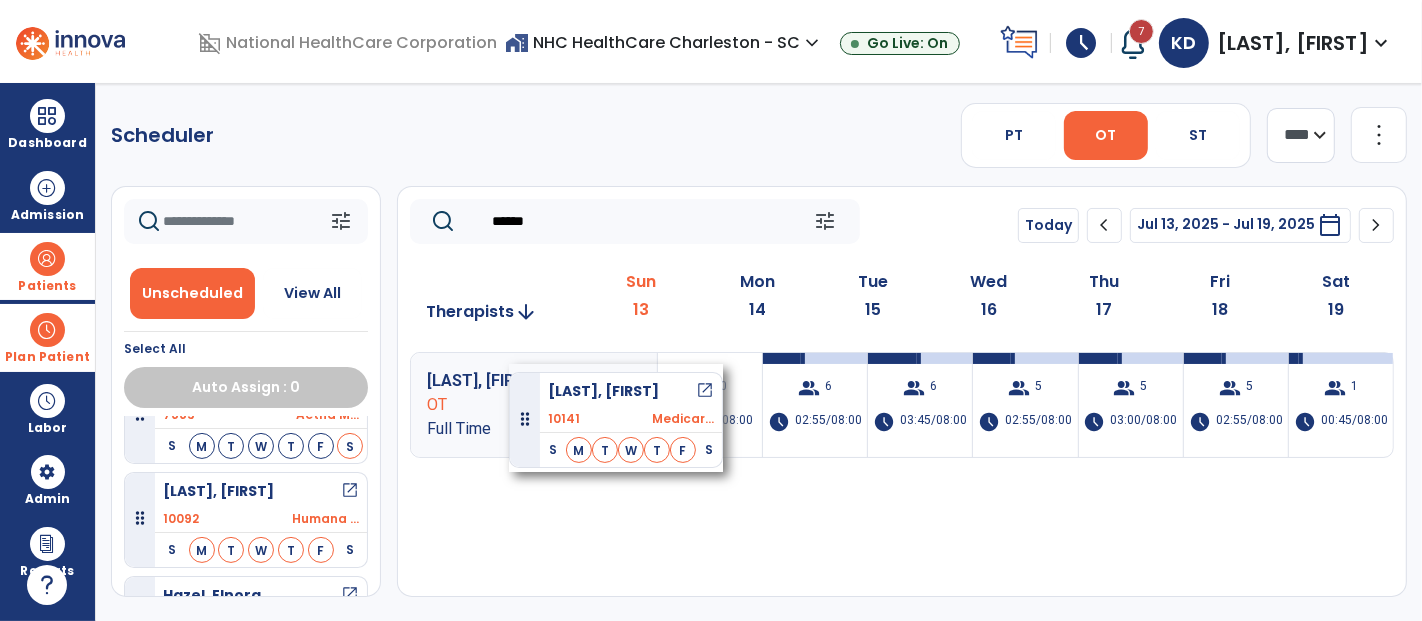 drag, startPoint x: 238, startPoint y: 490, endPoint x: 509, endPoint y: 364, distance: 298.8595 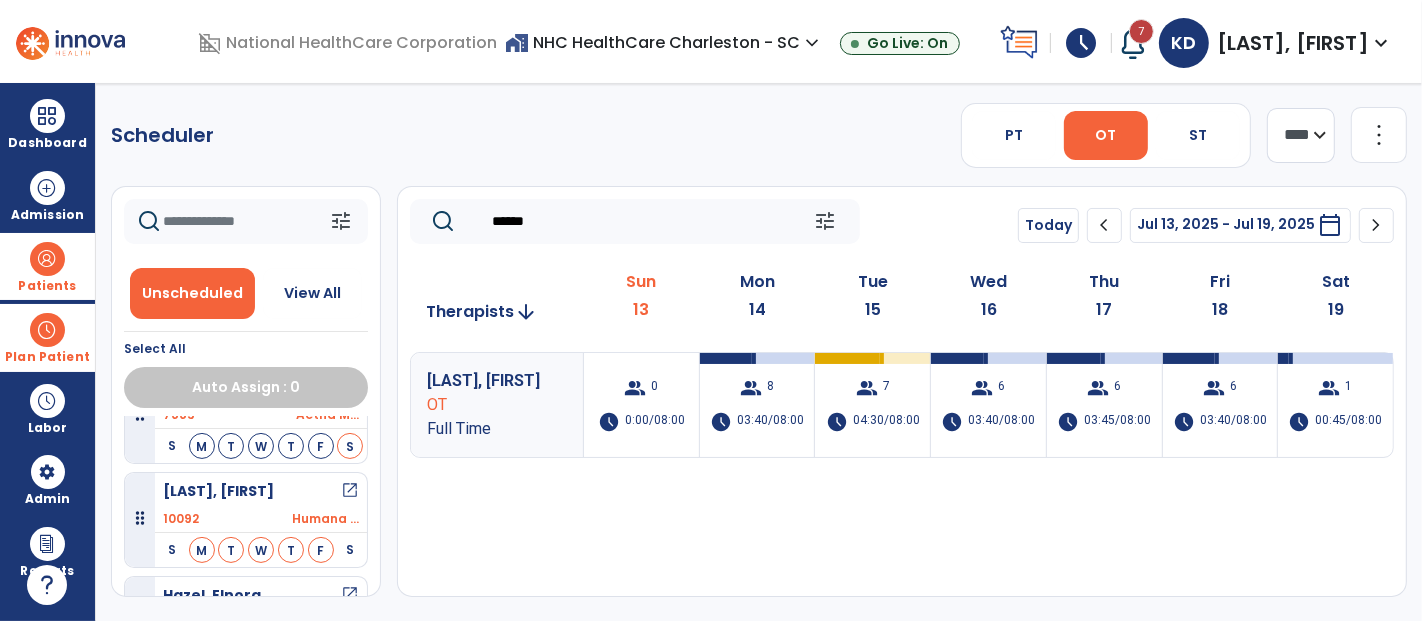 scroll, scrollTop: 1000, scrollLeft: 0, axis: vertical 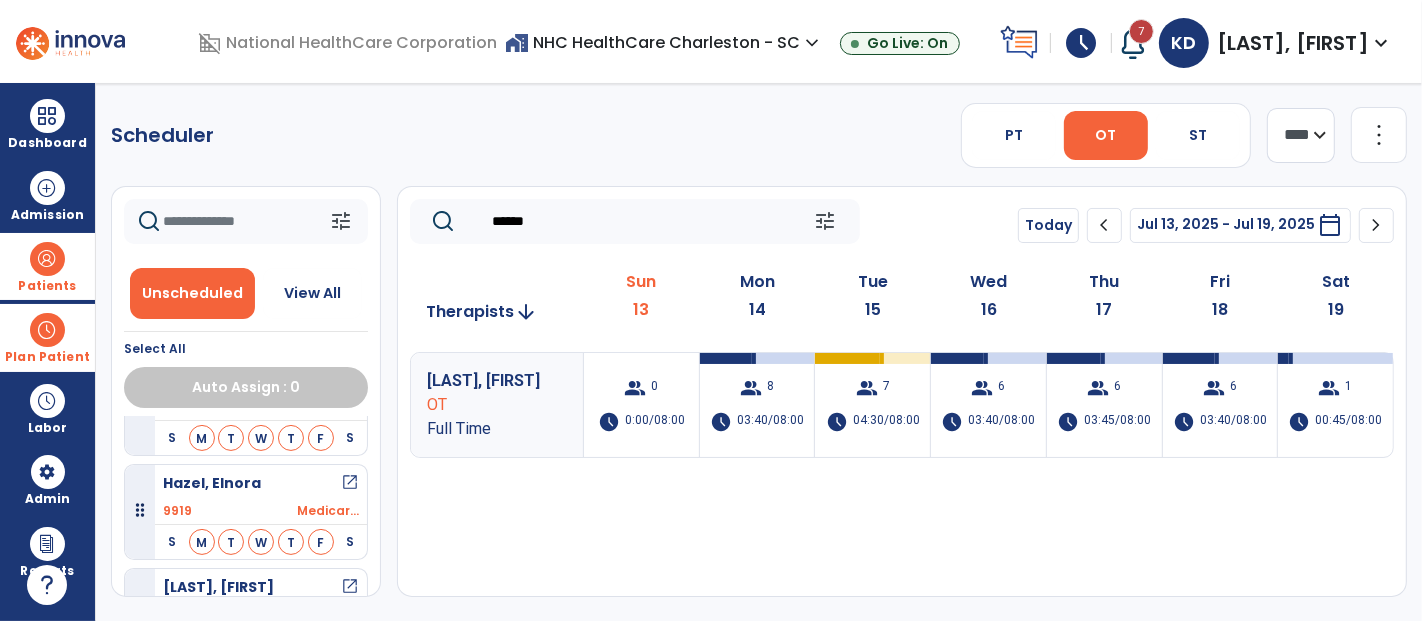 drag, startPoint x: 558, startPoint y: 230, endPoint x: 480, endPoint y: 218, distance: 78.91768 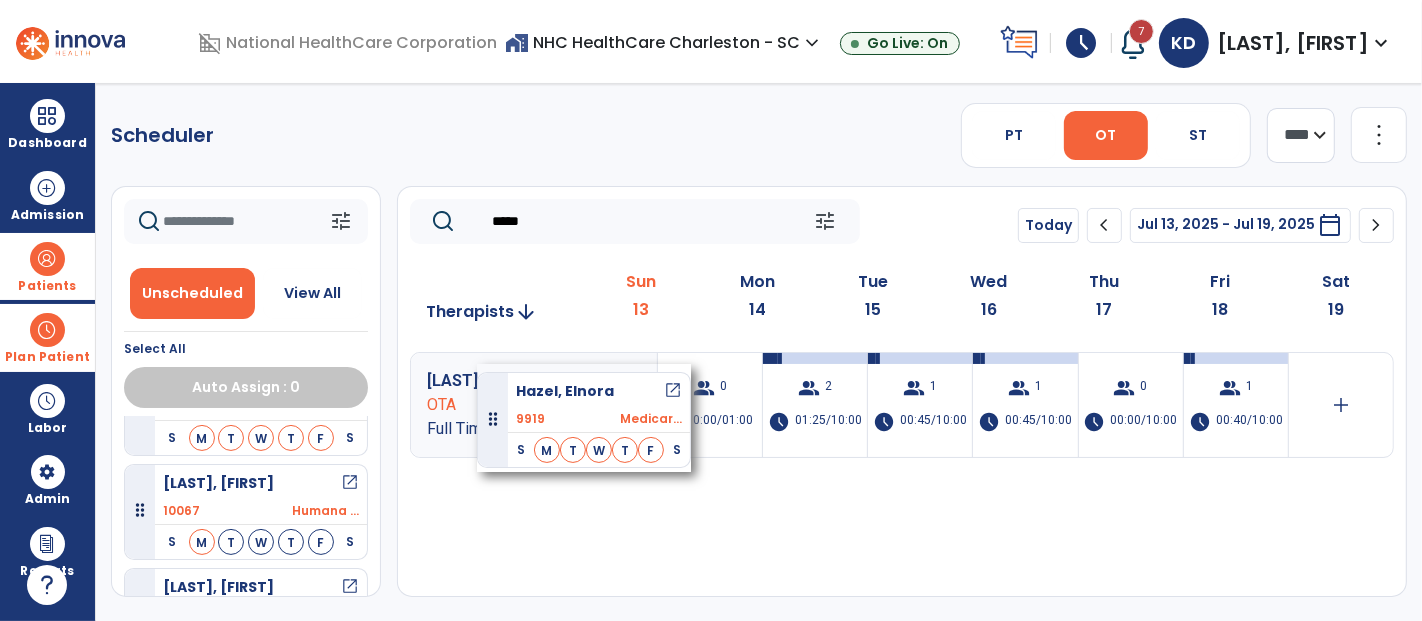drag, startPoint x: 235, startPoint y: 478, endPoint x: 477, endPoint y: 364, distance: 267.50702 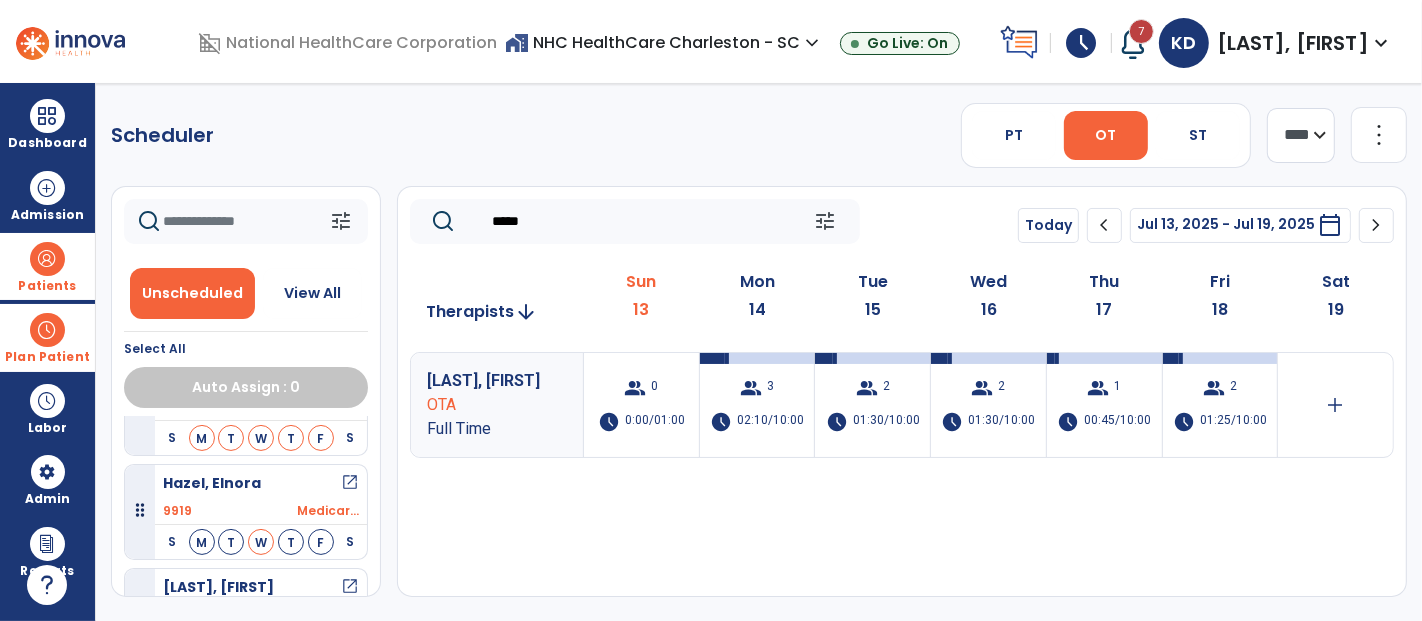 drag, startPoint x: 553, startPoint y: 213, endPoint x: 474, endPoint y: 210, distance: 79.05694 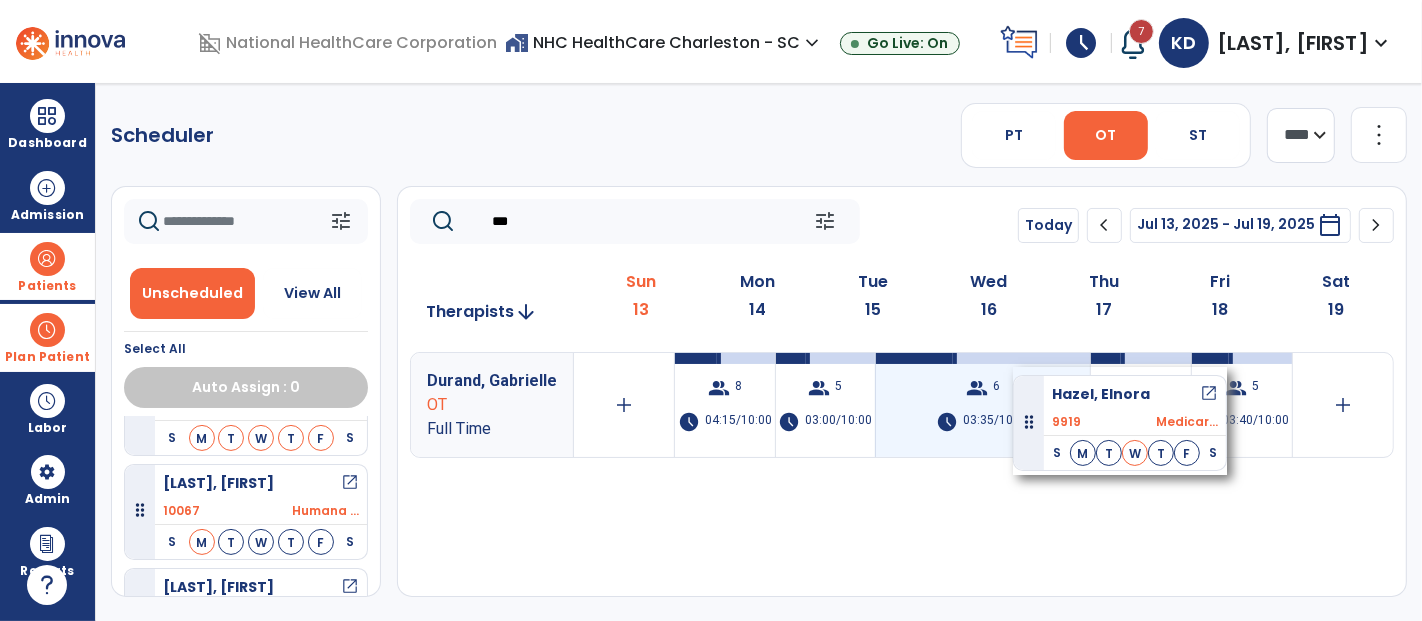 drag, startPoint x: 250, startPoint y: 481, endPoint x: 1013, endPoint y: 367, distance: 771.46936 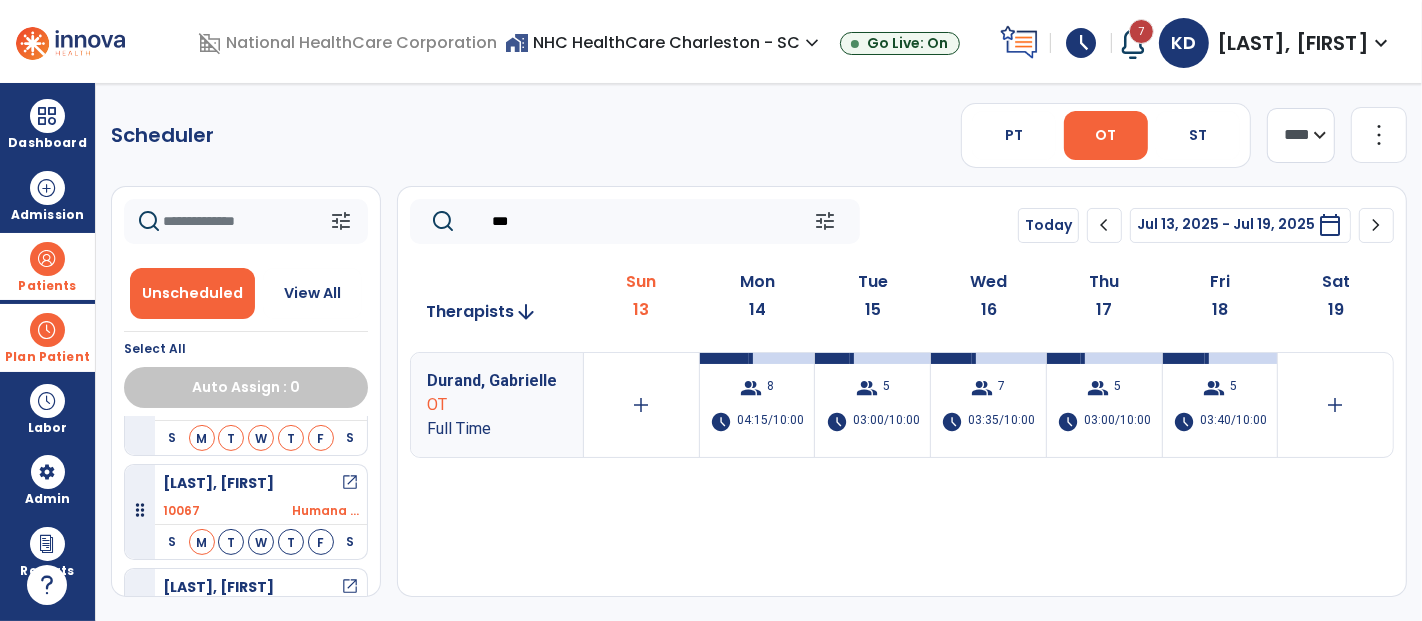 drag, startPoint x: 530, startPoint y: 224, endPoint x: 414, endPoint y: 237, distance: 116.72617 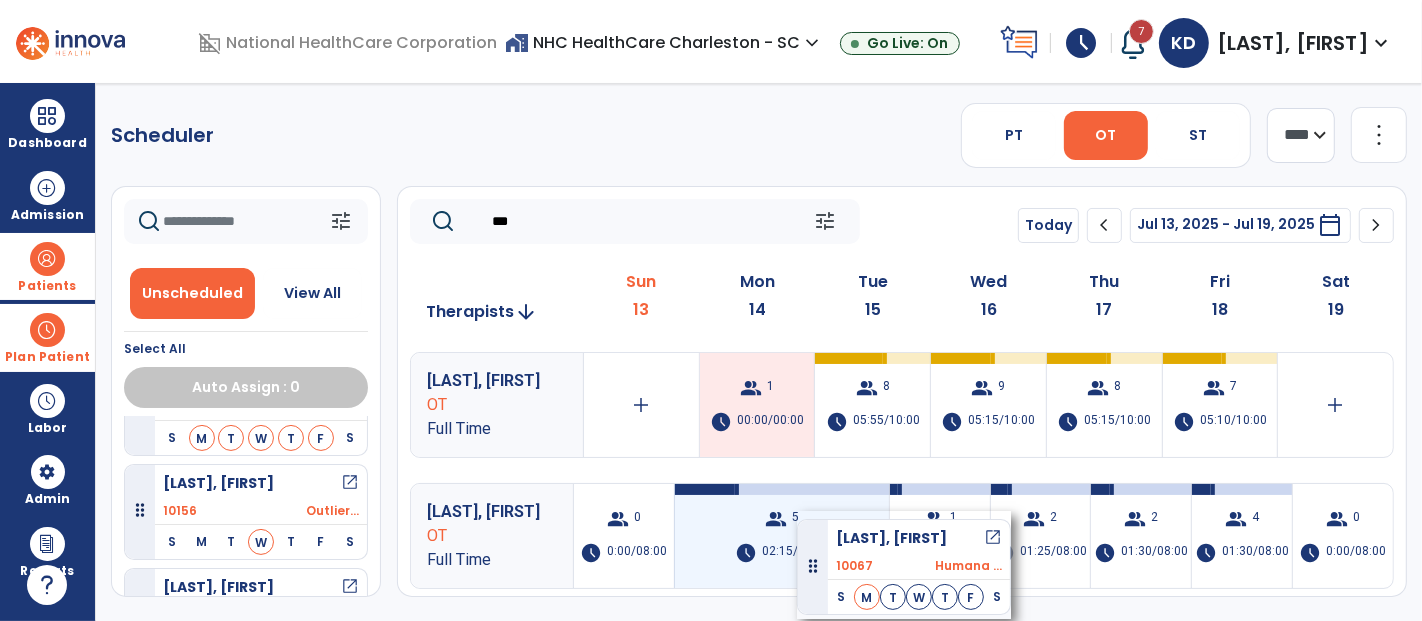 drag, startPoint x: 205, startPoint y: 488, endPoint x: 797, endPoint y: 511, distance: 592.4466 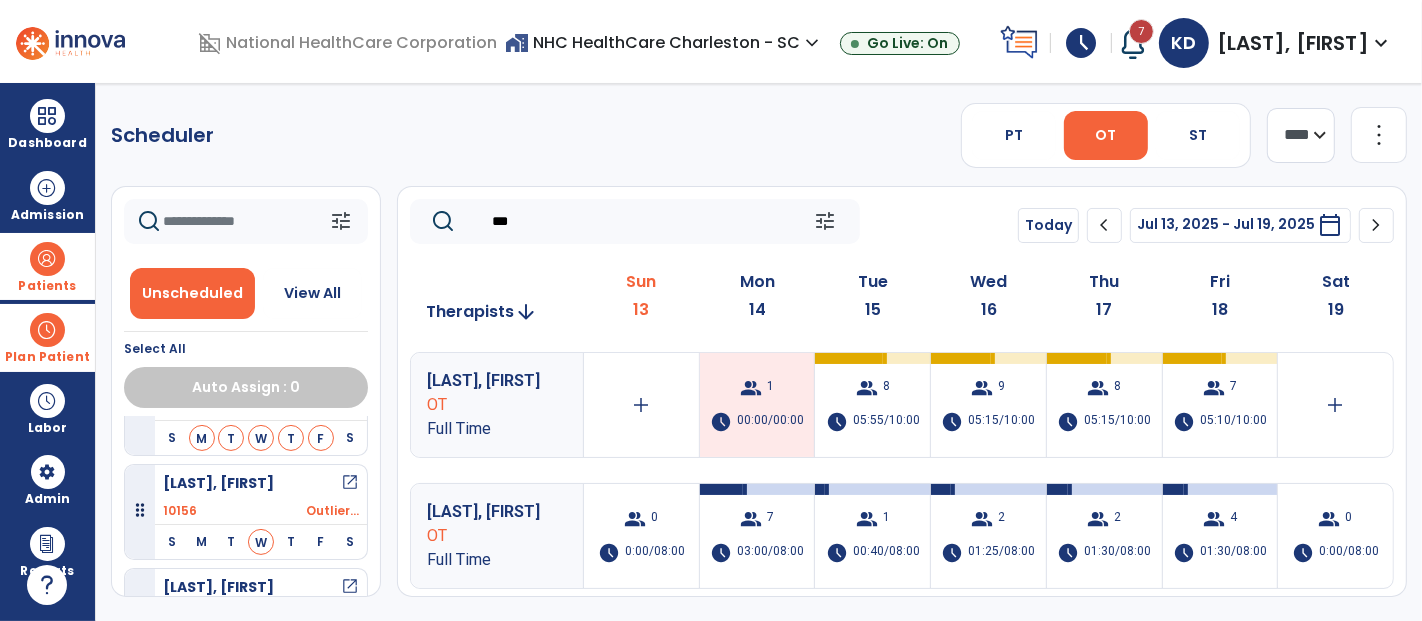 scroll, scrollTop: 1111, scrollLeft: 0, axis: vertical 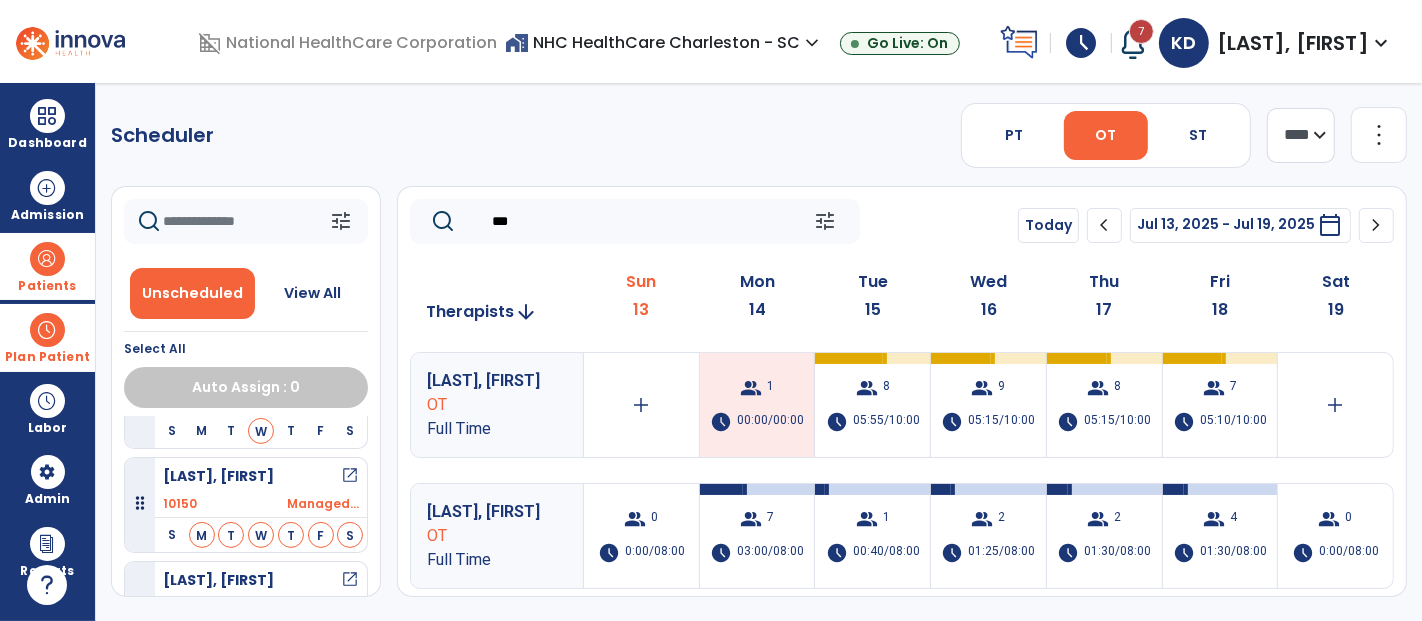 drag, startPoint x: 540, startPoint y: 224, endPoint x: 468, endPoint y: 208, distance: 73.756355 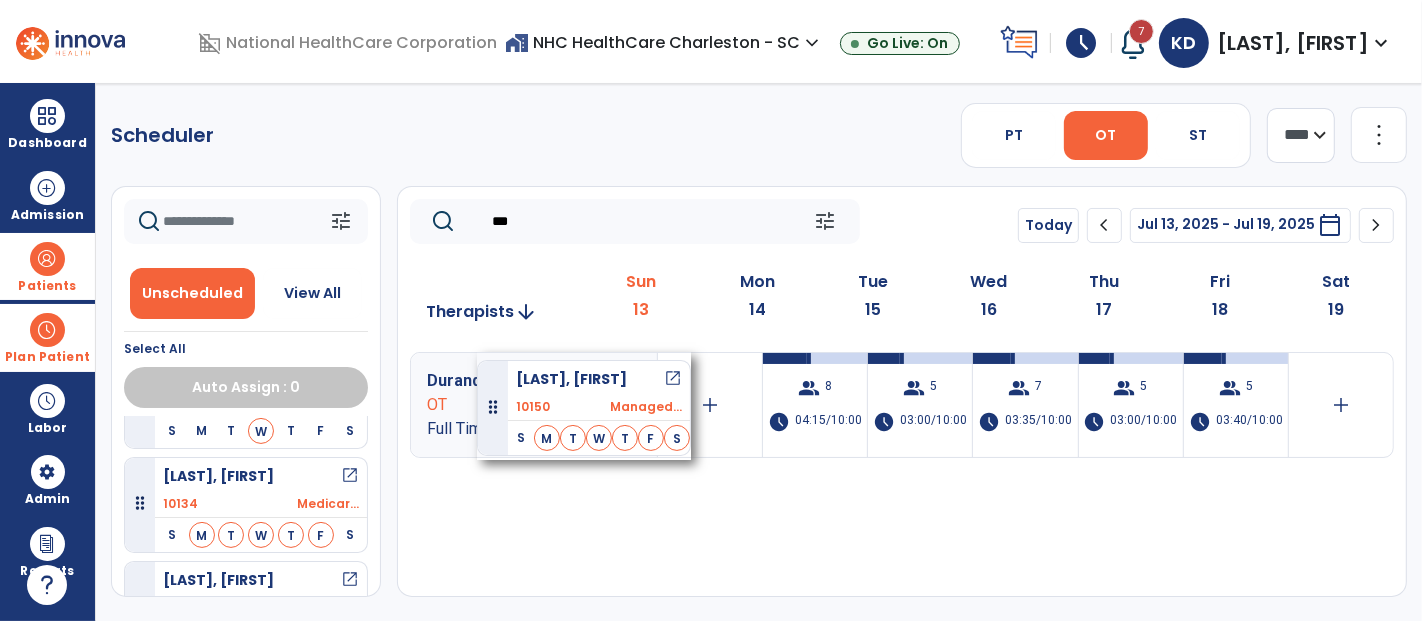 drag, startPoint x: 251, startPoint y: 477, endPoint x: 477, endPoint y: 352, distance: 258.26538 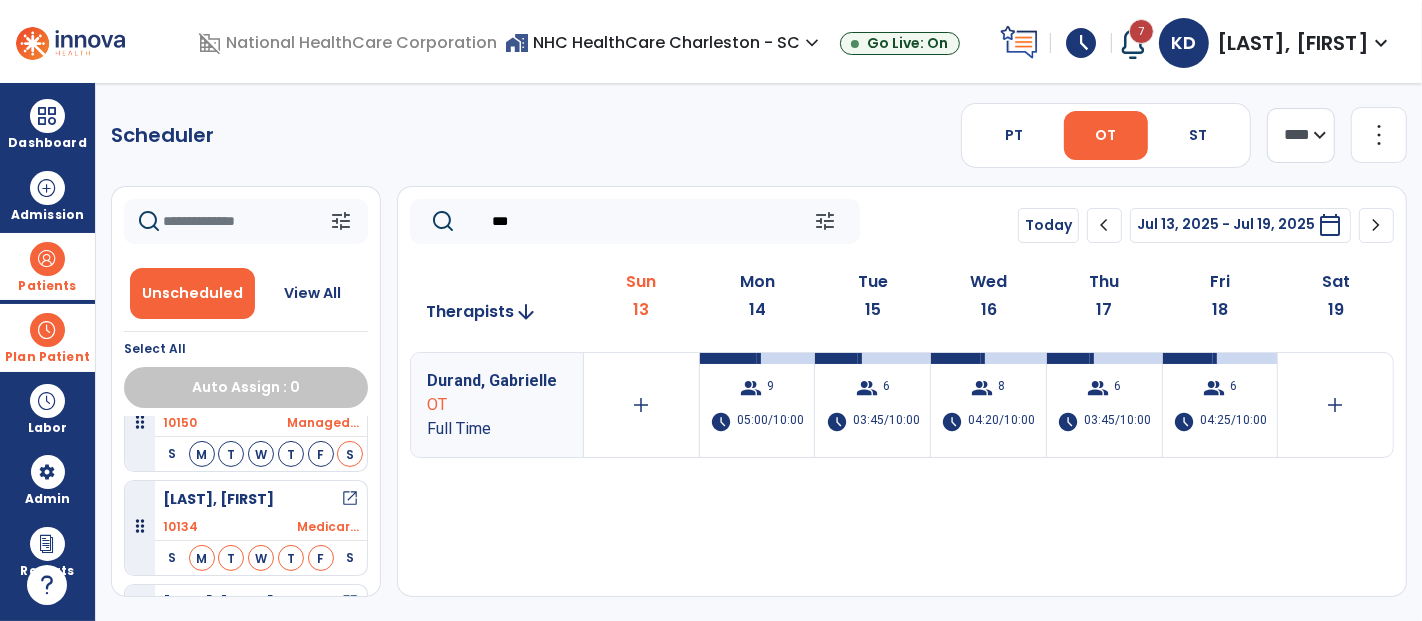 scroll, scrollTop: 1222, scrollLeft: 0, axis: vertical 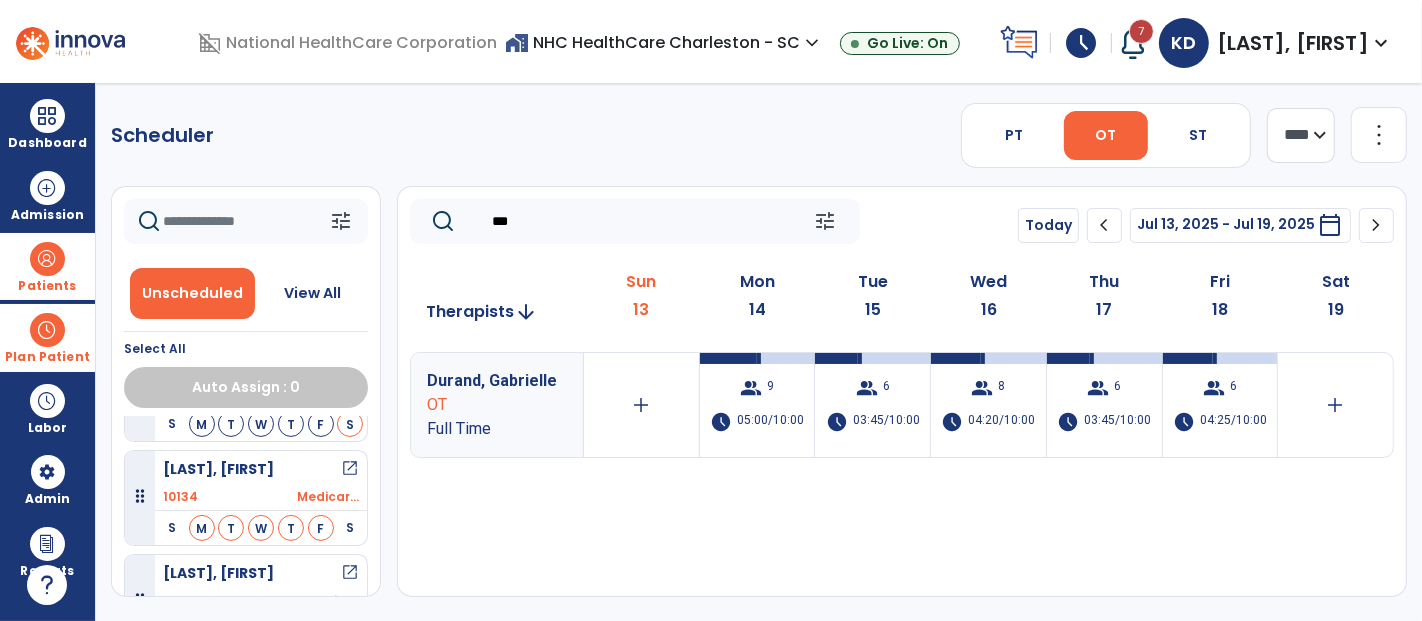 drag, startPoint x: 527, startPoint y: 216, endPoint x: 465, endPoint y: 218, distance: 62.03225 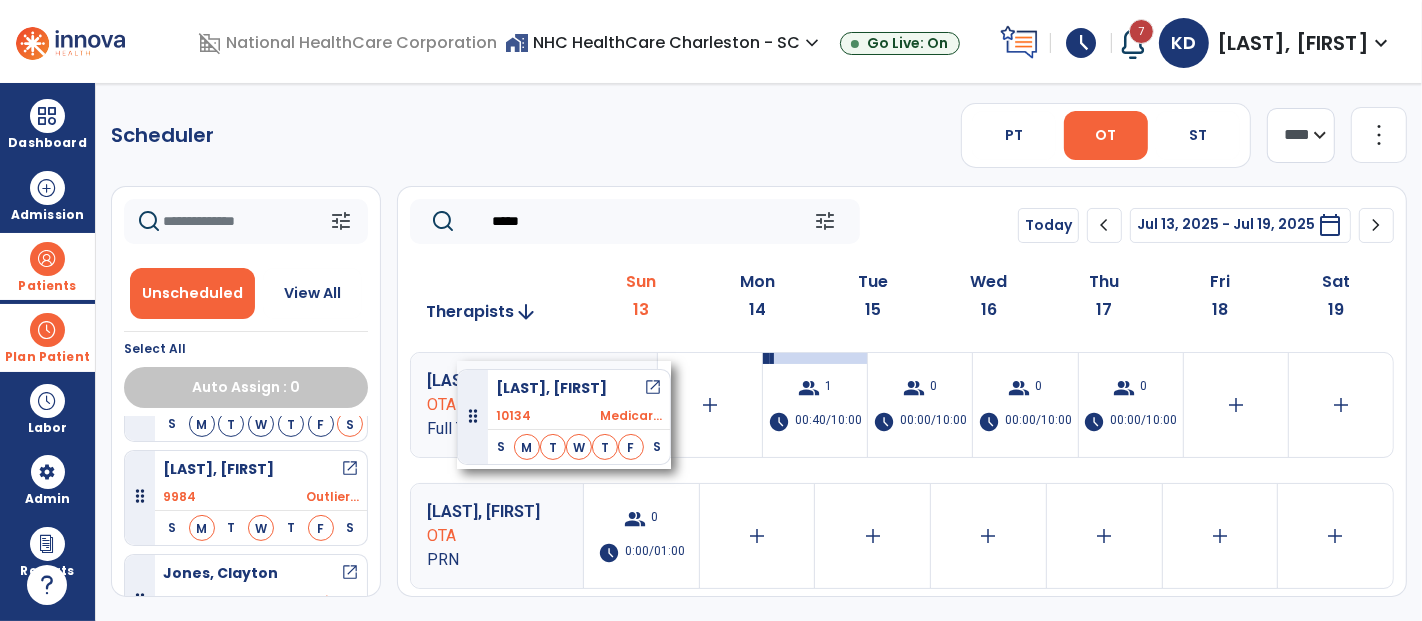 drag, startPoint x: 220, startPoint y: 472, endPoint x: 457, endPoint y: 361, distance: 261.70593 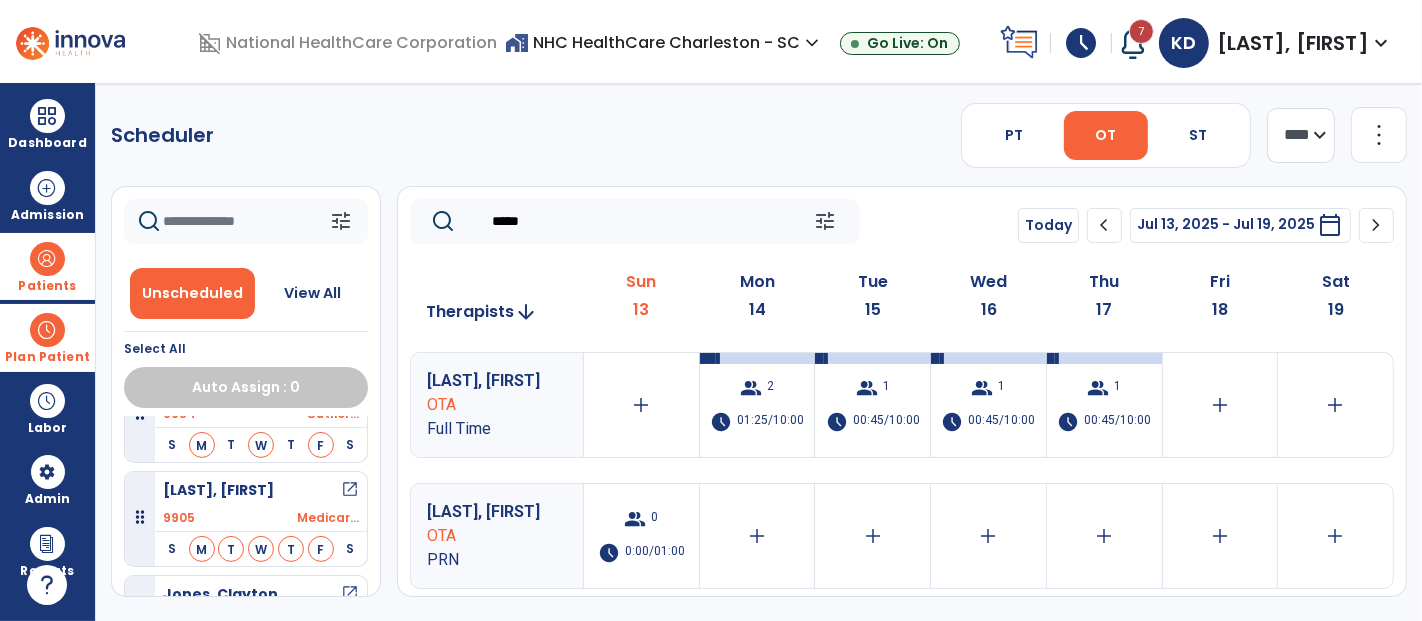 scroll, scrollTop: 1444, scrollLeft: 0, axis: vertical 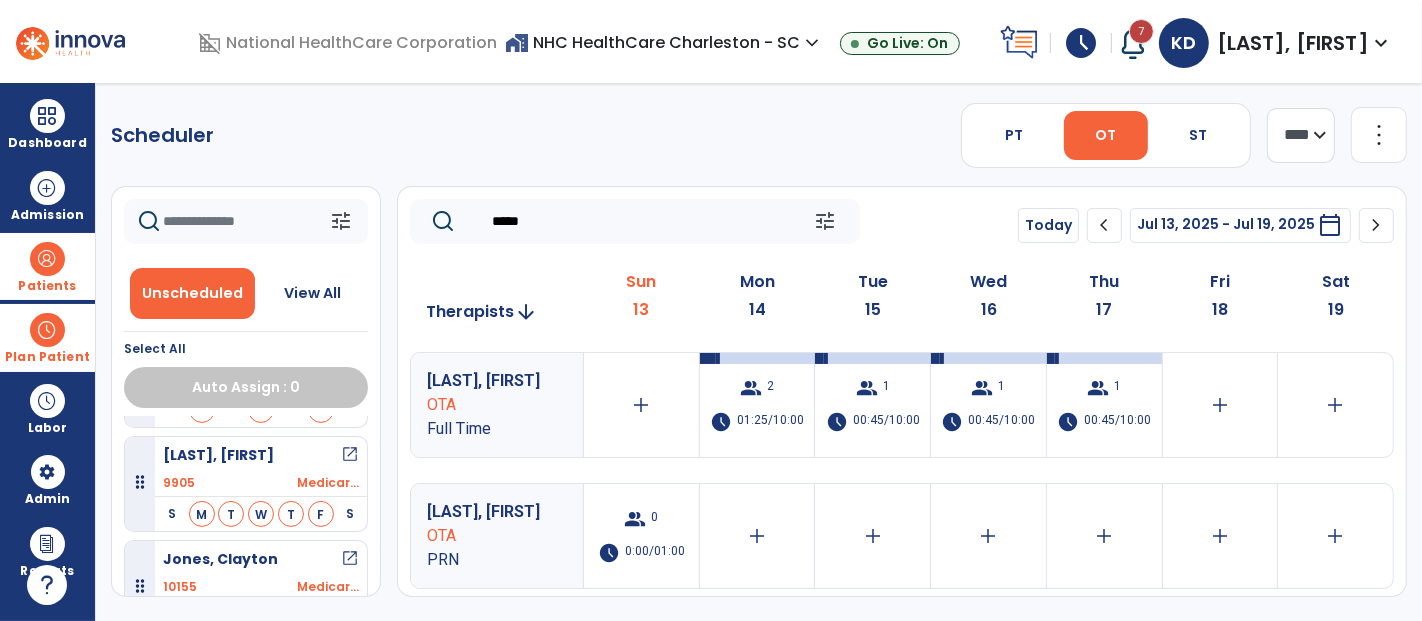 drag, startPoint x: 527, startPoint y: 224, endPoint x: 464, endPoint y: 214, distance: 63.788715 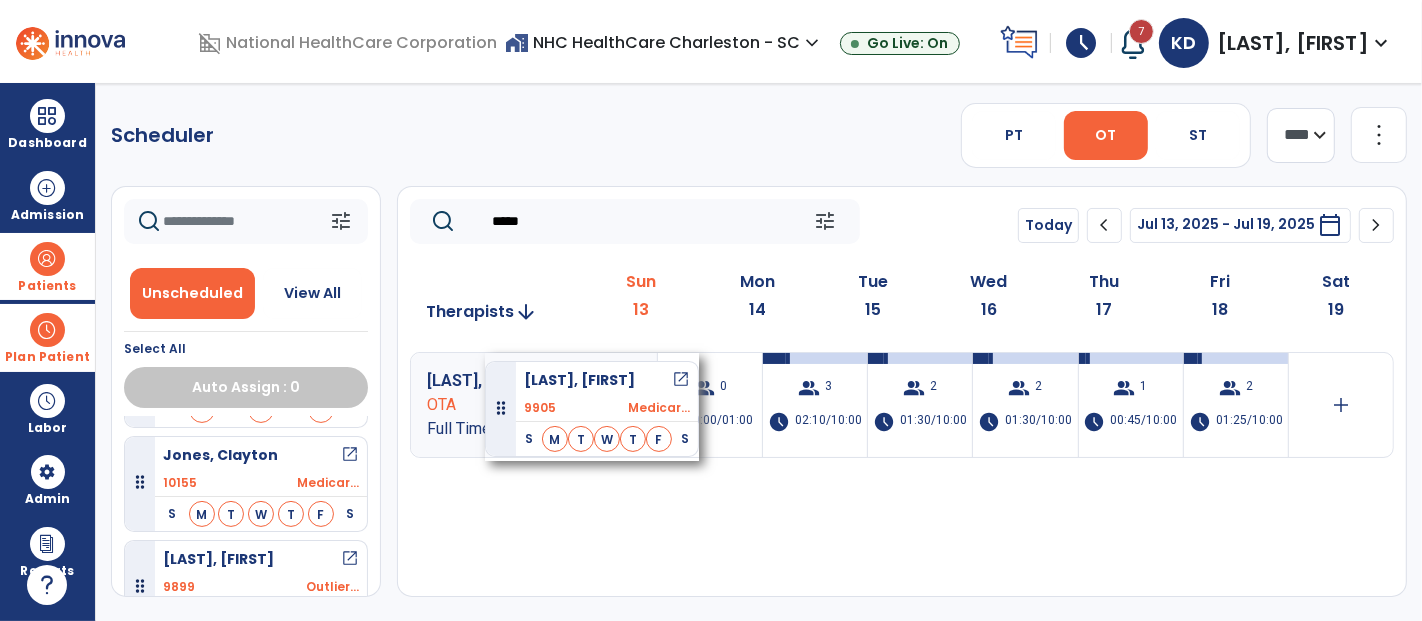 drag, startPoint x: 227, startPoint y: 444, endPoint x: 485, endPoint y: 353, distance: 273.57816 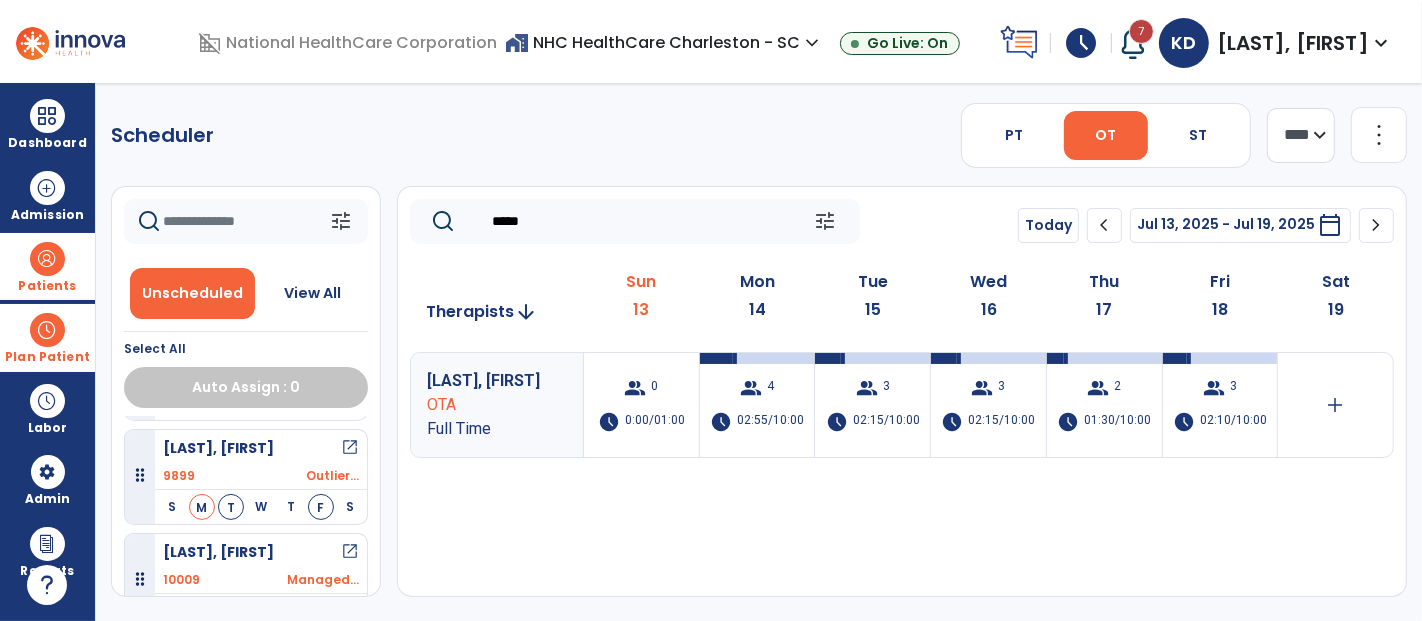 scroll, scrollTop: 1666, scrollLeft: 0, axis: vertical 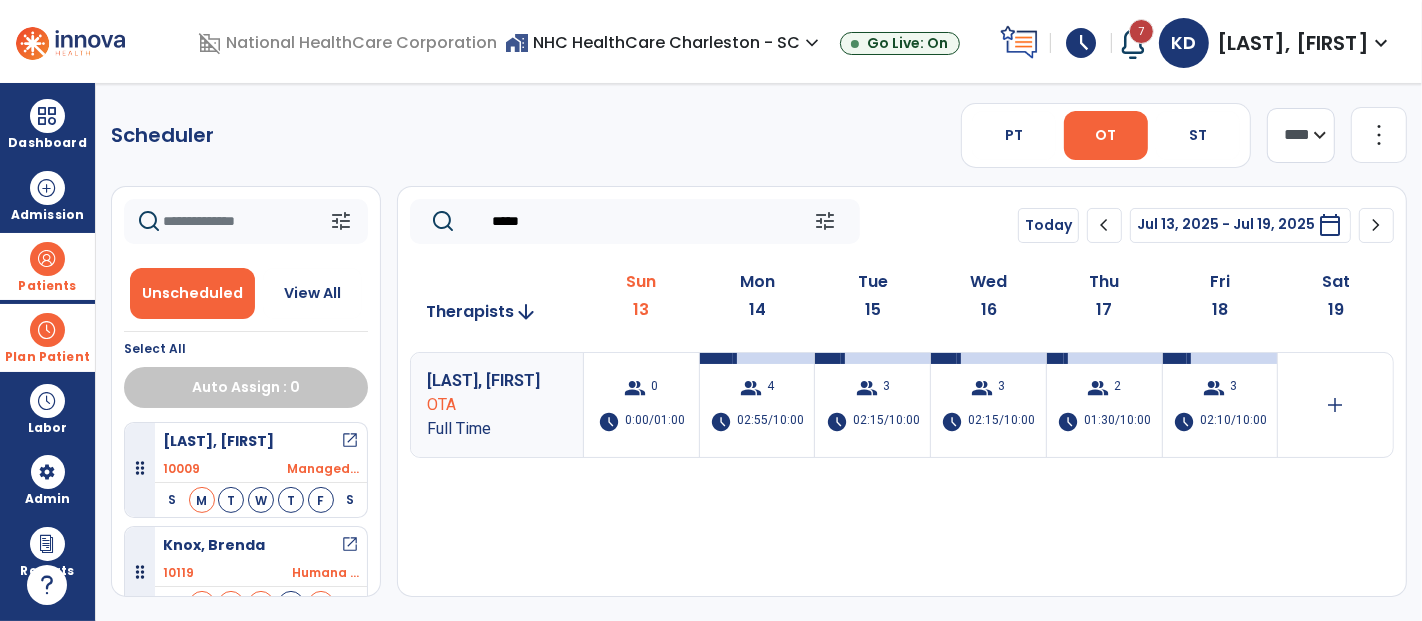 drag, startPoint x: 556, startPoint y: 227, endPoint x: 464, endPoint y: 238, distance: 92.65527 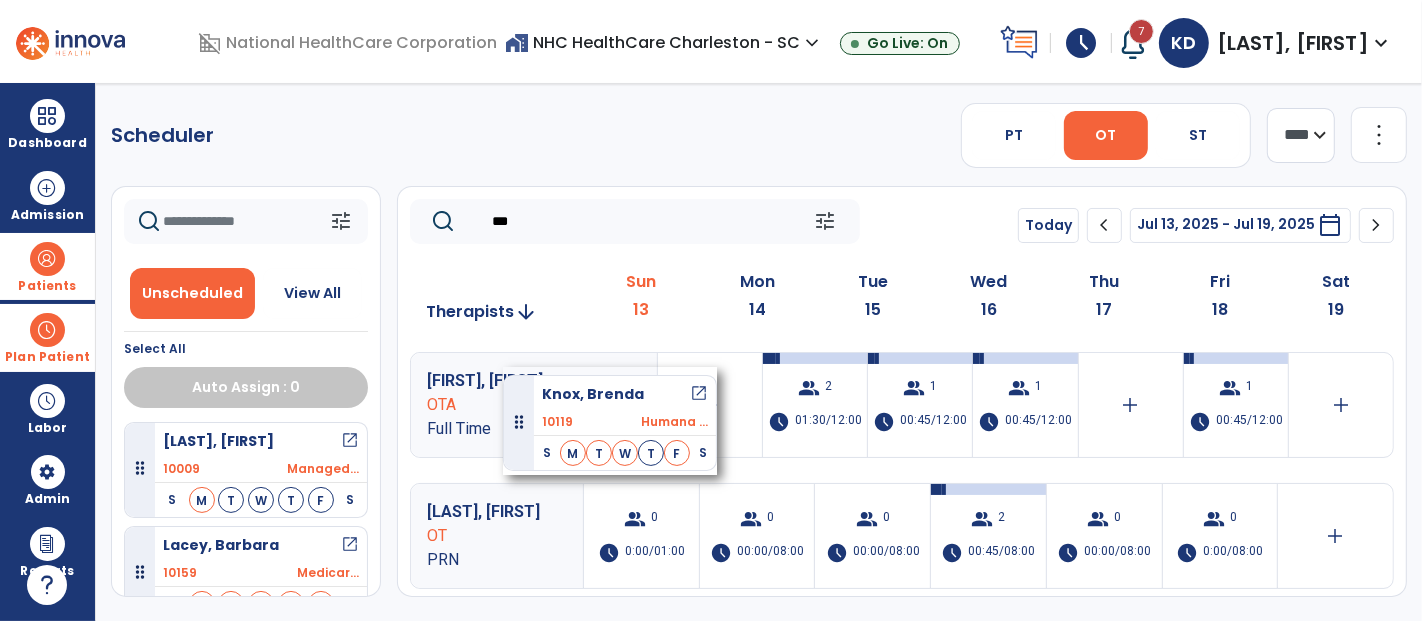 drag, startPoint x: 226, startPoint y: 551, endPoint x: 503, endPoint y: 367, distance: 332.54324 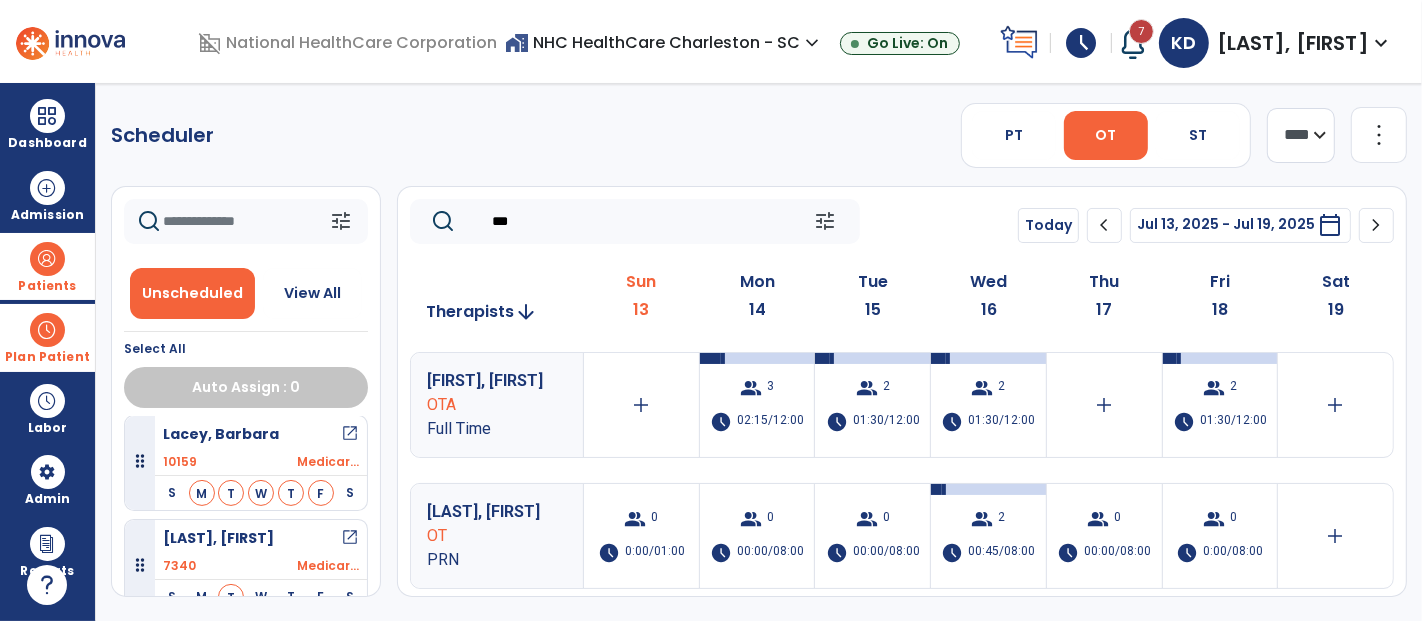 scroll, scrollTop: 1888, scrollLeft: 0, axis: vertical 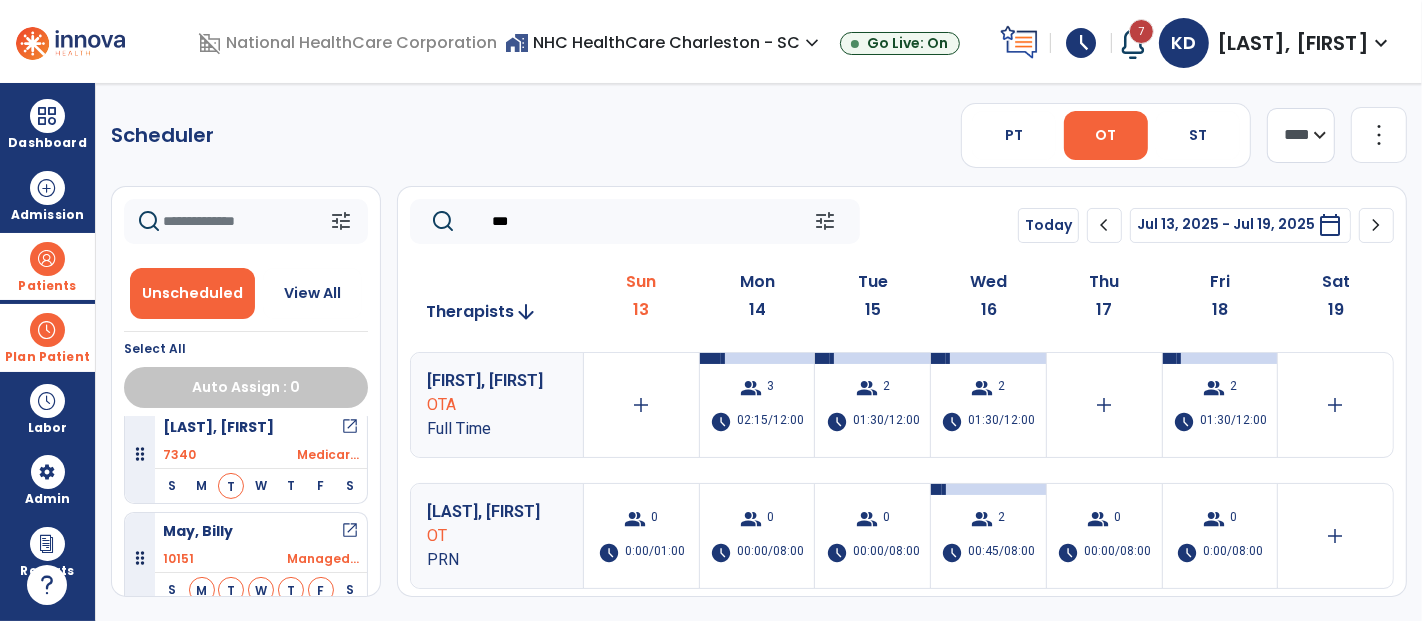 drag, startPoint x: 534, startPoint y: 218, endPoint x: 484, endPoint y: 219, distance: 50.01 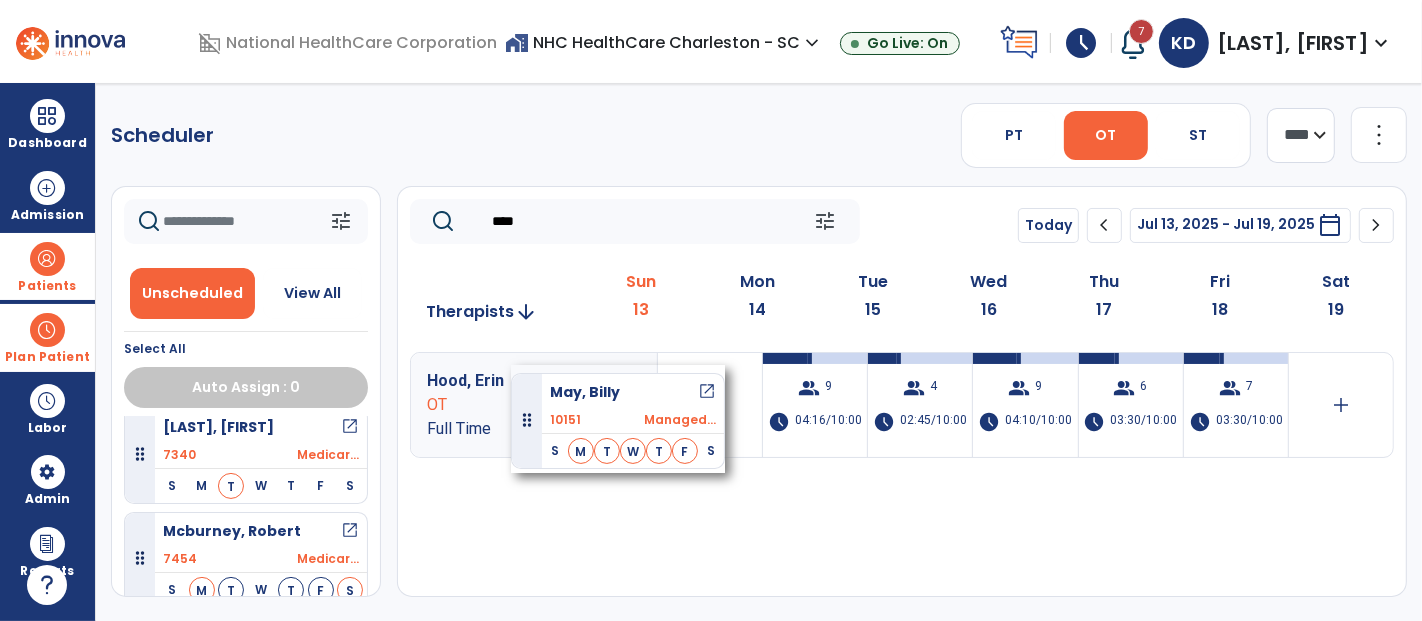 drag, startPoint x: 231, startPoint y: 521, endPoint x: 511, endPoint y: 365, distance: 320.52457 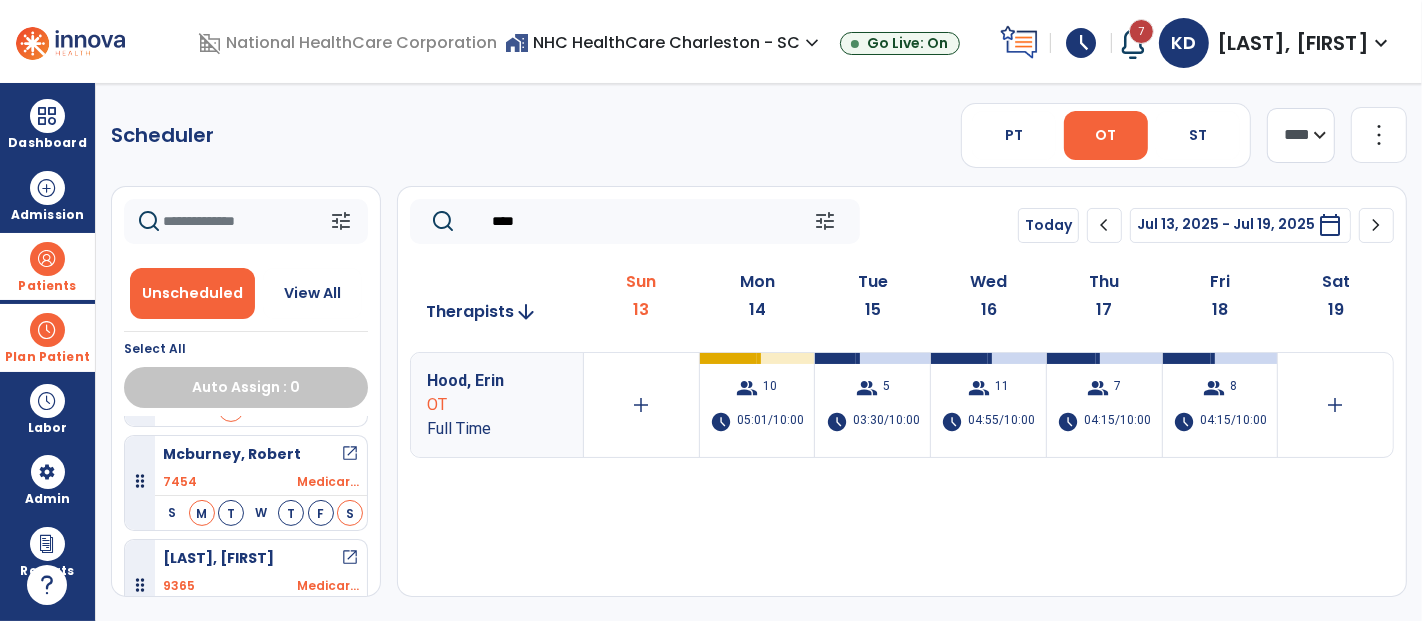 scroll, scrollTop: 2000, scrollLeft: 0, axis: vertical 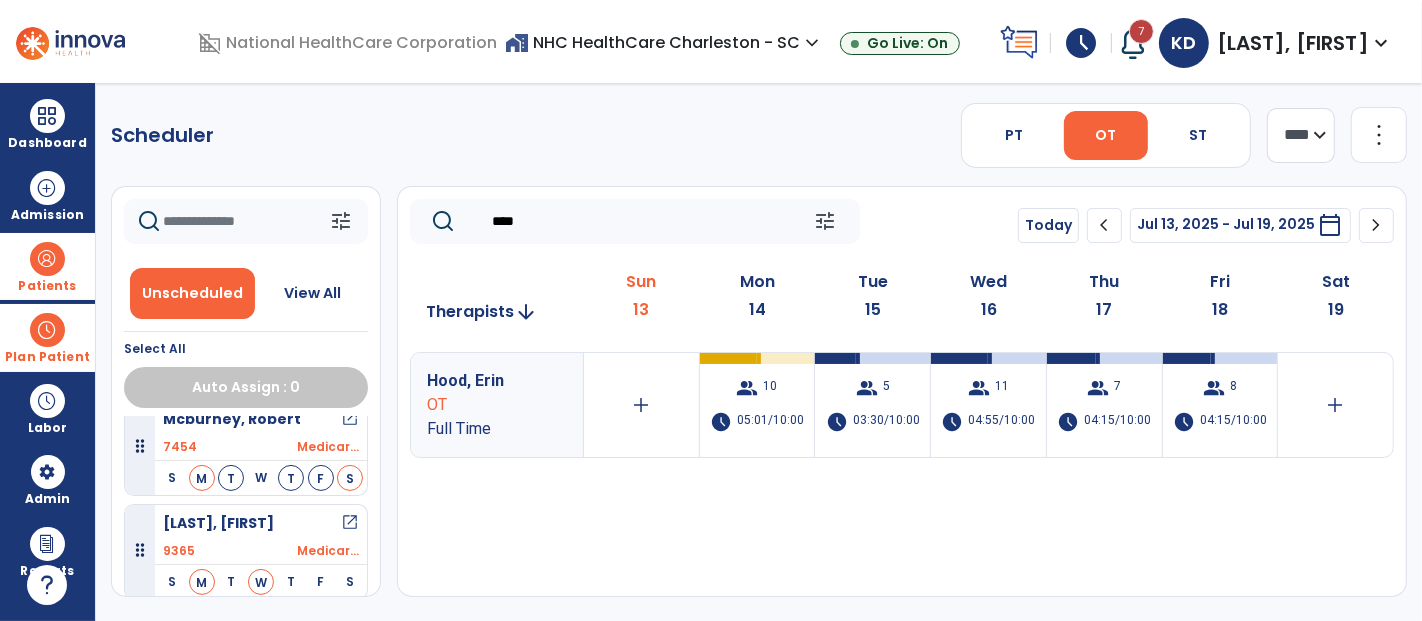 drag, startPoint x: 539, startPoint y: 224, endPoint x: 471, endPoint y: 258, distance: 76.02631 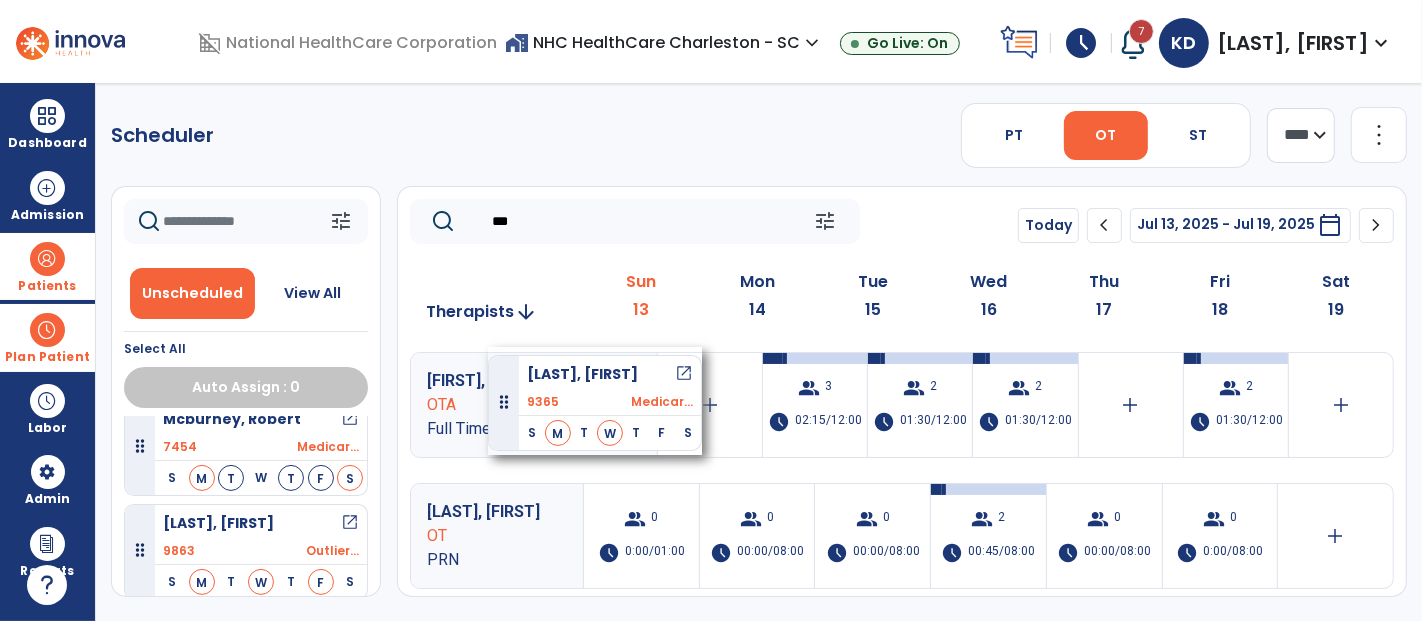 drag, startPoint x: 252, startPoint y: 508, endPoint x: 488, endPoint y: 347, distance: 285.6869 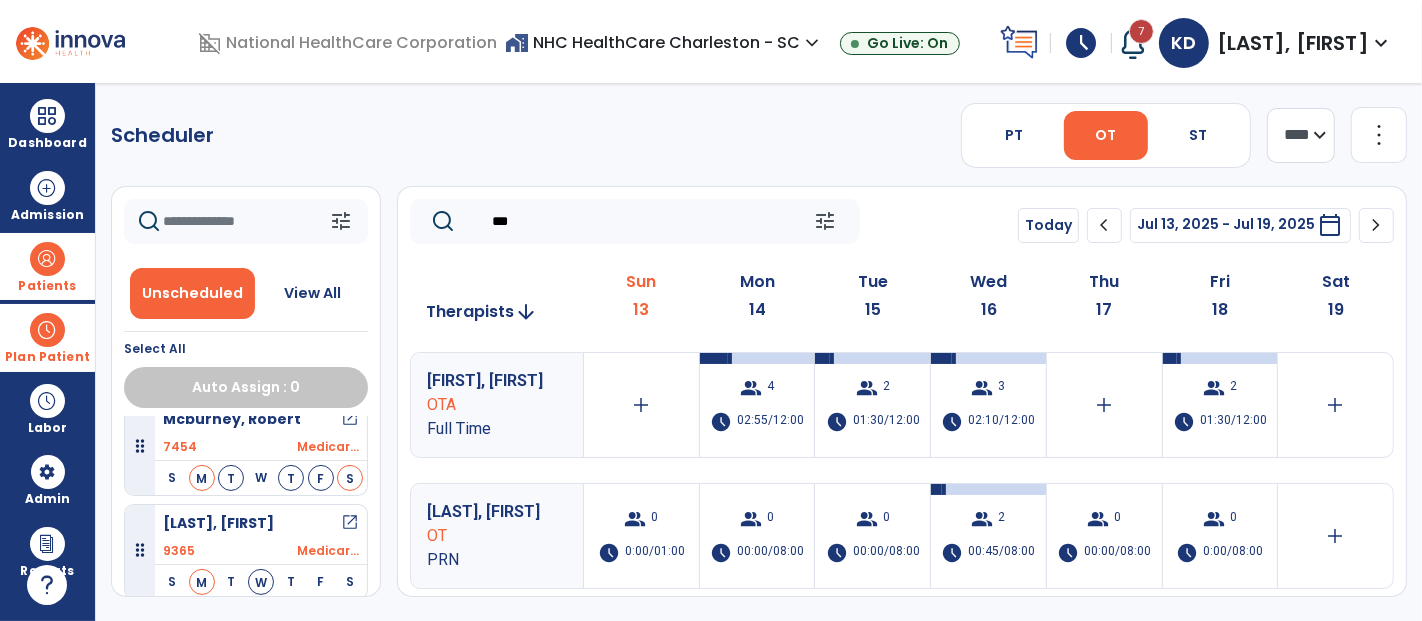 click on "***" 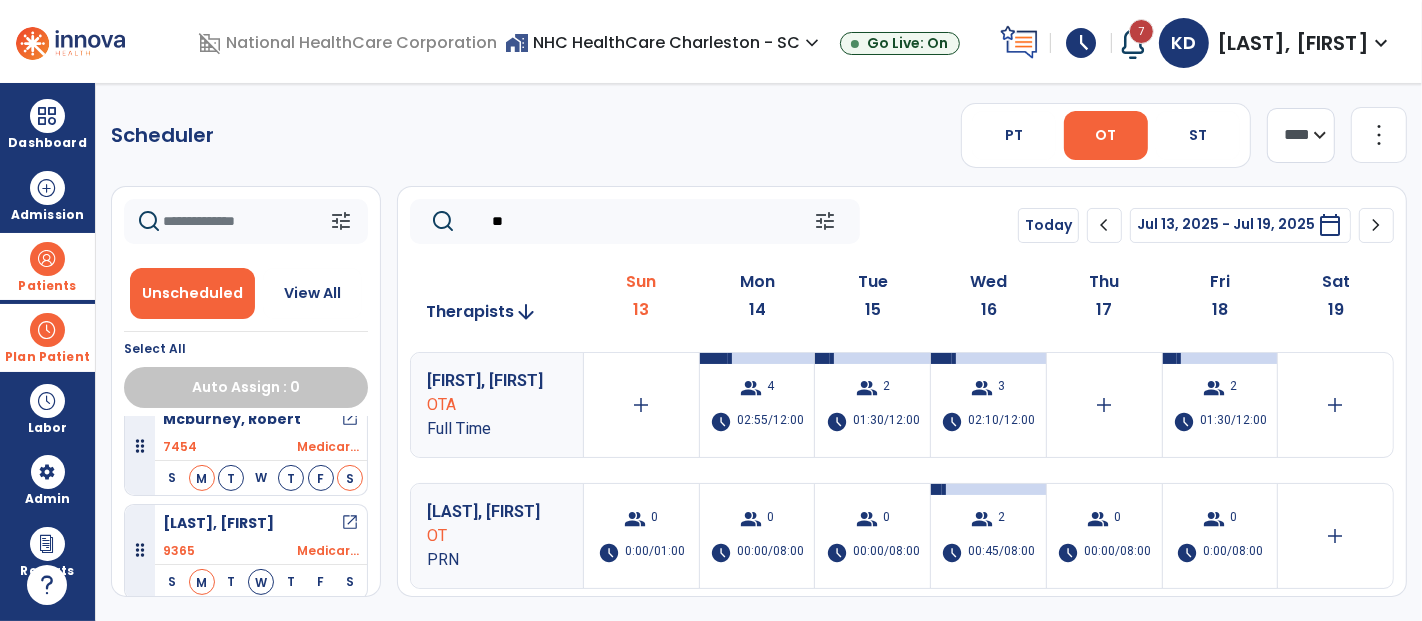 type on "*" 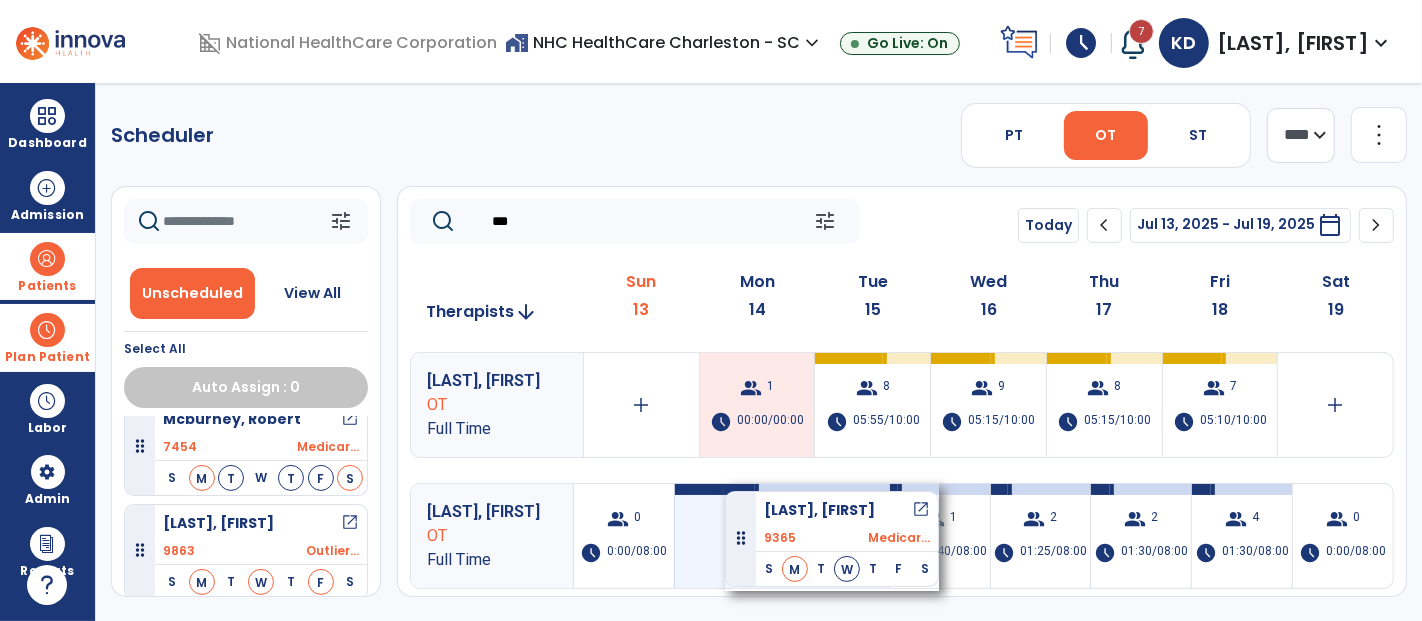 drag, startPoint x: 262, startPoint y: 519, endPoint x: 725, endPoint y: 483, distance: 464.39746 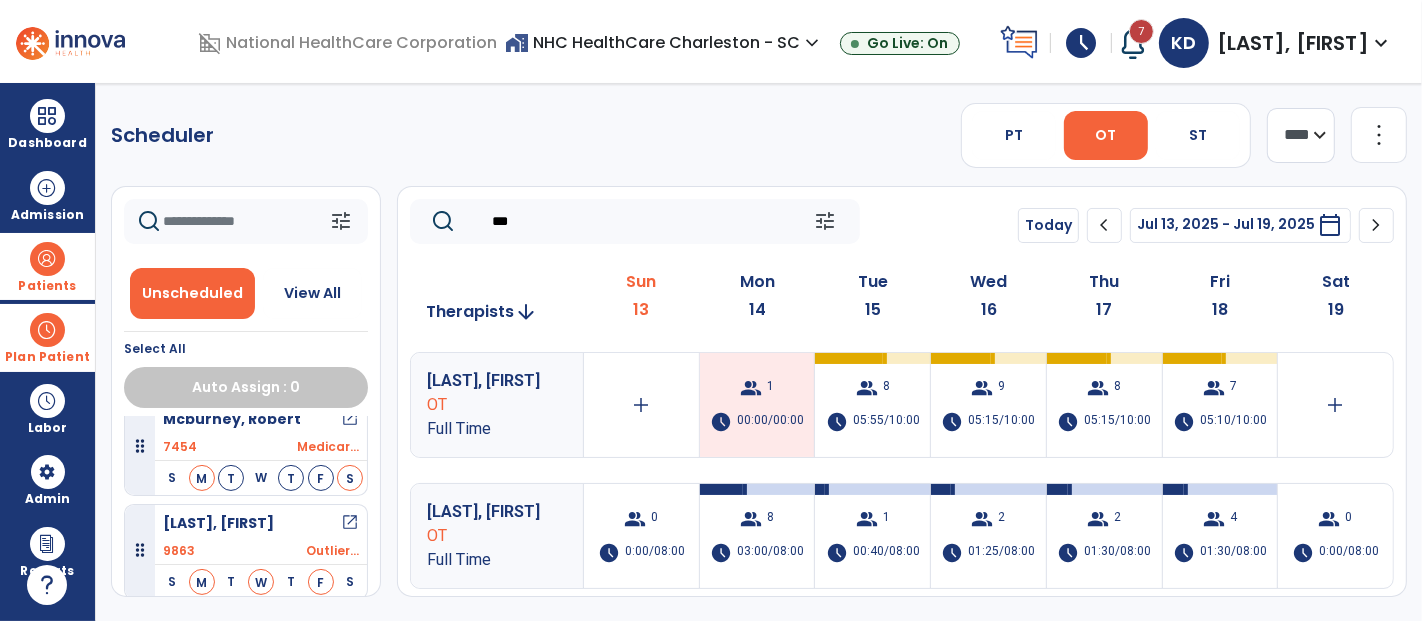 drag, startPoint x: 539, startPoint y: 220, endPoint x: 471, endPoint y: 220, distance: 68 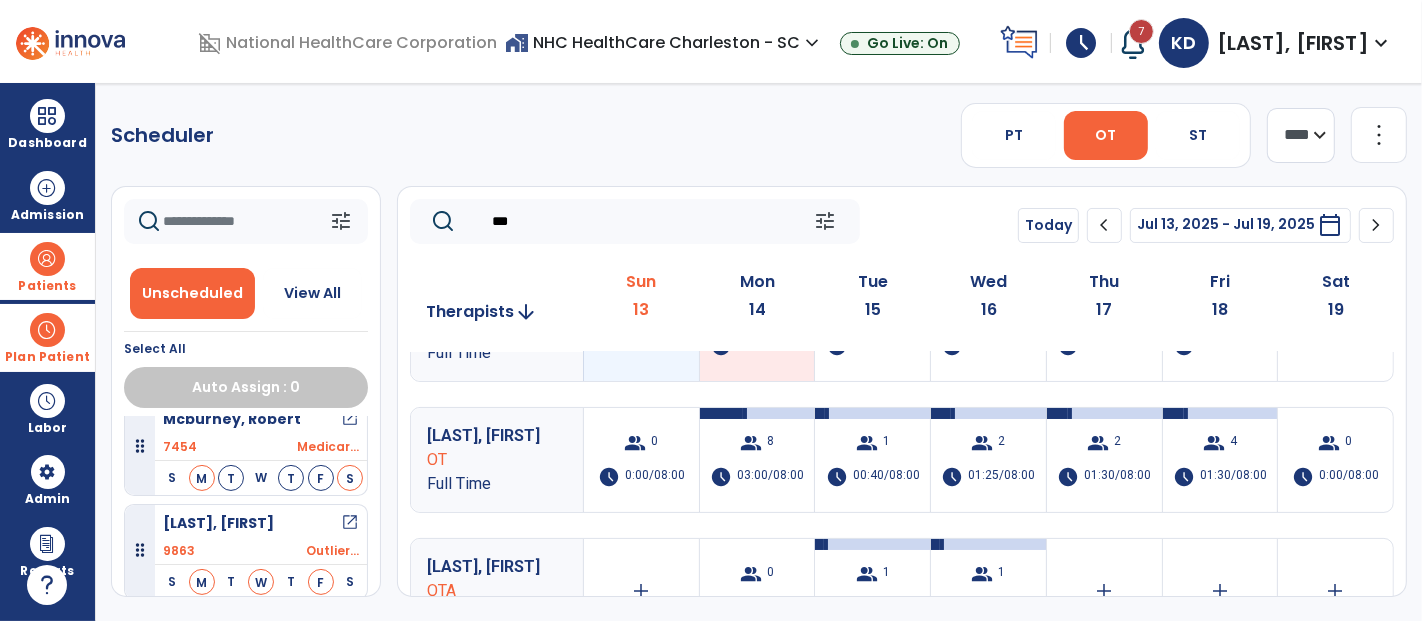 scroll, scrollTop: 111, scrollLeft: 0, axis: vertical 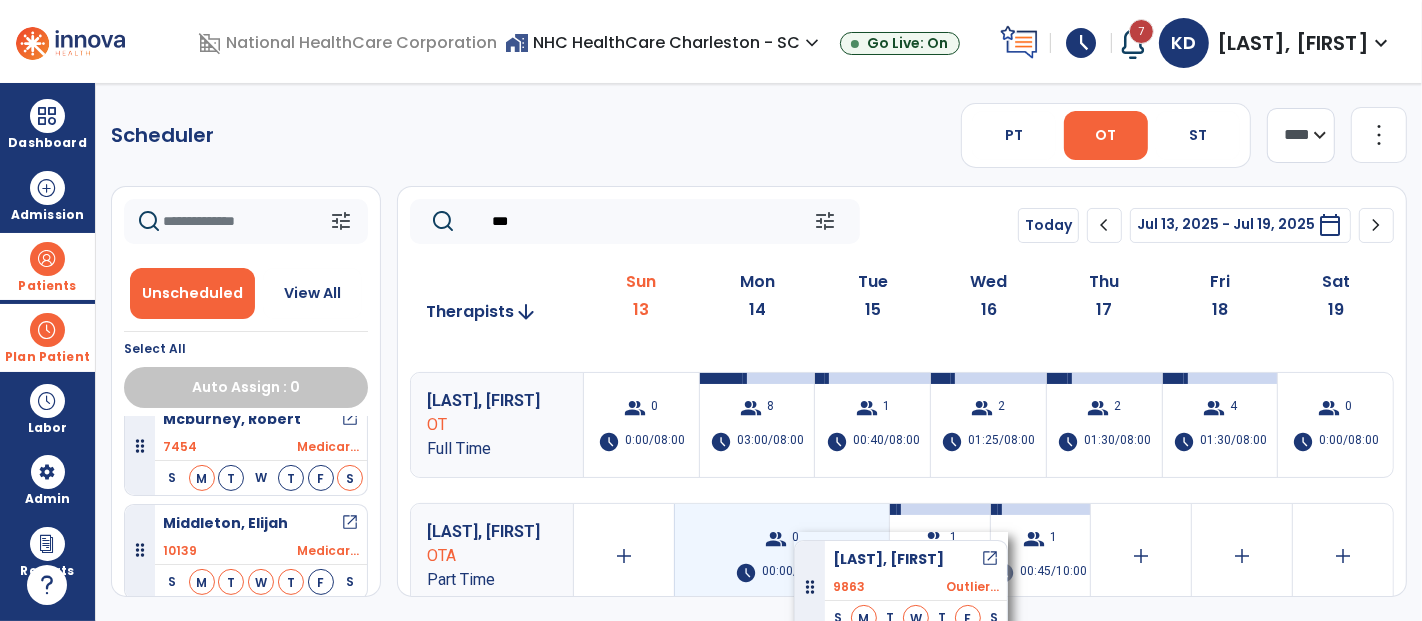 drag, startPoint x: 254, startPoint y: 516, endPoint x: 794, endPoint y: 532, distance: 540.237 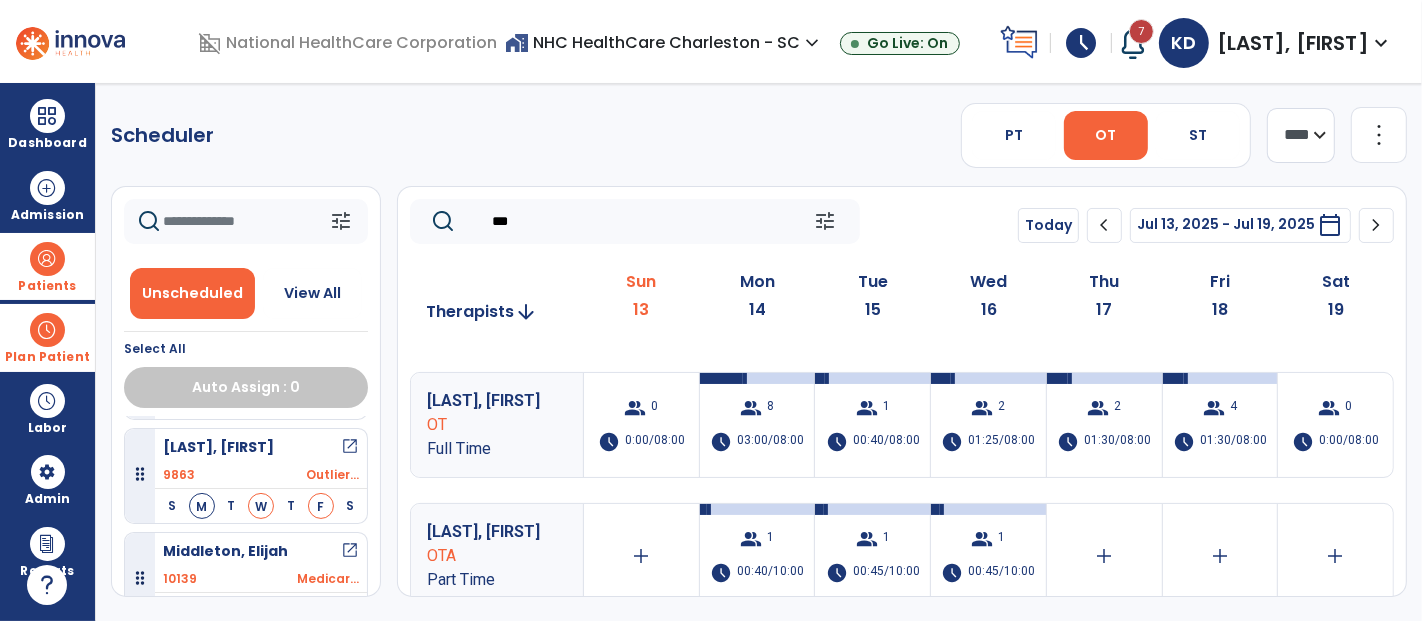 scroll, scrollTop: 2111, scrollLeft: 0, axis: vertical 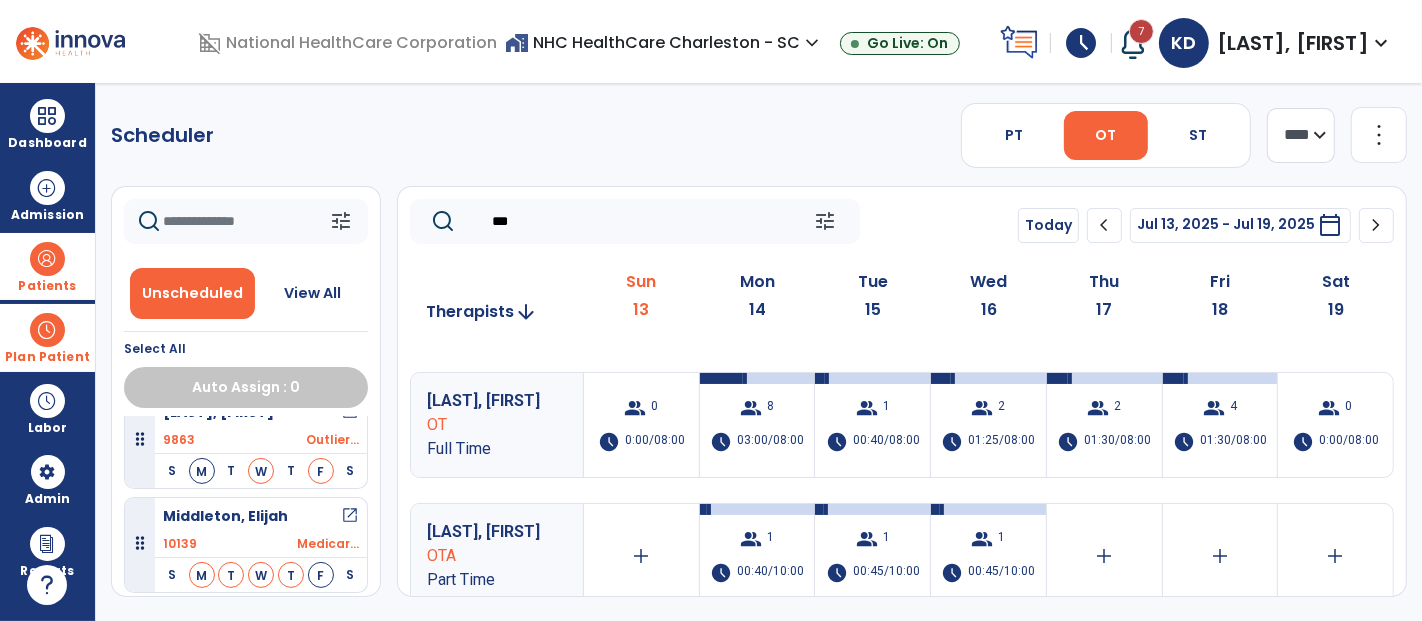 drag, startPoint x: 580, startPoint y: 219, endPoint x: 380, endPoint y: 201, distance: 200.80836 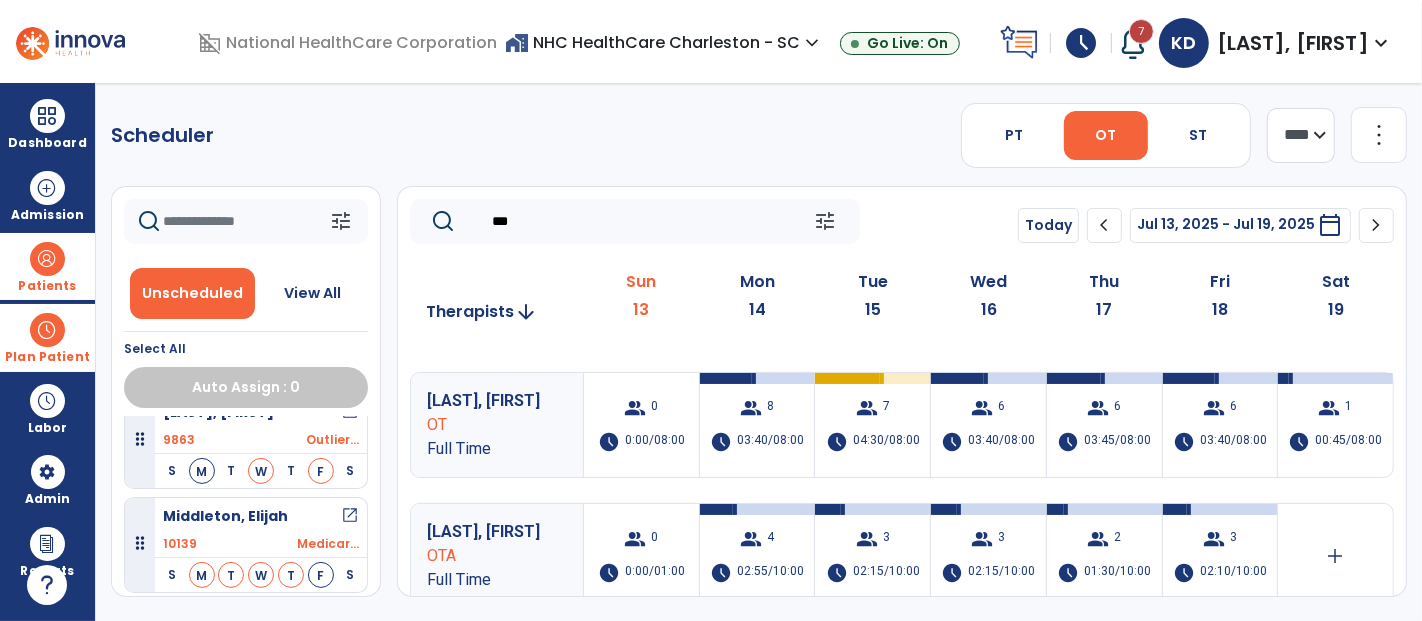 scroll, scrollTop: 0, scrollLeft: 0, axis: both 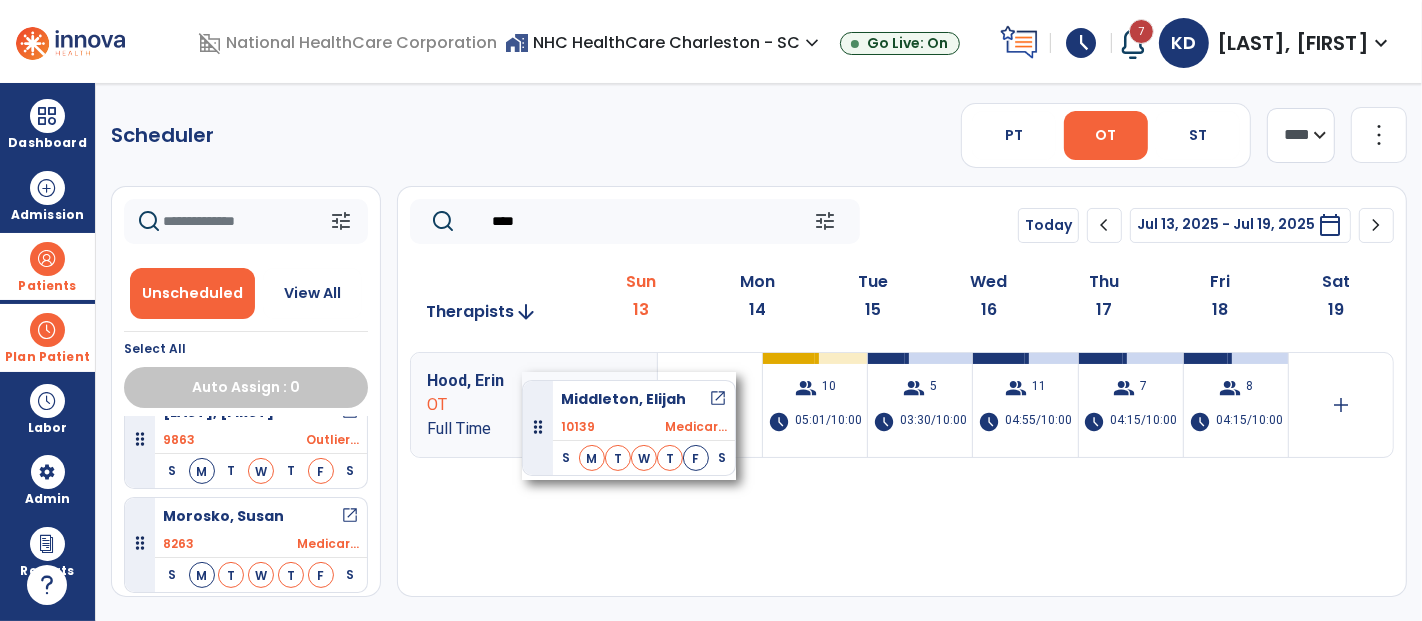 drag, startPoint x: 254, startPoint y: 501, endPoint x: 522, endPoint y: 372, distance: 297.43066 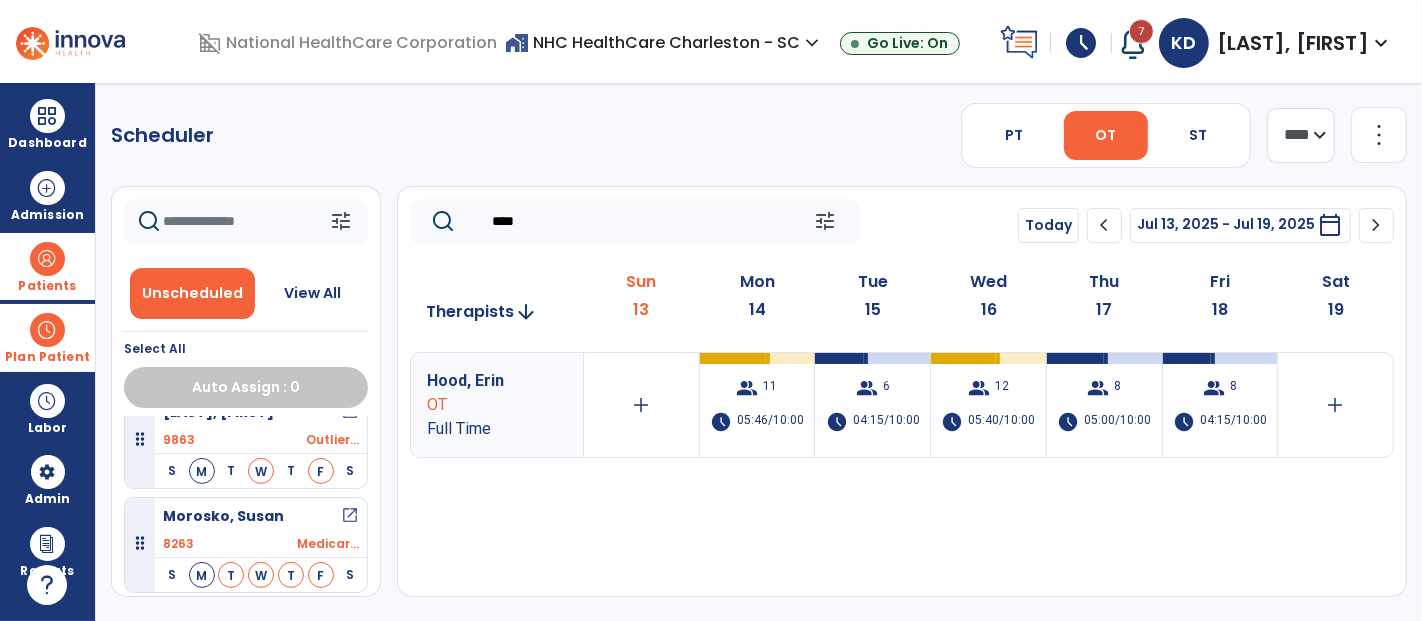drag, startPoint x: 537, startPoint y: 228, endPoint x: 460, endPoint y: 217, distance: 77.781746 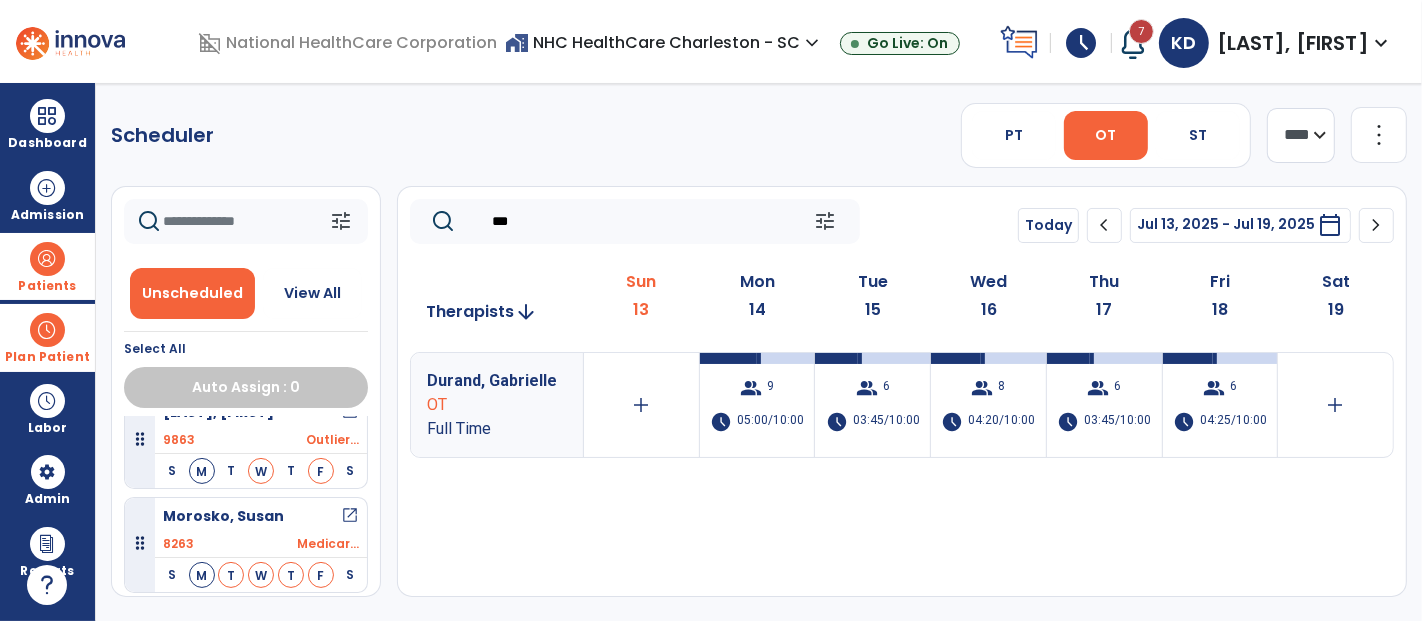 type on "***" 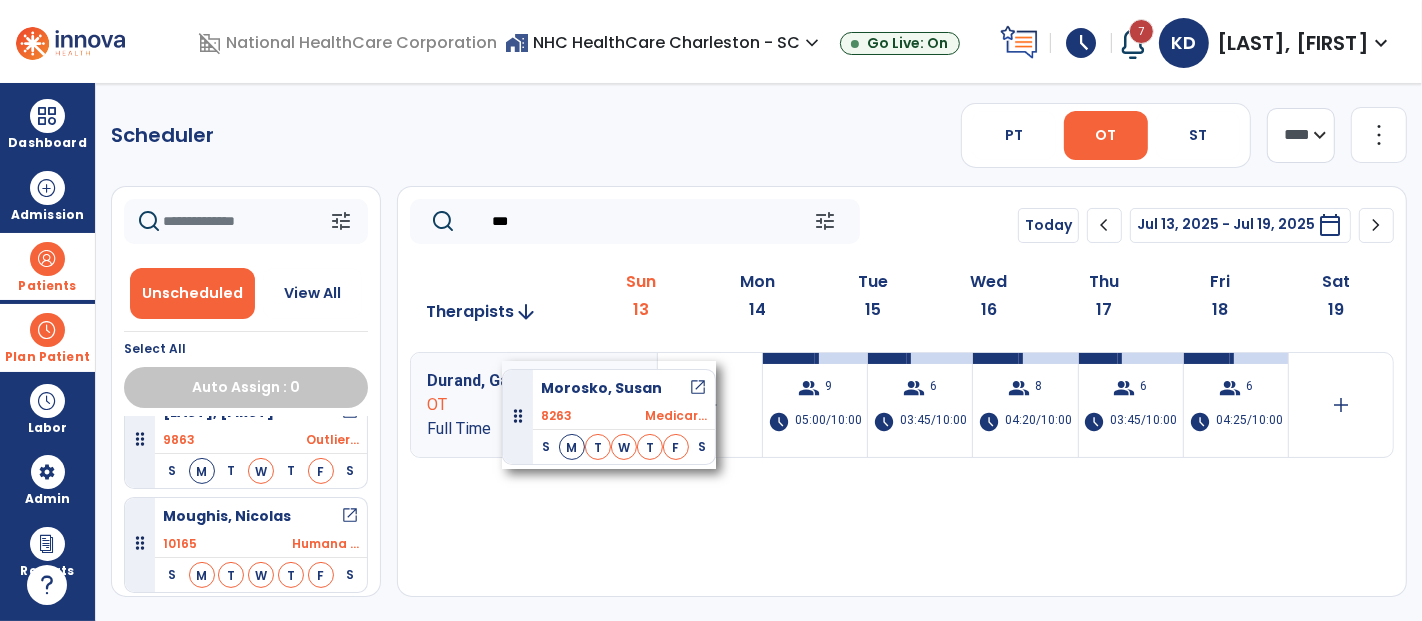 drag, startPoint x: 223, startPoint y: 509, endPoint x: 502, endPoint y: 361, distance: 315.8243 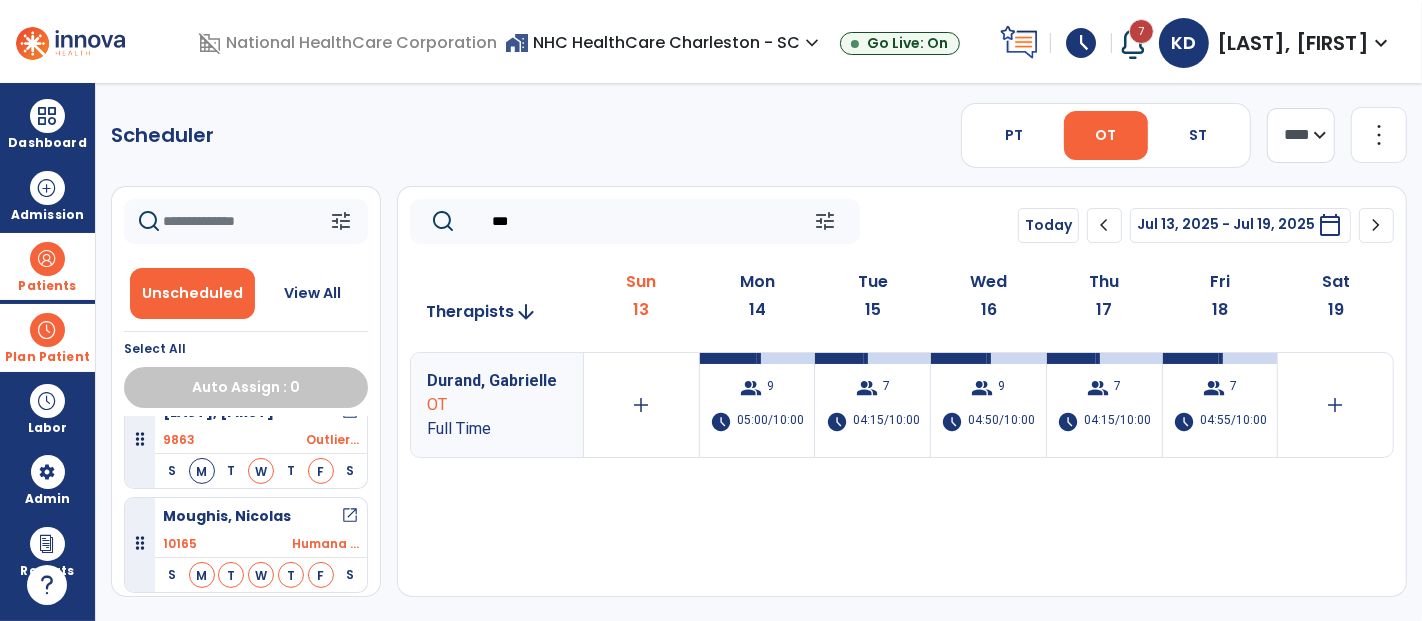 click on "***" 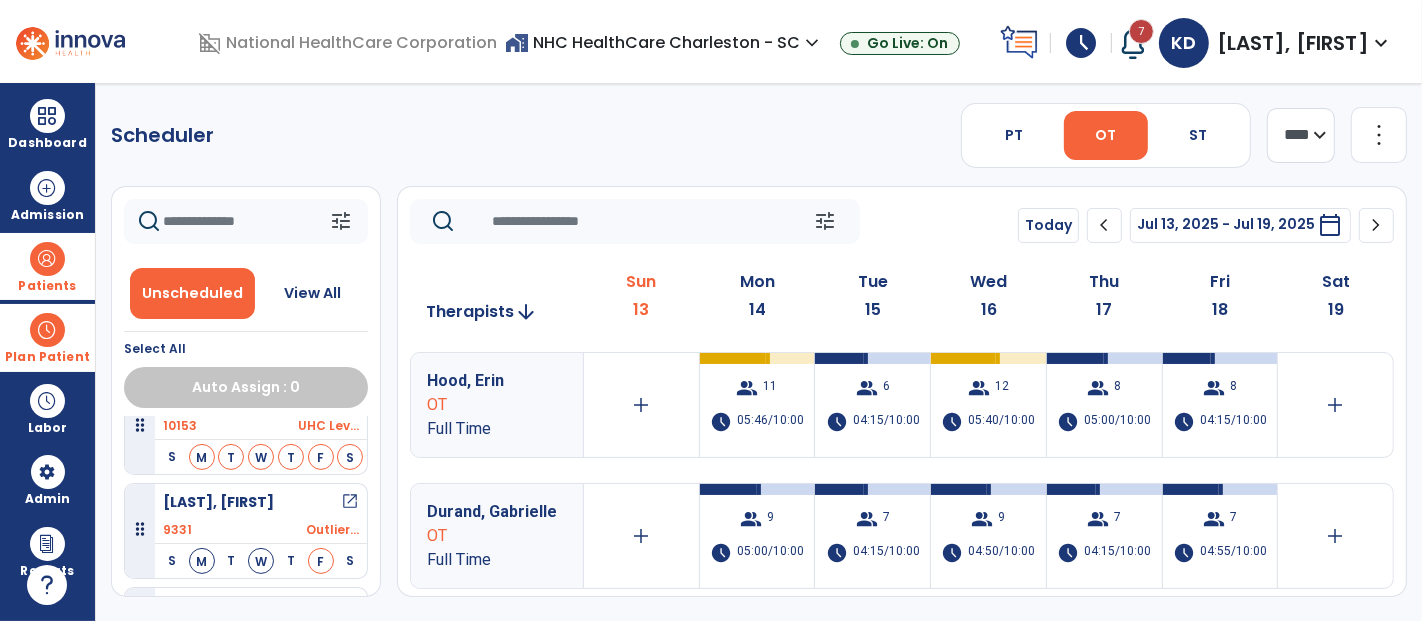 scroll, scrollTop: 2444, scrollLeft: 0, axis: vertical 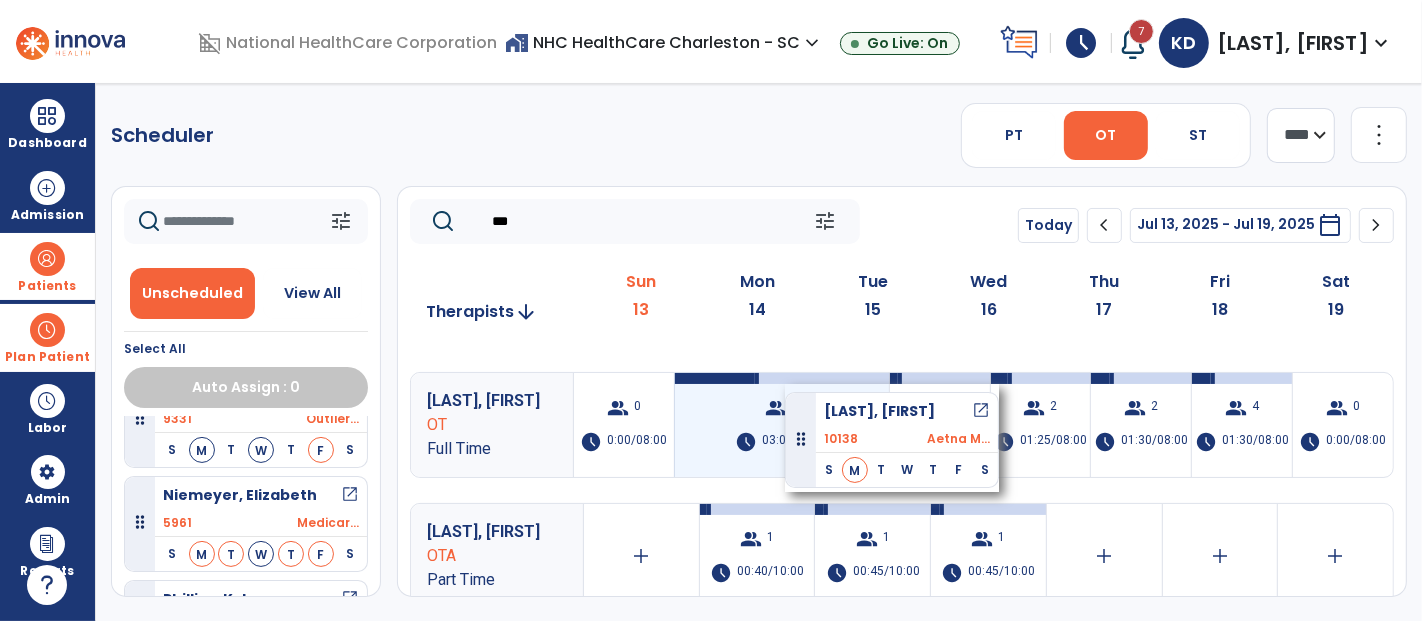drag, startPoint x: 204, startPoint y: 483, endPoint x: 785, endPoint y: 384, distance: 589.37427 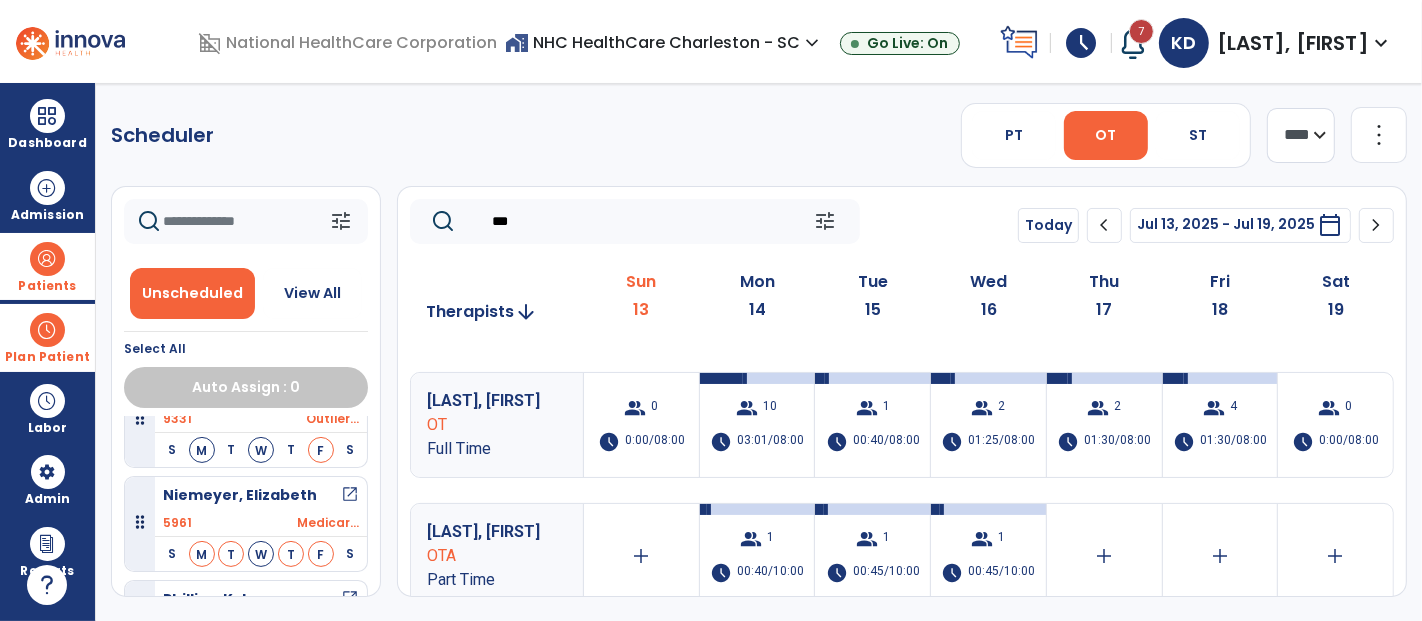 drag, startPoint x: 582, startPoint y: 217, endPoint x: 454, endPoint y: 194, distance: 130.04999 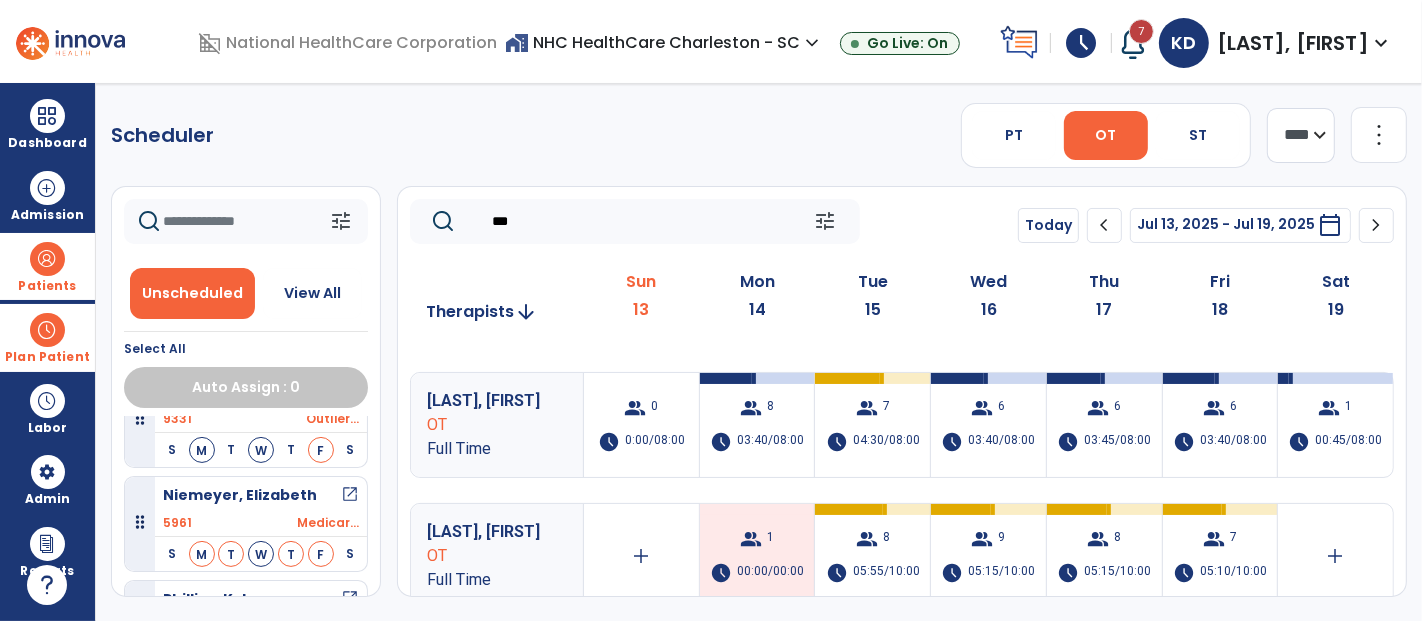 scroll, scrollTop: 0, scrollLeft: 0, axis: both 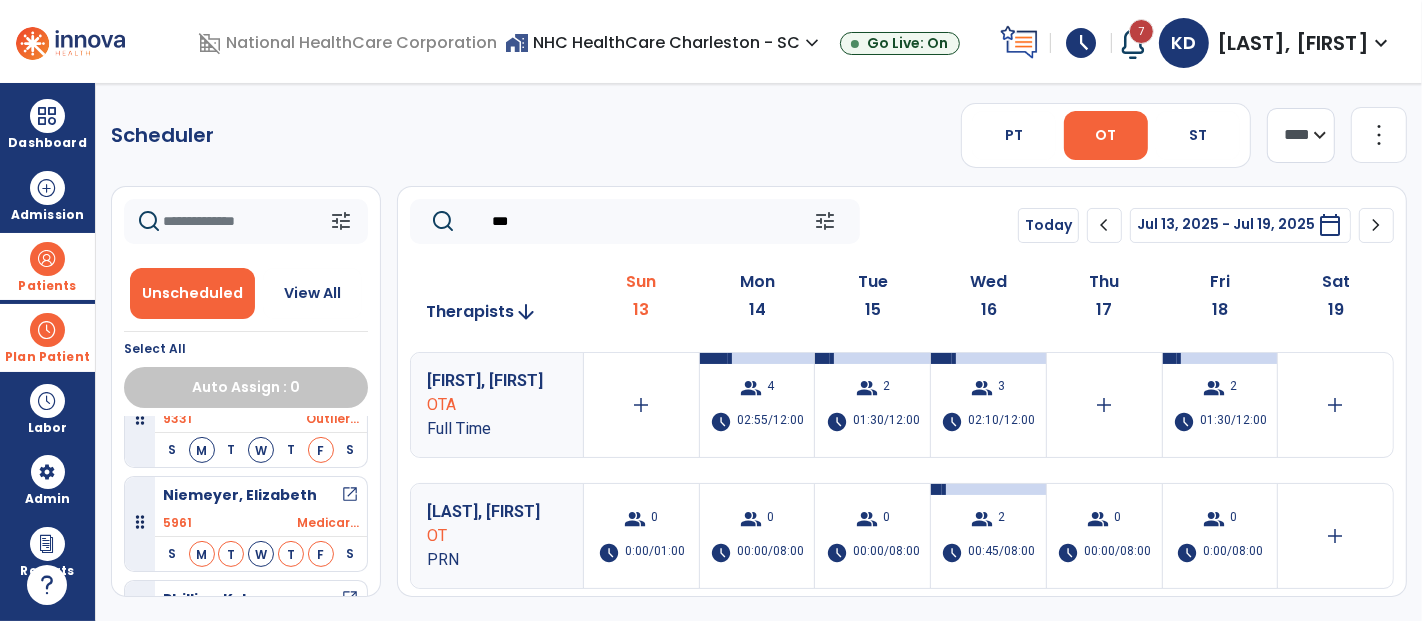 type on "***" 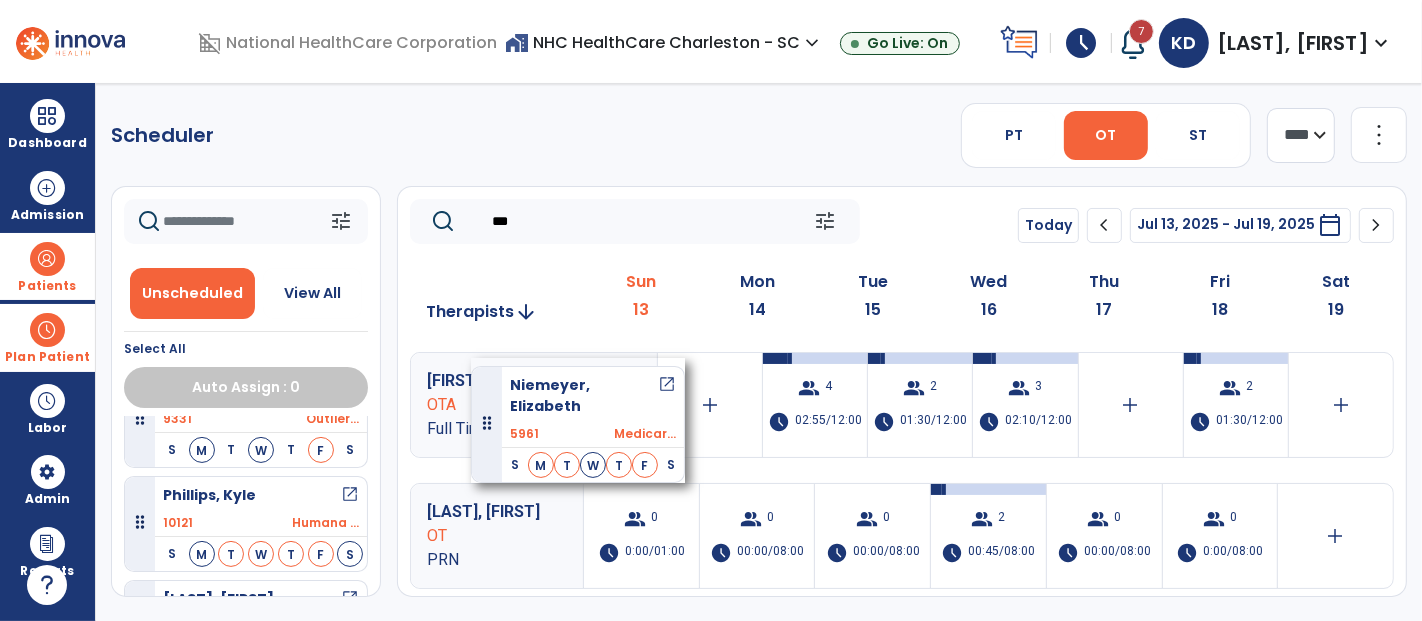 drag, startPoint x: 228, startPoint y: 477, endPoint x: 471, endPoint y: 358, distance: 270.57346 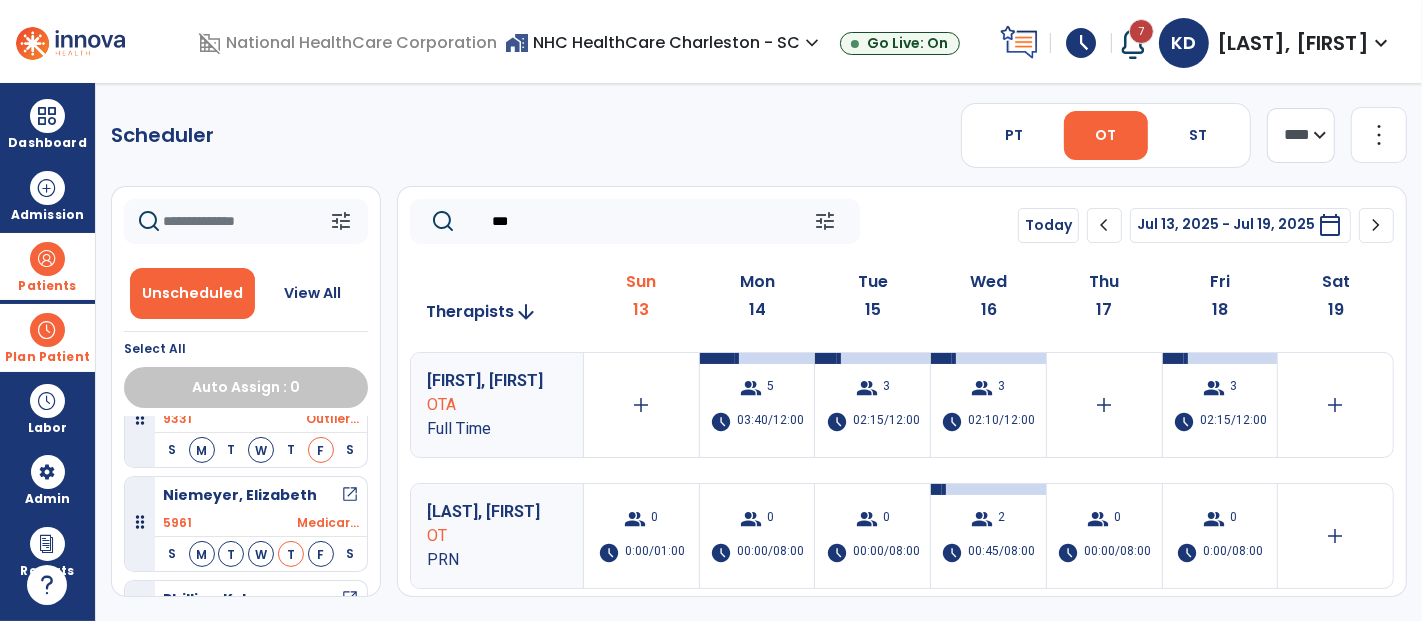 scroll, scrollTop: 2555, scrollLeft: 0, axis: vertical 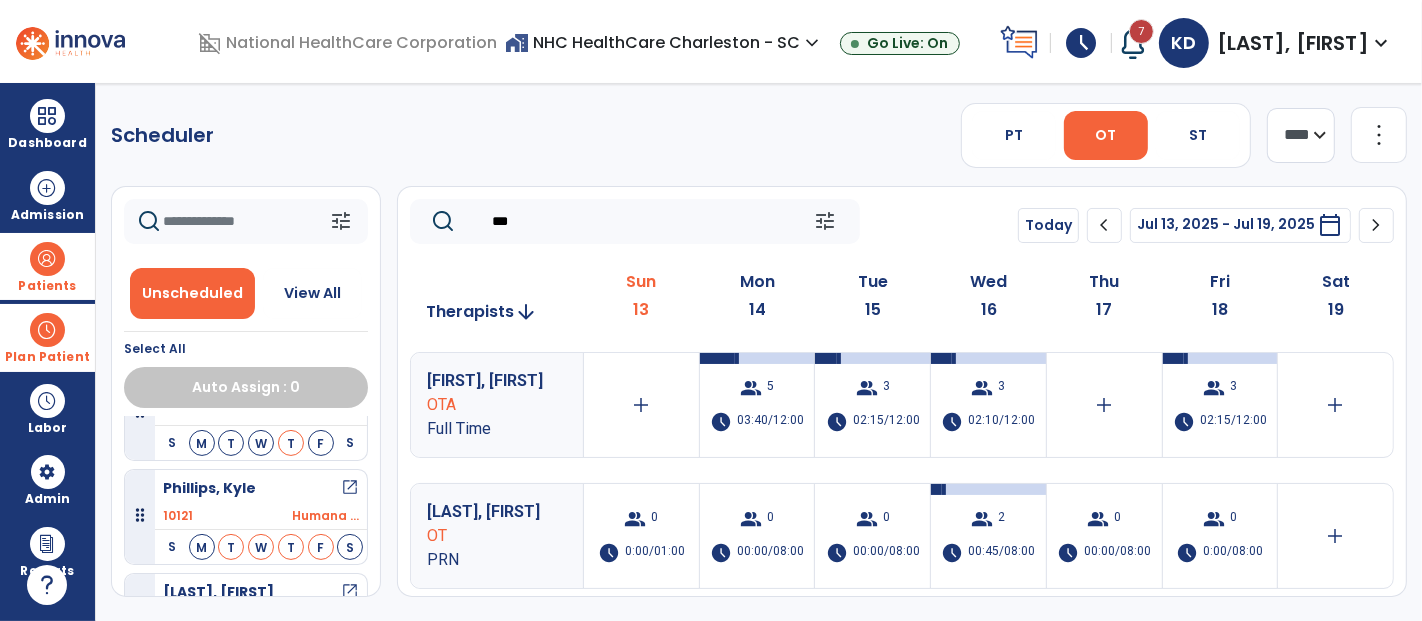 drag, startPoint x: 547, startPoint y: 217, endPoint x: 442, endPoint y: 222, distance: 105.11898 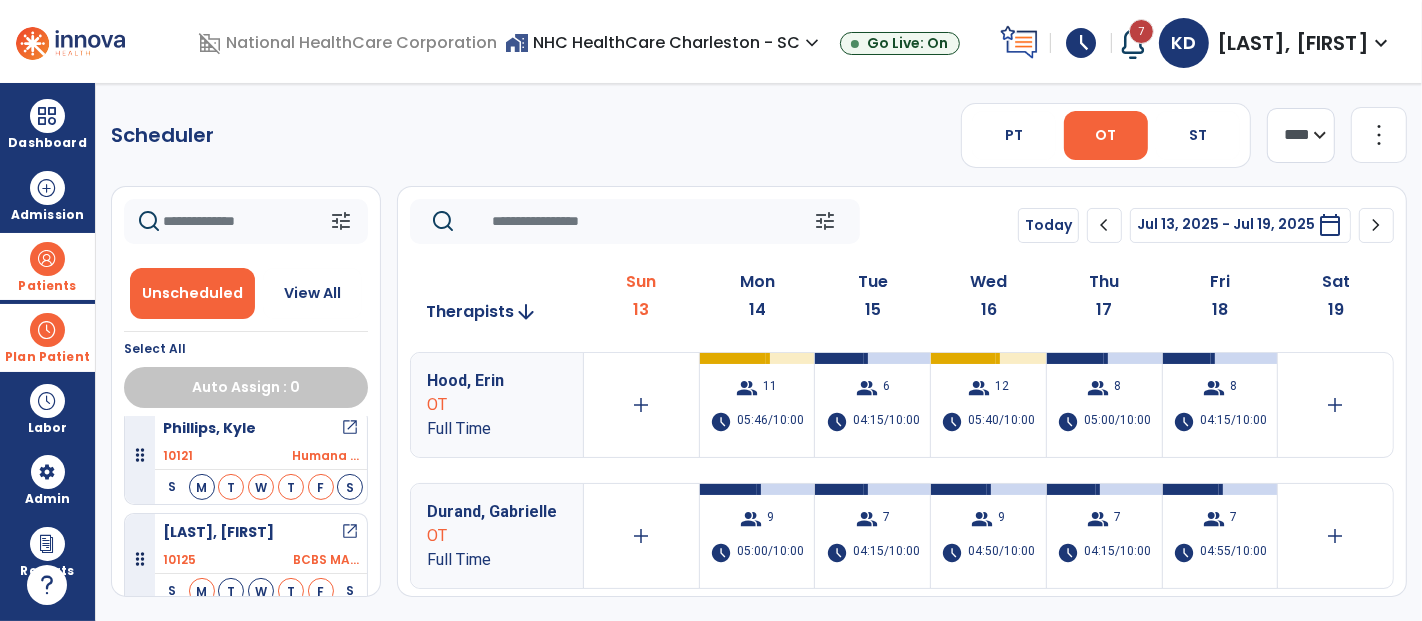scroll, scrollTop: 2666, scrollLeft: 0, axis: vertical 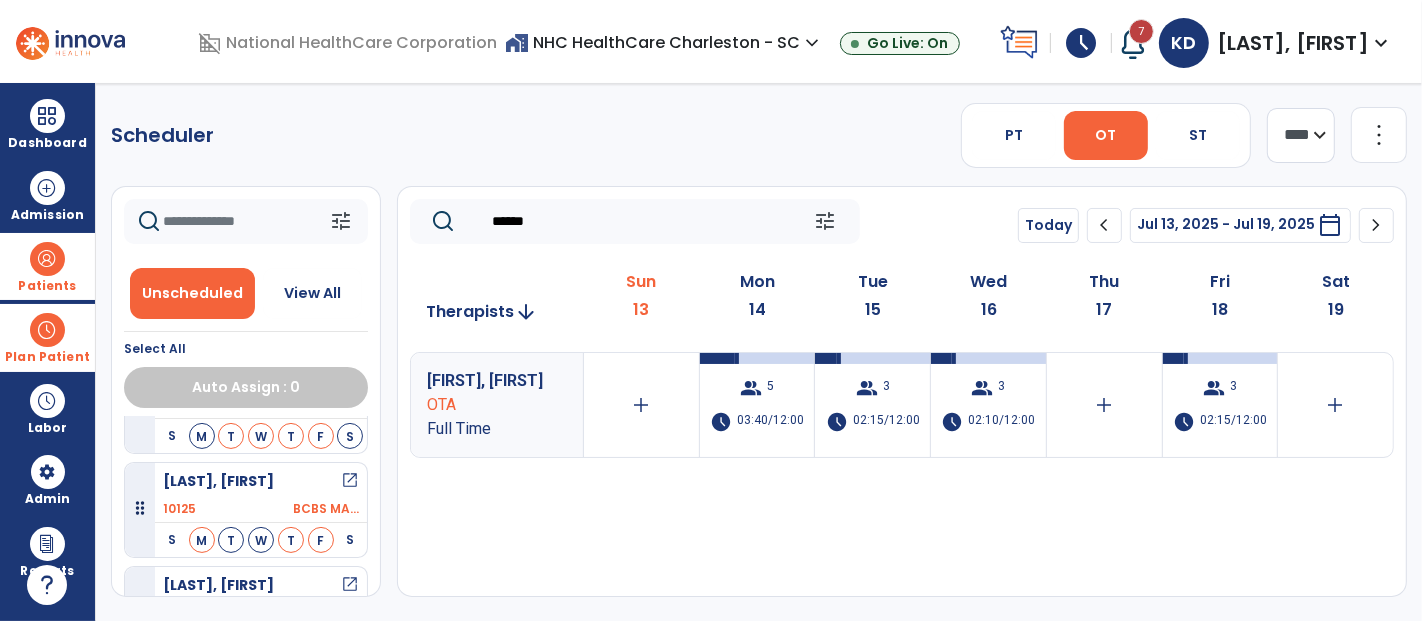 type on "******" 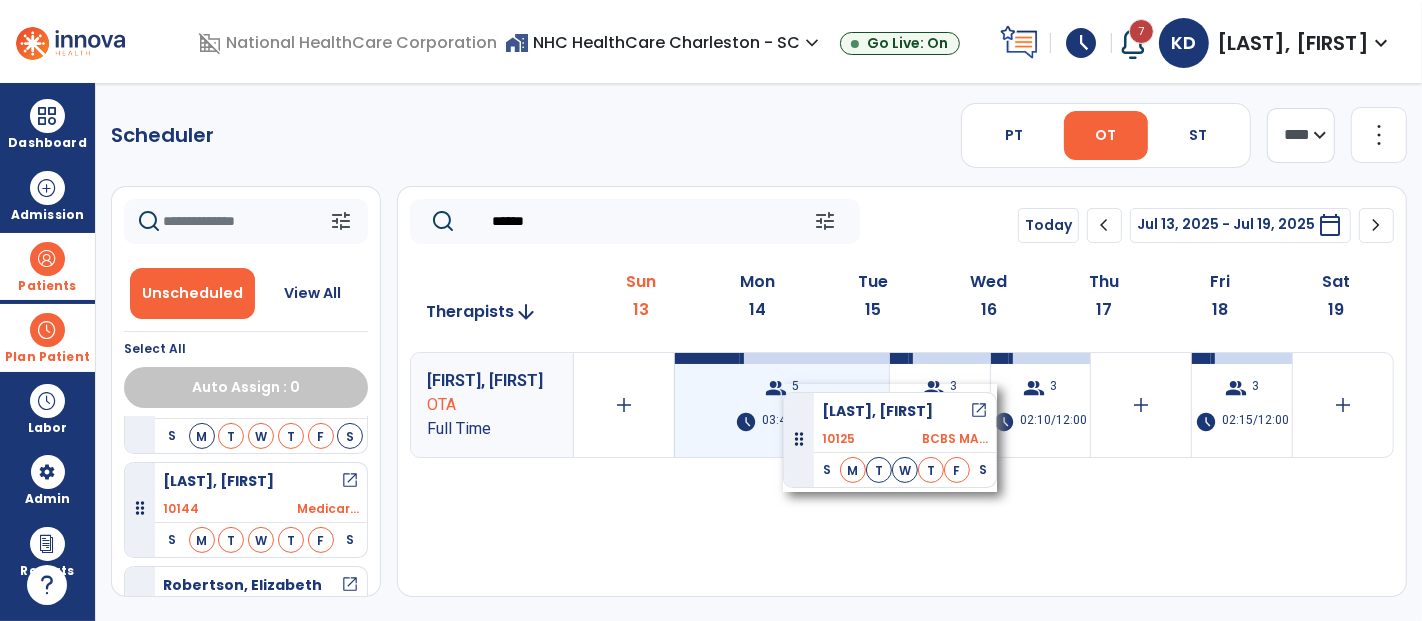 drag, startPoint x: 194, startPoint y: 468, endPoint x: 783, endPoint y: 384, distance: 594.95966 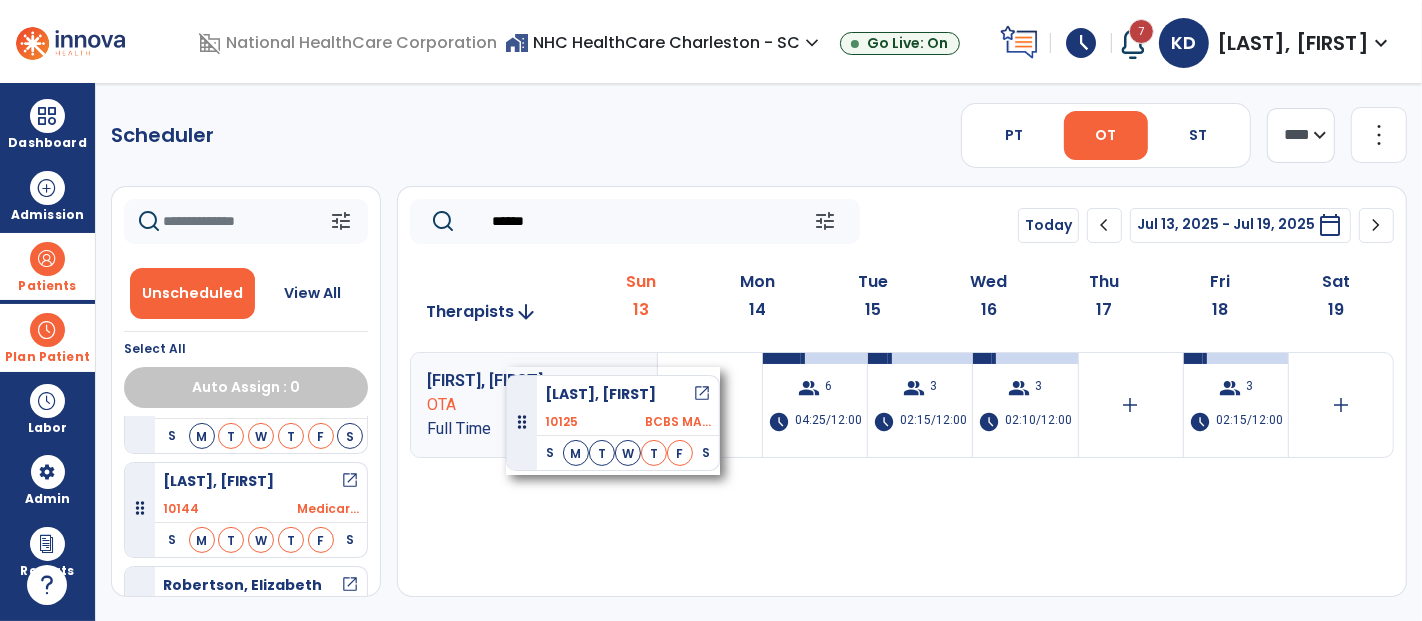 drag, startPoint x: 231, startPoint y: 464, endPoint x: 506, endPoint y: 367, distance: 291.6059 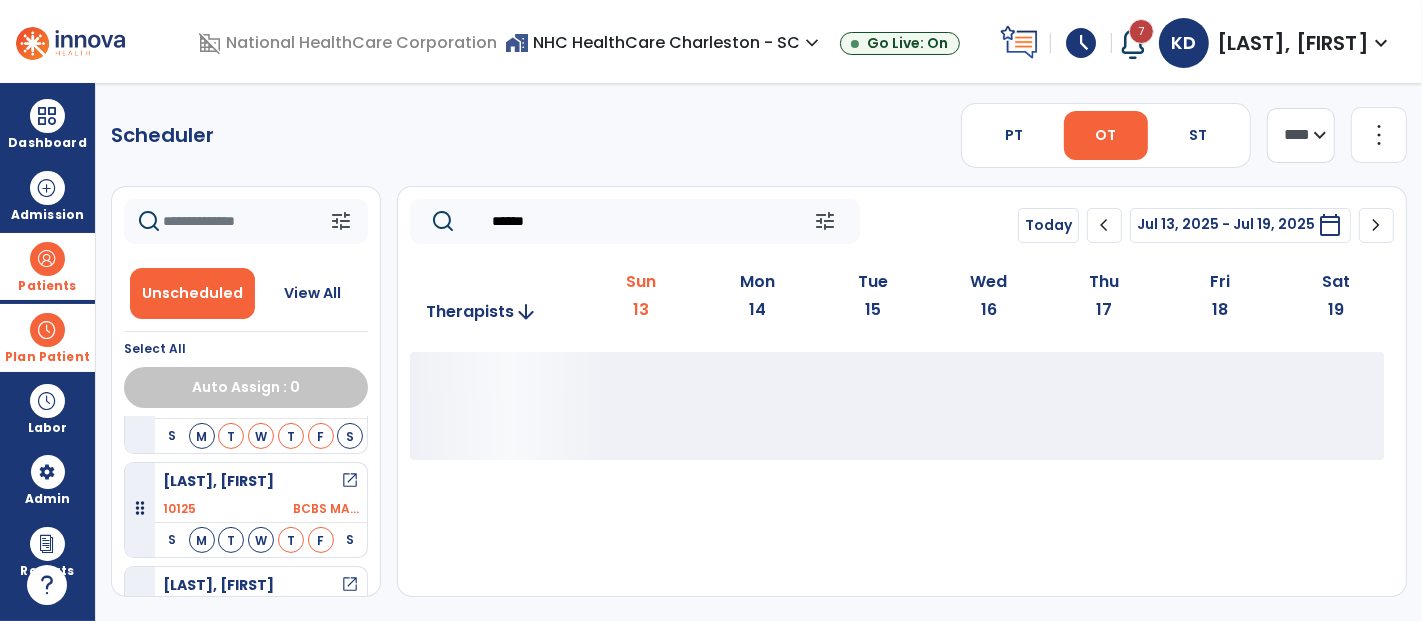 click on "******" 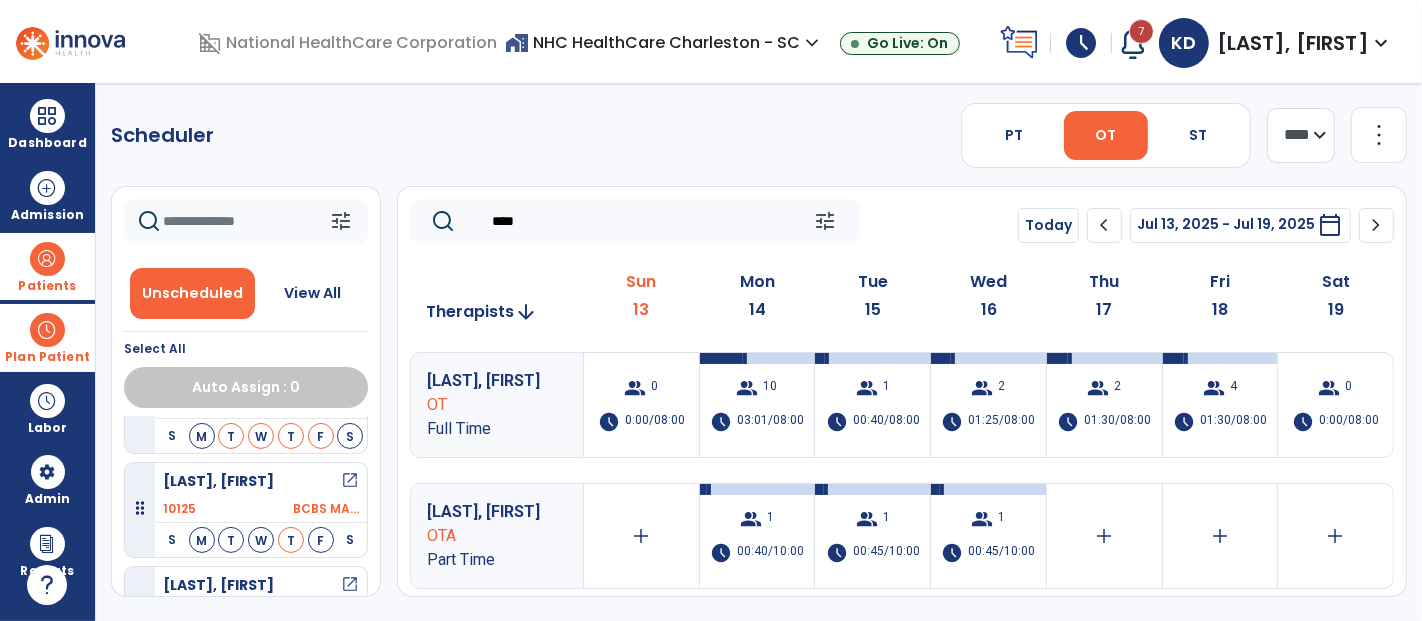type on "****" 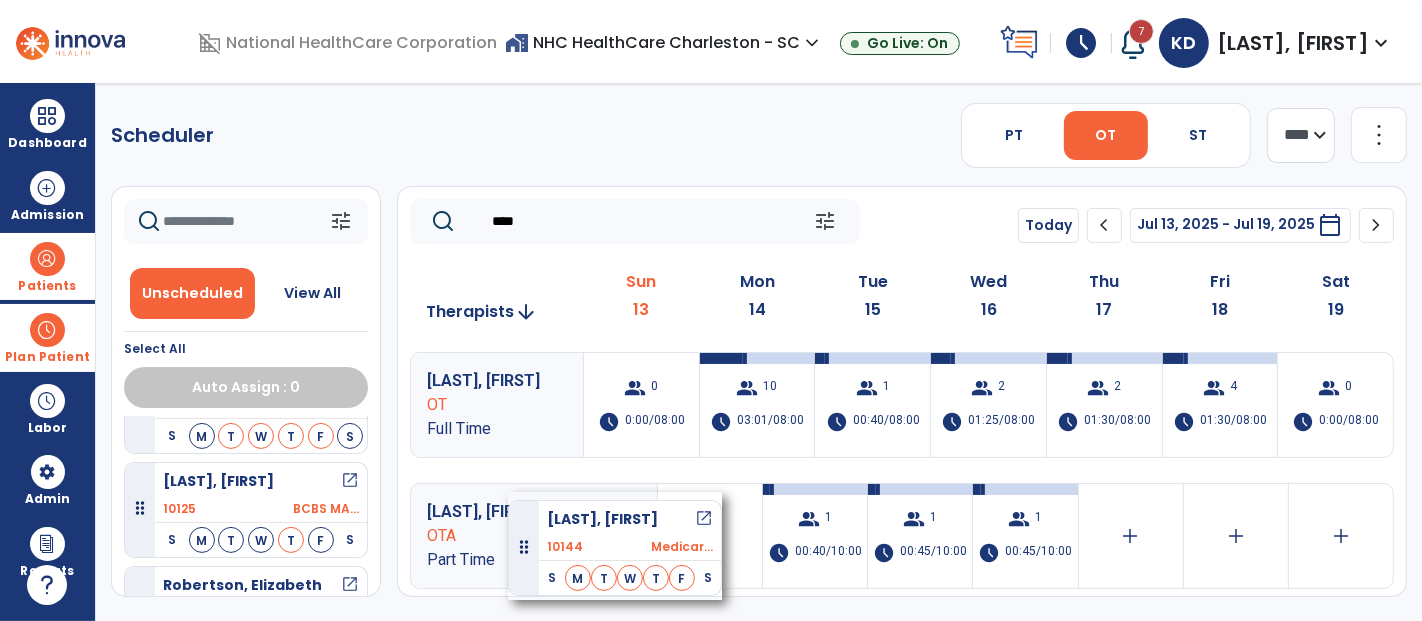 drag, startPoint x: 229, startPoint y: 577, endPoint x: 508, endPoint y: 492, distance: 291.66077 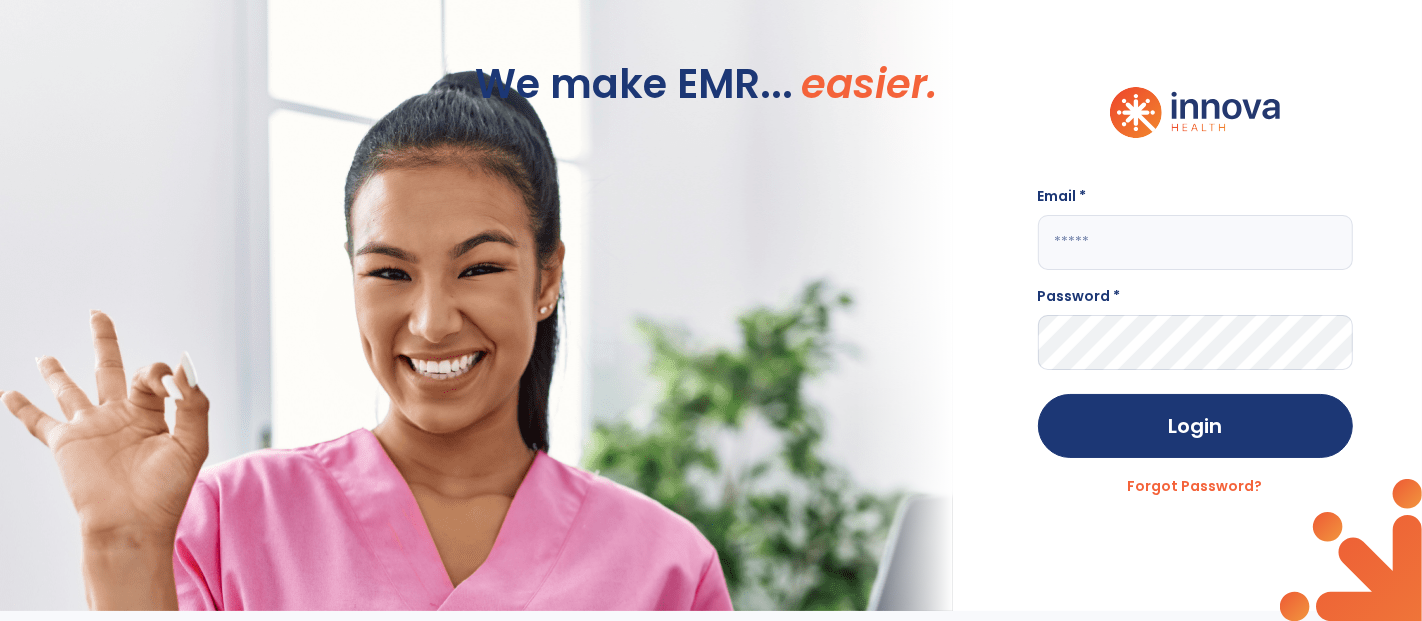 type on "**********" 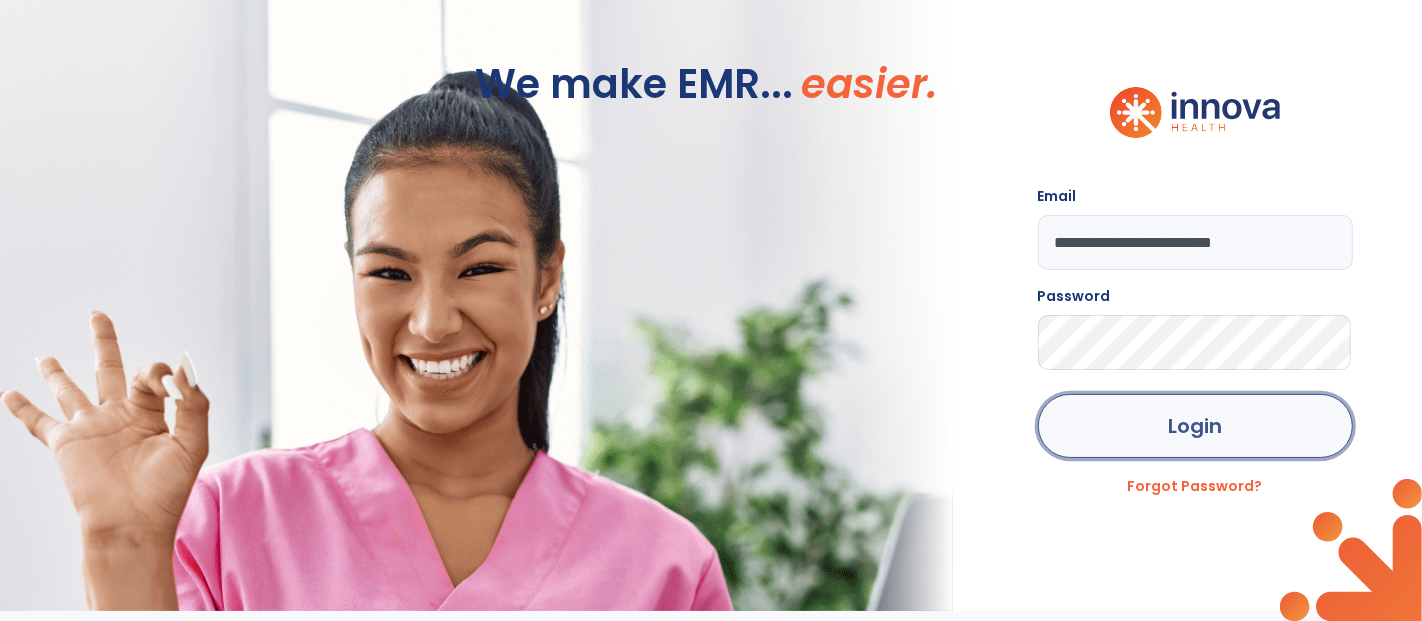 click on "Login" 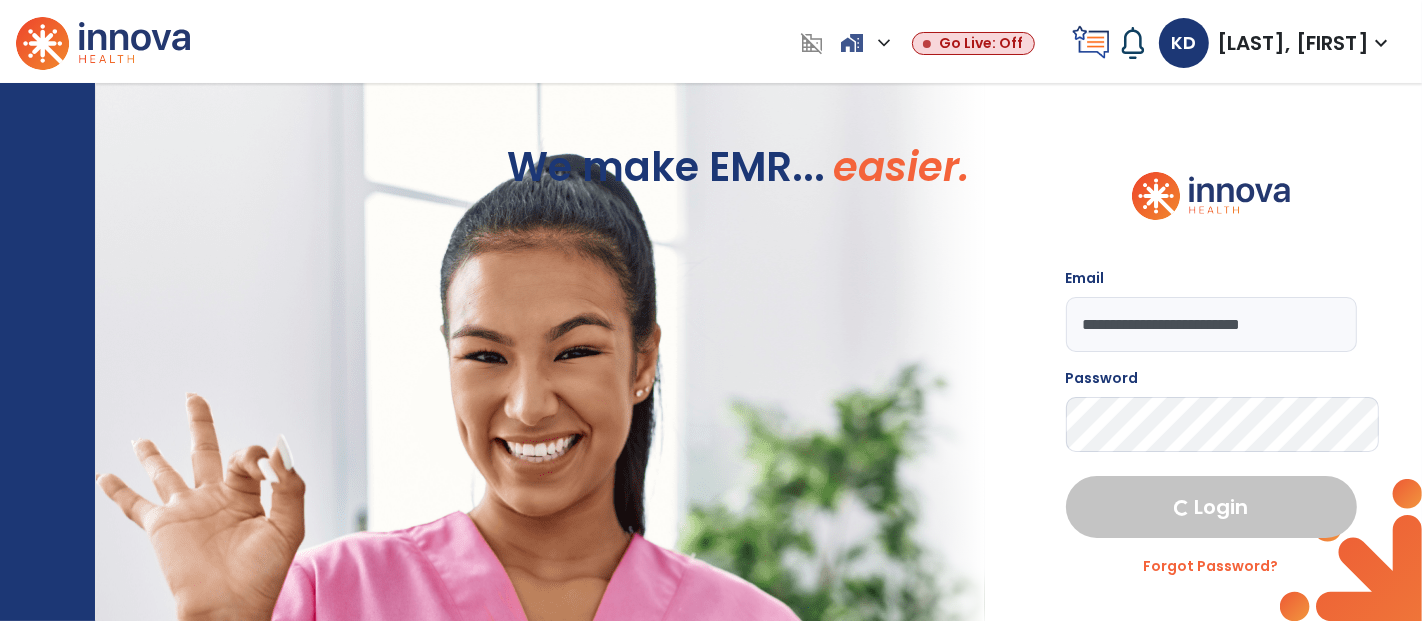 select on "***" 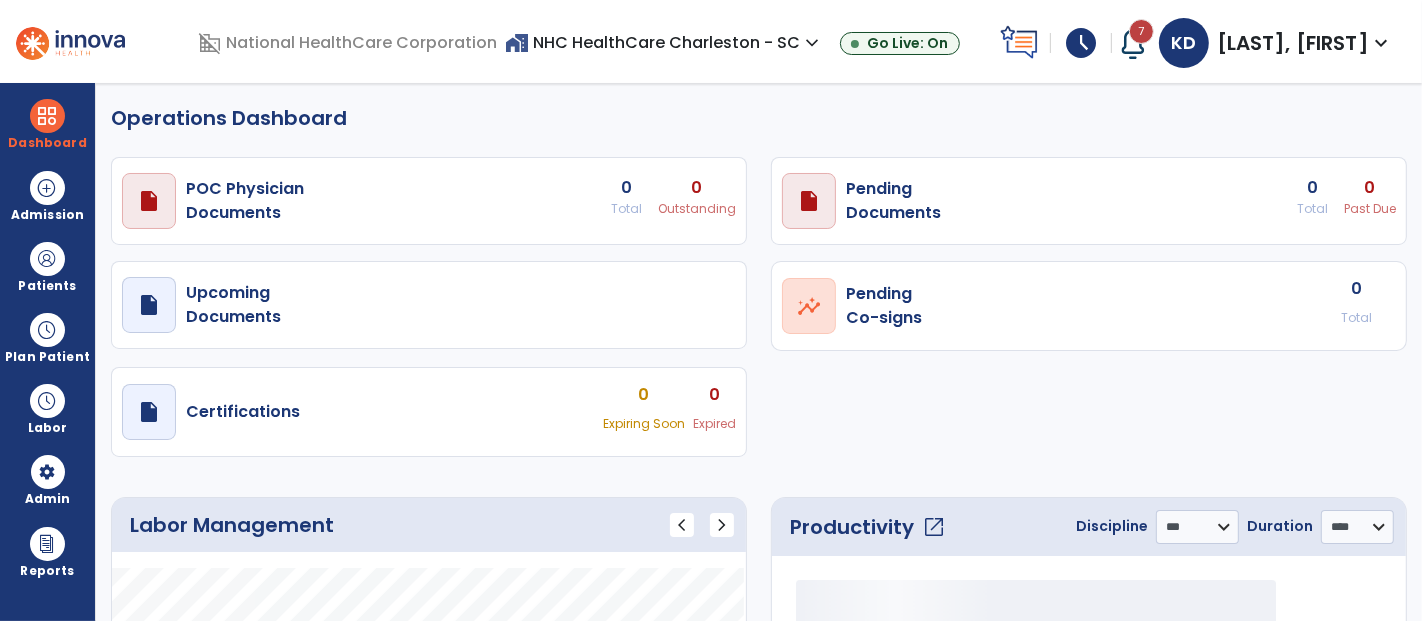 select on "***" 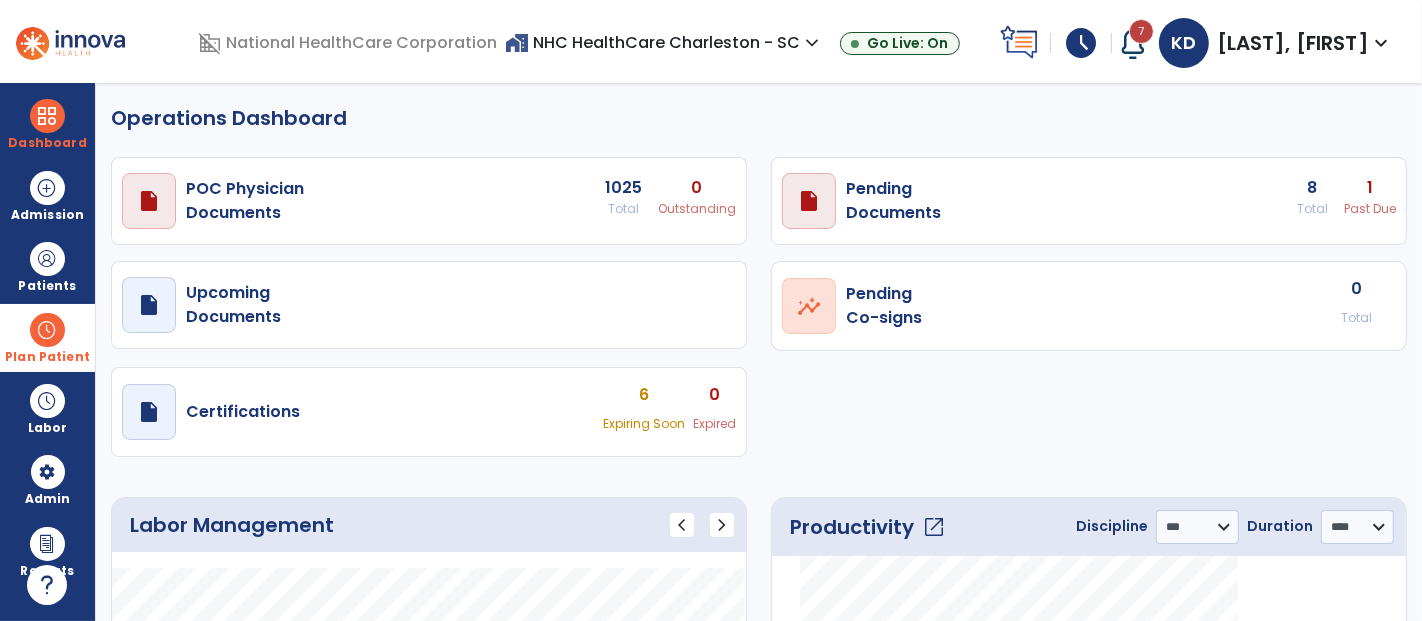 click at bounding box center [47, 330] 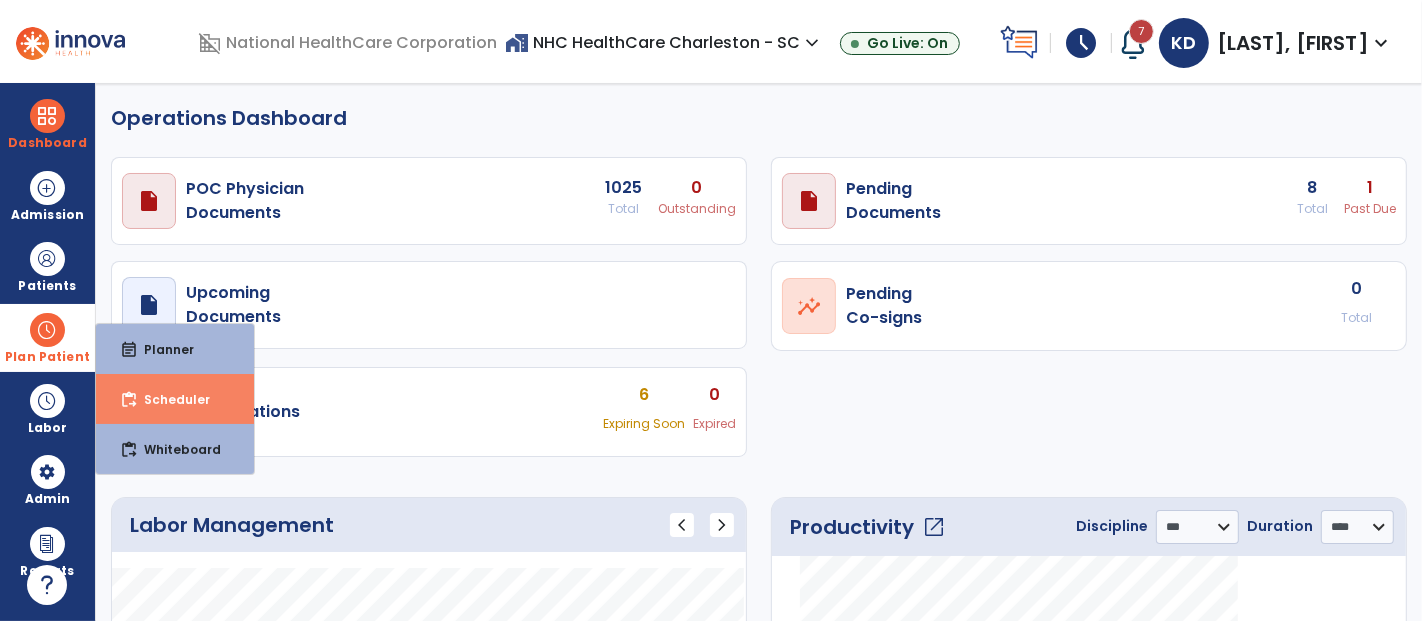 click on "Scheduler" at bounding box center (169, 399) 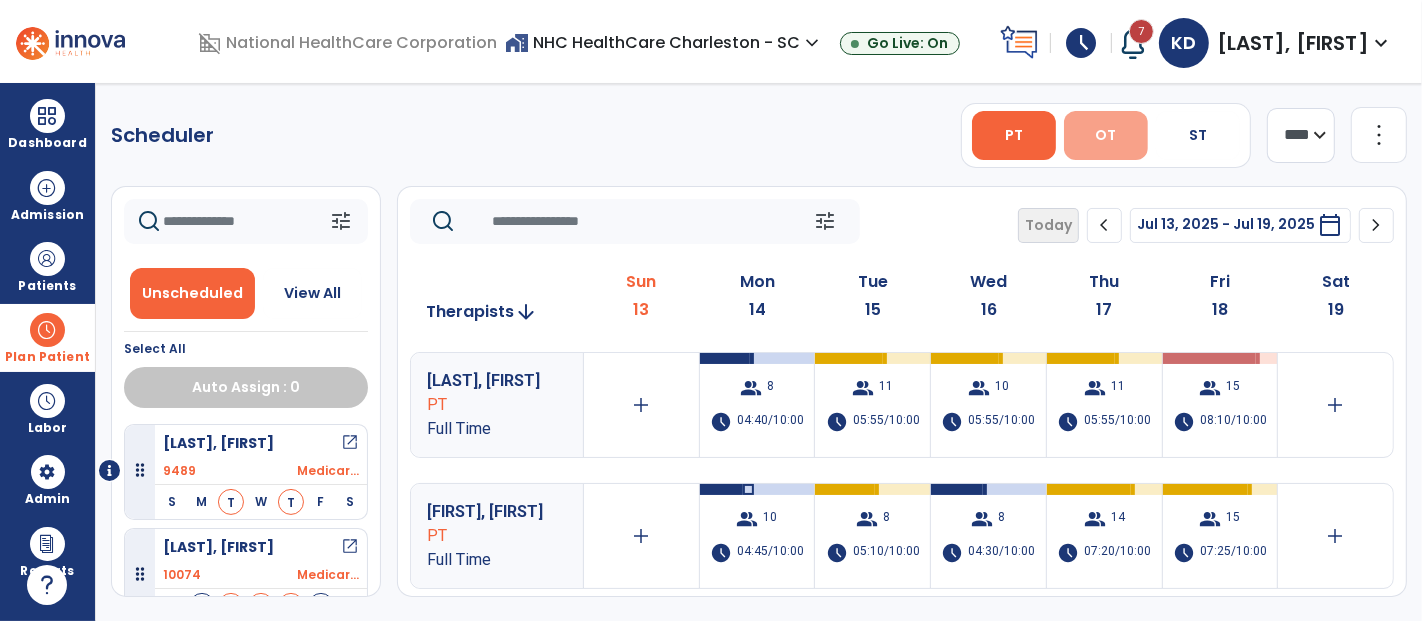 click on "OT" at bounding box center (1105, 135) 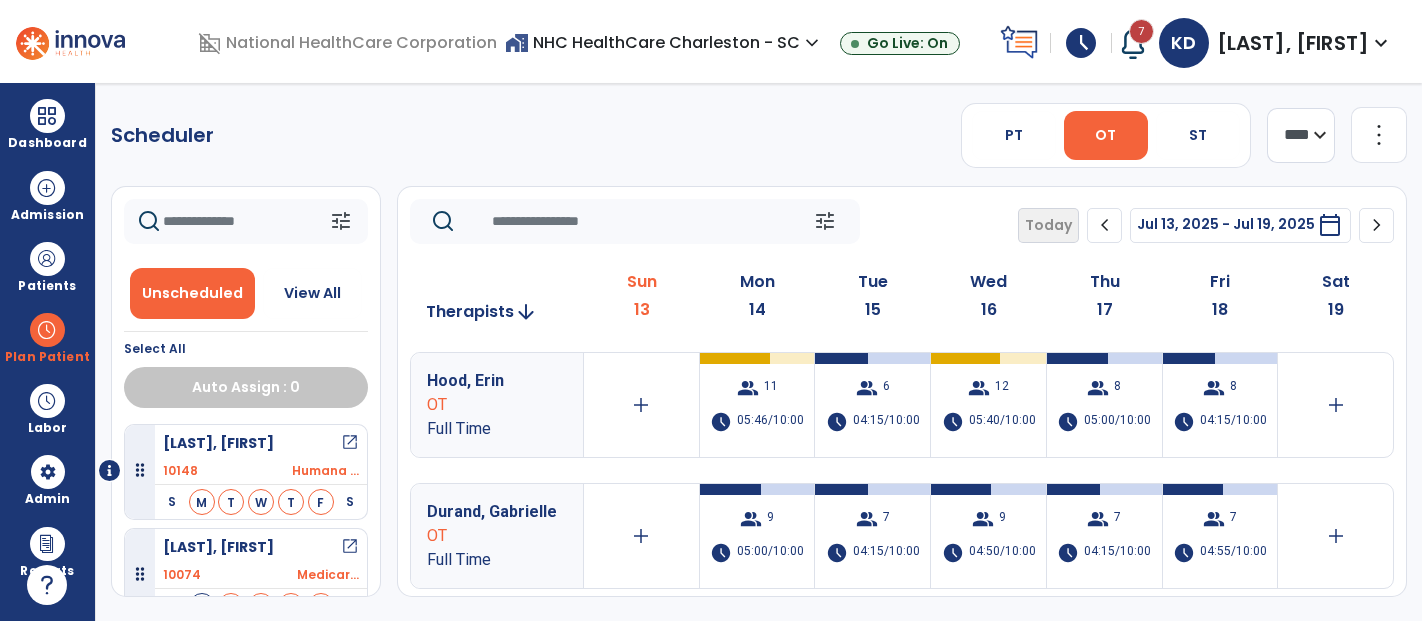 scroll, scrollTop: 0, scrollLeft: 0, axis: both 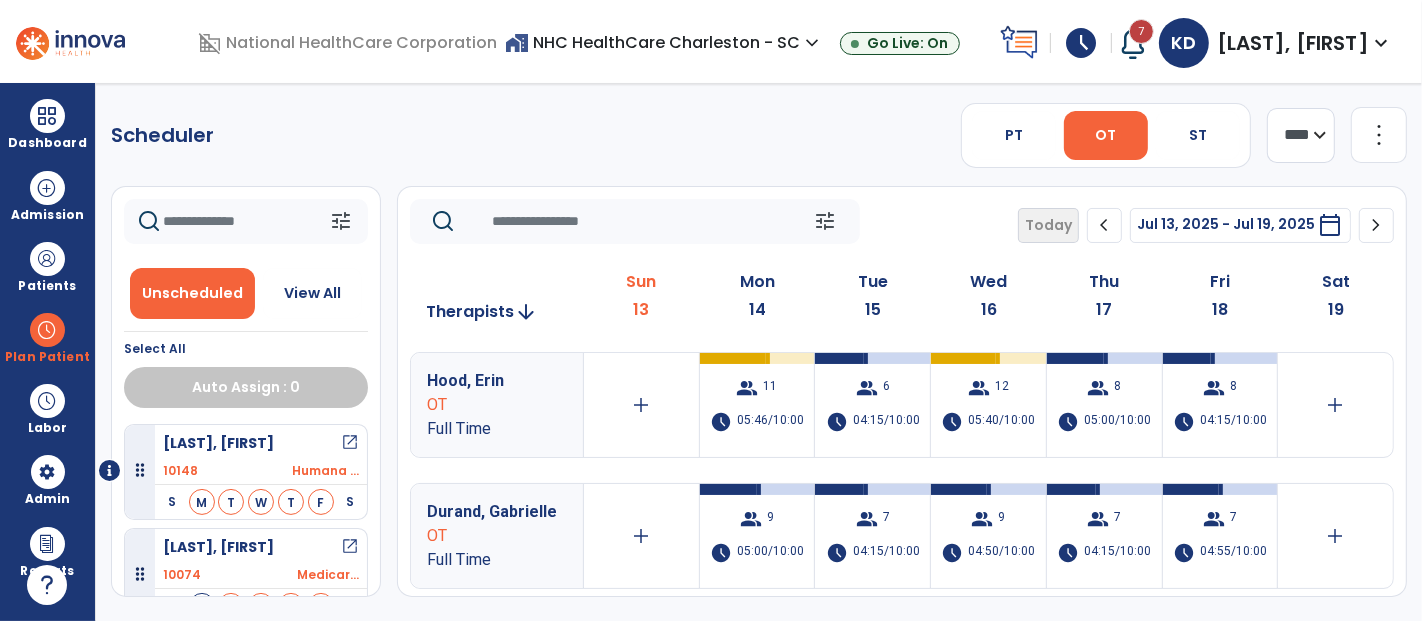 click 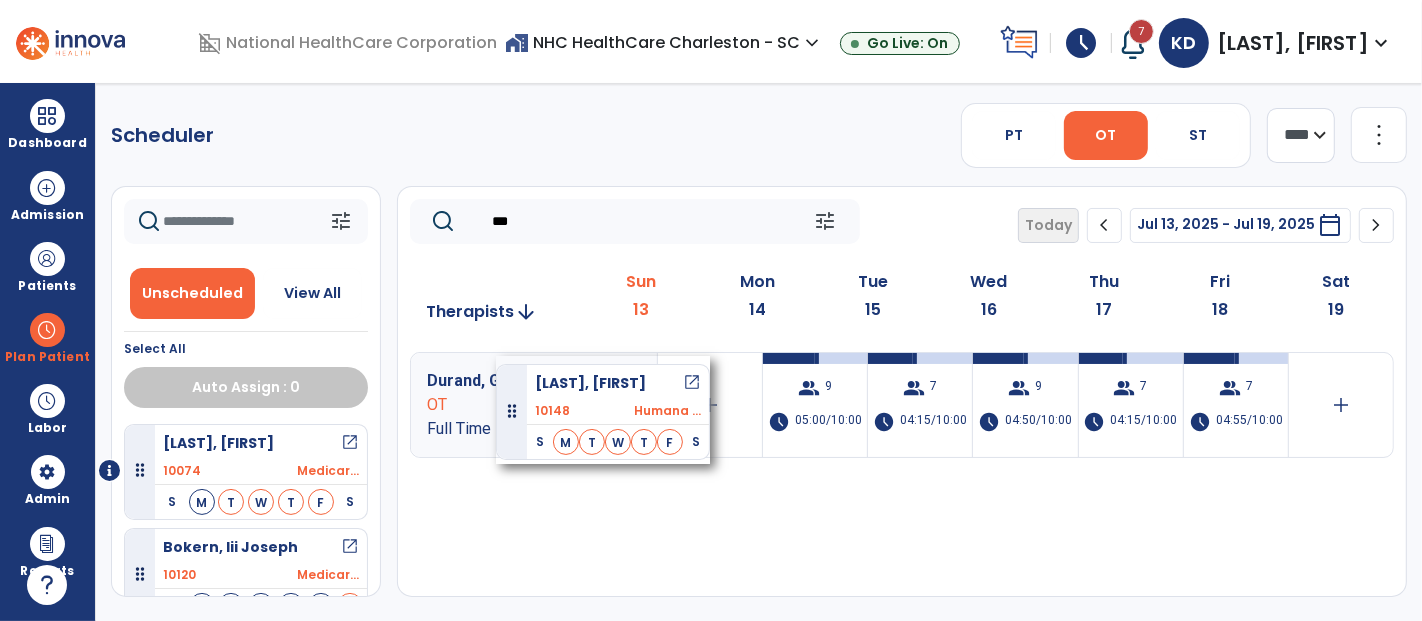 drag, startPoint x: 266, startPoint y: 441, endPoint x: 496, endPoint y: 356, distance: 245.204 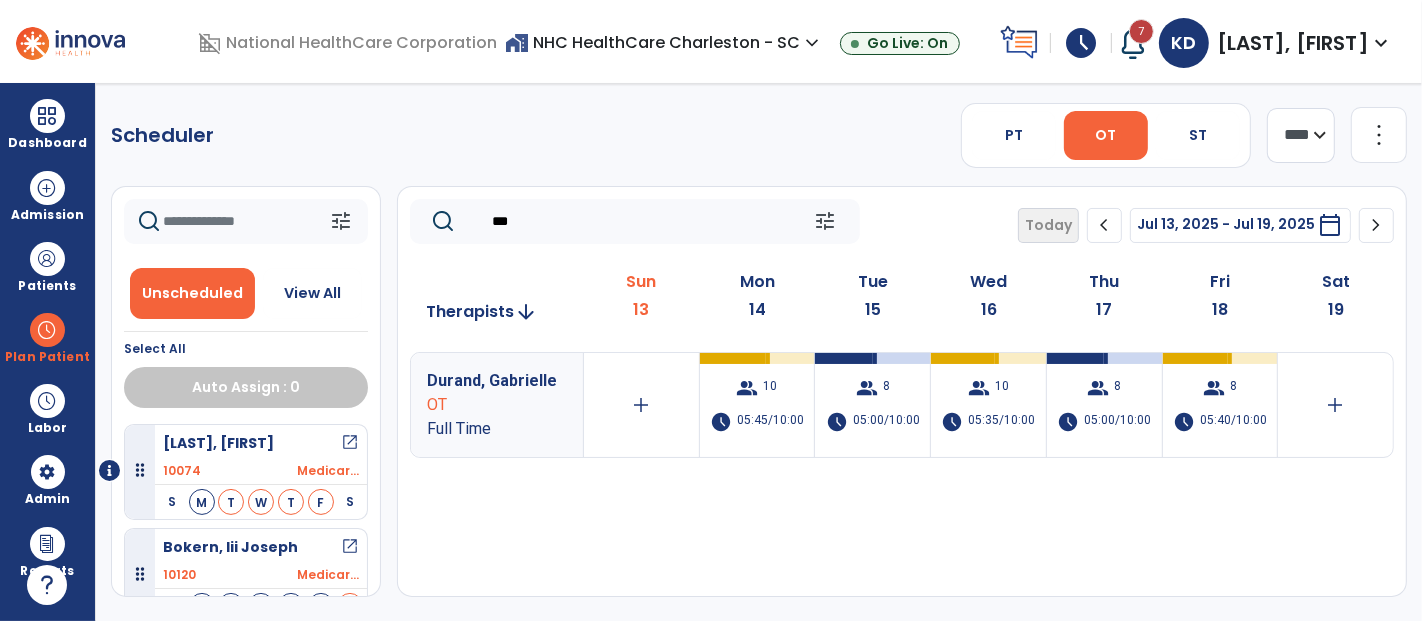 drag, startPoint x: 560, startPoint y: 221, endPoint x: 471, endPoint y: 229, distance: 89.358826 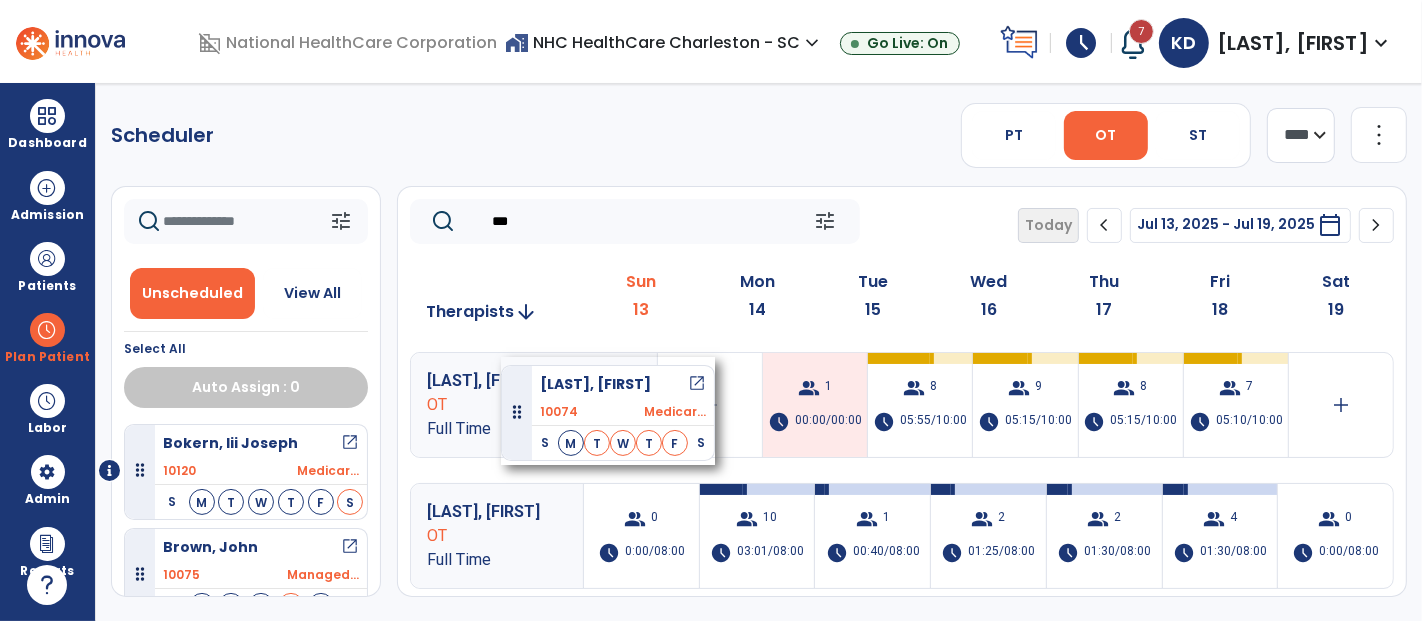 drag, startPoint x: 254, startPoint y: 450, endPoint x: 501, endPoint y: 357, distance: 263.928 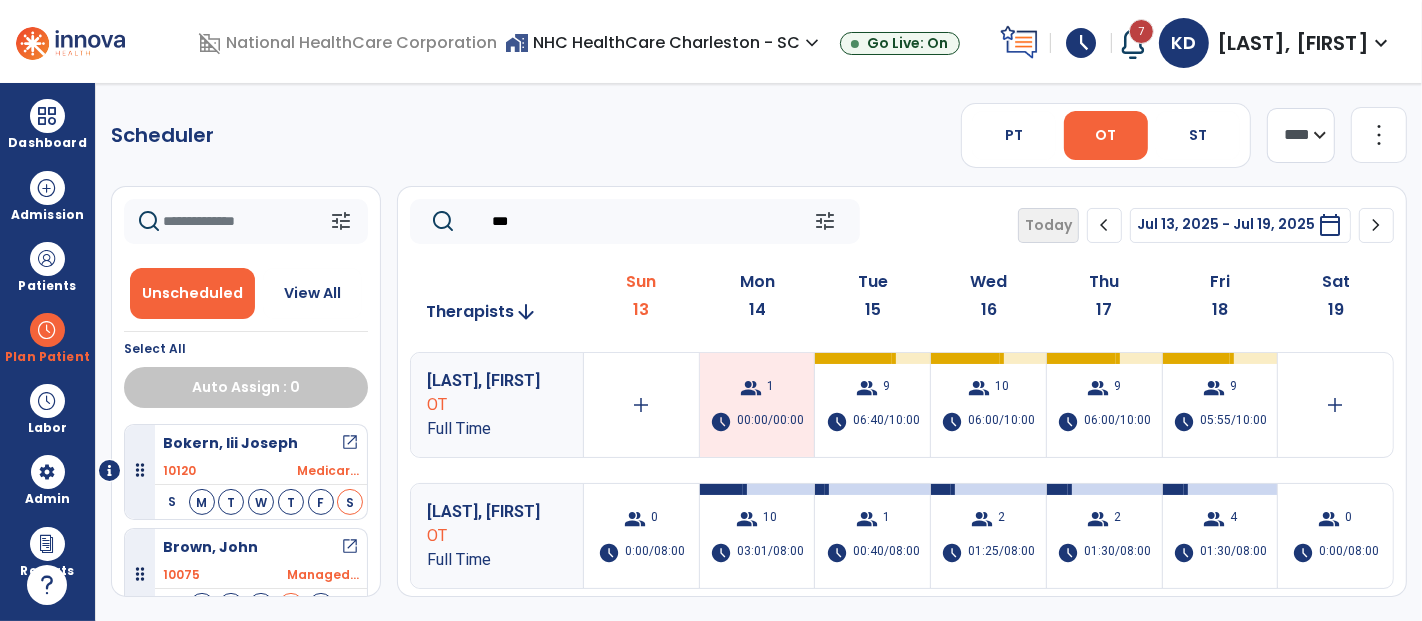 drag, startPoint x: 540, startPoint y: 220, endPoint x: 476, endPoint y: 208, distance: 65.11528 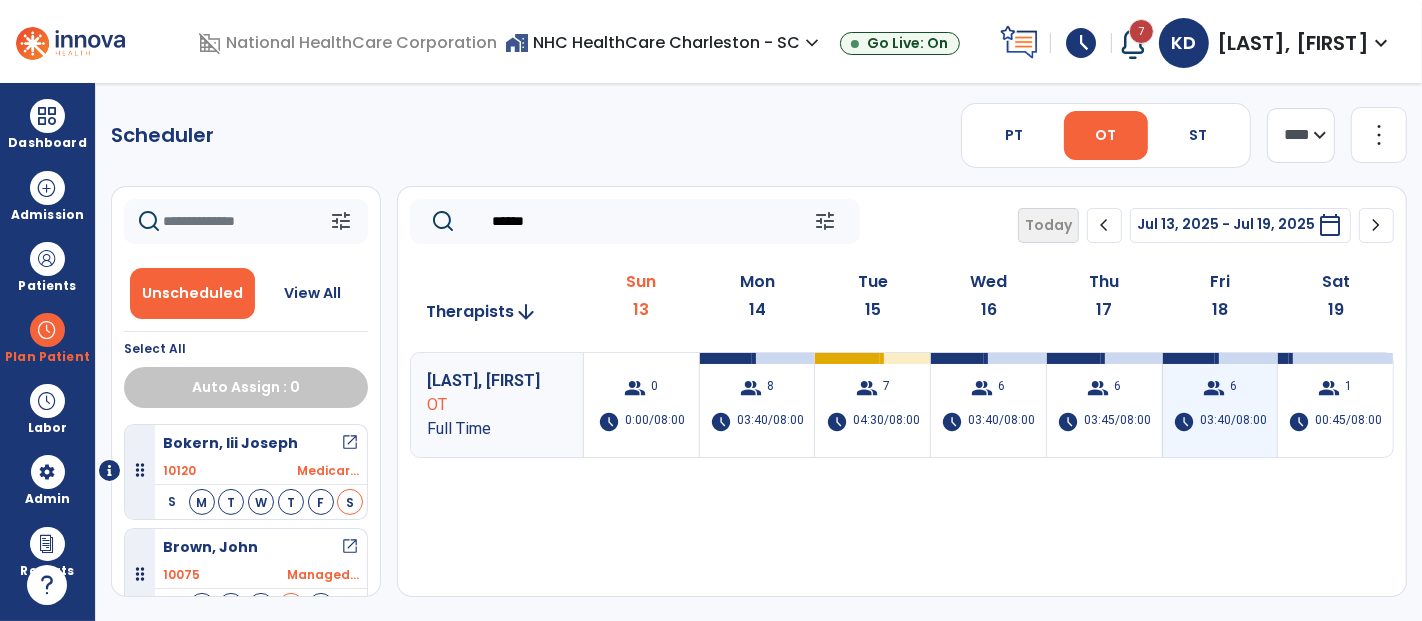 type on "******" 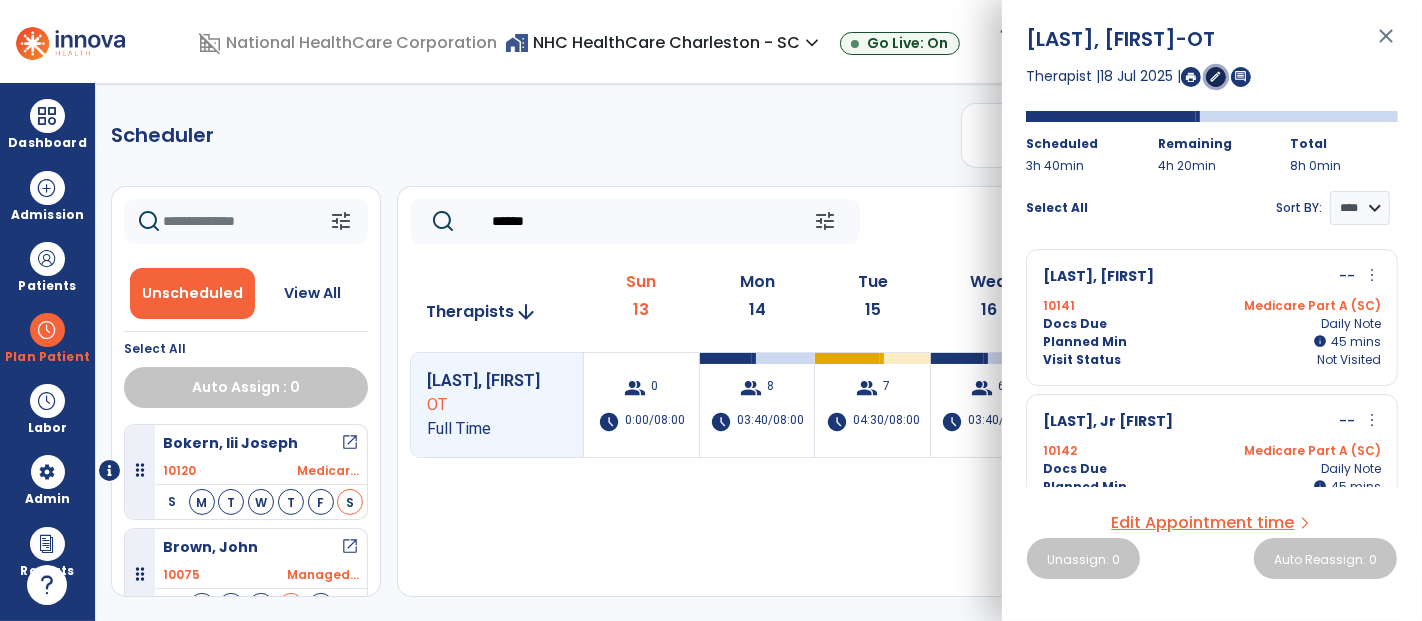 click on "edit" at bounding box center [1216, 76] 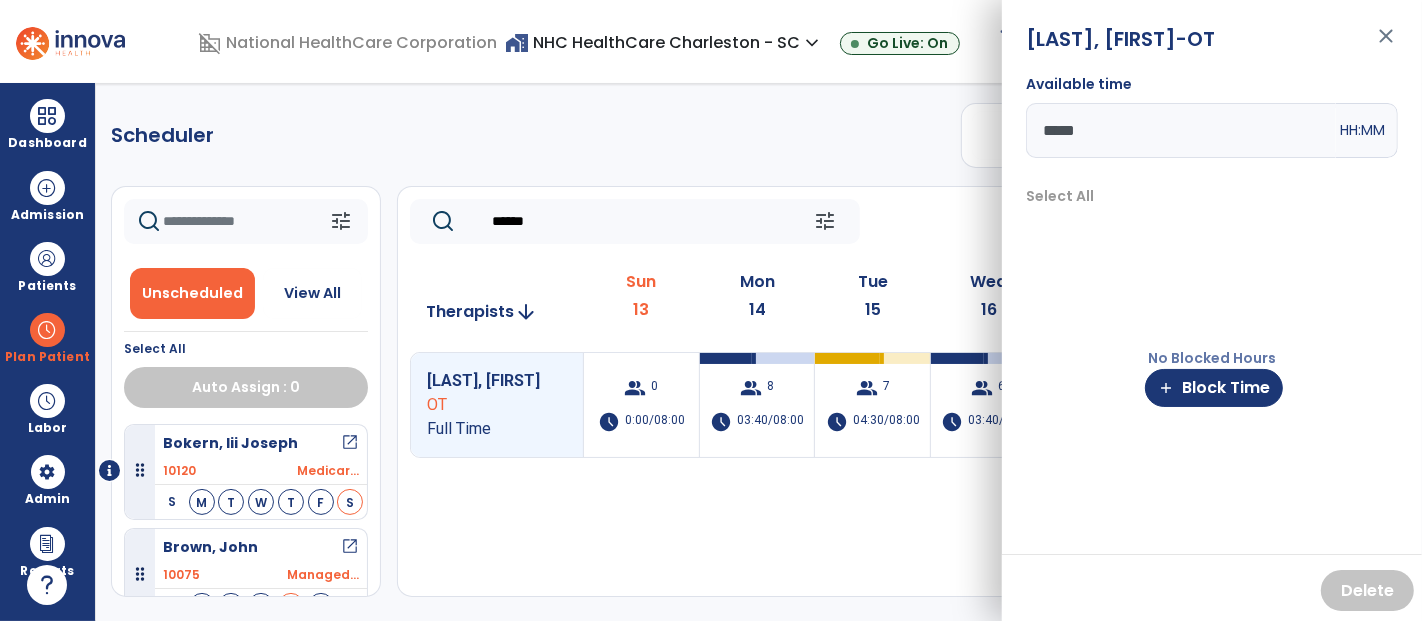 drag, startPoint x: 1091, startPoint y: 127, endPoint x: 1026, endPoint y: 134, distance: 65.37584 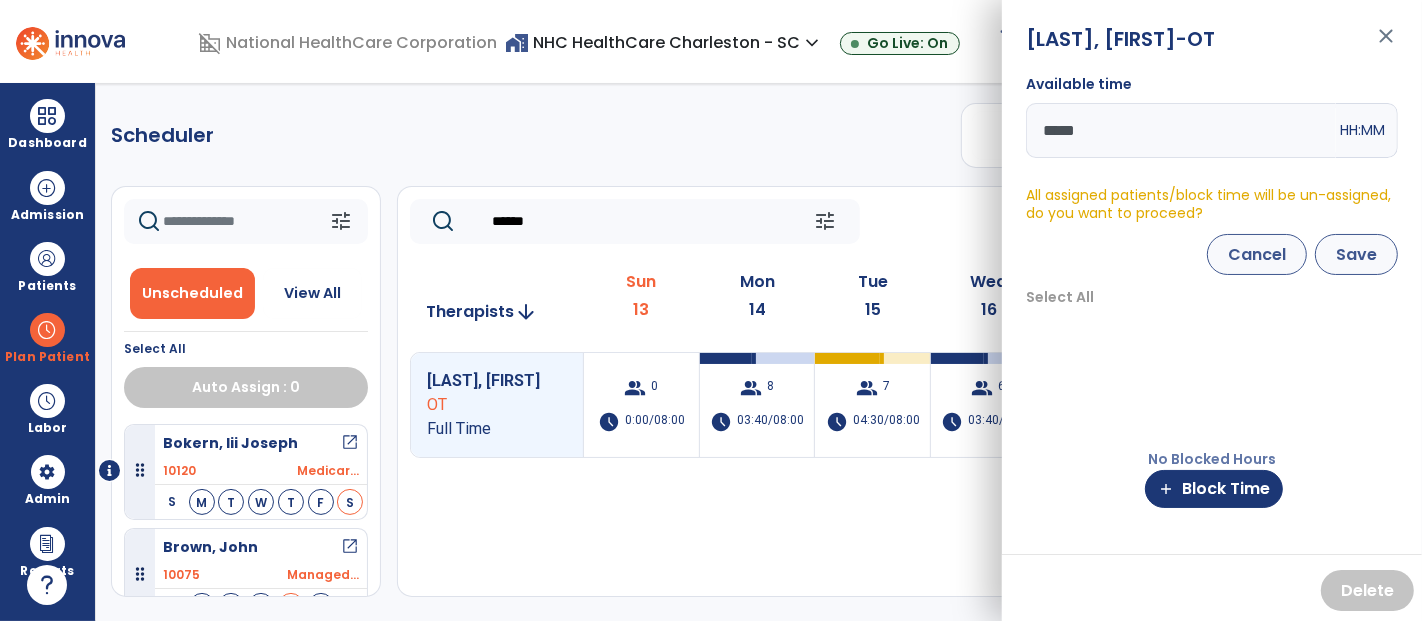 type on "*****" 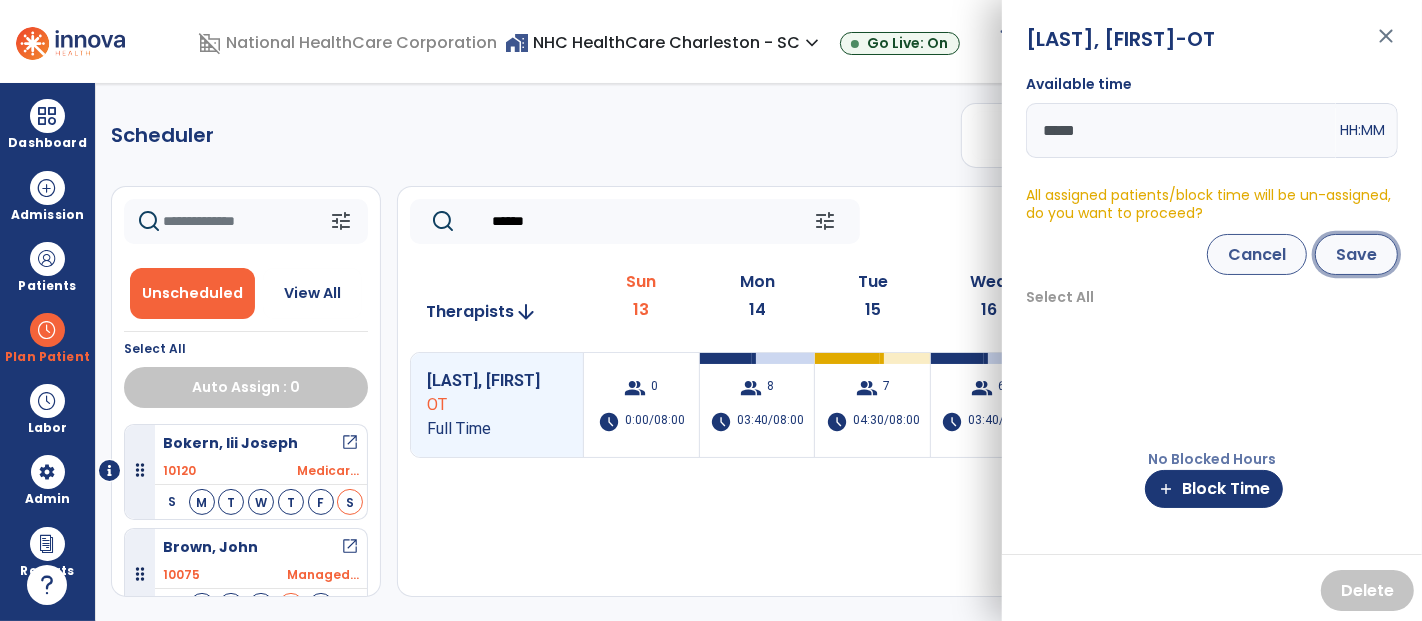 click on "Save" at bounding box center [1356, 254] 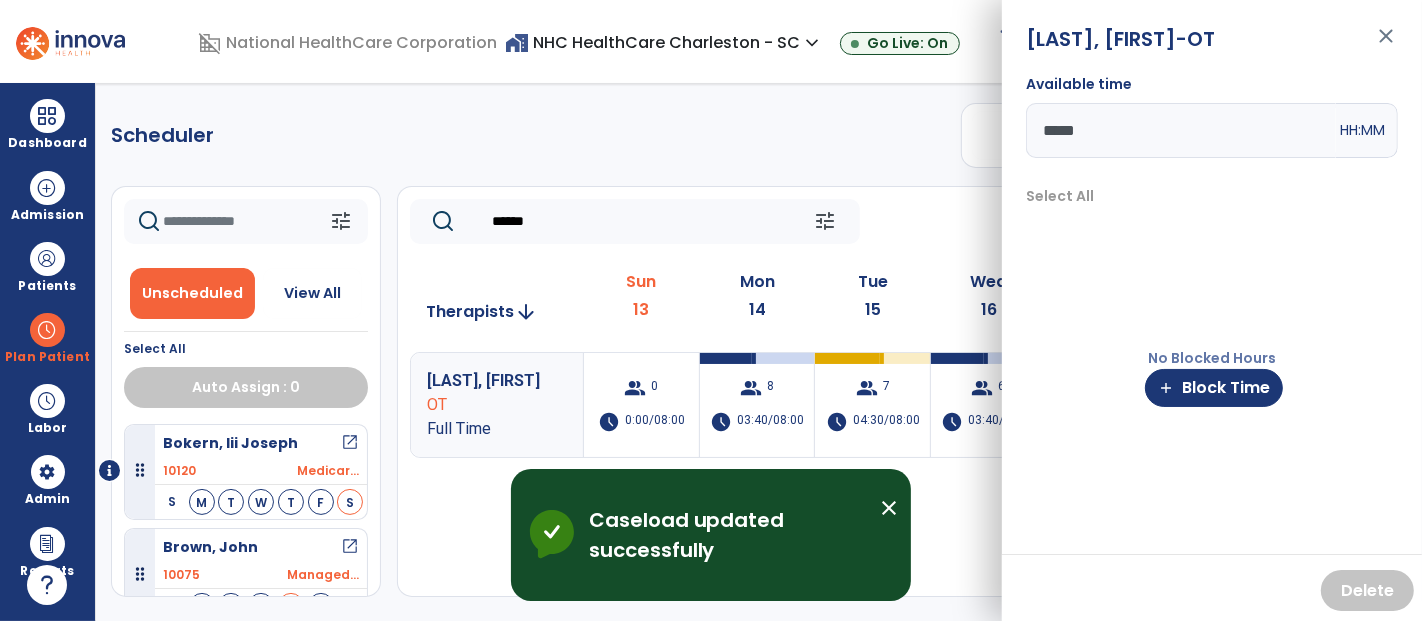 click on "close" at bounding box center [1386, 45] 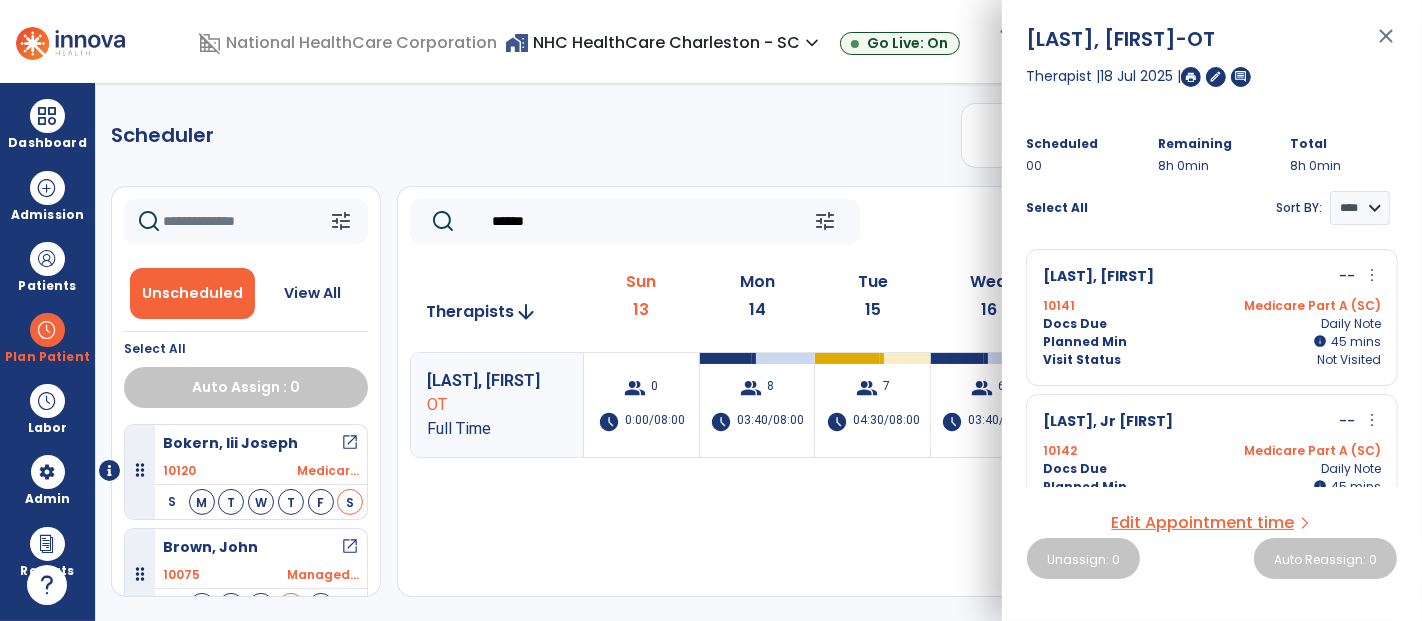click on "close" at bounding box center (1386, 45) 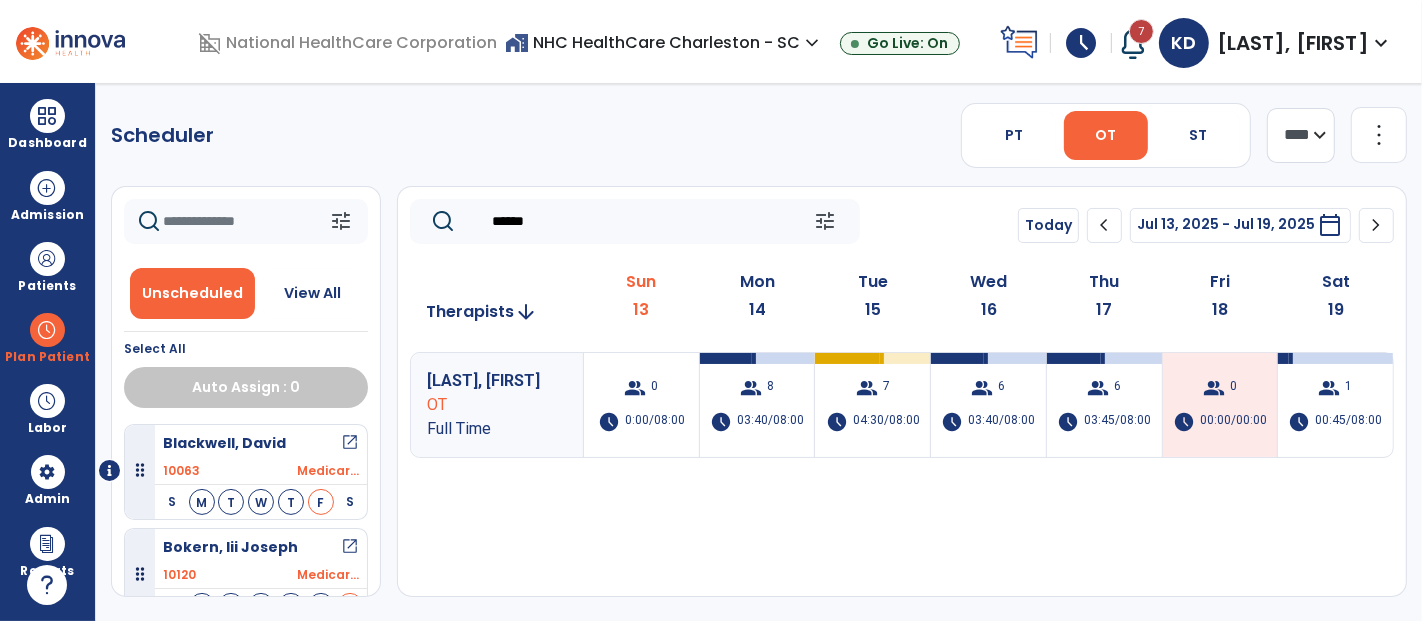 drag, startPoint x: 549, startPoint y: 213, endPoint x: 449, endPoint y: 244, distance: 104.69479 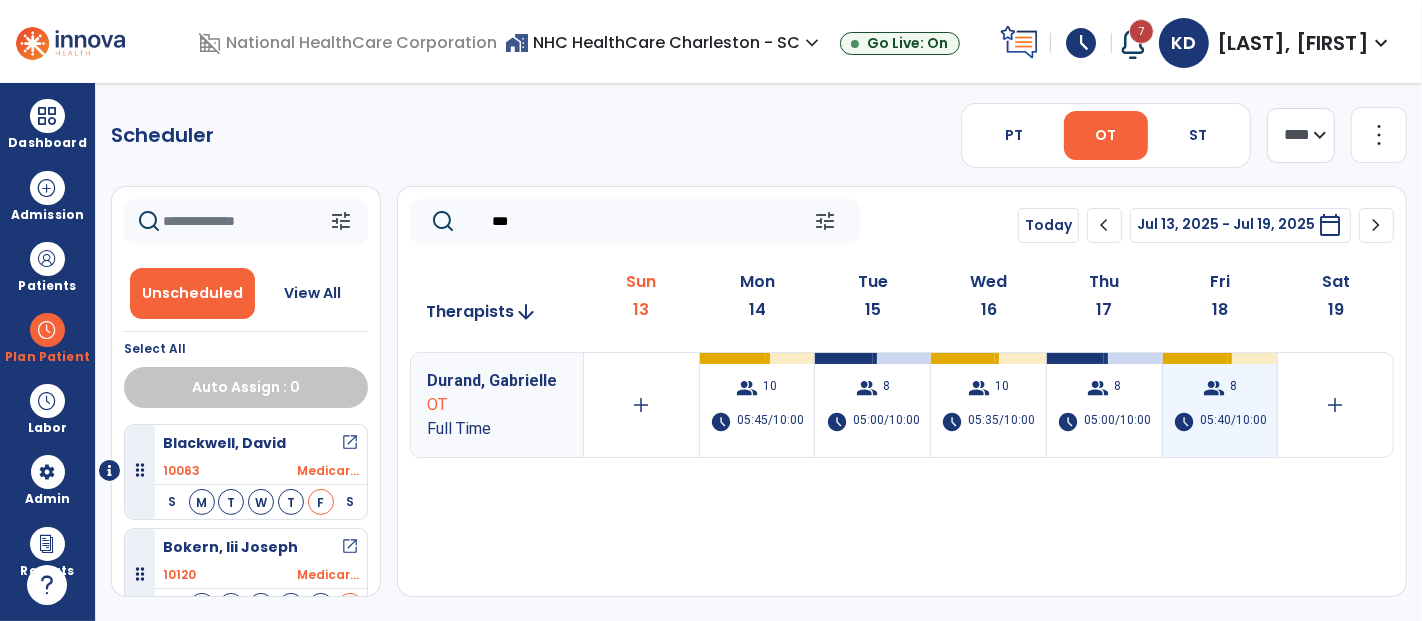 type on "***" 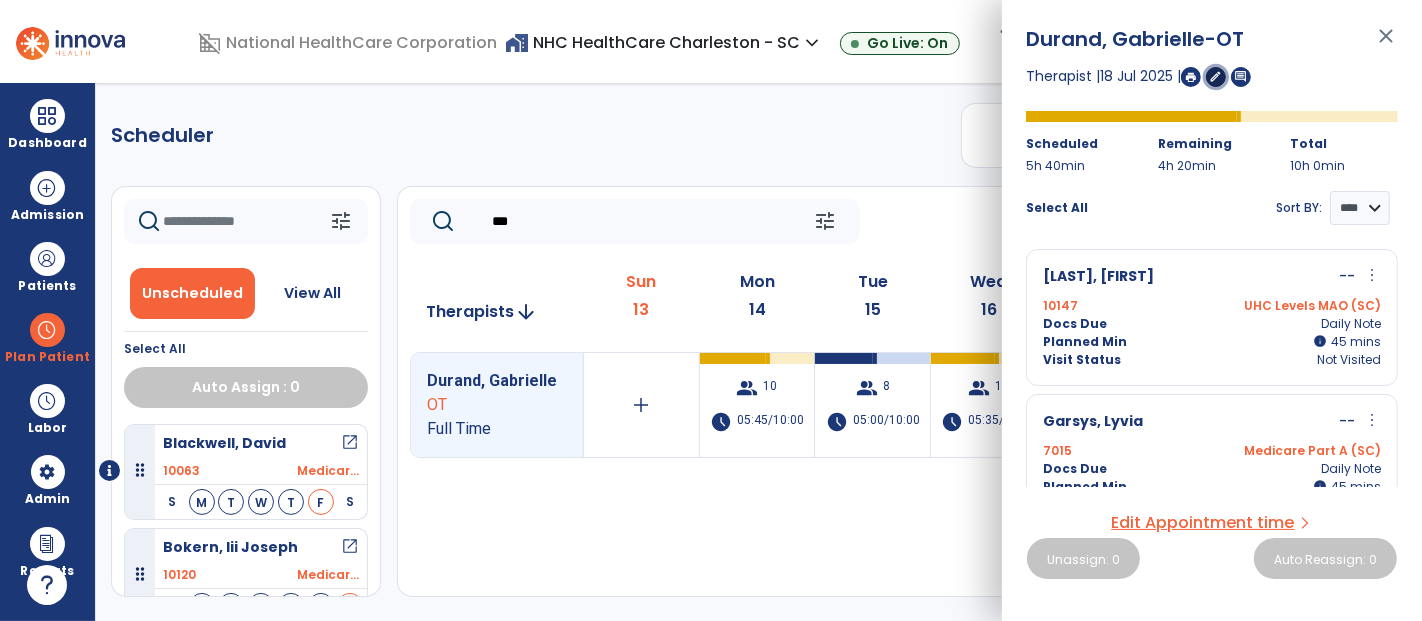click on "edit" at bounding box center [1216, 76] 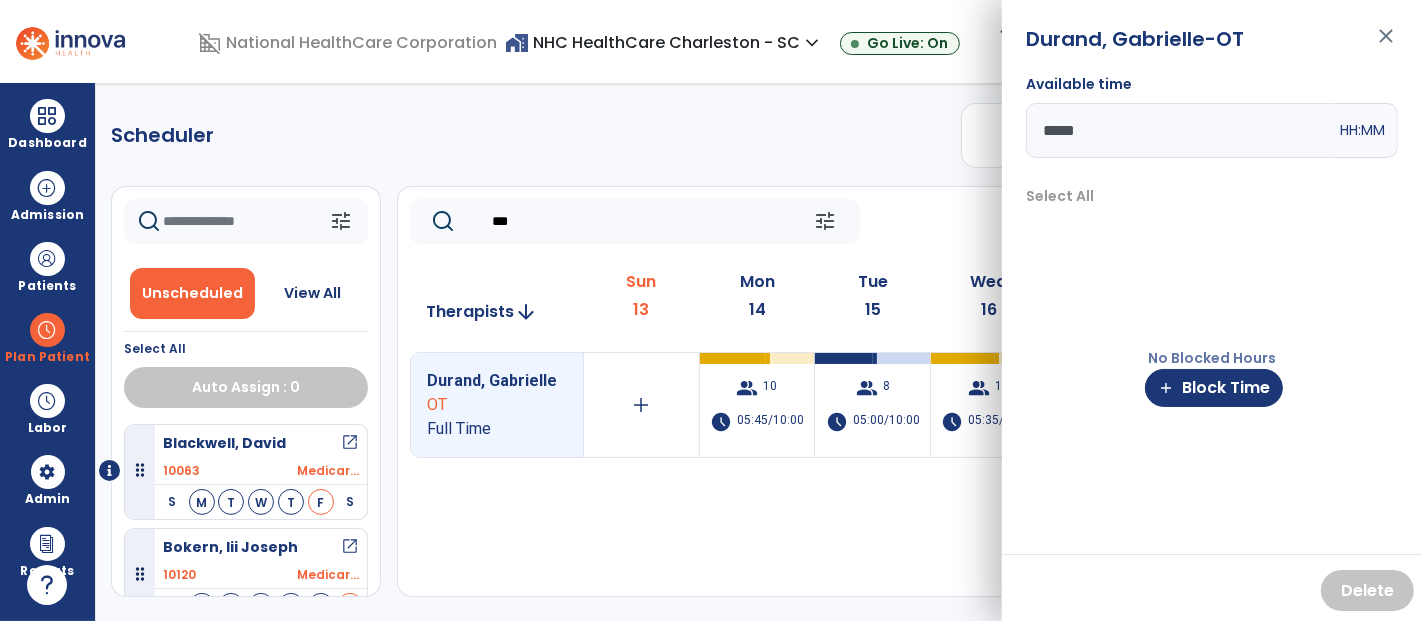 drag, startPoint x: 1123, startPoint y: 130, endPoint x: 945, endPoint y: 162, distance: 180.85353 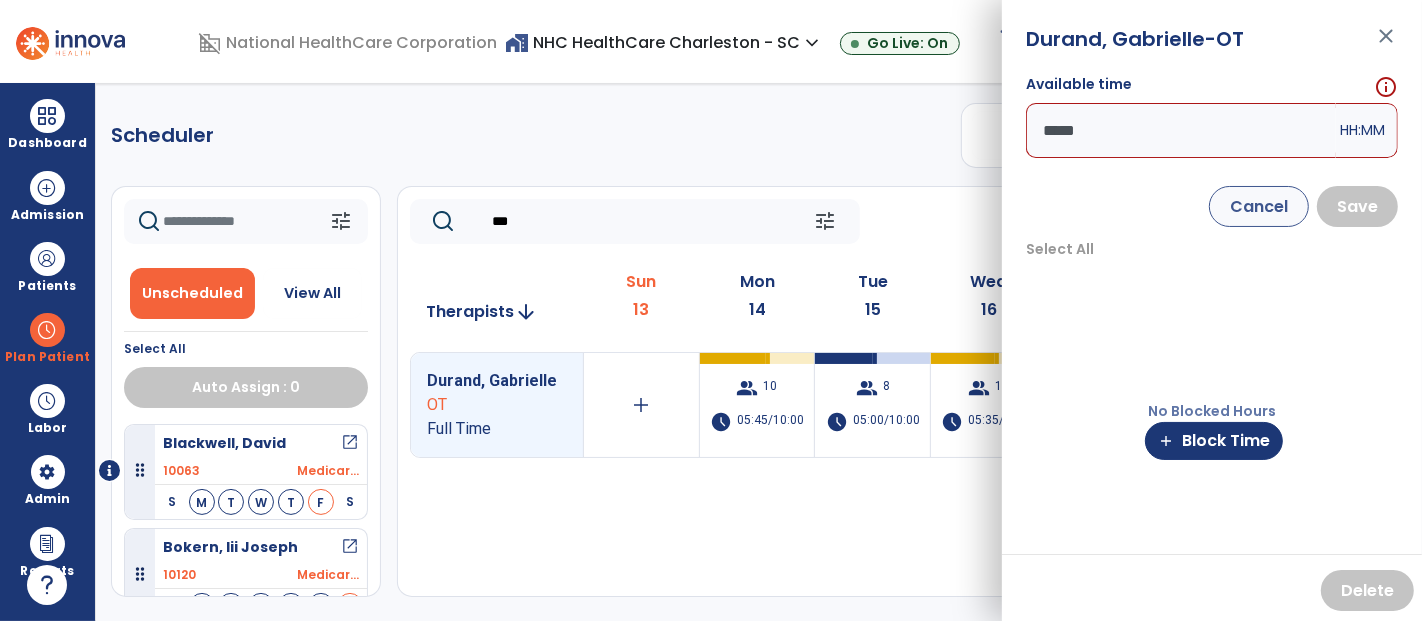 type on "*****" 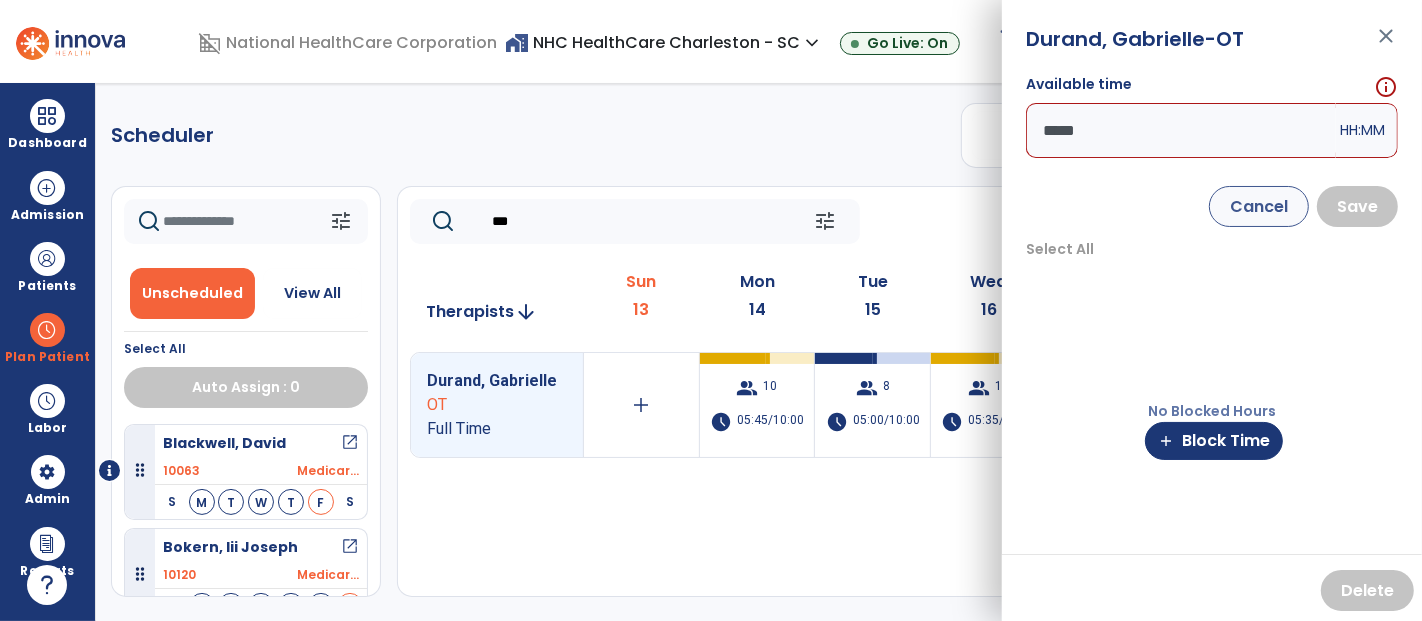 click on "close" at bounding box center (1386, 45) 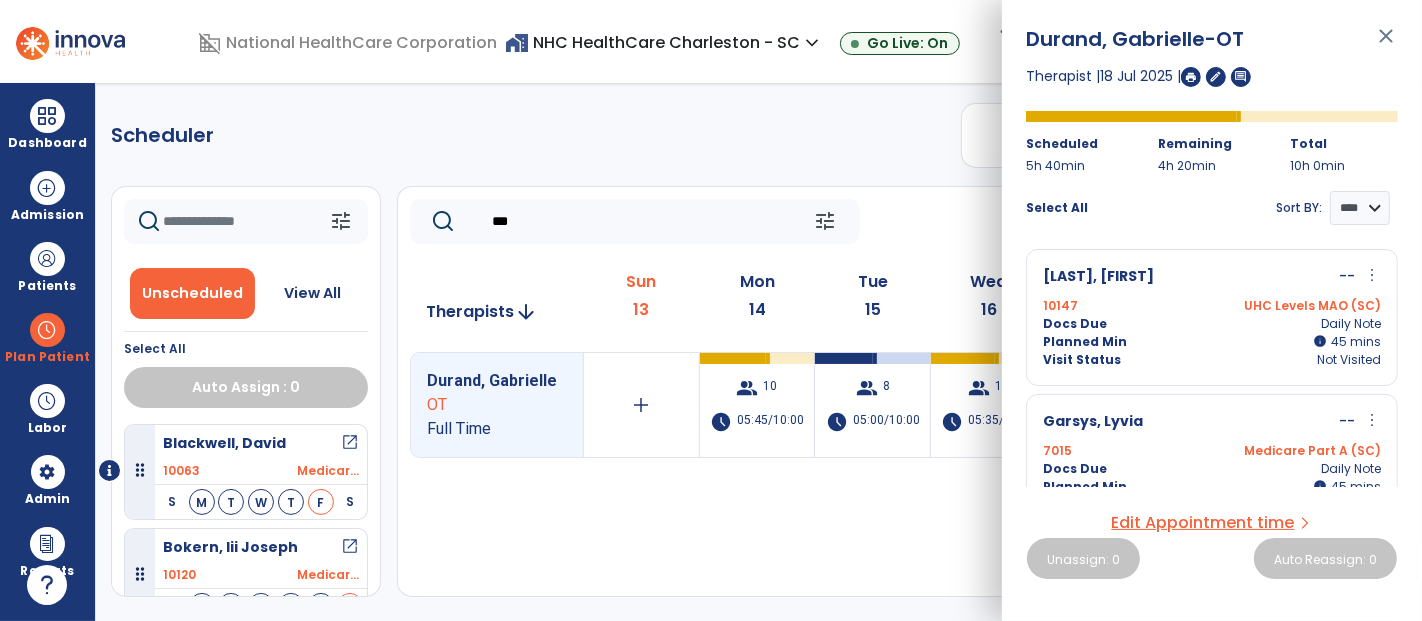 click on "close" at bounding box center (1386, 45) 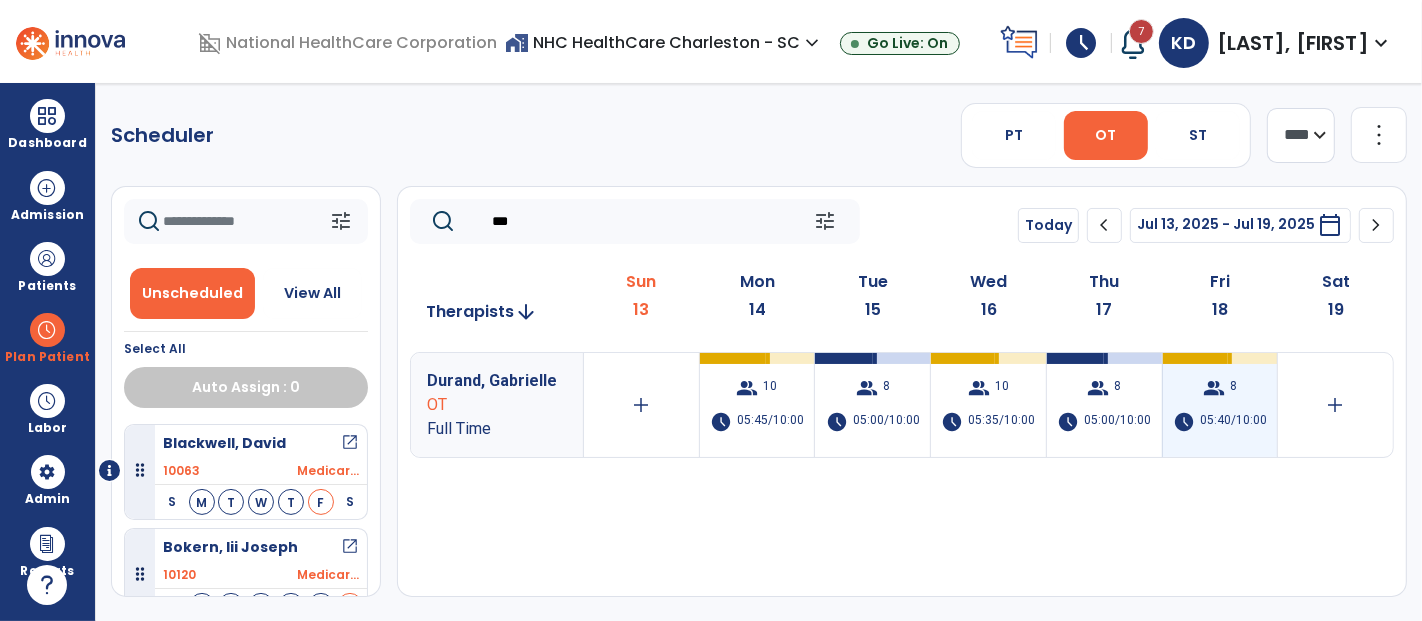 click on "8" at bounding box center (1233, 388) 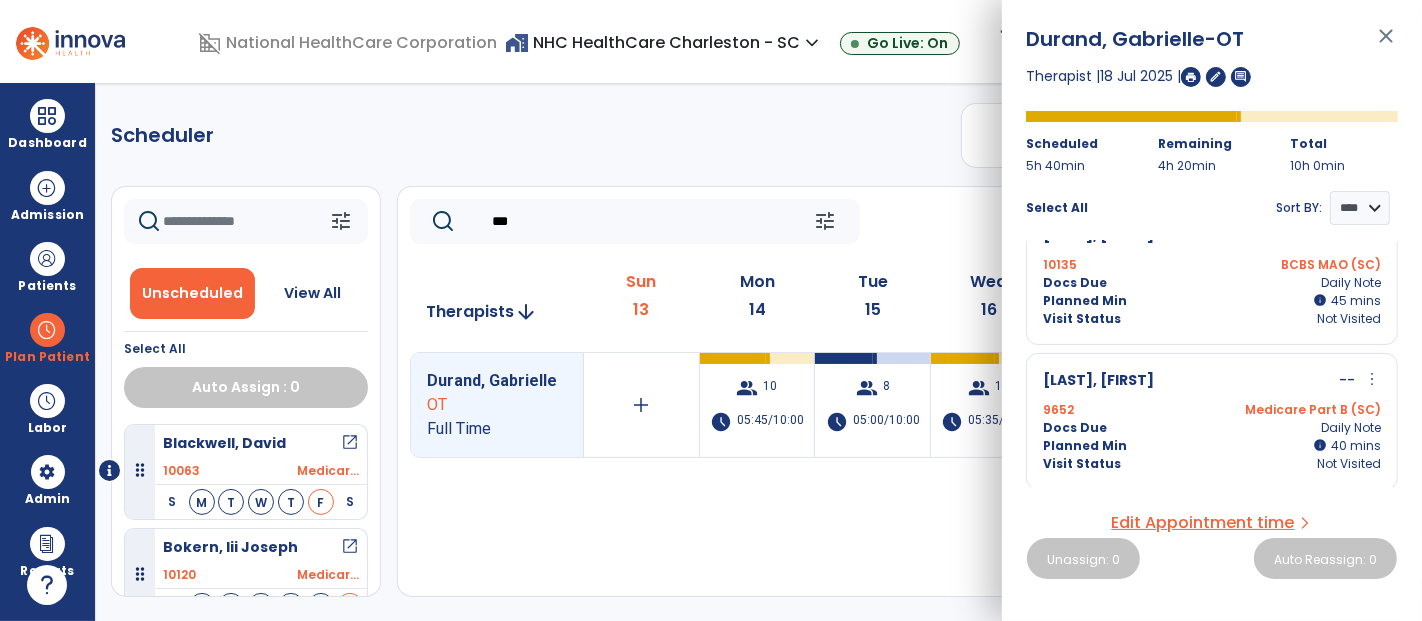 scroll, scrollTop: 888, scrollLeft: 0, axis: vertical 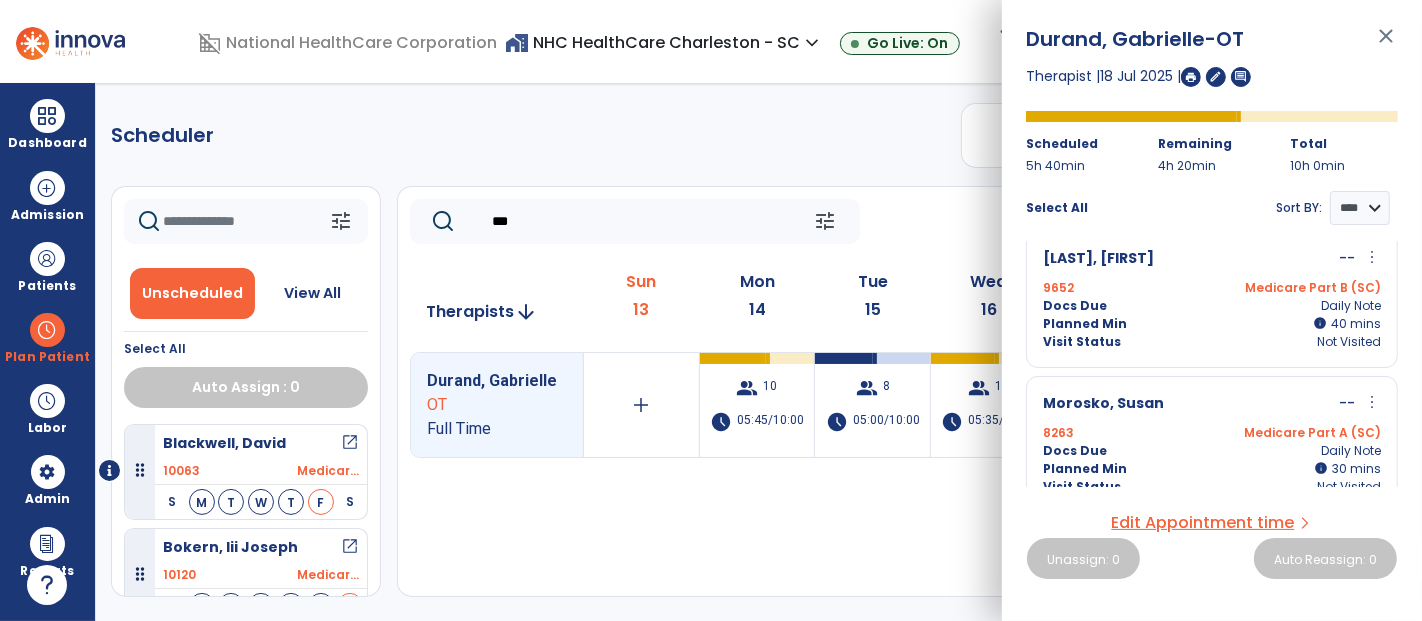 click on "Docs Due Daily Note" at bounding box center (1212, 306) 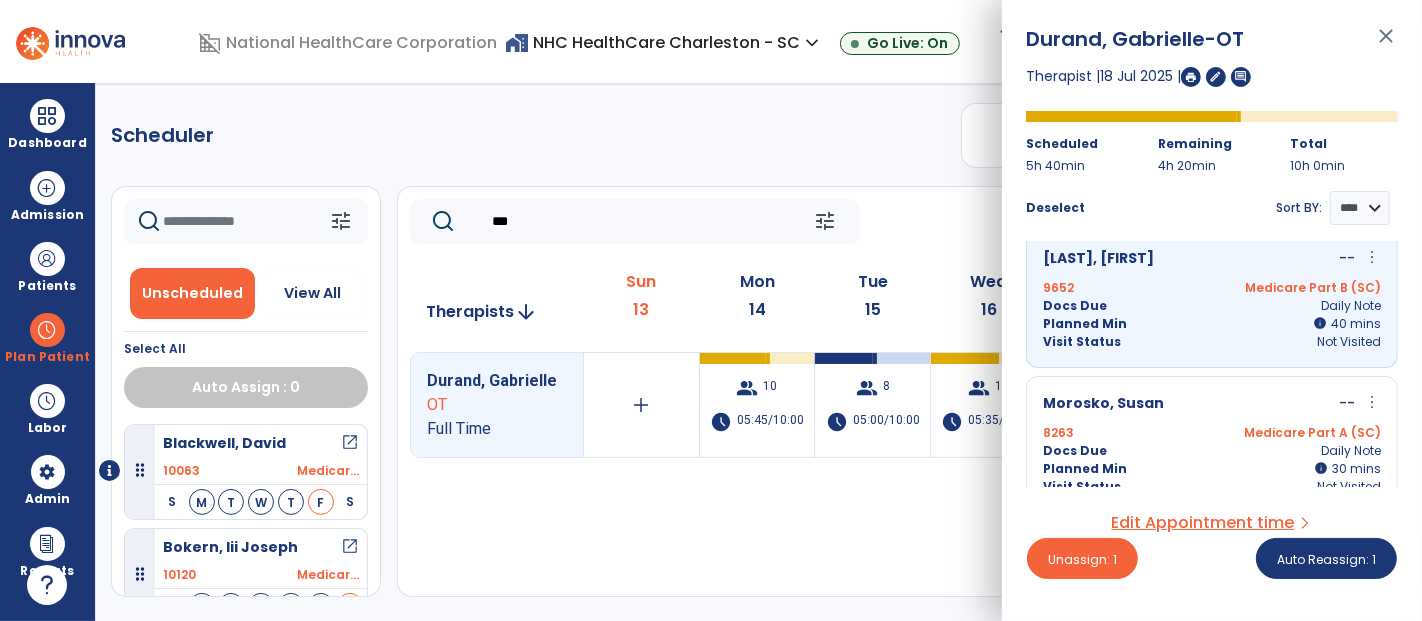 scroll, scrollTop: 910, scrollLeft: 0, axis: vertical 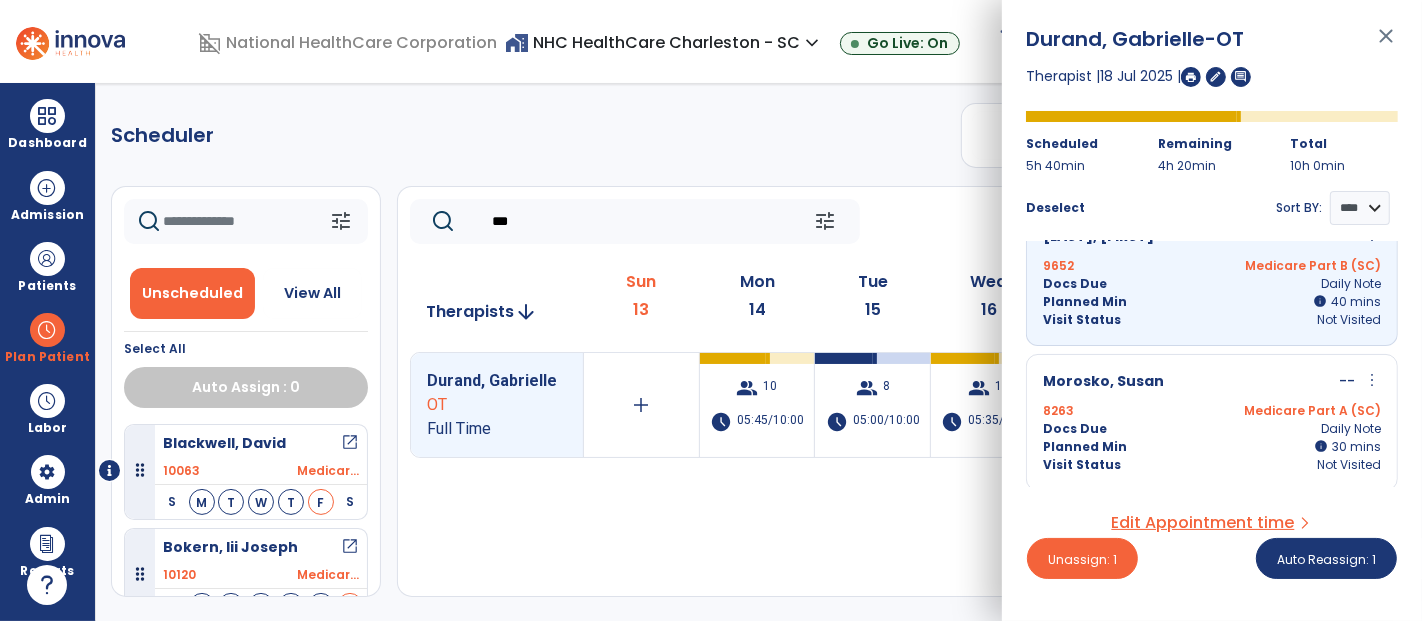 click on "[LAST], [FIRST]   --  more_vert  edit   Edit Session   alt_route   Split Minutes" at bounding box center (1212, 382) 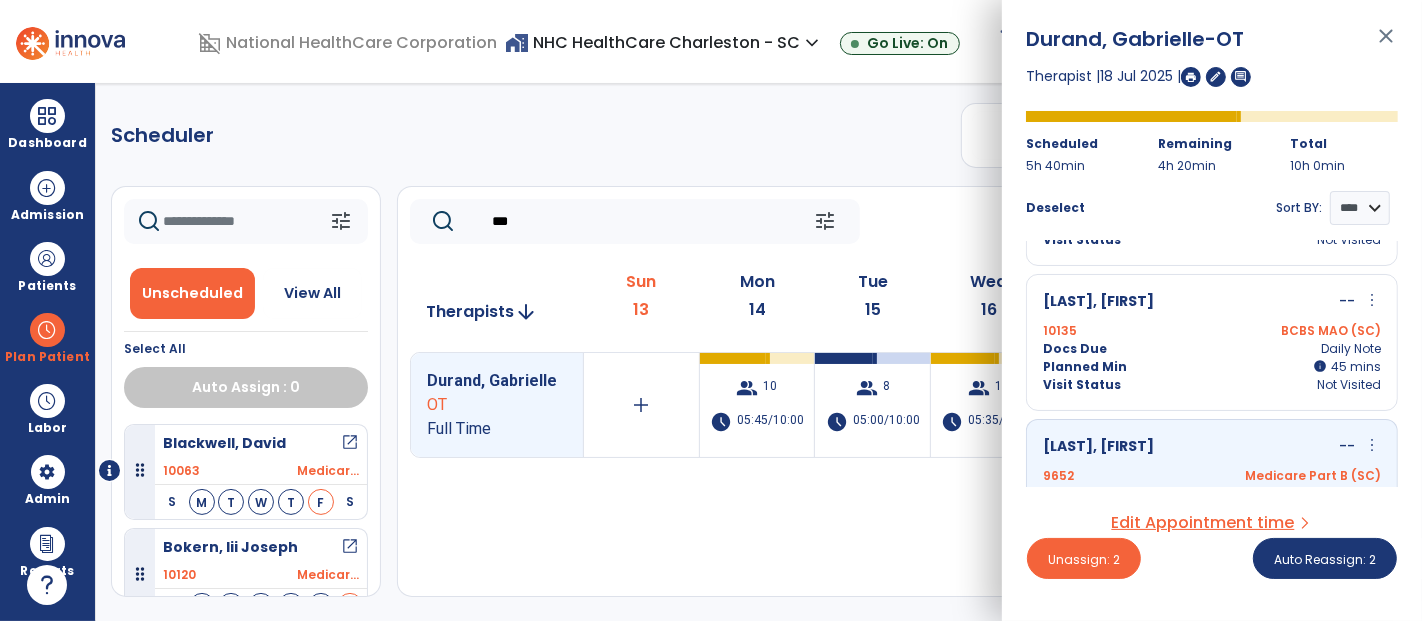 scroll, scrollTop: 688, scrollLeft: 0, axis: vertical 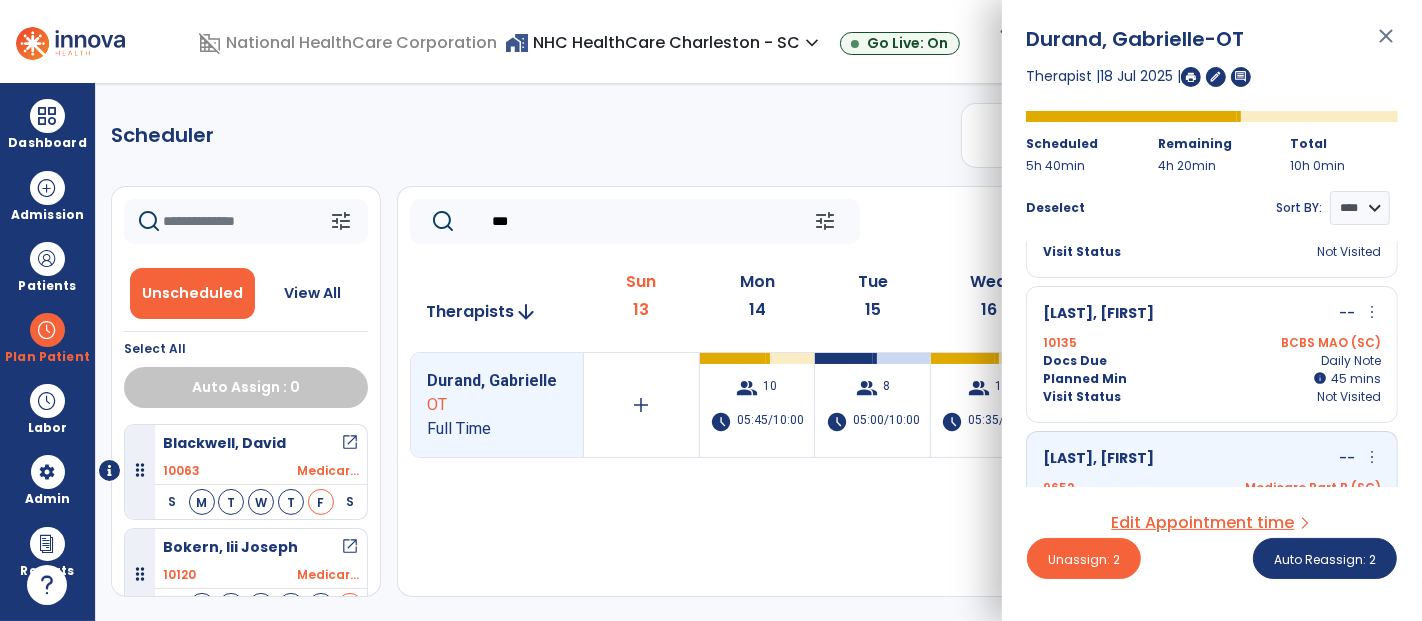 click on "Docs Due Daily Note" at bounding box center [1212, 361] 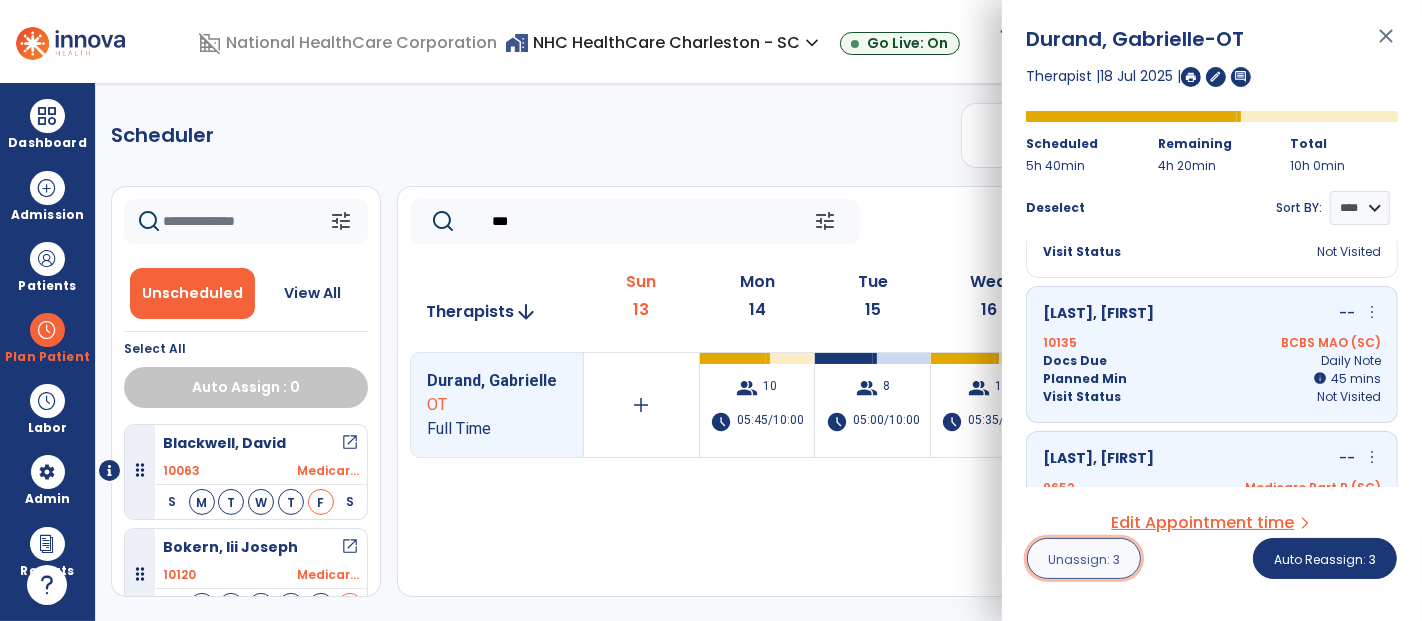 click on "Unassign: 3" at bounding box center [1084, 558] 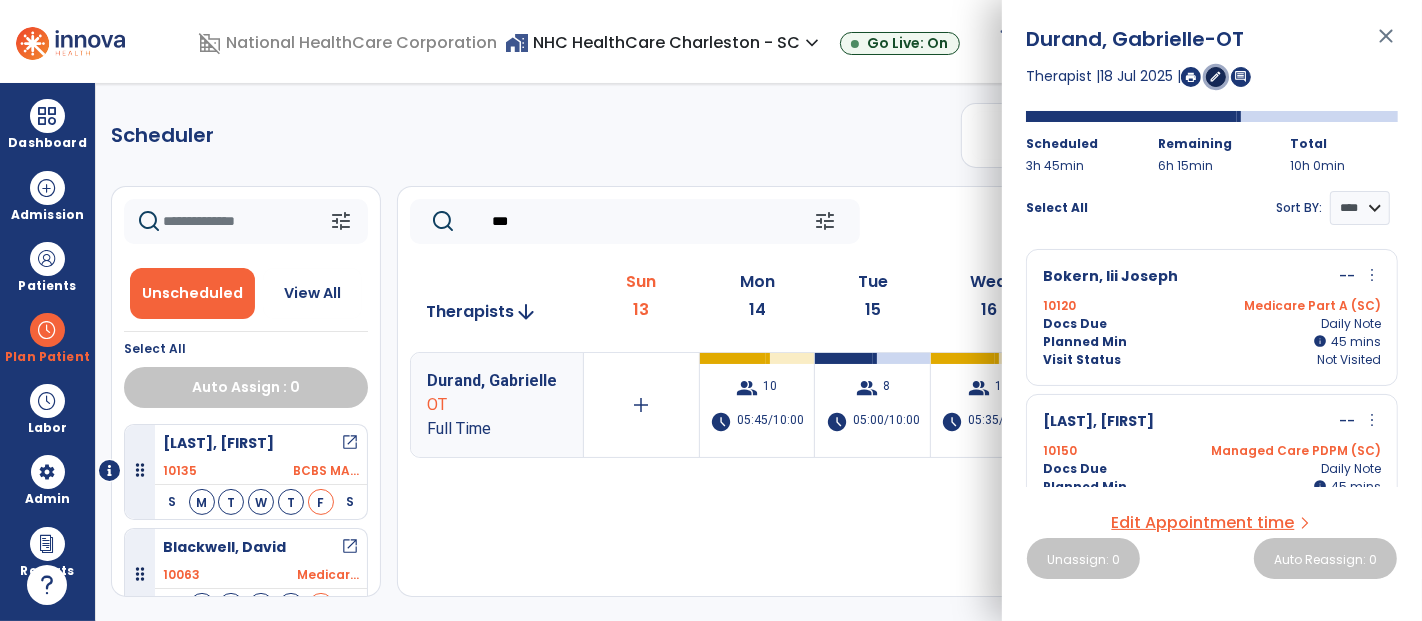 click on "edit" at bounding box center (1216, 76) 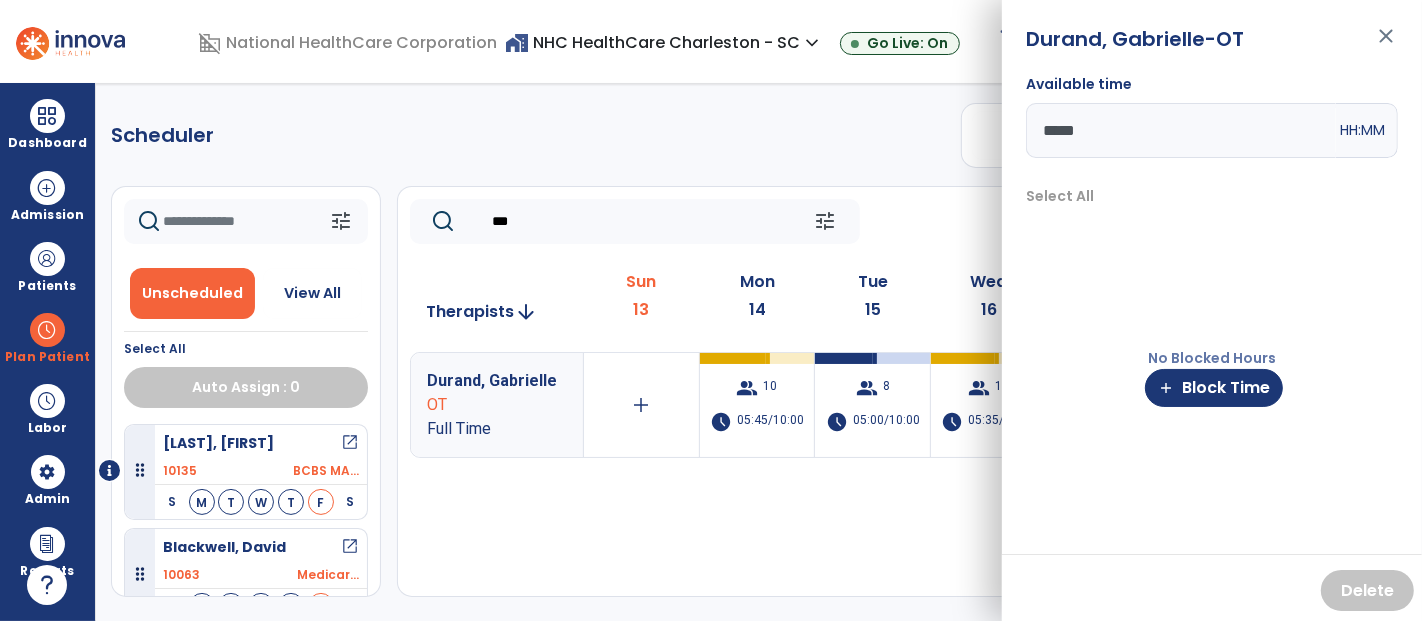 drag, startPoint x: 1138, startPoint y: 134, endPoint x: 1033, endPoint y: 133, distance: 105.00476 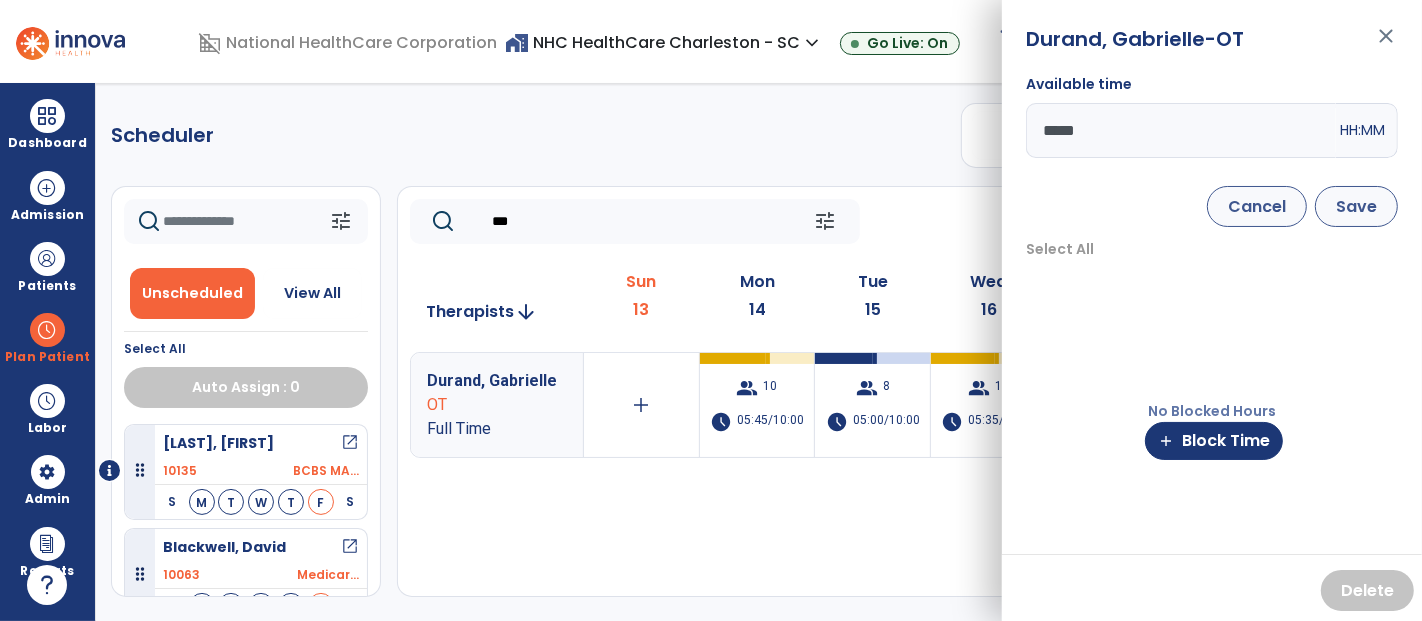 type on "*****" 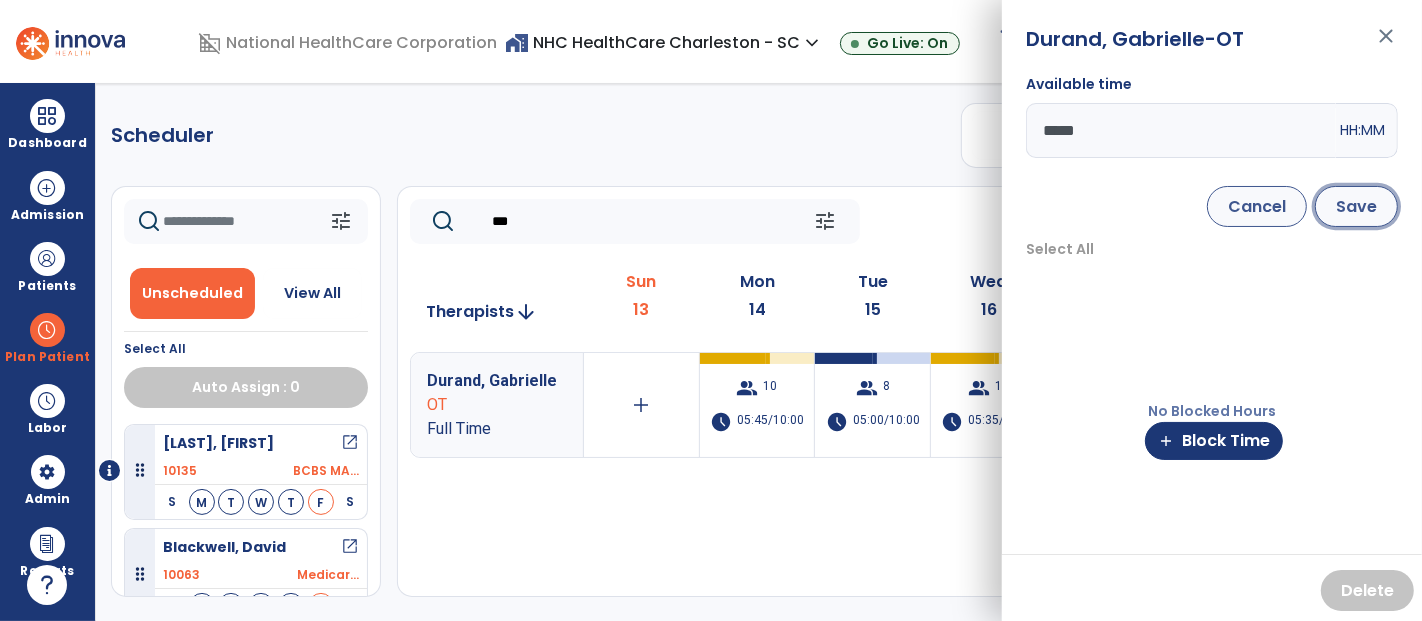 click on "Save" at bounding box center (1356, 206) 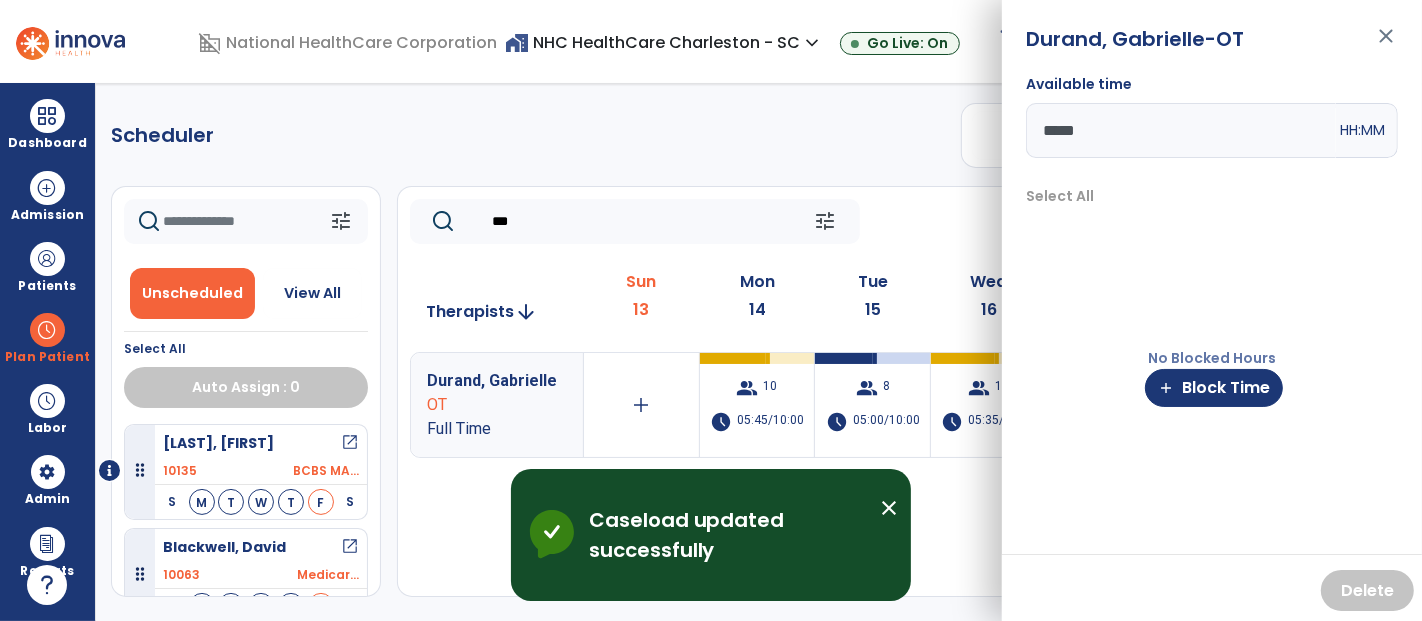 click on "close" at bounding box center (1386, 45) 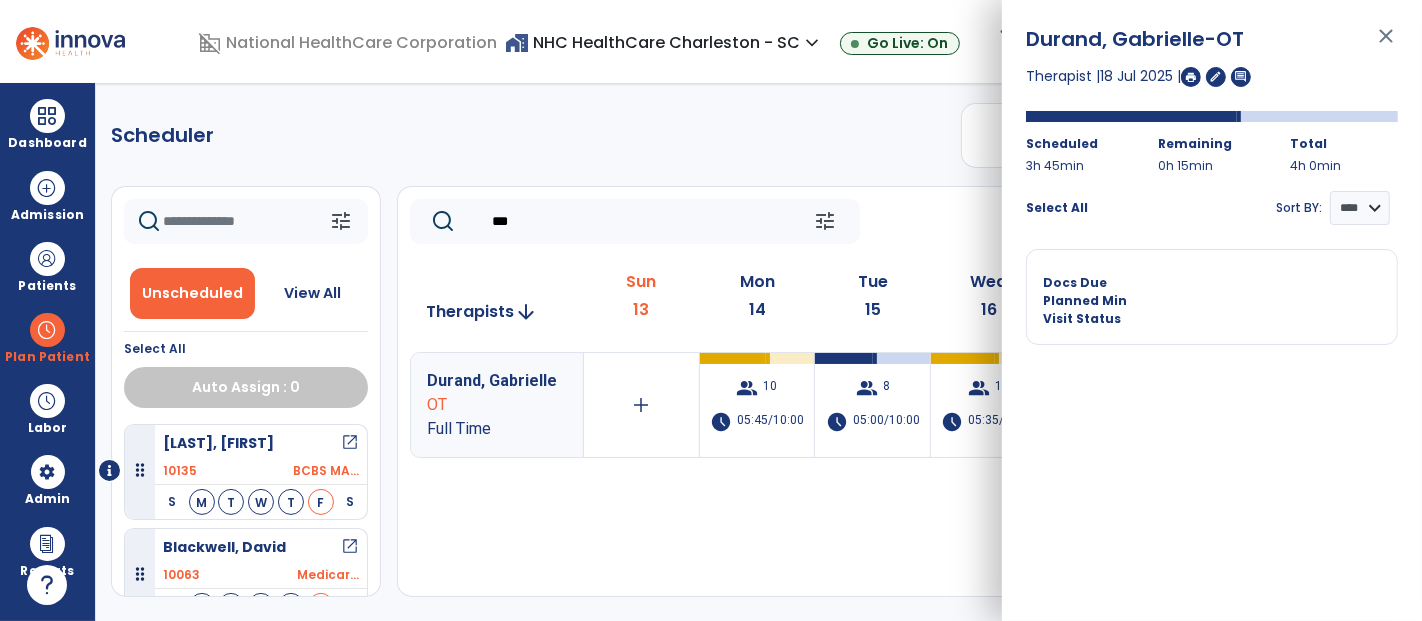 click on "close" at bounding box center [1386, 45] 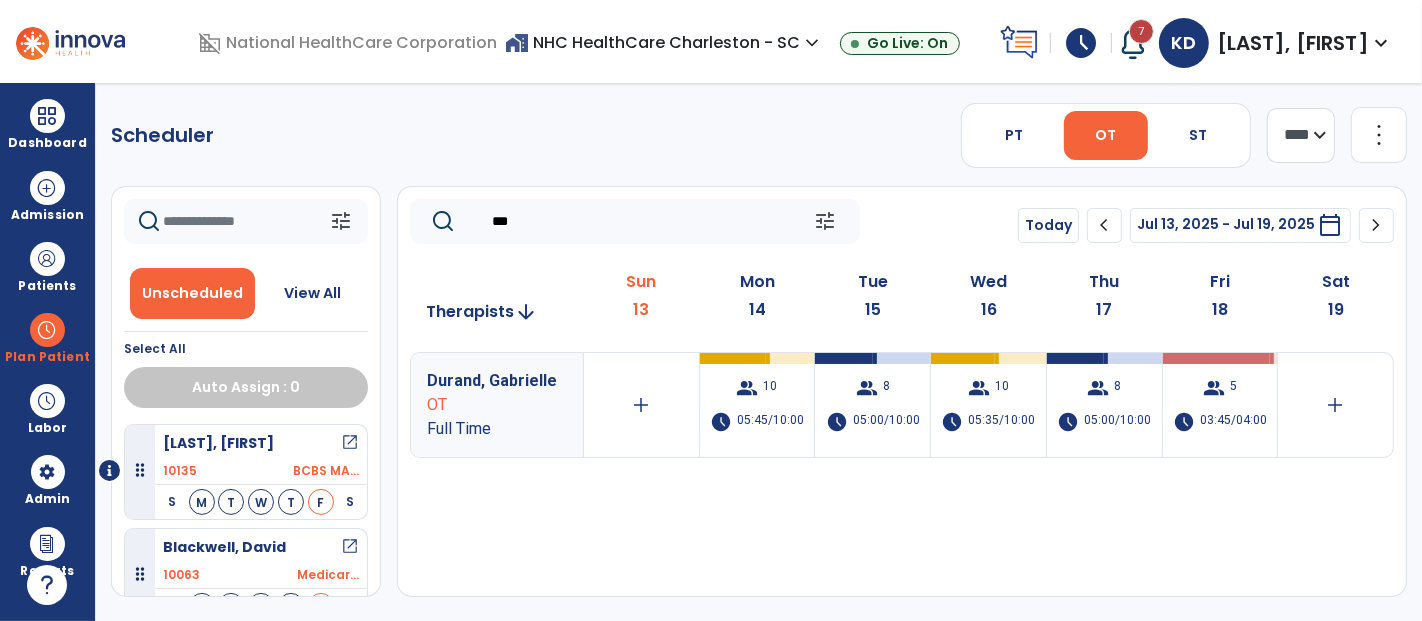 drag, startPoint x: 543, startPoint y: 206, endPoint x: 449, endPoint y: 187, distance: 95.90099 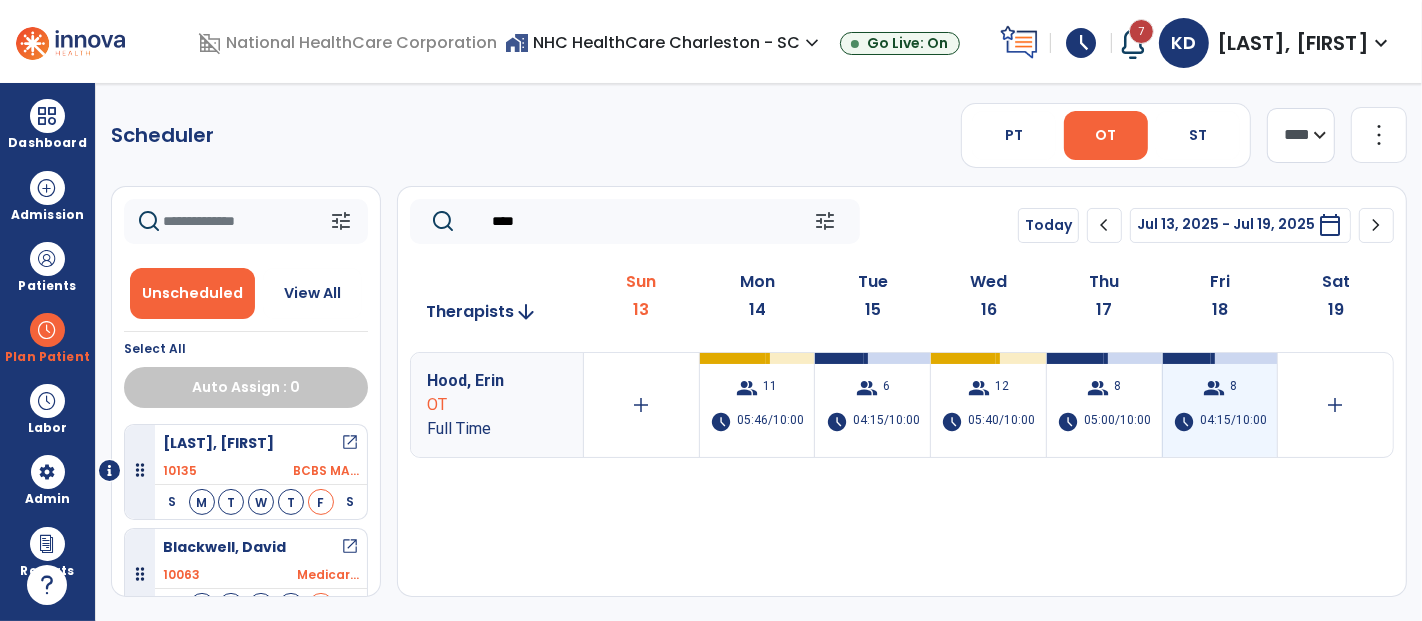 type on "****" 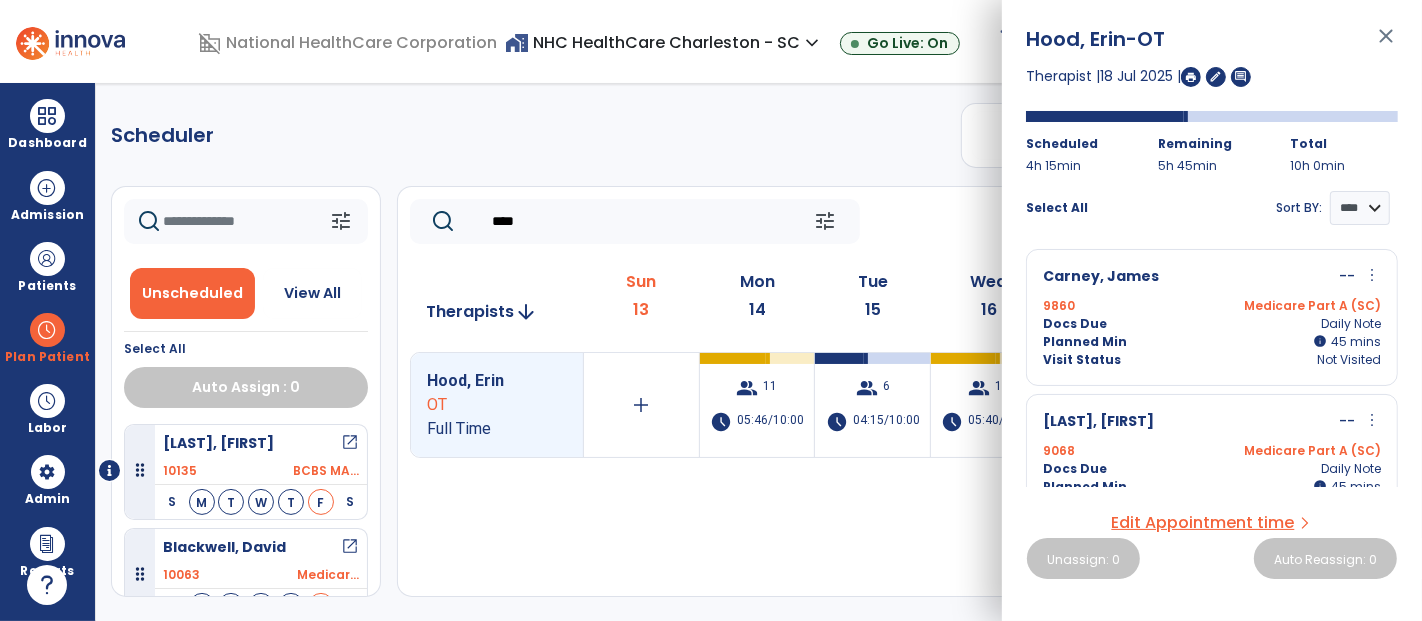 click on "[LAST], [FIRST]   --  more_vert  edit   Edit Session   alt_route   Split Minutes" at bounding box center [1212, 422] 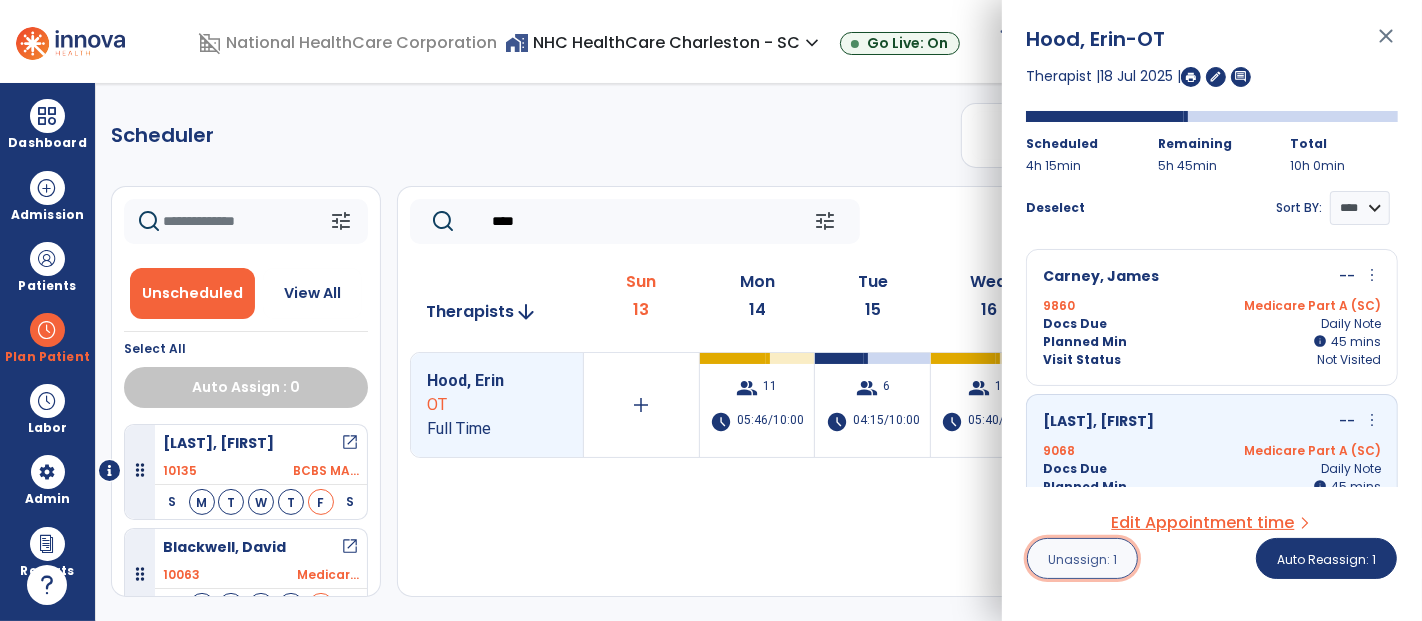 click on "Unassign: 1" at bounding box center (1082, 559) 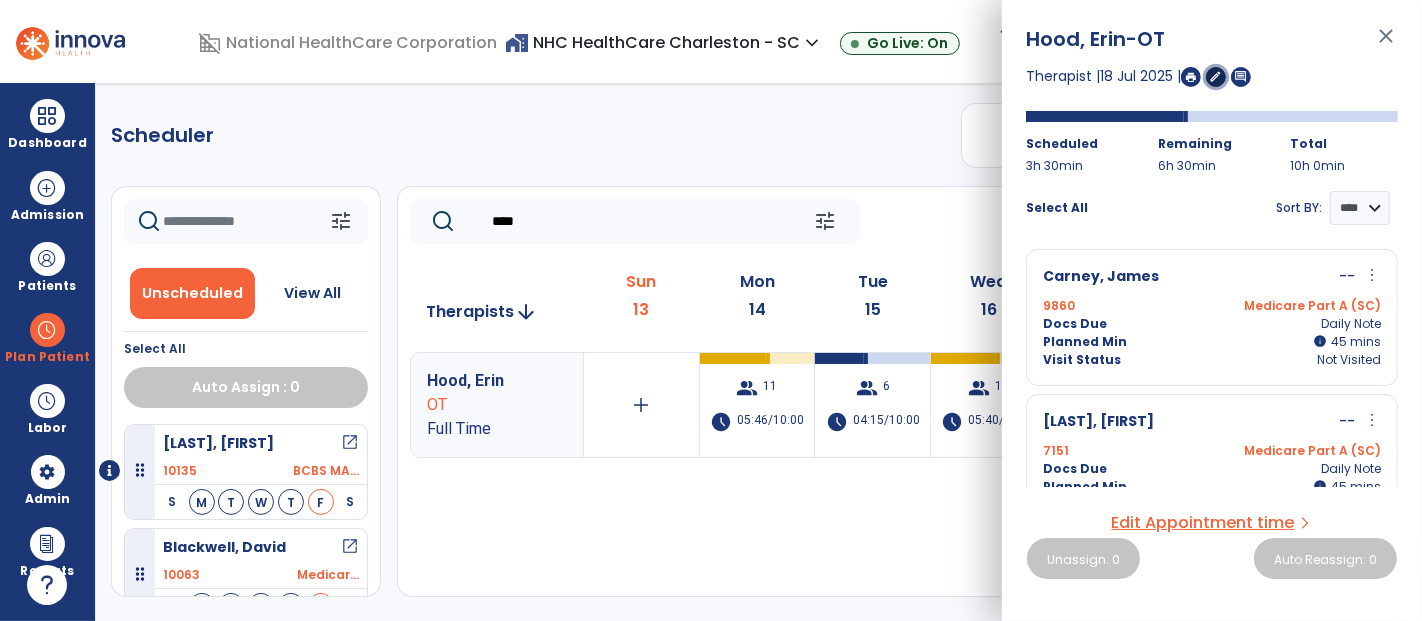 click on "edit" at bounding box center (1216, 77) 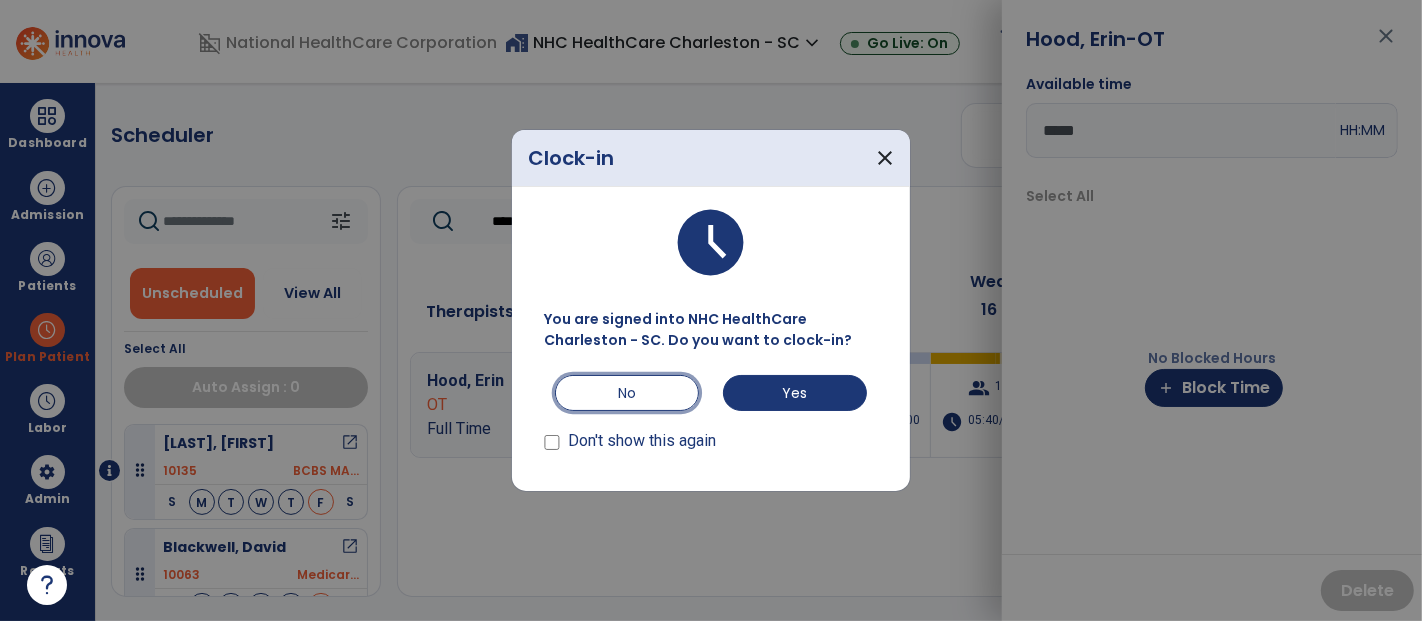 drag, startPoint x: 645, startPoint y: 385, endPoint x: 654, endPoint y: 349, distance: 37.107952 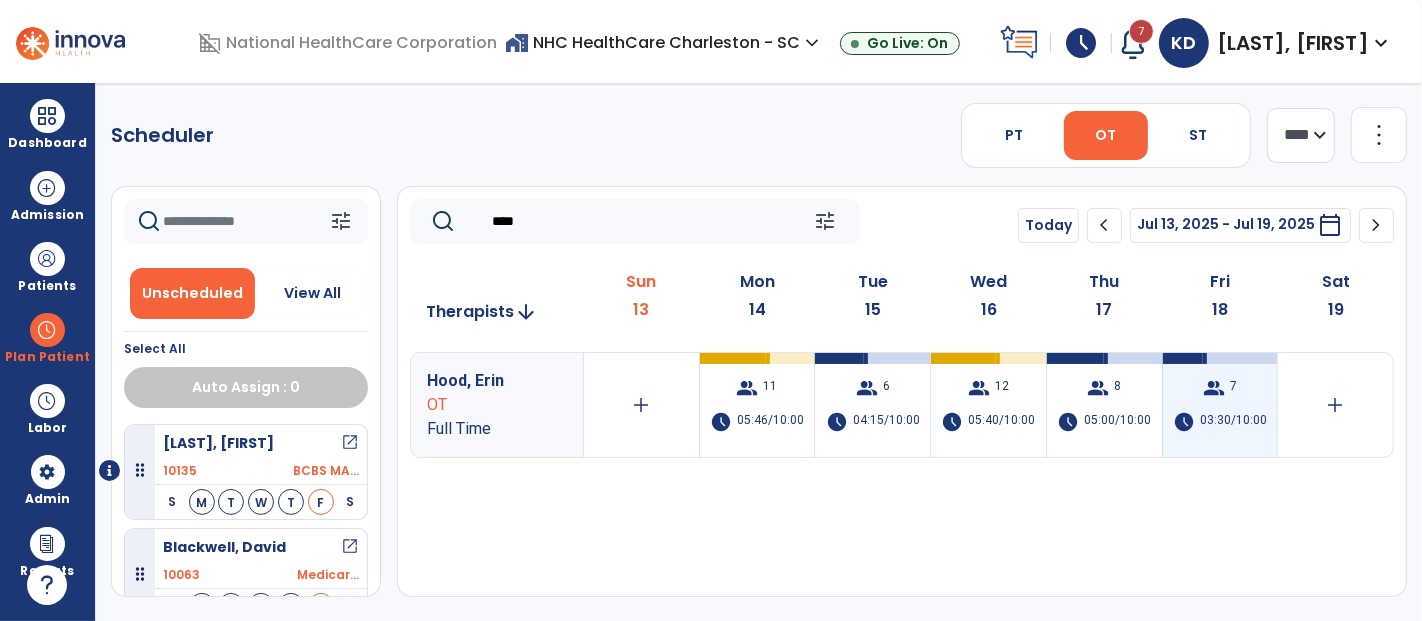 click on "group  7  schedule  03:30/10:00" at bounding box center [1220, 405] 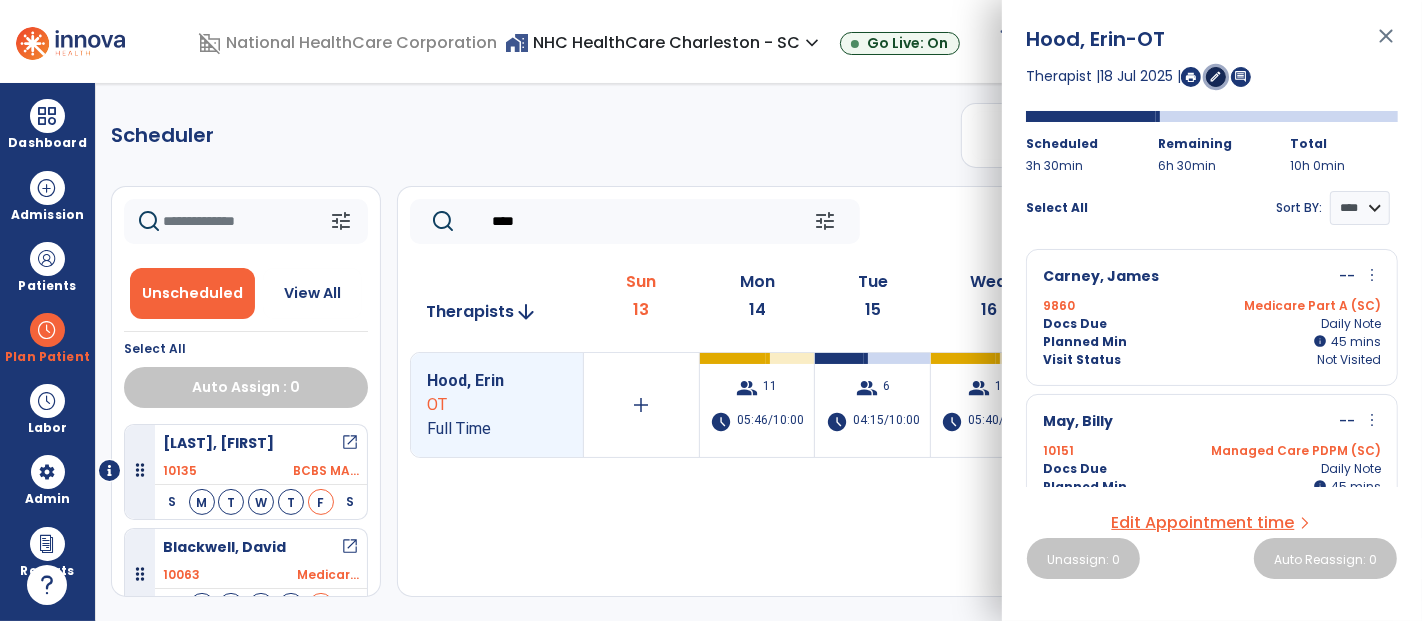 click on "edit" at bounding box center (1216, 76) 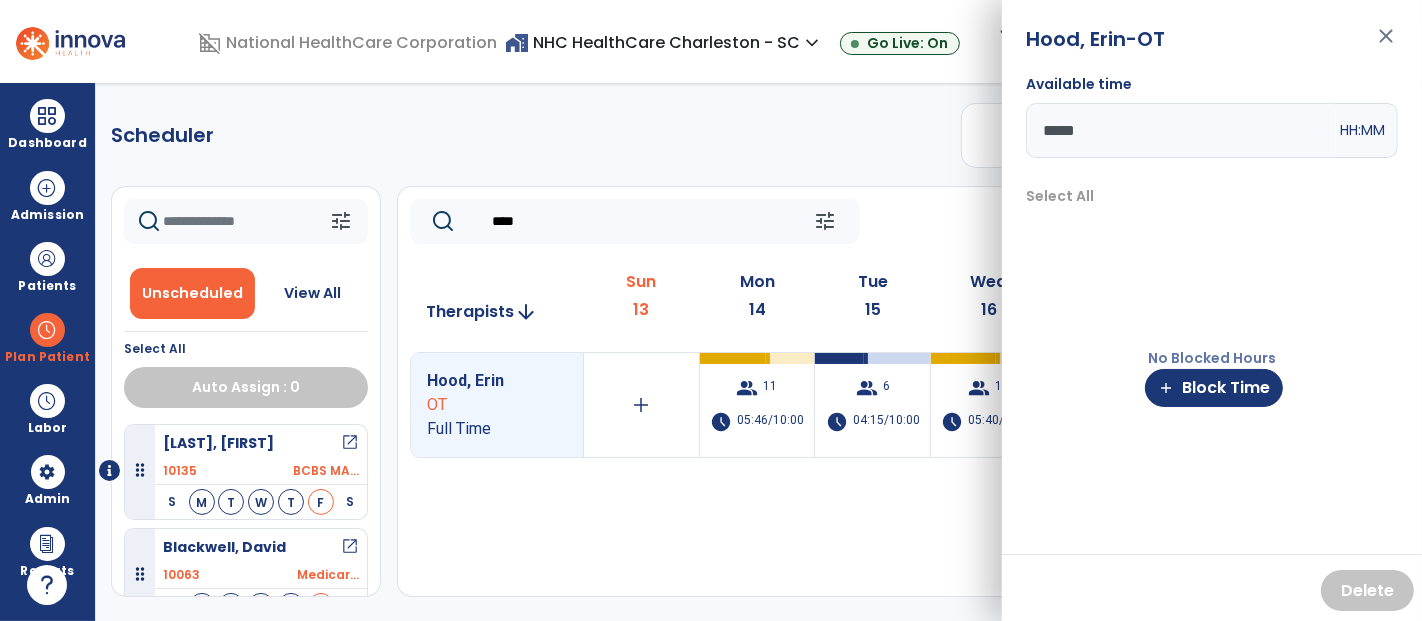 drag, startPoint x: 1118, startPoint y: 127, endPoint x: 1009, endPoint y: 133, distance: 109.165016 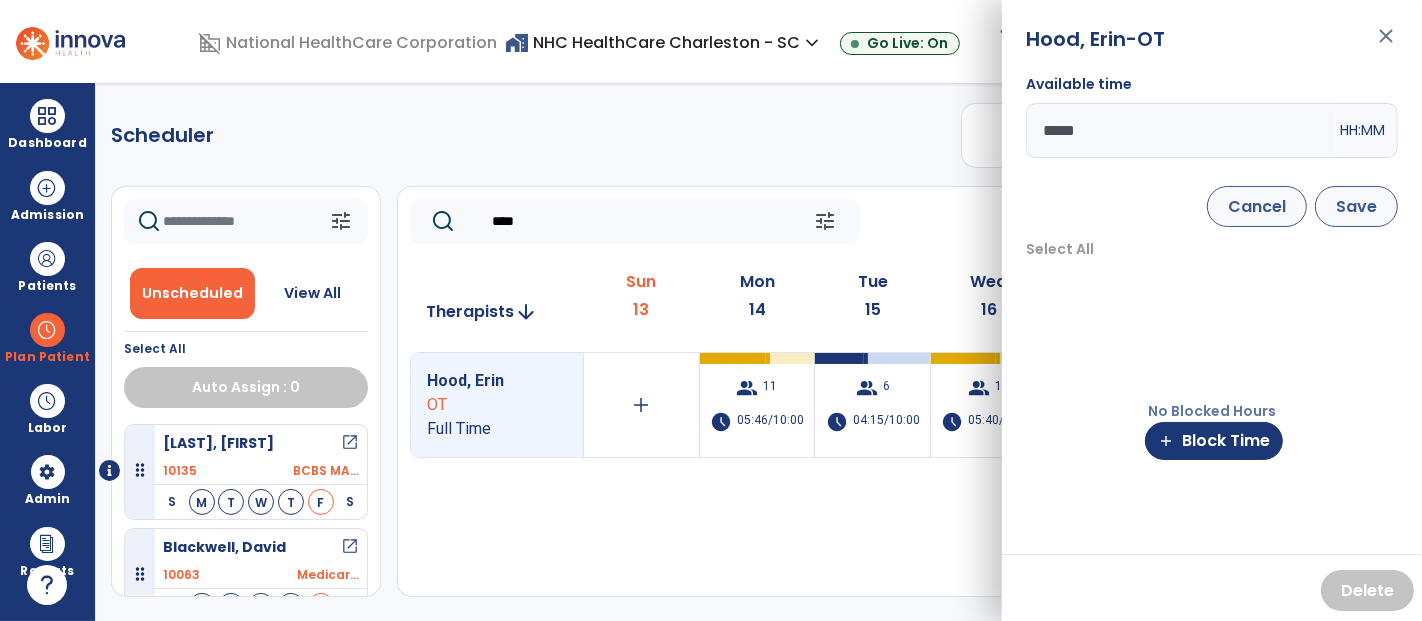 type on "*****" 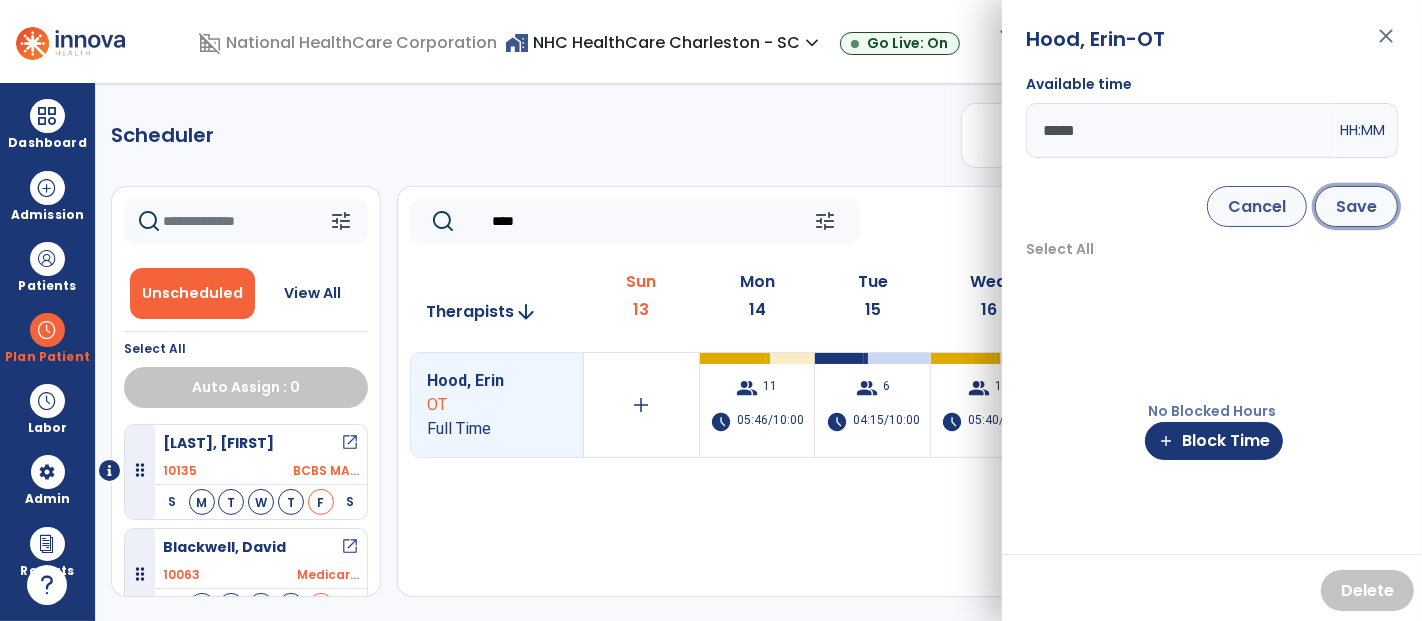 click on "Save" at bounding box center (1356, 206) 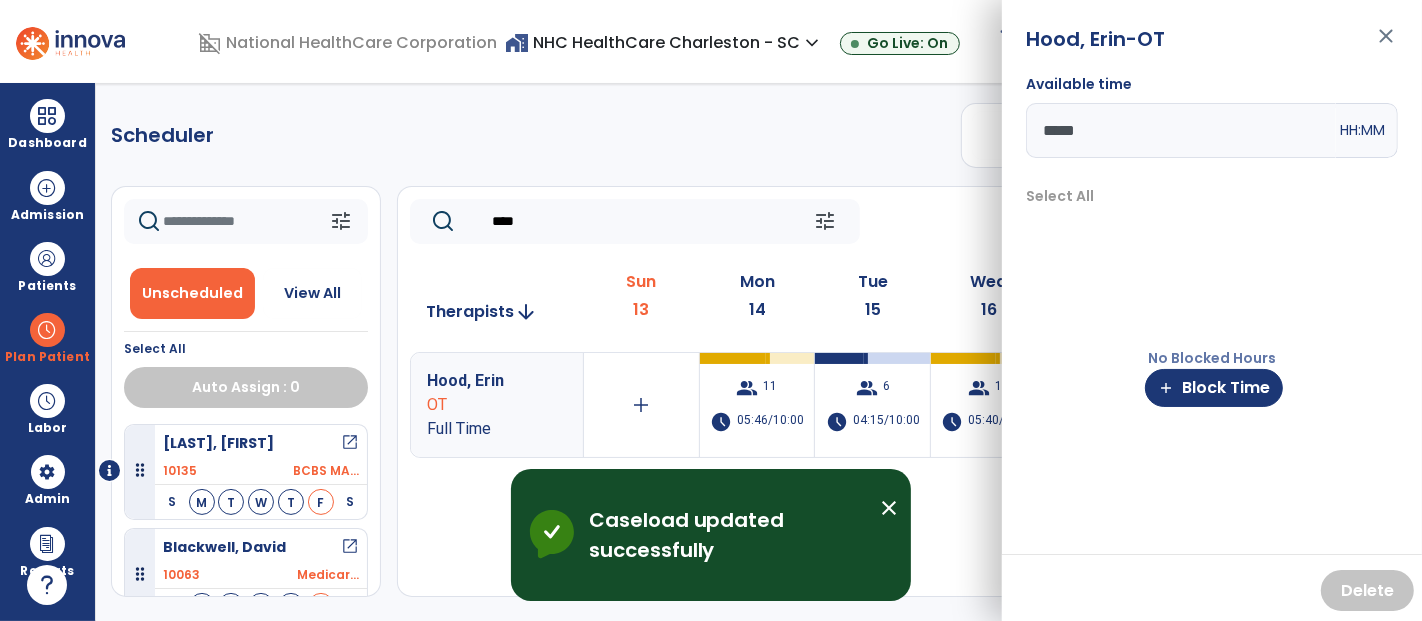 click on "close" at bounding box center [1386, 45] 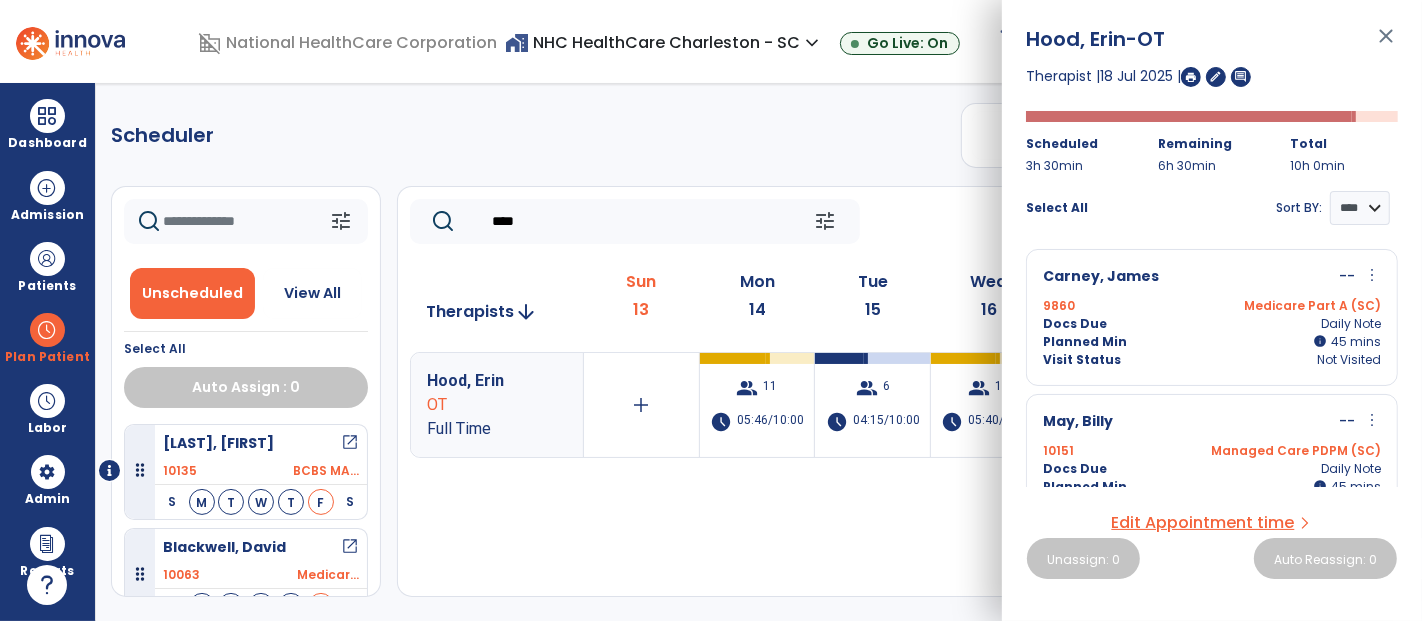 click on "close" at bounding box center (1386, 45) 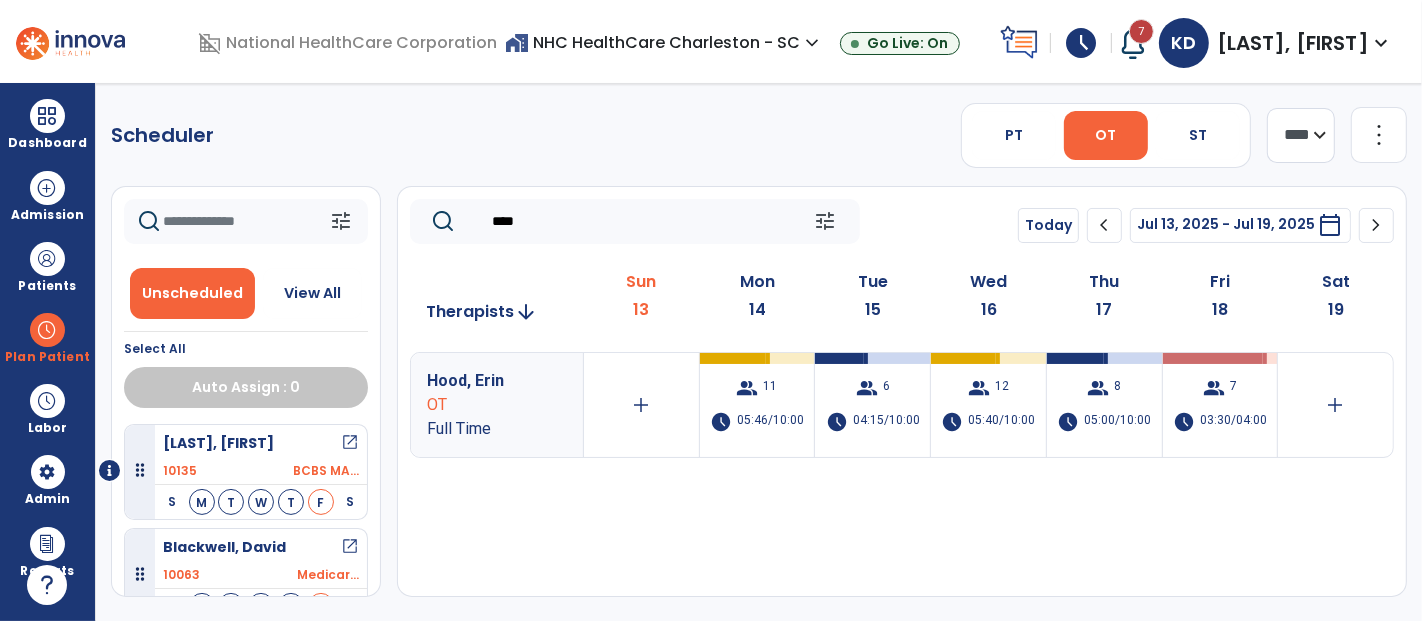 click on "****" 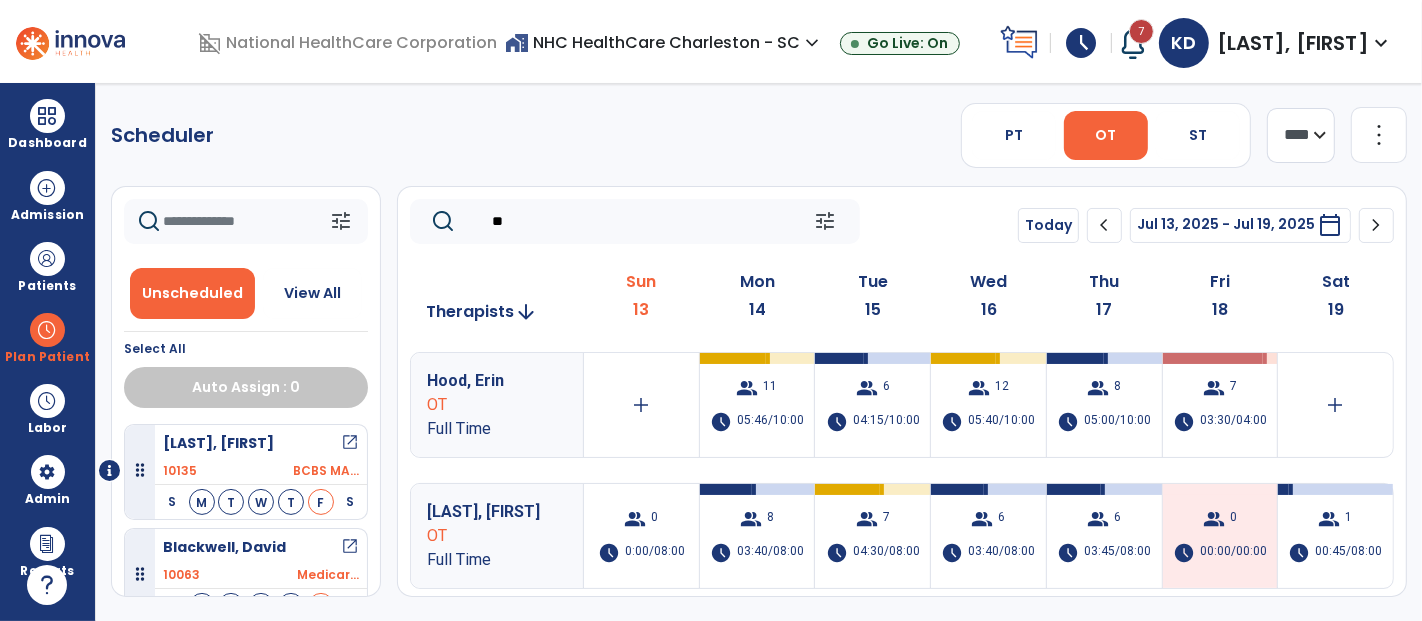 type on "*" 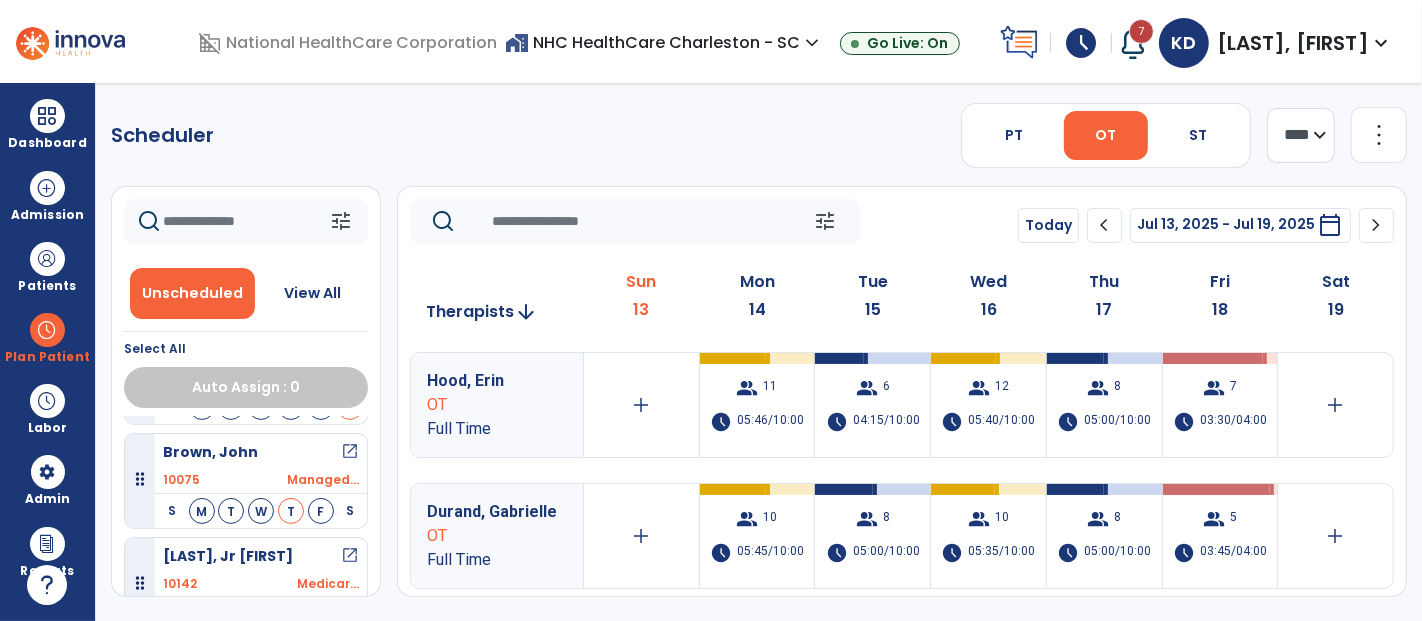 scroll, scrollTop: 333, scrollLeft: 0, axis: vertical 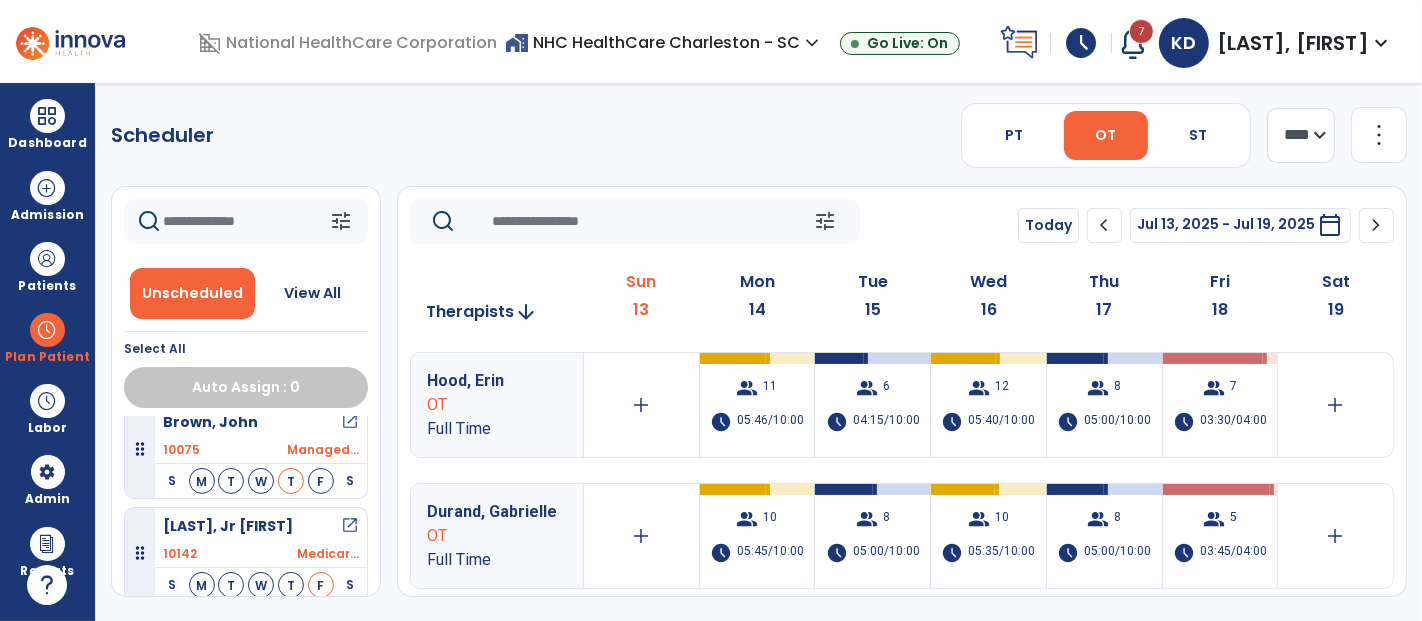 type 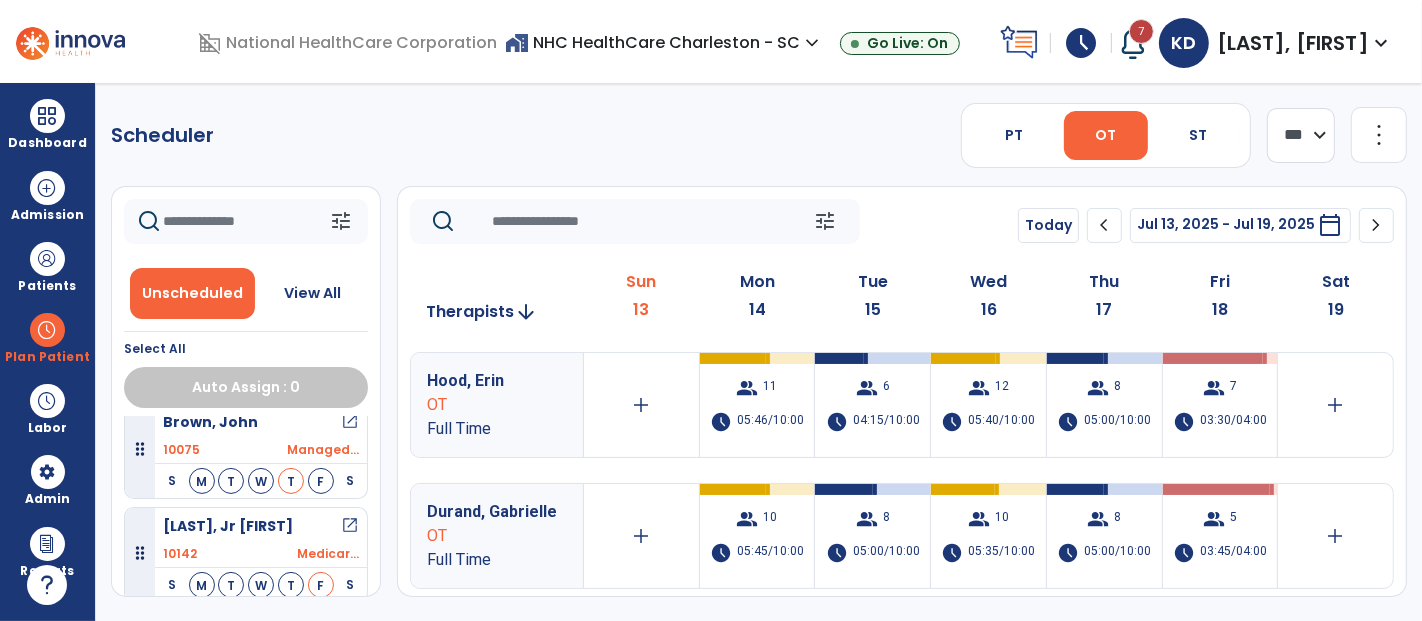 click on "**** ***" 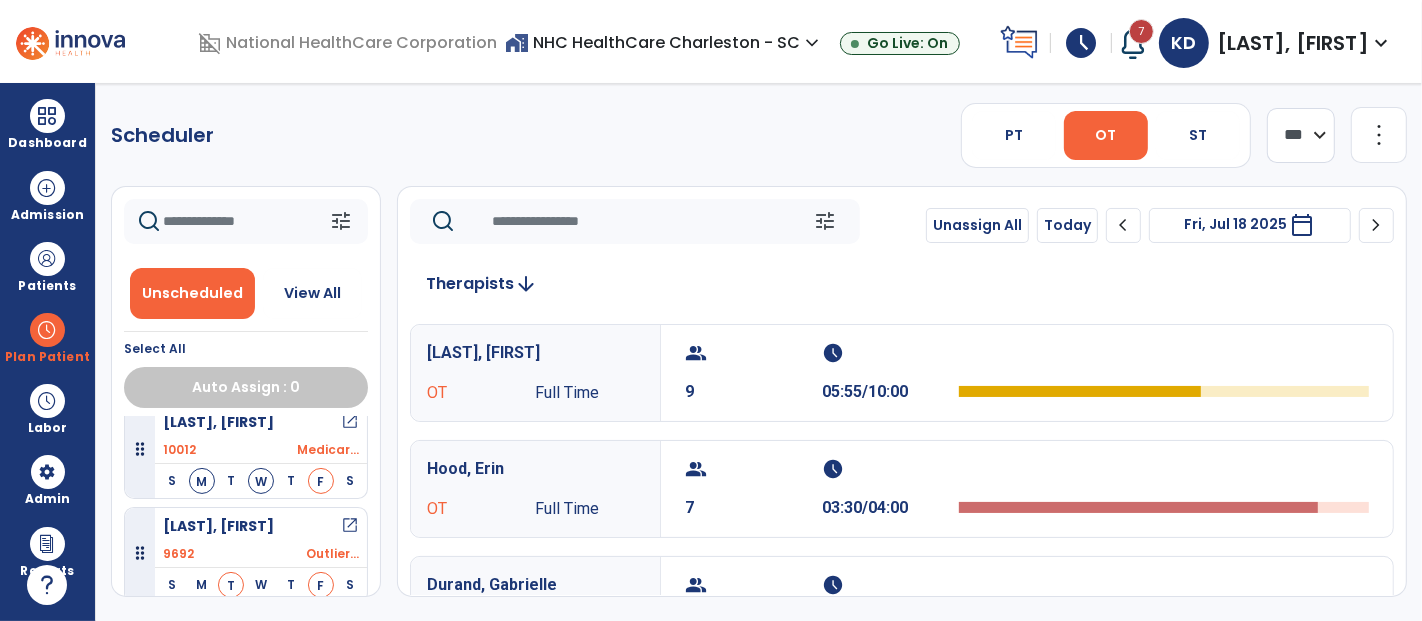 click on "calendar_today" at bounding box center [1302, 225] 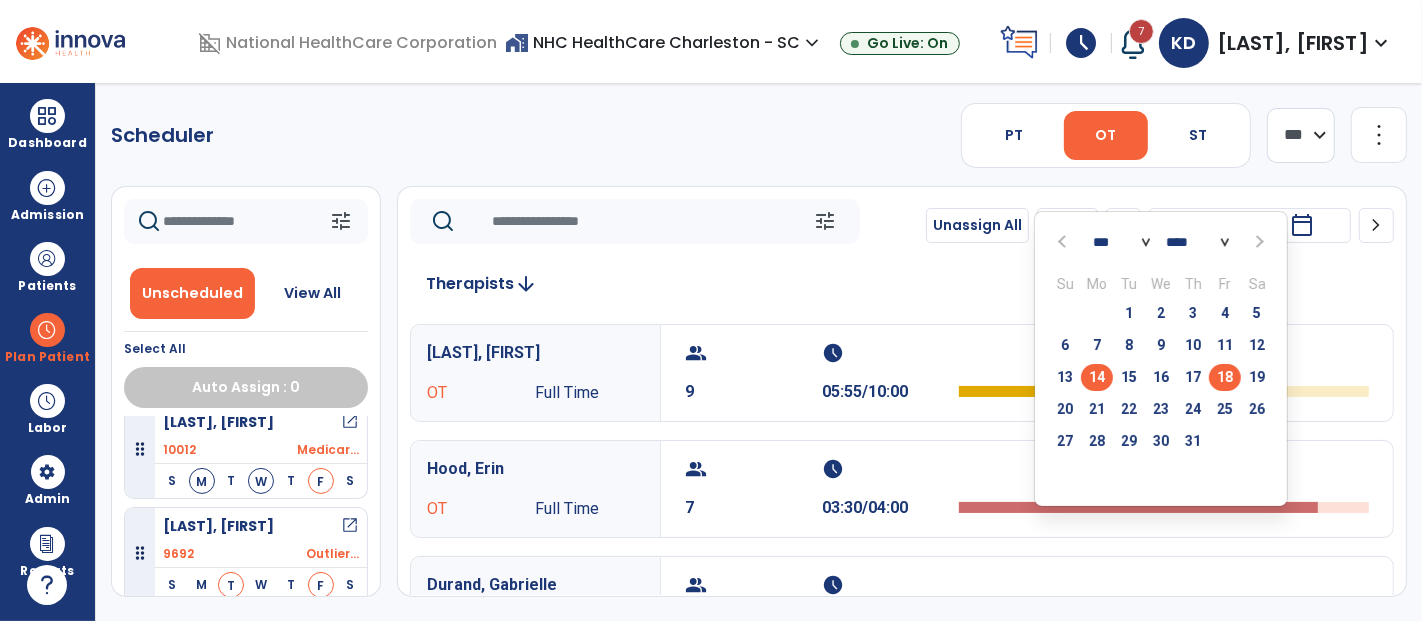 click on "14" at bounding box center (1097, 377) 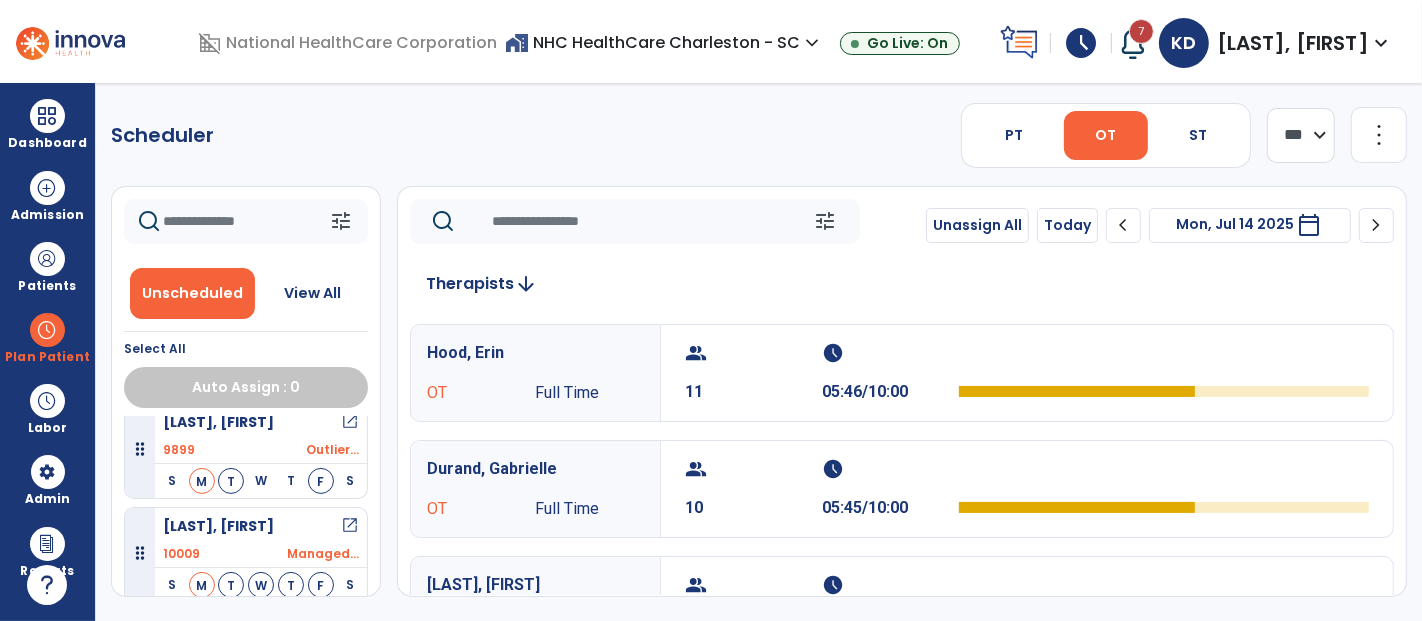 click 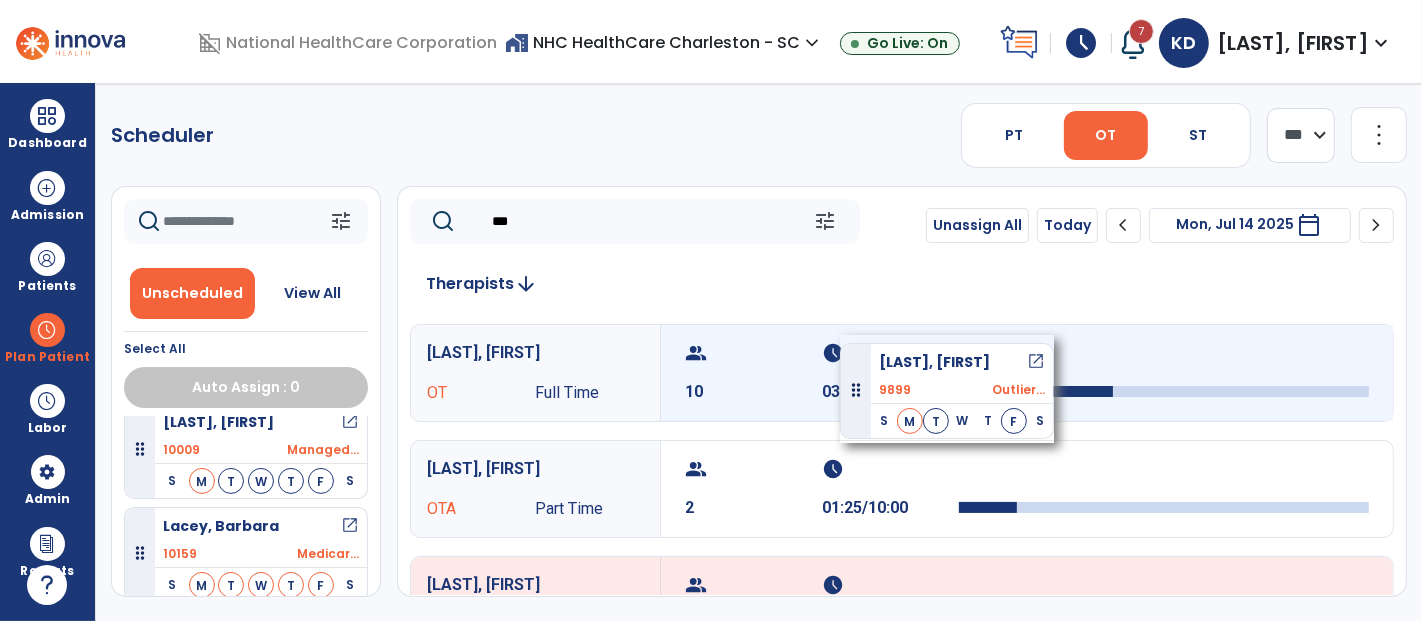 drag, startPoint x: 193, startPoint y: 437, endPoint x: 840, endPoint y: 335, distance: 654.99084 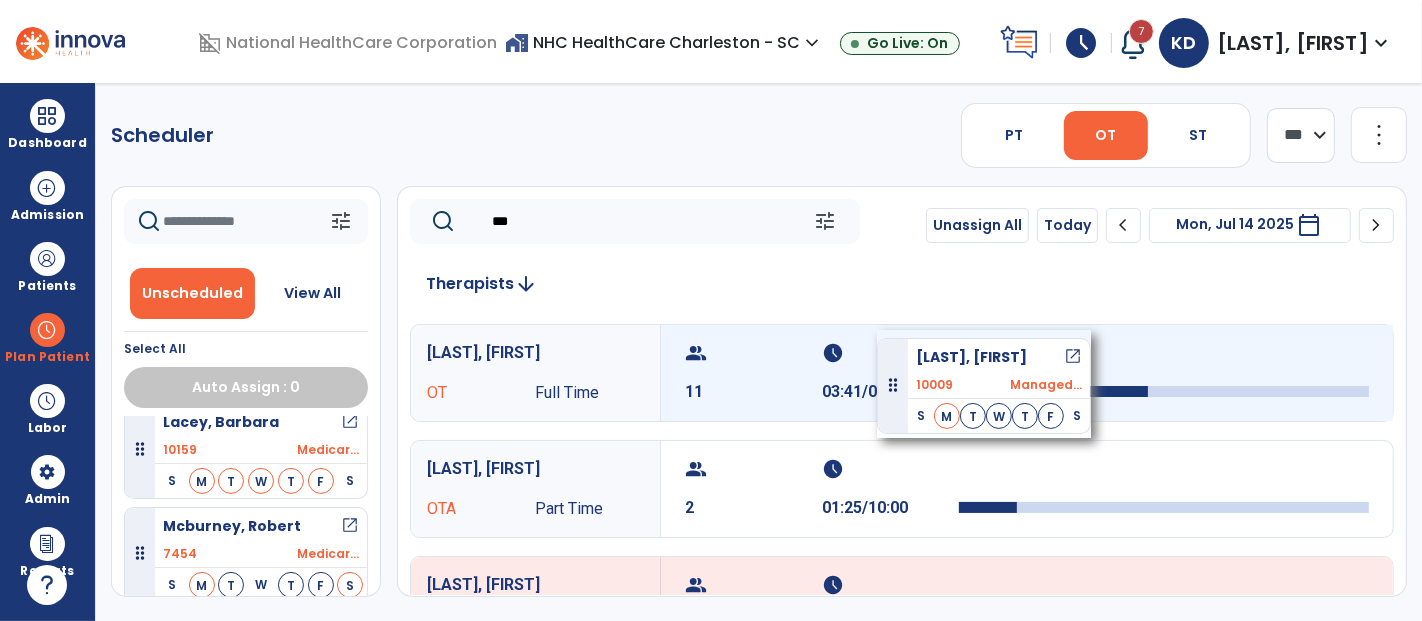 drag, startPoint x: 251, startPoint y: 432, endPoint x: 877, endPoint y: 330, distance: 634.2555 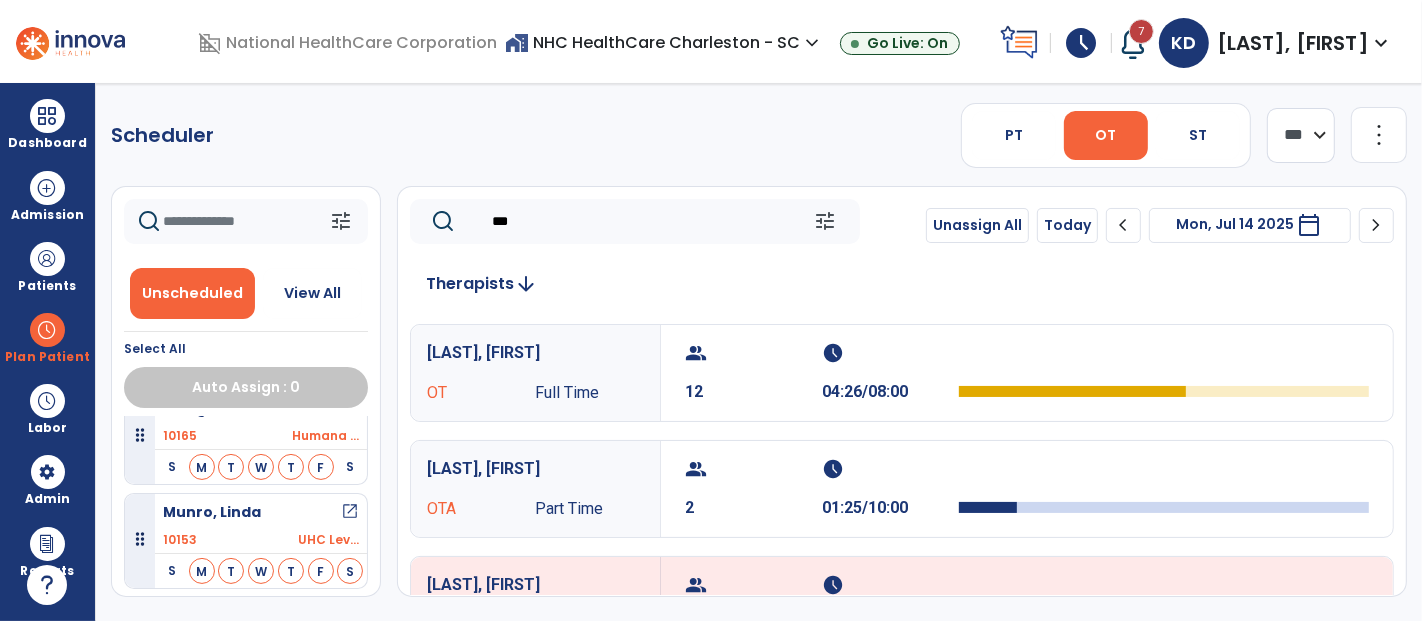 scroll, scrollTop: 666, scrollLeft: 0, axis: vertical 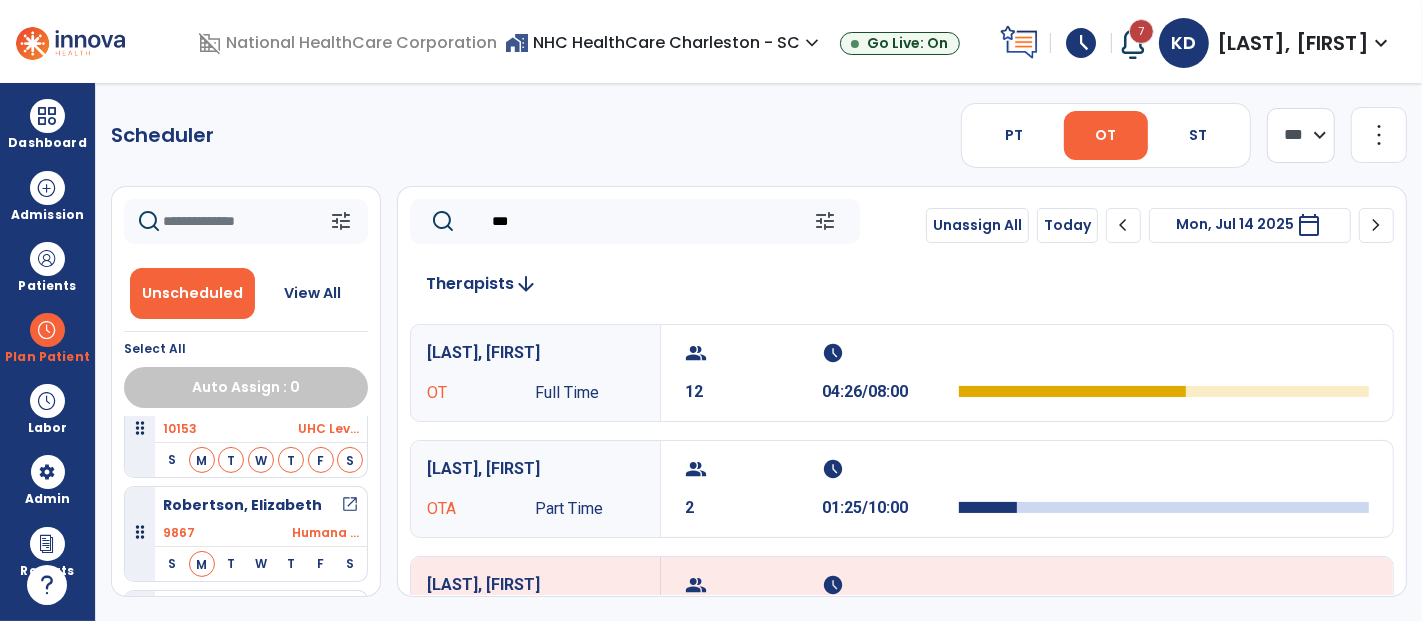 drag, startPoint x: 556, startPoint y: 204, endPoint x: 470, endPoint y: 220, distance: 87.47571 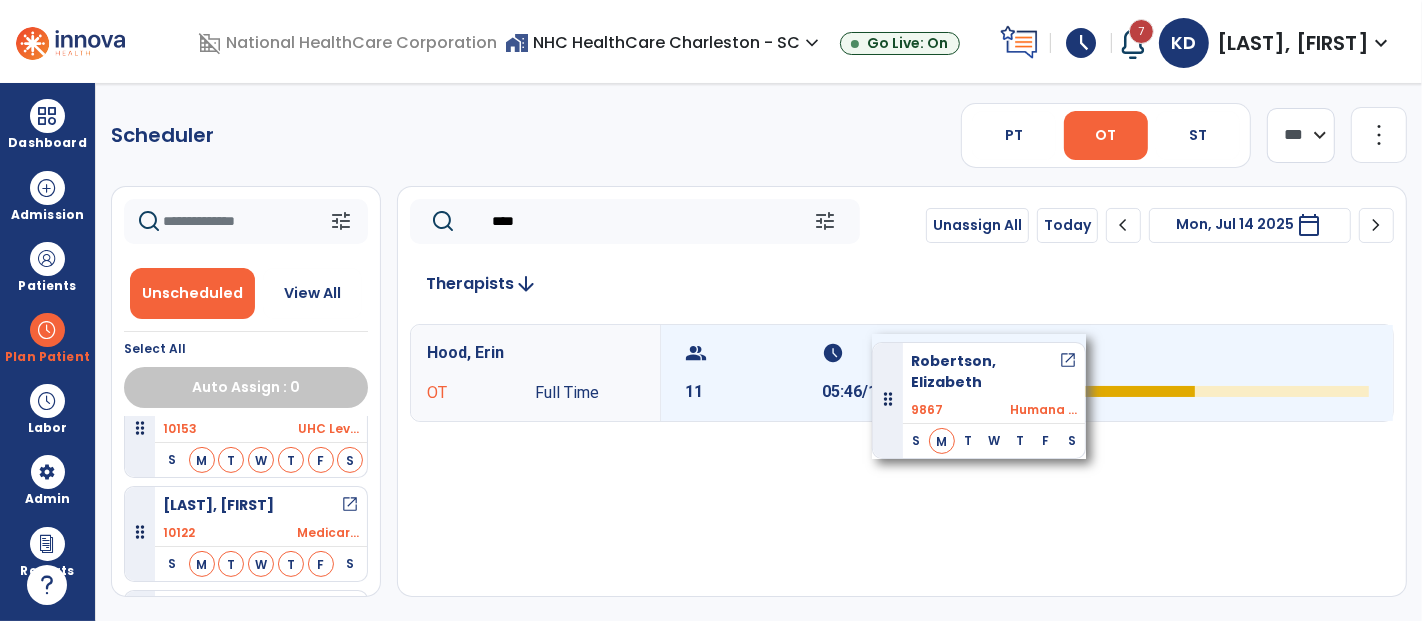 drag, startPoint x: 224, startPoint y: 508, endPoint x: 872, endPoint y: 334, distance: 670.9545 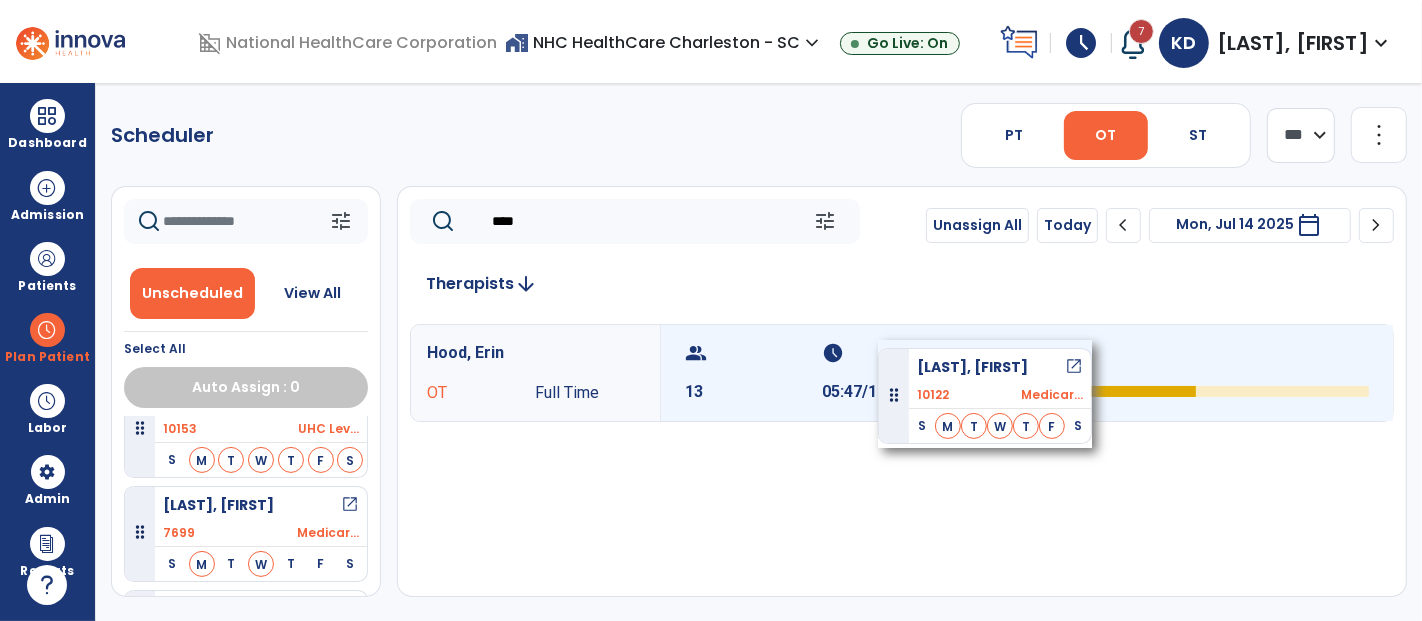 drag, startPoint x: 257, startPoint y: 511, endPoint x: 878, endPoint y: 340, distance: 644.11334 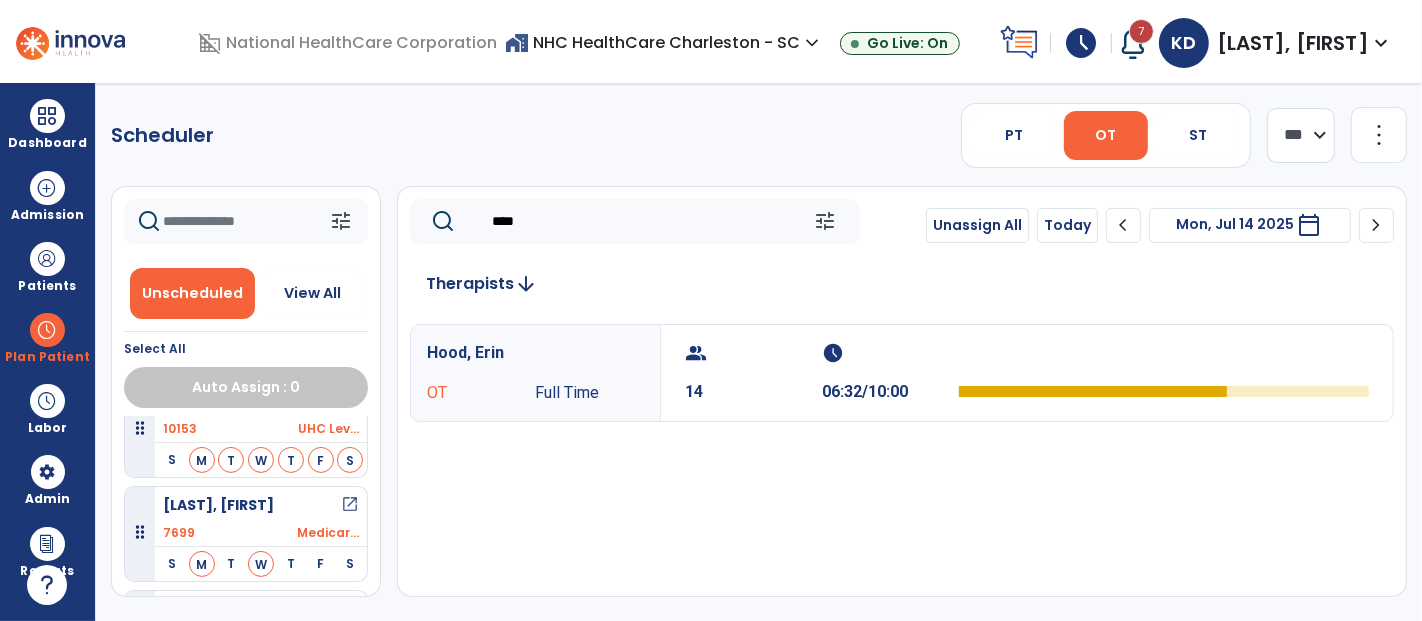 scroll, scrollTop: 777, scrollLeft: 0, axis: vertical 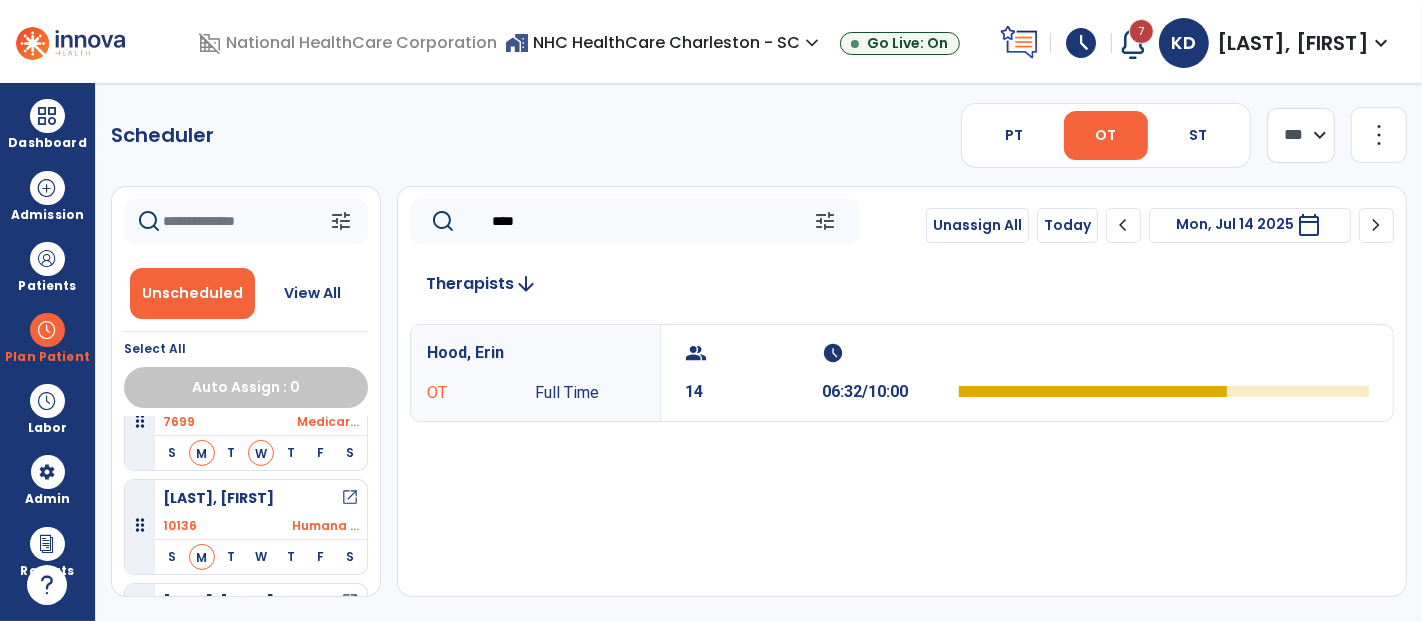 drag, startPoint x: 525, startPoint y: 212, endPoint x: 471, endPoint y: 229, distance: 56.61272 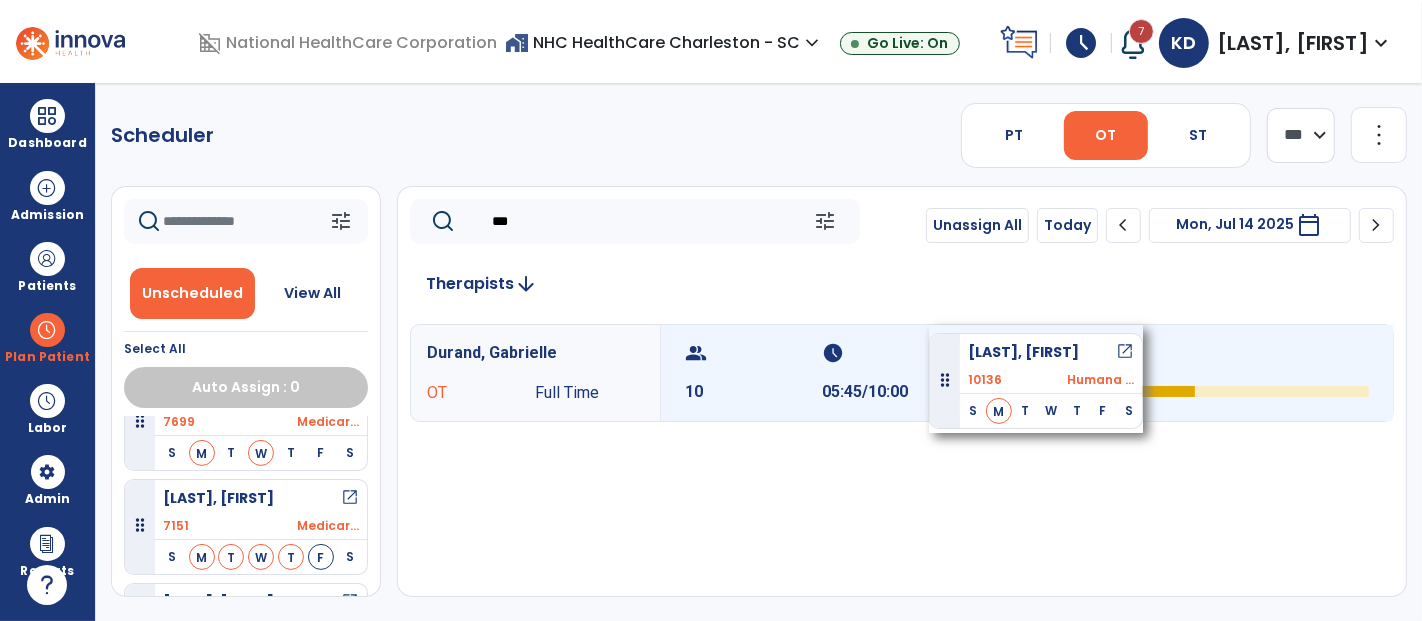 drag, startPoint x: 234, startPoint y: 502, endPoint x: 929, endPoint y: 325, distance: 717.18475 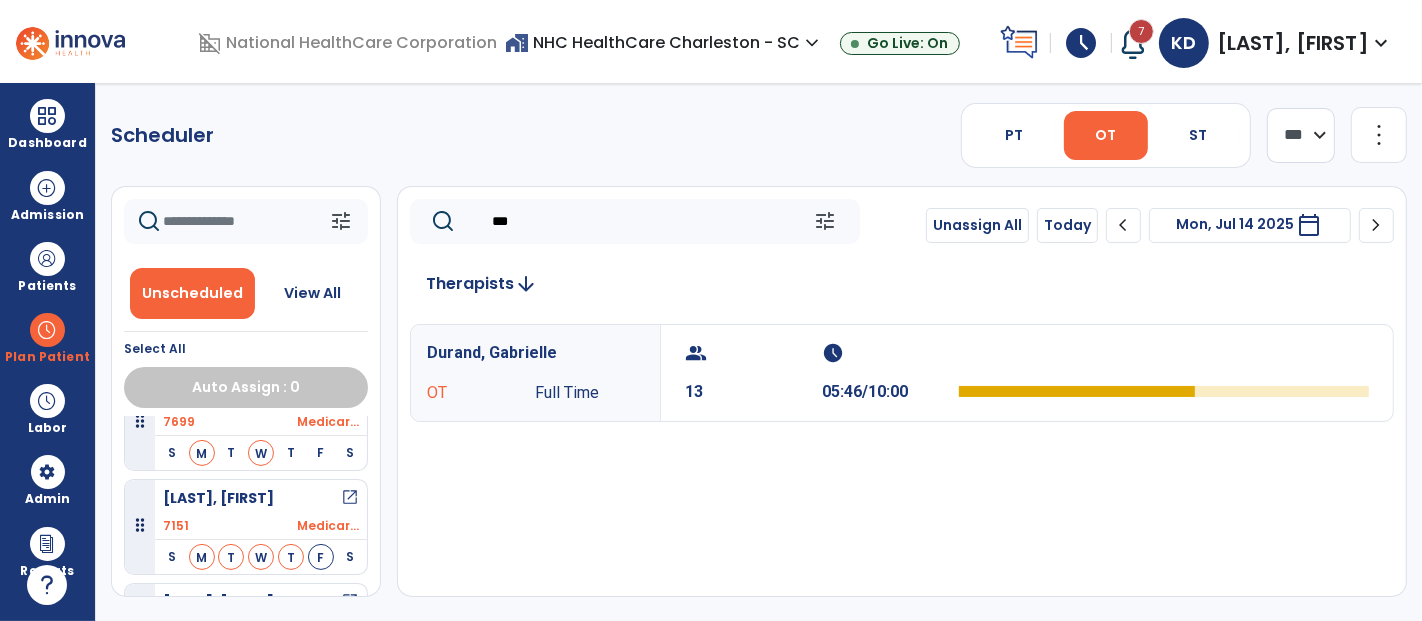 drag, startPoint x: 548, startPoint y: 221, endPoint x: 485, endPoint y: 225, distance: 63.126858 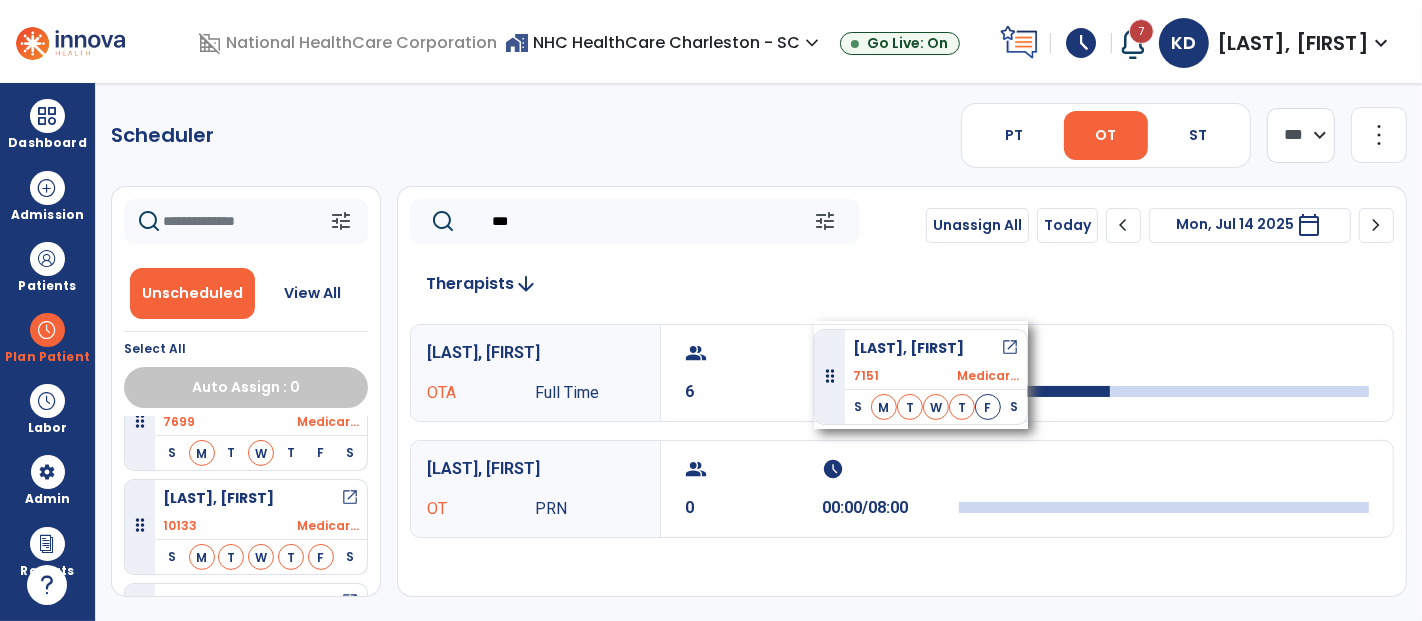 drag, startPoint x: 262, startPoint y: 493, endPoint x: 814, endPoint y: 321, distance: 578.17645 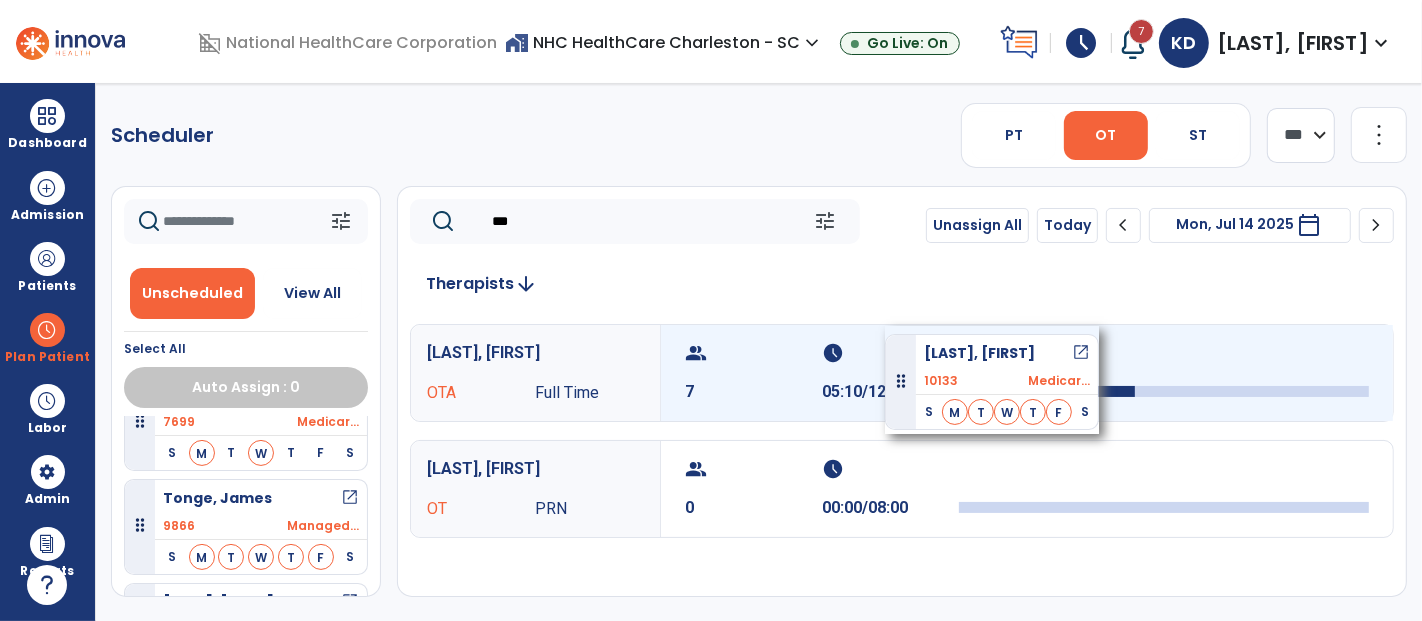 drag, startPoint x: 237, startPoint y: 490, endPoint x: 885, endPoint y: 326, distance: 668.43097 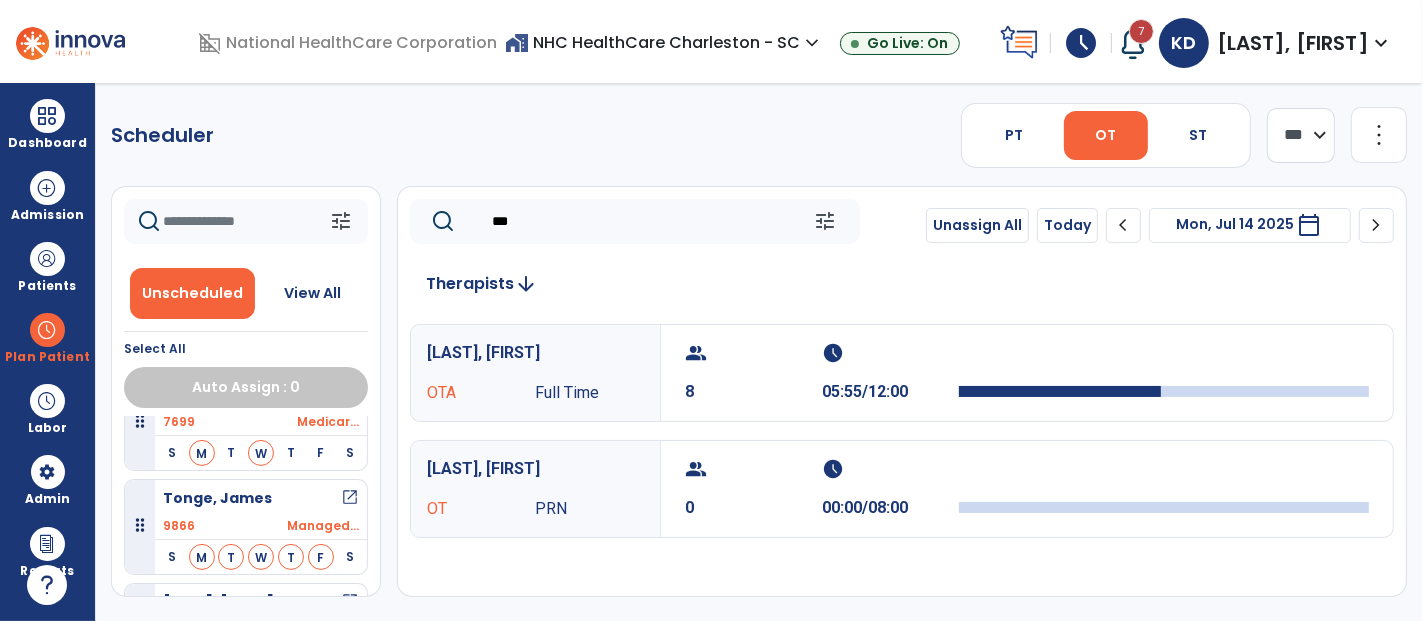 drag, startPoint x: 573, startPoint y: 215, endPoint x: 480, endPoint y: 218, distance: 93.04838 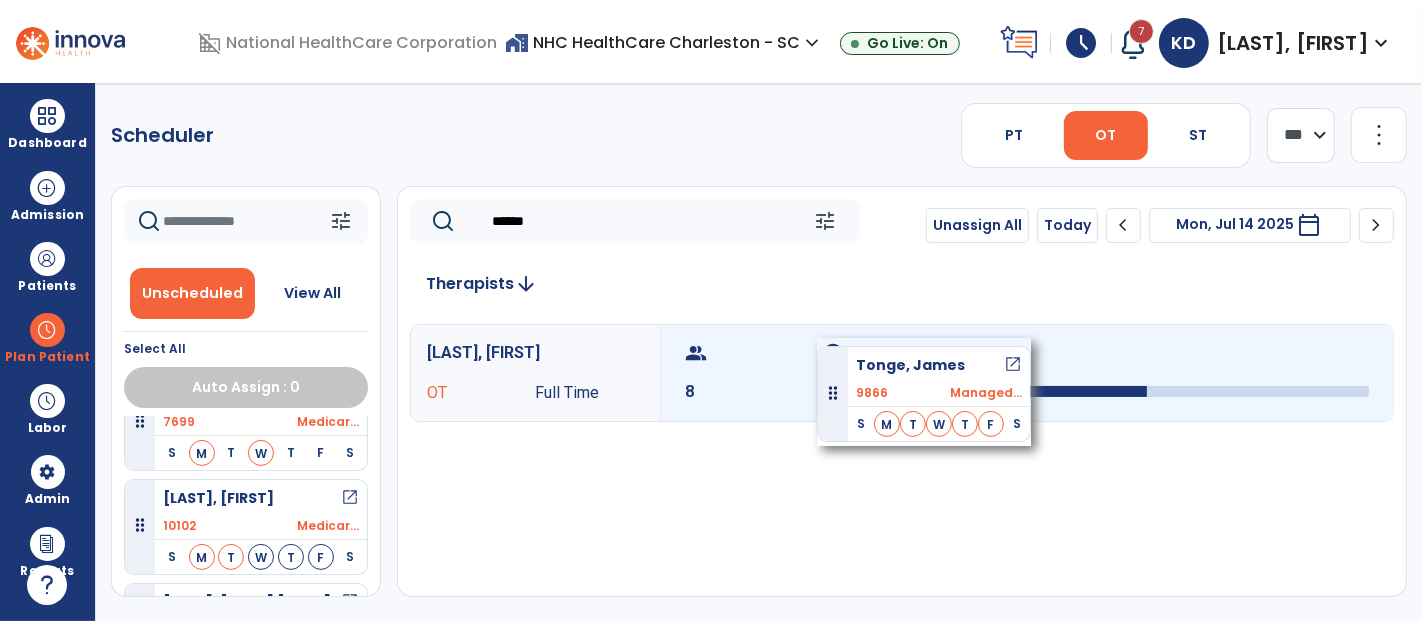 drag, startPoint x: 225, startPoint y: 504, endPoint x: 817, endPoint y: 338, distance: 614.8333 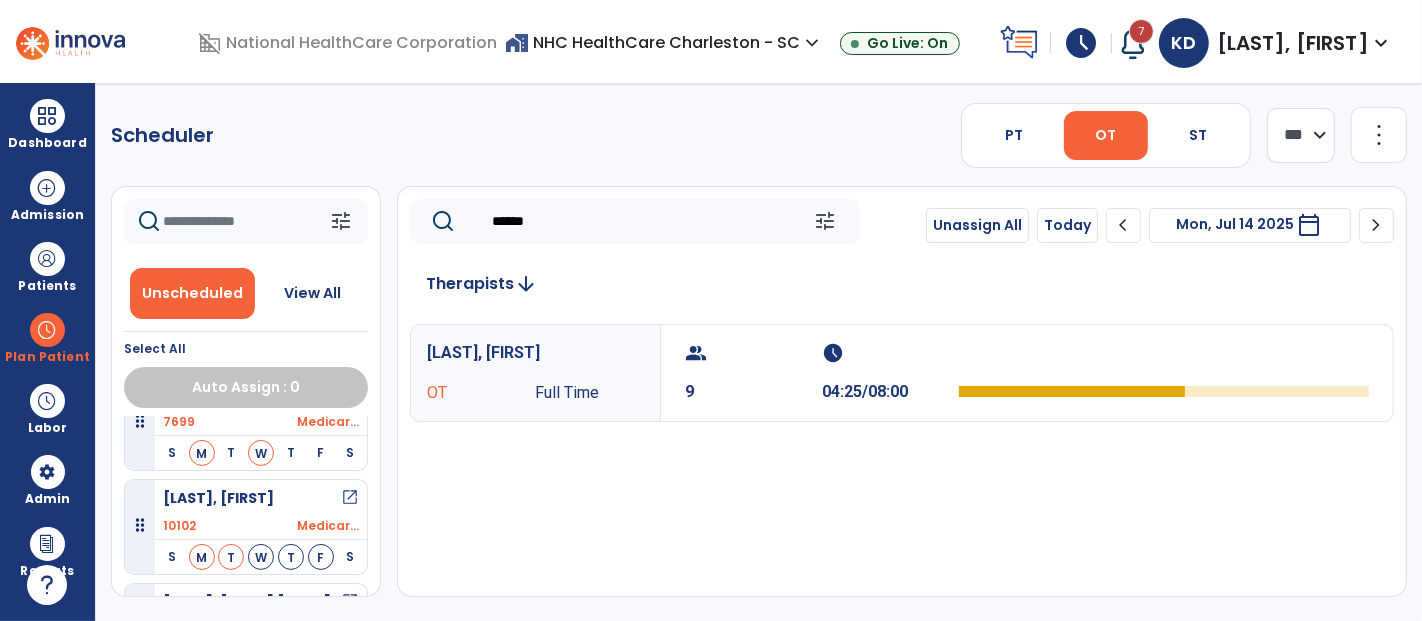 drag, startPoint x: 545, startPoint y: 210, endPoint x: 391, endPoint y: 215, distance: 154.08115 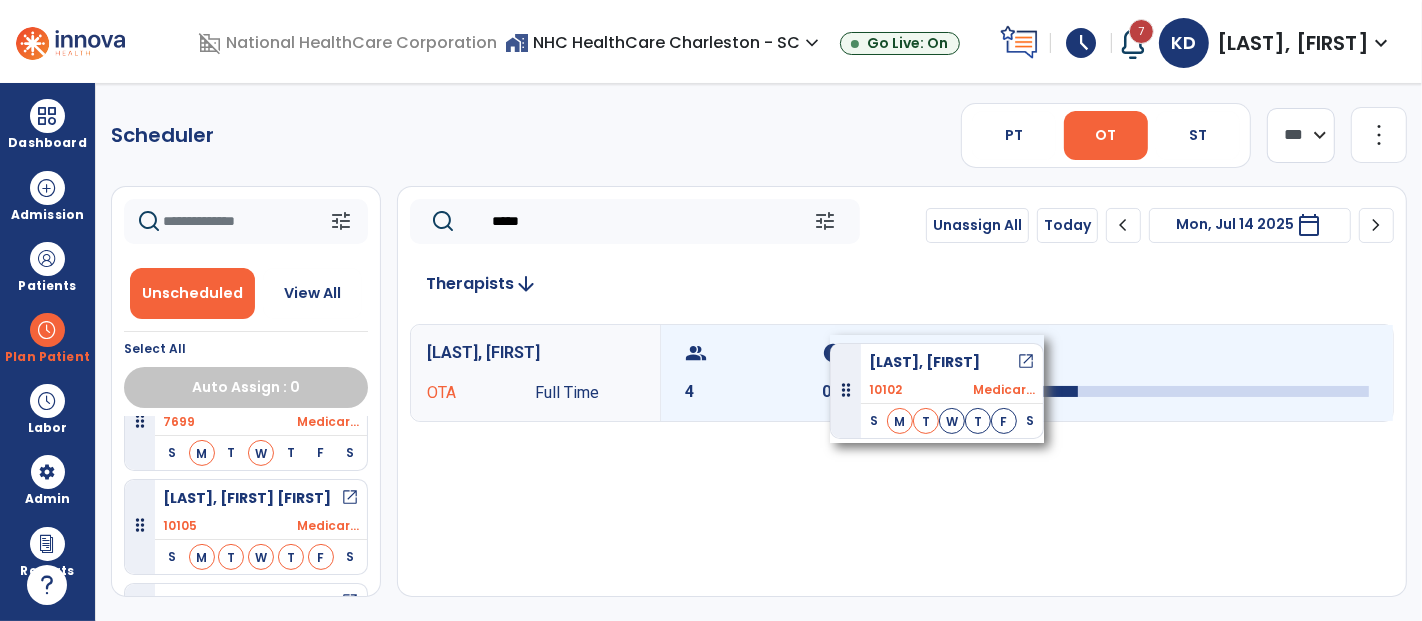 drag, startPoint x: 232, startPoint y: 496, endPoint x: 830, endPoint y: 335, distance: 619.29395 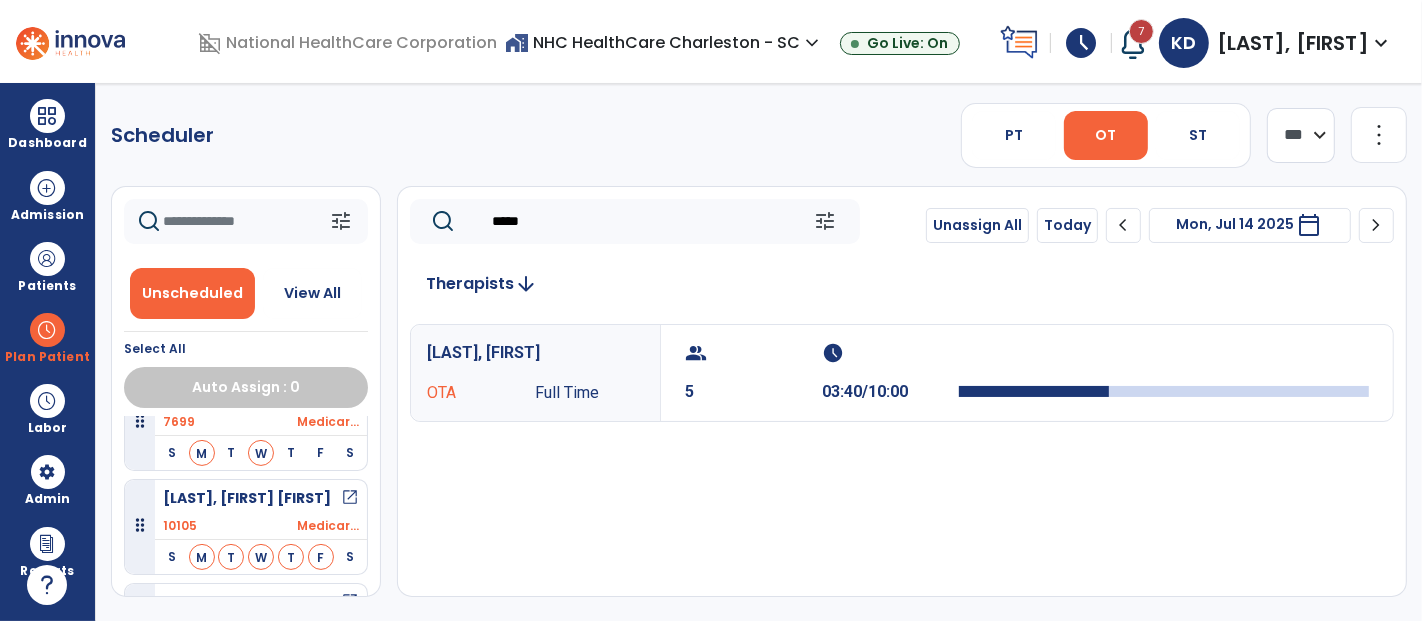 drag, startPoint x: 552, startPoint y: 222, endPoint x: 454, endPoint y: 214, distance: 98.32599 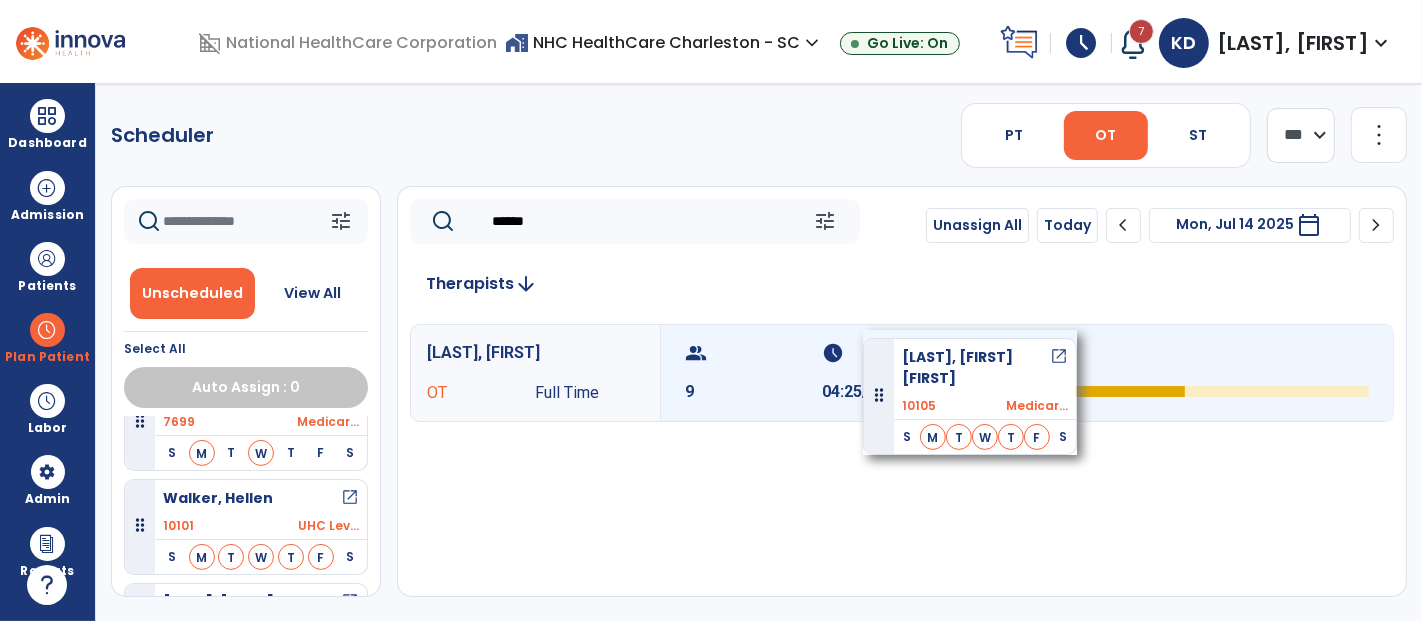 drag, startPoint x: 260, startPoint y: 502, endPoint x: 863, endPoint y: 330, distance: 627.051 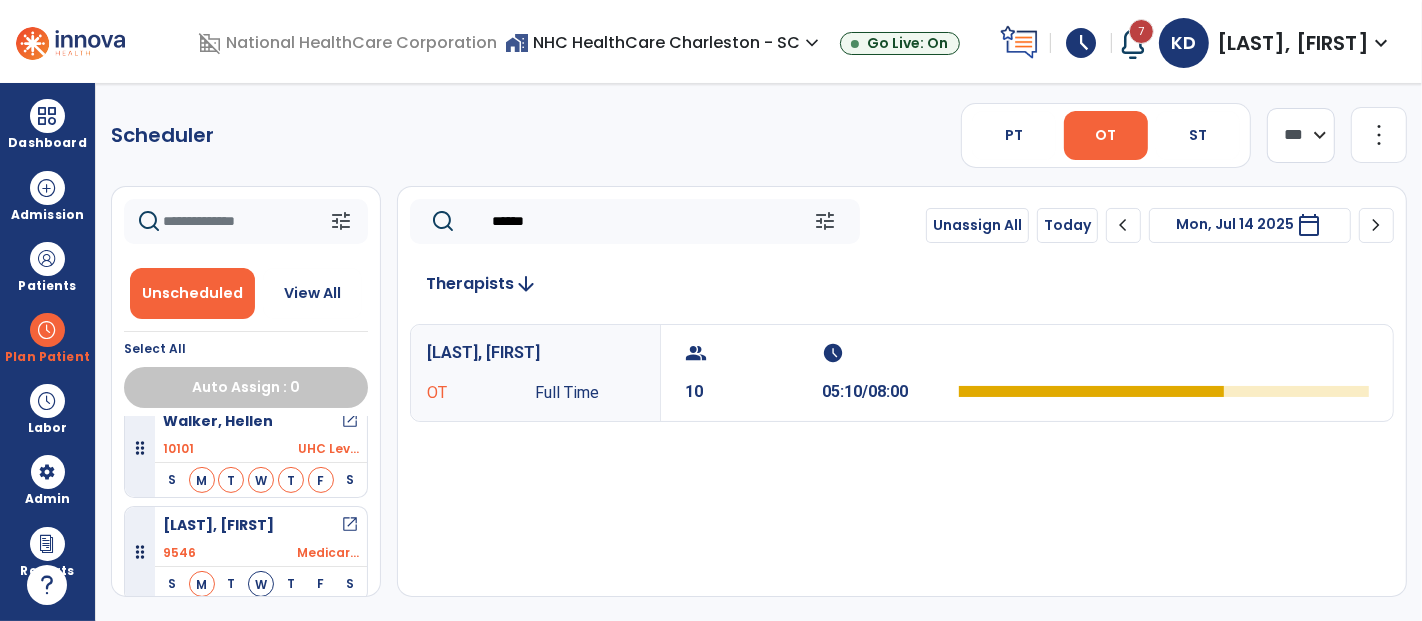 scroll, scrollTop: 888, scrollLeft: 0, axis: vertical 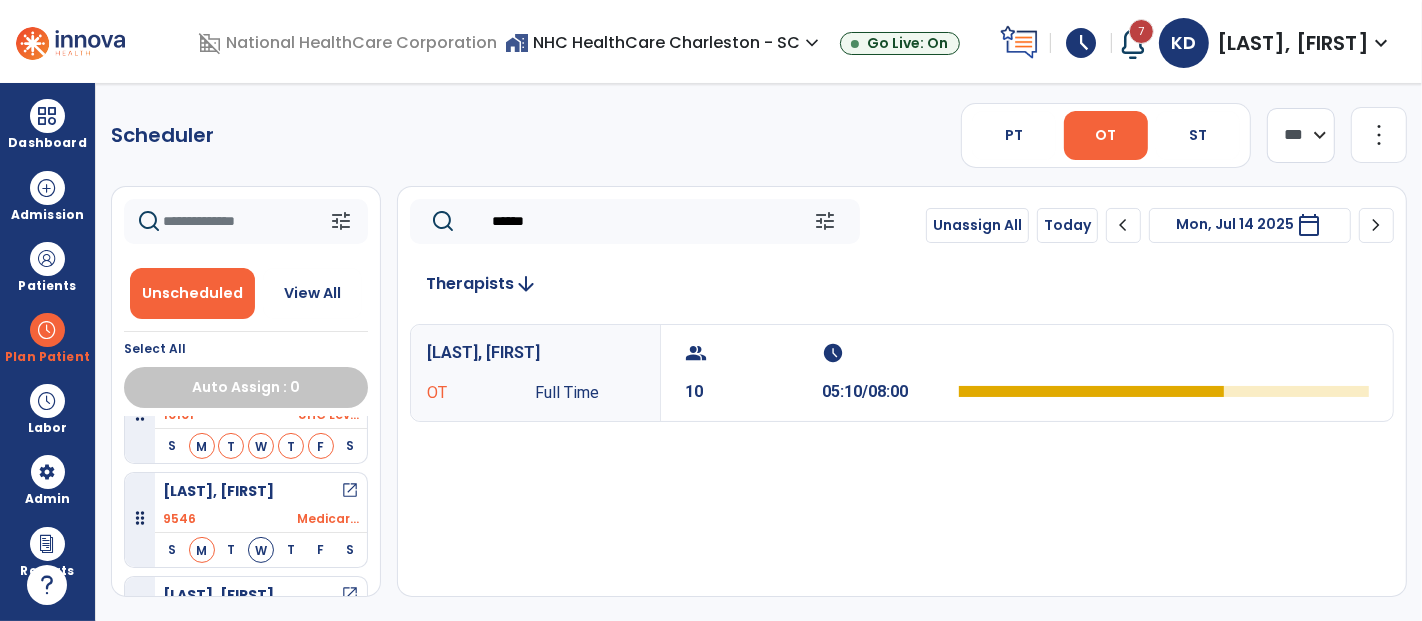 drag, startPoint x: 585, startPoint y: 212, endPoint x: 430, endPoint y: 239, distance: 157.33405 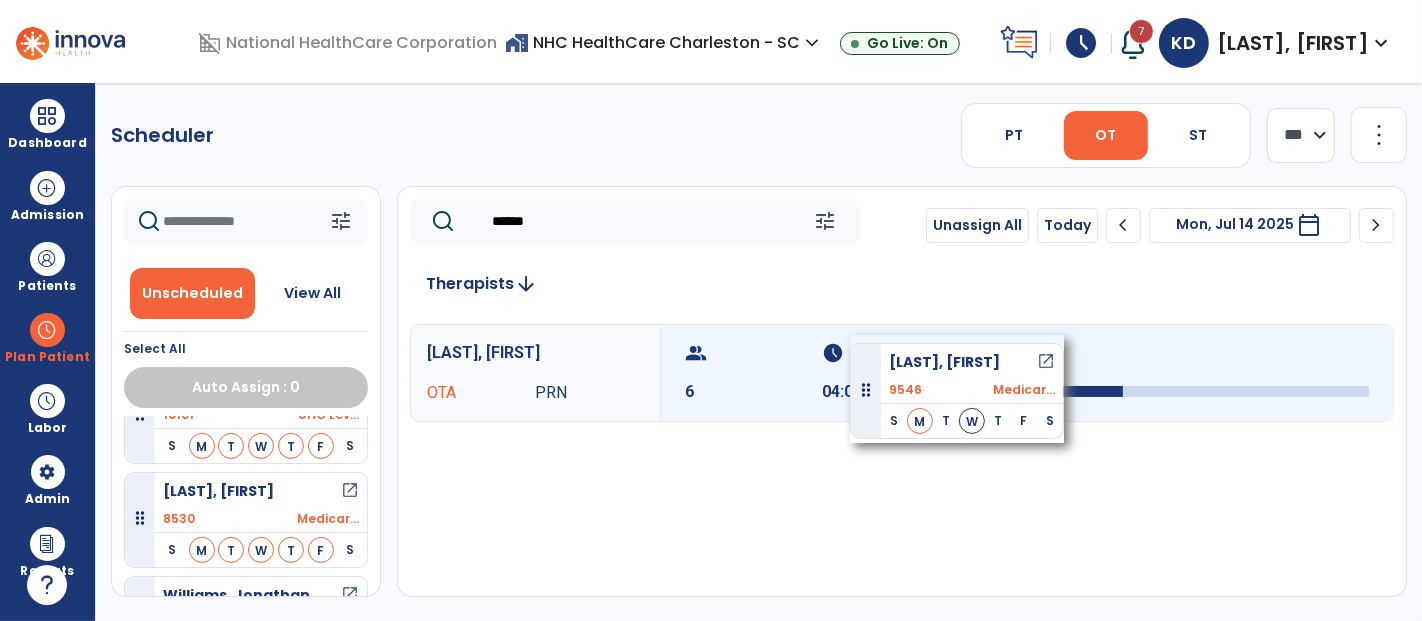 drag, startPoint x: 249, startPoint y: 486, endPoint x: 850, endPoint y: 335, distance: 619.67896 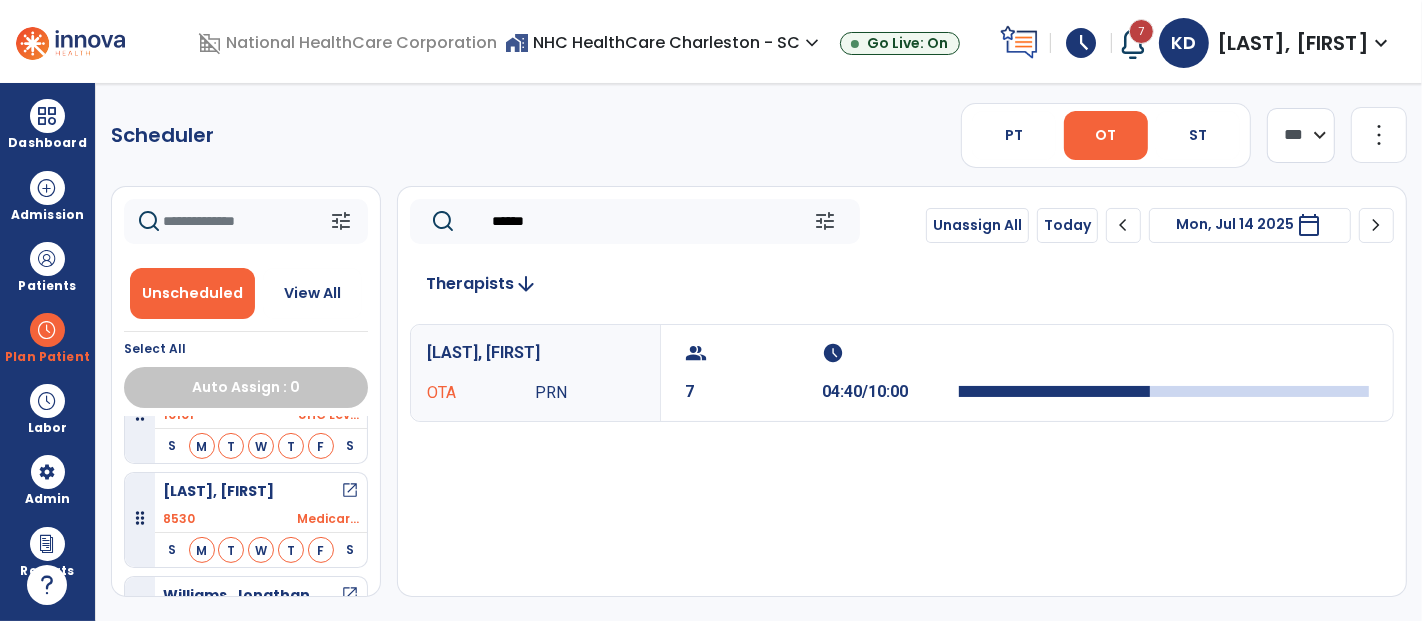 drag, startPoint x: 578, startPoint y: 224, endPoint x: 398, endPoint y: 220, distance: 180.04443 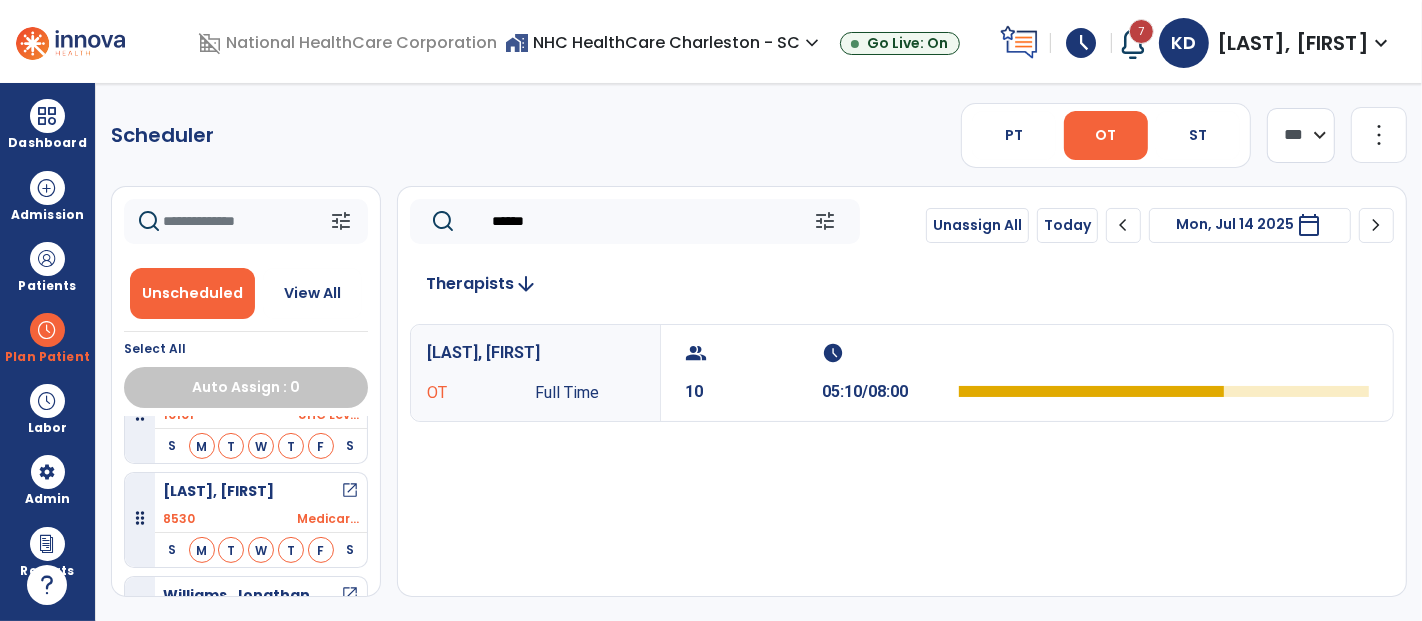 type on "******" 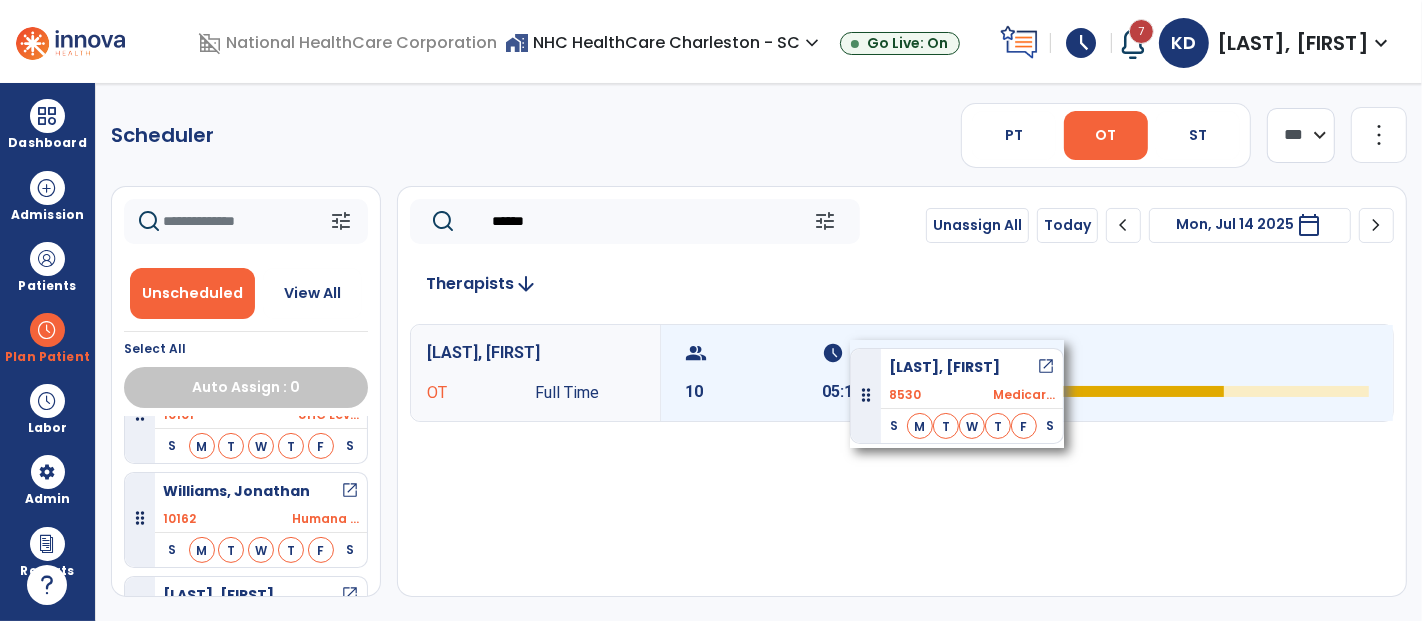 drag, startPoint x: 212, startPoint y: 509, endPoint x: 850, endPoint y: 340, distance: 660.0038 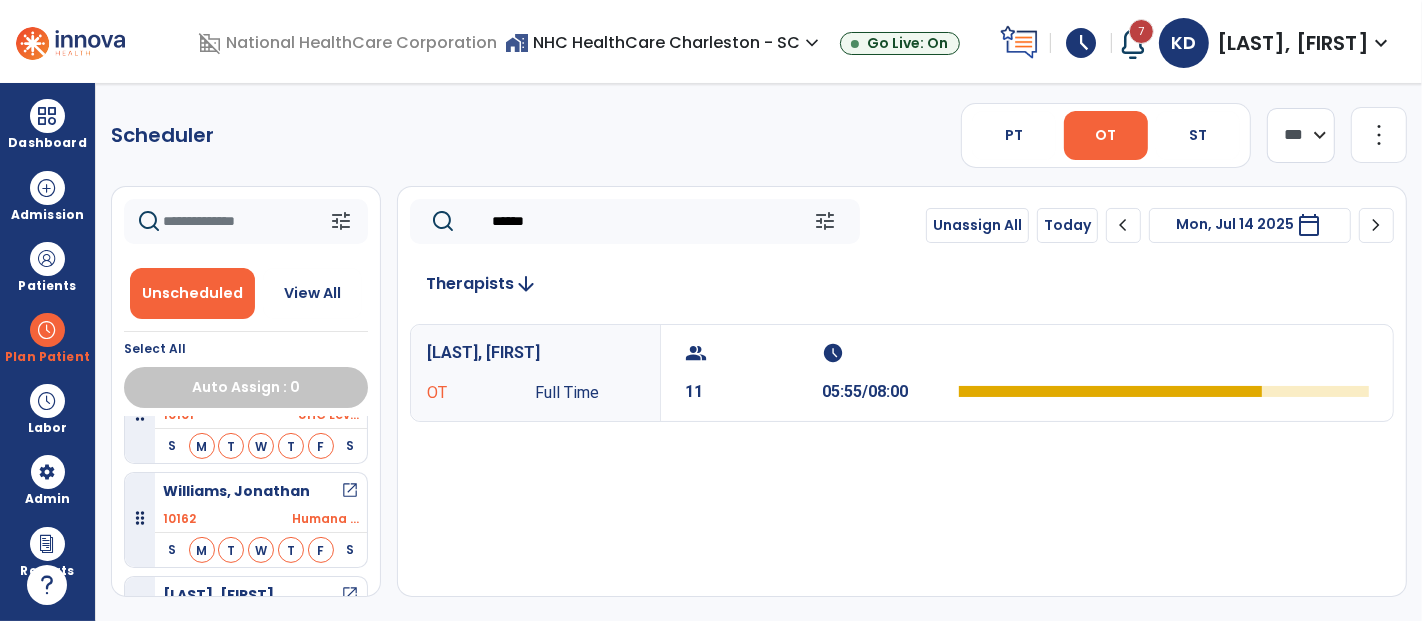 click on "**** ***" 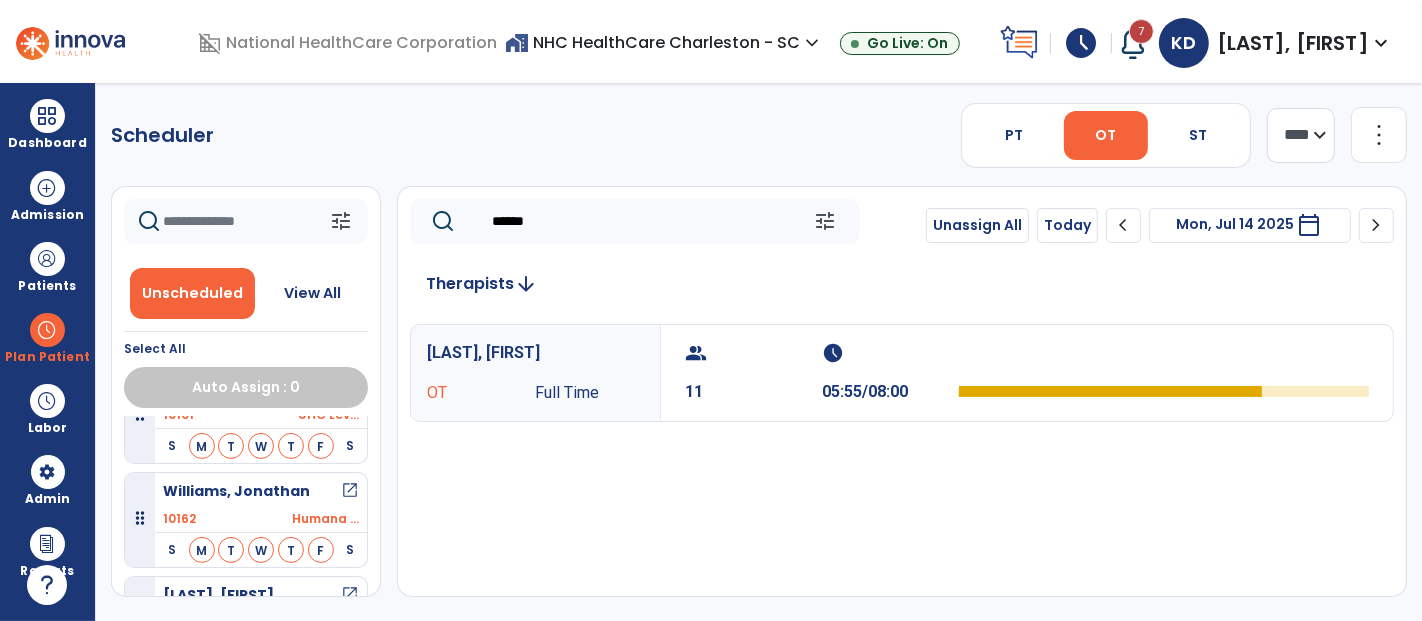 click on "**** ***" 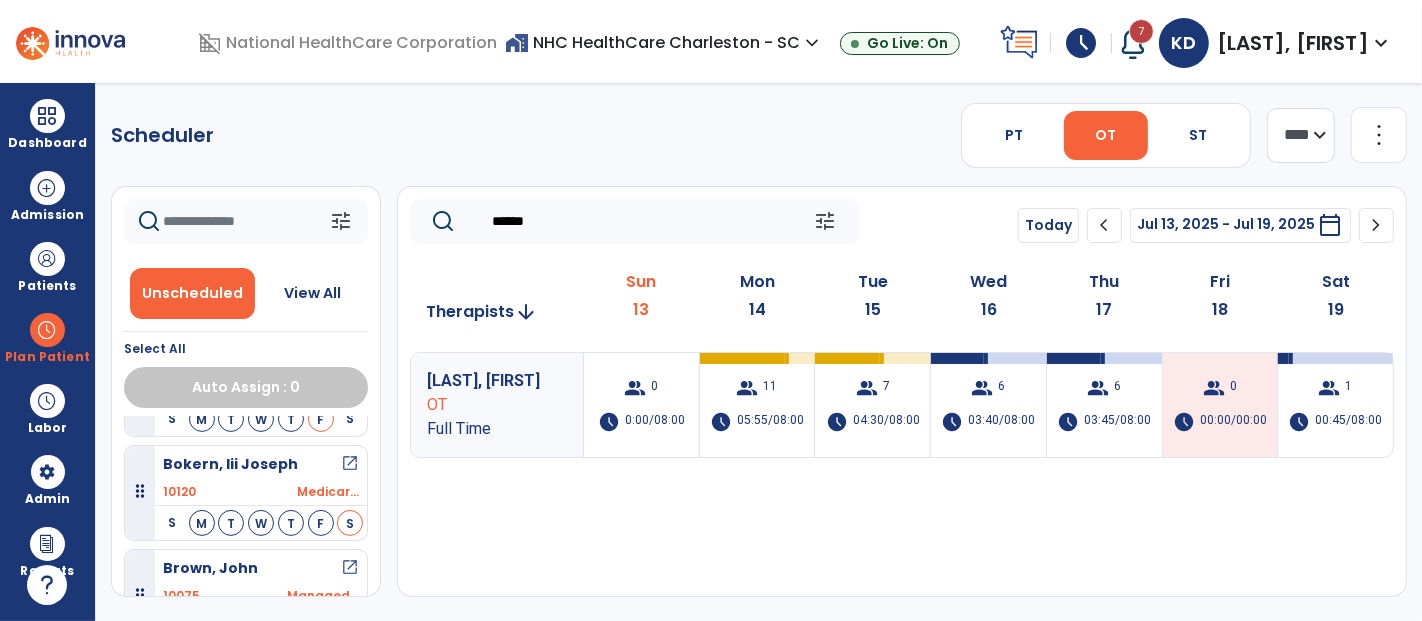 scroll, scrollTop: 222, scrollLeft: 0, axis: vertical 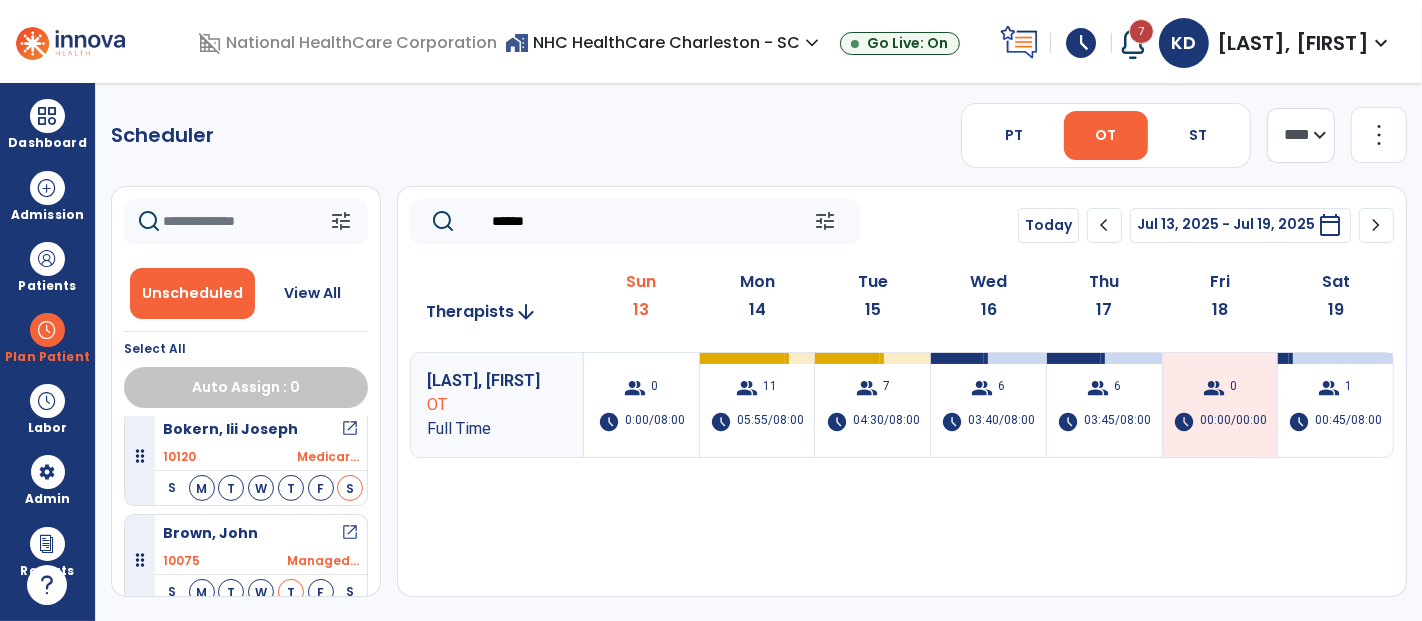 click on "******" 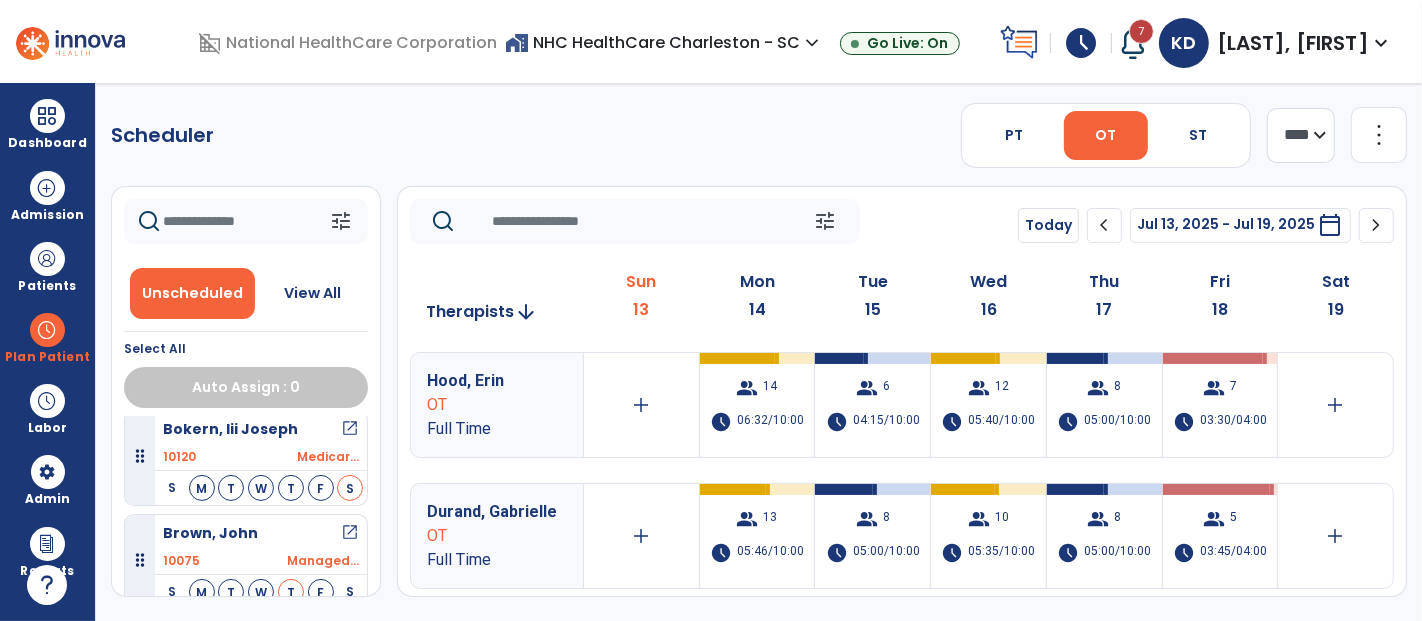 click 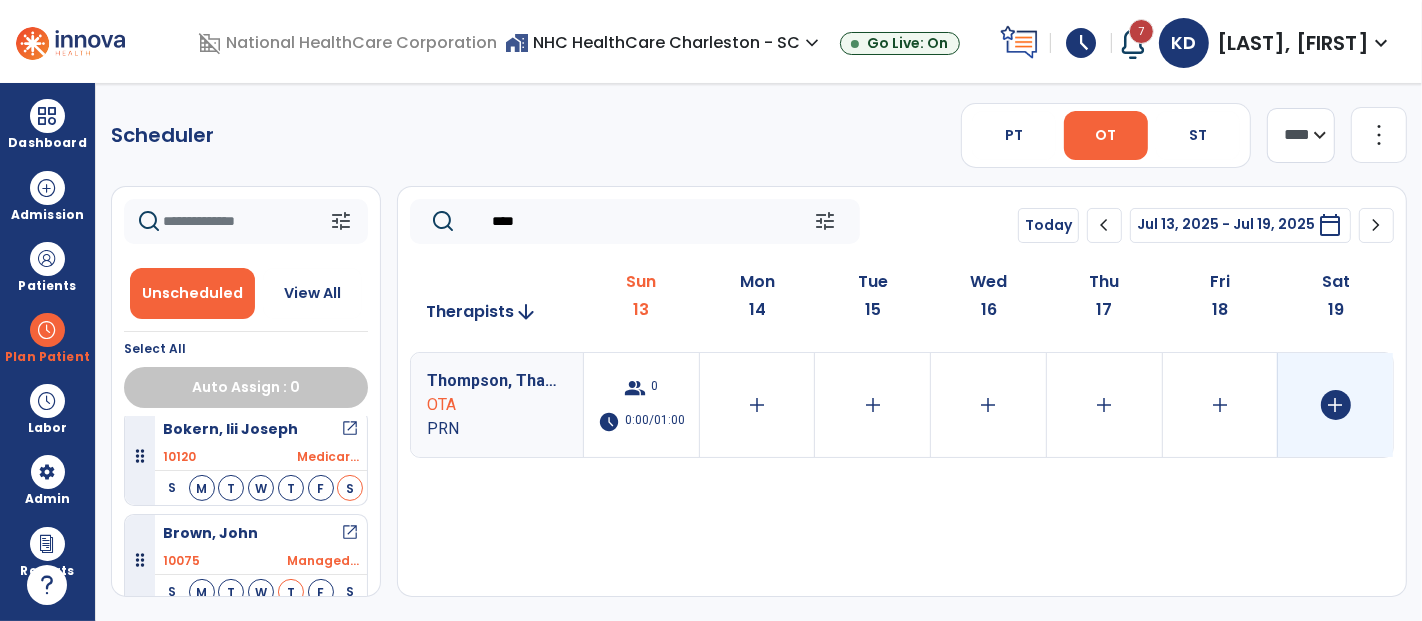 type on "****" 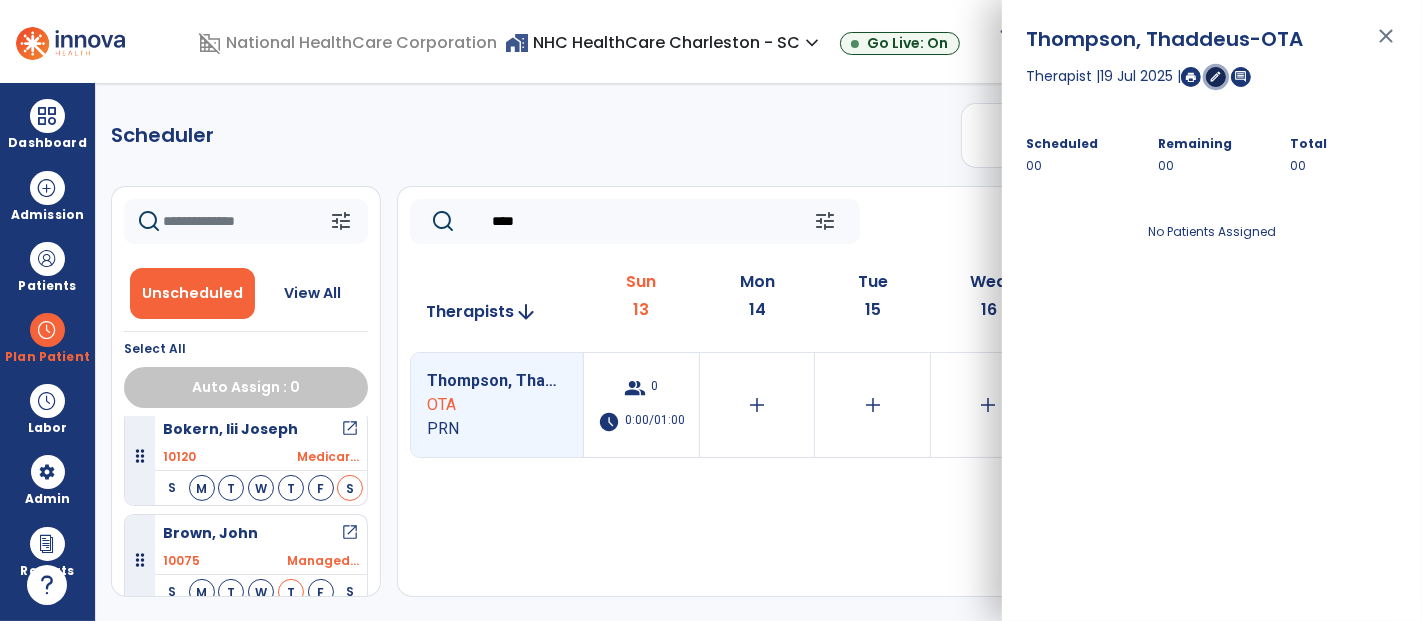 click on "edit" at bounding box center [1216, 76] 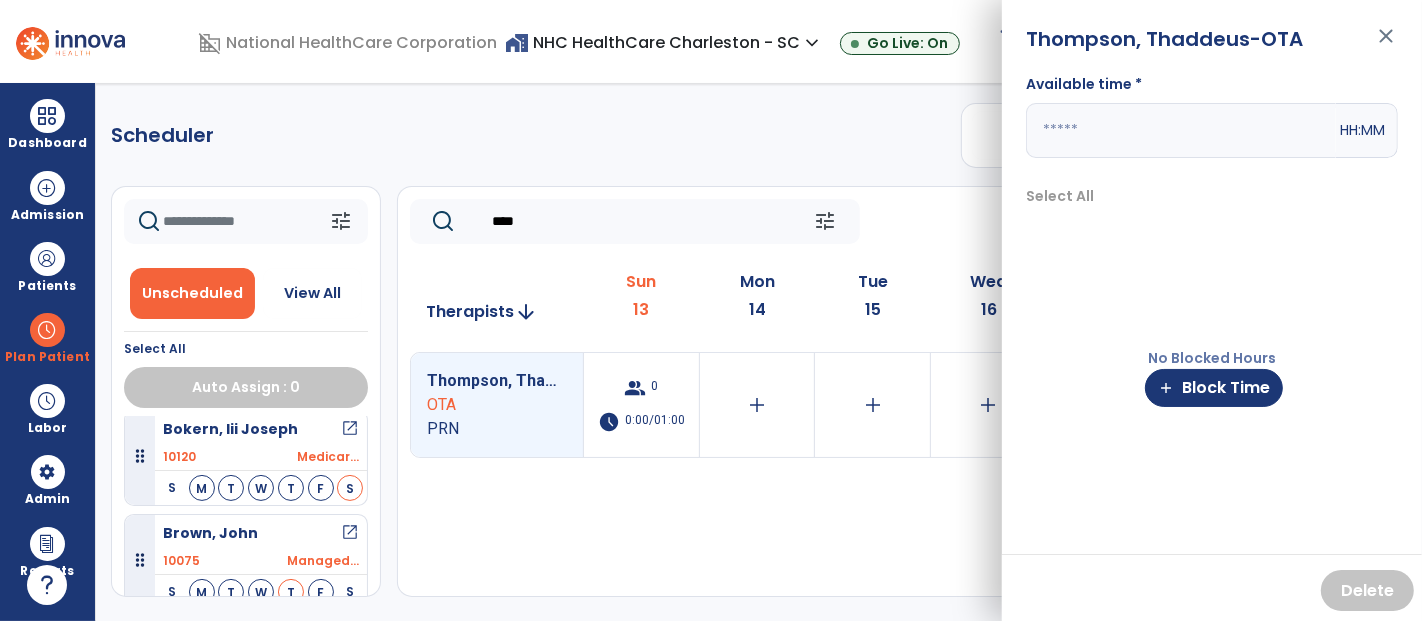 click at bounding box center (1181, 130) 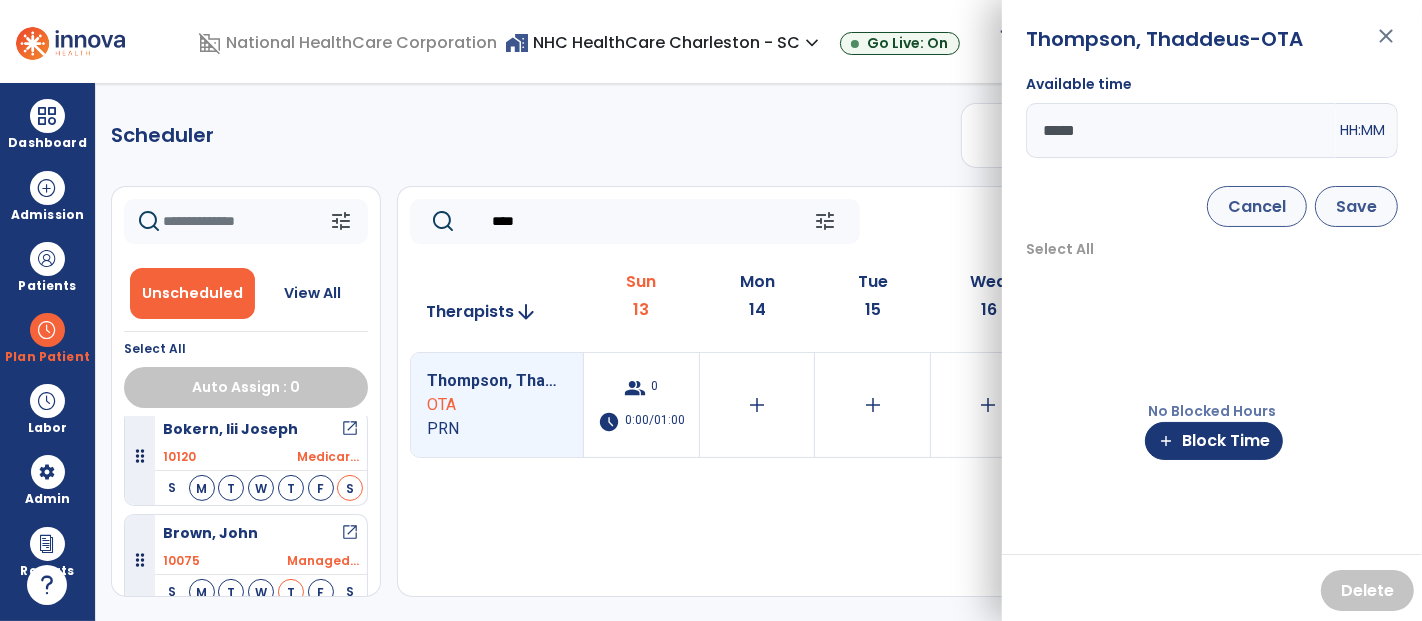 type on "*****" 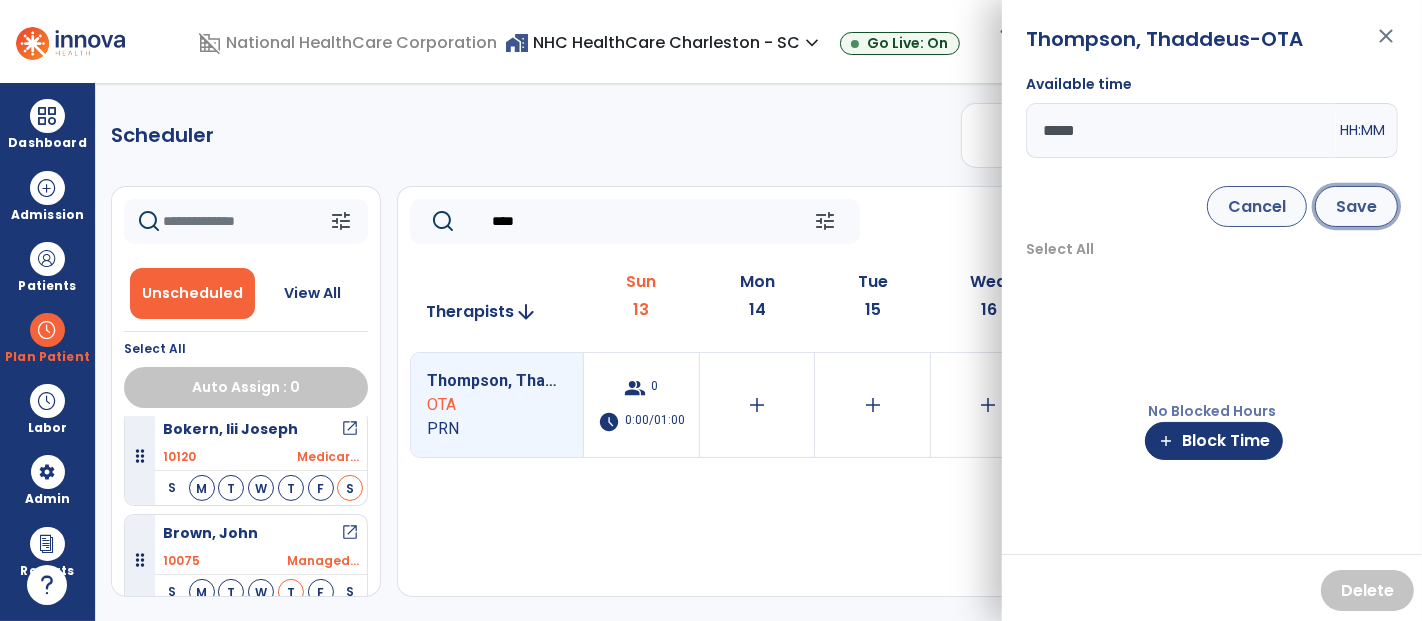 click on "Save" at bounding box center (1356, 206) 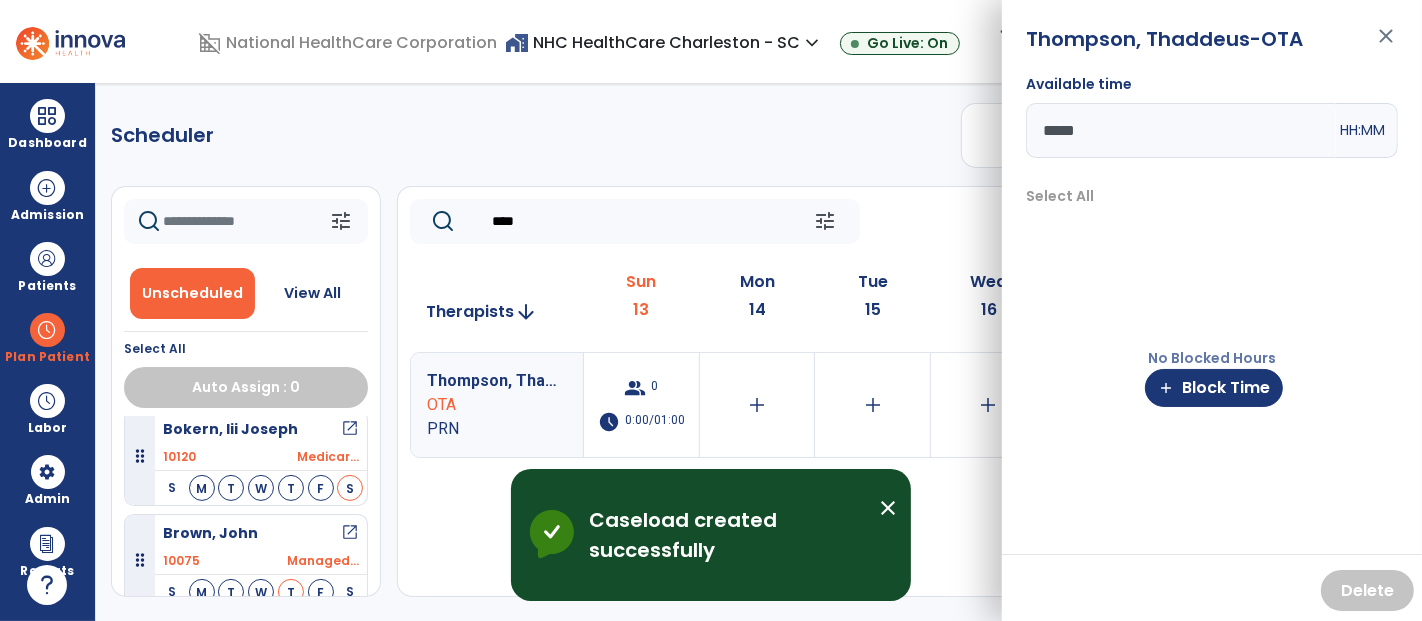 click on "close" at bounding box center (1386, 45) 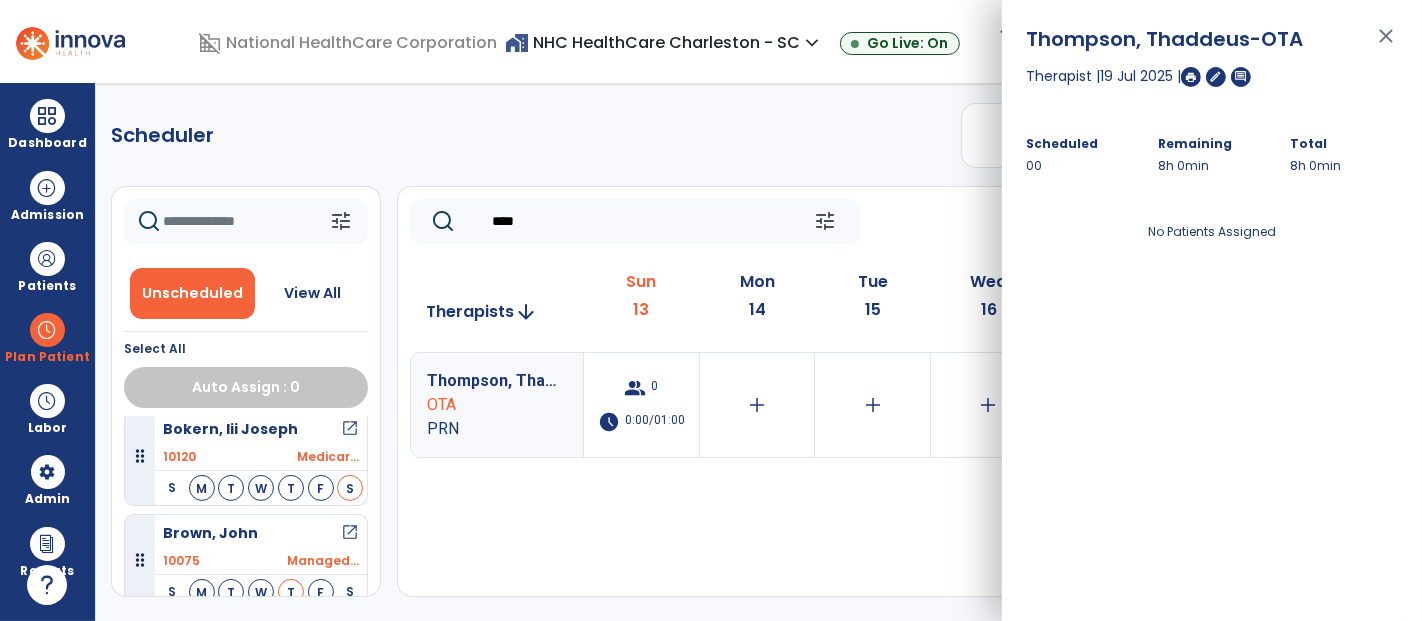 click on "close" at bounding box center [1386, 45] 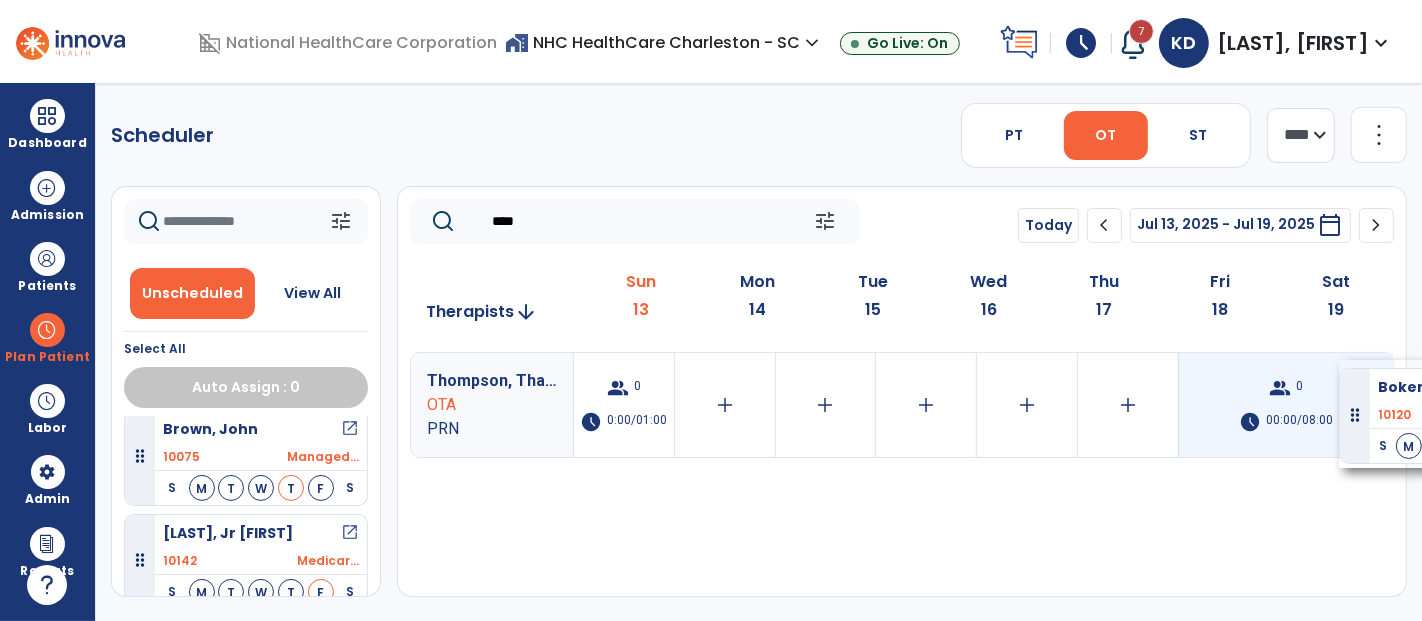 drag, startPoint x: 255, startPoint y: 449, endPoint x: 1339, endPoint y: 360, distance: 1087.6475 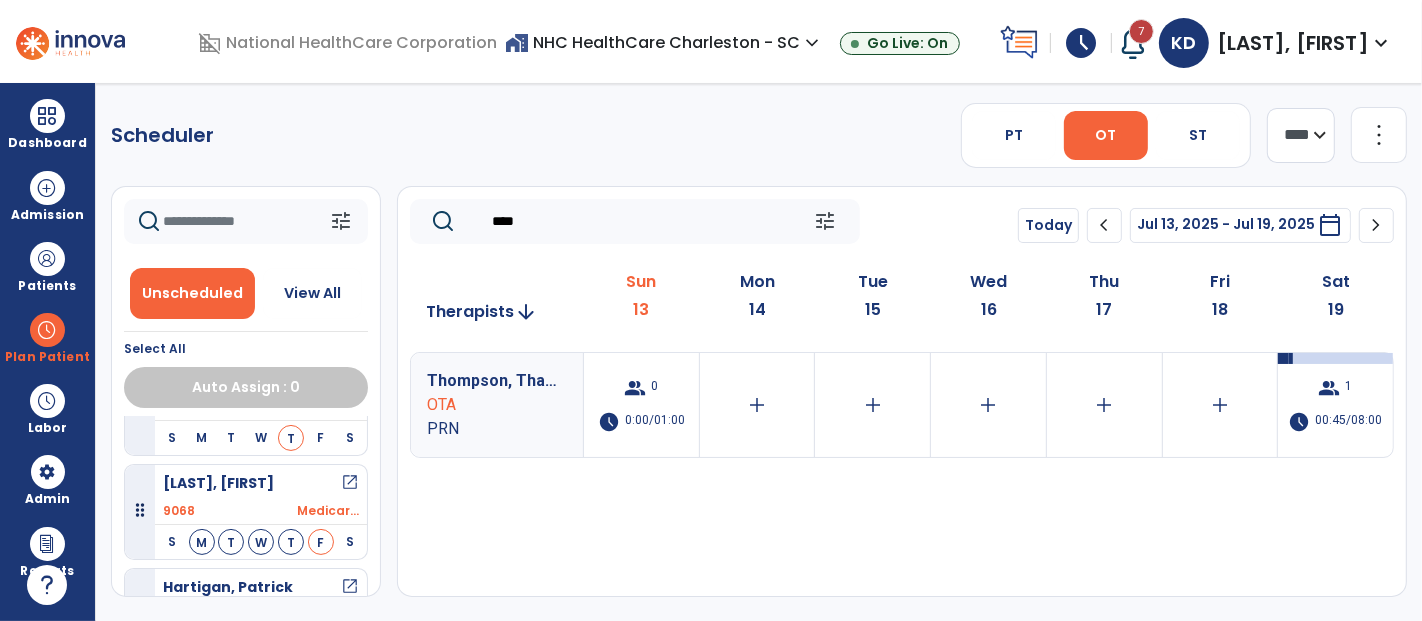 scroll, scrollTop: 1111, scrollLeft: 0, axis: vertical 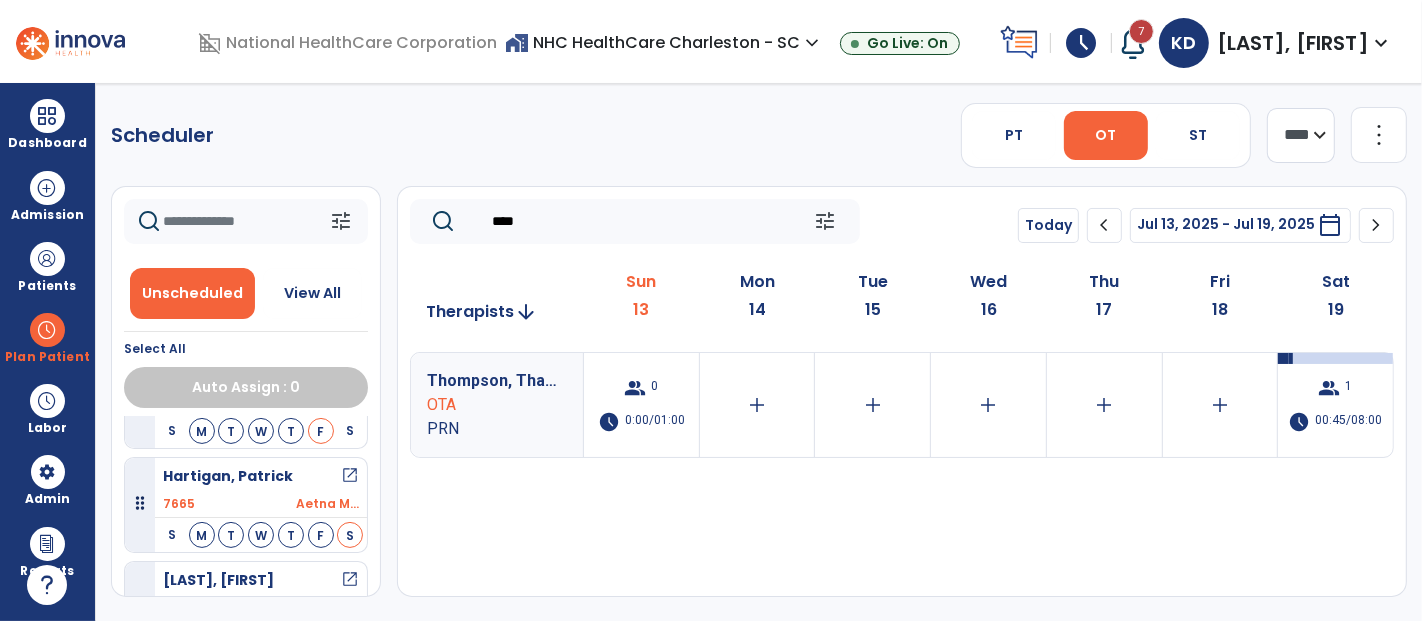 drag, startPoint x: 553, startPoint y: 232, endPoint x: 452, endPoint y: 221, distance: 101.597244 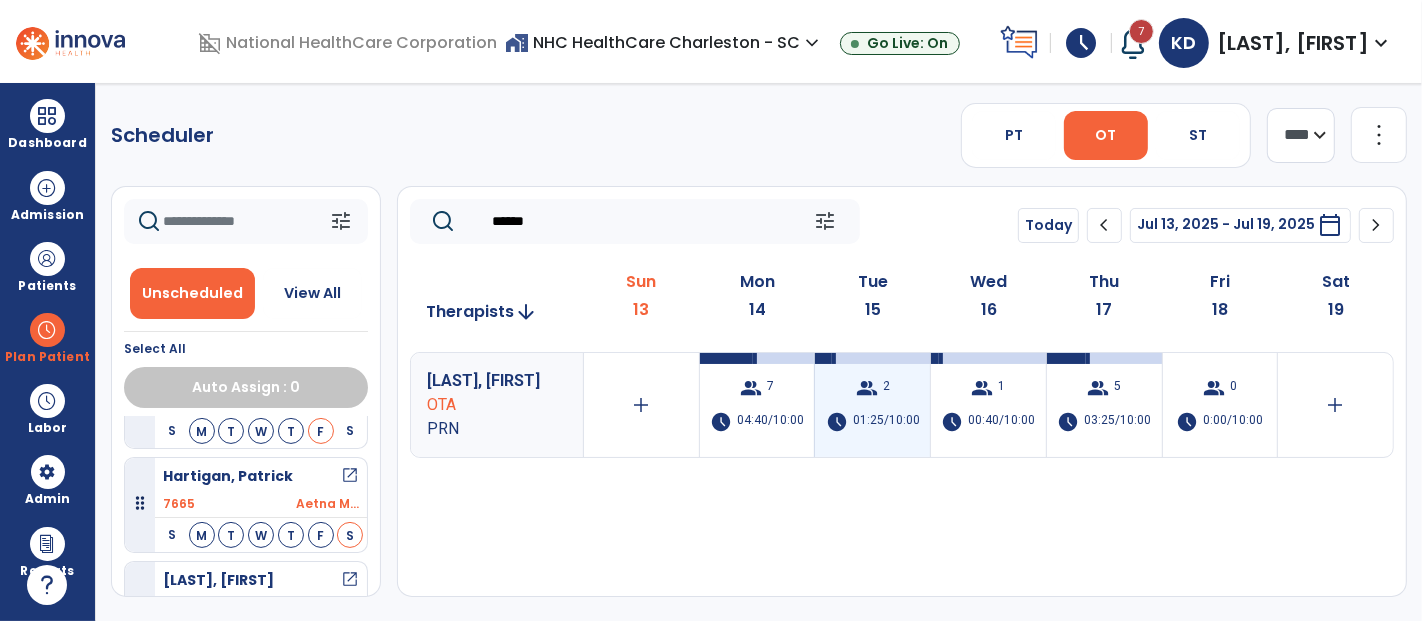 type on "******" 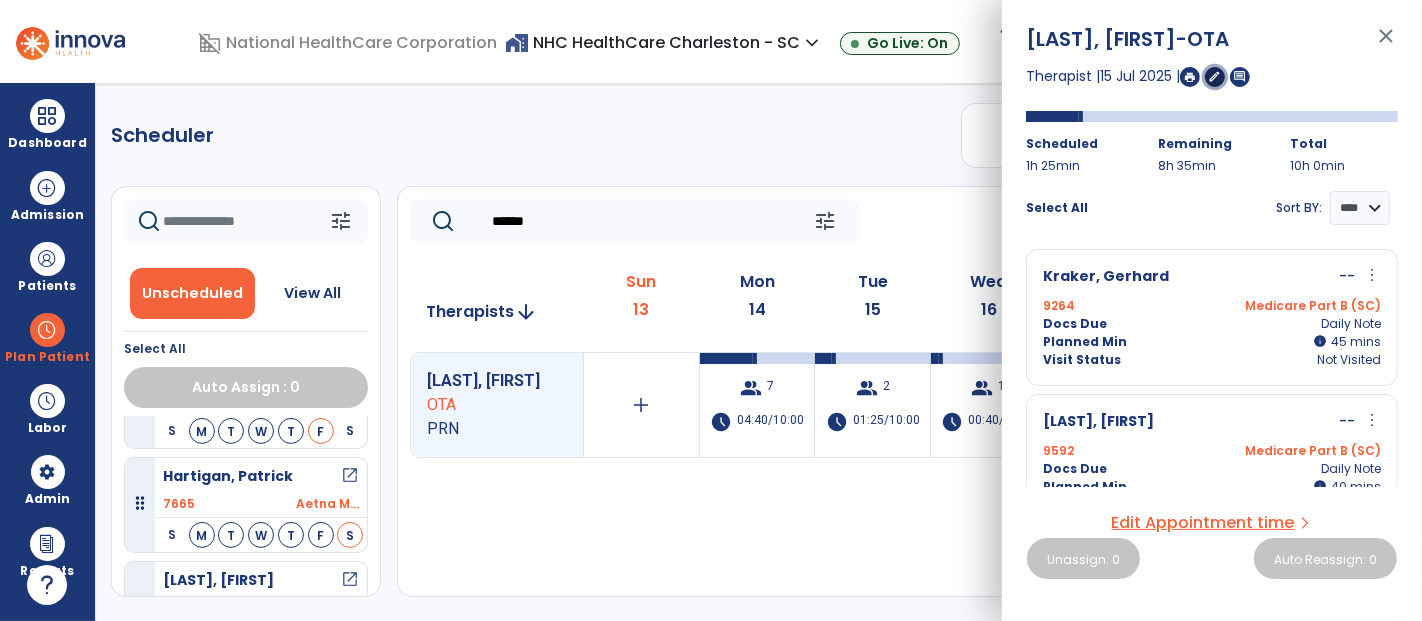 click on "edit" at bounding box center [1215, 76] 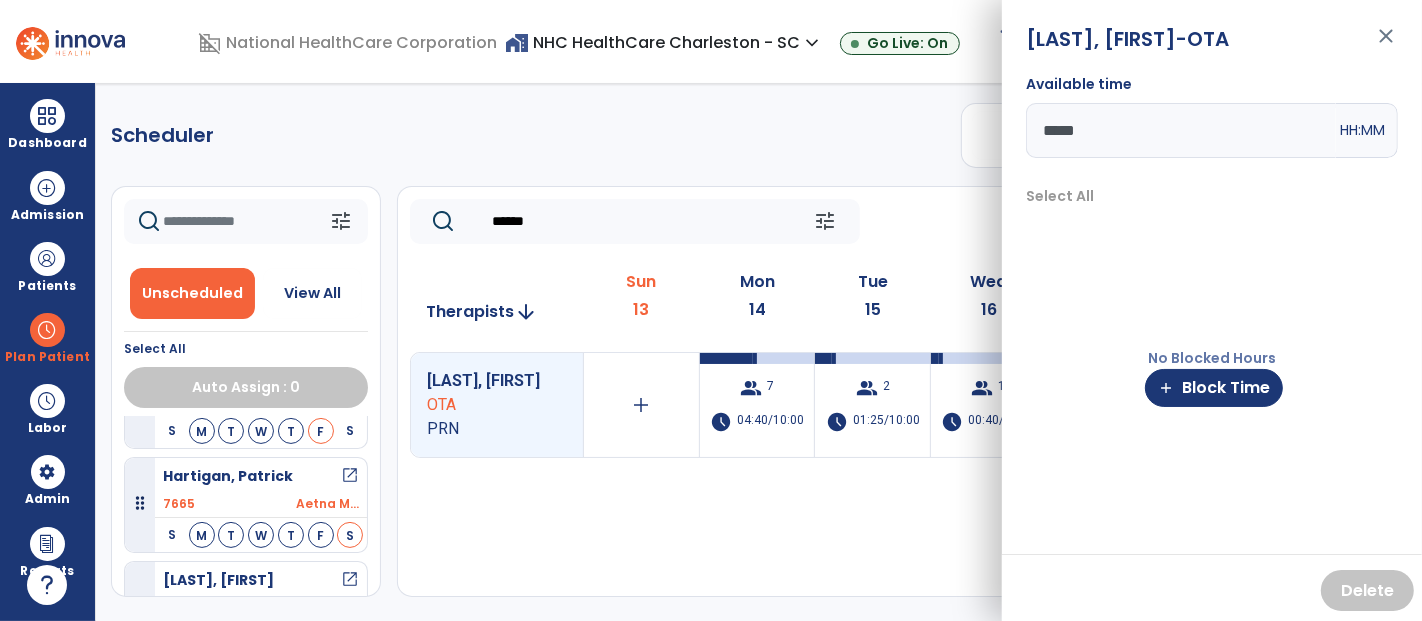drag, startPoint x: 1125, startPoint y: 119, endPoint x: 1016, endPoint y: 146, distance: 112.29426 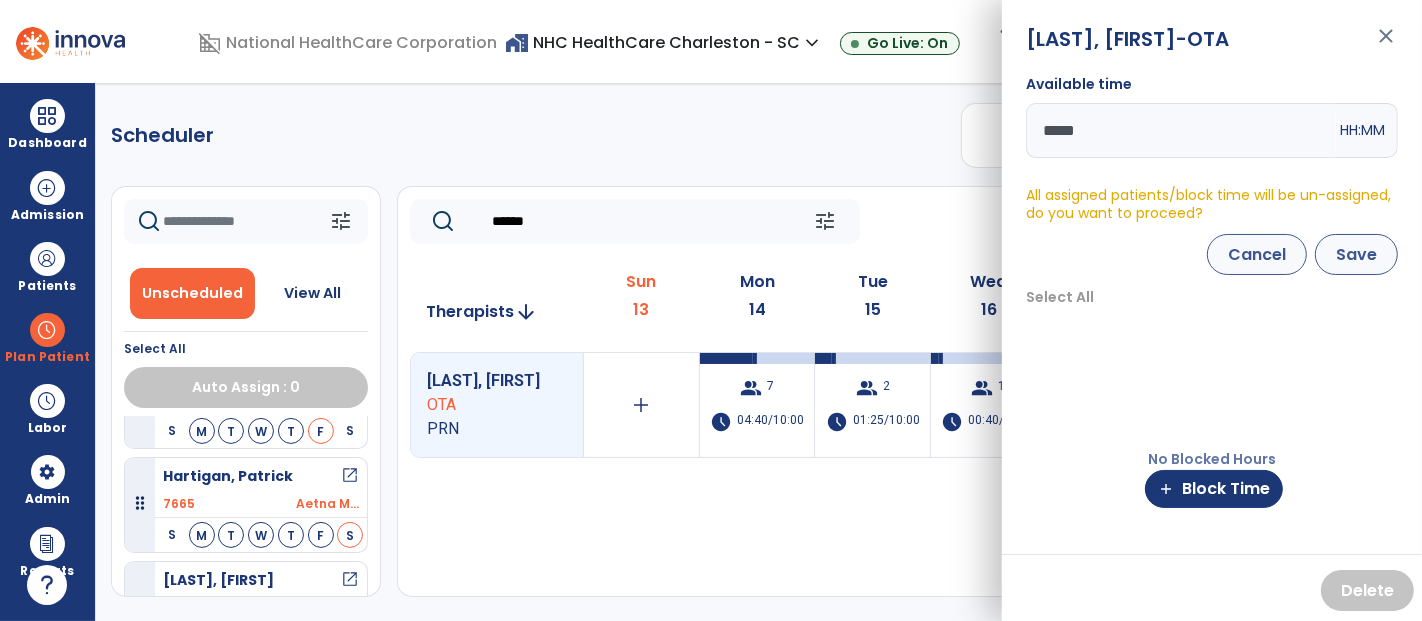 type on "*****" 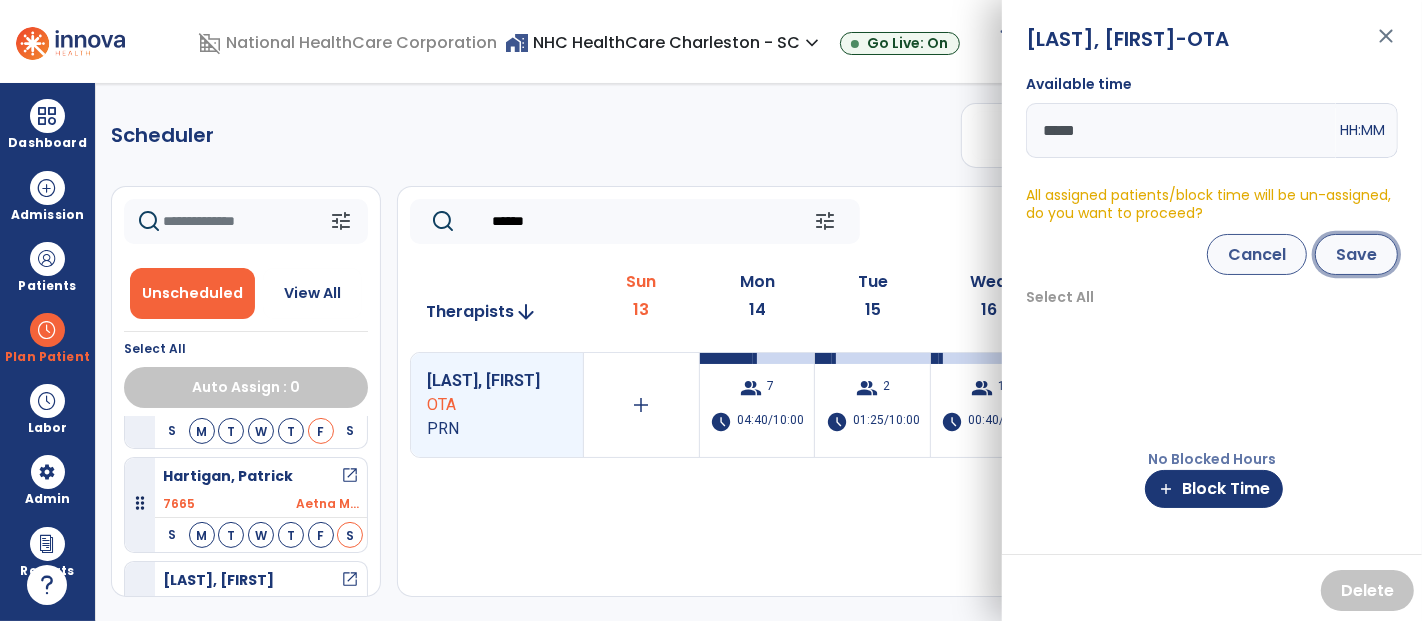 click on "Save" at bounding box center (1356, 254) 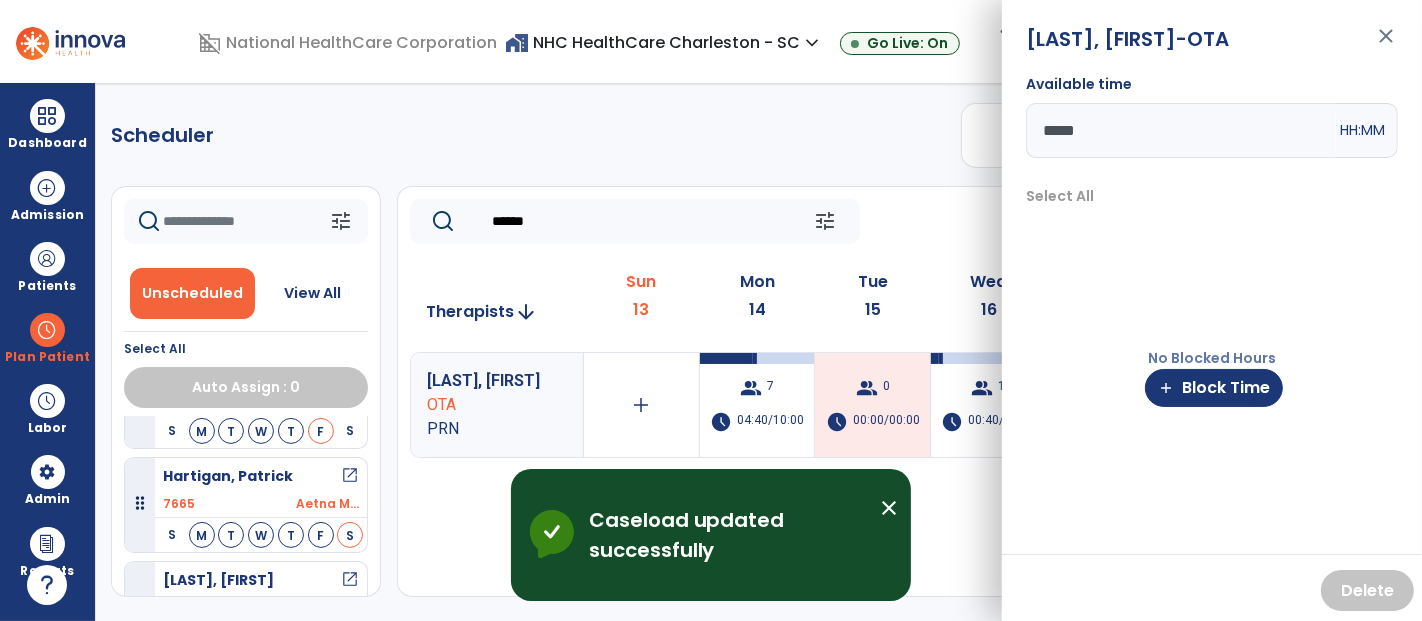 click on "close" at bounding box center [1386, 45] 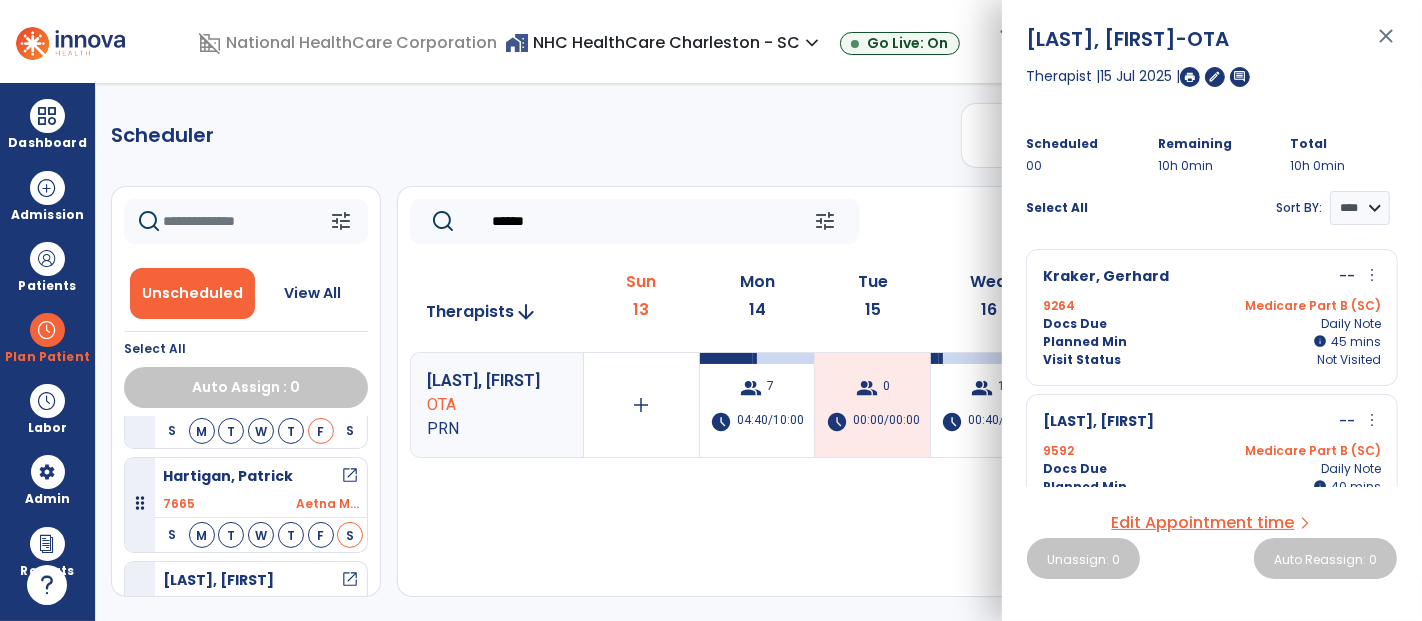 click on "close" at bounding box center (1386, 45) 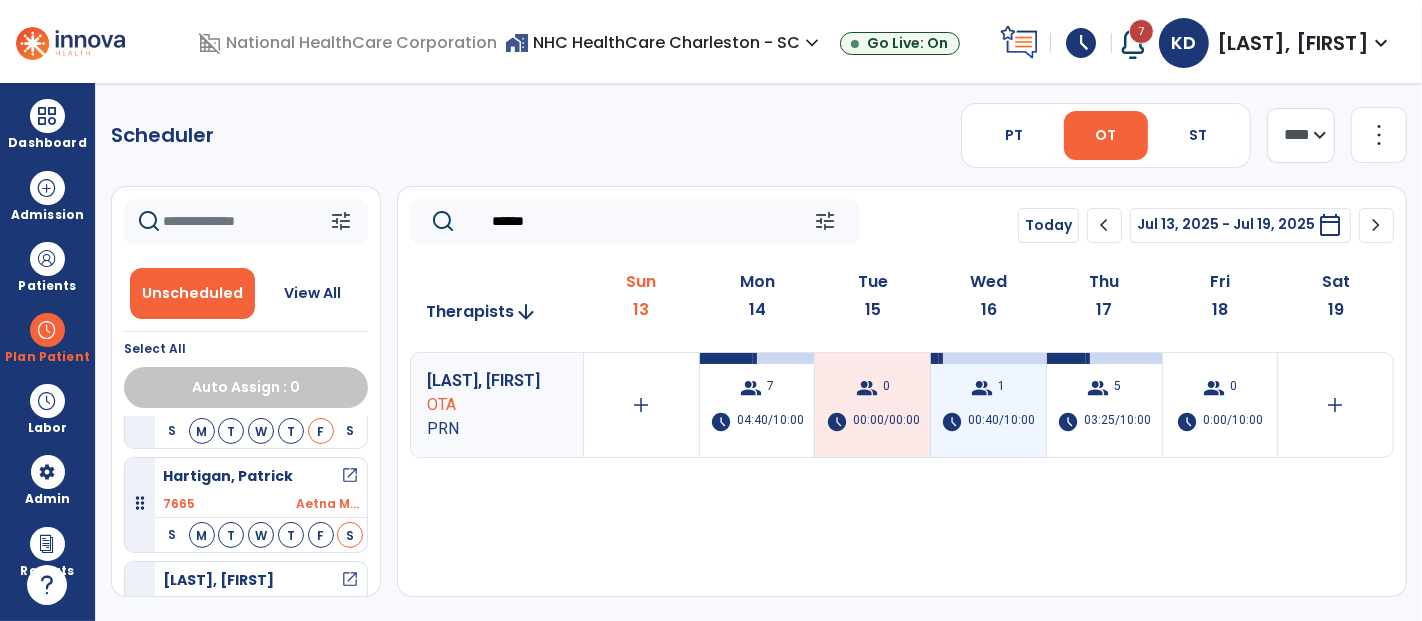 click on "group  1  schedule  00:40/10:00" at bounding box center [988, 405] 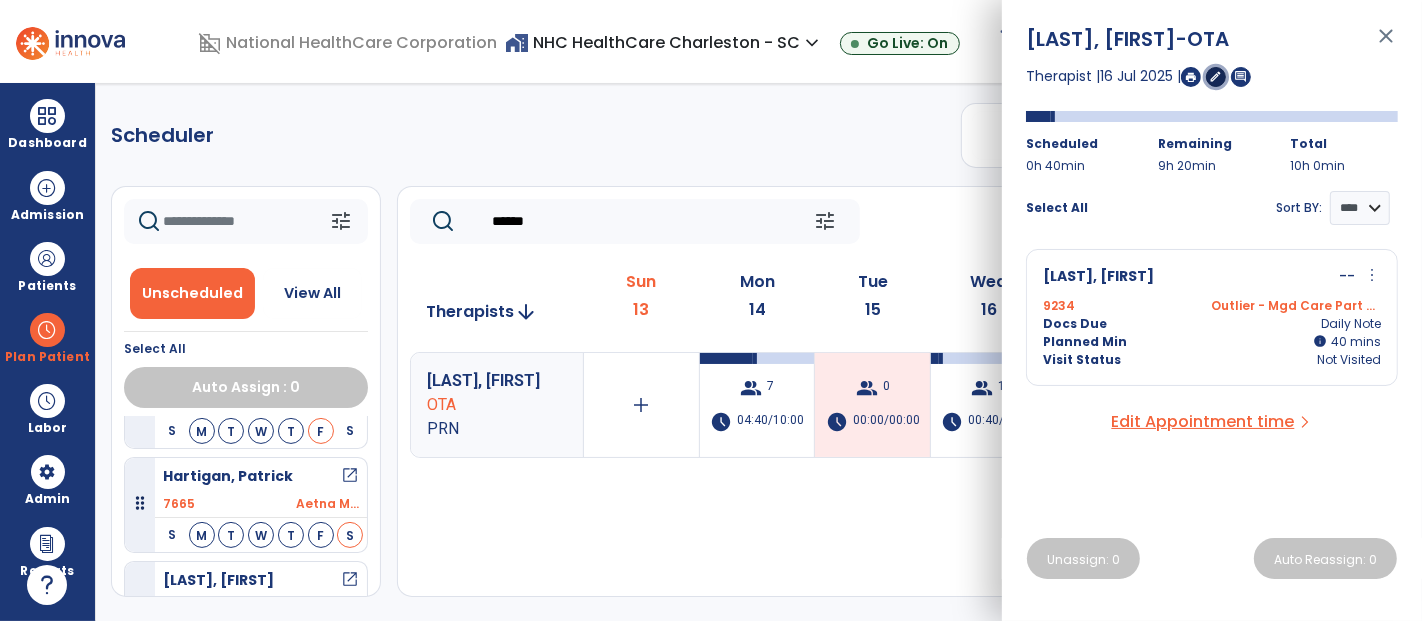 click on "edit" at bounding box center (1216, 76) 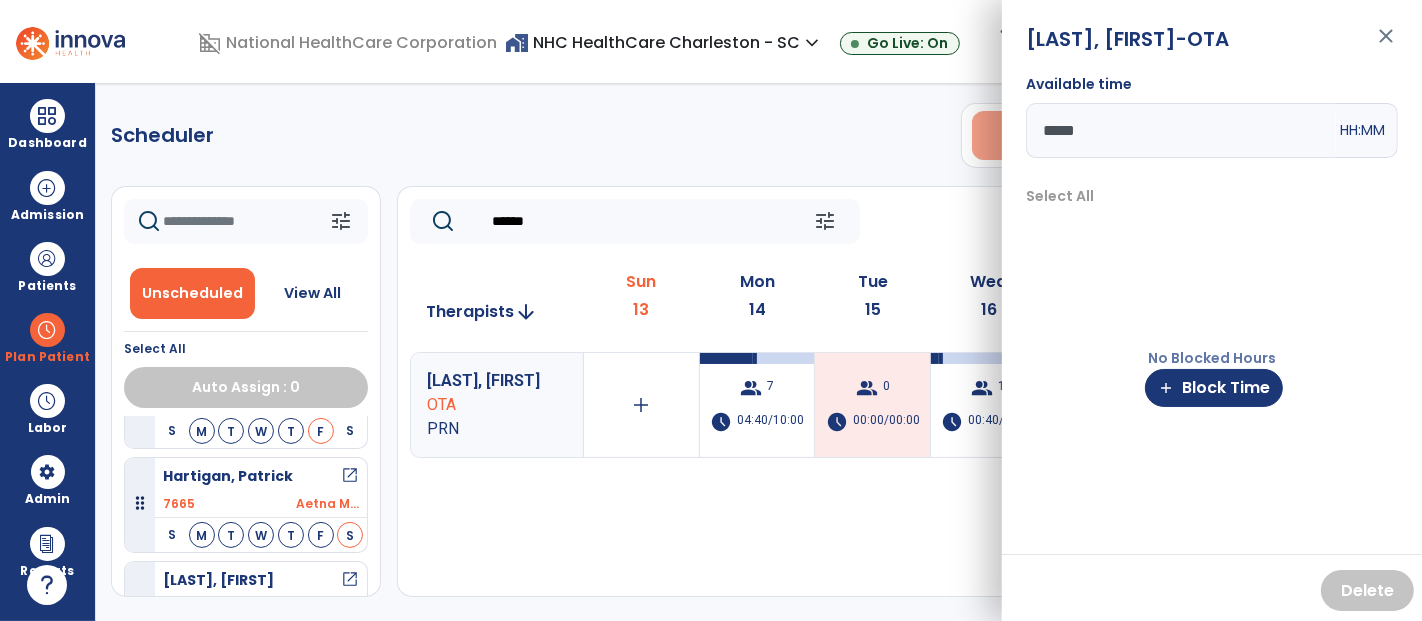 drag, startPoint x: 1139, startPoint y: 138, endPoint x: 994, endPoint y: 152, distance: 145.6743 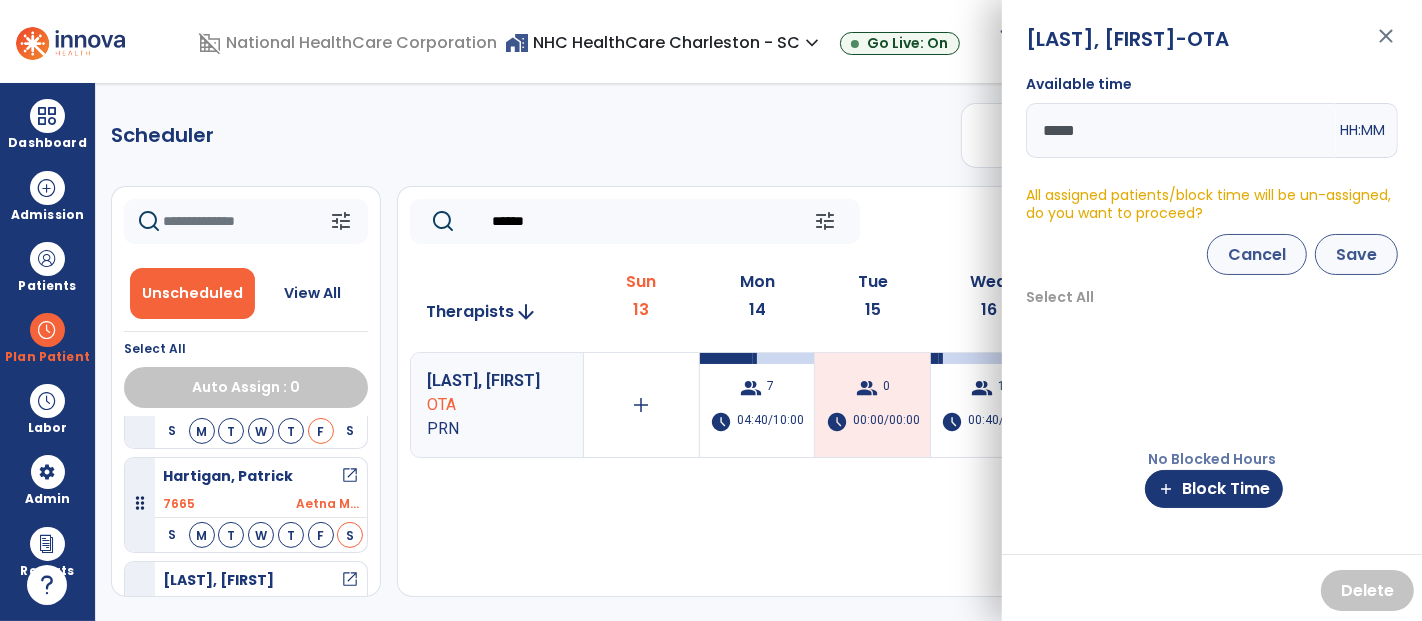 type on "*****" 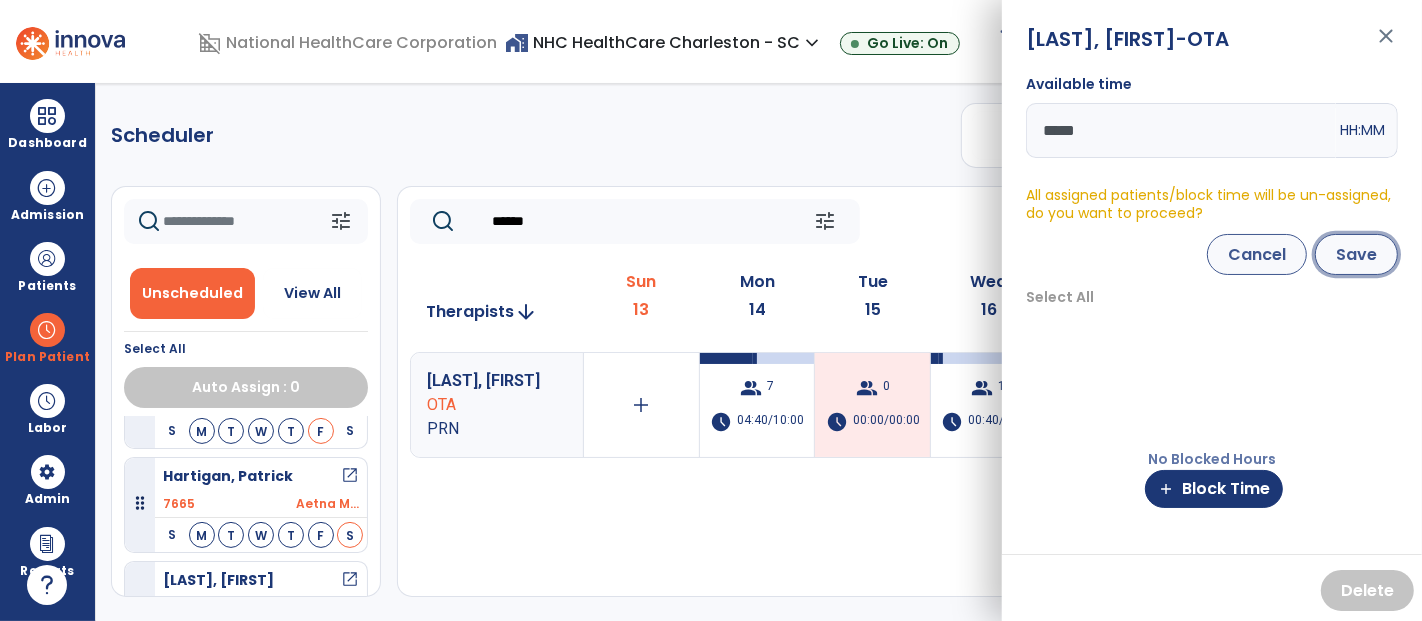 click on "Save" at bounding box center (1356, 254) 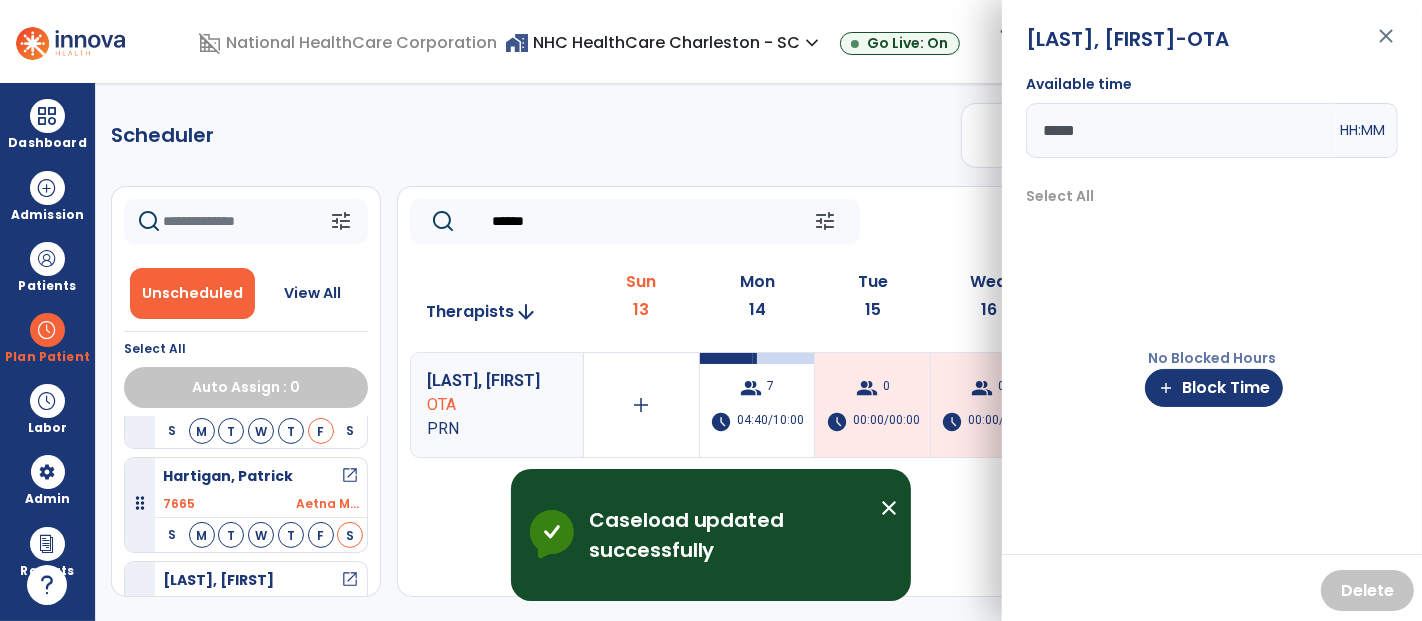 click on "close" at bounding box center (1386, 45) 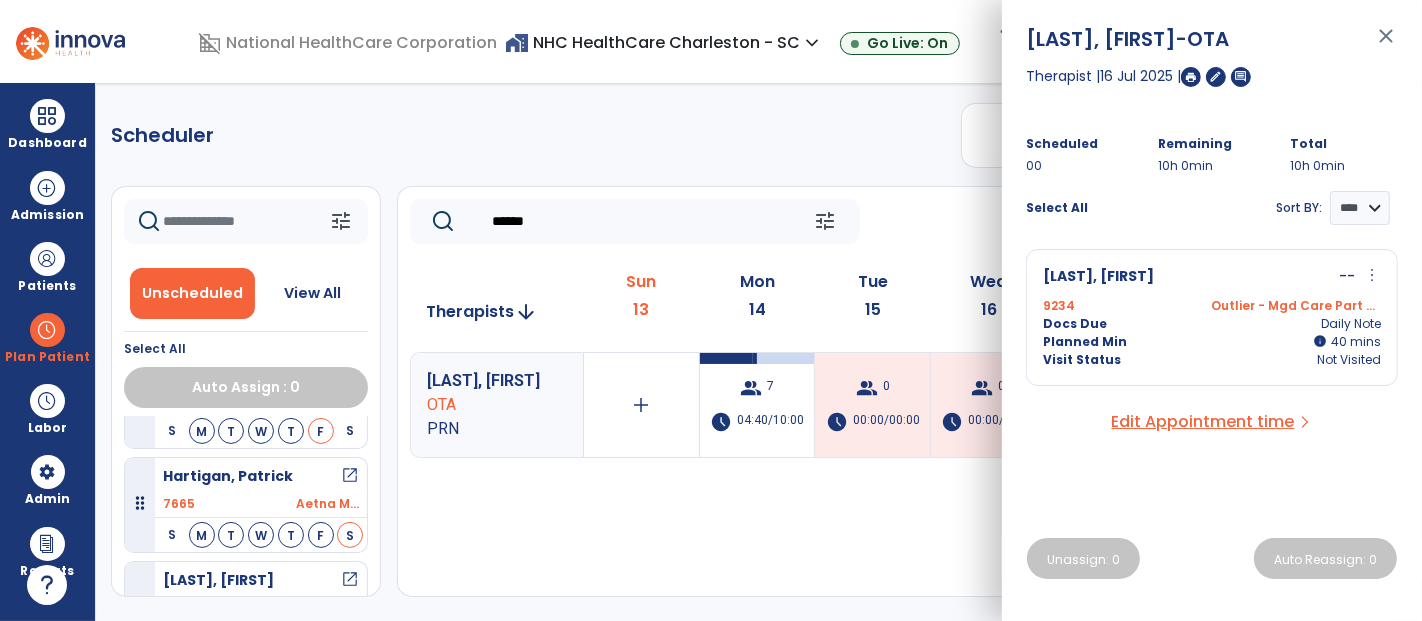 click on "close" at bounding box center [1386, 45] 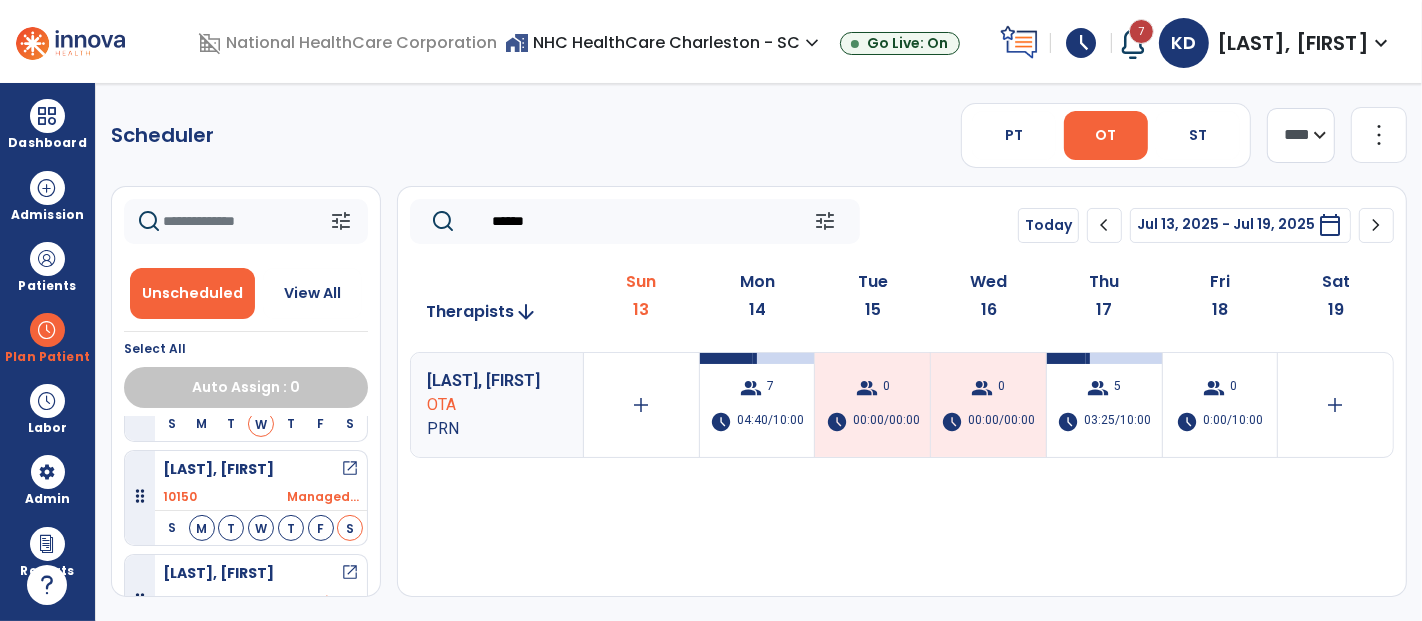 scroll, scrollTop: 1555, scrollLeft: 0, axis: vertical 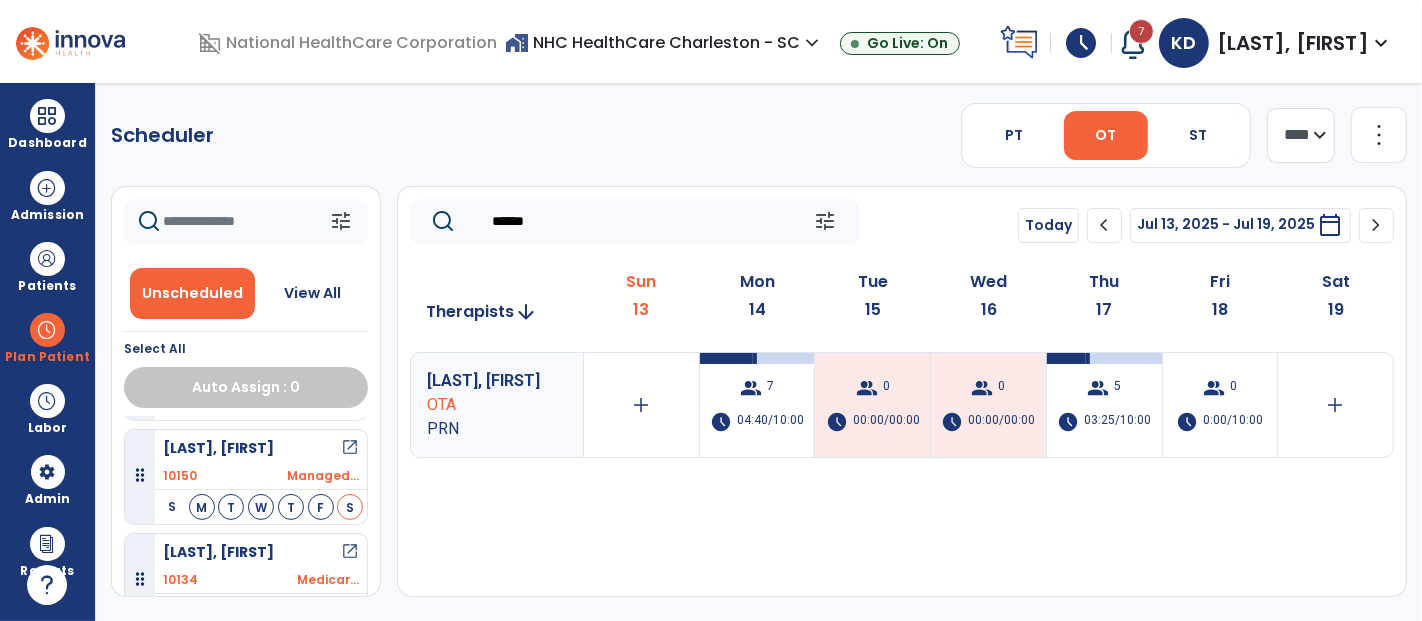 drag, startPoint x: 575, startPoint y: 197, endPoint x: 439, endPoint y: 212, distance: 136.8247 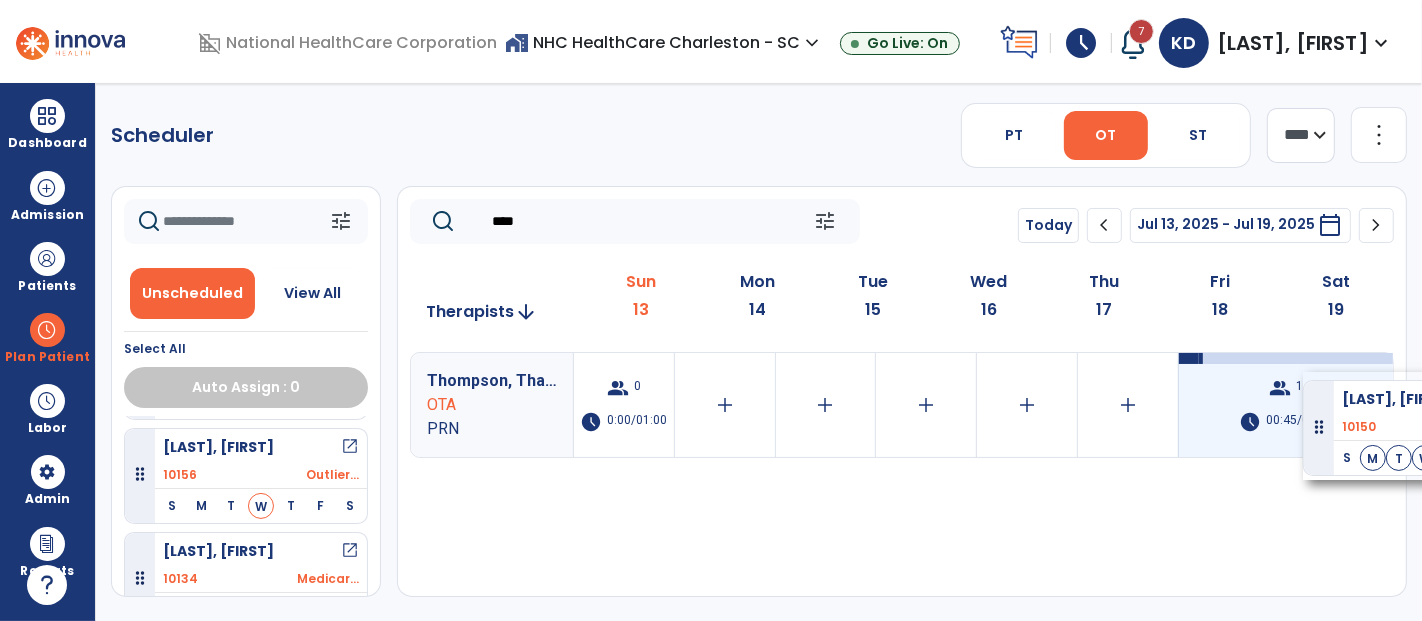 drag, startPoint x: 205, startPoint y: 461, endPoint x: 1303, endPoint y: 372, distance: 1101.6011 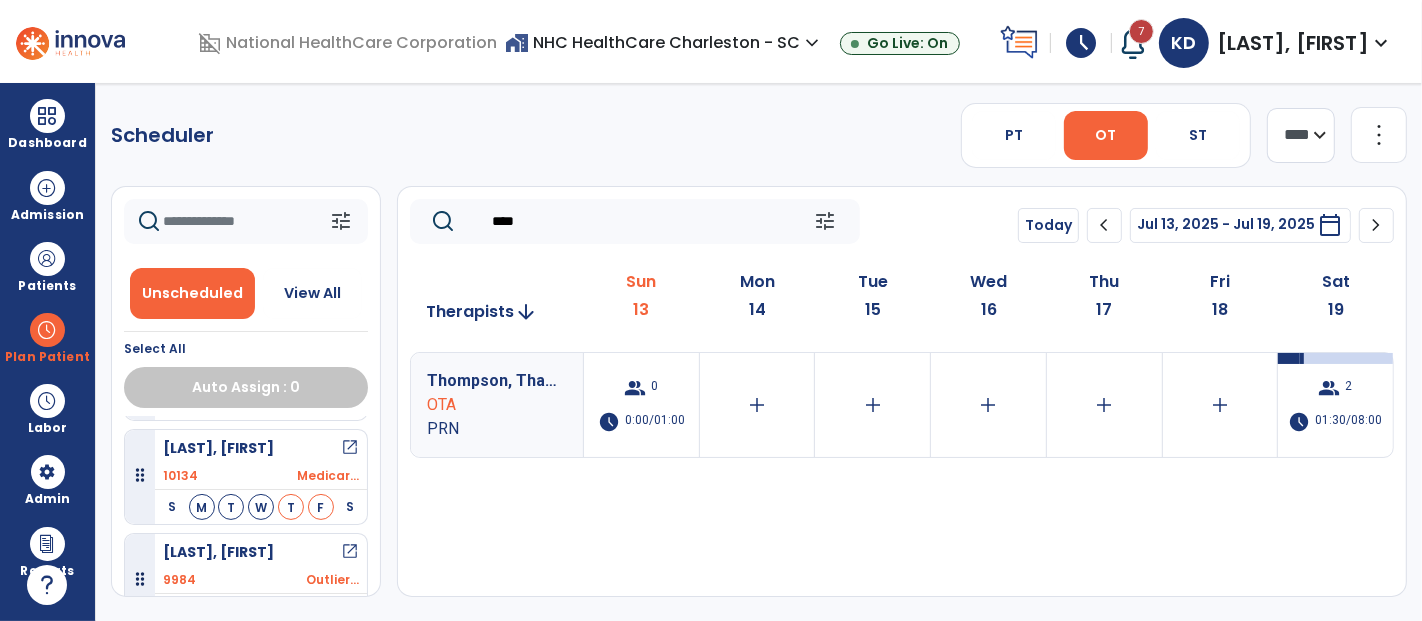 scroll, scrollTop: 1888, scrollLeft: 0, axis: vertical 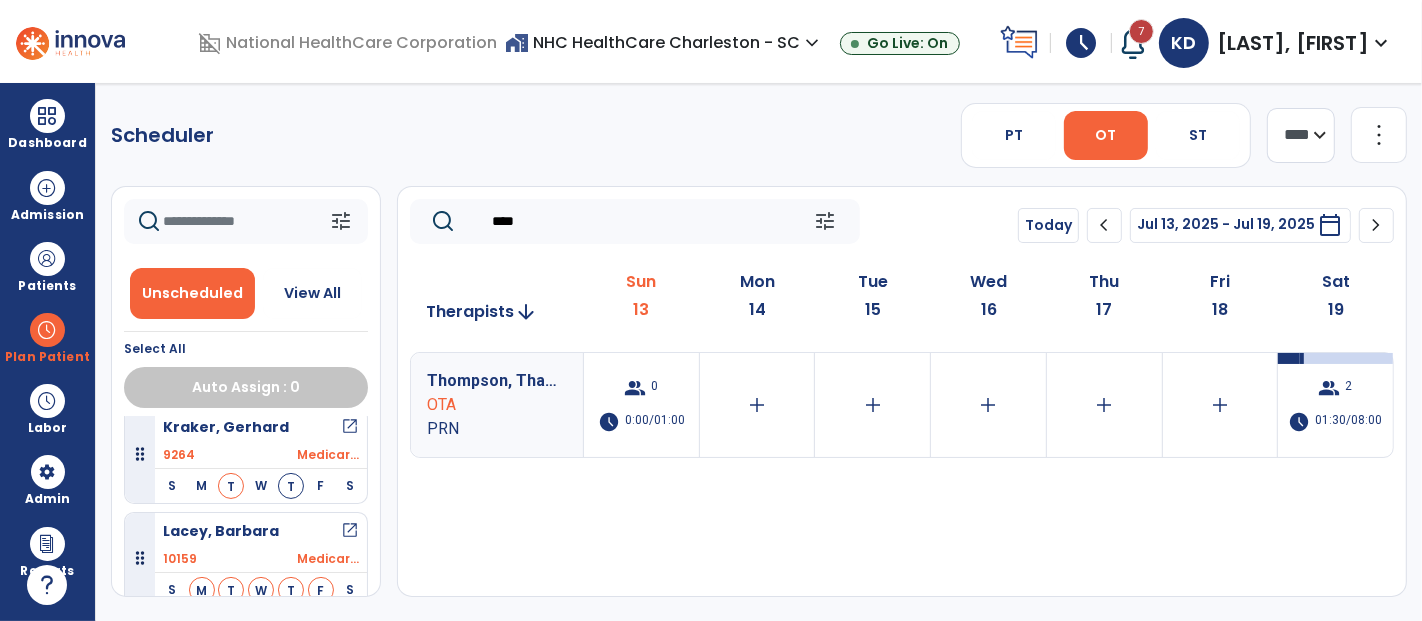 drag, startPoint x: 567, startPoint y: 227, endPoint x: 448, endPoint y: 237, distance: 119.419426 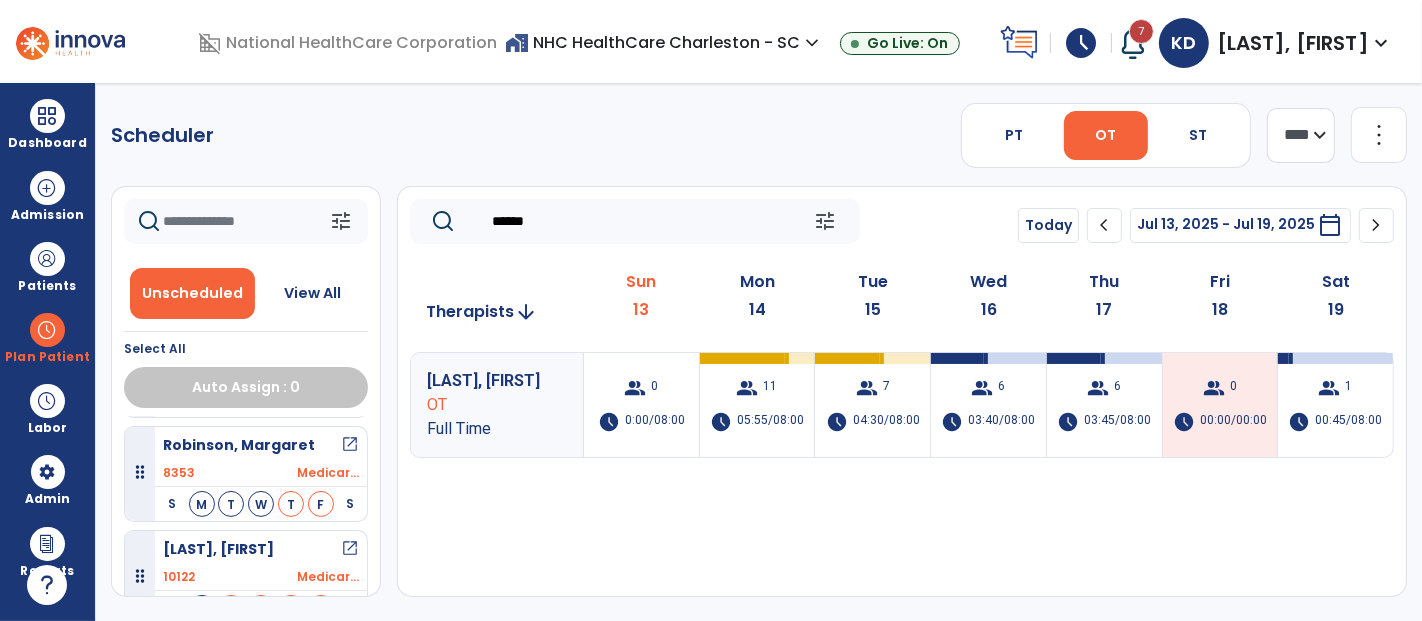 scroll, scrollTop: 3333, scrollLeft: 0, axis: vertical 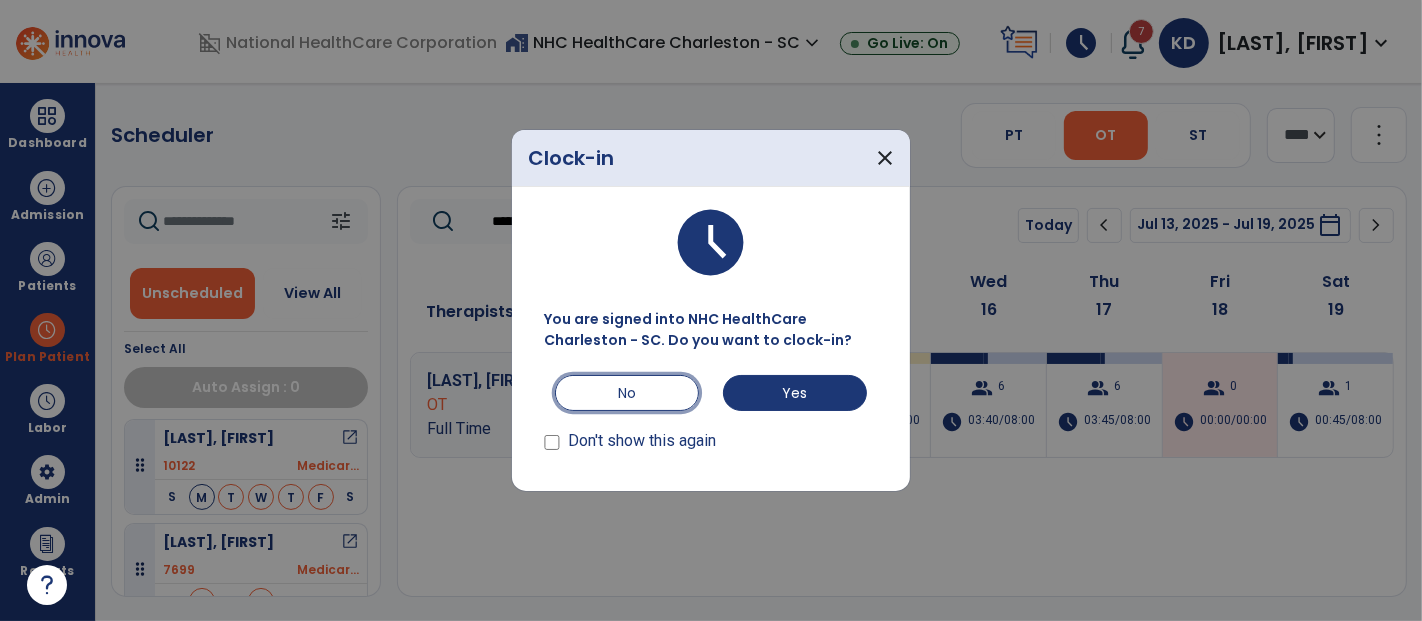 click on "No" at bounding box center (627, 393) 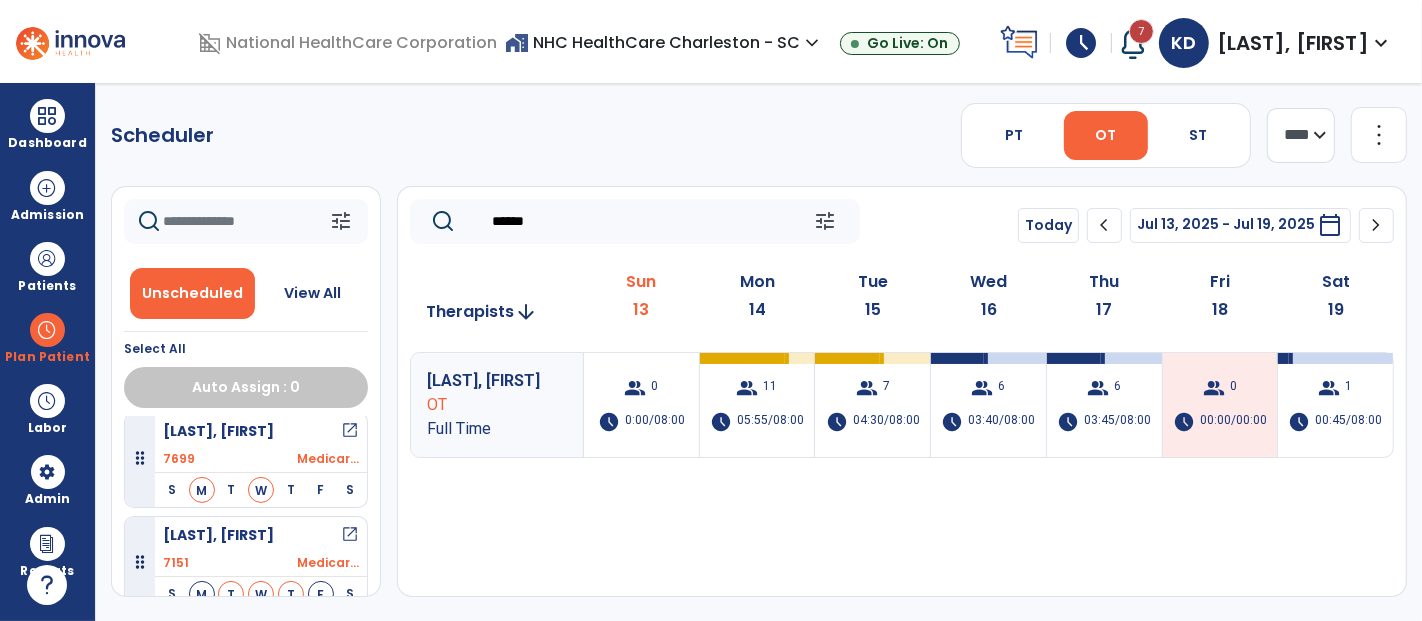 scroll, scrollTop: 3555, scrollLeft: 0, axis: vertical 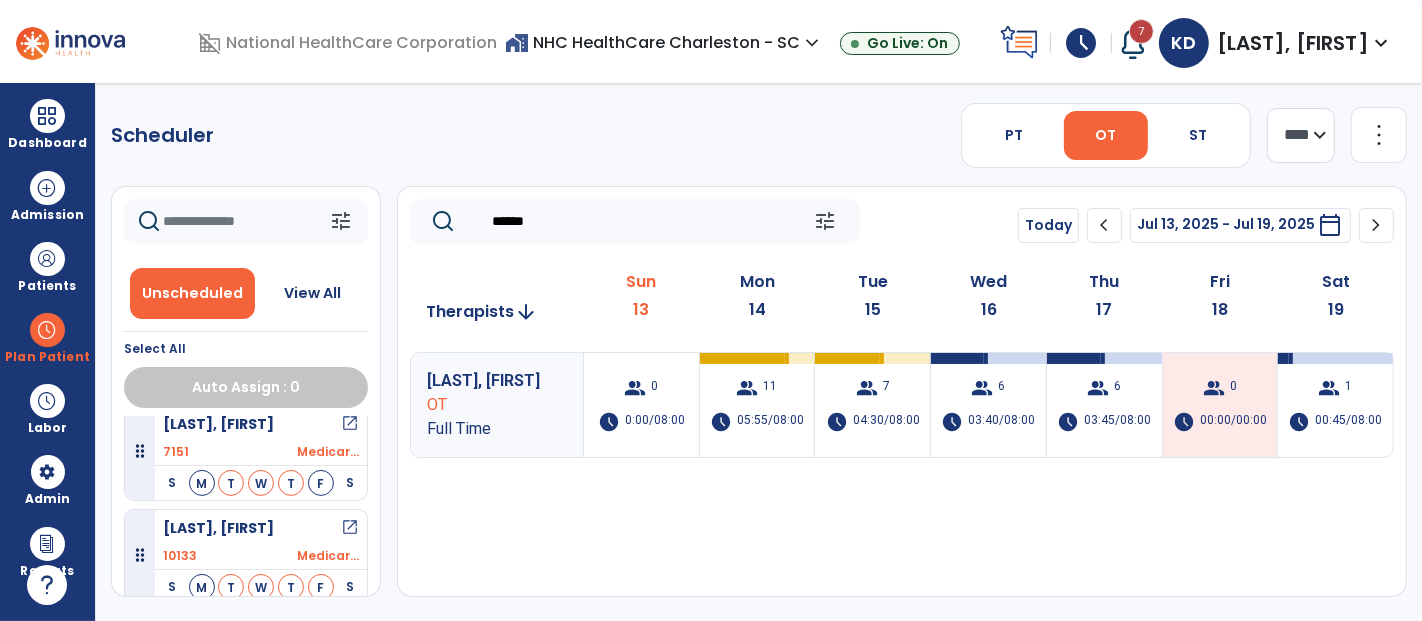 drag, startPoint x: 588, startPoint y: 213, endPoint x: 403, endPoint y: 240, distance: 186.95988 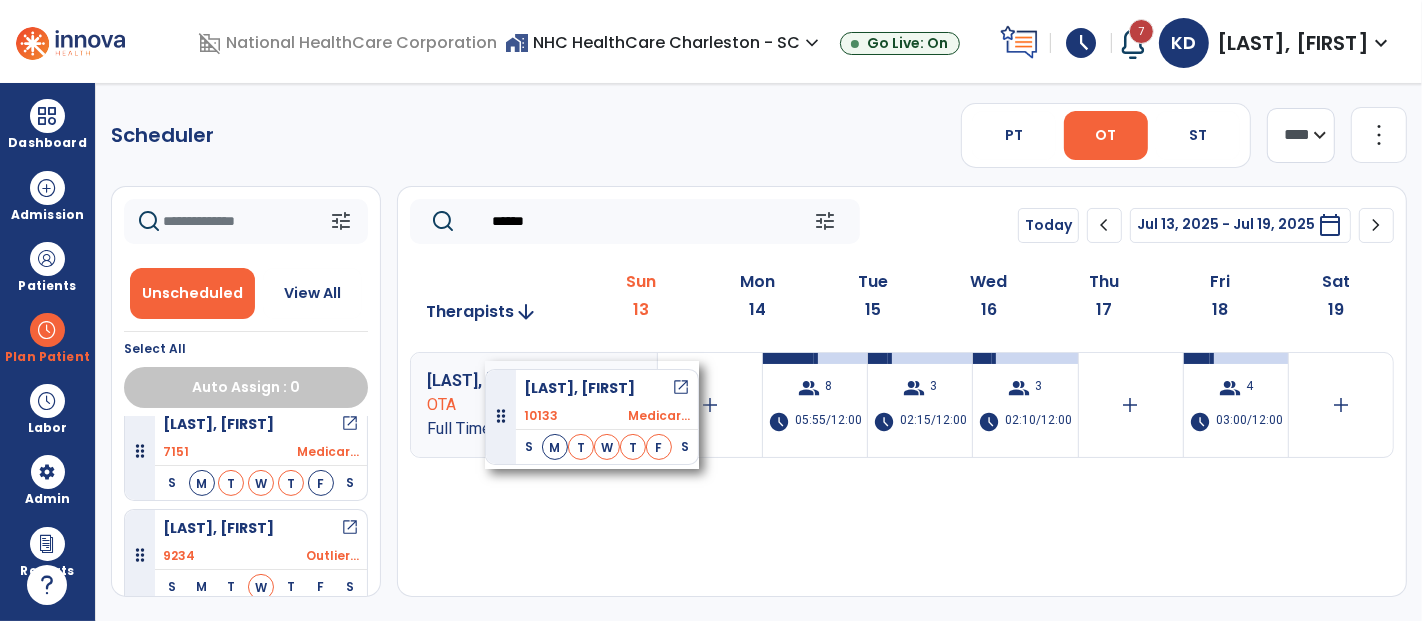 drag, startPoint x: 243, startPoint y: 509, endPoint x: 485, endPoint y: 361, distance: 283.66882 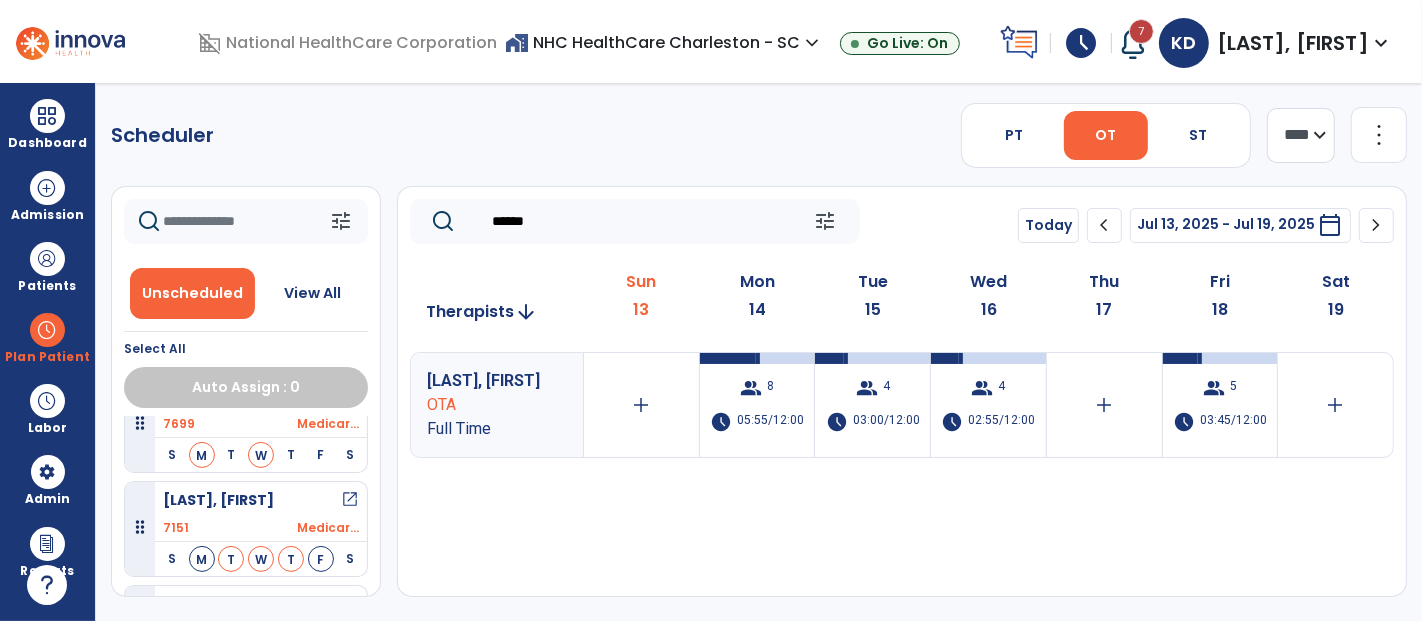 scroll, scrollTop: 3444, scrollLeft: 0, axis: vertical 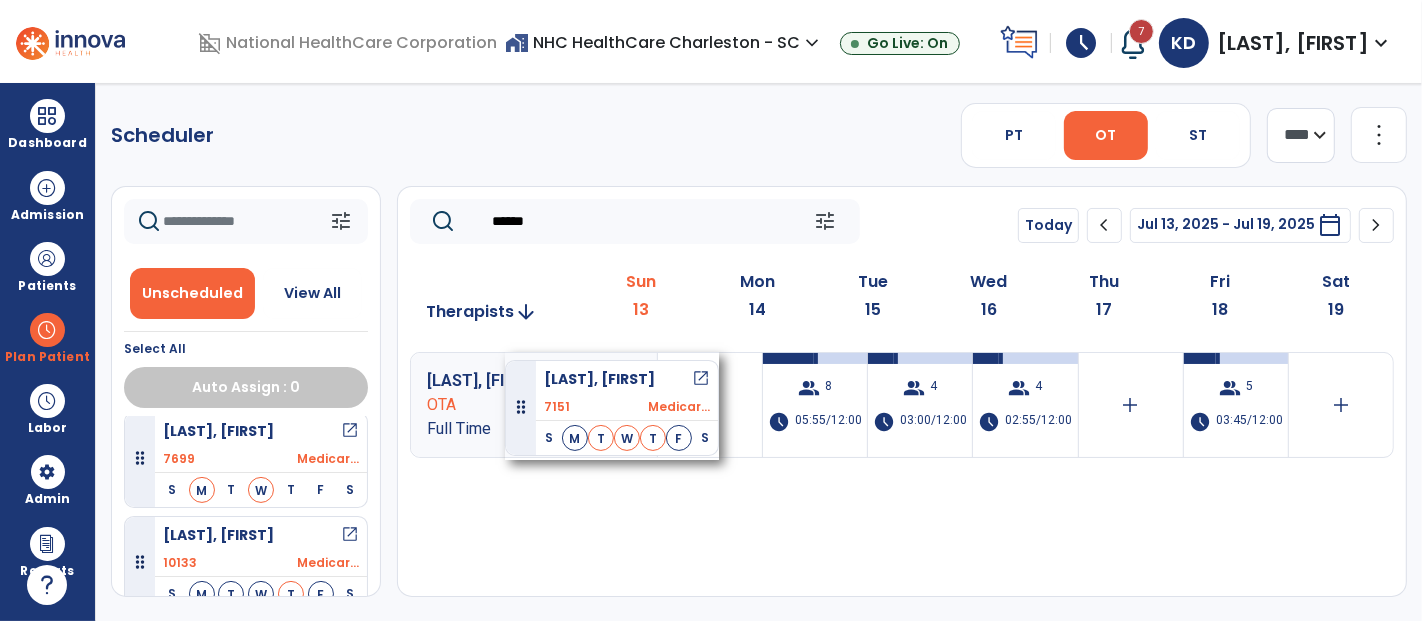 drag, startPoint x: 225, startPoint y: 524, endPoint x: 505, endPoint y: 352, distance: 328.6092 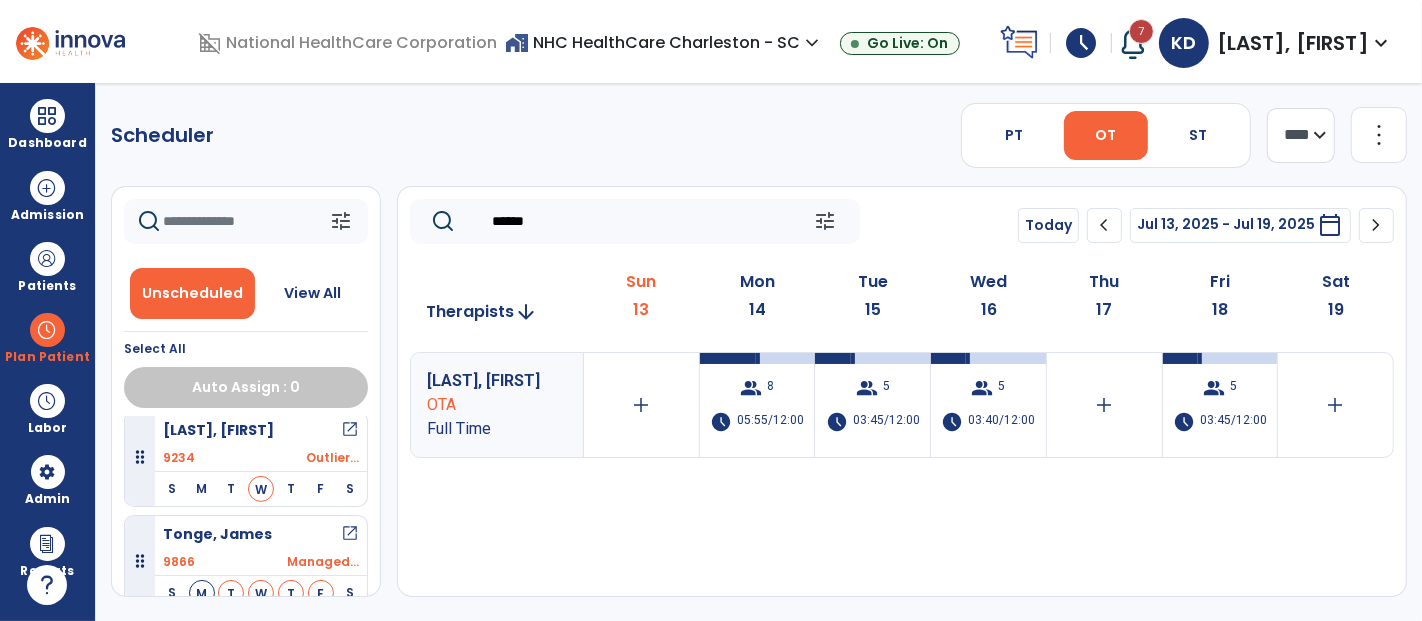scroll, scrollTop: 3777, scrollLeft: 0, axis: vertical 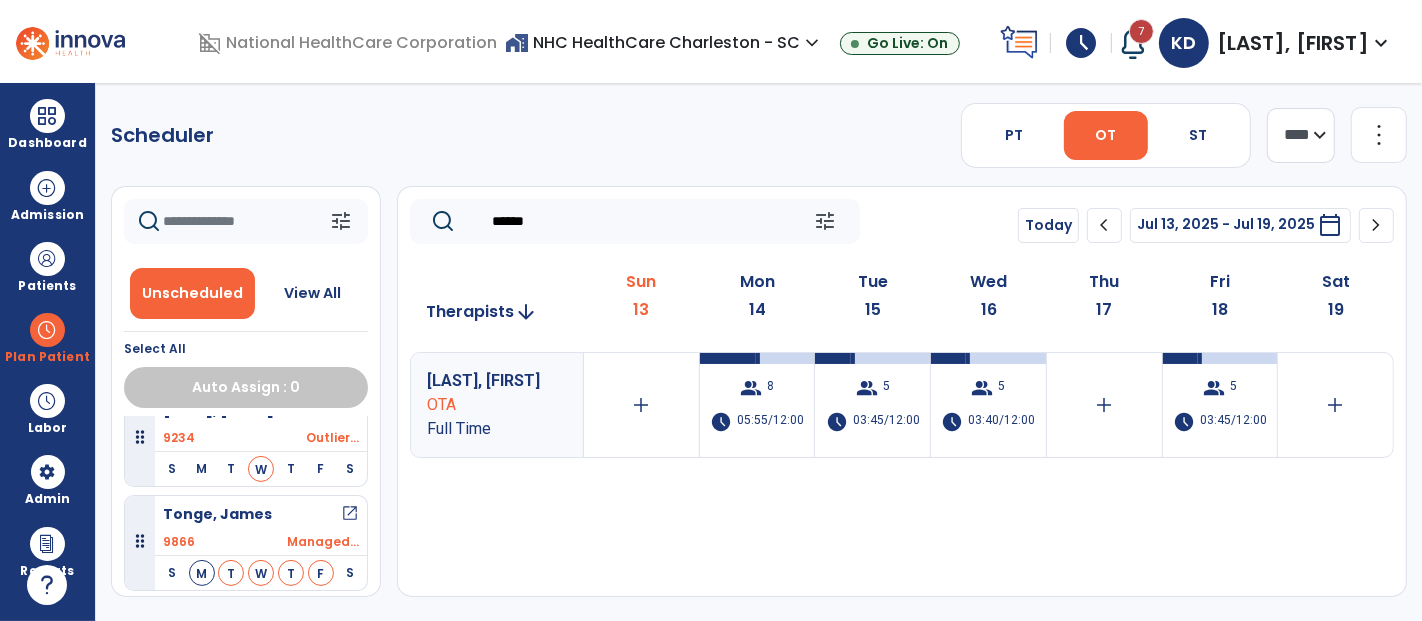 click on "******  tune" 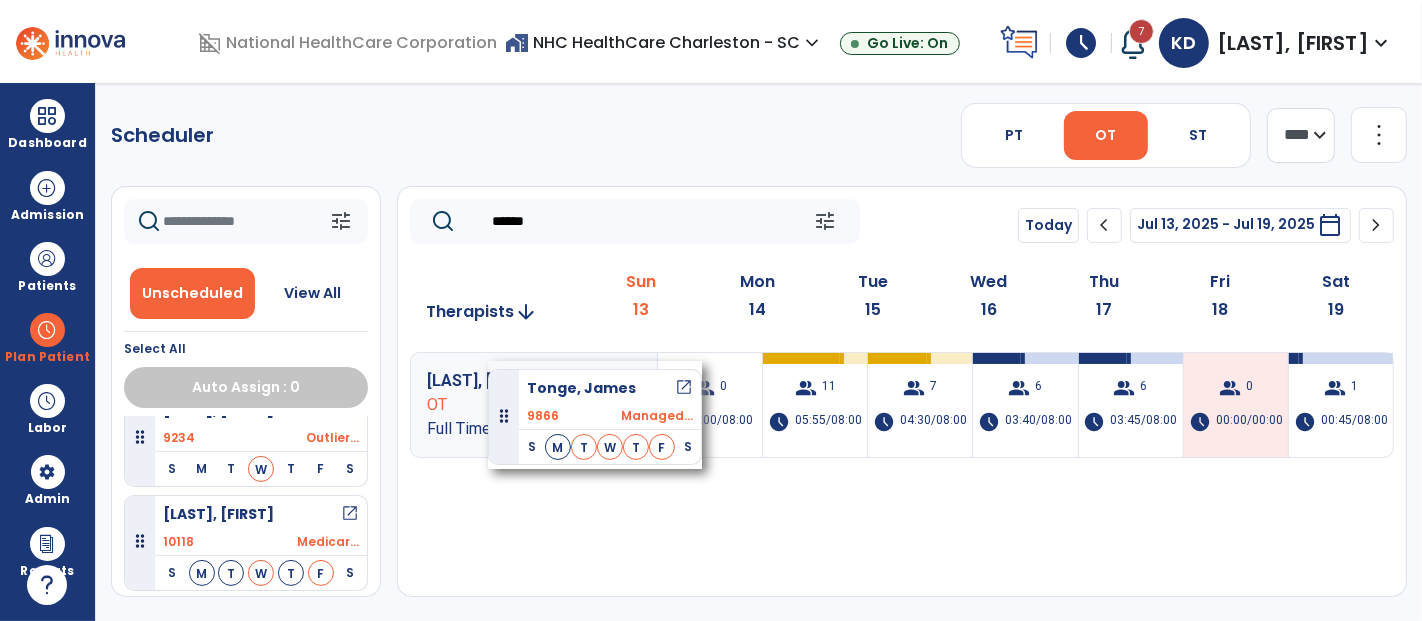 drag, startPoint x: 240, startPoint y: 481, endPoint x: 488, endPoint y: 361, distance: 275.5068 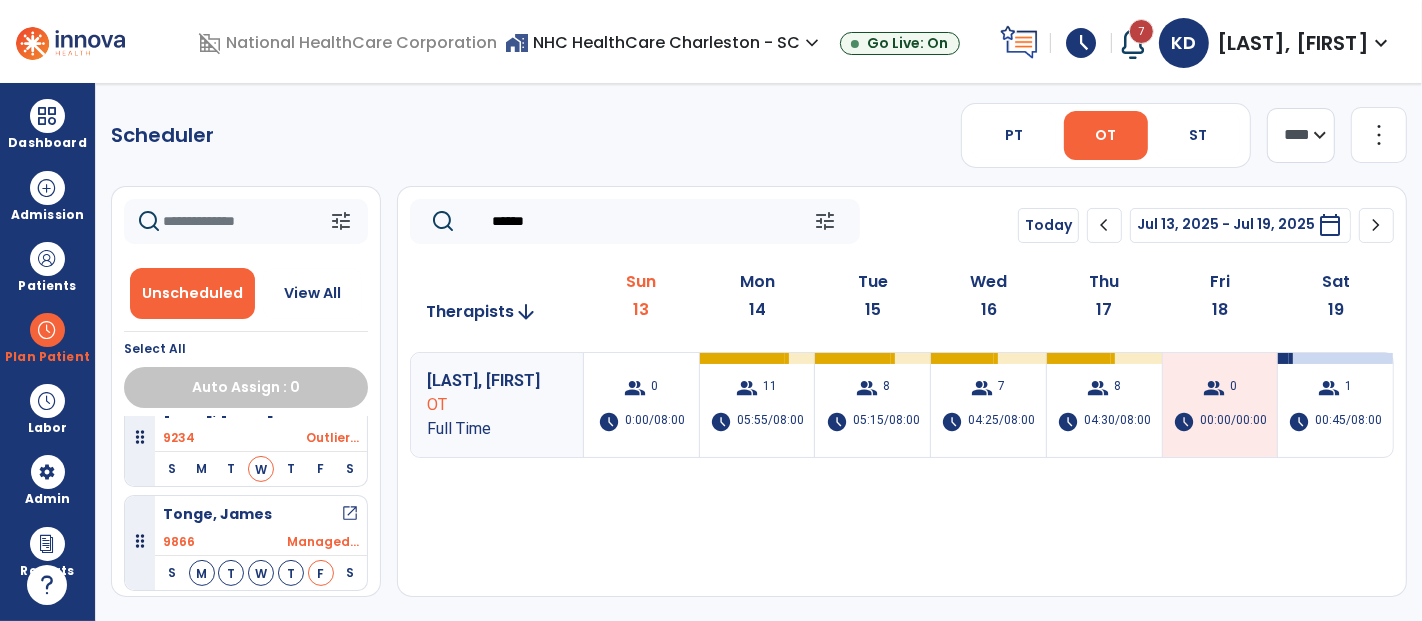 drag, startPoint x: 570, startPoint y: 221, endPoint x: 473, endPoint y: 223, distance: 97.020615 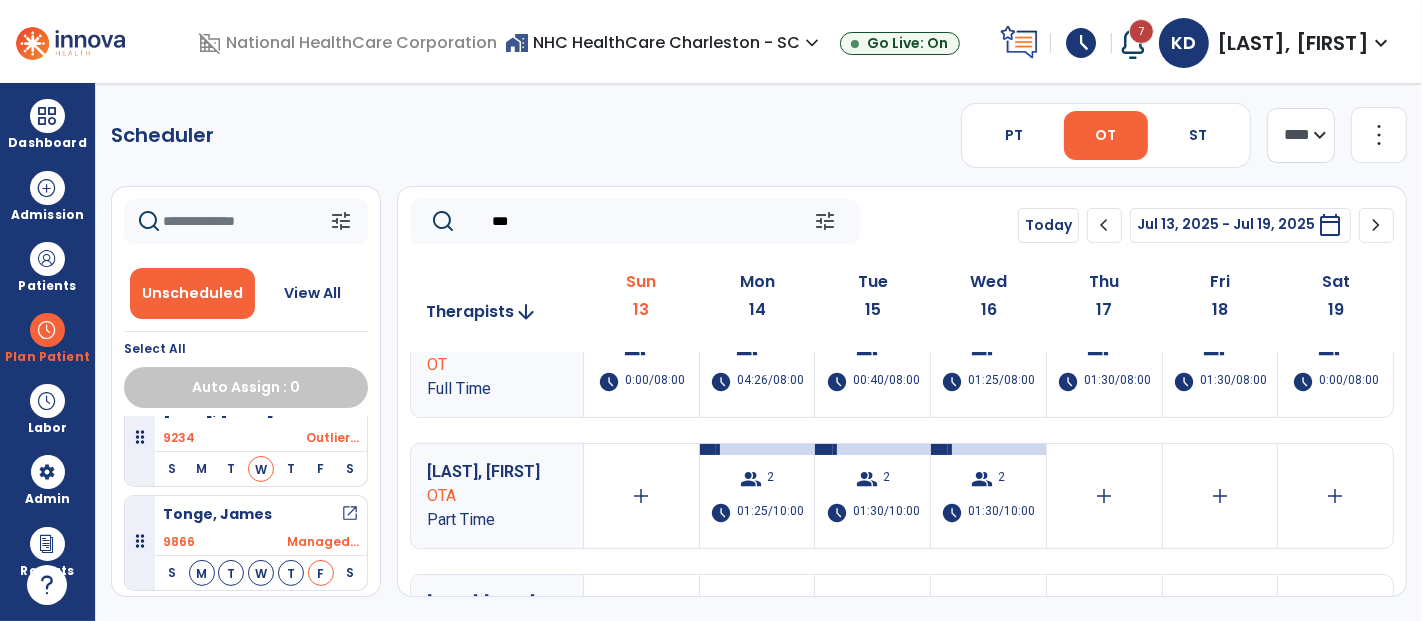 scroll, scrollTop: 222, scrollLeft: 0, axis: vertical 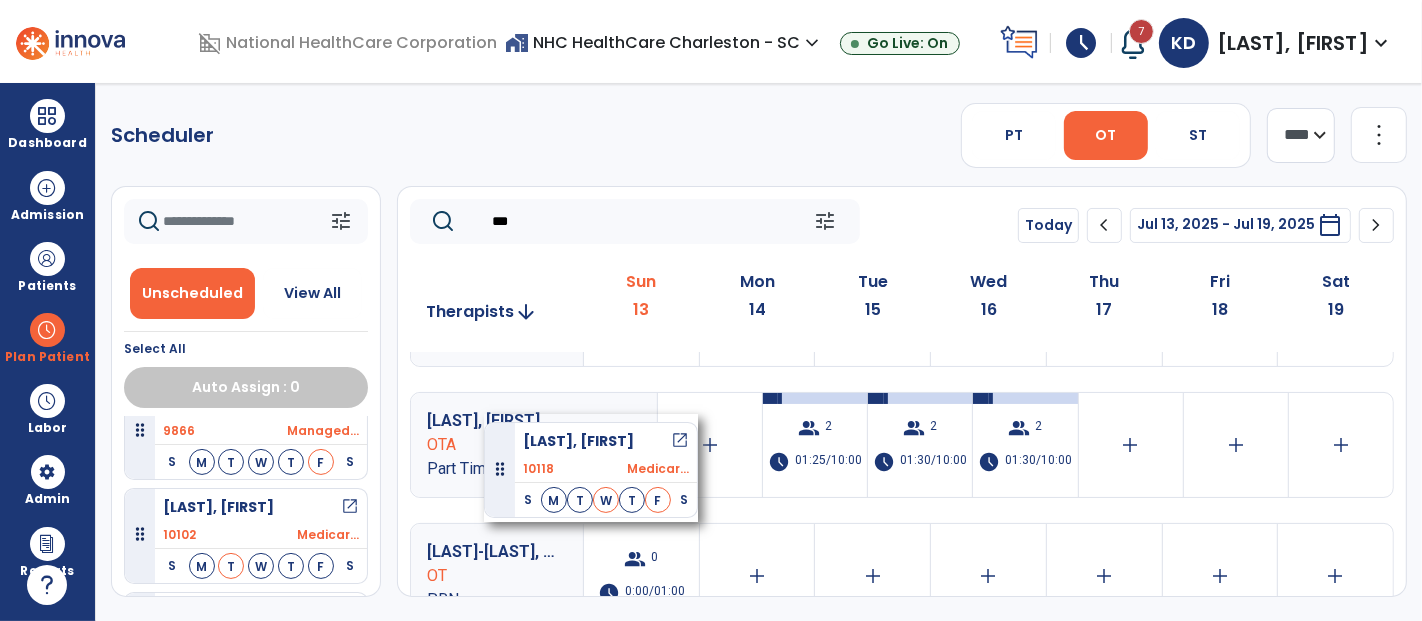 drag, startPoint x: 203, startPoint y: 489, endPoint x: 484, endPoint y: 414, distance: 290.83673 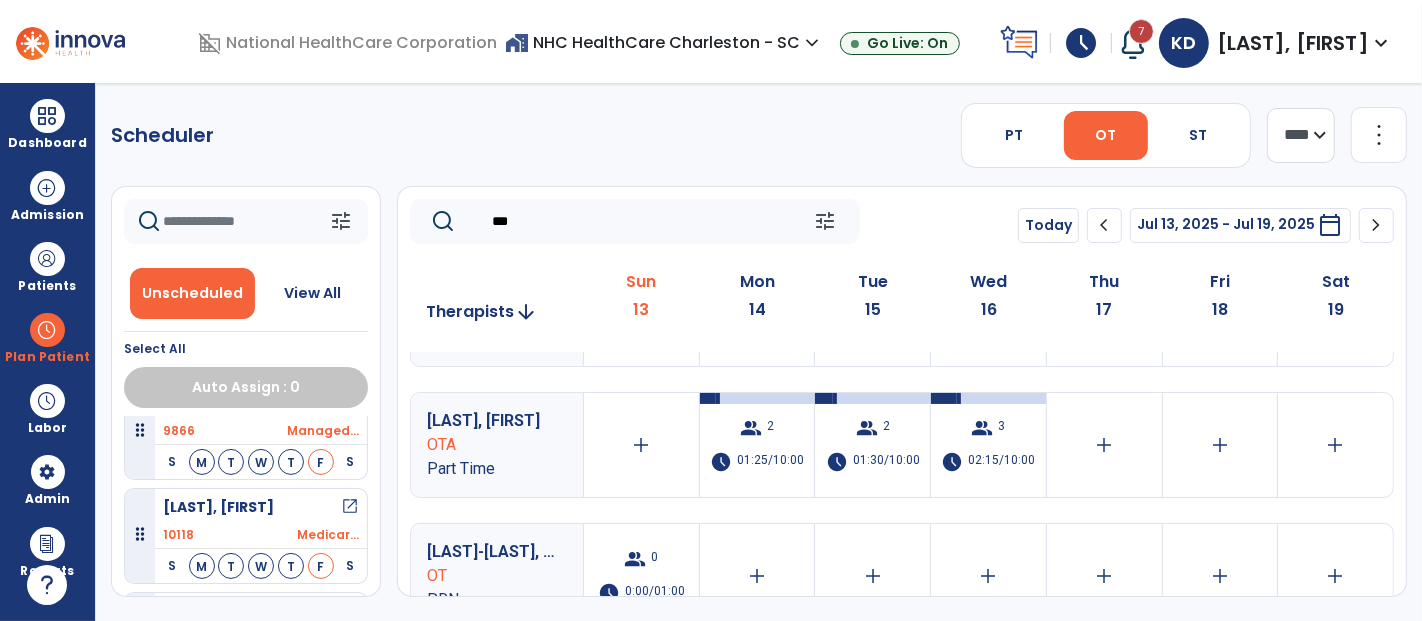 drag, startPoint x: 531, startPoint y: 215, endPoint x: 464, endPoint y: 229, distance: 68.44706 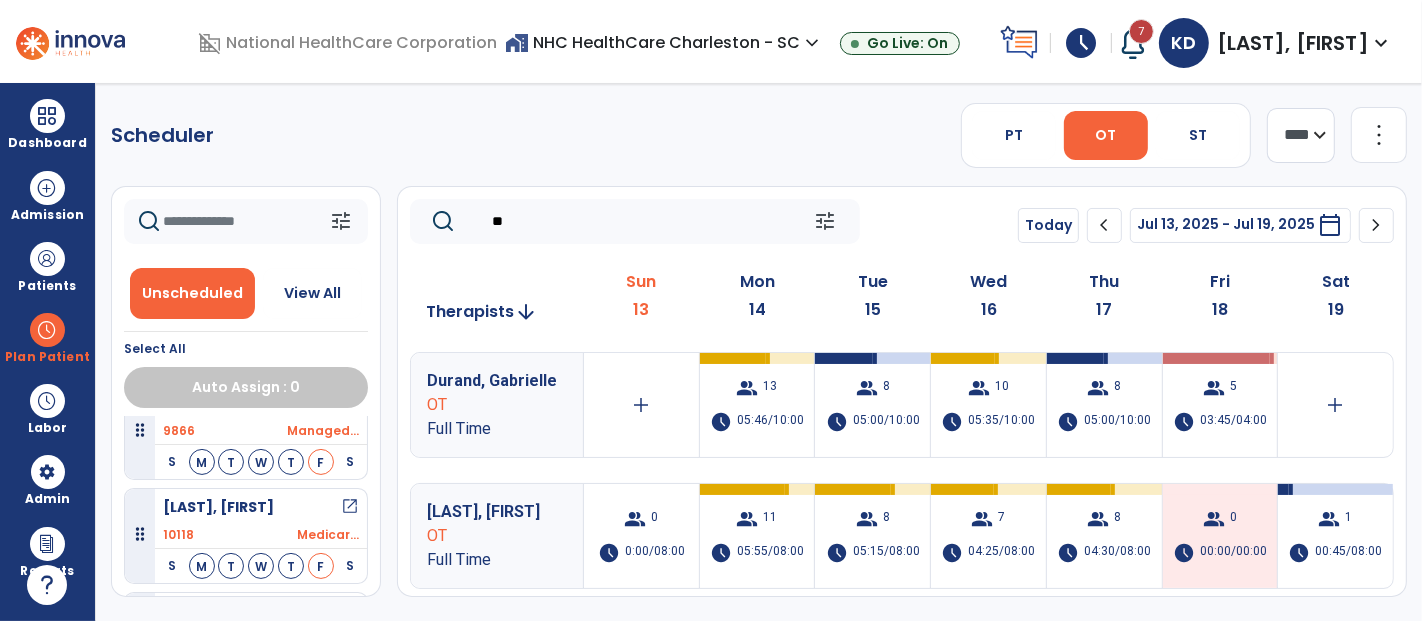 scroll, scrollTop: 0, scrollLeft: 0, axis: both 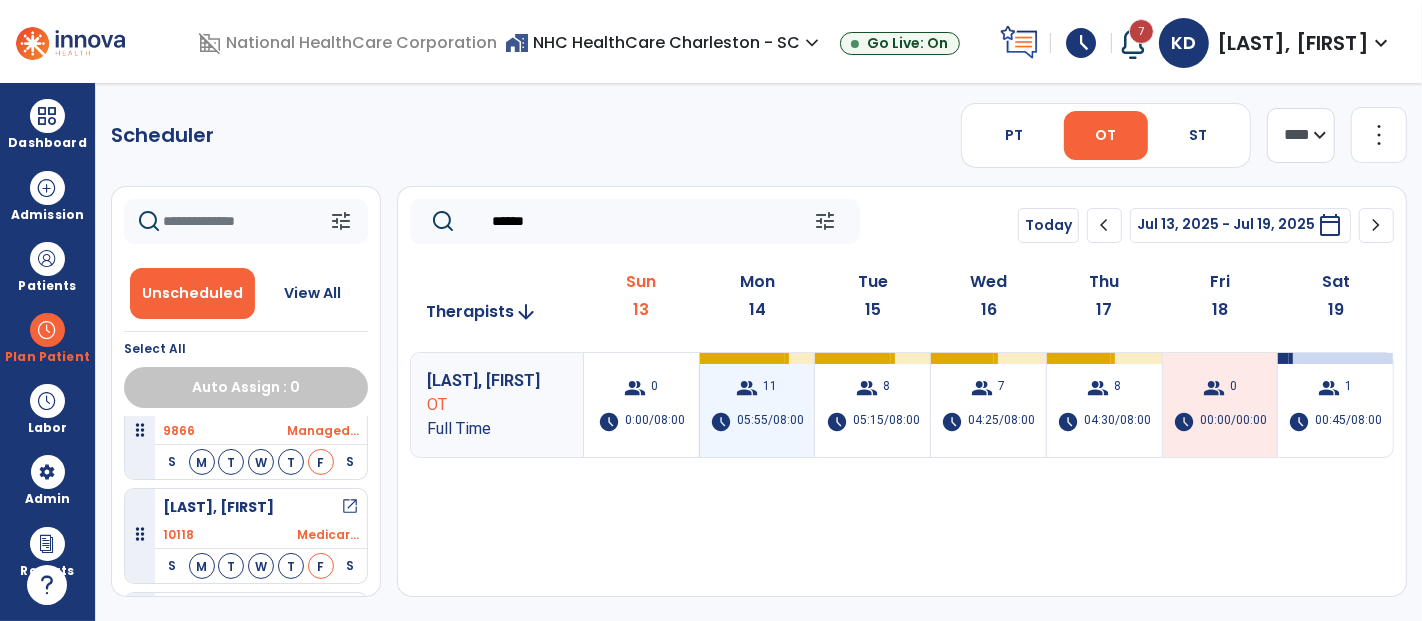 type on "******" 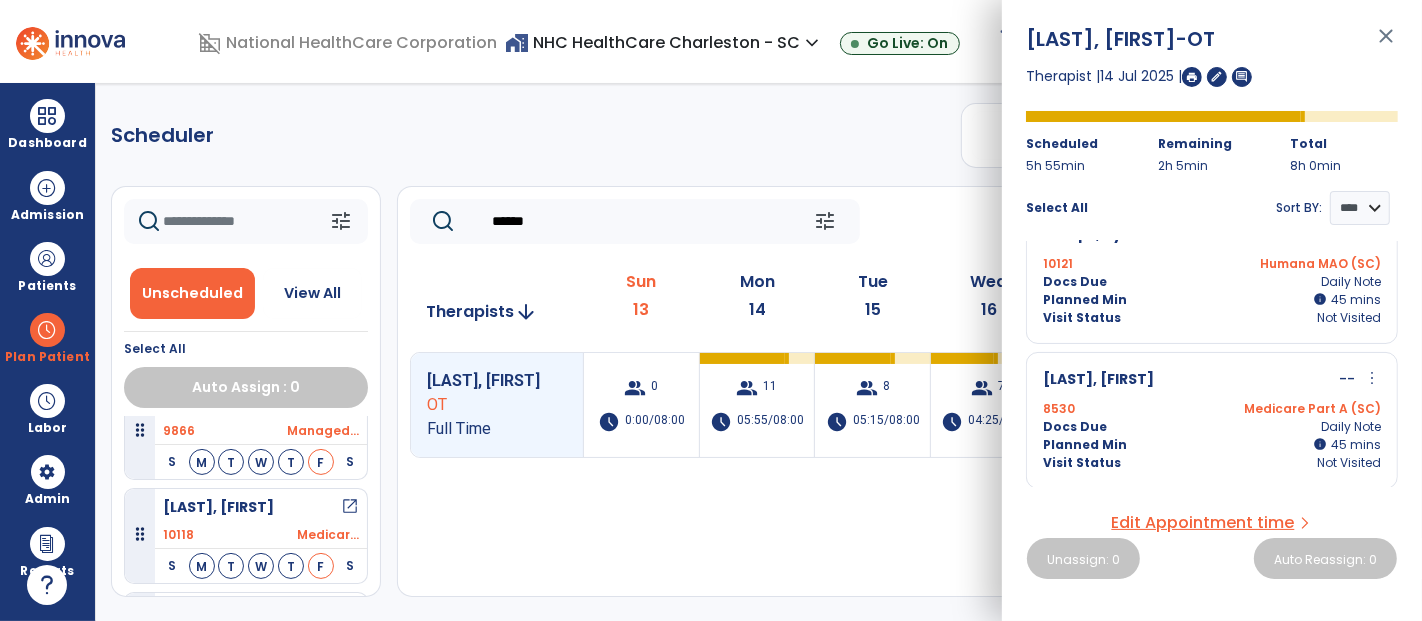 scroll, scrollTop: 444, scrollLeft: 0, axis: vertical 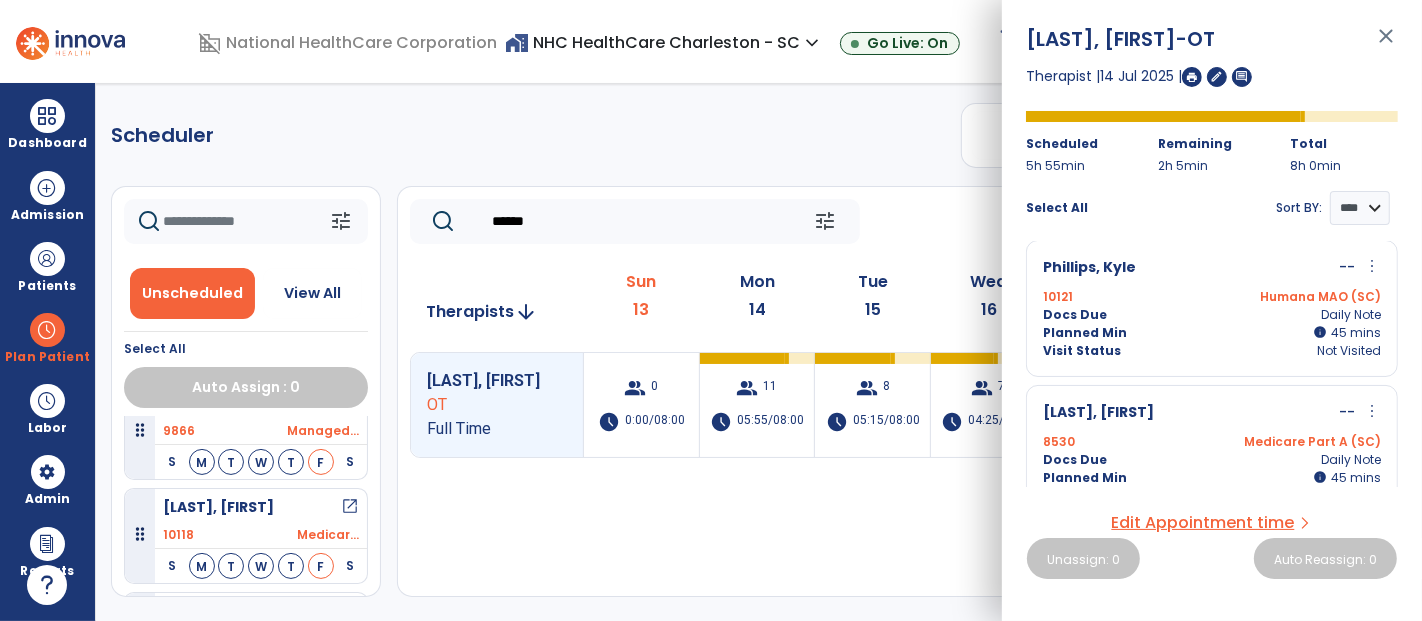 click on "Planned Min  info   45 I 45 mins" at bounding box center [1212, 333] 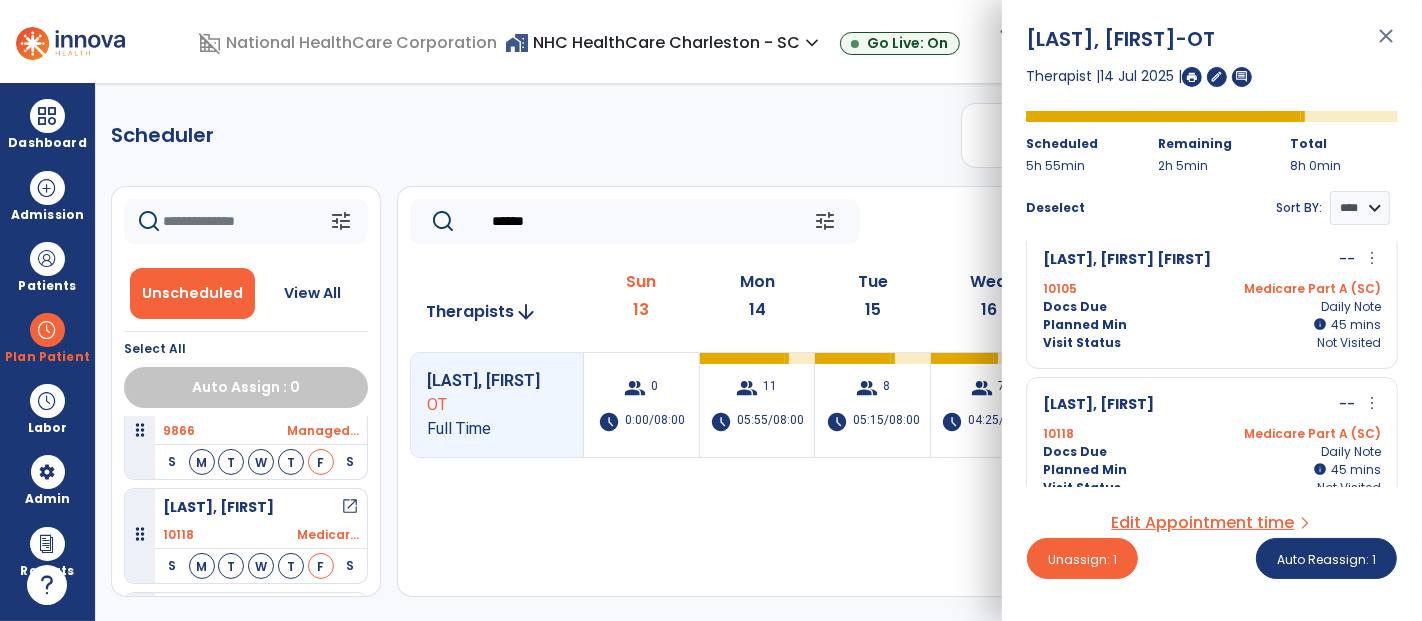 scroll, scrollTop: 777, scrollLeft: 0, axis: vertical 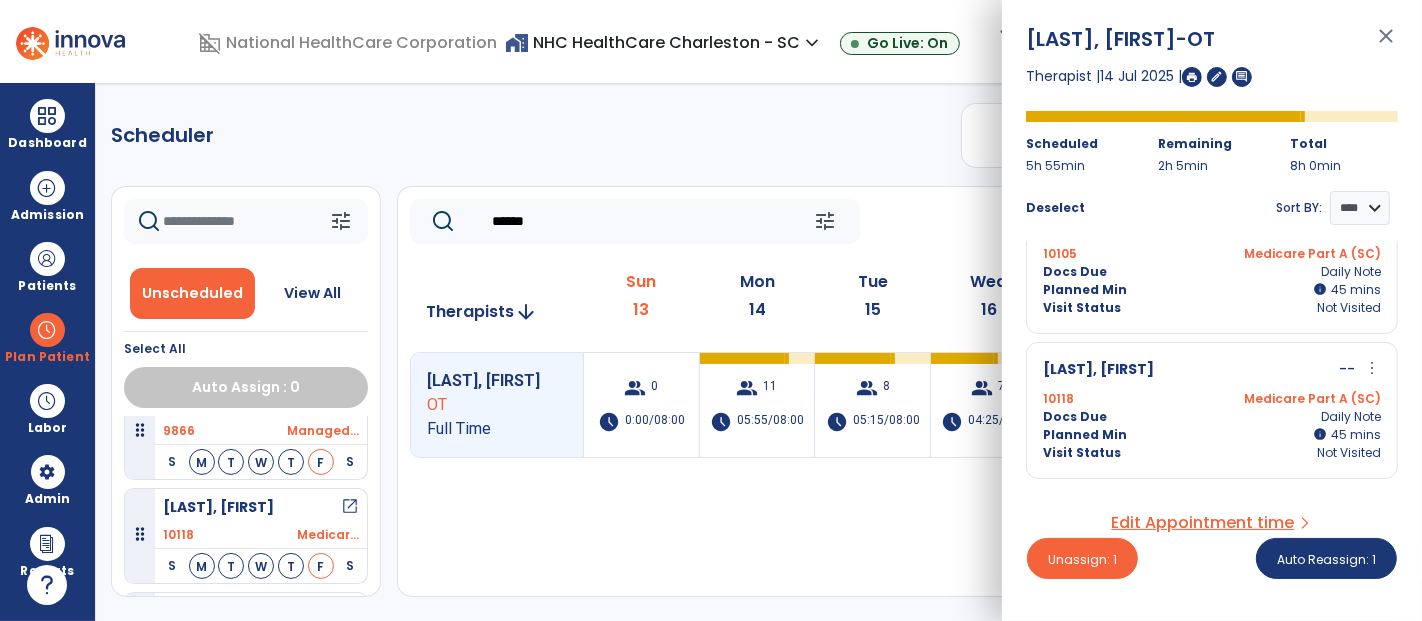 click on "Docs Due Daily Note" at bounding box center (1212, 417) 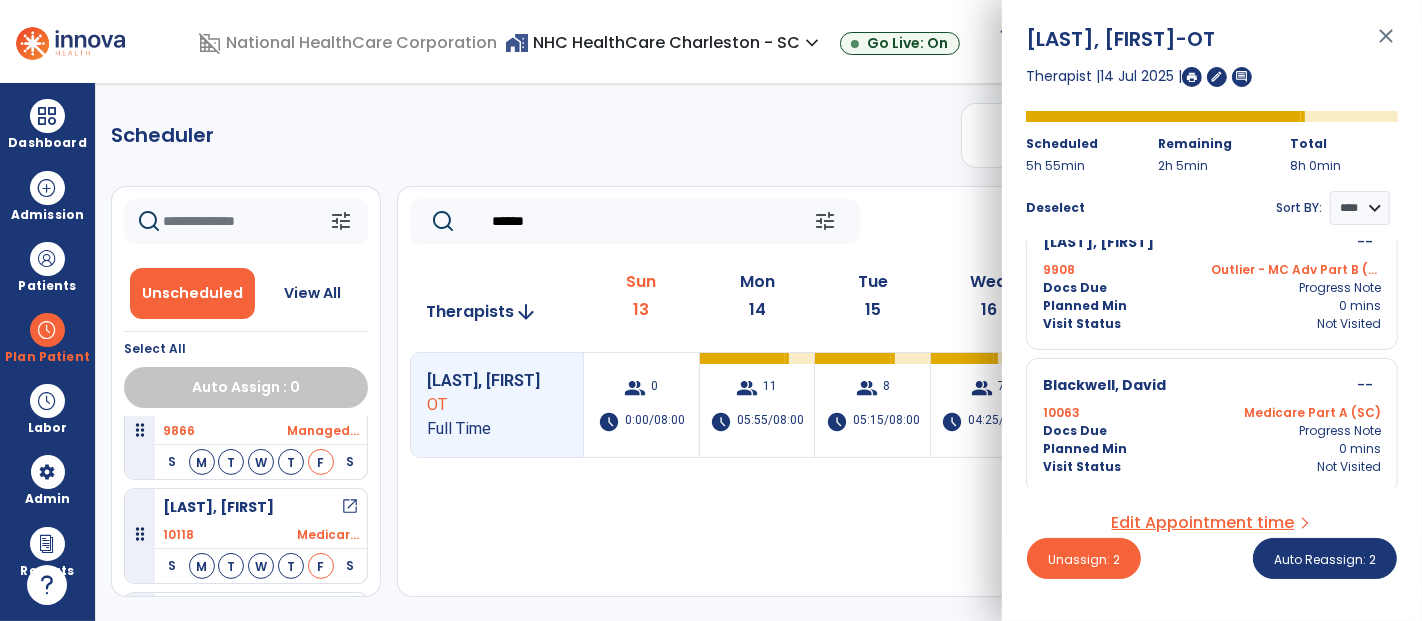 scroll, scrollTop: 1337, scrollLeft: 0, axis: vertical 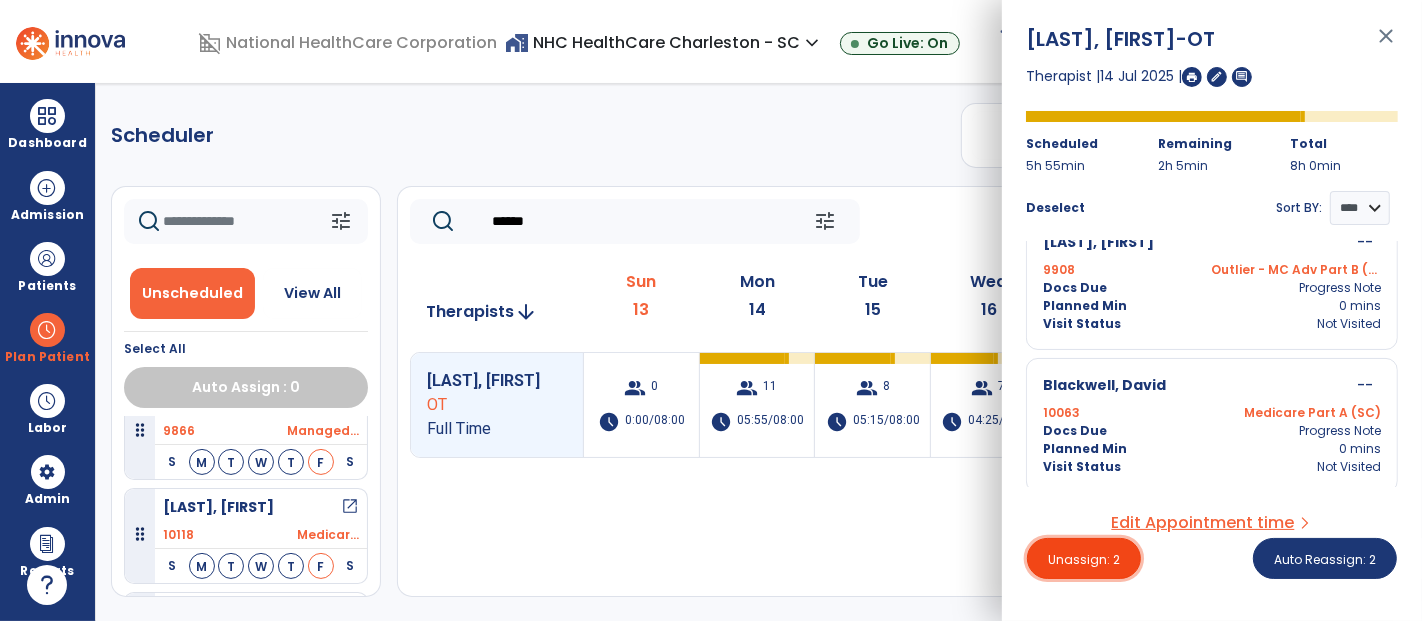 drag, startPoint x: 1093, startPoint y: 562, endPoint x: 1022, endPoint y: 411, distance: 166.85922 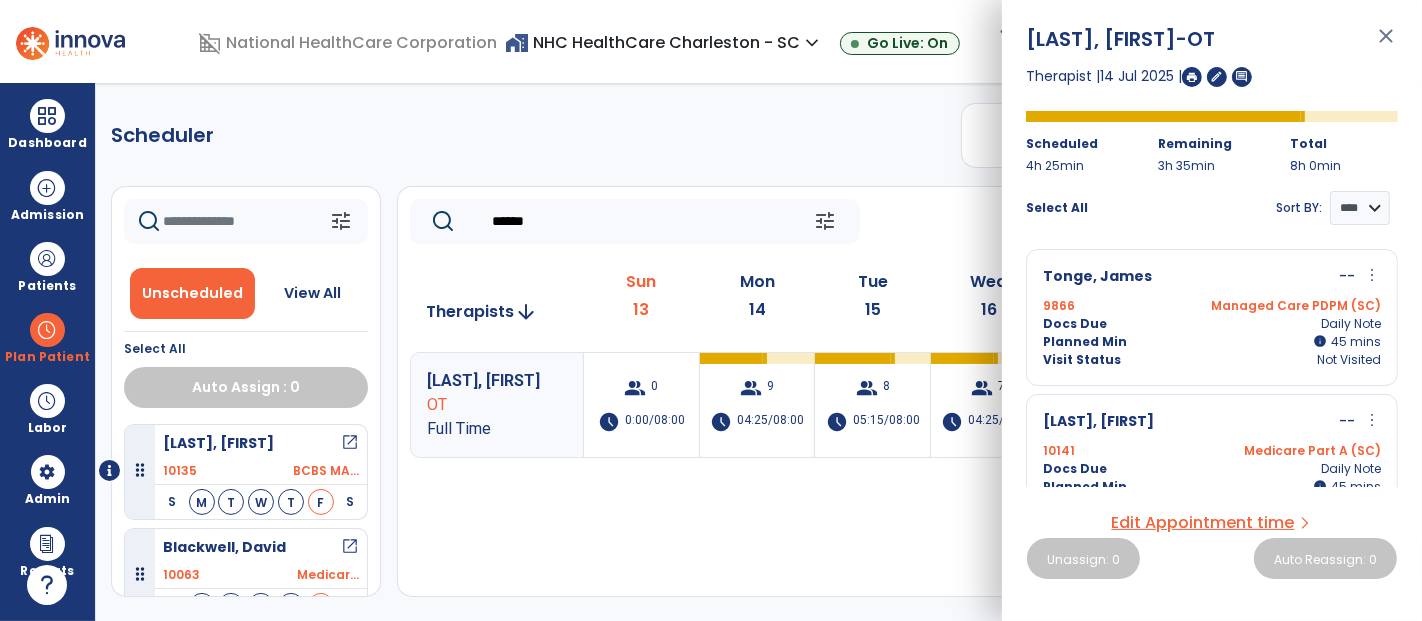click on "close" at bounding box center (1386, 45) 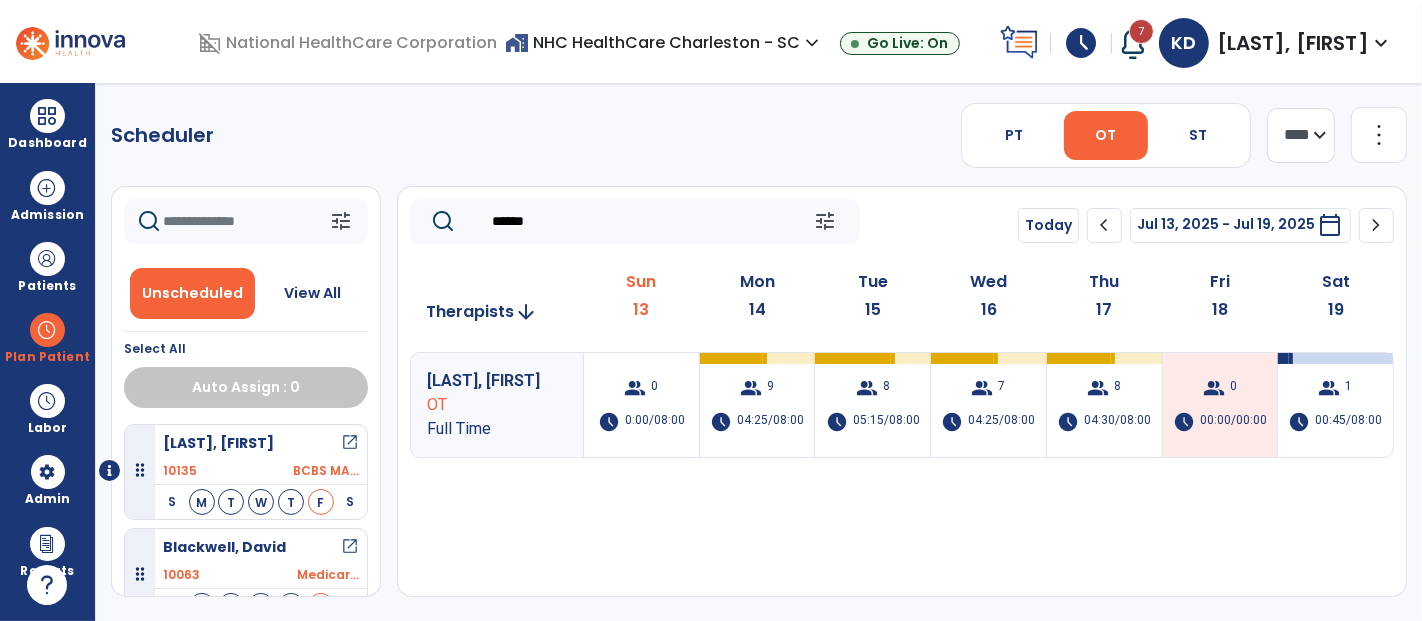 drag, startPoint x: 770, startPoint y: 220, endPoint x: 297, endPoint y: 465, distance: 532.68567 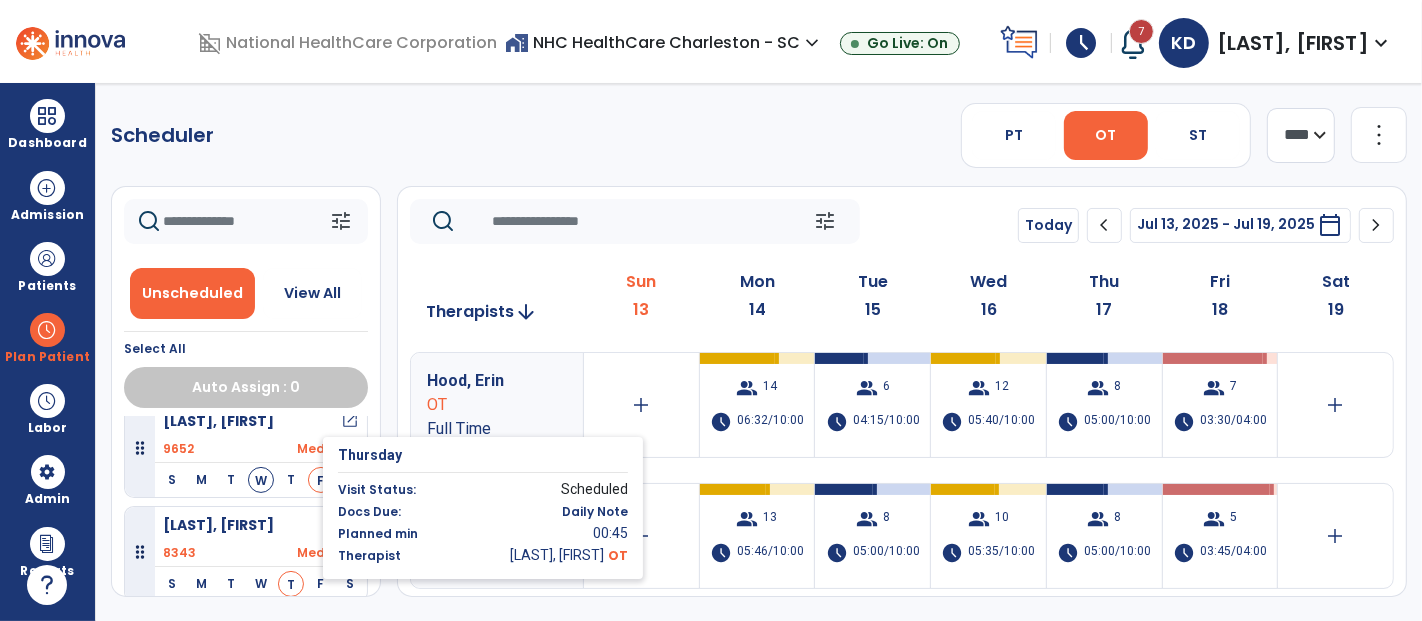 scroll, scrollTop: 888, scrollLeft: 0, axis: vertical 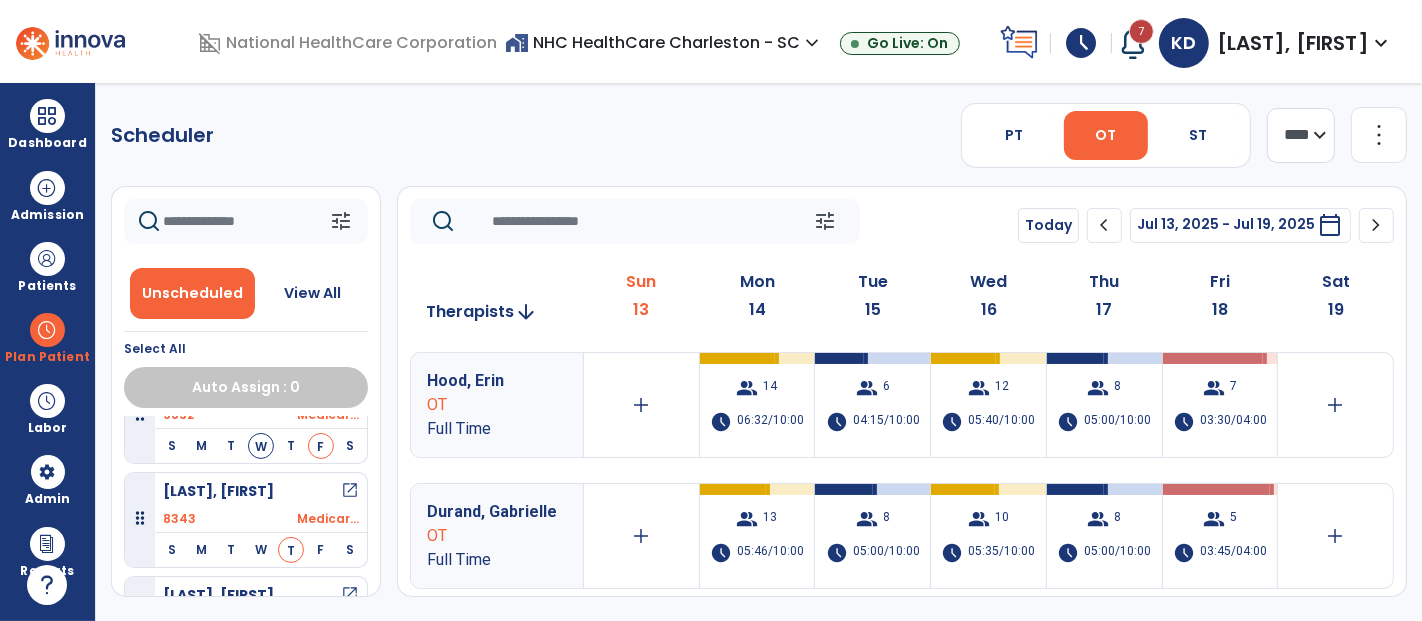 click 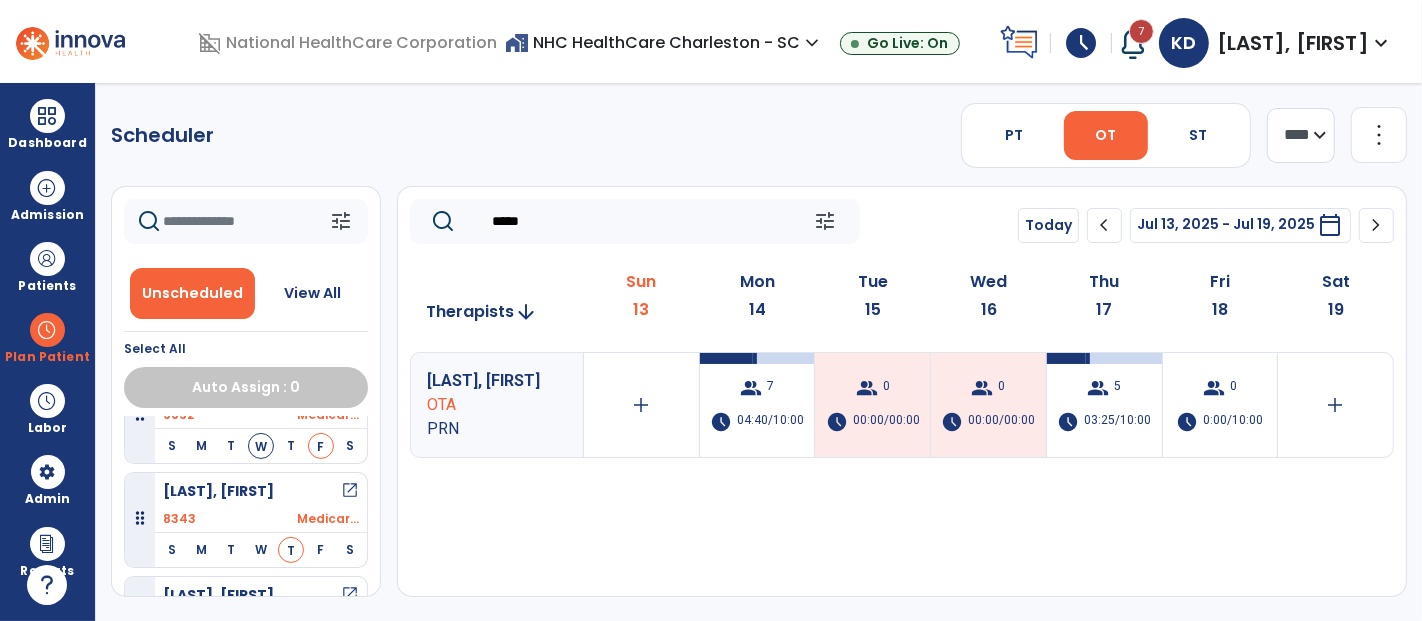 type on "******" 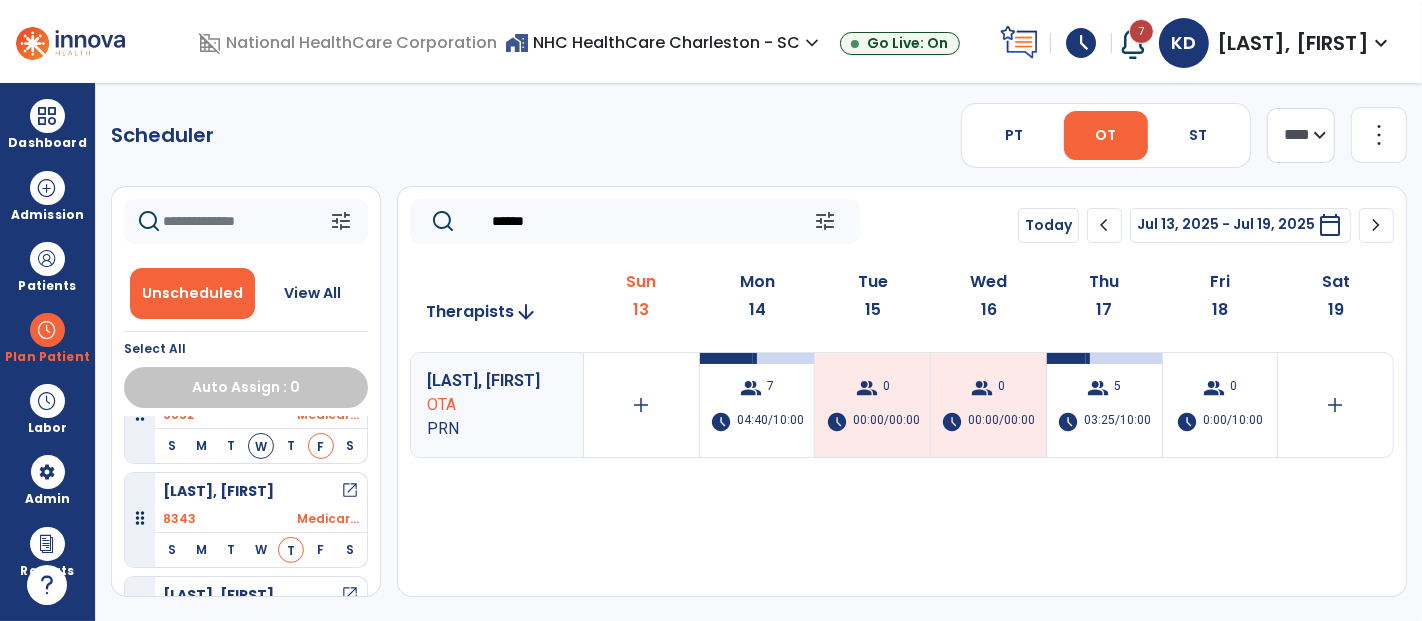 drag, startPoint x: 557, startPoint y: 219, endPoint x: 484, endPoint y: 225, distance: 73.24616 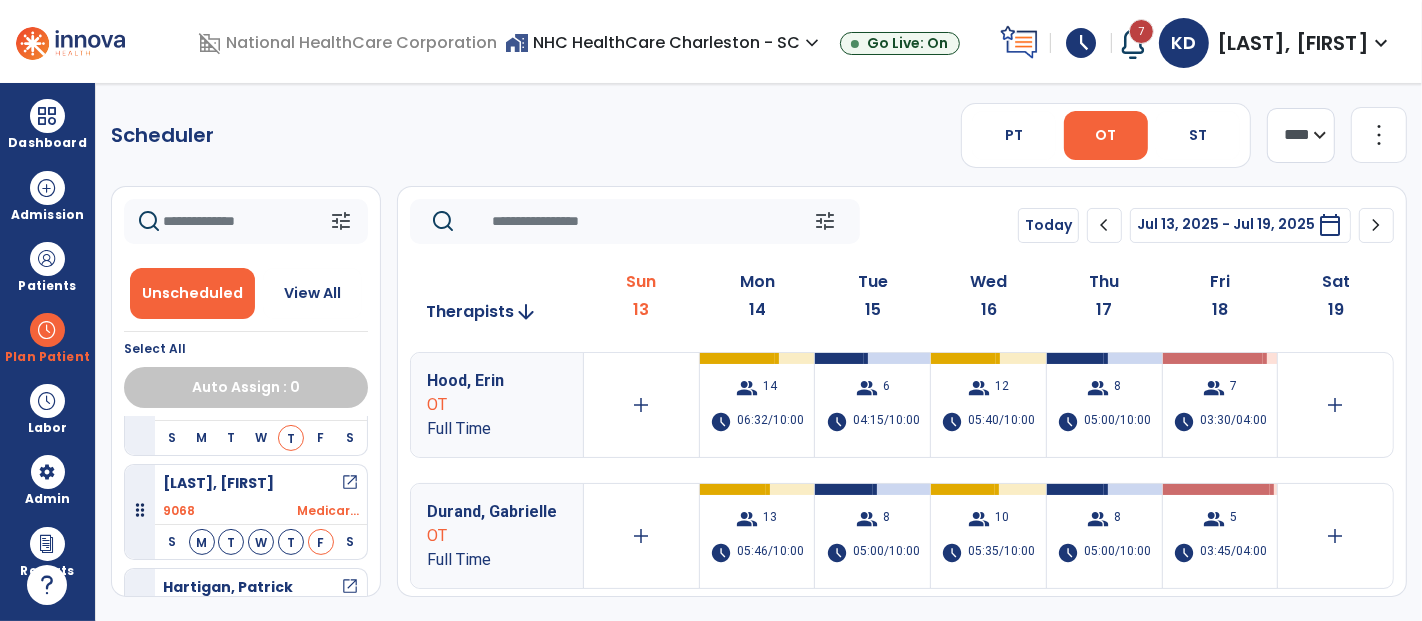 scroll, scrollTop: 1111, scrollLeft: 0, axis: vertical 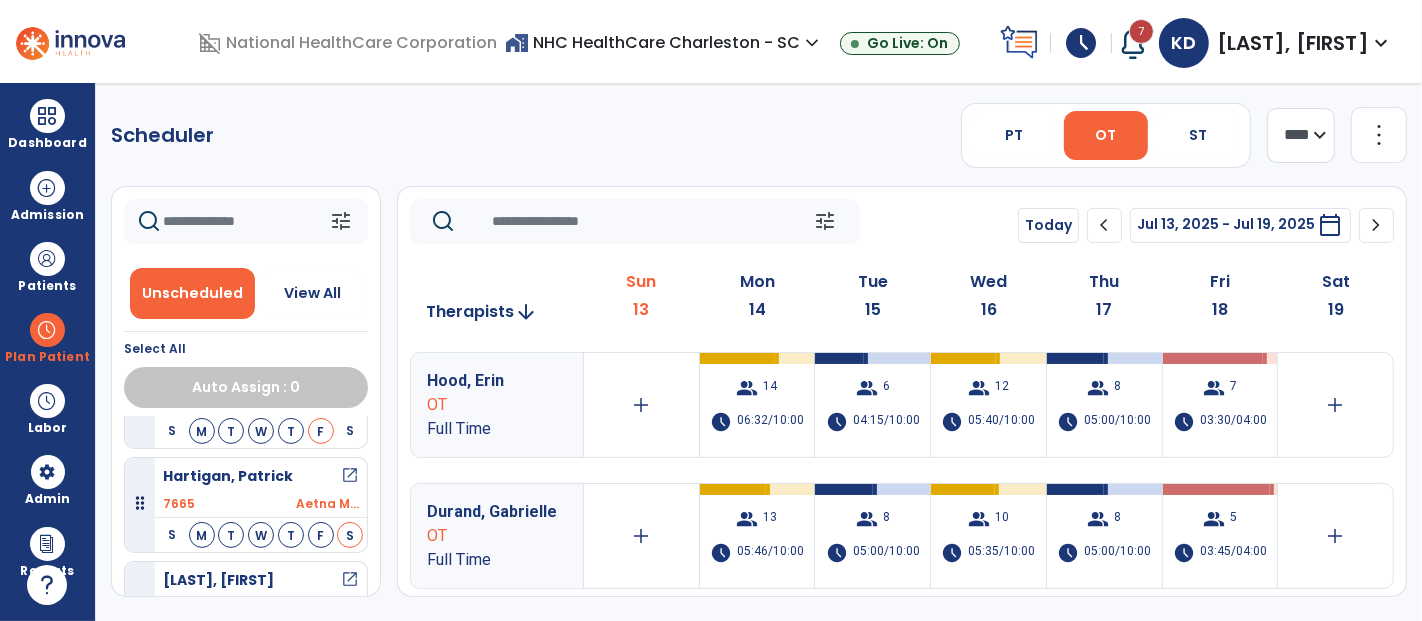 click 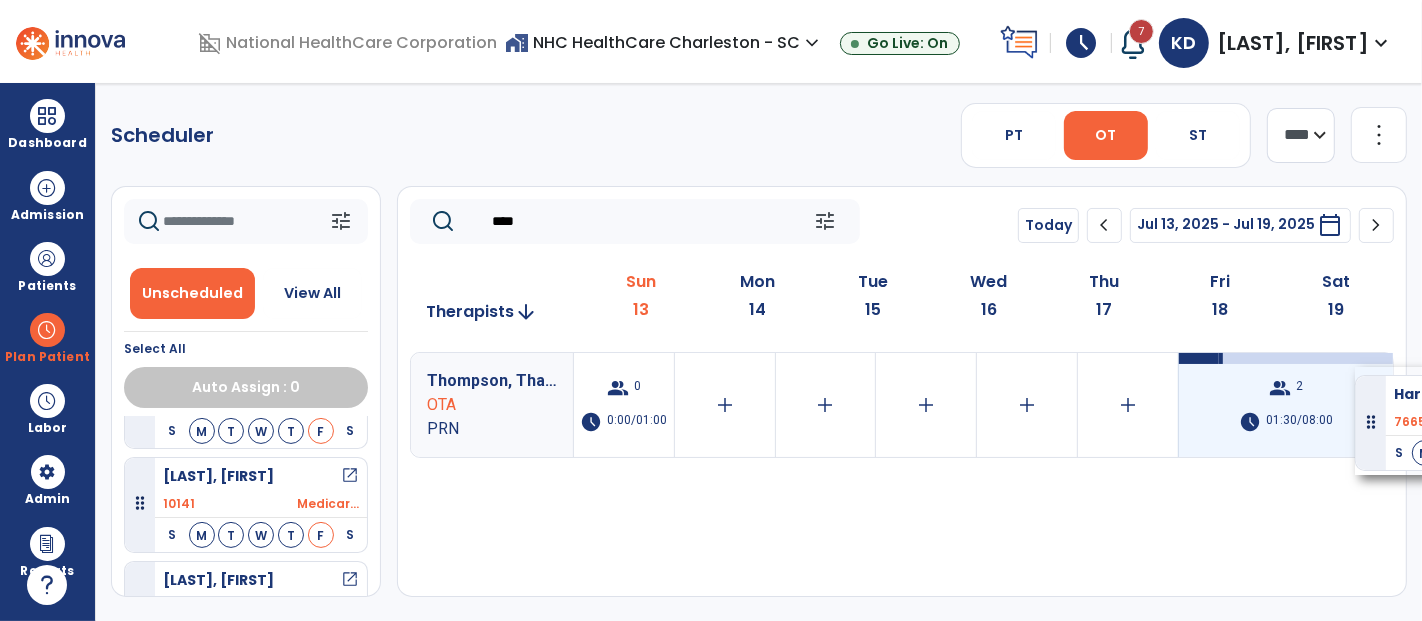drag, startPoint x: 225, startPoint y: 488, endPoint x: 1352, endPoint y: 371, distance: 1133.0569 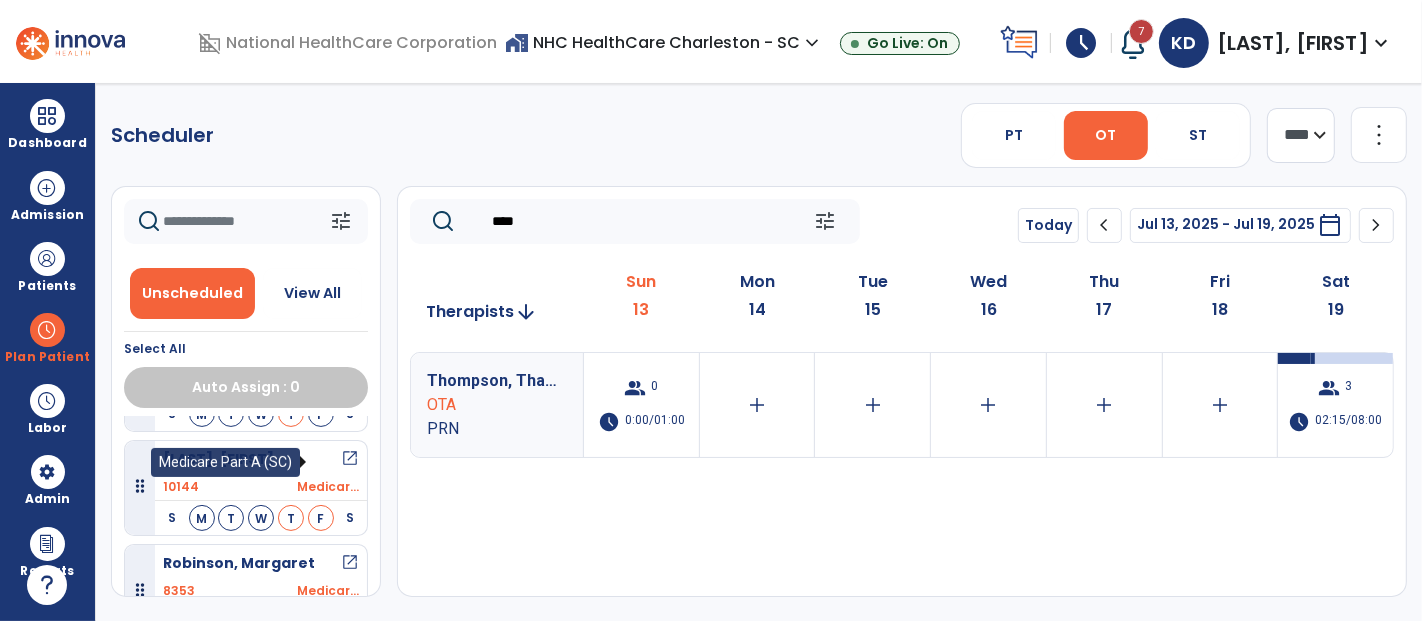 scroll, scrollTop: 3111, scrollLeft: 0, axis: vertical 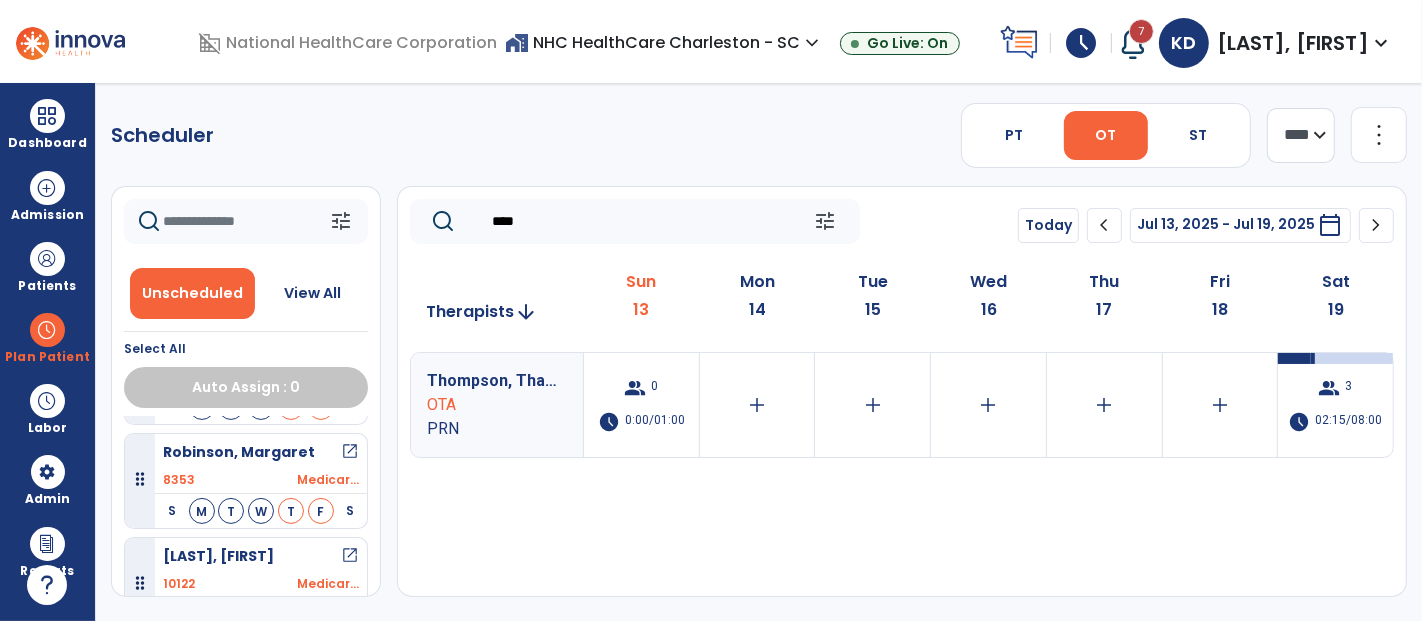 drag, startPoint x: 567, startPoint y: 210, endPoint x: 442, endPoint y: 223, distance: 125.67418 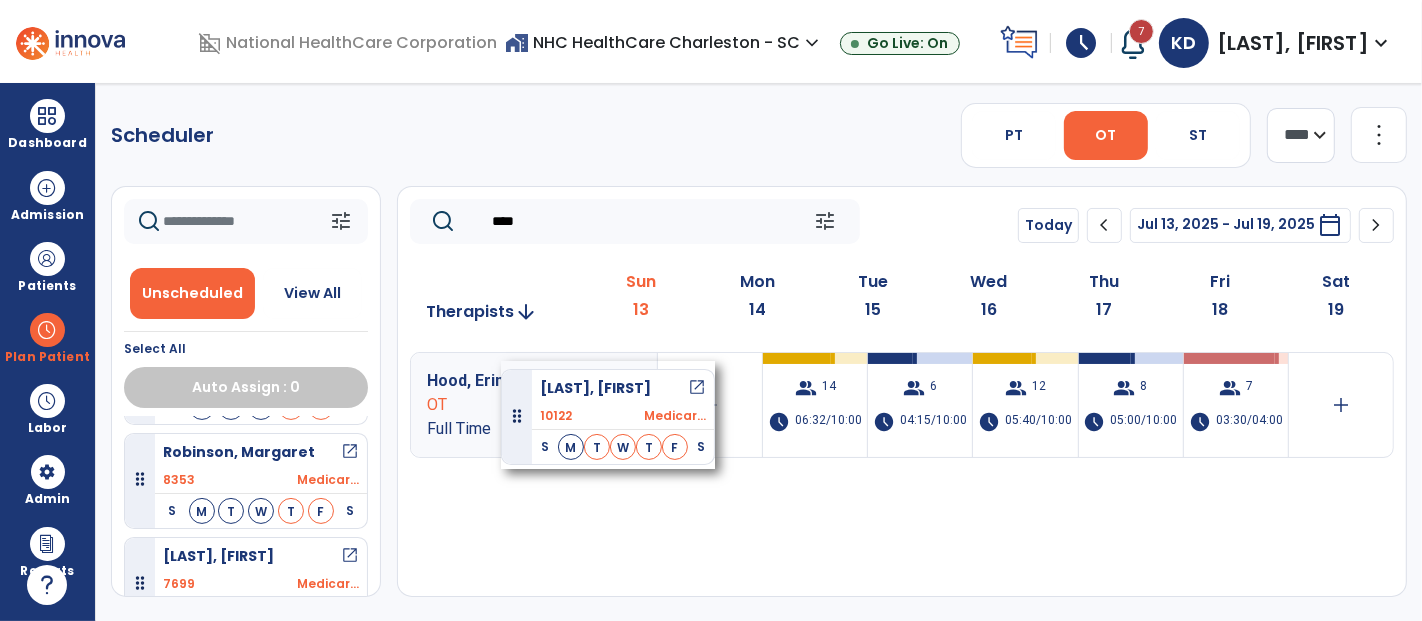 drag, startPoint x: 252, startPoint y: 535, endPoint x: 501, endPoint y: 361, distance: 303.7713 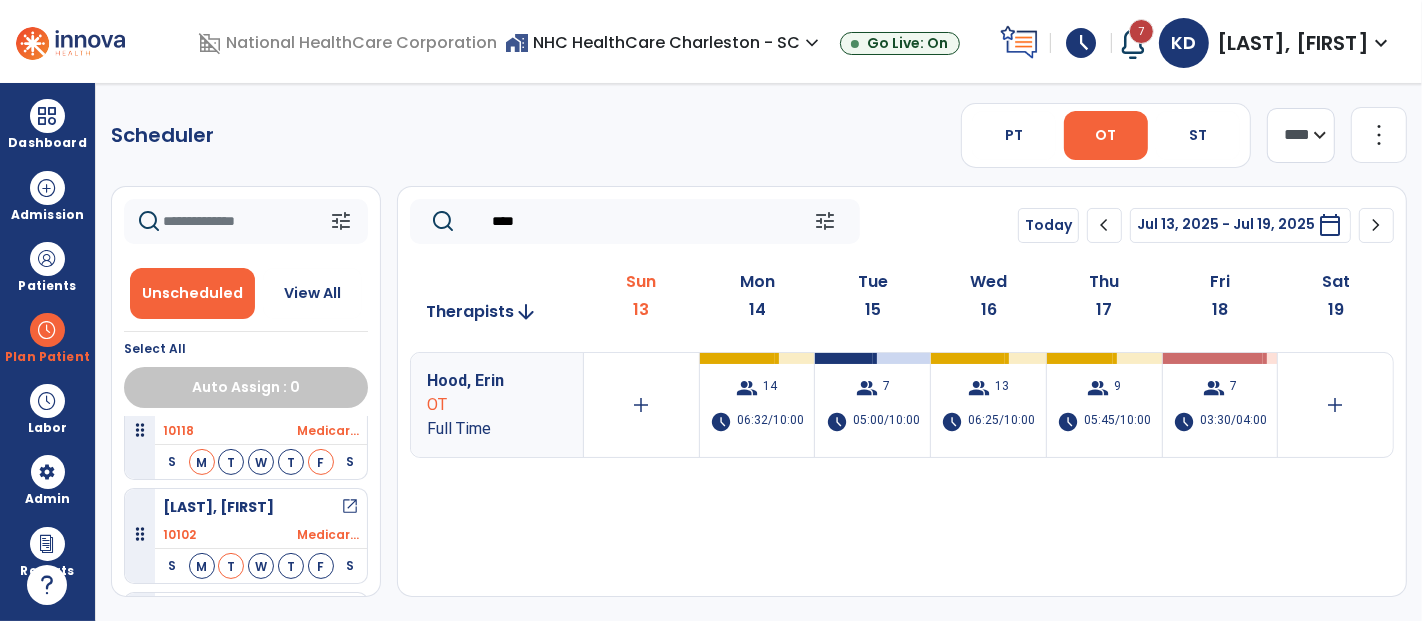 scroll, scrollTop: 4000, scrollLeft: 0, axis: vertical 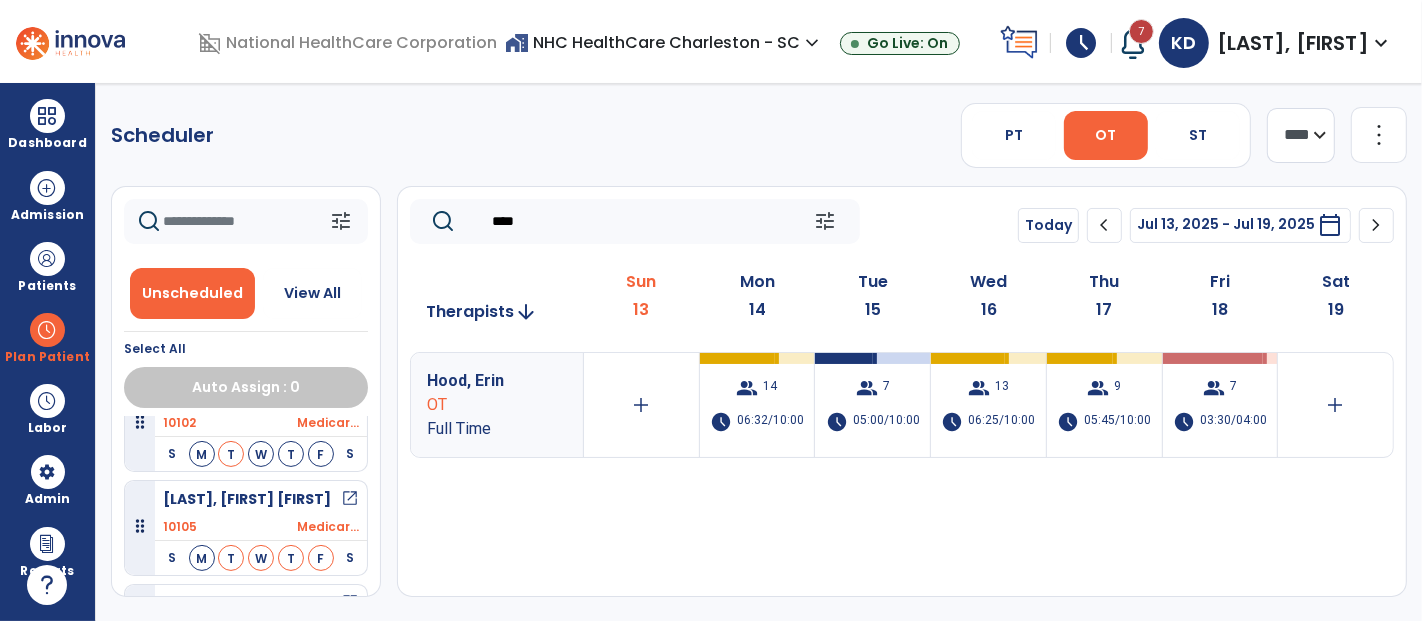 drag, startPoint x: 566, startPoint y: 224, endPoint x: 473, endPoint y: 207, distance: 94.54099 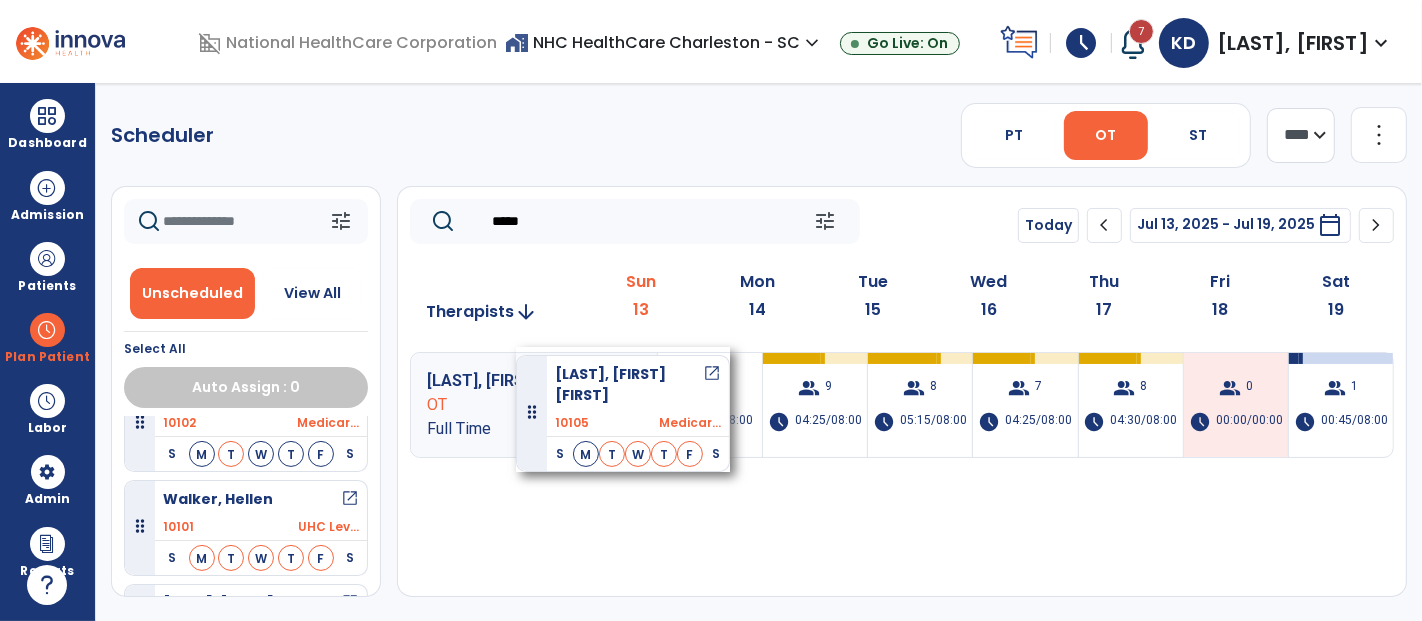 drag, startPoint x: 218, startPoint y: 484, endPoint x: 516, endPoint y: 347, distance: 327.98325 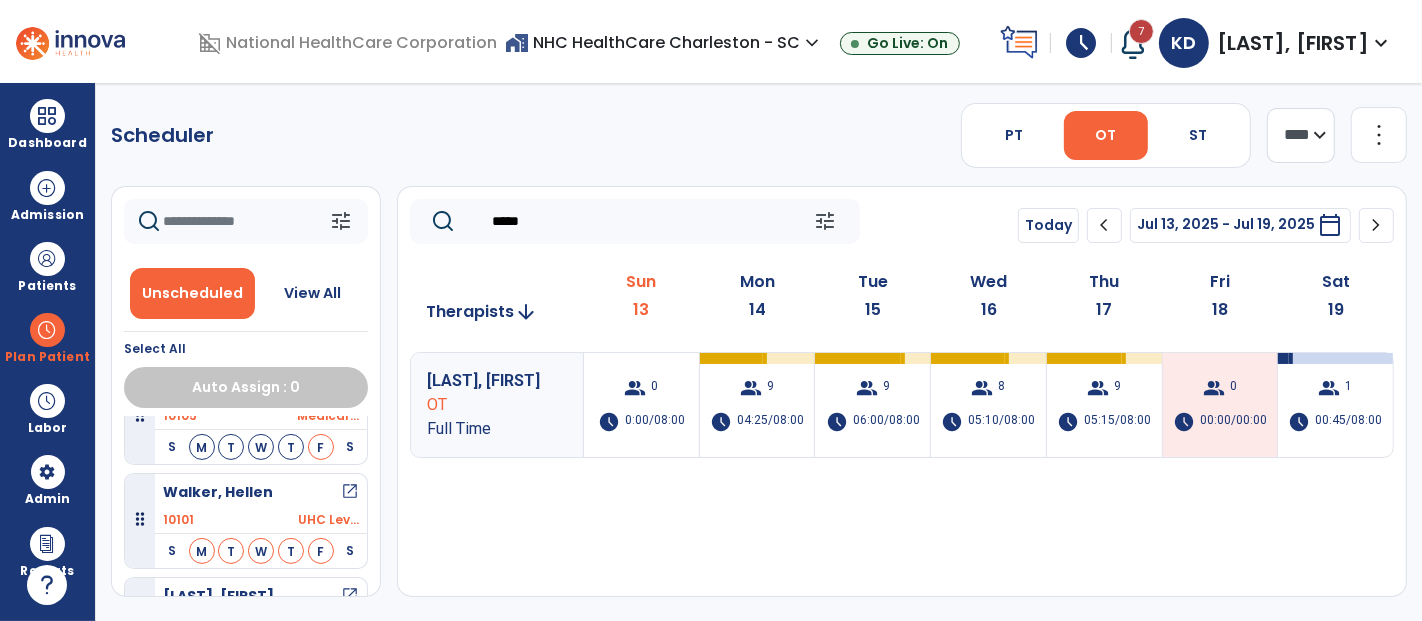 scroll, scrollTop: 4222, scrollLeft: 0, axis: vertical 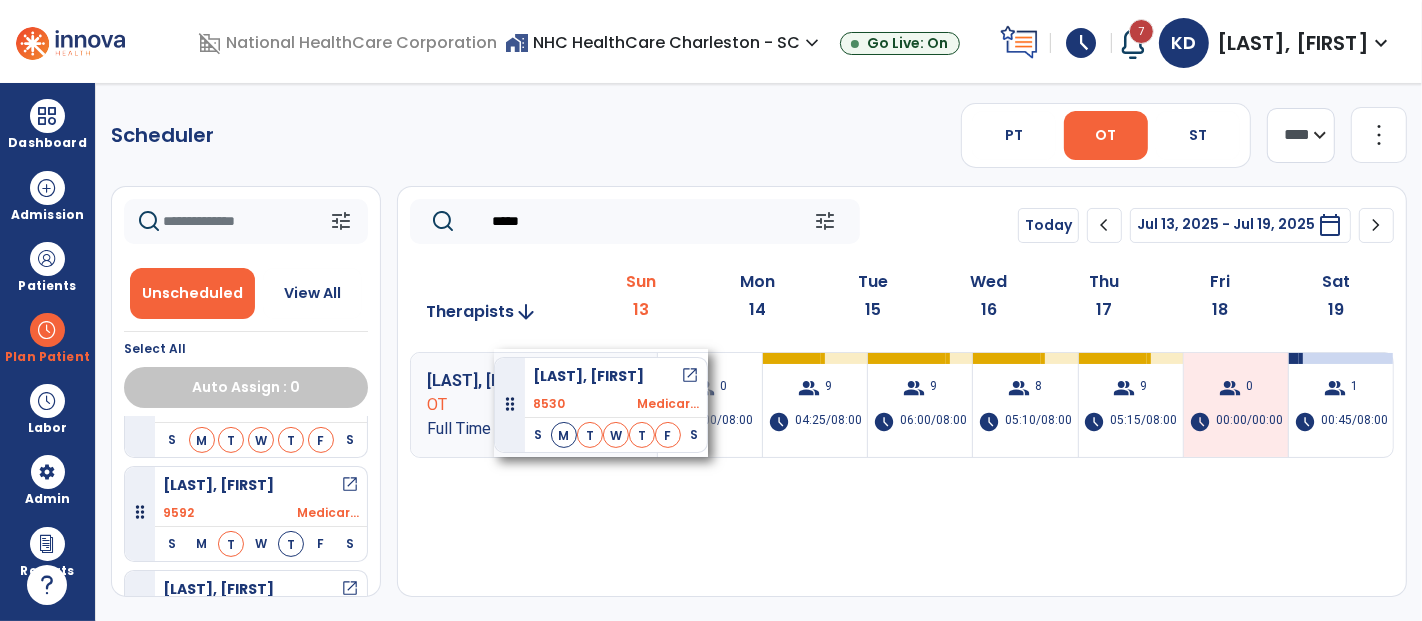 drag, startPoint x: 217, startPoint y: 470, endPoint x: 494, endPoint y: 349, distance: 302.27472 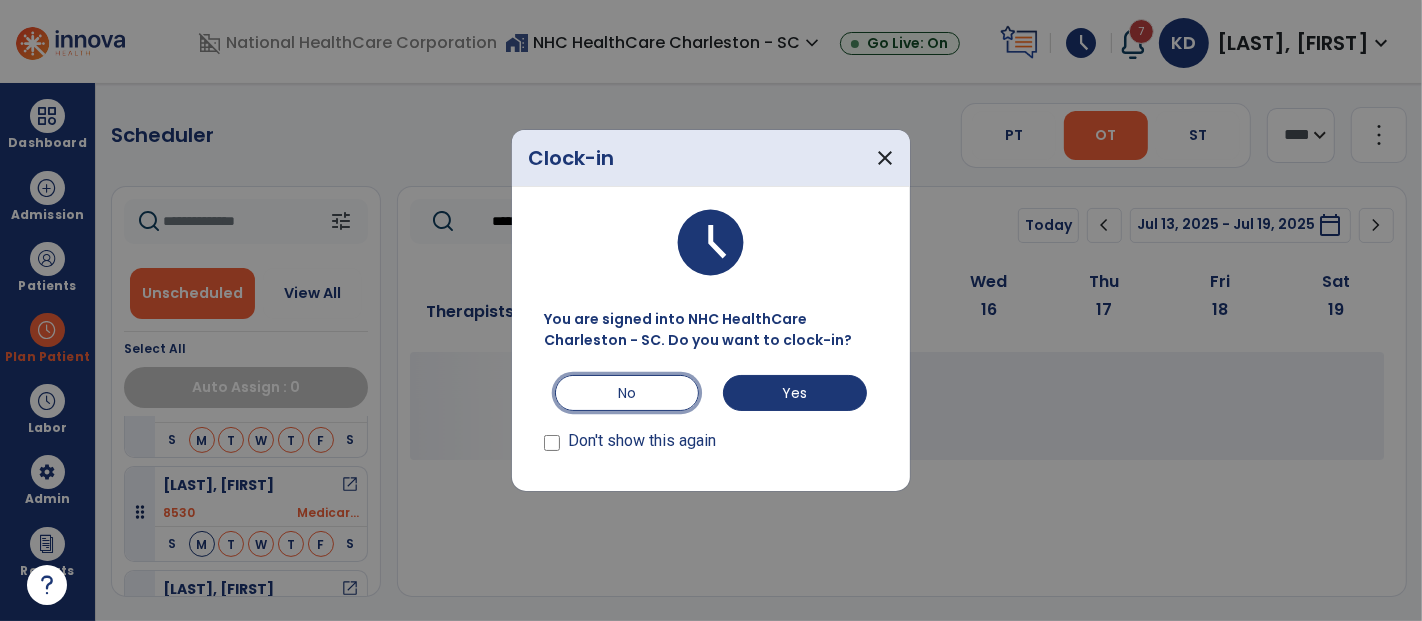click on "No" at bounding box center [627, 393] 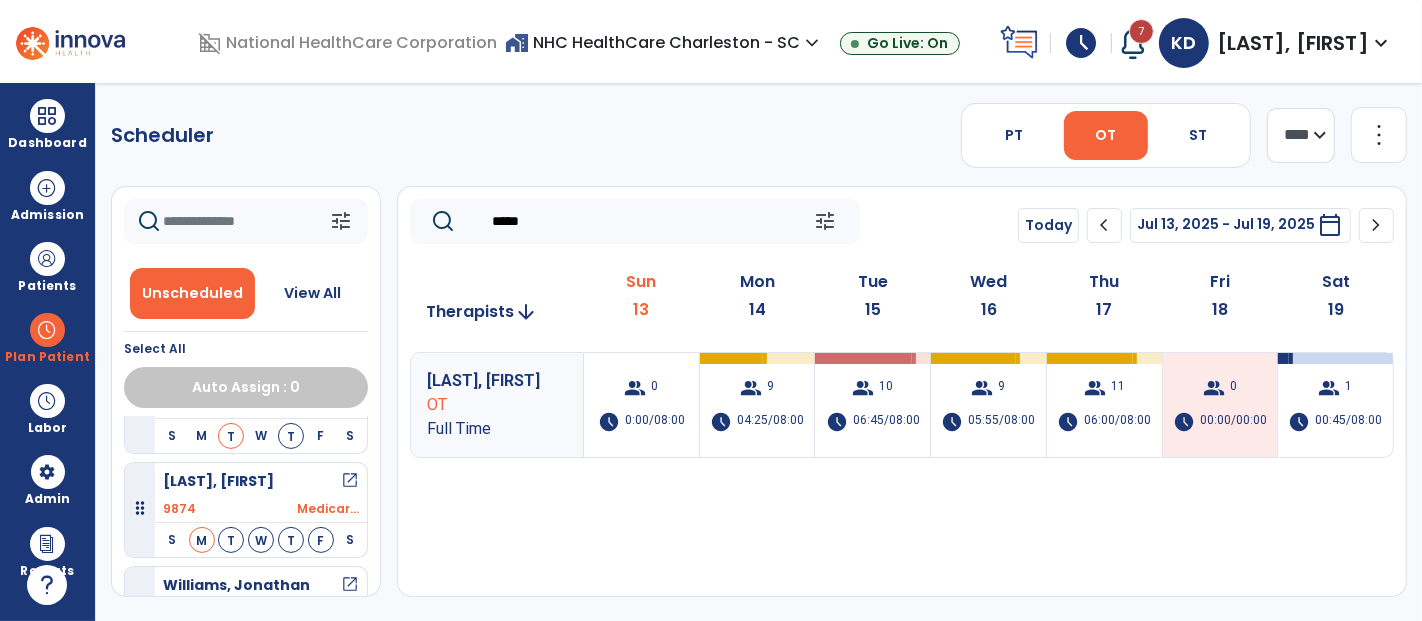 scroll, scrollTop: 4444, scrollLeft: 0, axis: vertical 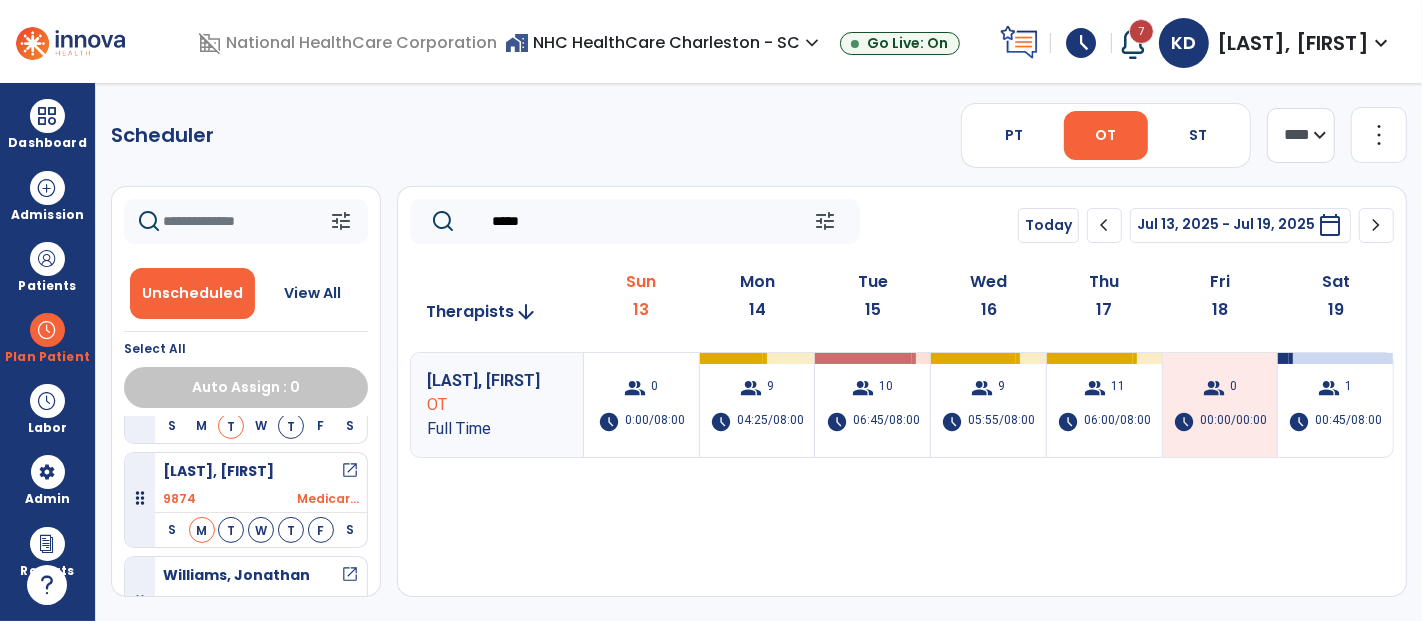 drag, startPoint x: 537, startPoint y: 238, endPoint x: 465, endPoint y: 226, distance: 72.99315 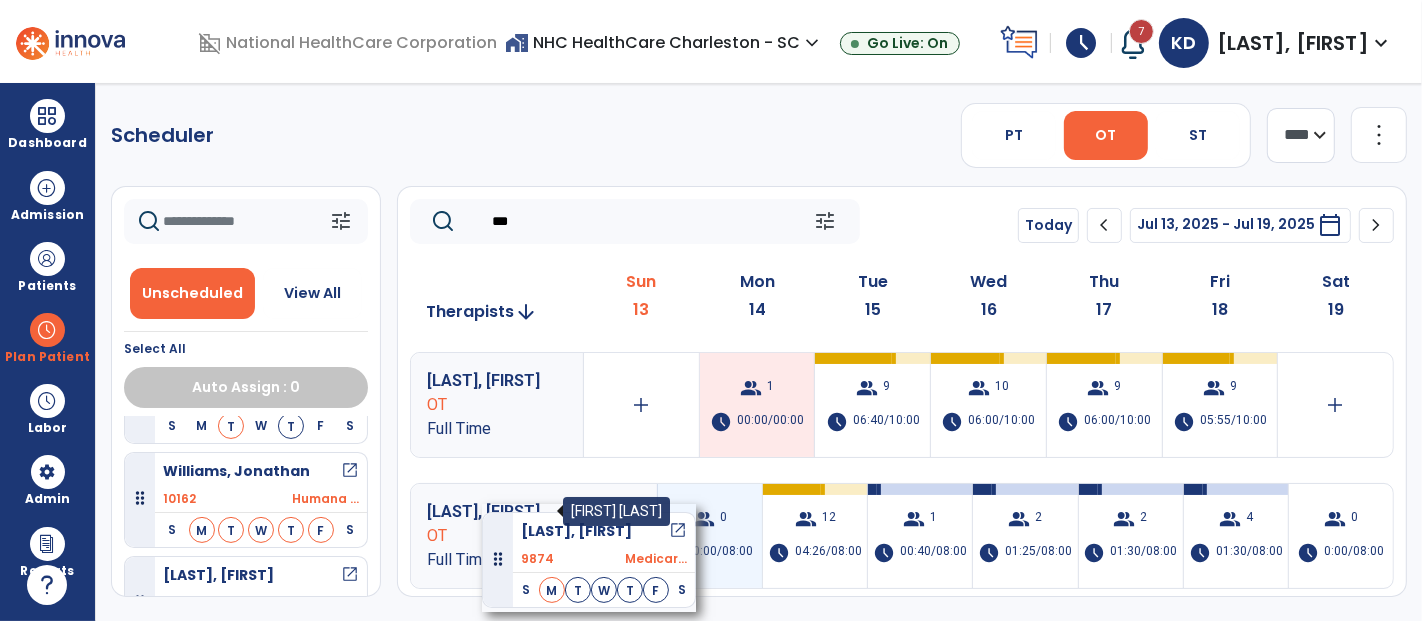 scroll, scrollTop: 4341, scrollLeft: 0, axis: vertical 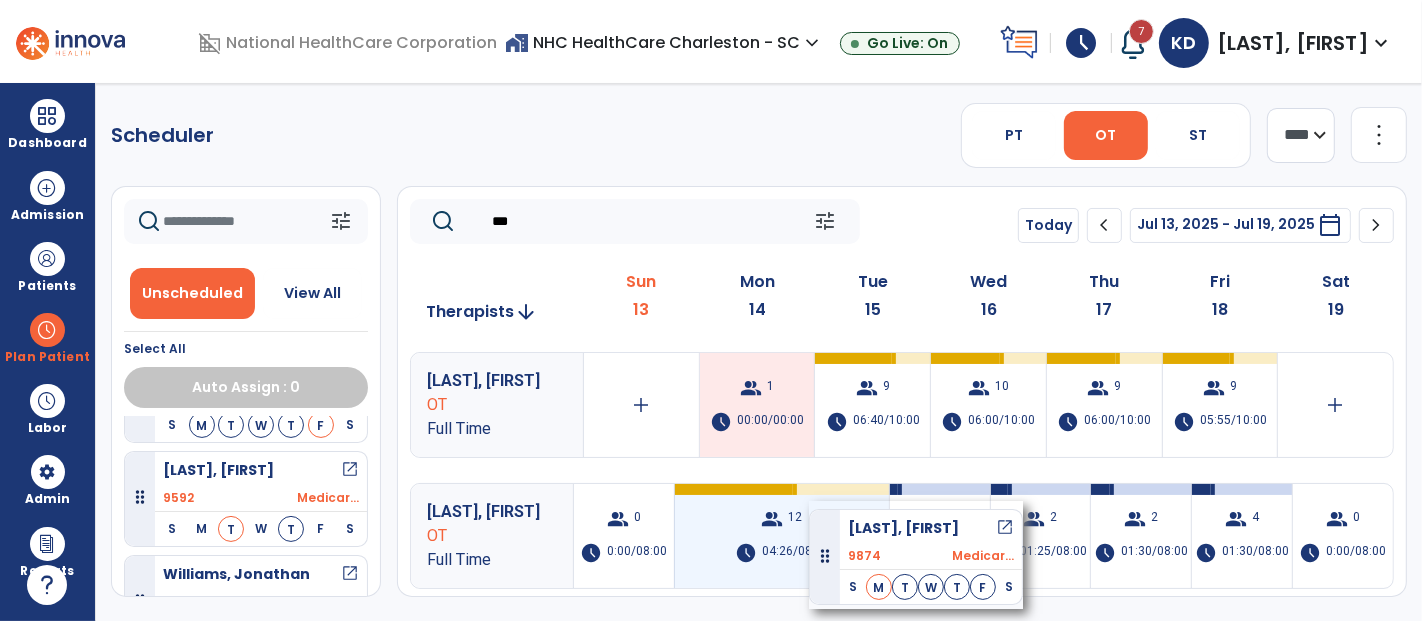 drag, startPoint x: 243, startPoint y: 452, endPoint x: 809, endPoint y: 501, distance: 568.11707 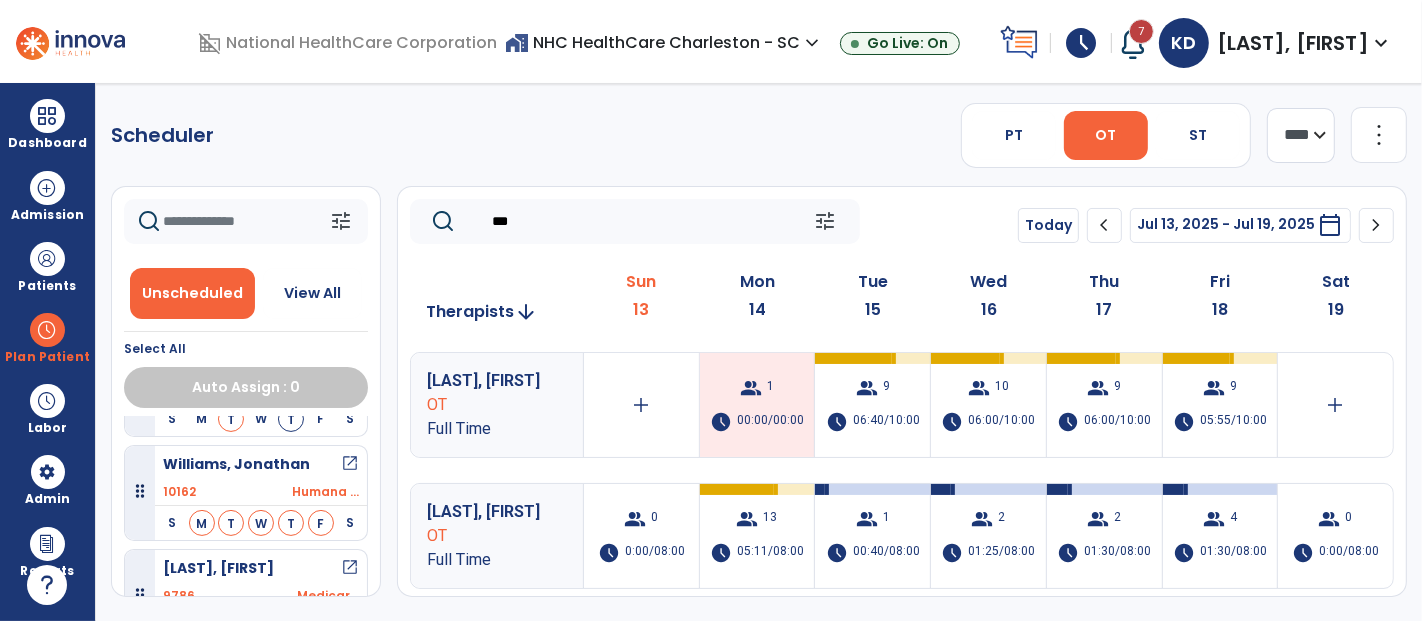 scroll, scrollTop: 4452, scrollLeft: 0, axis: vertical 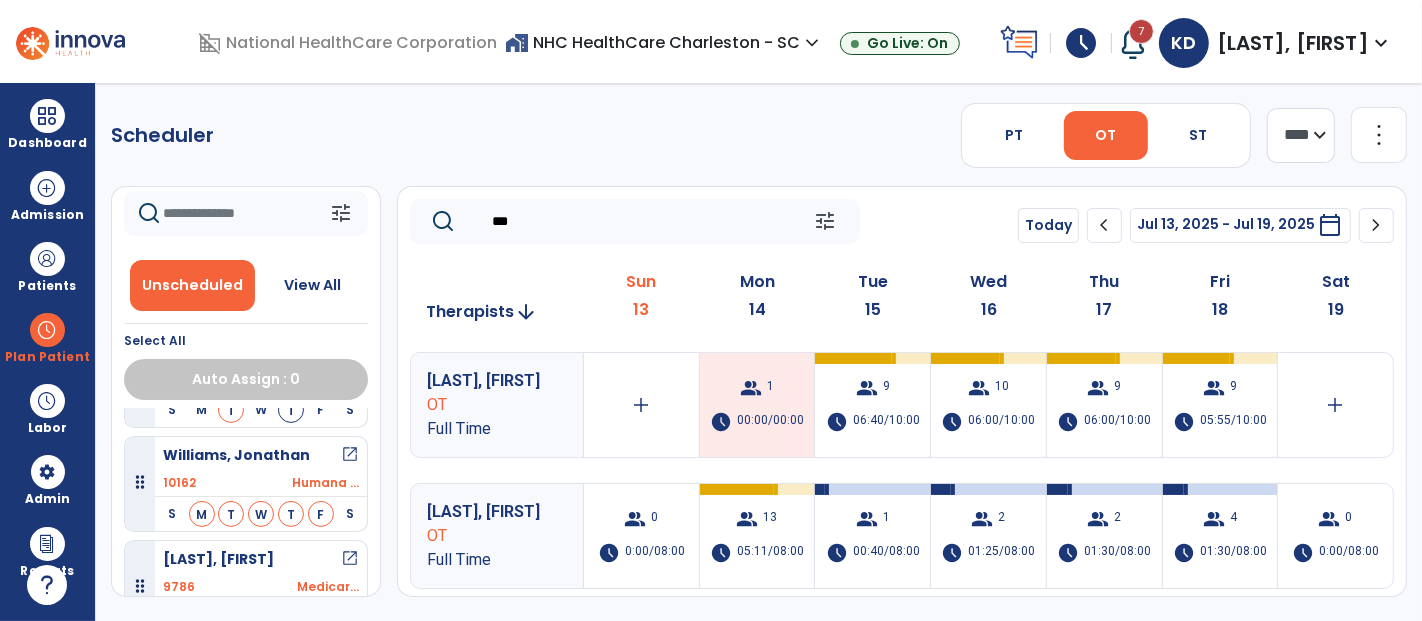 drag, startPoint x: 540, startPoint y: 231, endPoint x: 461, endPoint y: 222, distance: 79.51101 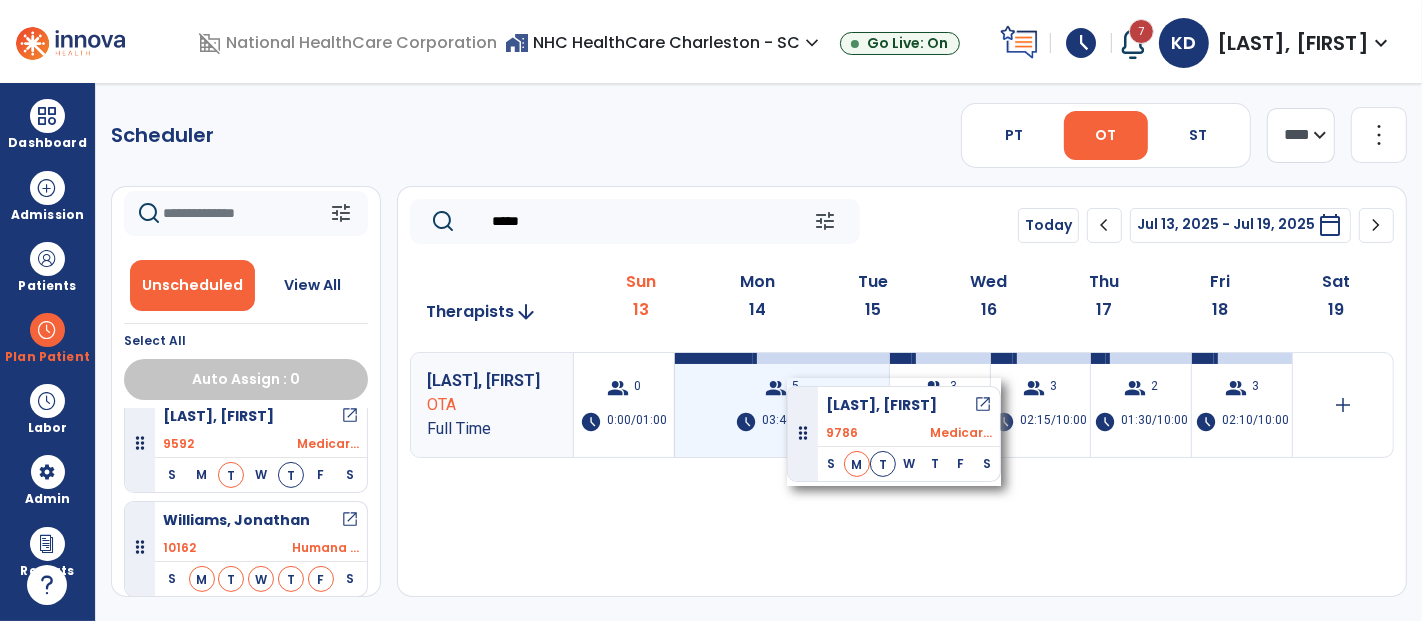 scroll, scrollTop: 4349, scrollLeft: 0, axis: vertical 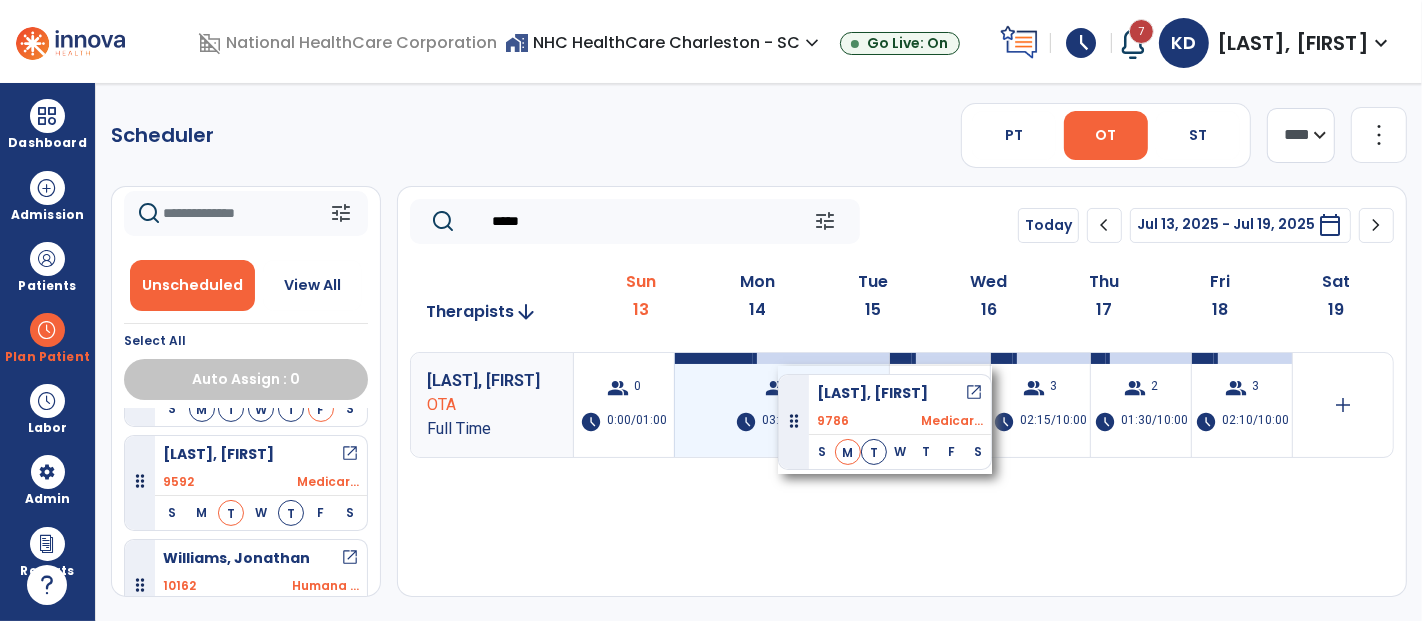 drag, startPoint x: 828, startPoint y: 406, endPoint x: 778, endPoint y: 366, distance: 64.03124 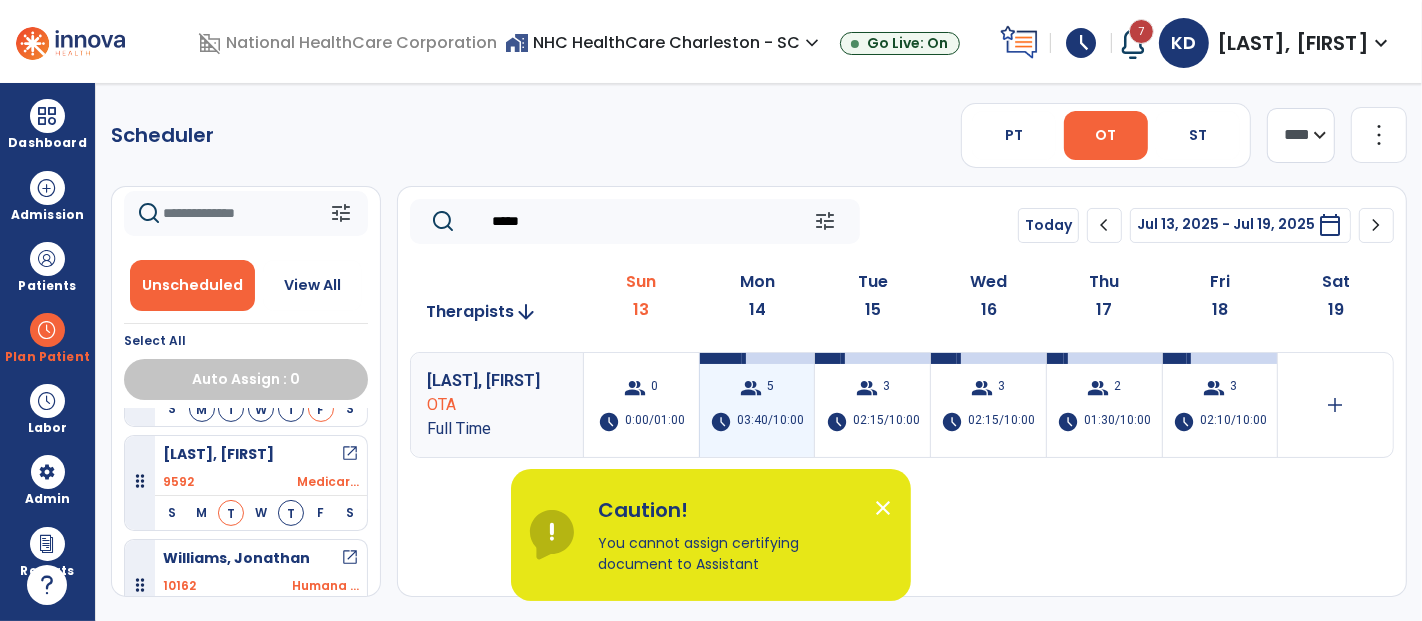 scroll, scrollTop: 4452, scrollLeft: 0, axis: vertical 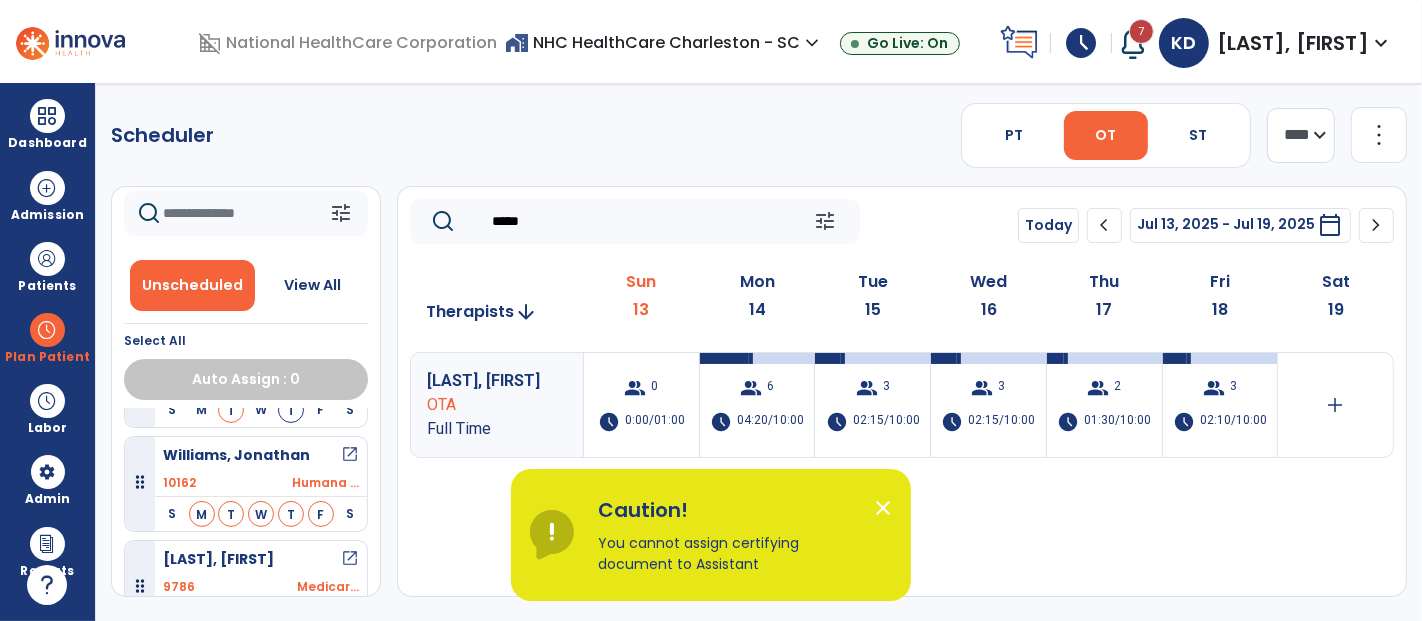 drag, startPoint x: 569, startPoint y: 212, endPoint x: 500, endPoint y: 235, distance: 72.73238 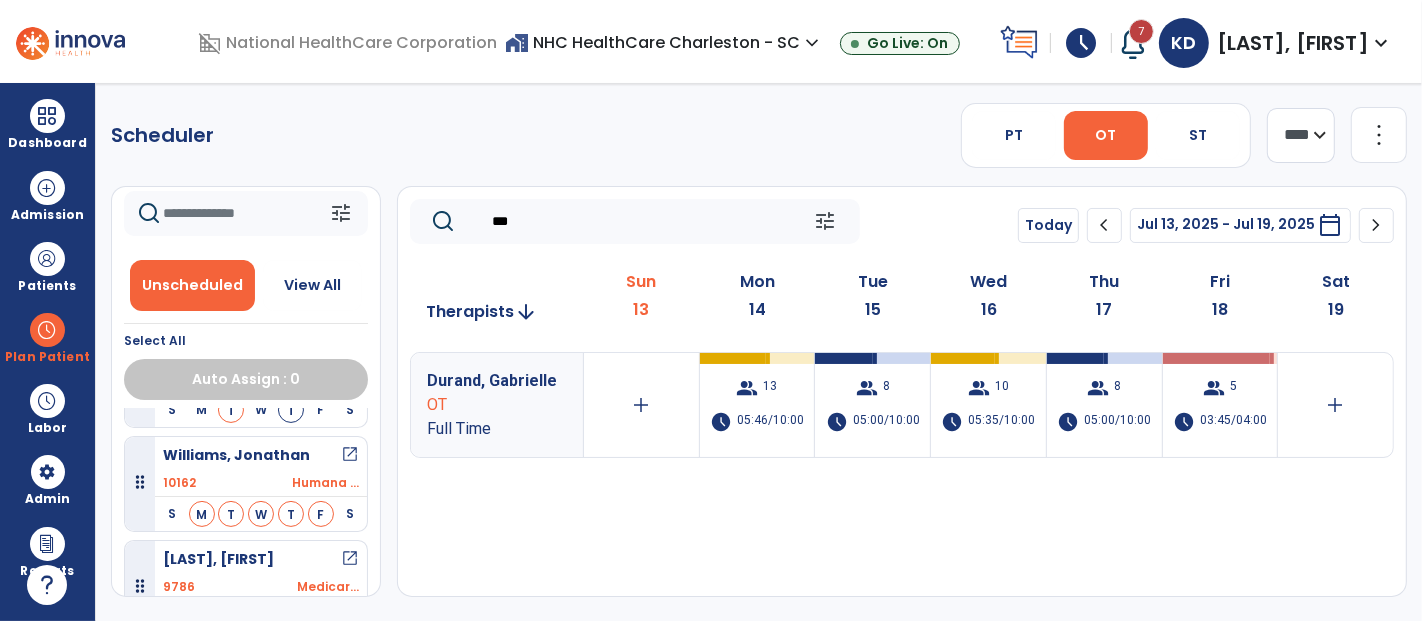 type on "***" 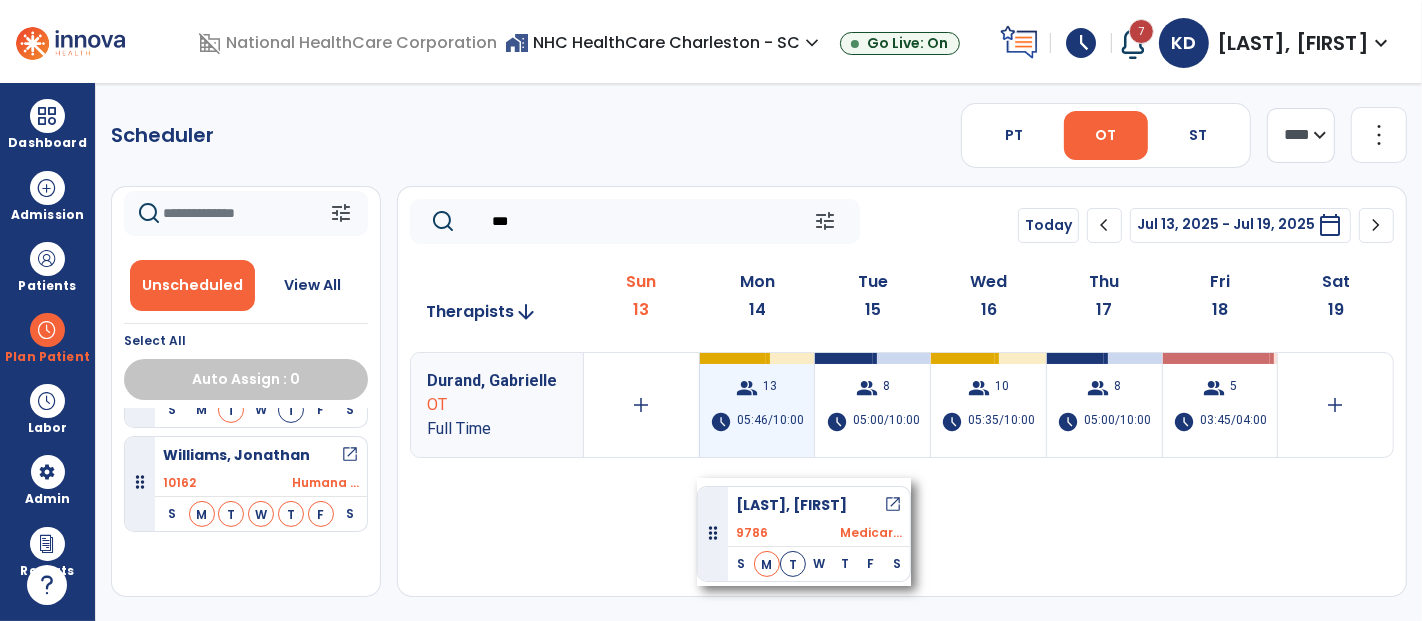 scroll, scrollTop: 4349, scrollLeft: 0, axis: vertical 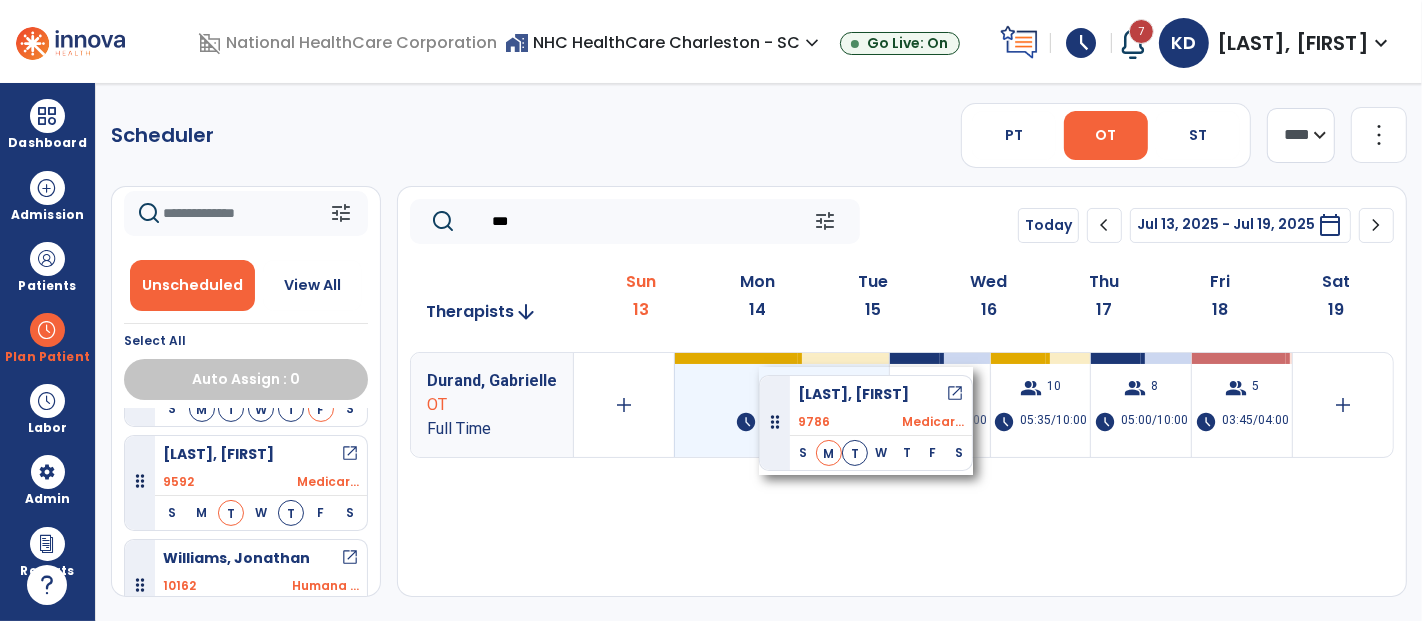 drag, startPoint x: 259, startPoint y: 542, endPoint x: 759, endPoint y: 367, distance: 529.7405 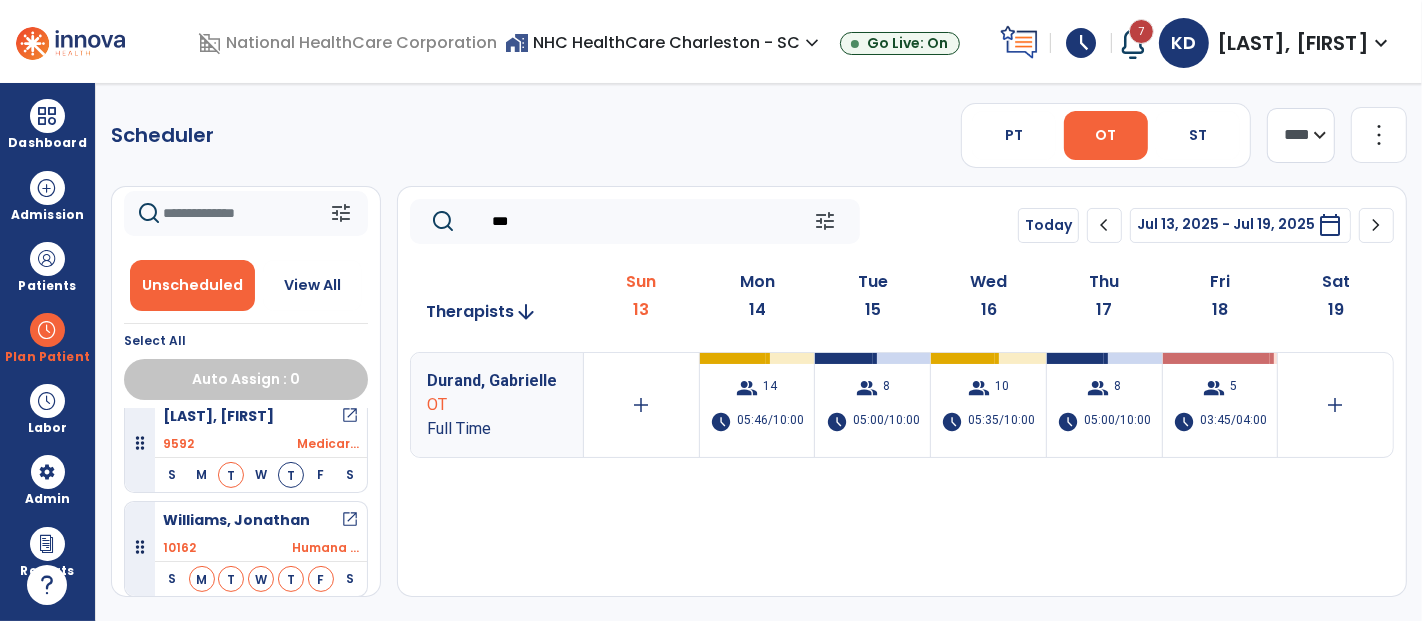 scroll, scrollTop: 4349, scrollLeft: 0, axis: vertical 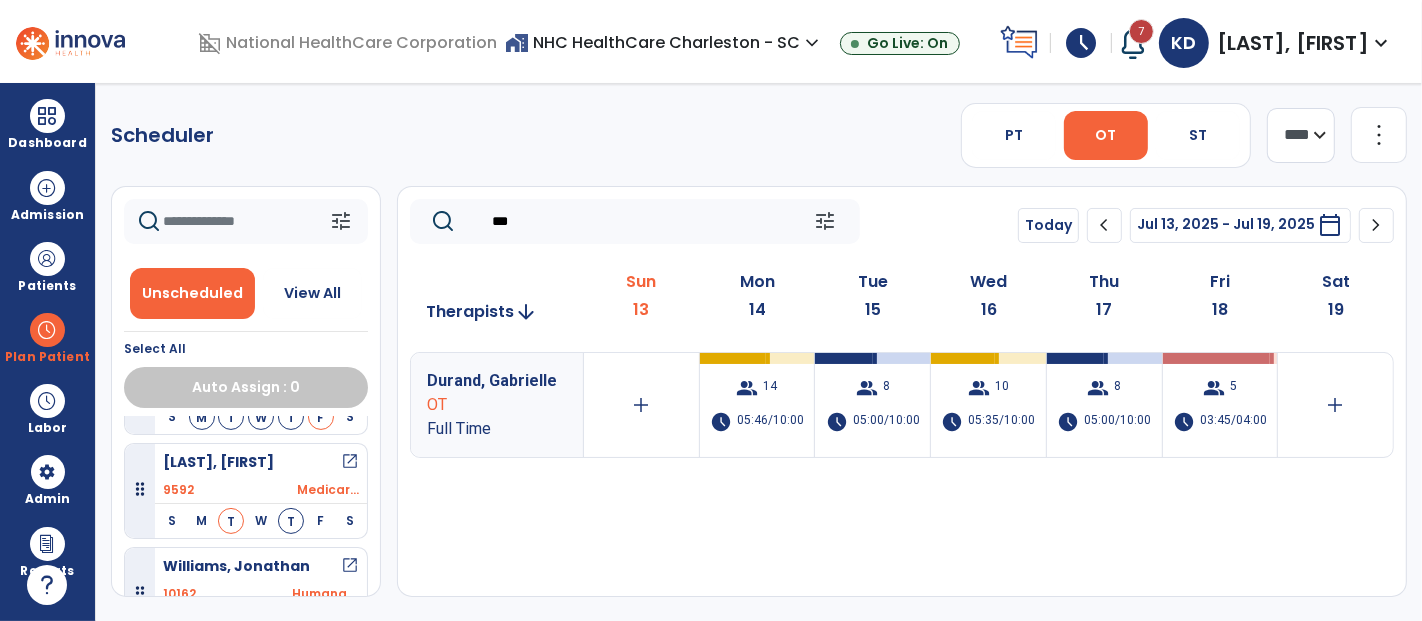 click on "***" 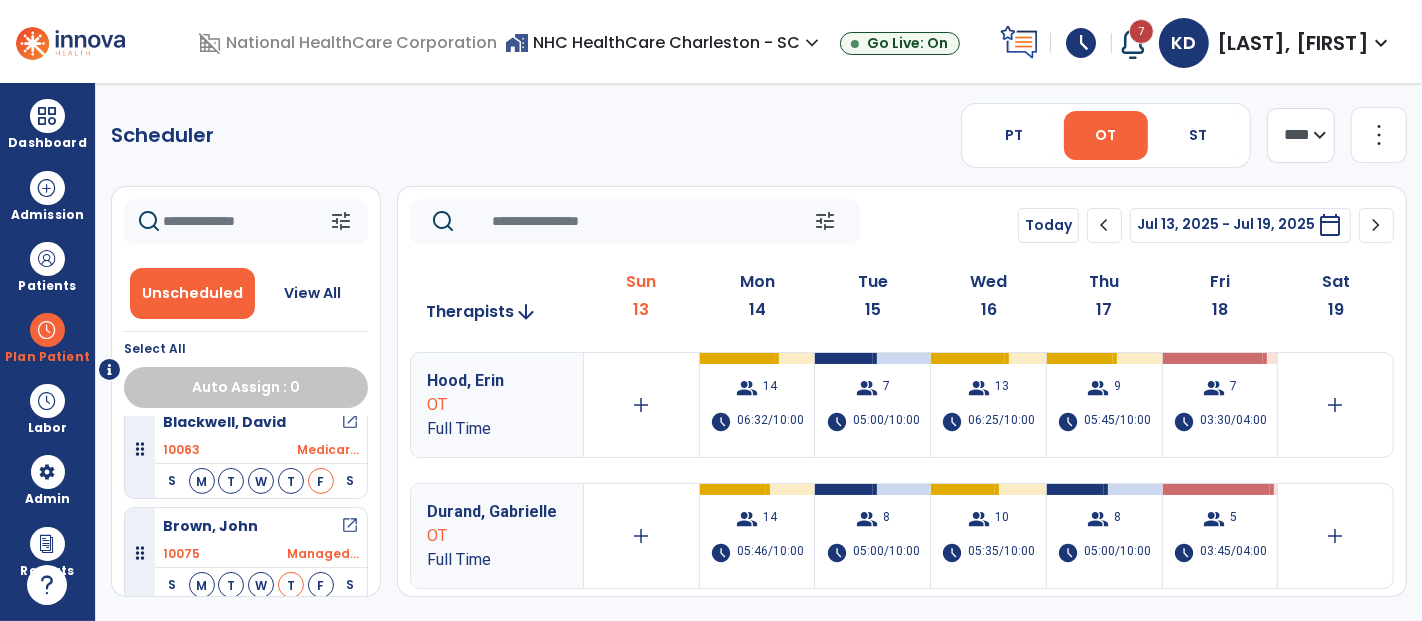 scroll, scrollTop: 0, scrollLeft: 0, axis: both 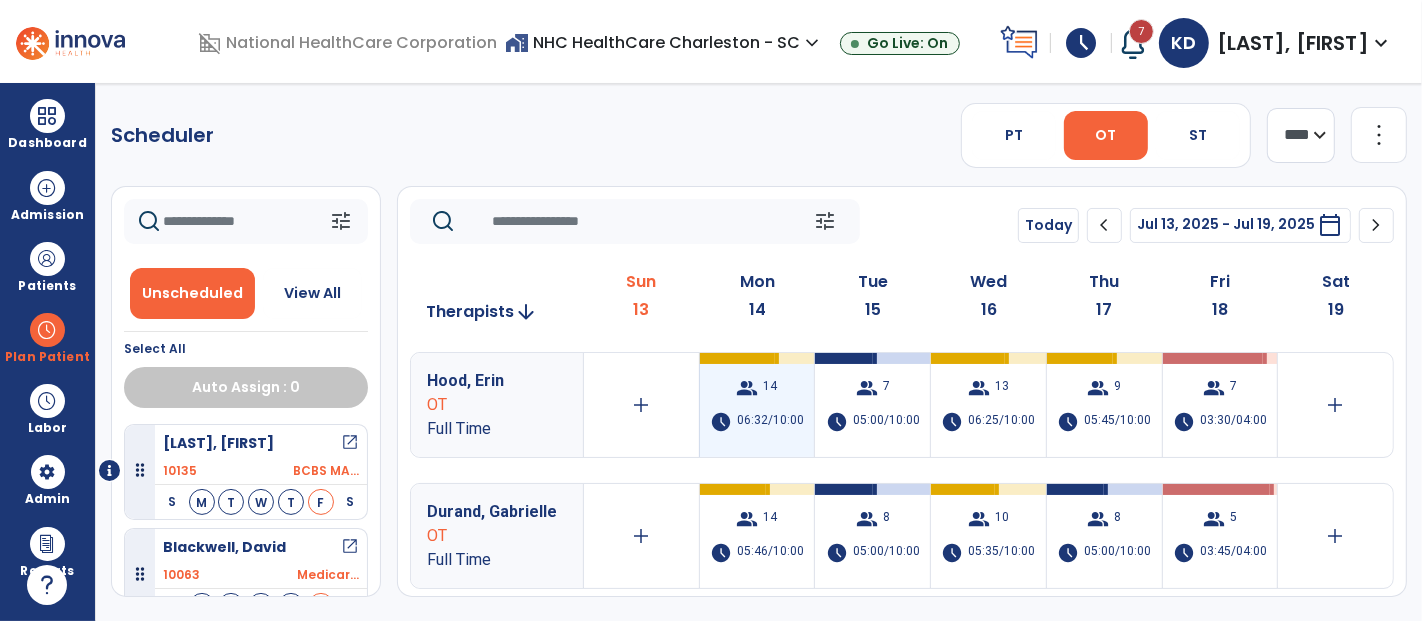 type 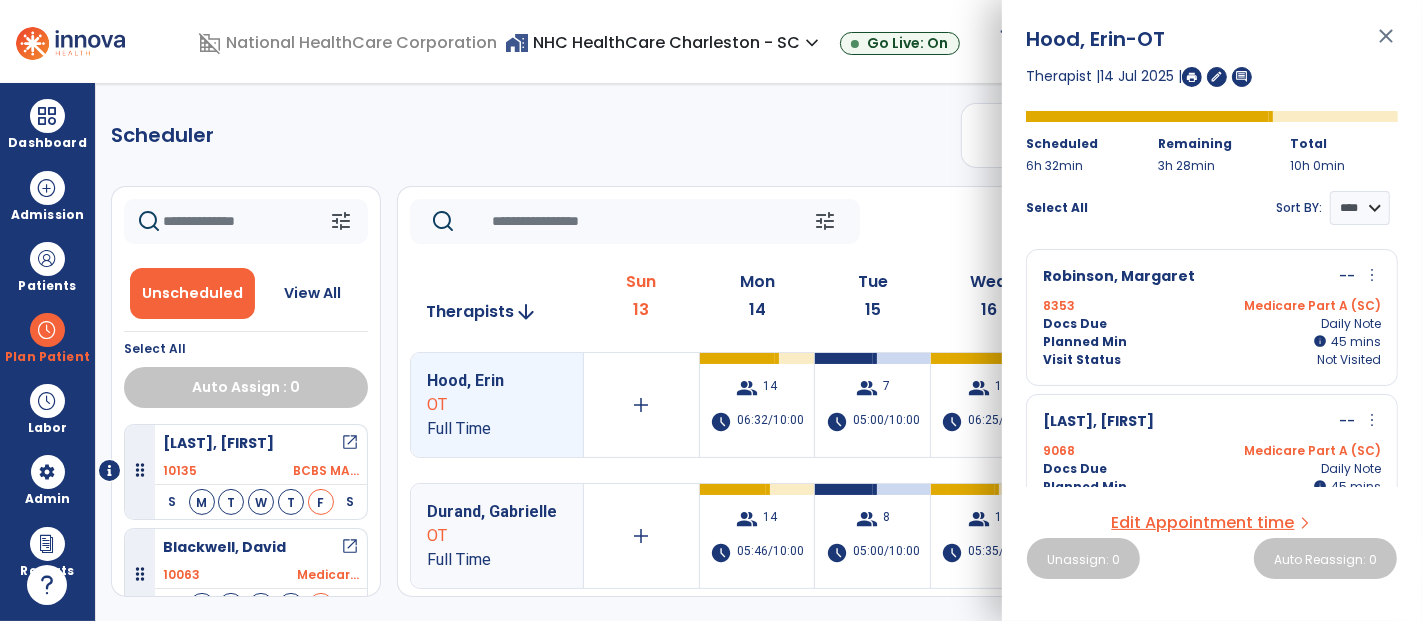 click on "Docs Due Daily Note" at bounding box center [1212, 324] 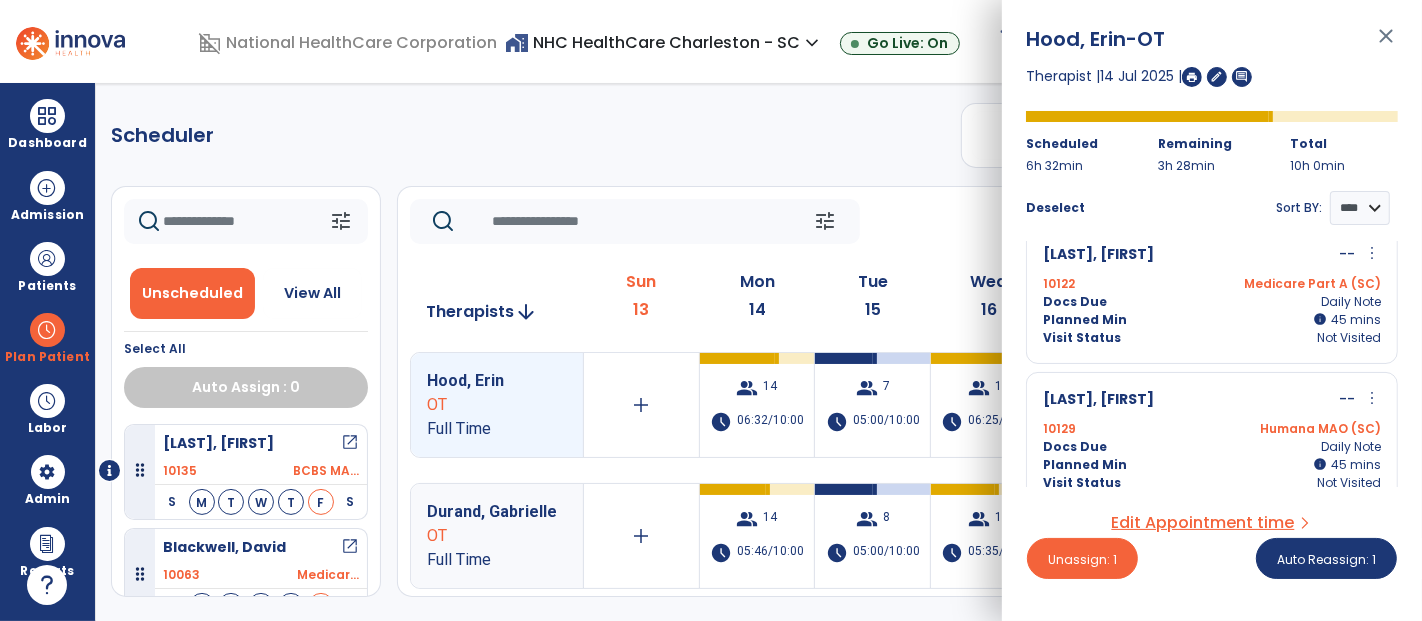 scroll, scrollTop: 333, scrollLeft: 0, axis: vertical 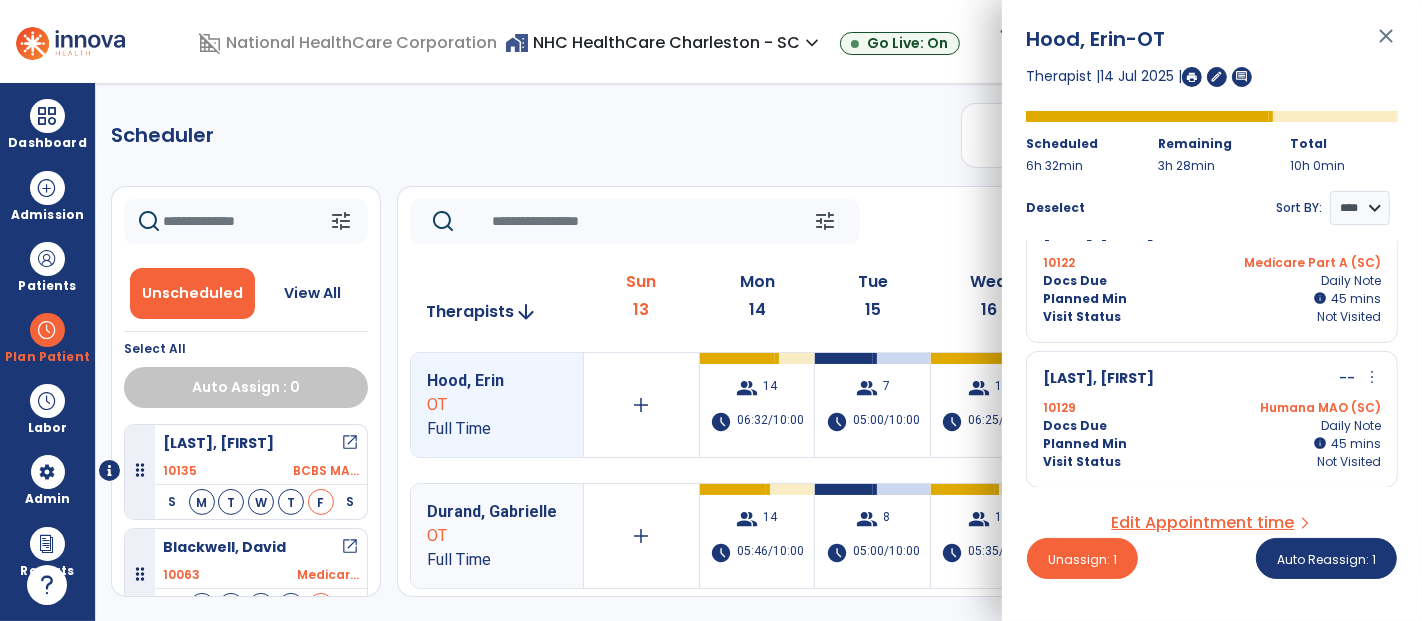 click on "Docs Due Daily Note" at bounding box center [1212, 426] 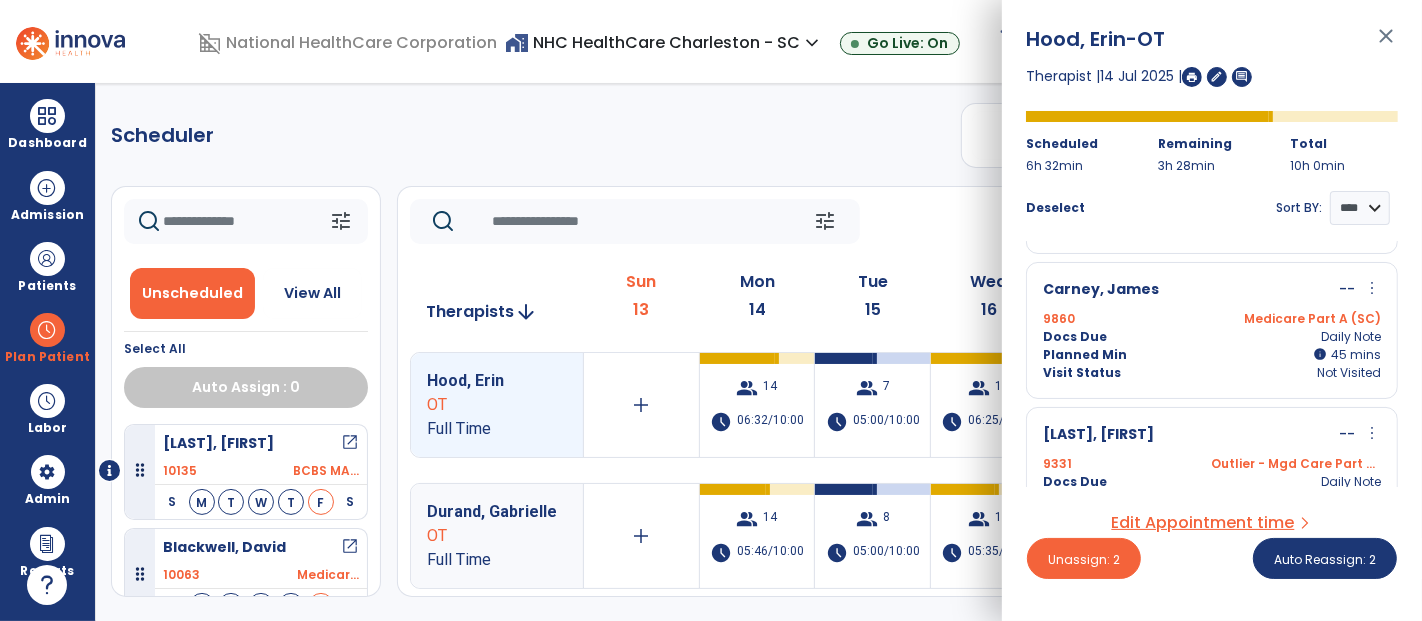 scroll, scrollTop: 888, scrollLeft: 0, axis: vertical 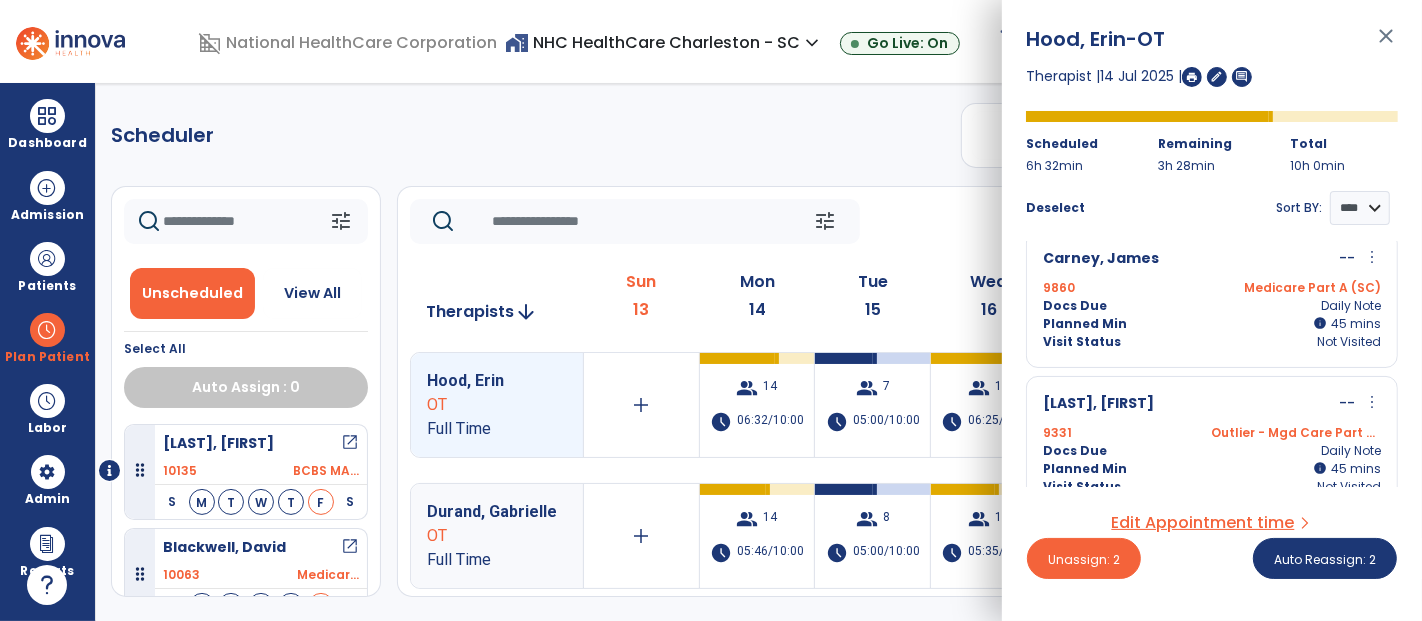 click on "[LAST], [FIRST]   --  more_vert  edit   Edit Session   alt_route   Split Minutes  9331 Outlier - Mgd Care Part B (SC)  Docs Due Daily Note   Planned Min  info   45 I 45 mins  Visit Status  Not Visited" at bounding box center (1212, 444) 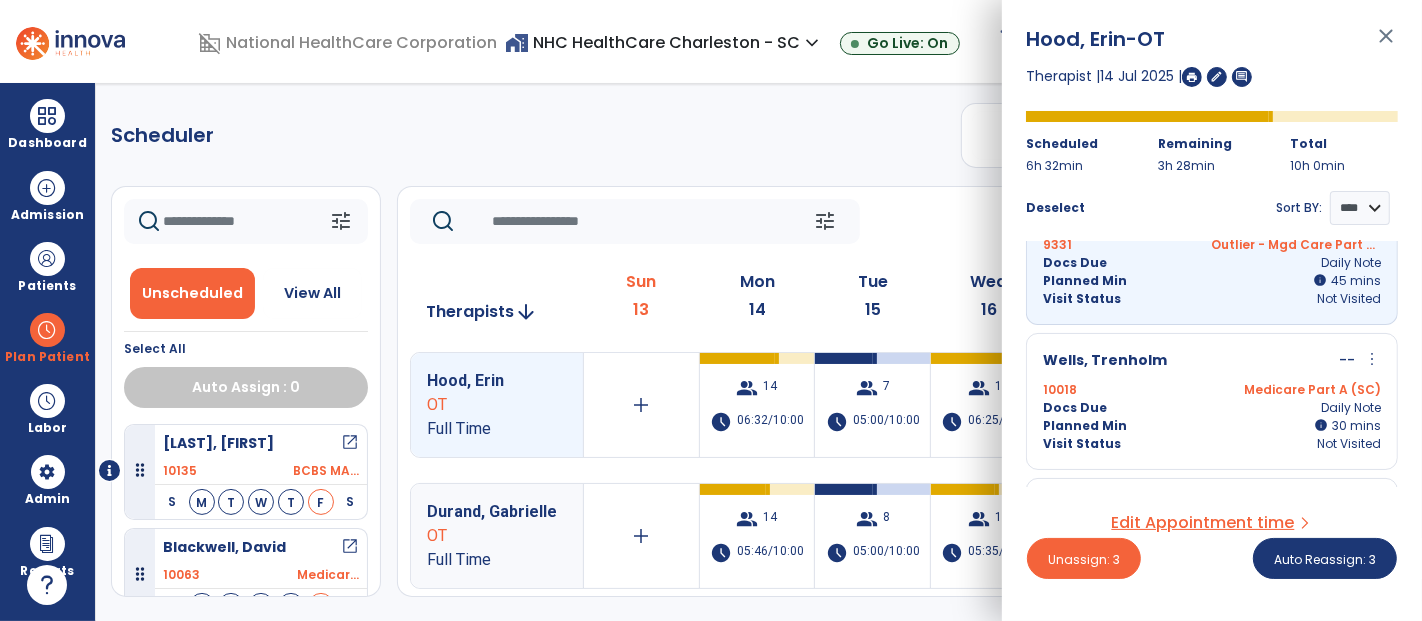 scroll, scrollTop: 1111, scrollLeft: 0, axis: vertical 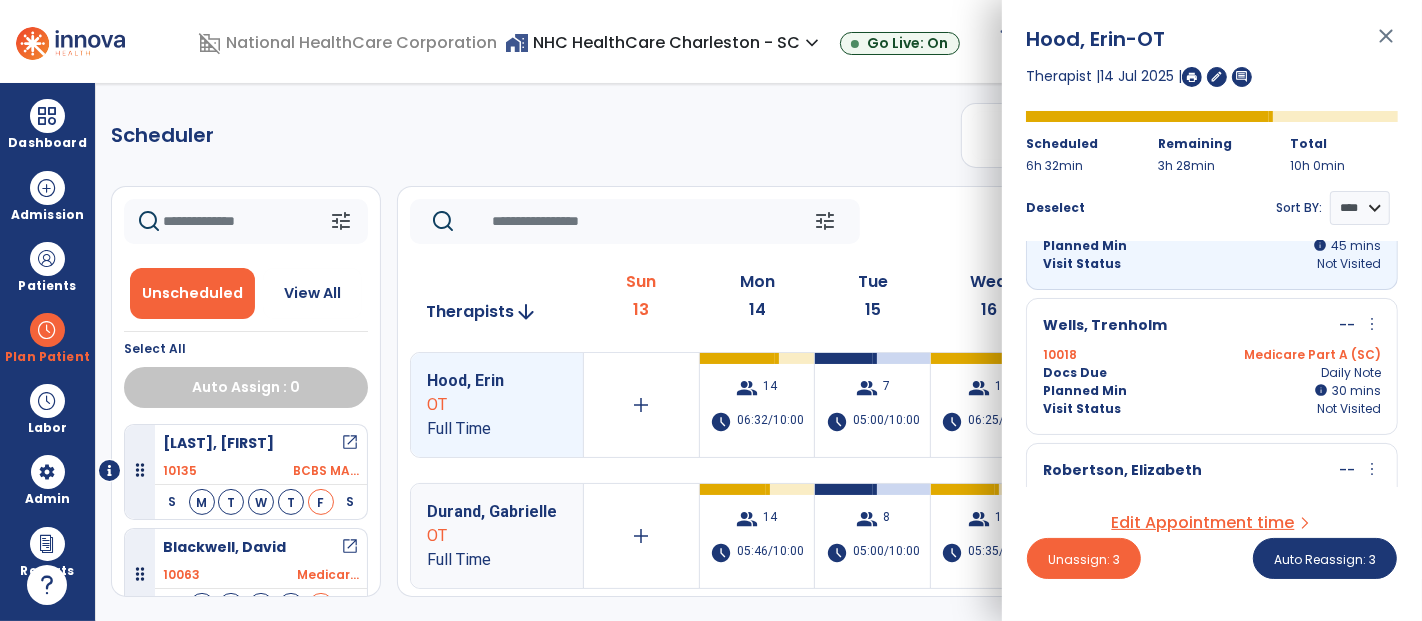 click on "Docs Due Daily Note" at bounding box center (1212, 373) 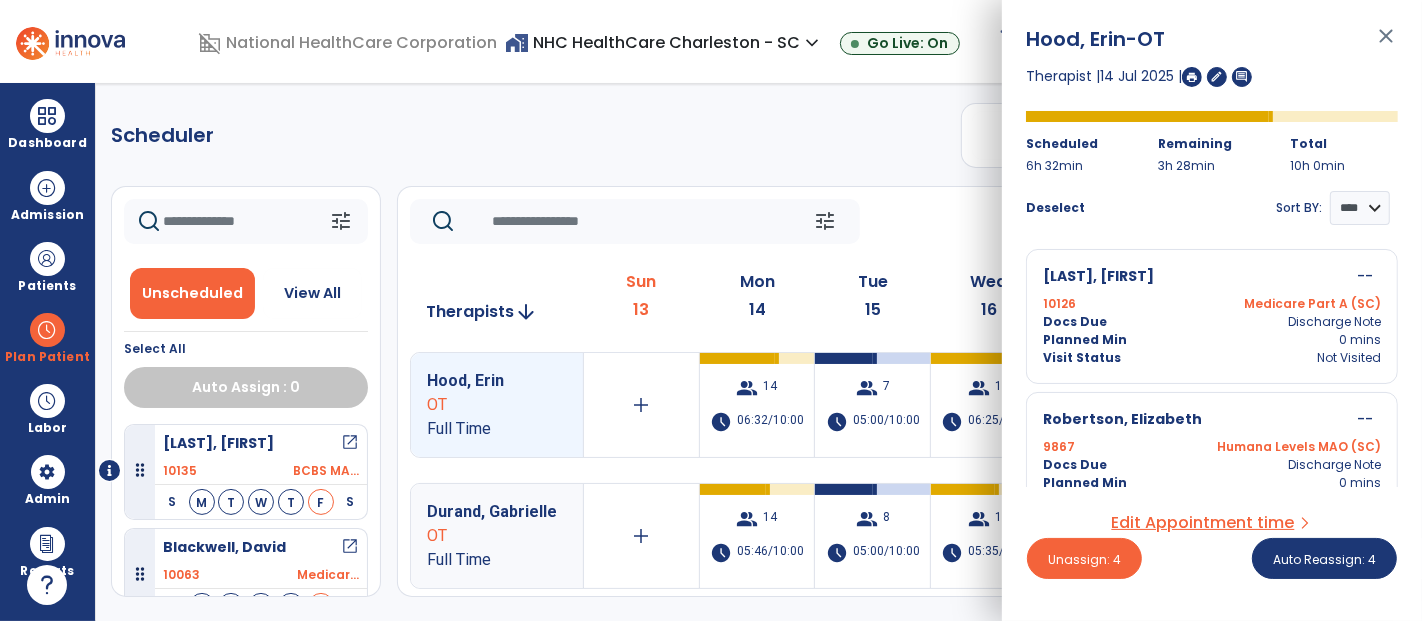 scroll, scrollTop: 1771, scrollLeft: 0, axis: vertical 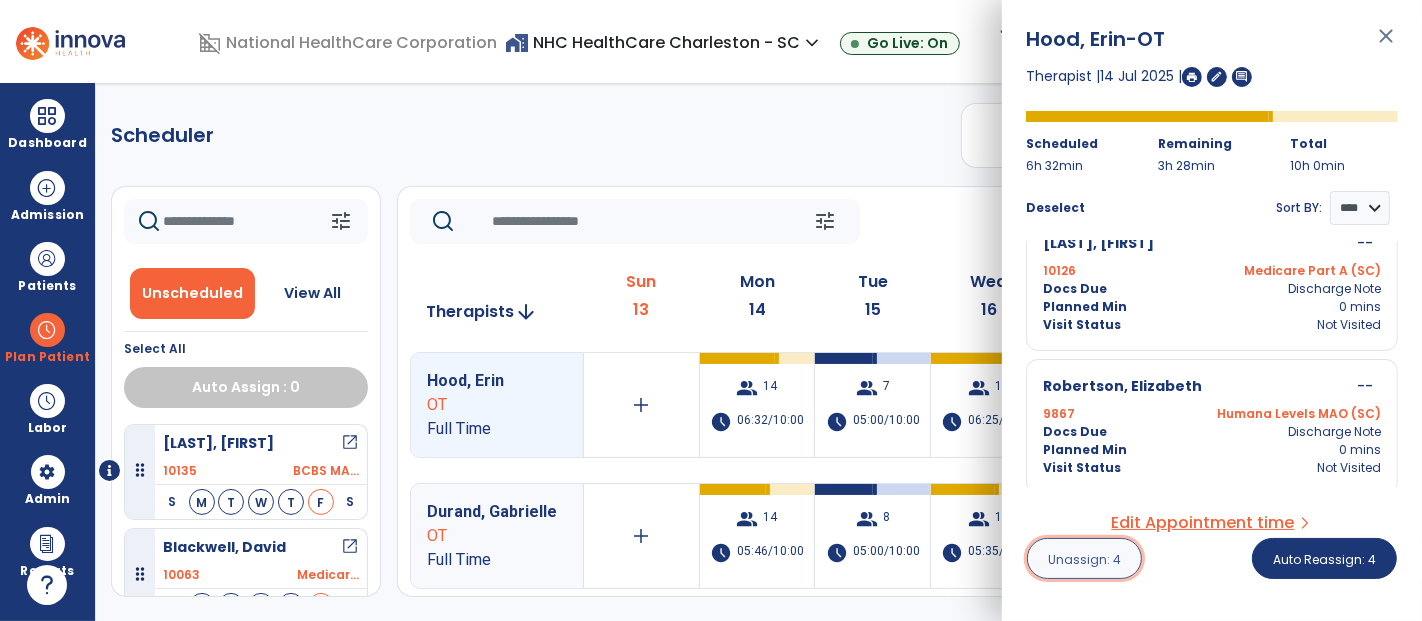 click on "Unassign: 4" at bounding box center [1084, 559] 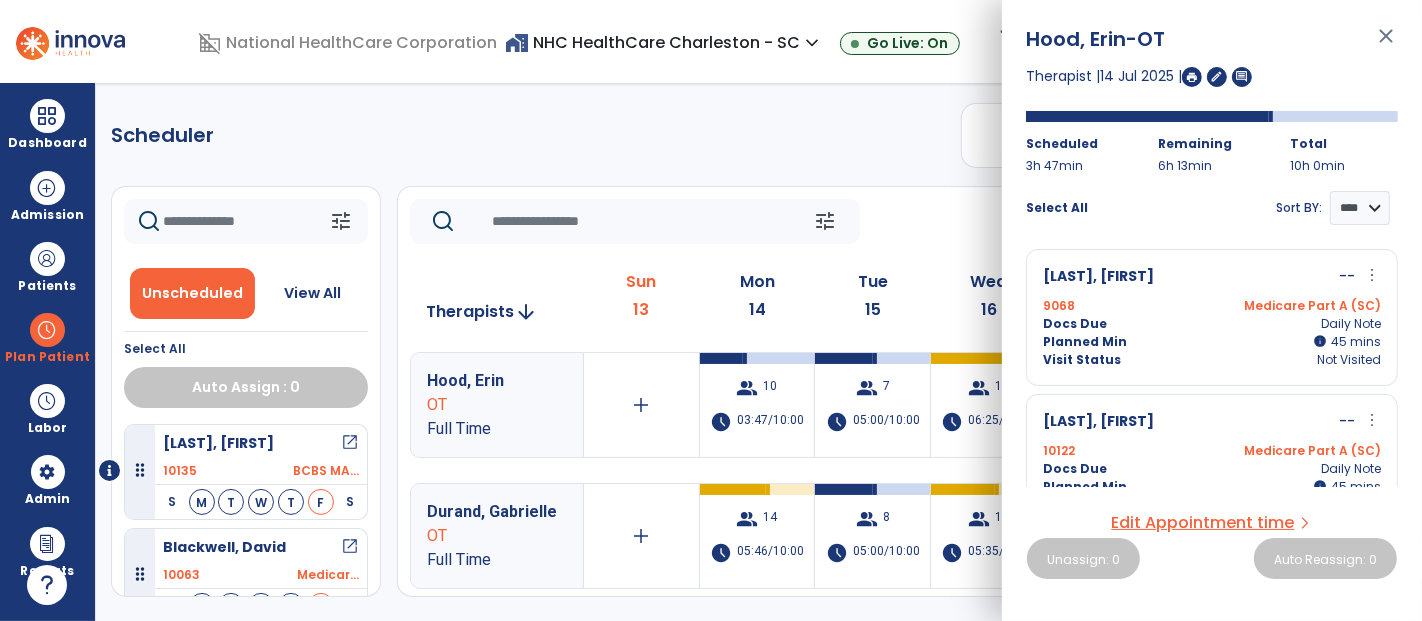 click on "close" at bounding box center (1386, 45) 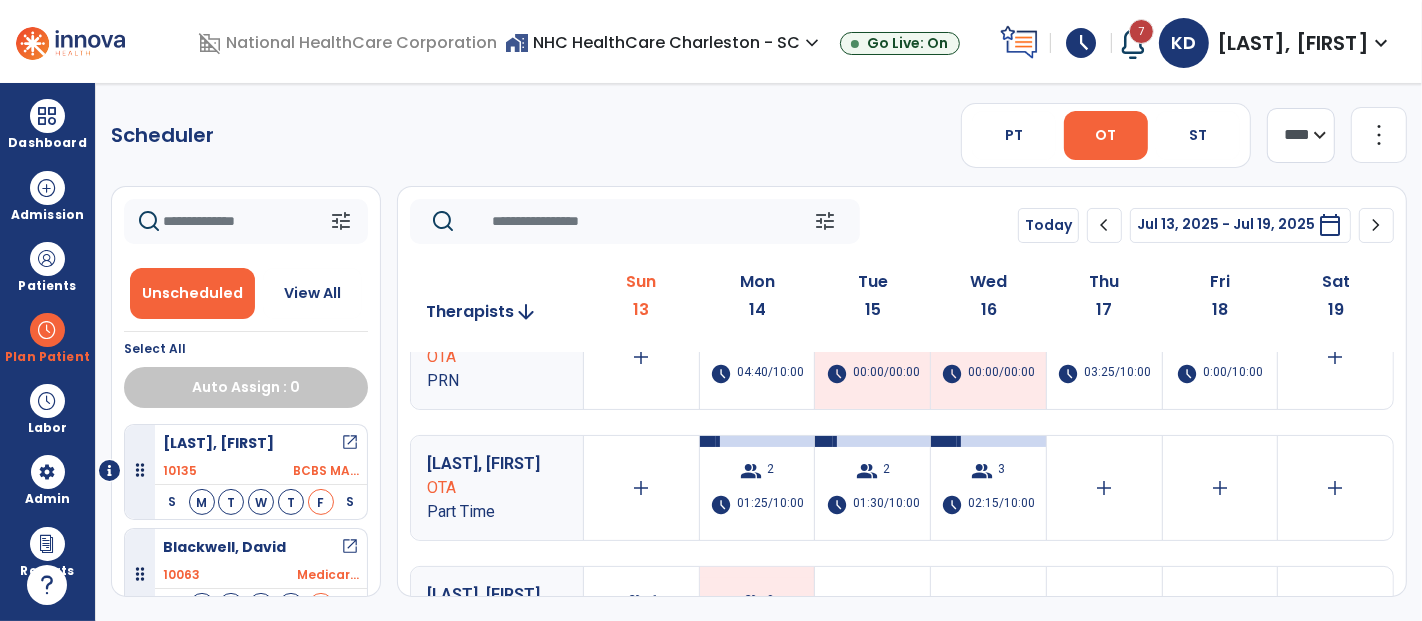 scroll, scrollTop: 1000, scrollLeft: 0, axis: vertical 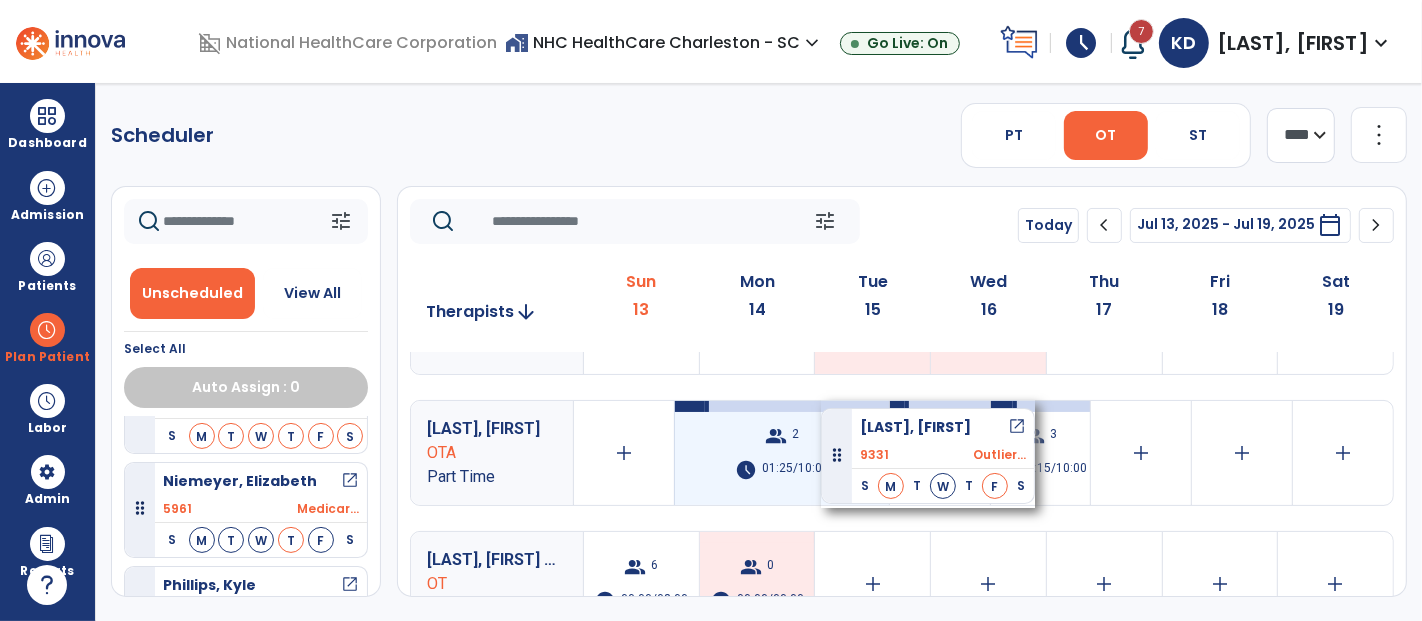 drag, startPoint x: 217, startPoint y: 468, endPoint x: 821, endPoint y: 400, distance: 607.81573 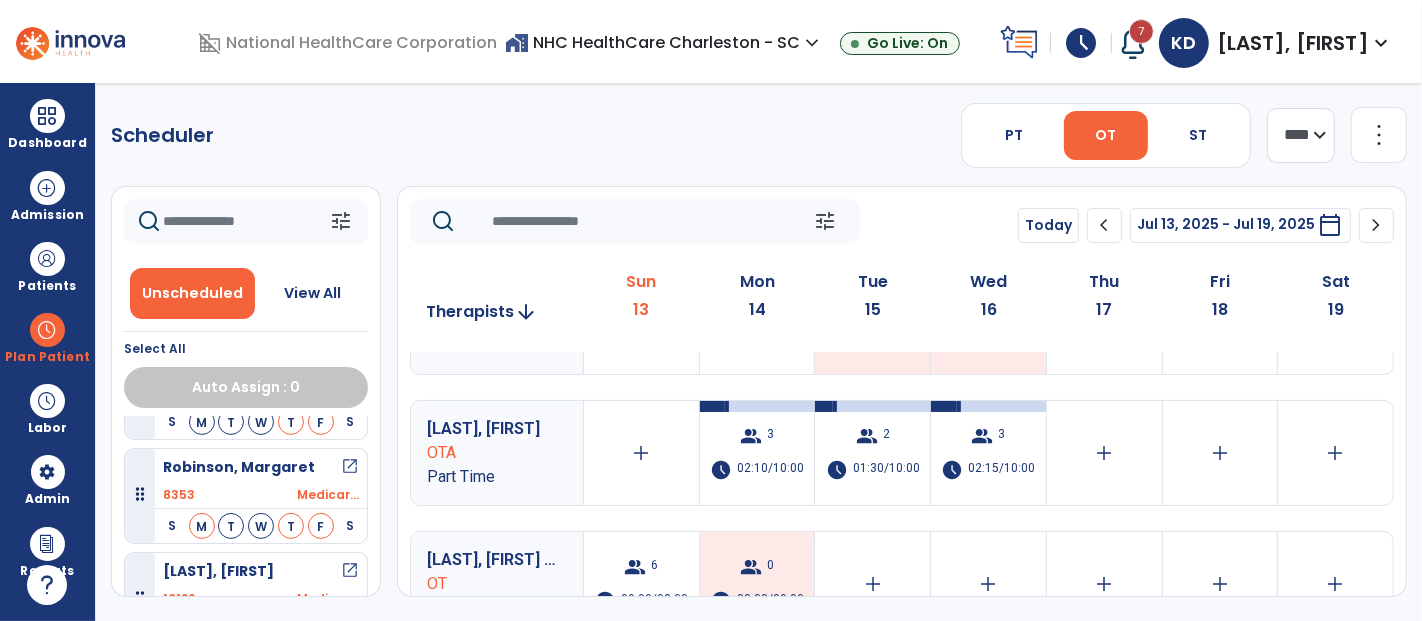 scroll, scrollTop: 3222, scrollLeft: 0, axis: vertical 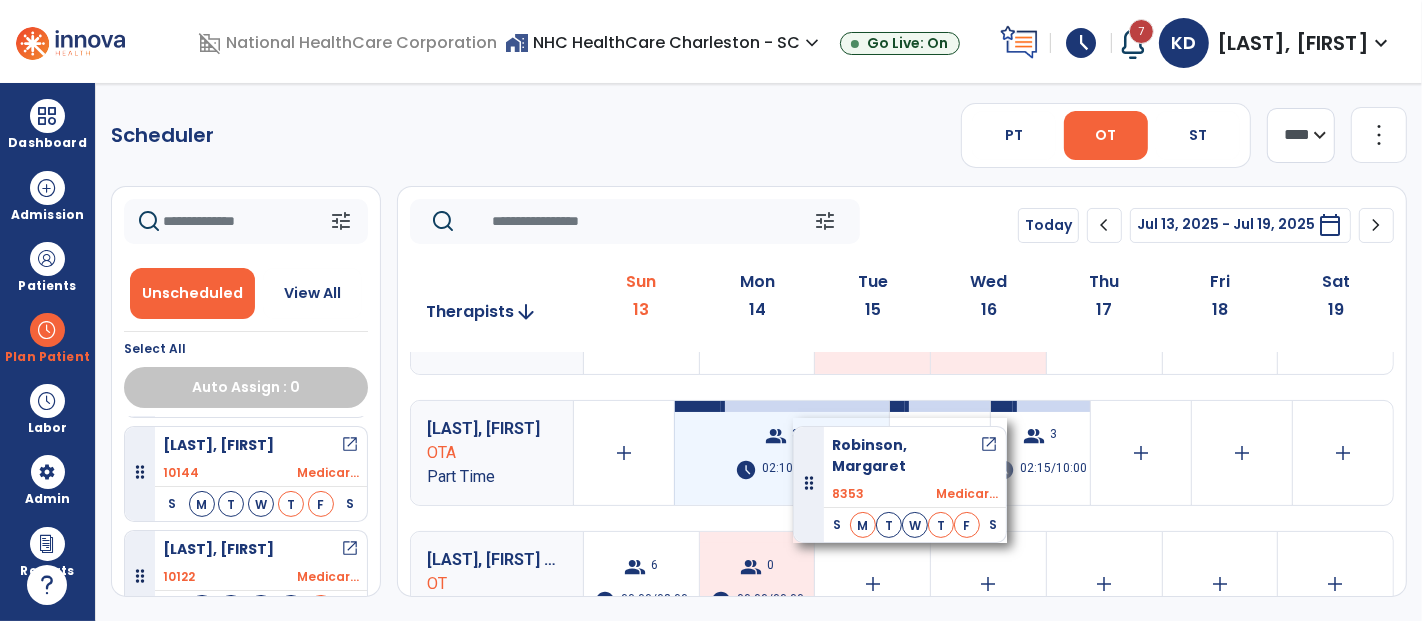 drag, startPoint x: 250, startPoint y: 436, endPoint x: 793, endPoint y: 418, distance: 543.2983 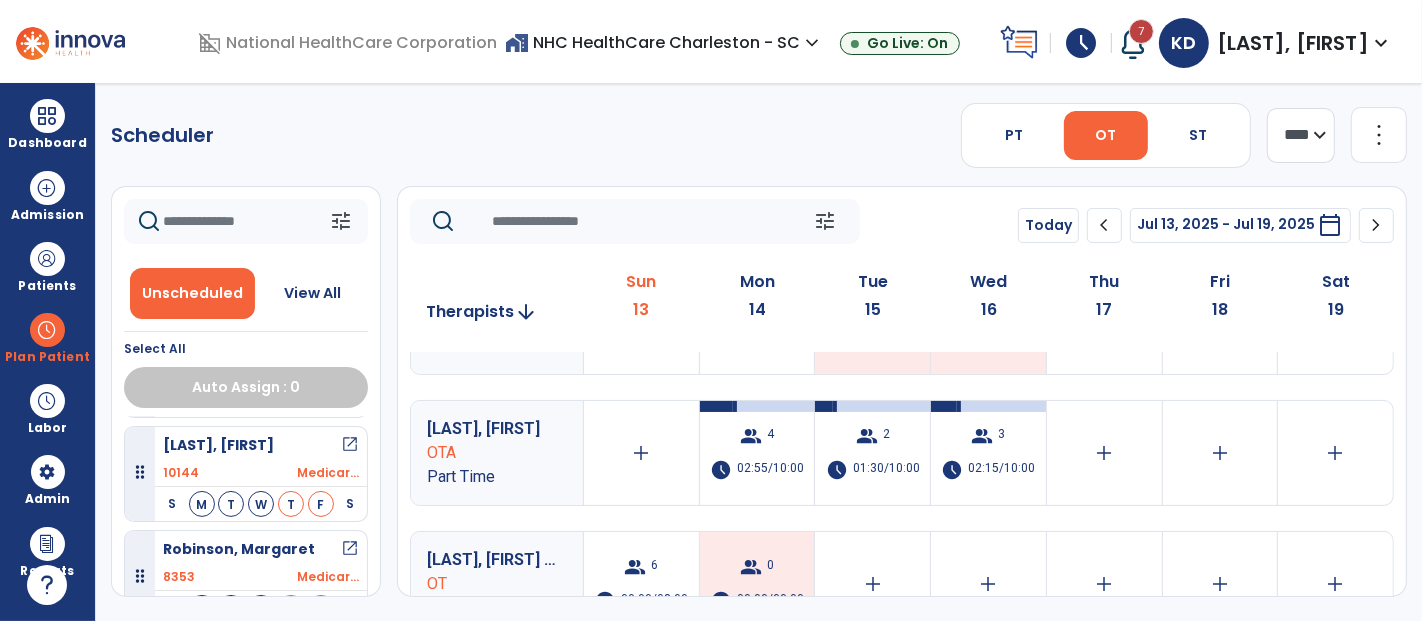 scroll, scrollTop: 3222, scrollLeft: 0, axis: vertical 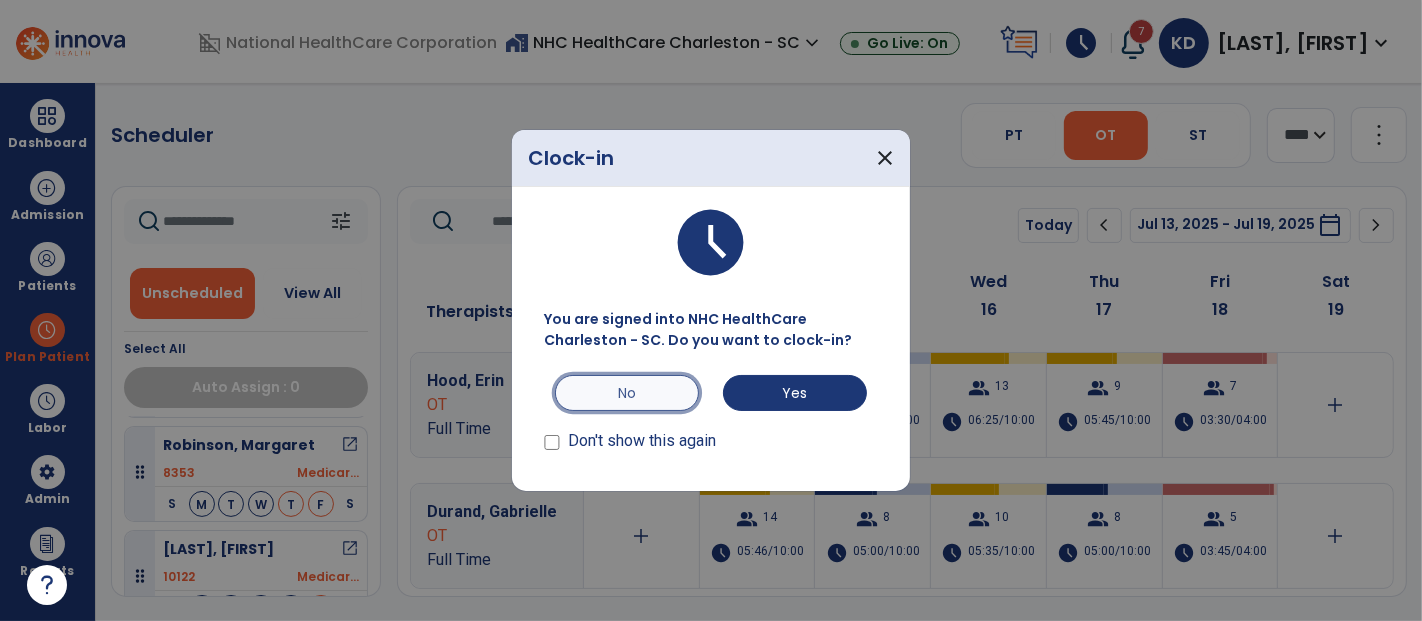 click on "No" at bounding box center [627, 393] 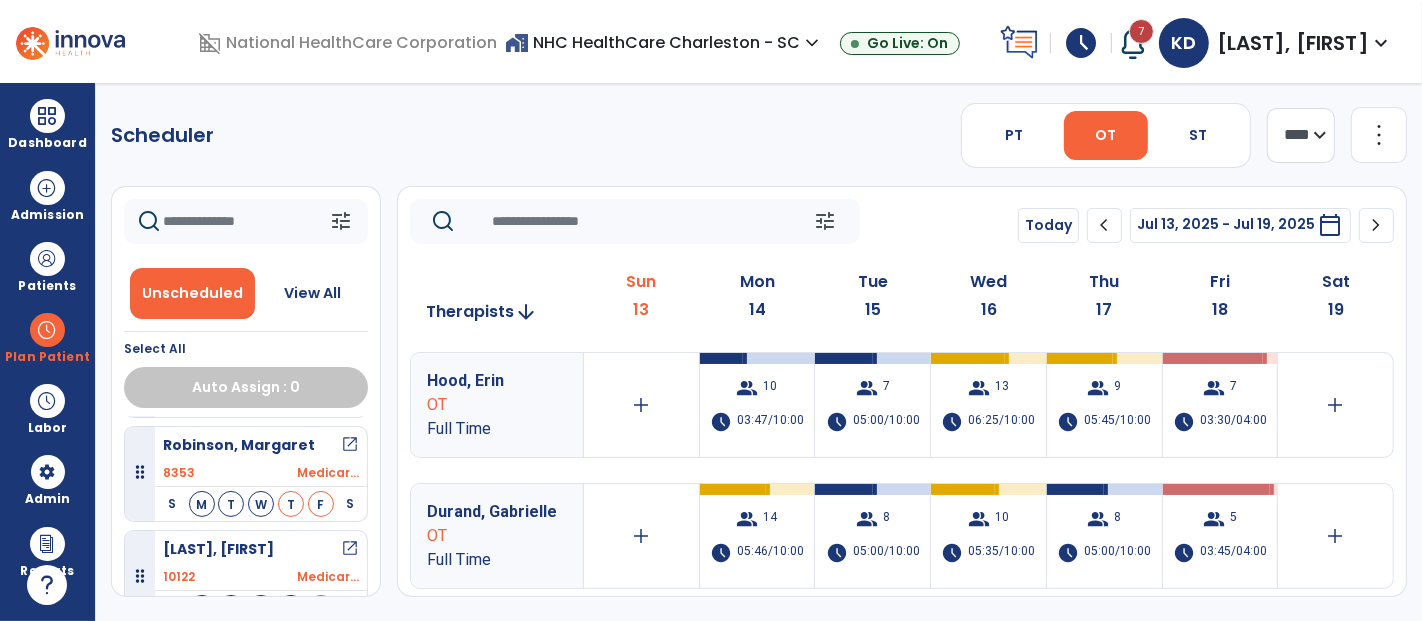 click on "**** ***" 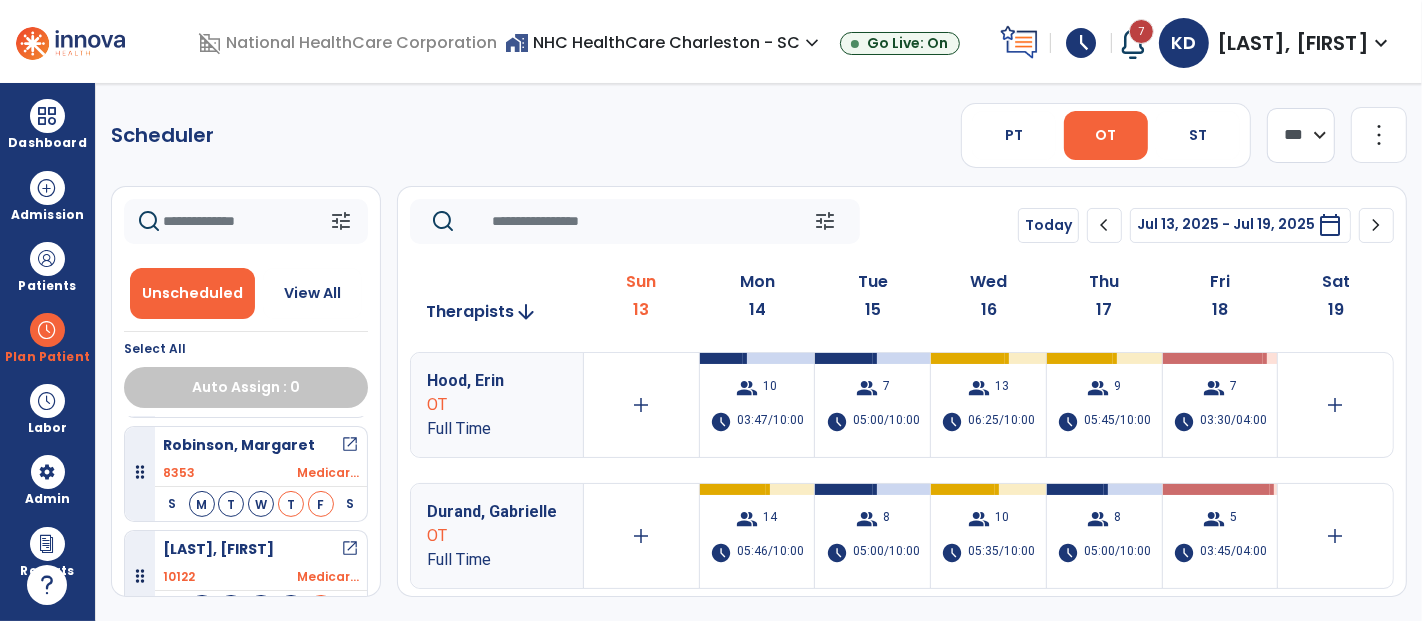 click on "**** ***" 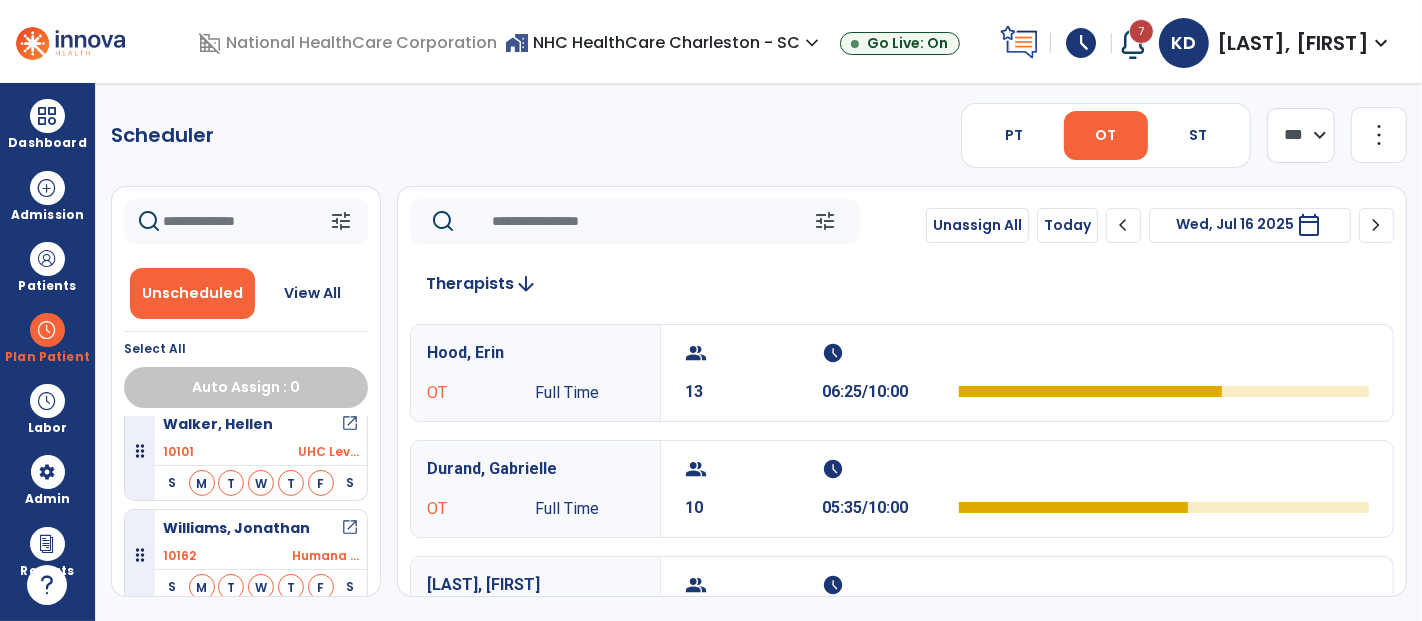 scroll, scrollTop: 1151, scrollLeft: 0, axis: vertical 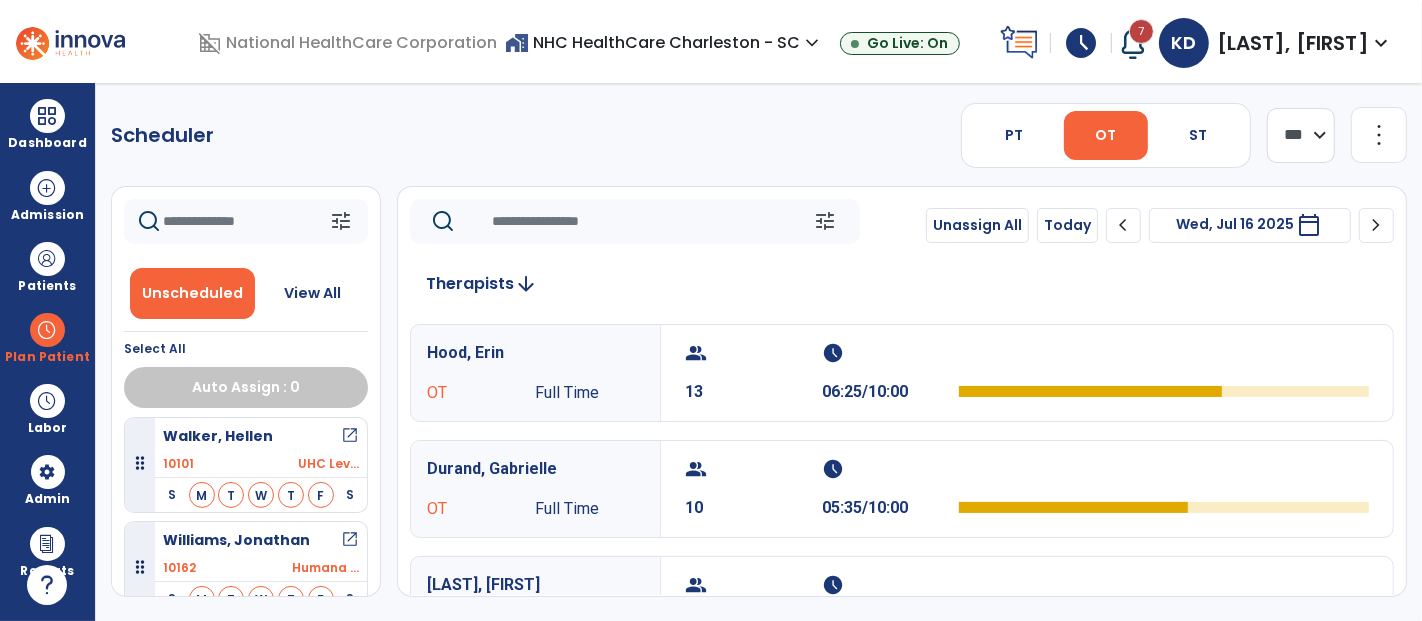 click on "calendar_today" at bounding box center (1310, 225) 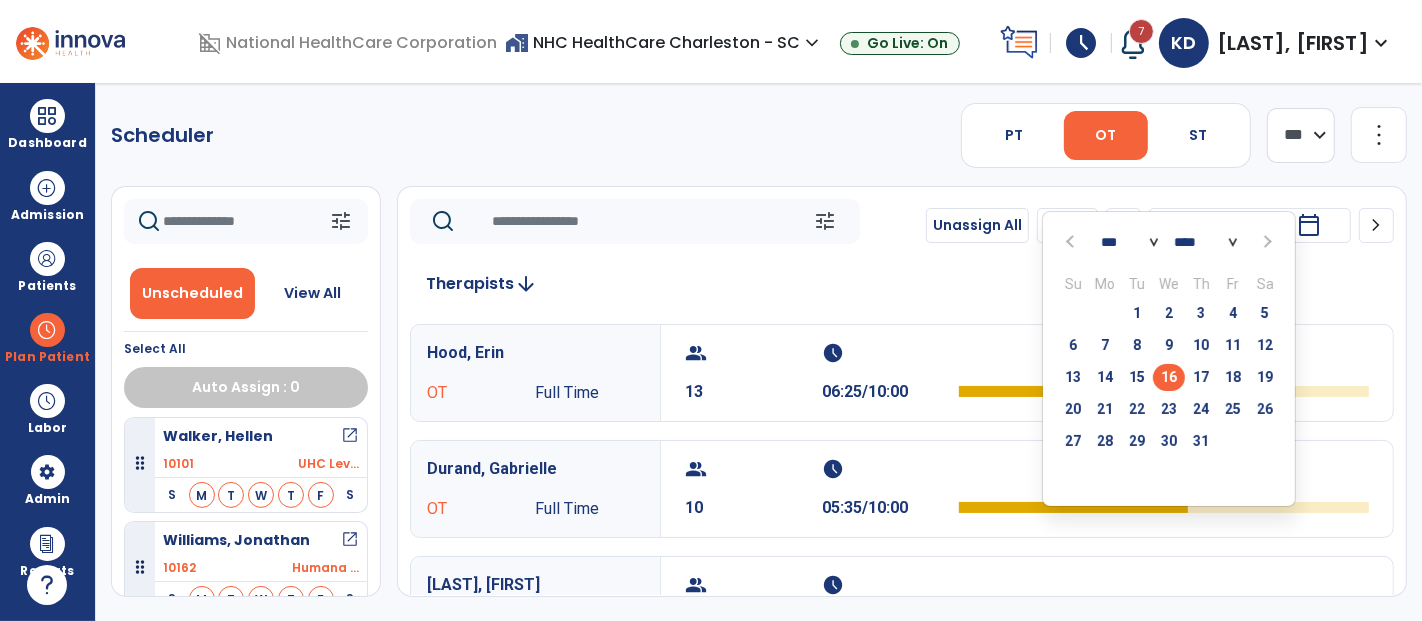 drag, startPoint x: 1102, startPoint y: 375, endPoint x: 931, endPoint y: 277, distance: 197.09135 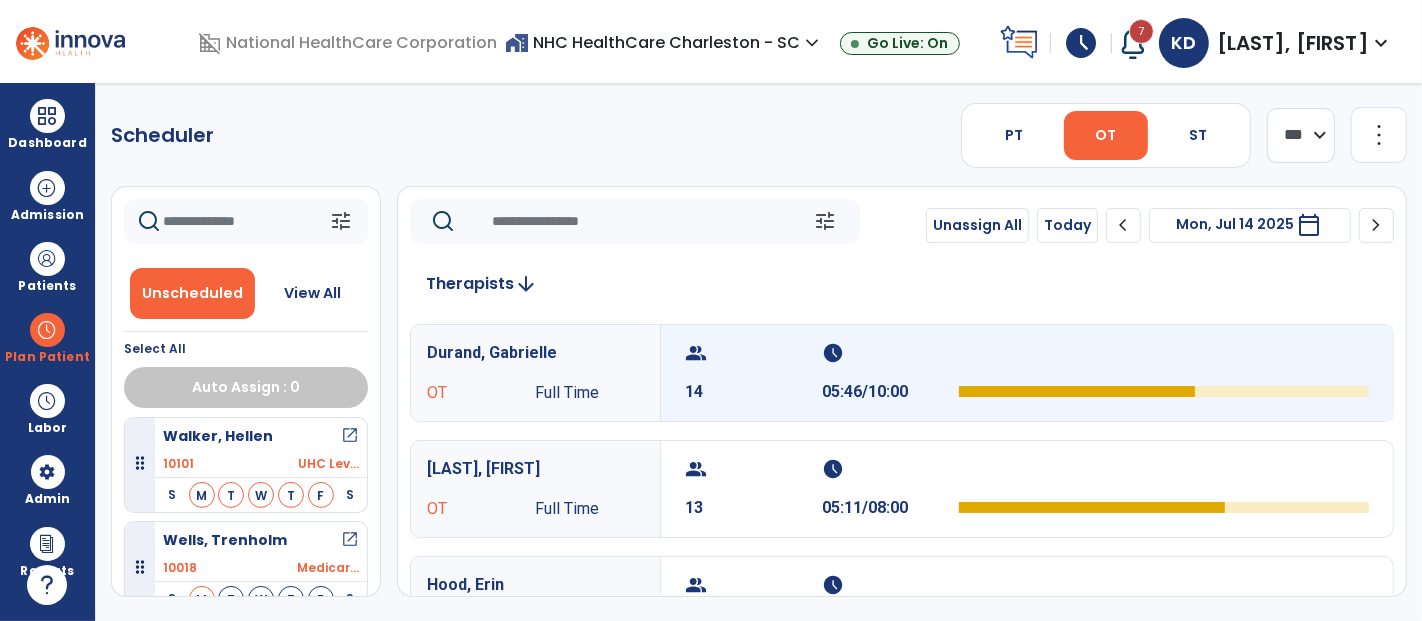 scroll, scrollTop: 1254, scrollLeft: 0, axis: vertical 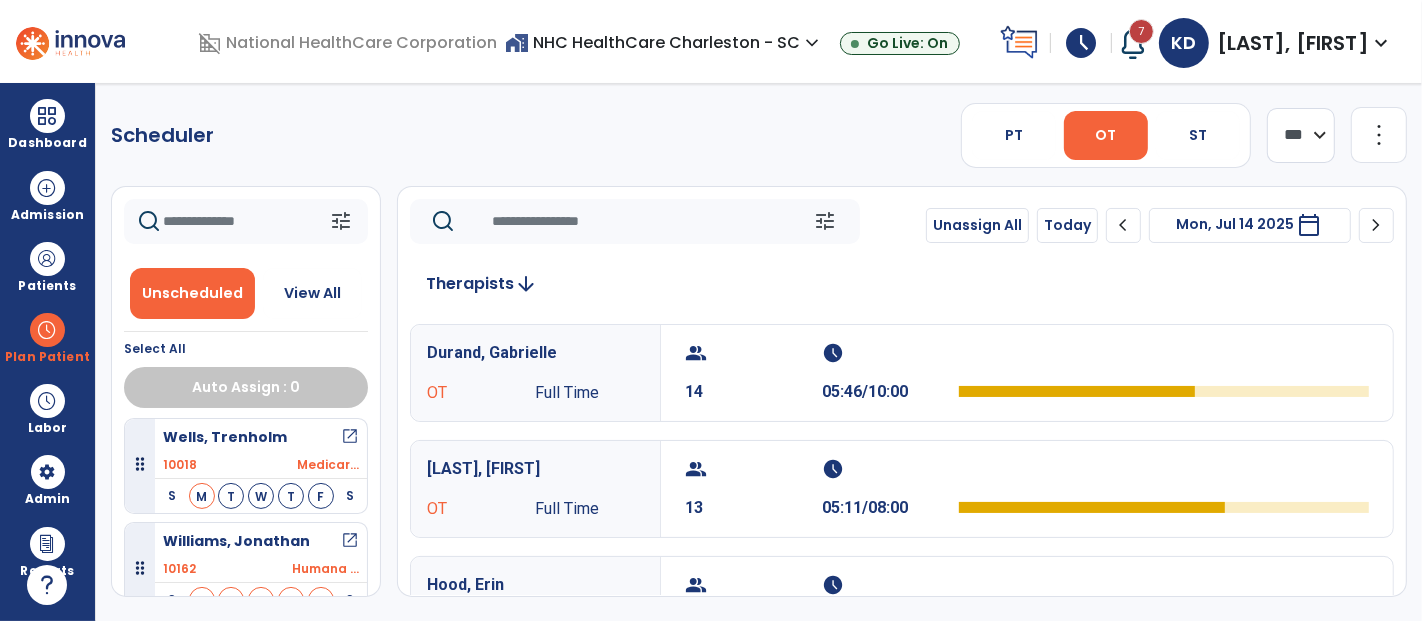 click 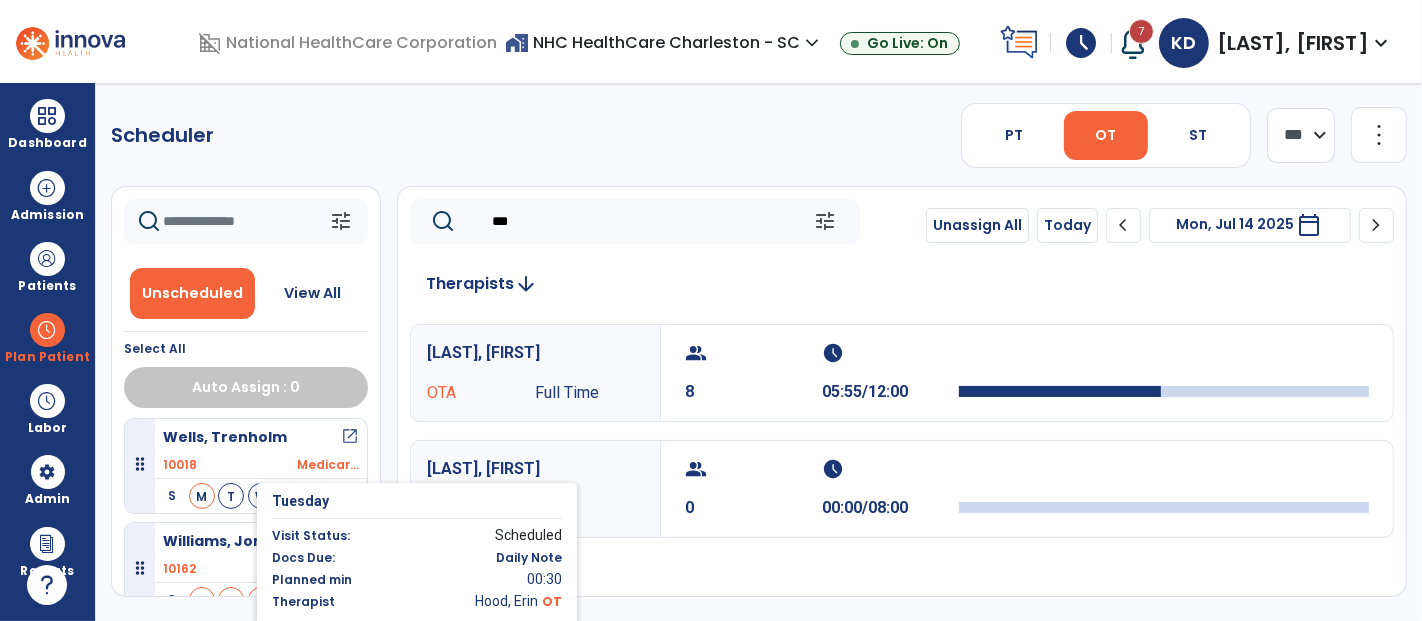 scroll, scrollTop: 8, scrollLeft: 0, axis: vertical 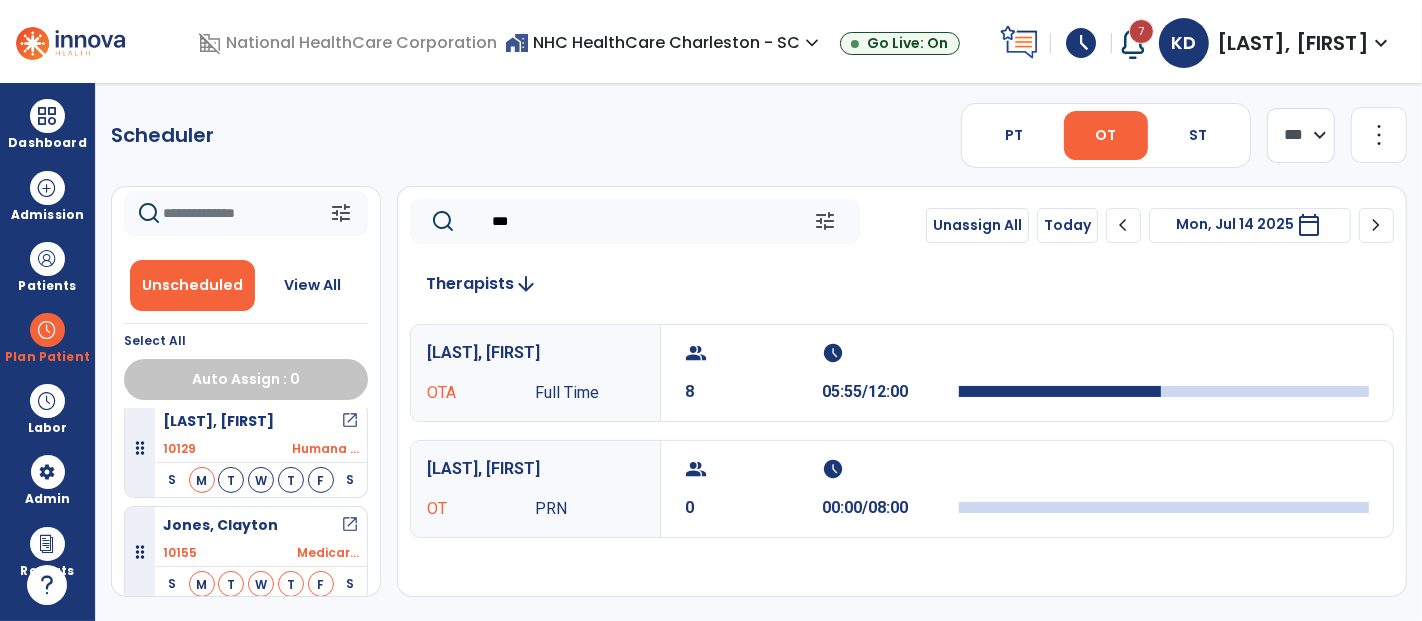 drag, startPoint x: 524, startPoint y: 227, endPoint x: 478, endPoint y: 224, distance: 46.09772 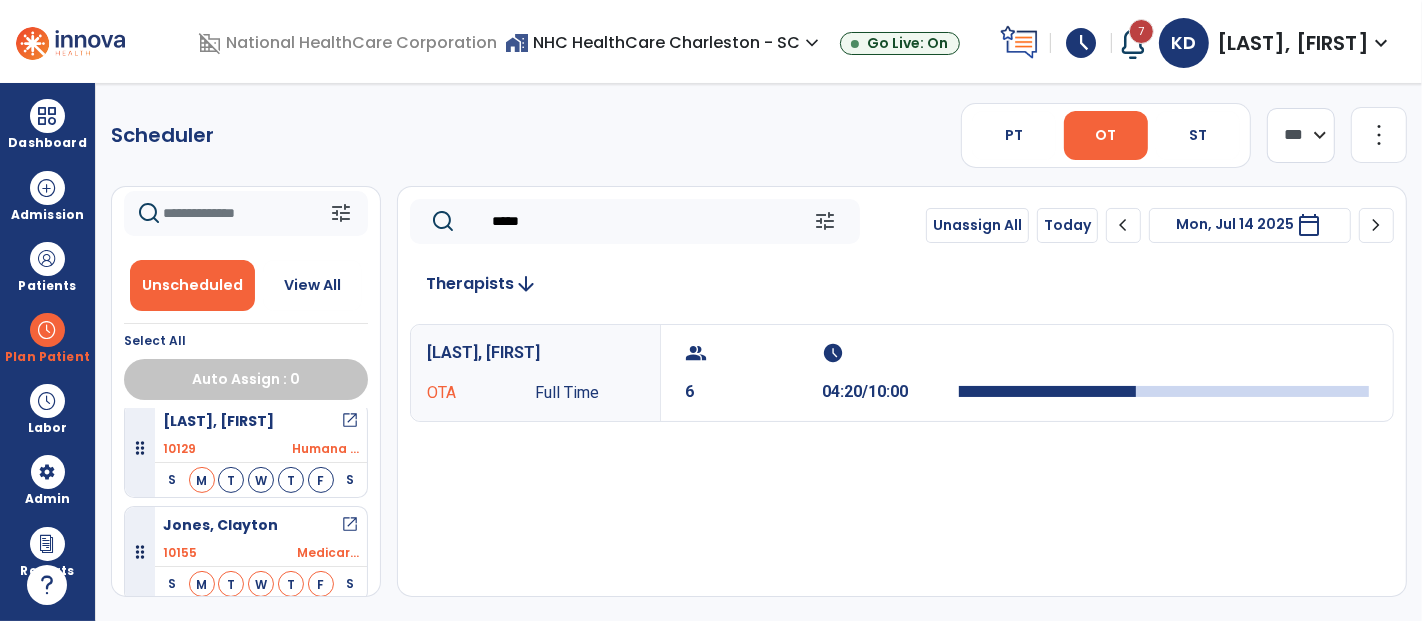 type on "*****" 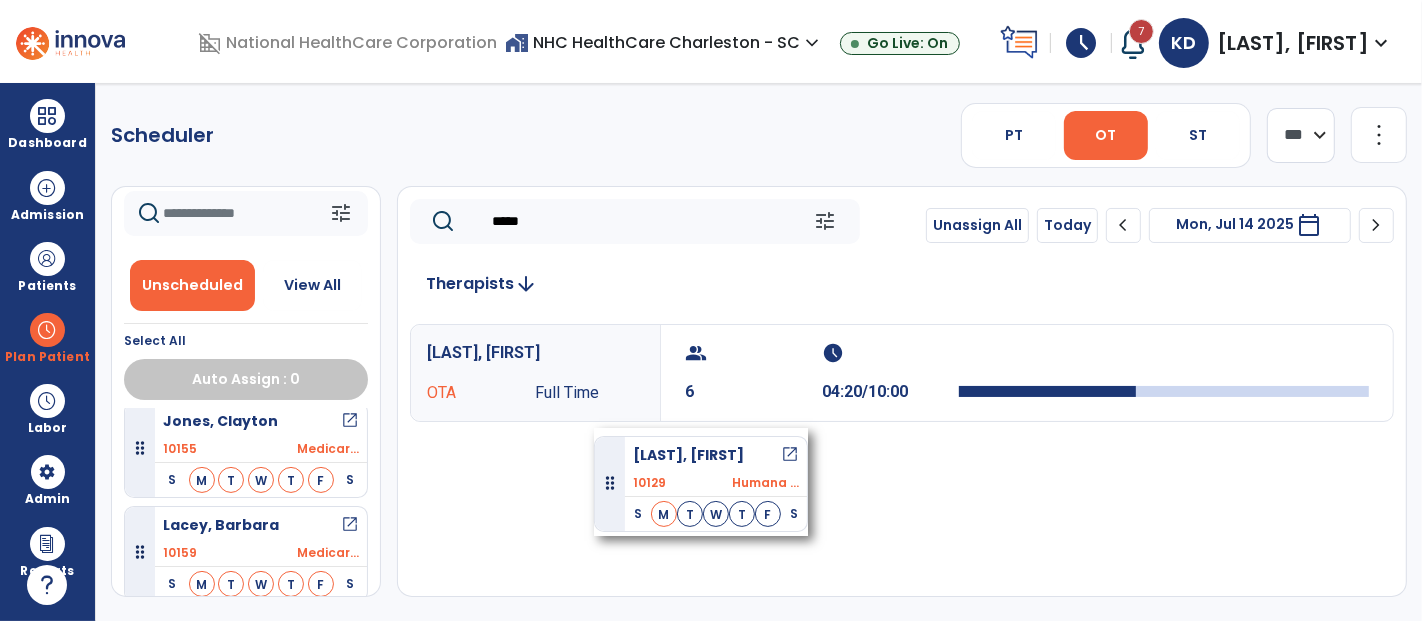 scroll, scrollTop: 118, scrollLeft: 0, axis: vertical 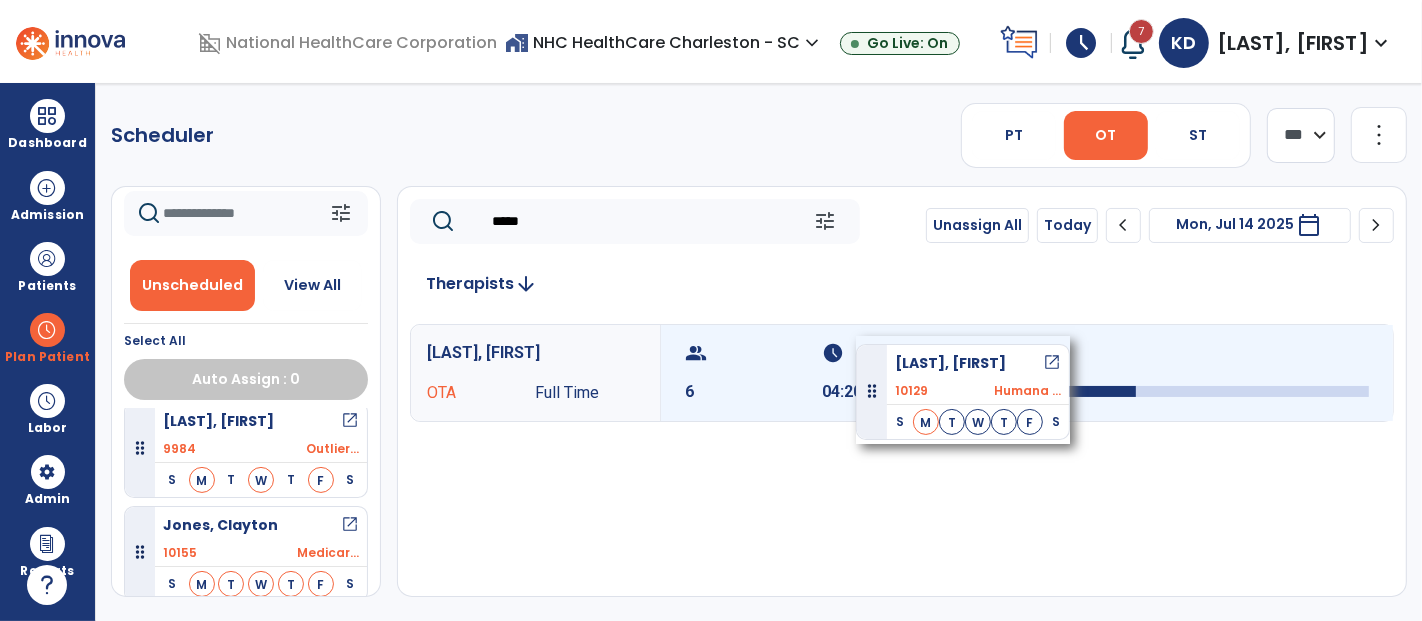 drag, startPoint x: 244, startPoint y: 431, endPoint x: 856, endPoint y: 336, distance: 619.32947 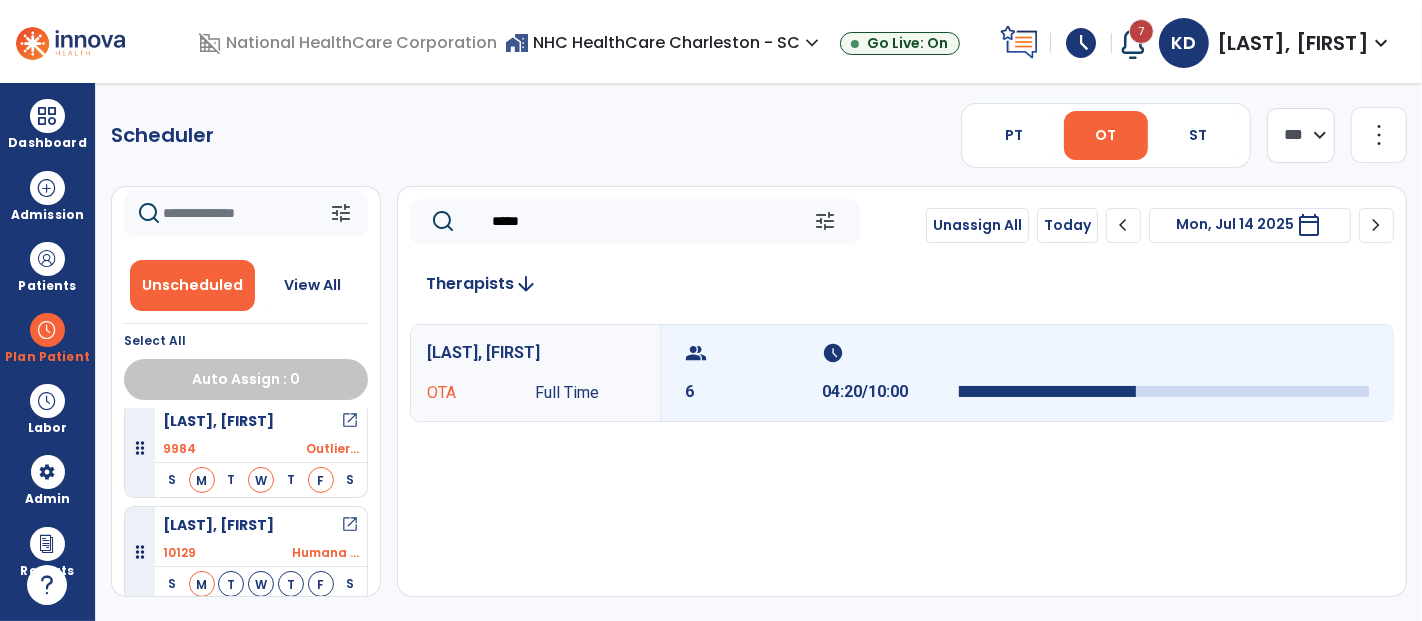 scroll, scrollTop: 222, scrollLeft: 0, axis: vertical 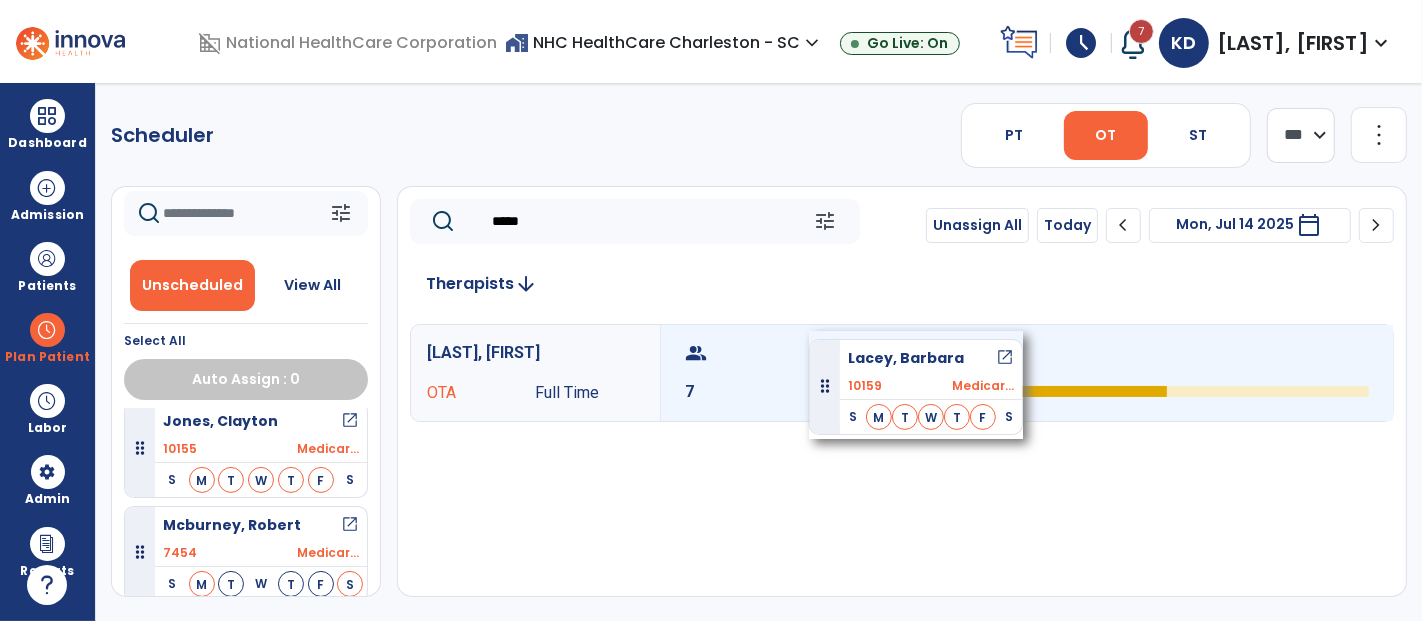 drag, startPoint x: 236, startPoint y: 534, endPoint x: 809, endPoint y: 331, distance: 607.89636 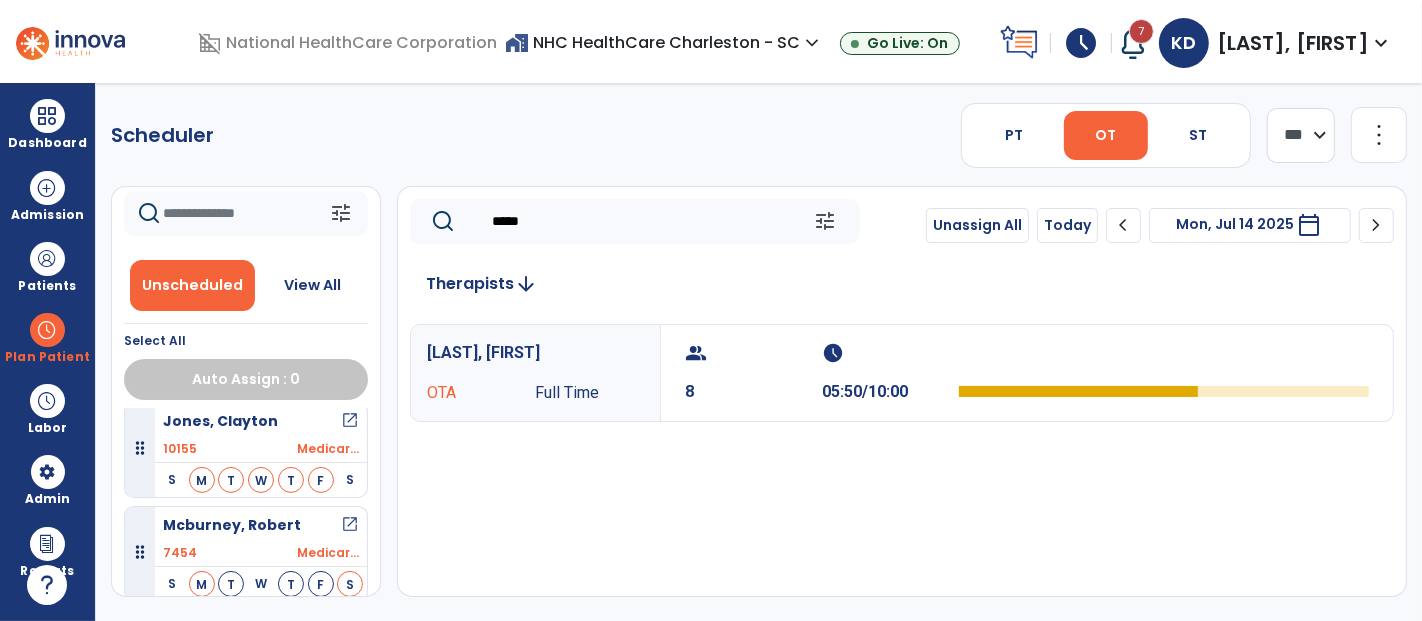 drag, startPoint x: 578, startPoint y: 212, endPoint x: 419, endPoint y: 253, distance: 164.2011 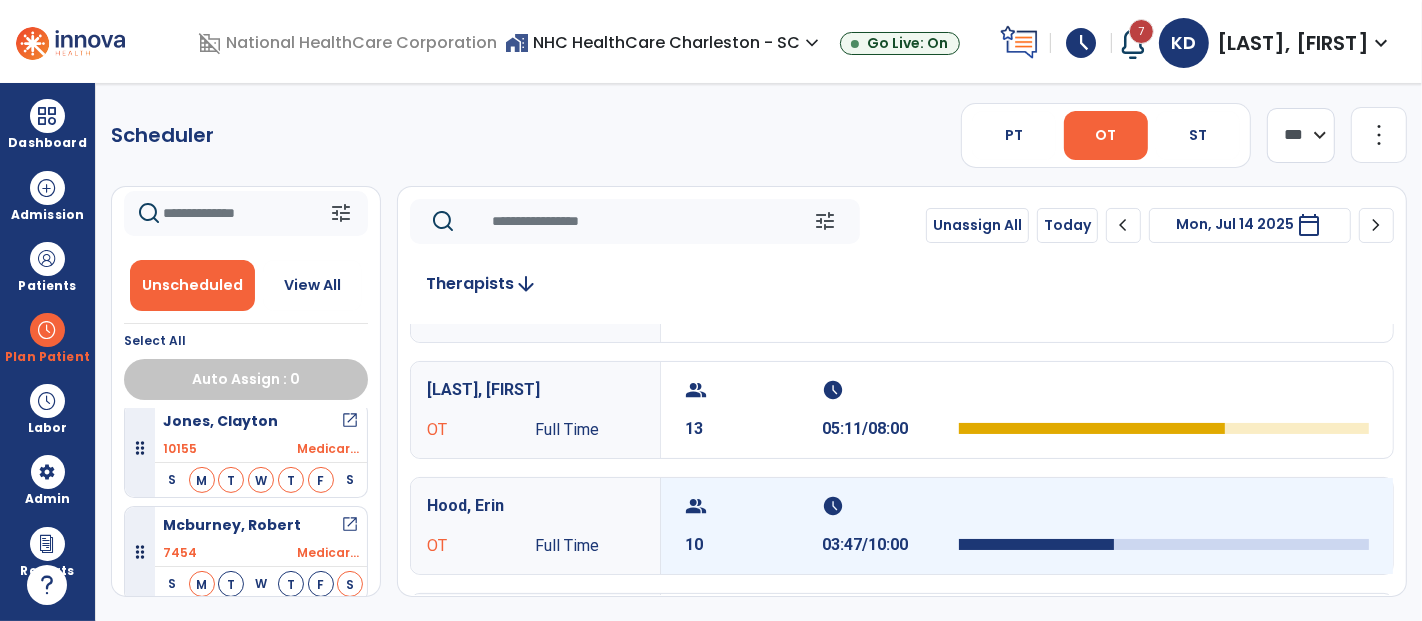 scroll, scrollTop: 111, scrollLeft: 0, axis: vertical 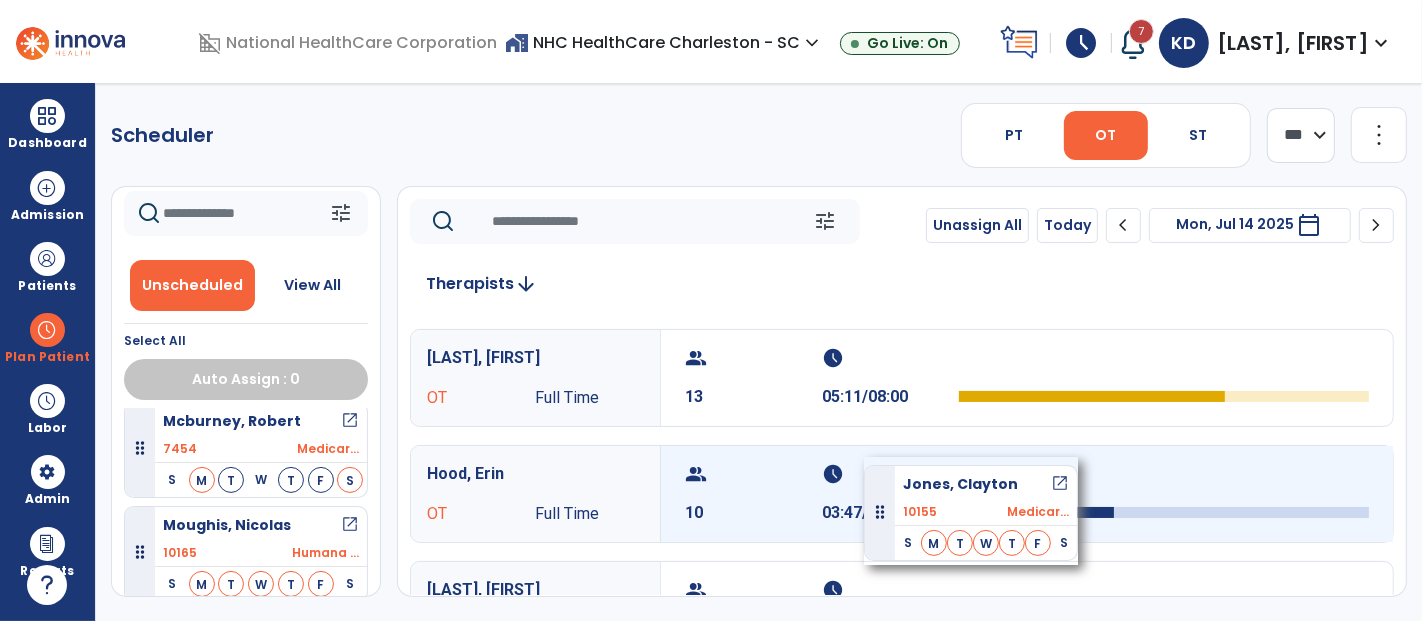 drag, startPoint x: 263, startPoint y: 424, endPoint x: 864, endPoint y: 457, distance: 601.90533 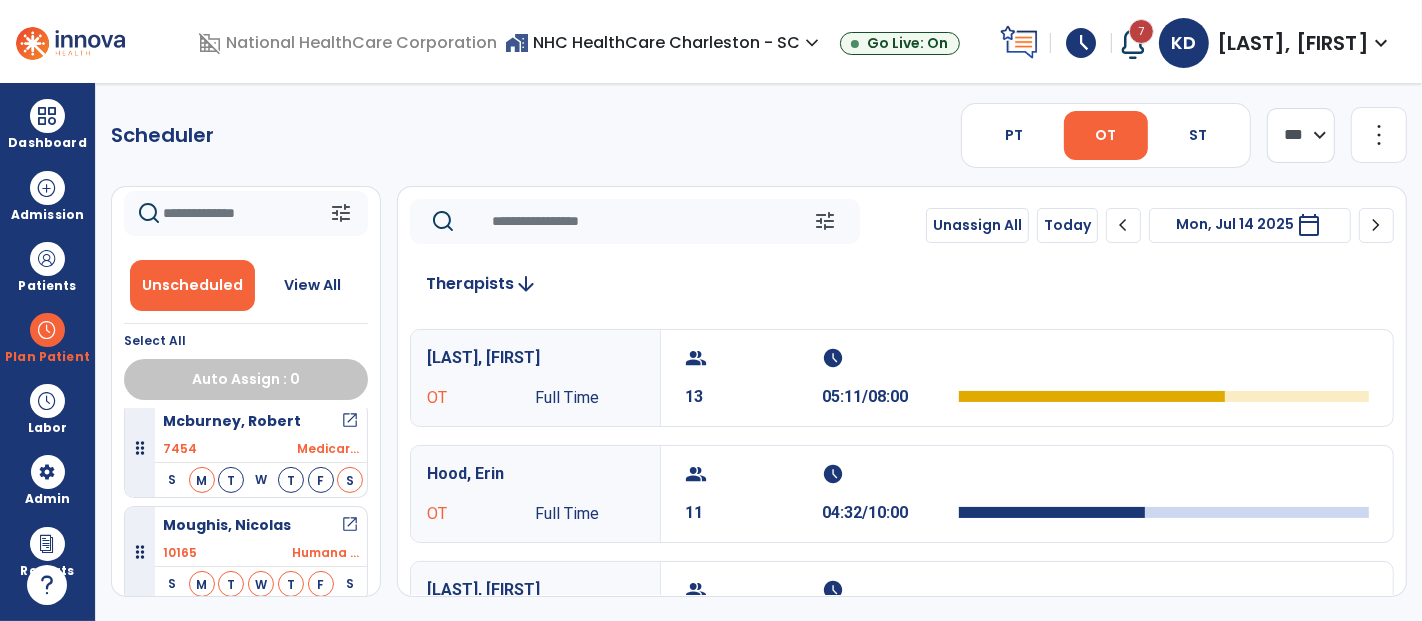 scroll, scrollTop: 222, scrollLeft: 0, axis: vertical 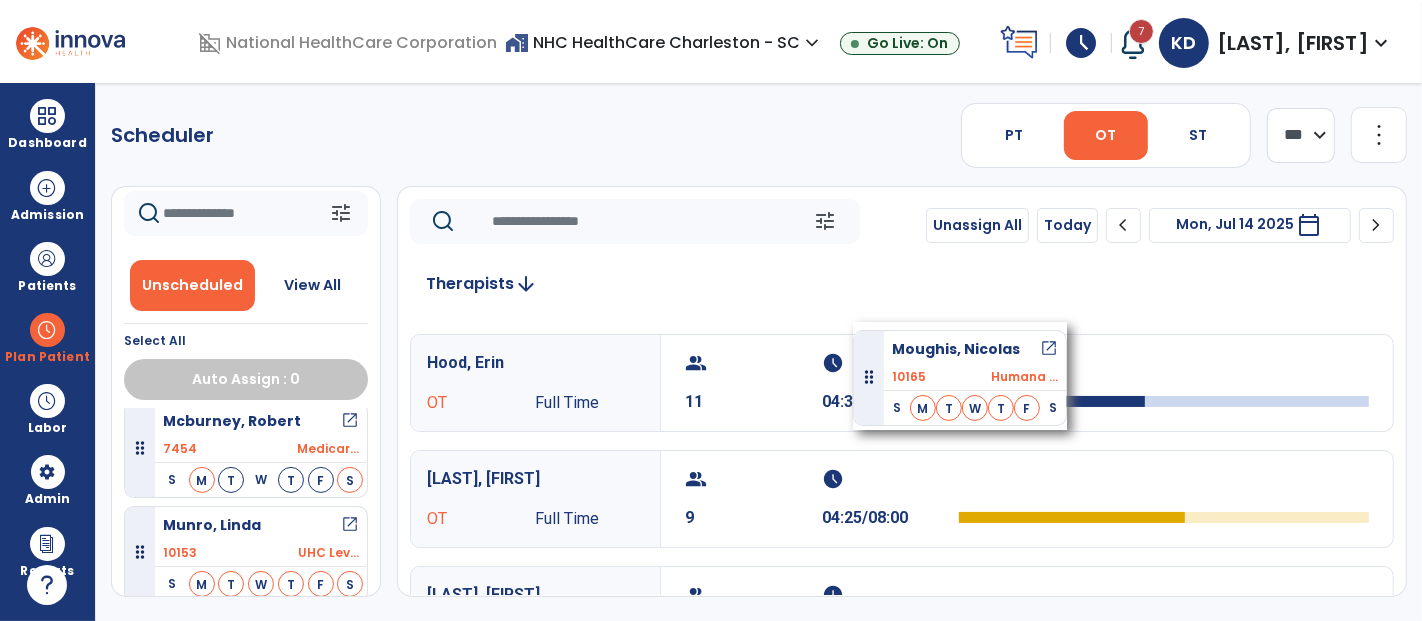 drag, startPoint x: 208, startPoint y: 535, endPoint x: 853, endPoint y: 322, distance: 679.2599 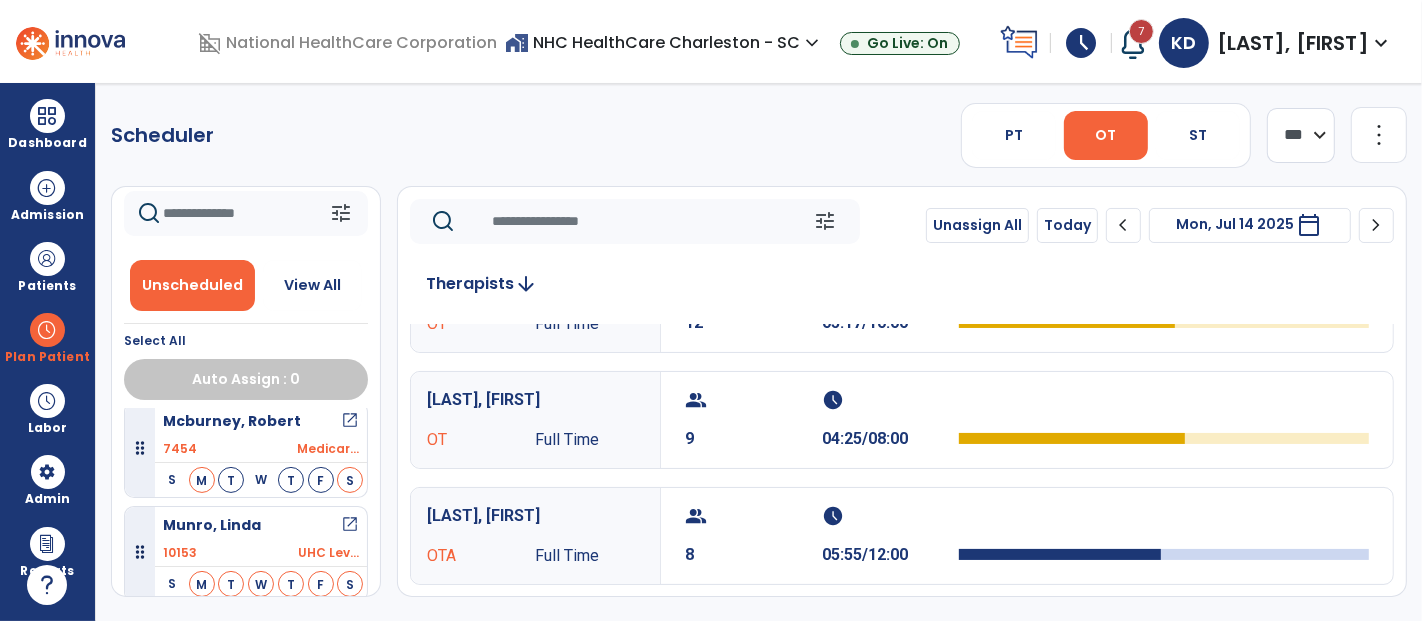scroll, scrollTop: 333, scrollLeft: 0, axis: vertical 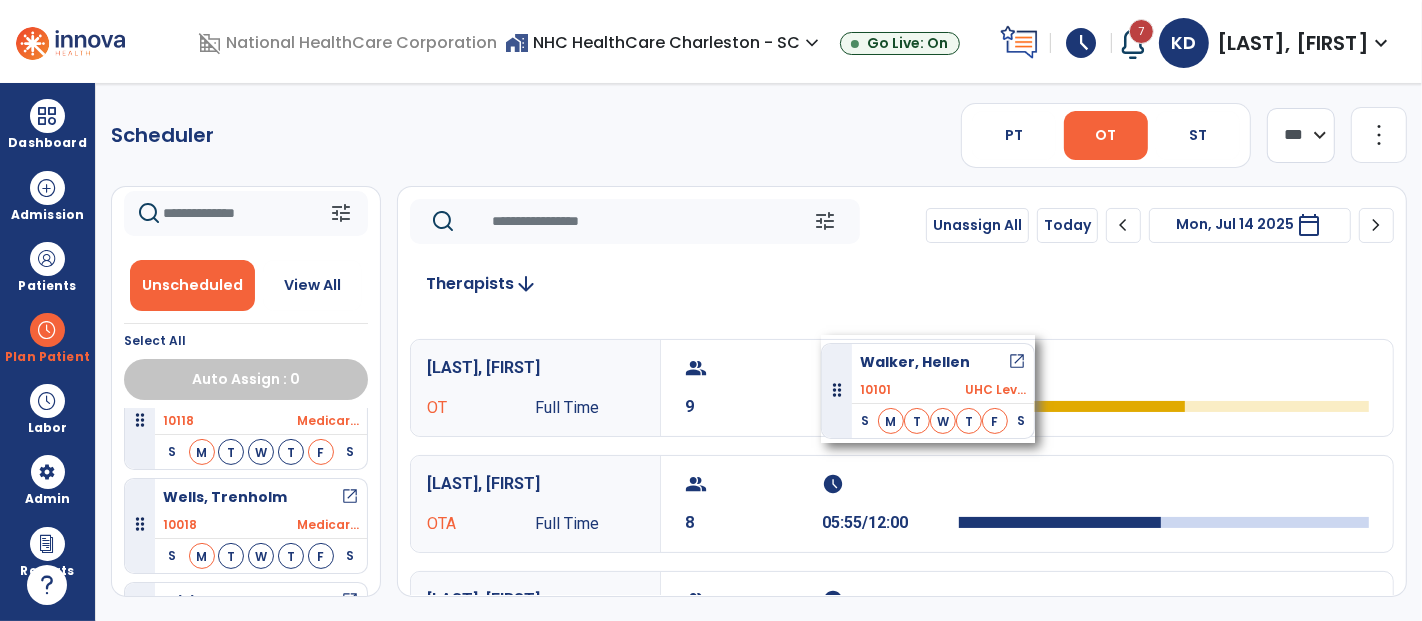 drag, startPoint x: 249, startPoint y: 495, endPoint x: 821, endPoint y: 335, distance: 593.95624 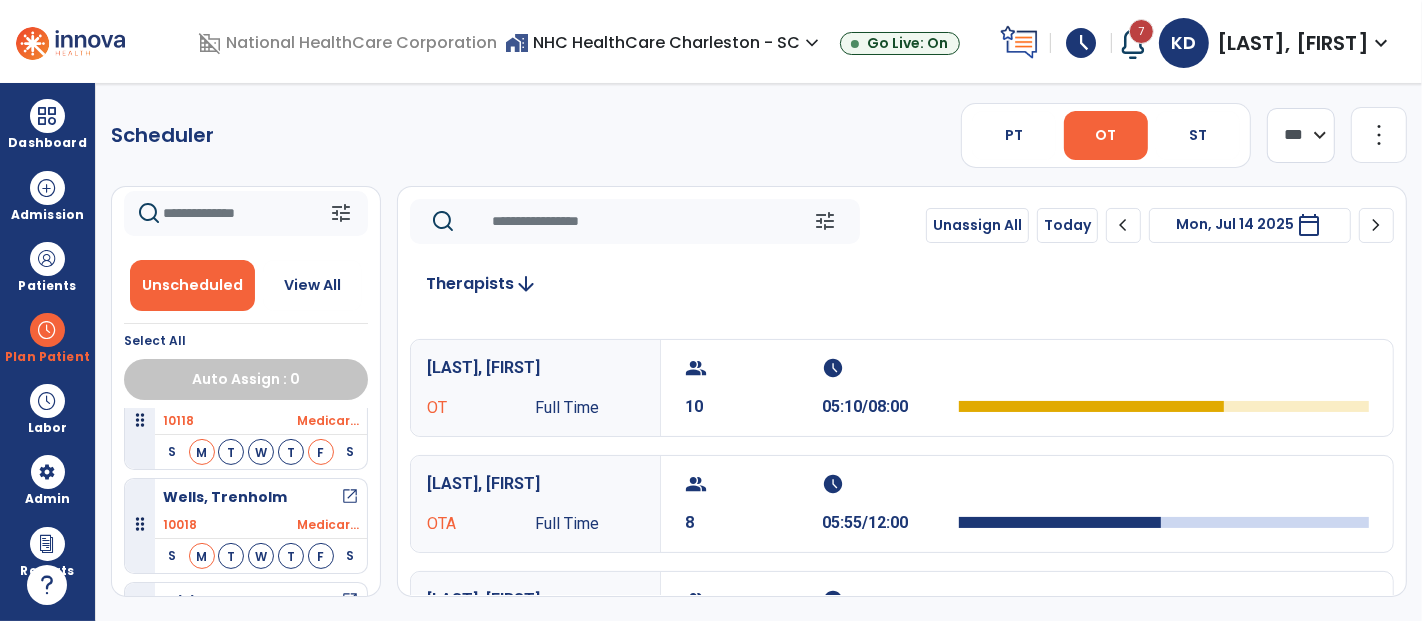 drag, startPoint x: 822, startPoint y: 336, endPoint x: 711, endPoint y: 125, distance: 238.4156 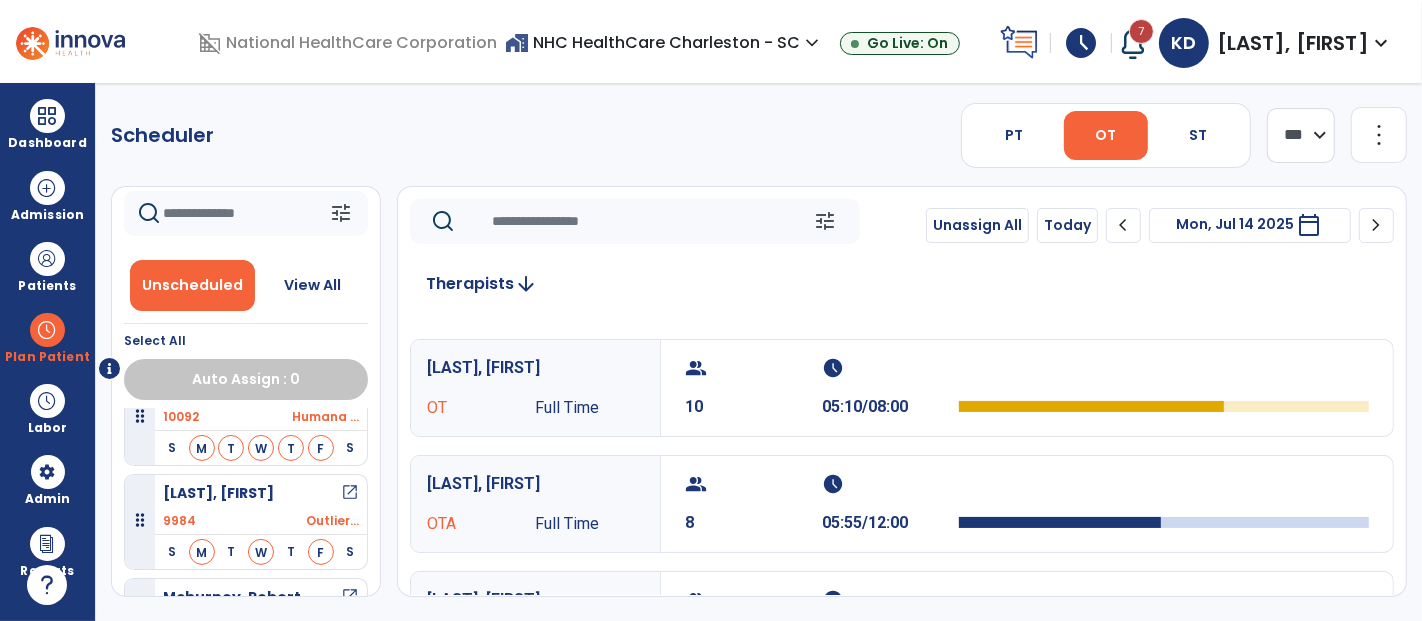 scroll, scrollTop: 0, scrollLeft: 0, axis: both 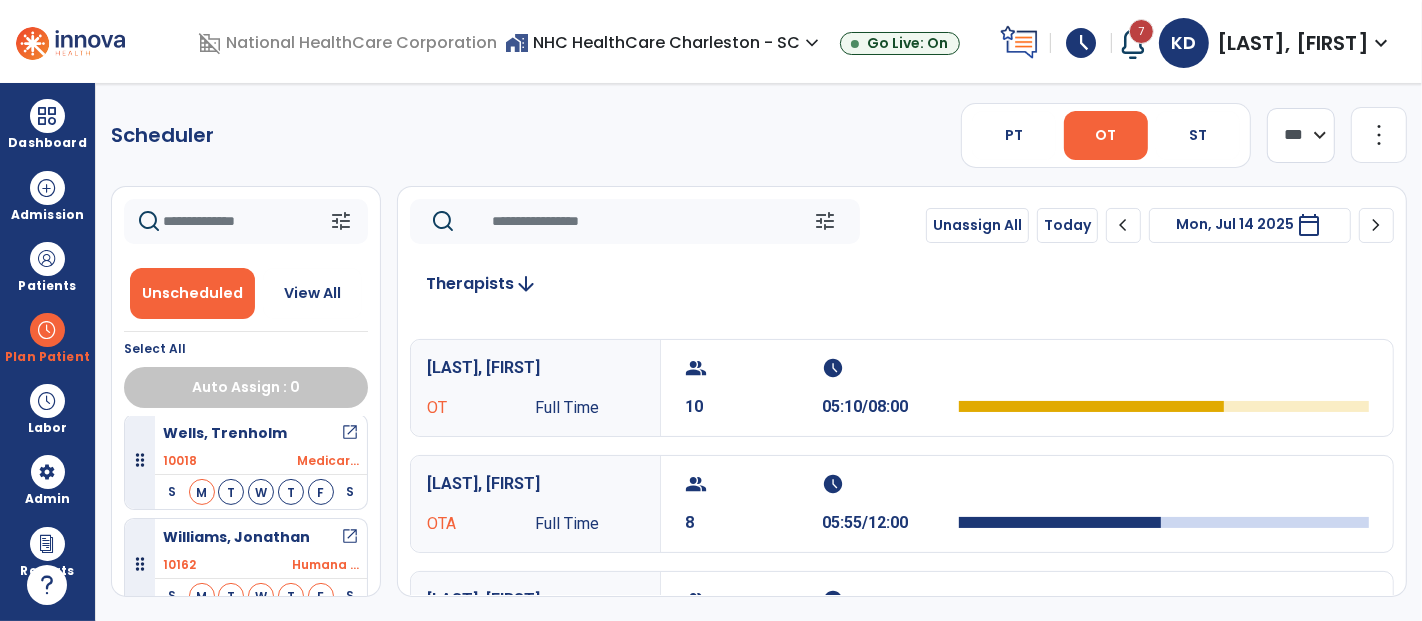 drag, startPoint x: 505, startPoint y: 224, endPoint x: 526, endPoint y: 224, distance: 21 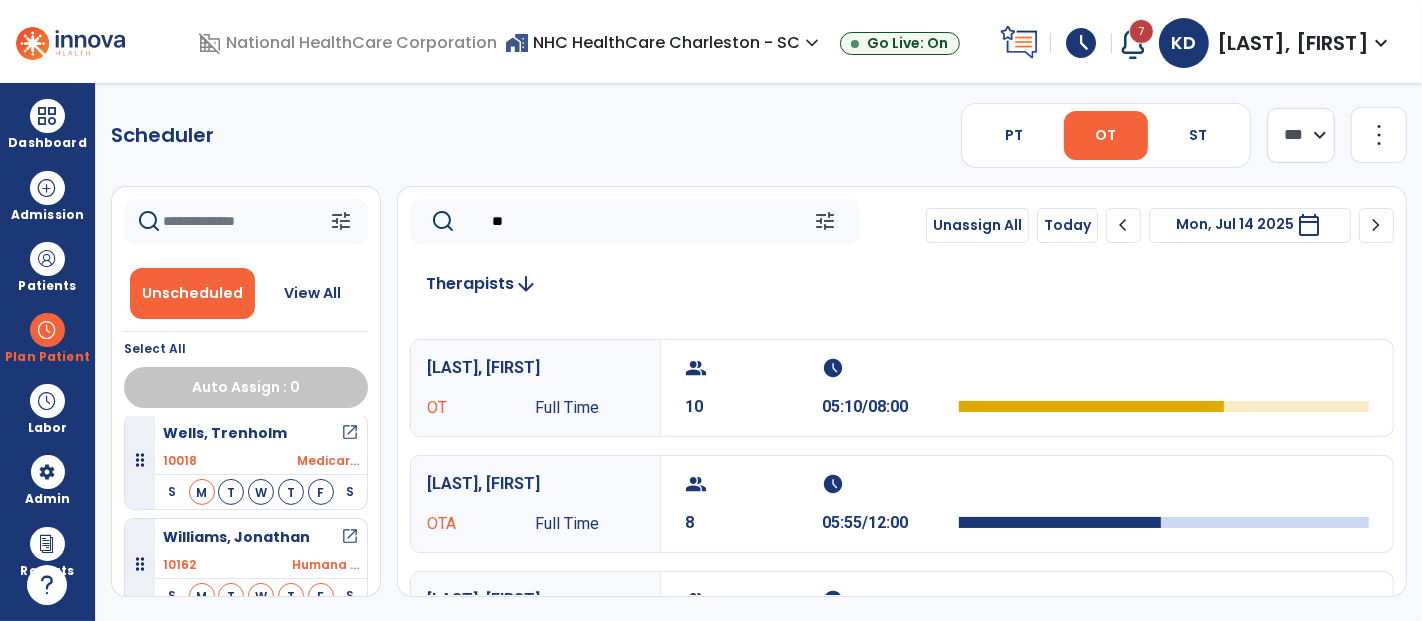 scroll, scrollTop: 0, scrollLeft: 0, axis: both 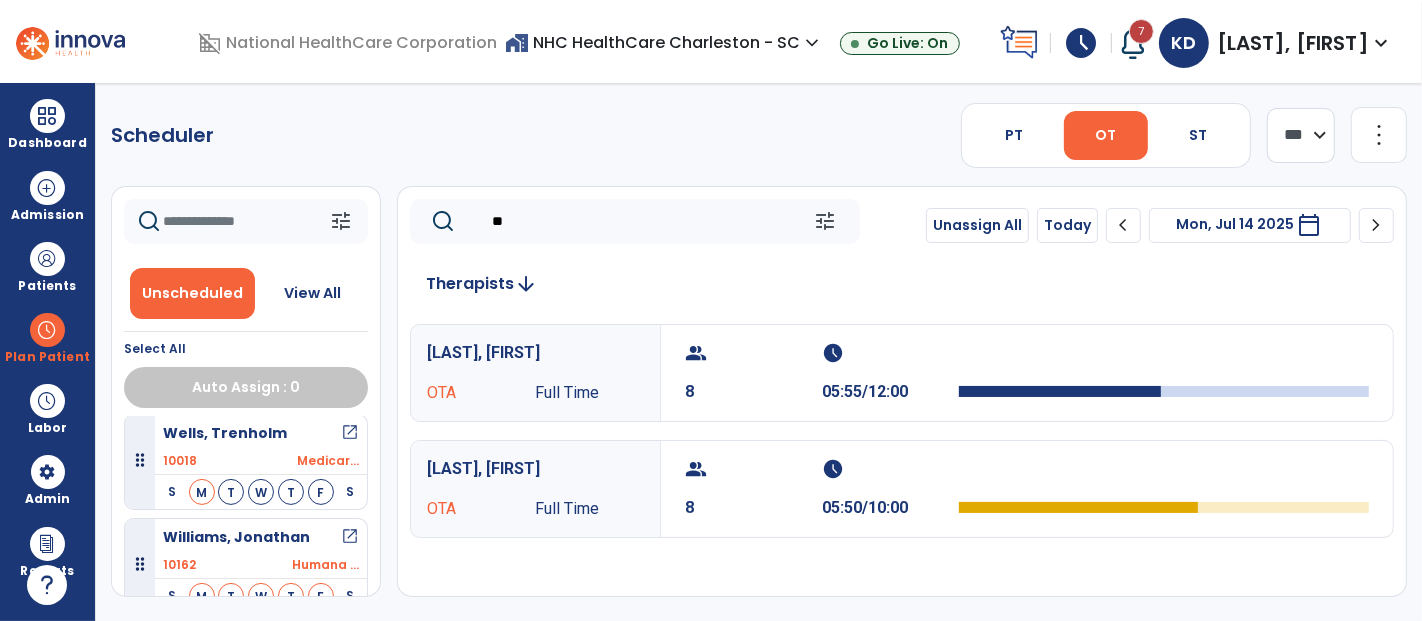 type on "*" 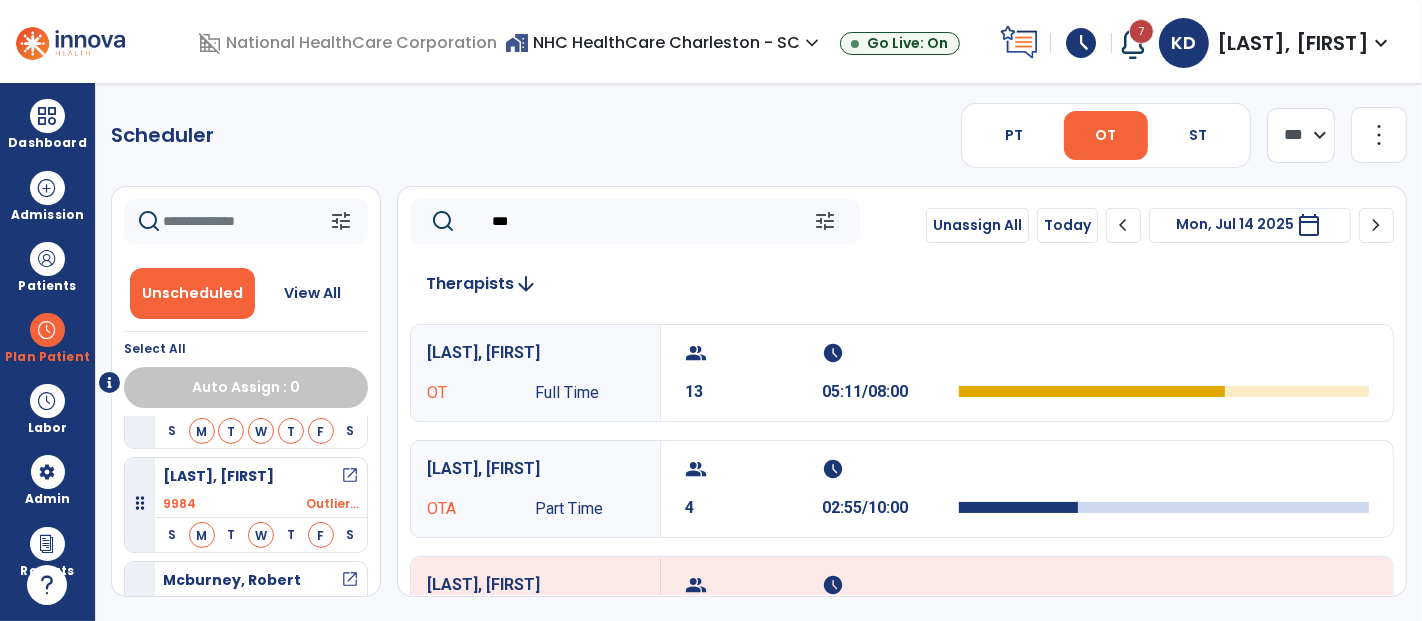 scroll, scrollTop: 0, scrollLeft: 0, axis: both 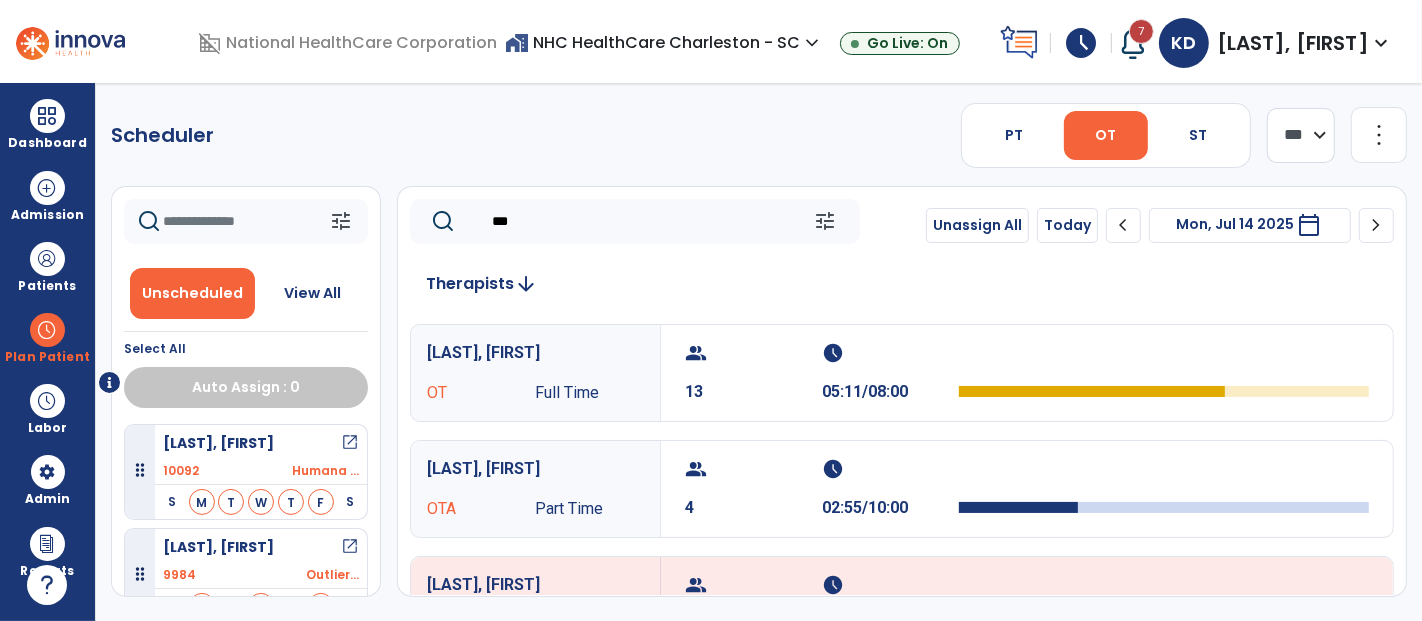 type on "***" 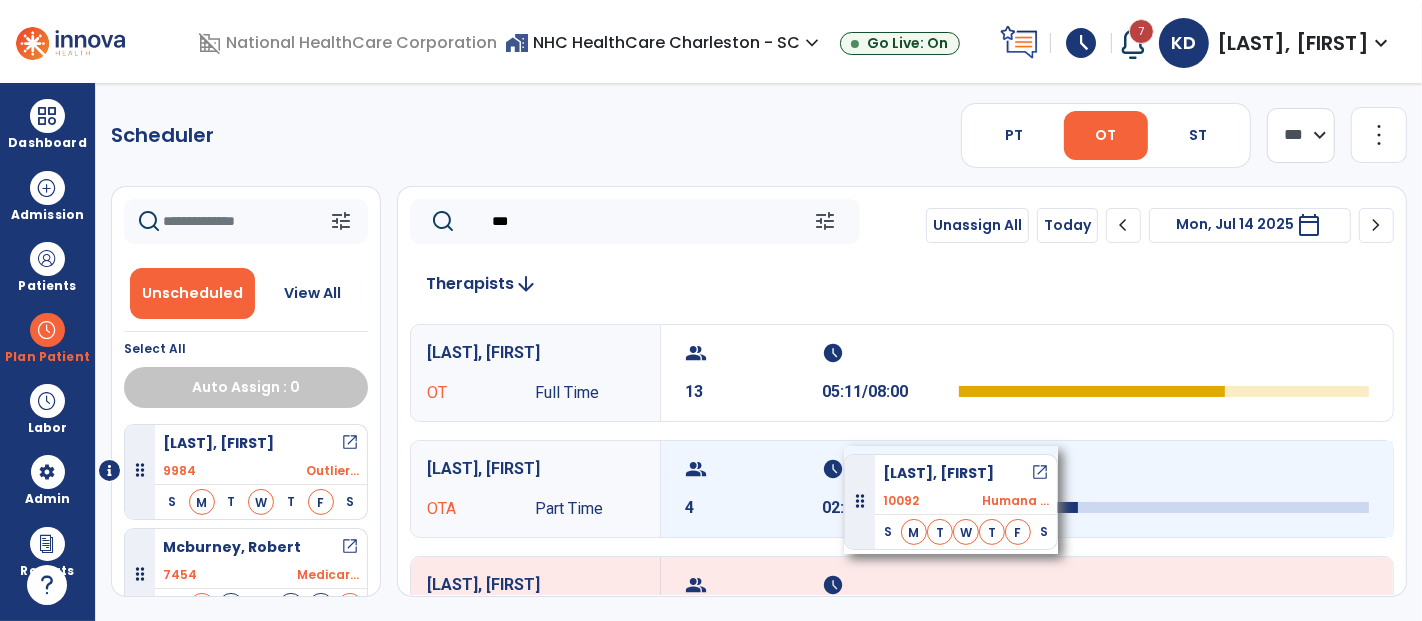 drag, startPoint x: 252, startPoint y: 464, endPoint x: 844, endPoint y: 446, distance: 592.27356 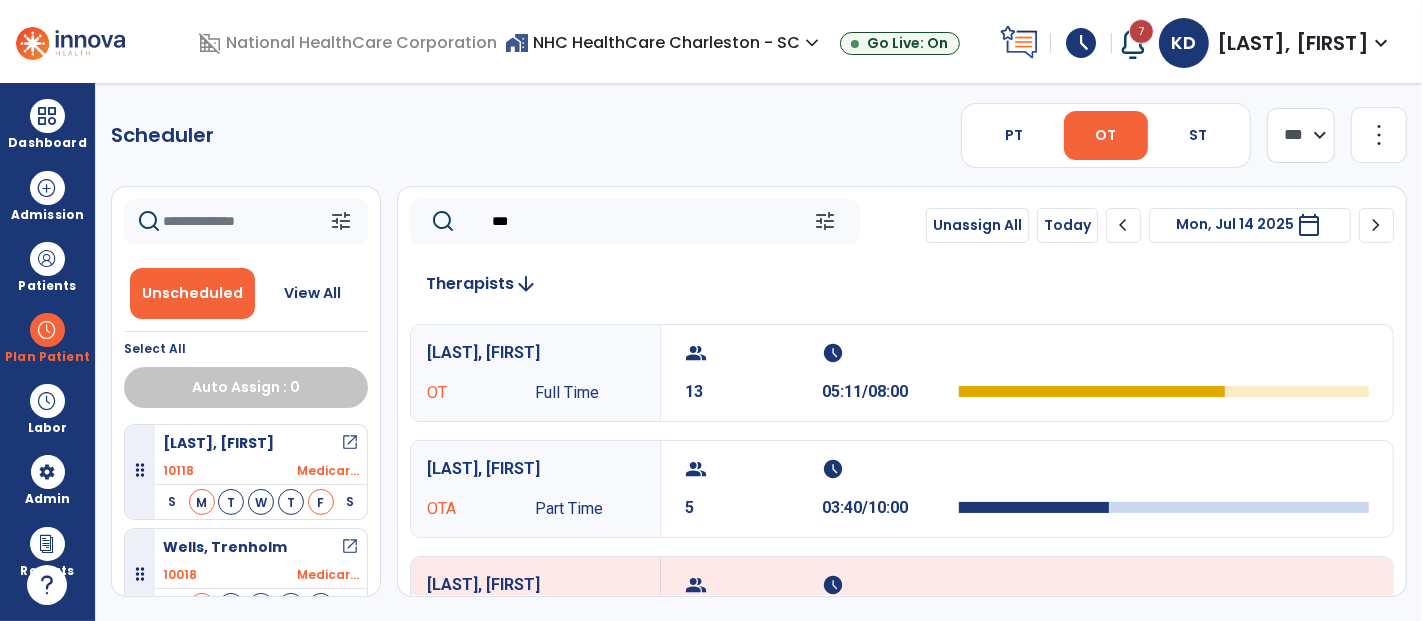 scroll, scrollTop: 555, scrollLeft: 0, axis: vertical 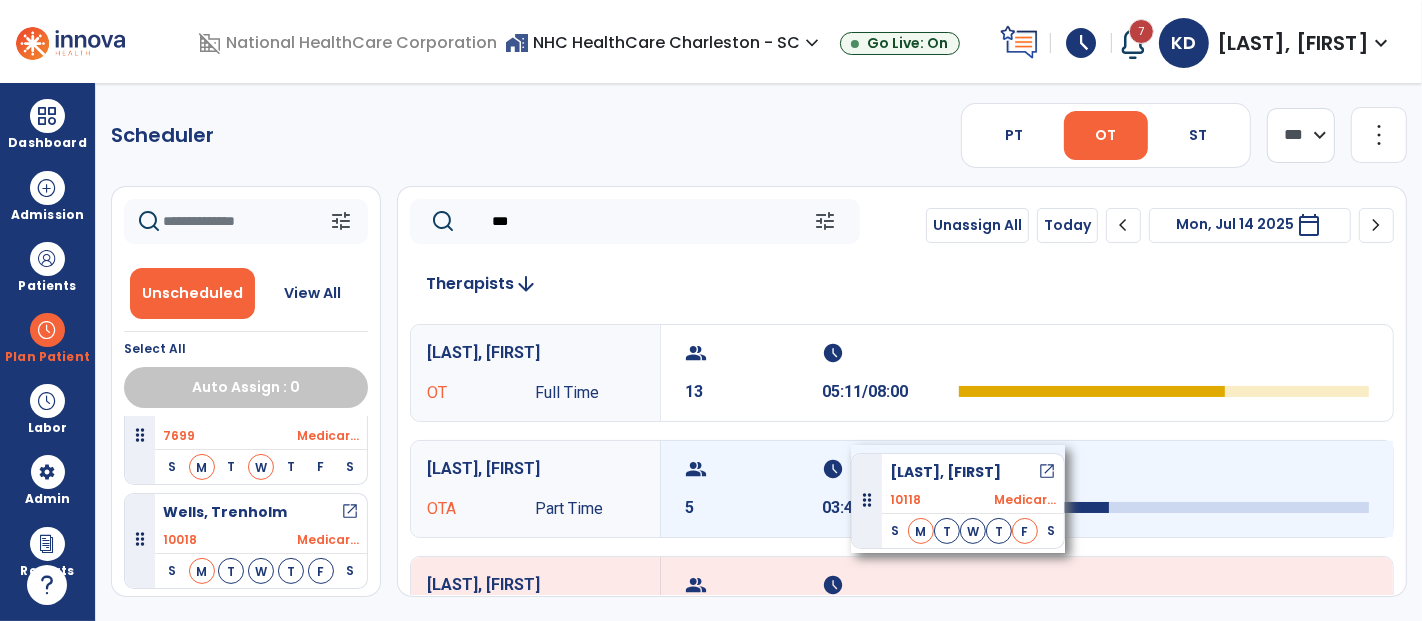 drag, startPoint x: 240, startPoint y: 424, endPoint x: 851, endPoint y: 445, distance: 611.3608 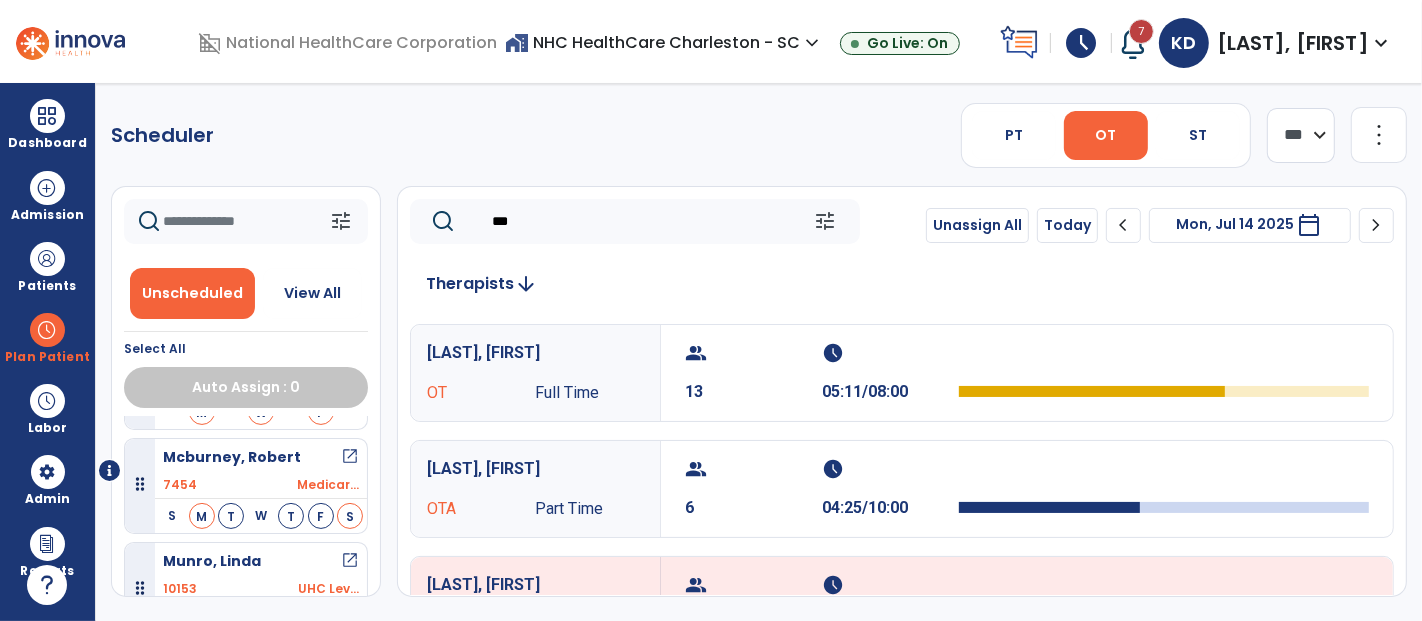 scroll, scrollTop: 111, scrollLeft: 0, axis: vertical 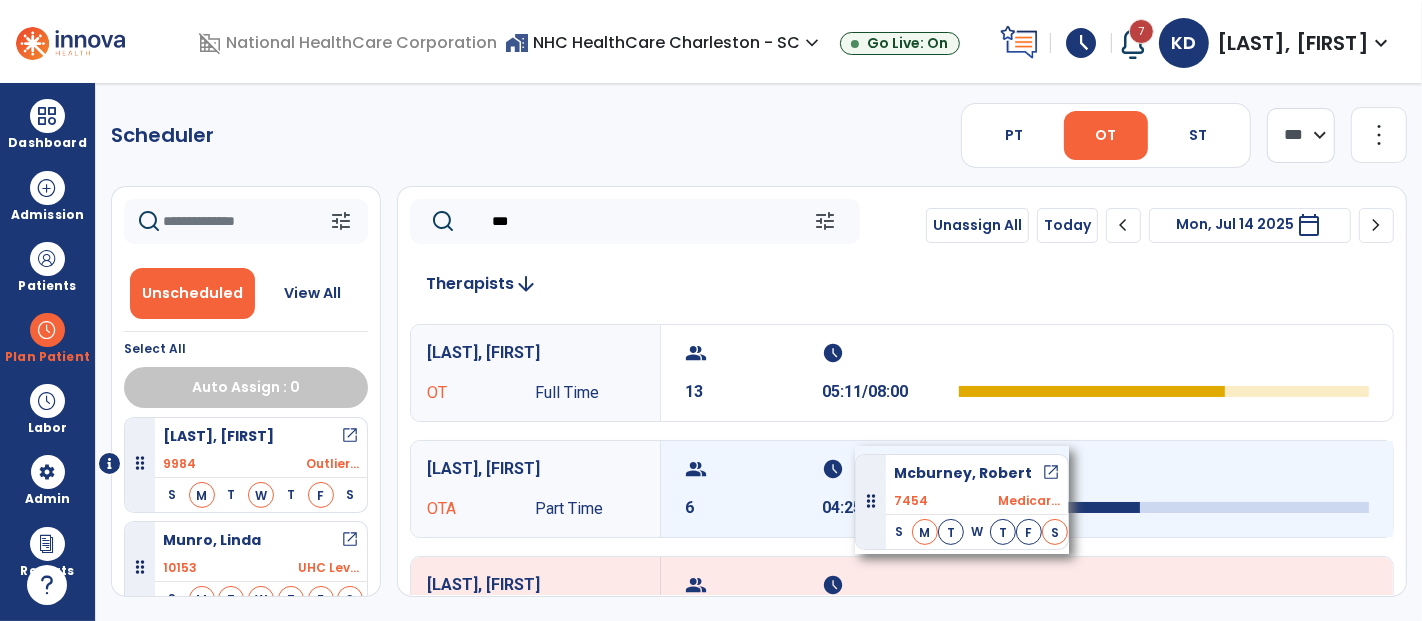 drag, startPoint x: 243, startPoint y: 447, endPoint x: 855, endPoint y: 446, distance: 612.0008 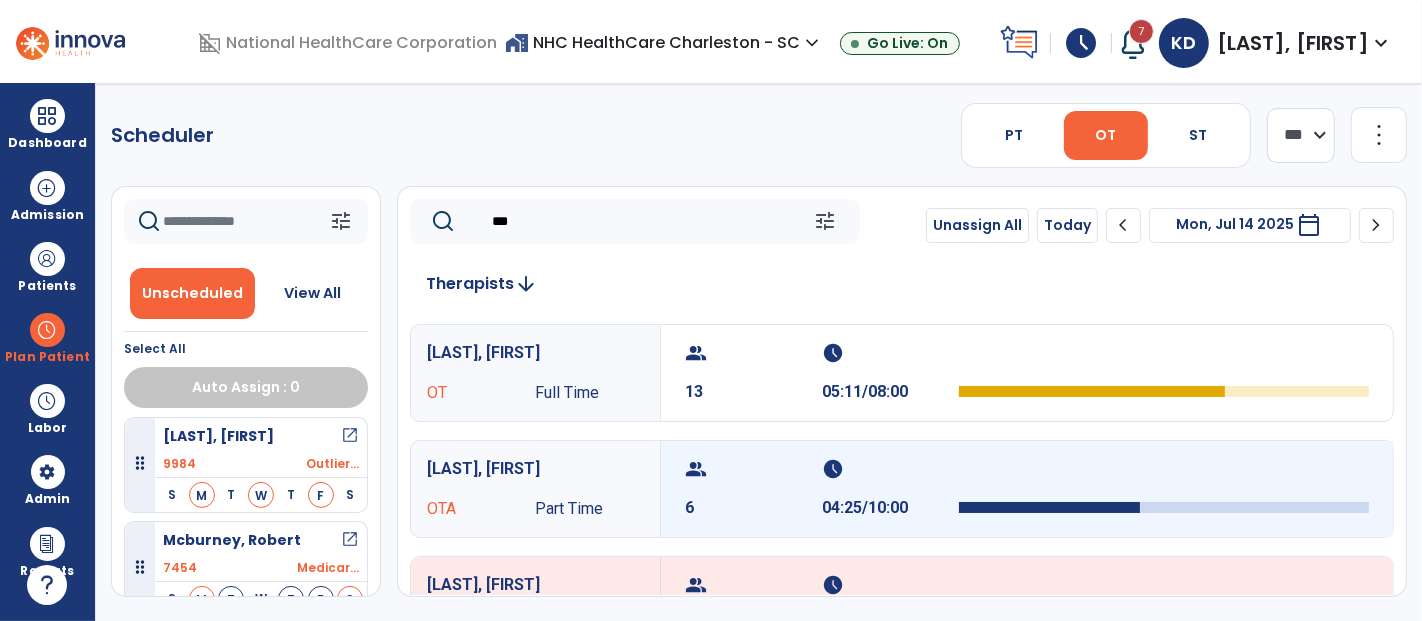scroll, scrollTop: 111, scrollLeft: 0, axis: vertical 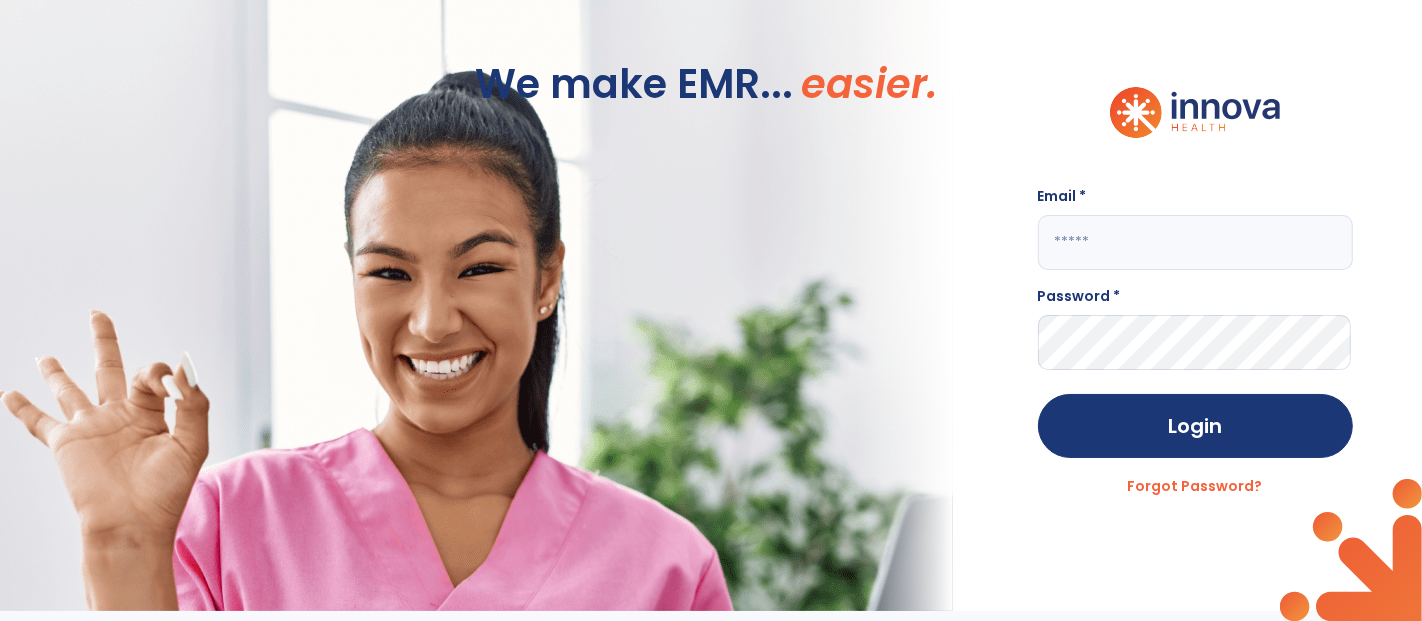 type on "**********" 